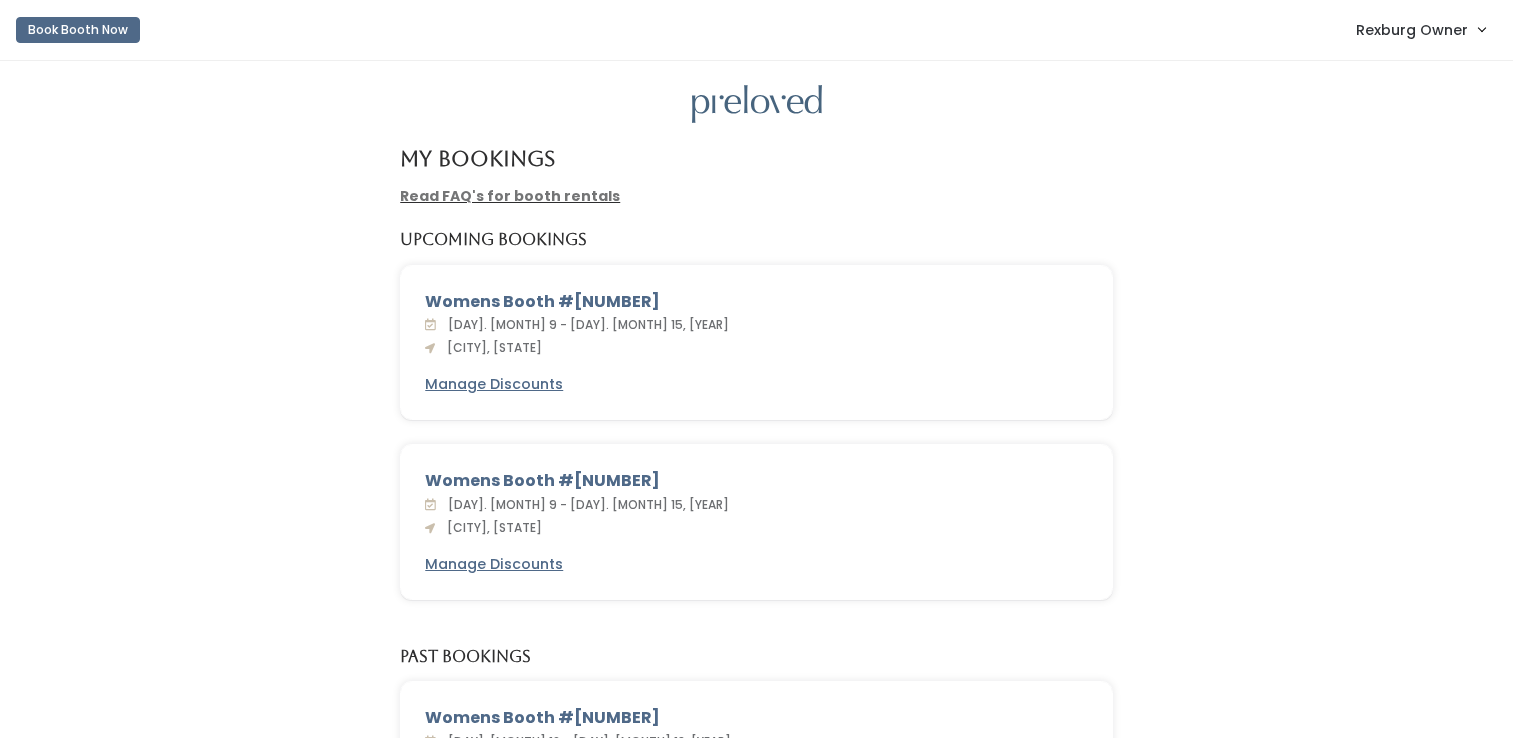 scroll, scrollTop: 0, scrollLeft: 0, axis: both 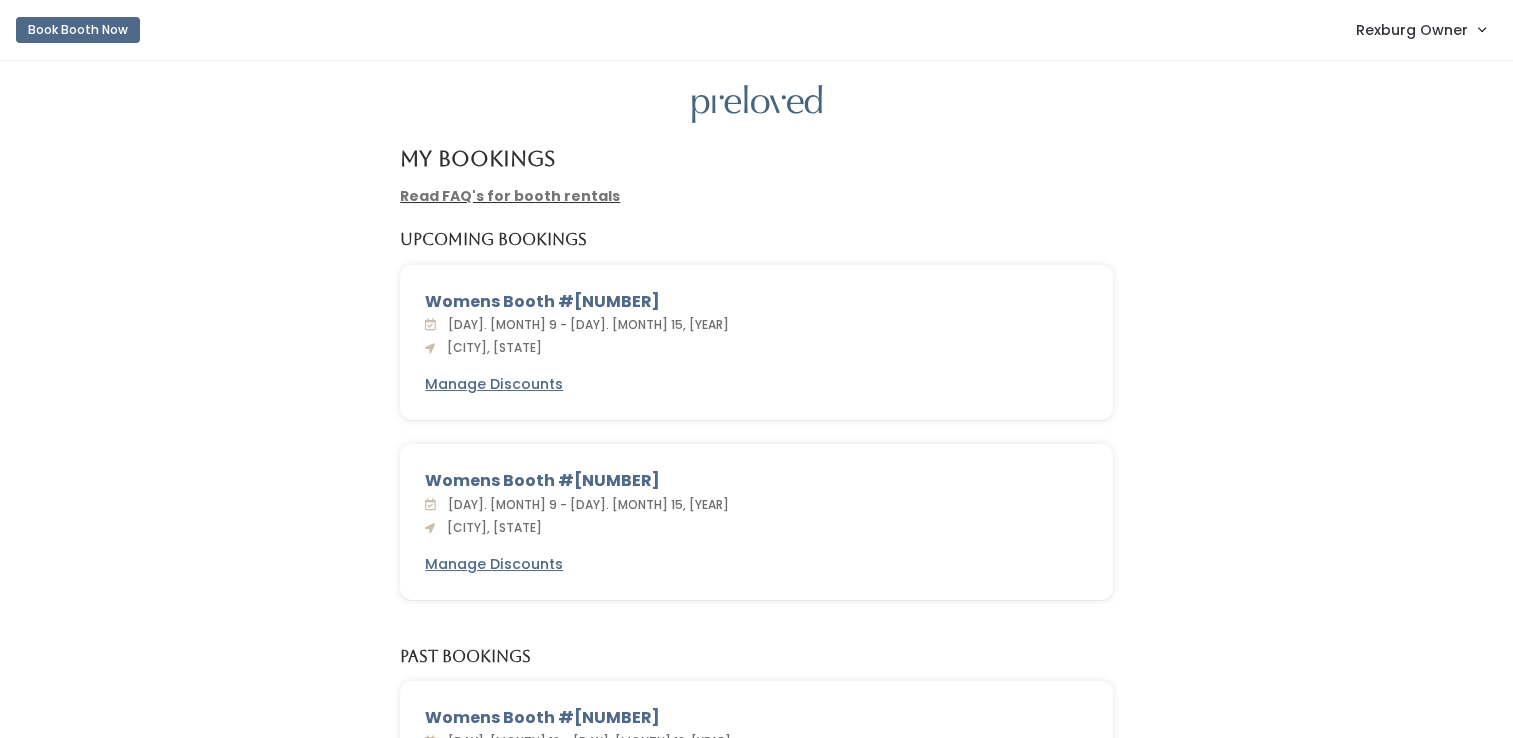 click on "Rexburg Owner" at bounding box center [1420, 29] 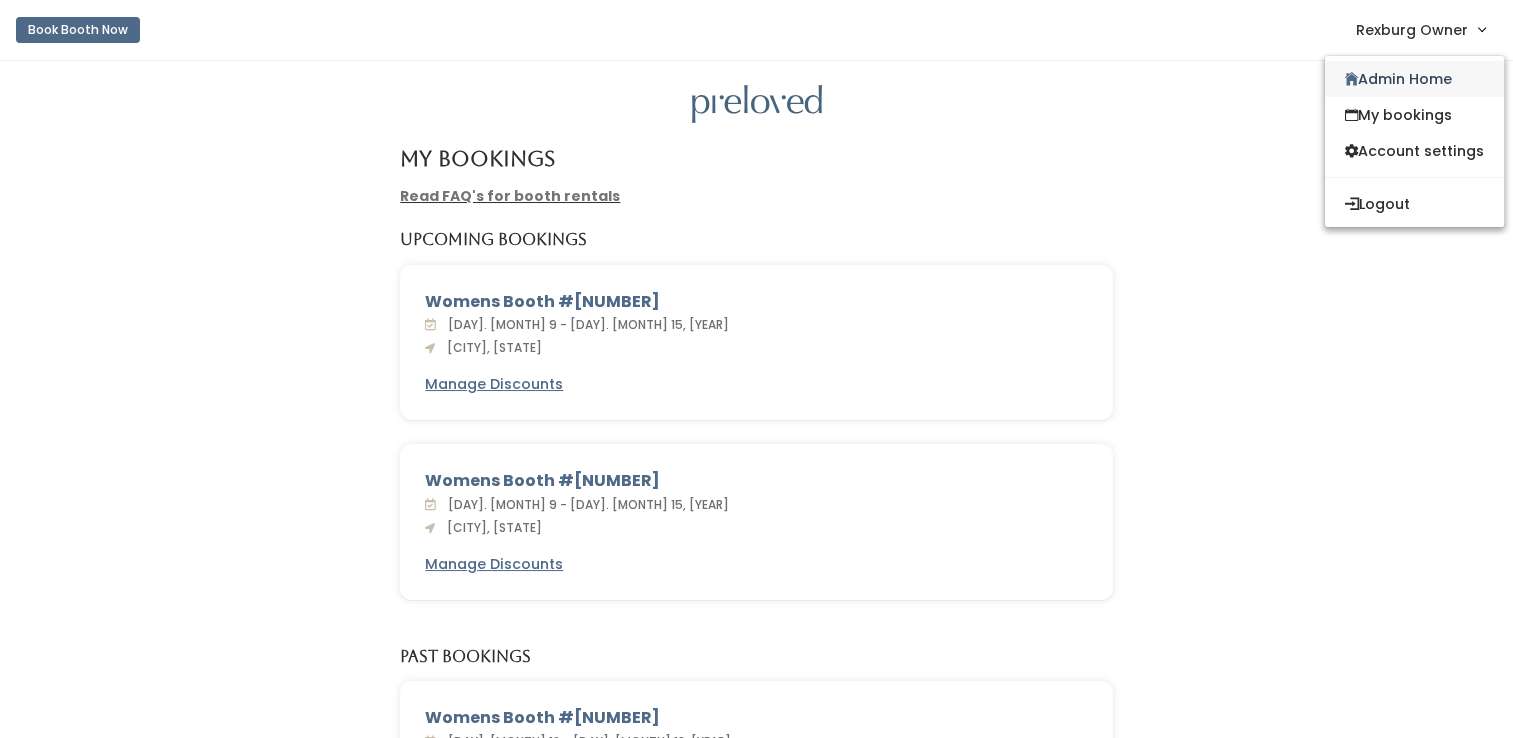 click on "Admin Home" at bounding box center [1414, 79] 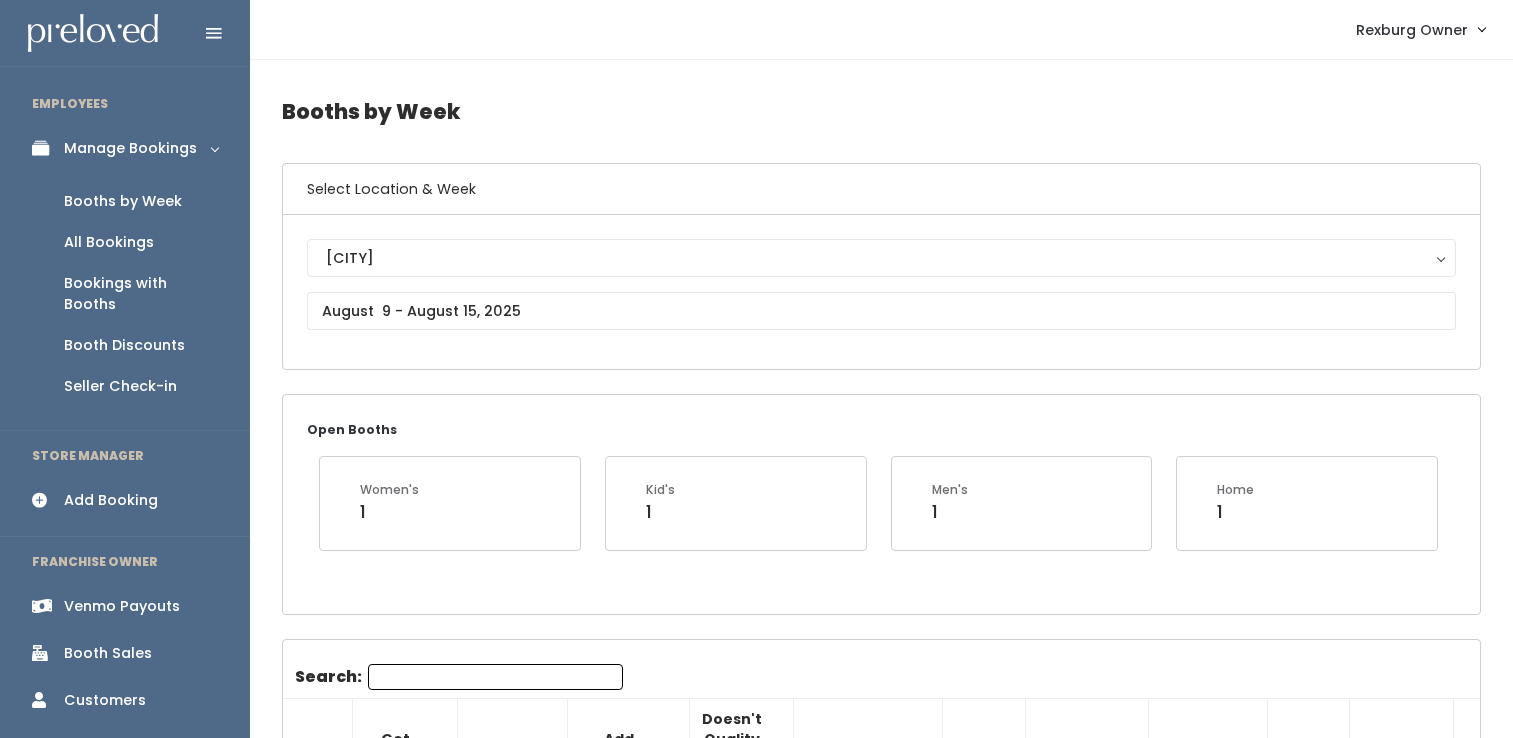 scroll, scrollTop: 0, scrollLeft: 0, axis: both 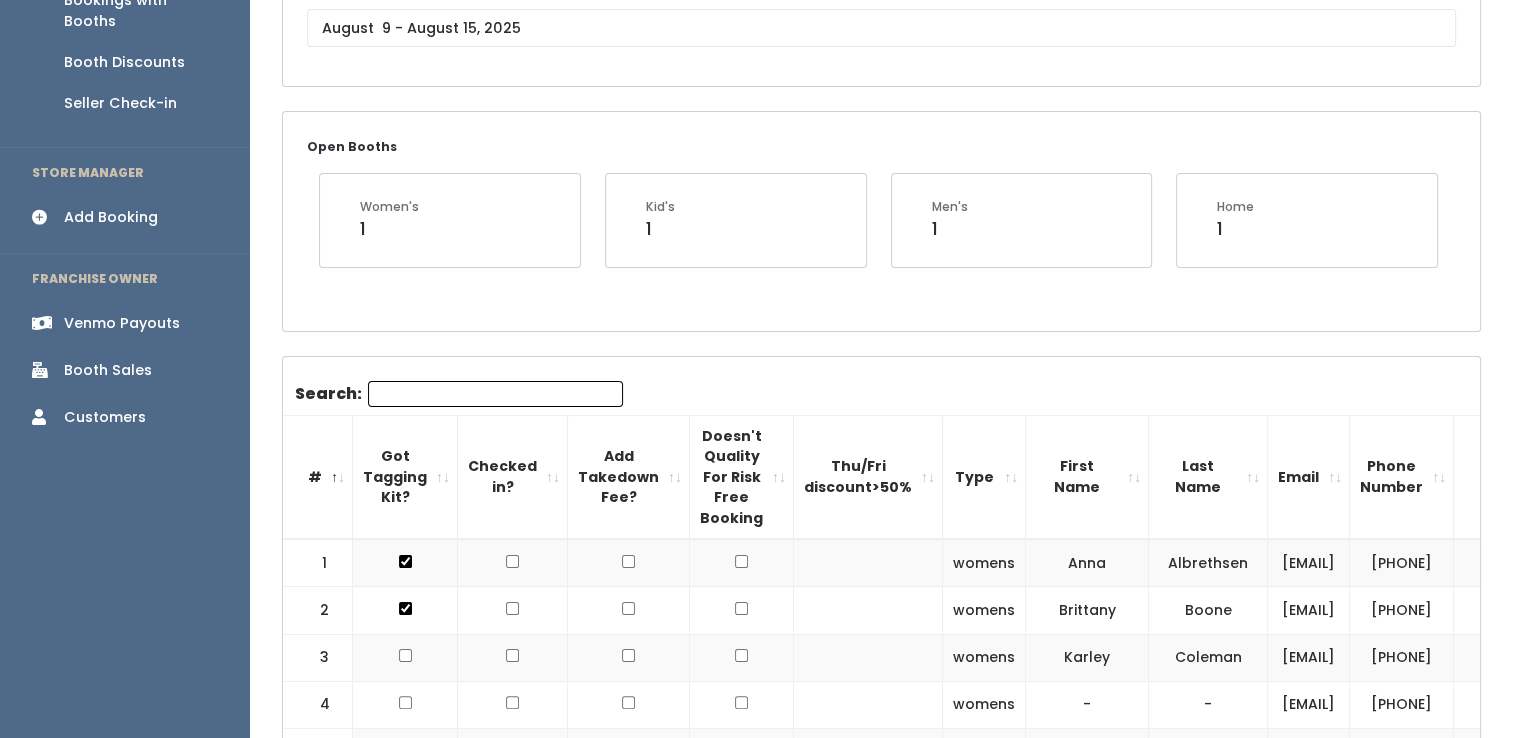 click on "Search:" at bounding box center (495, 394) 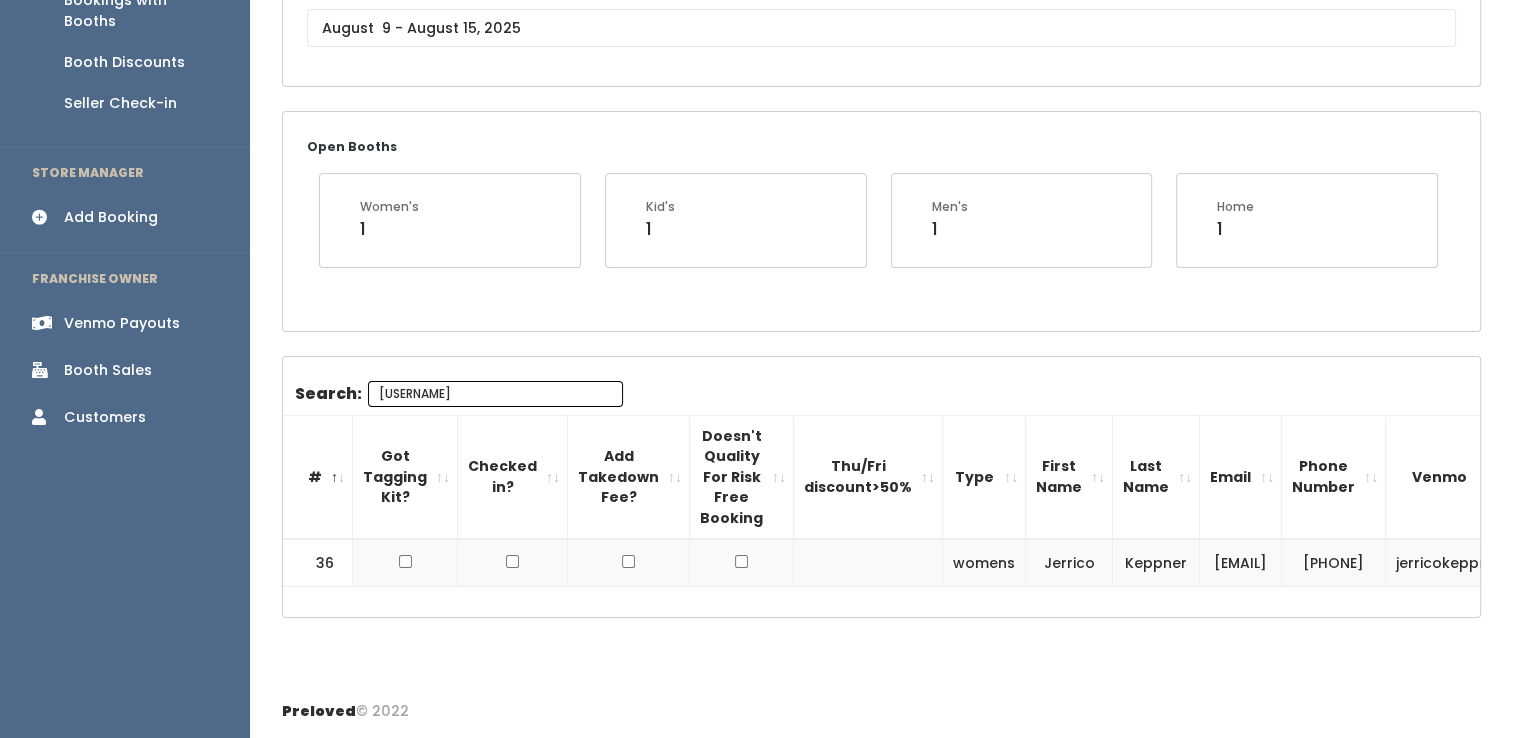 scroll, scrollTop: 0, scrollLeft: 160, axis: horizontal 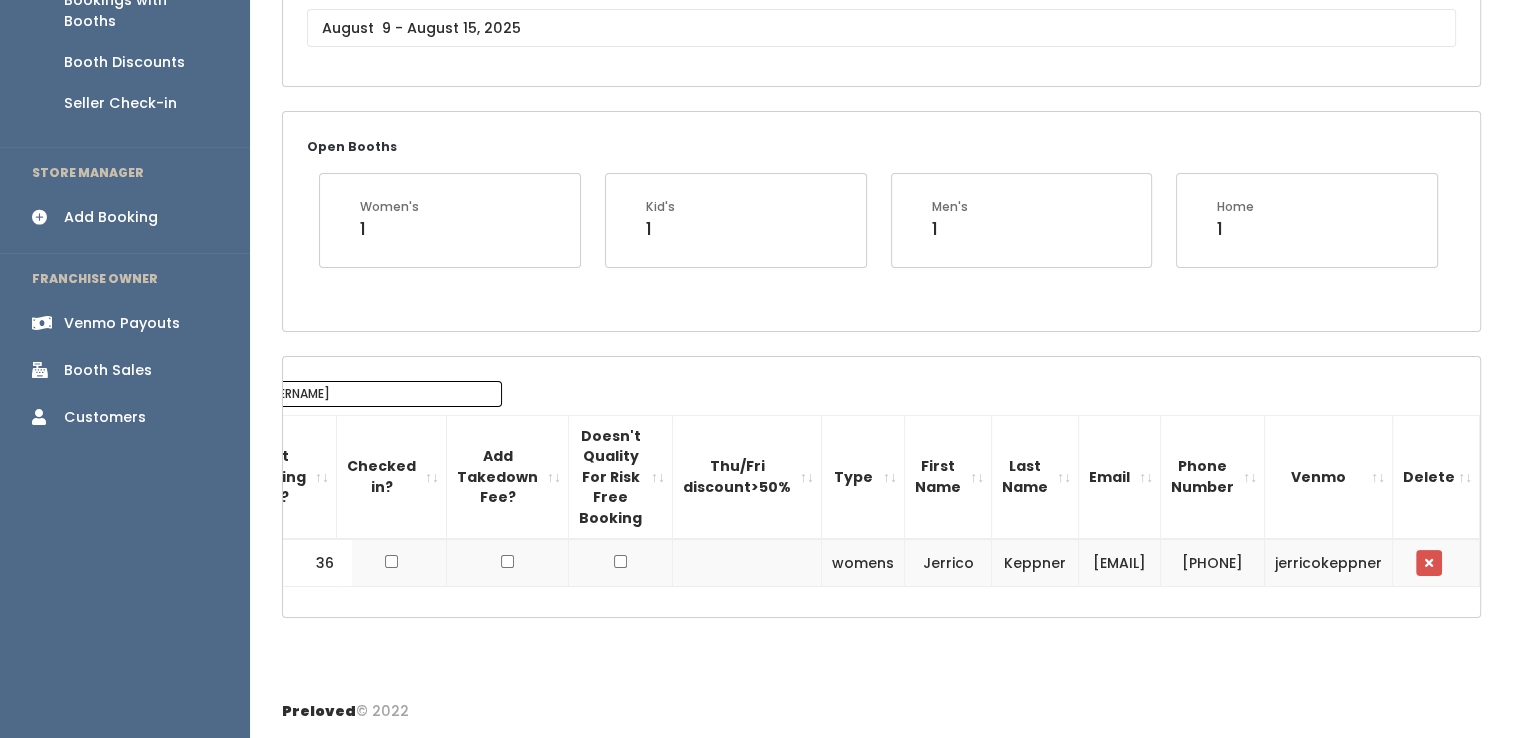 type on "jerri" 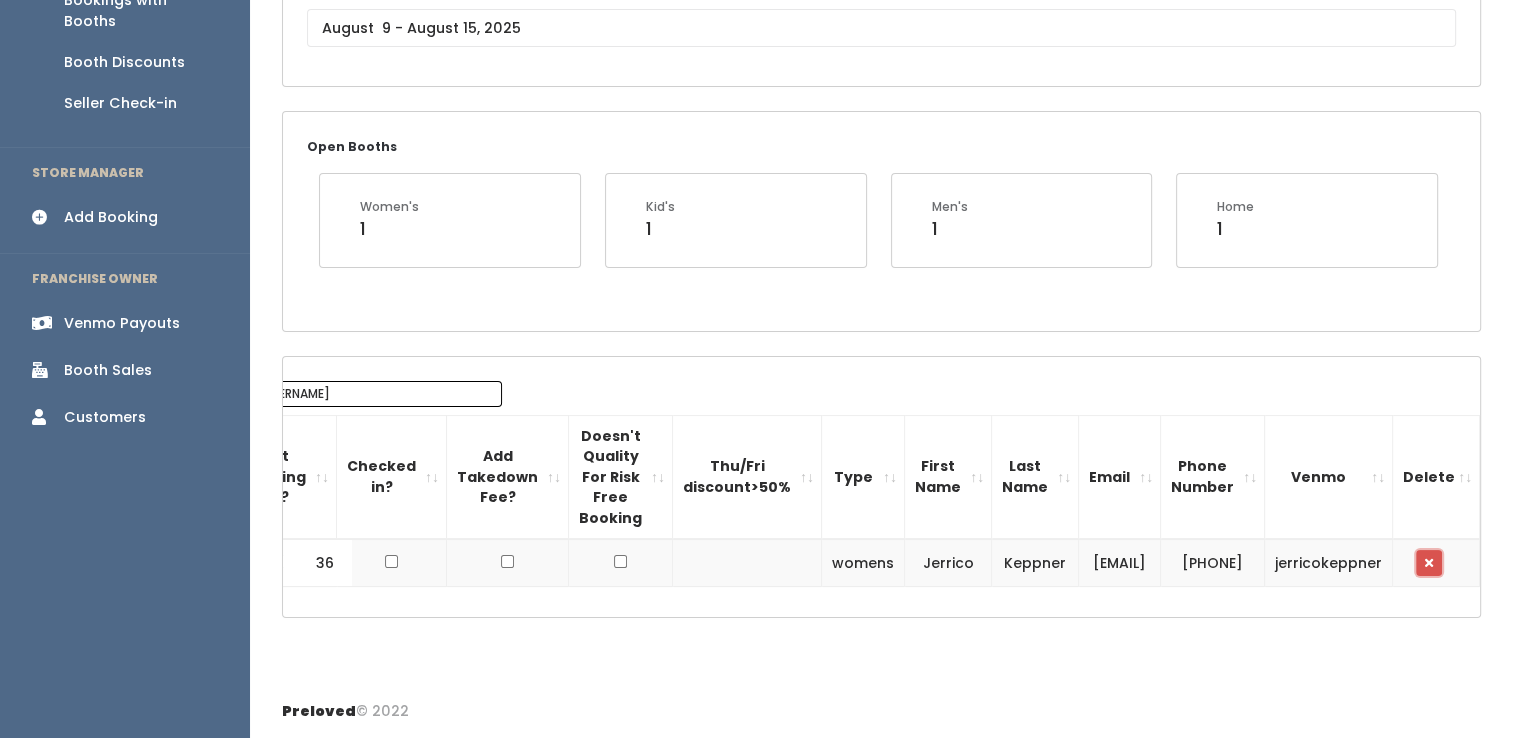 click at bounding box center [1429, 563] 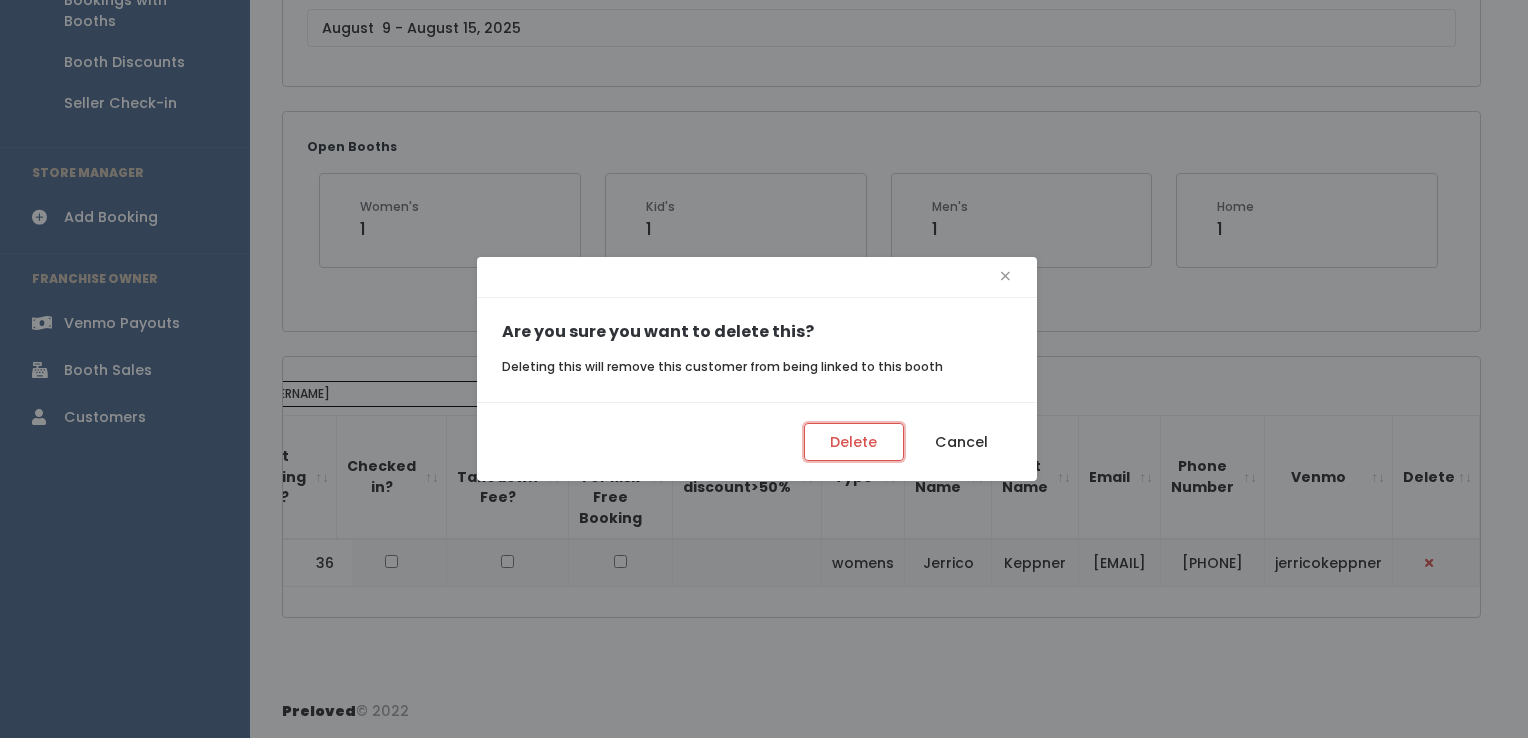 click on "Delete" at bounding box center (854, 442) 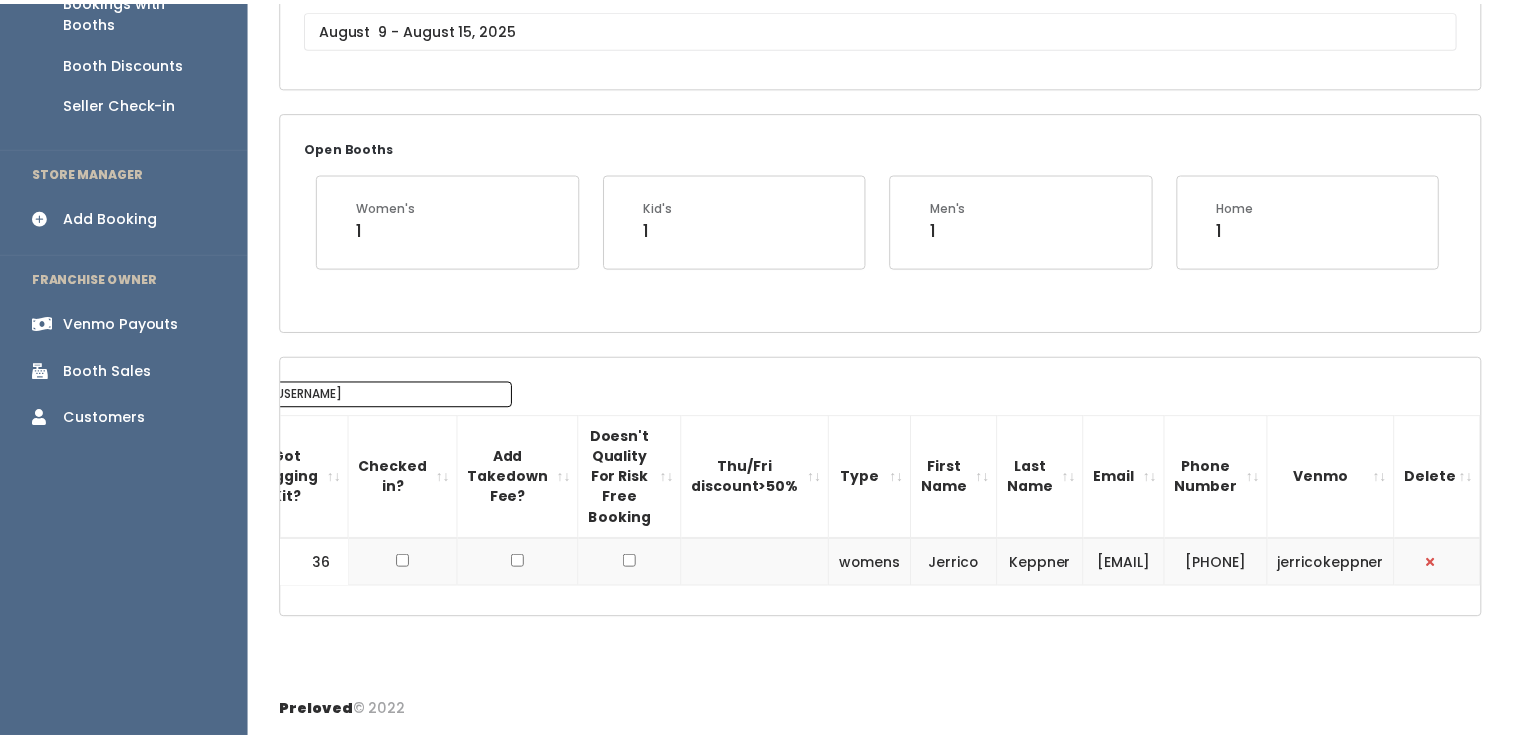 scroll, scrollTop: 0, scrollLeft: 145, axis: horizontal 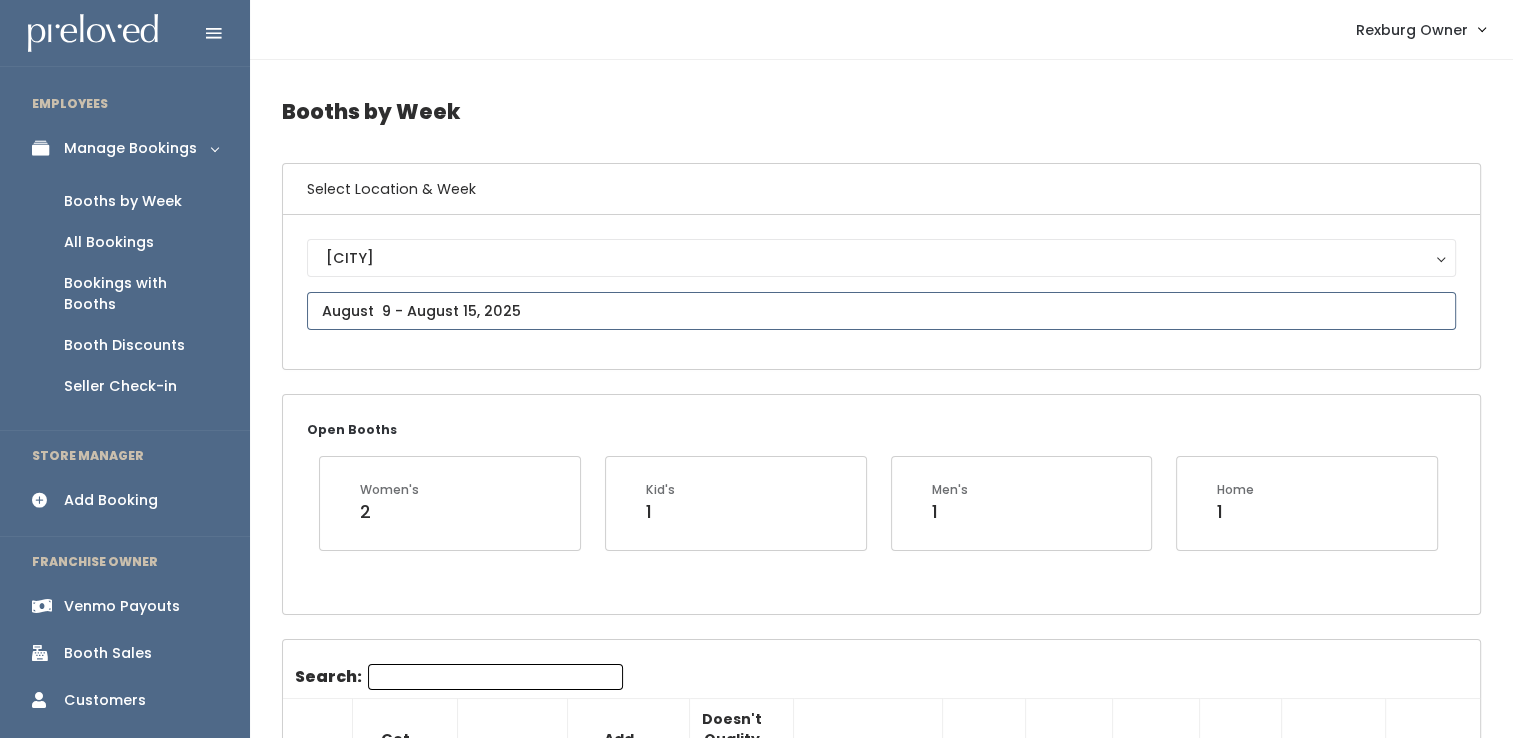 click at bounding box center [881, 311] 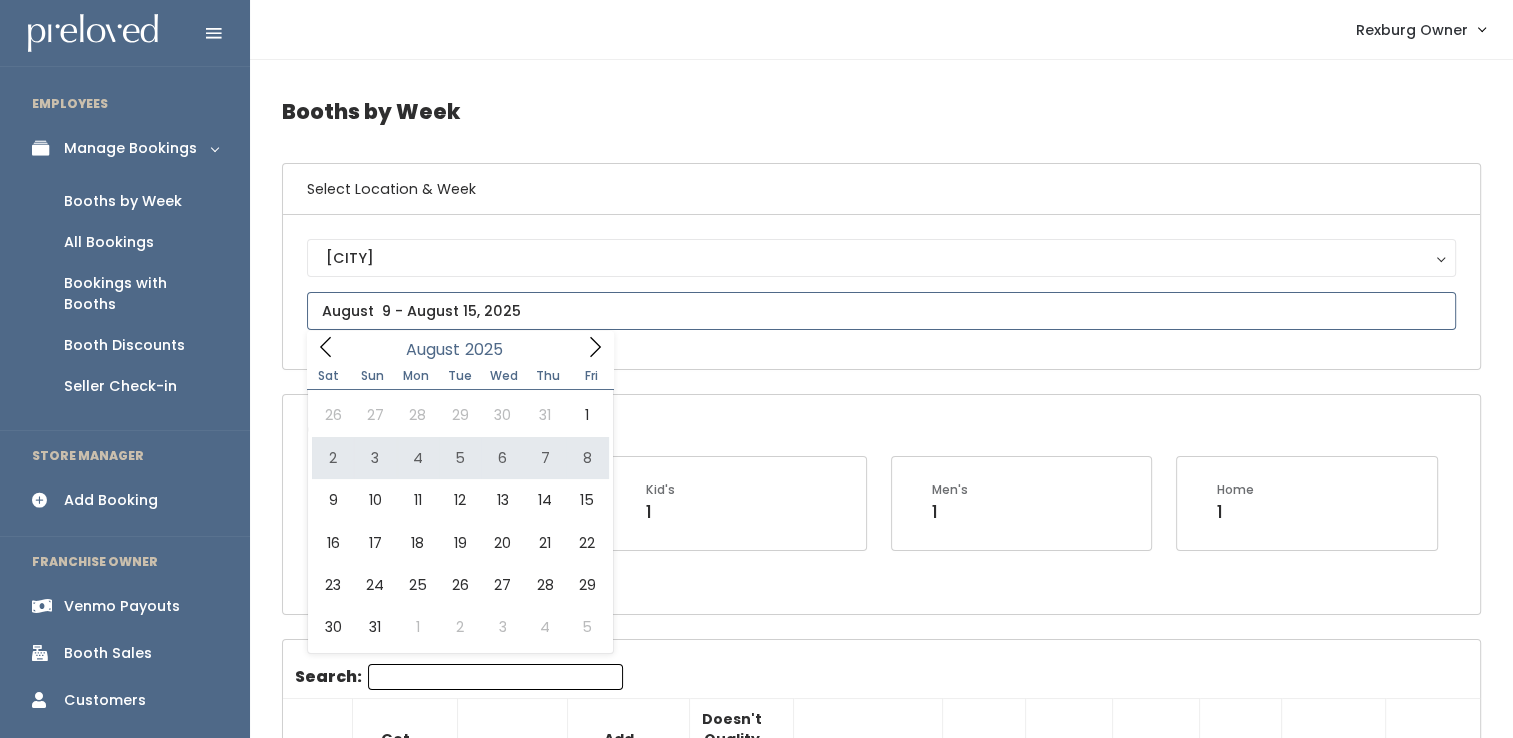 type on "August 2 to August 8" 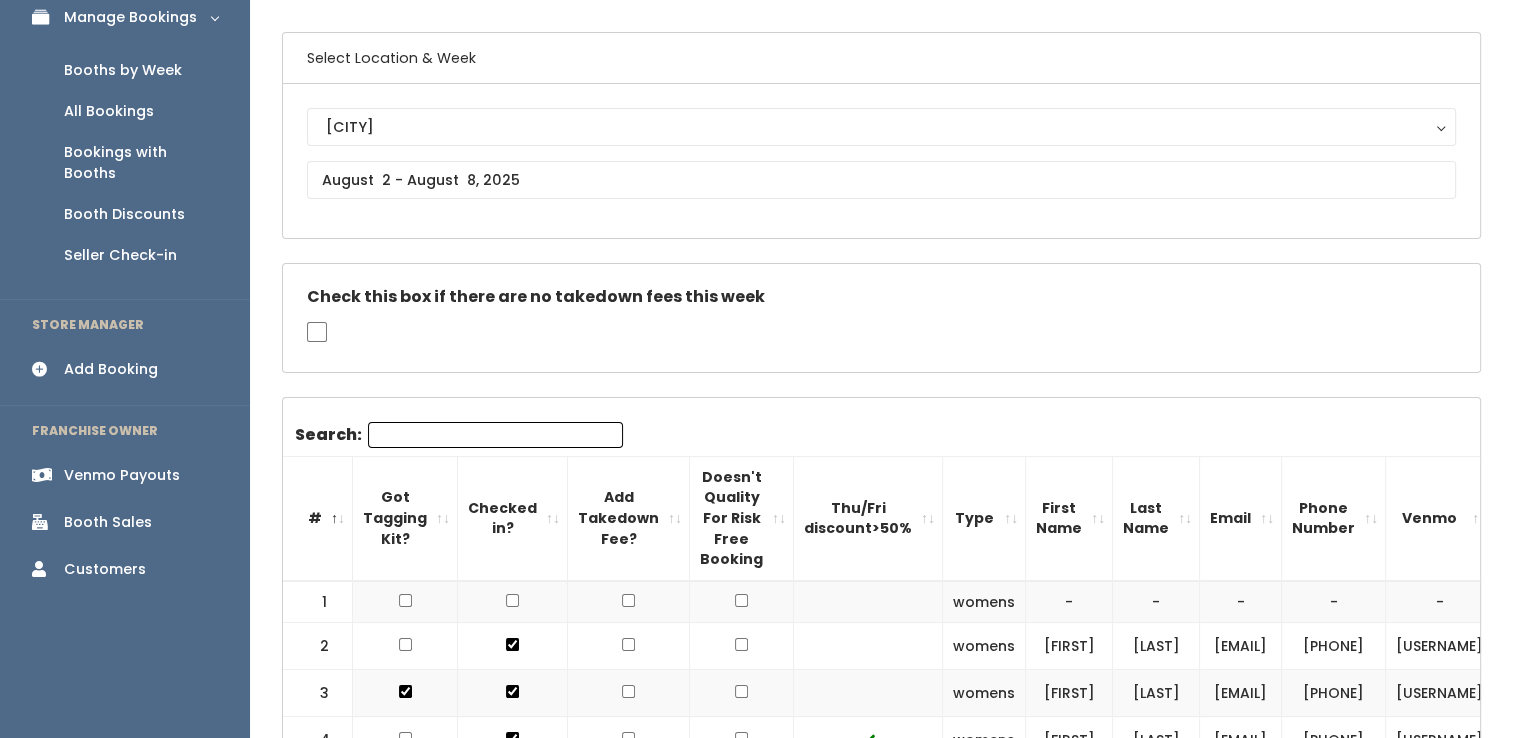 scroll, scrollTop: 216, scrollLeft: 0, axis: vertical 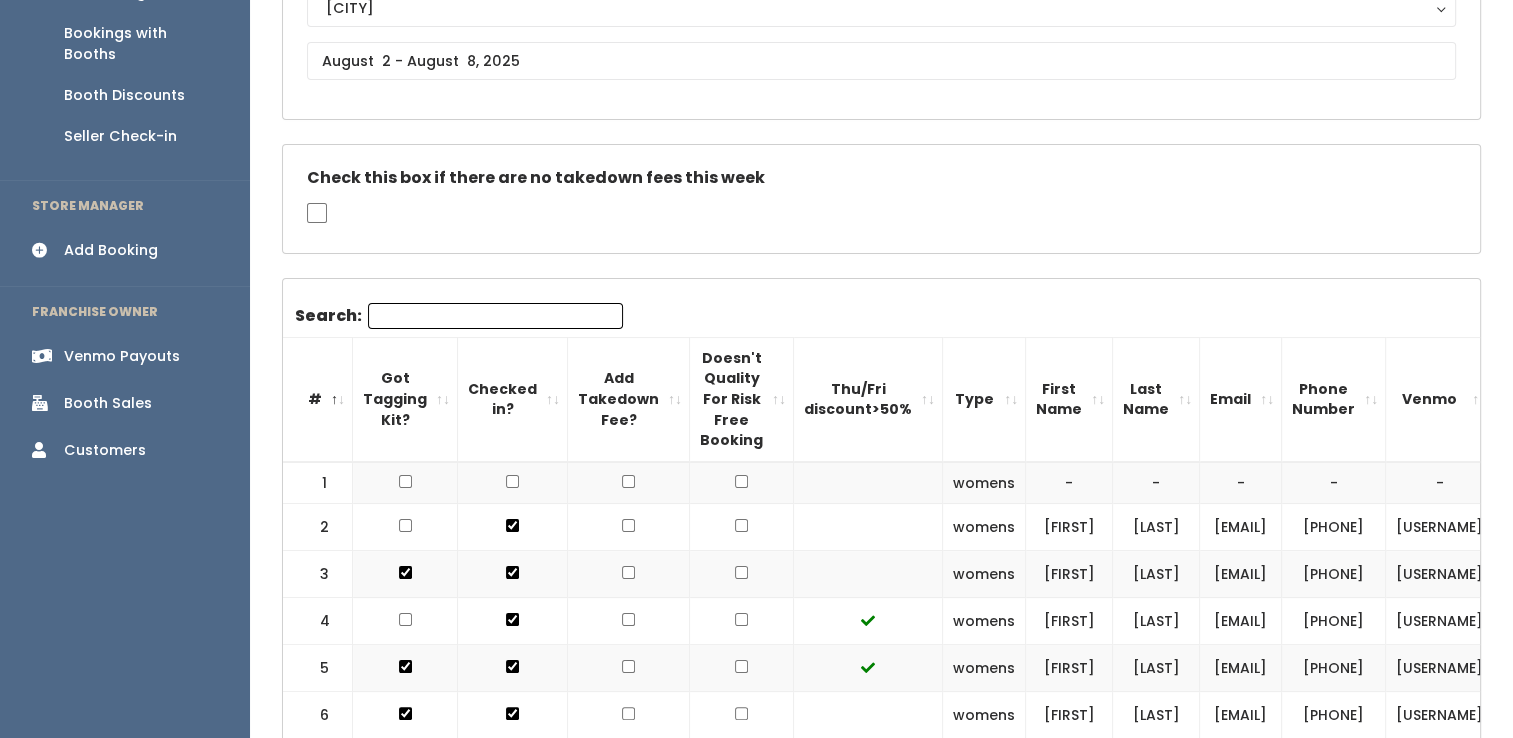 click on "Search:" at bounding box center [495, 316] 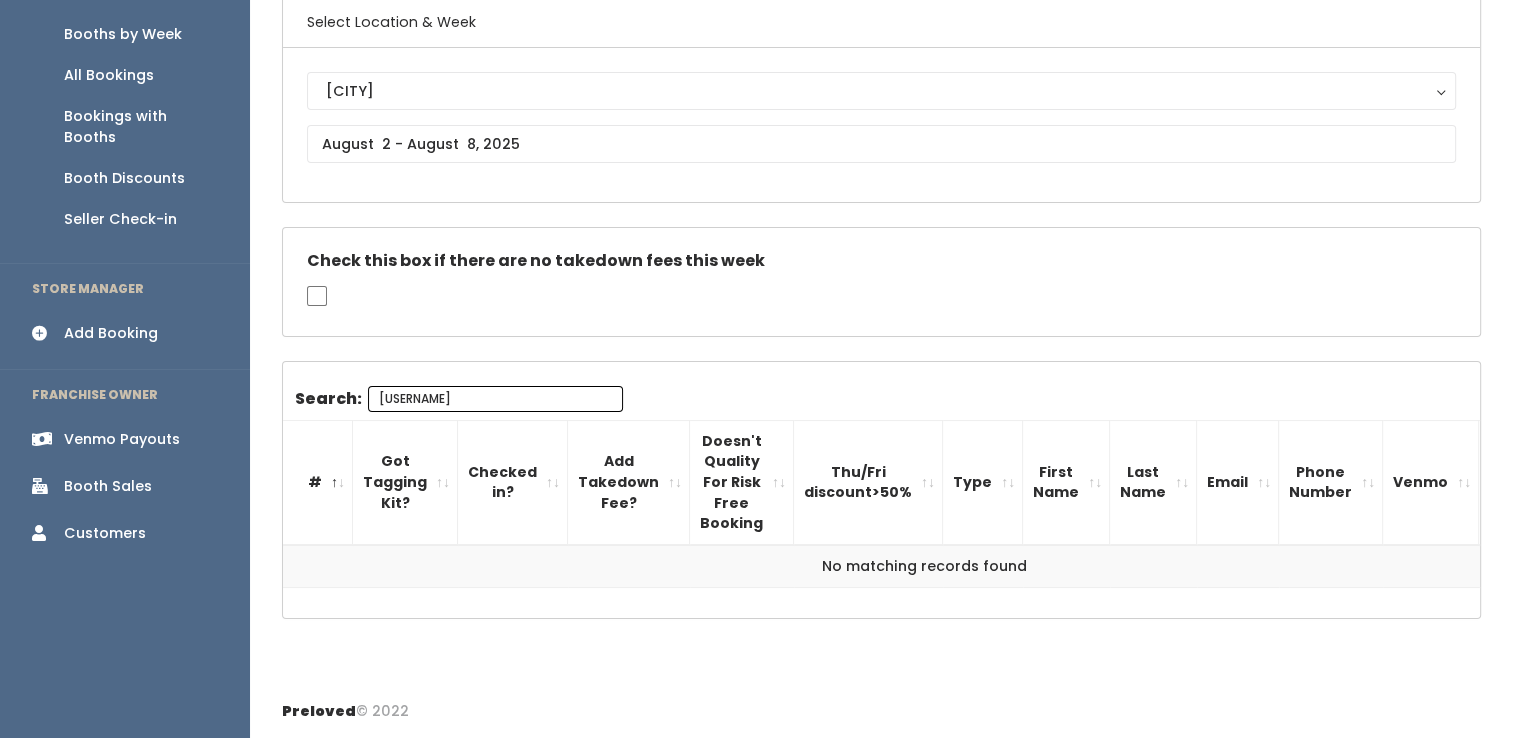 type on "f" 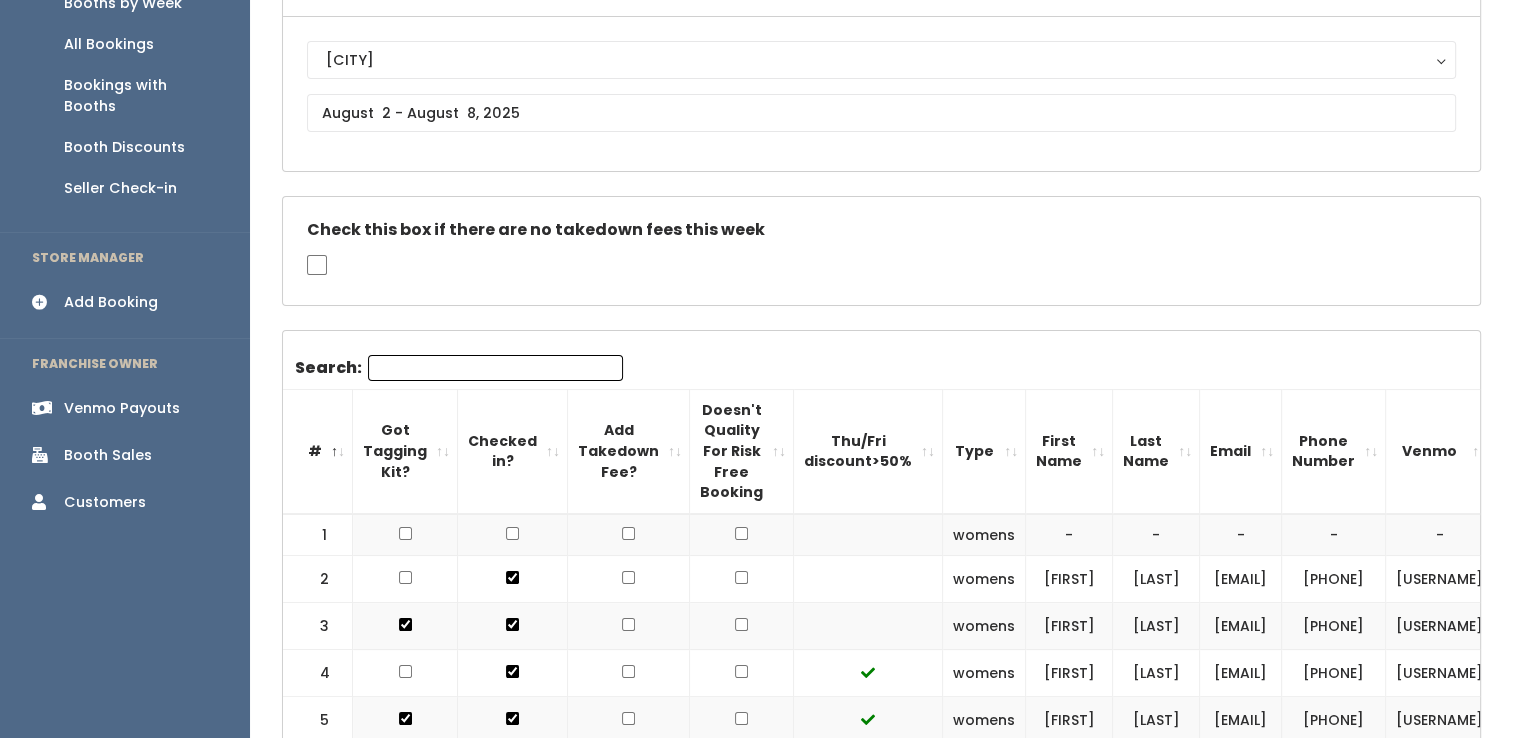 scroll, scrollTop: 250, scrollLeft: 0, axis: vertical 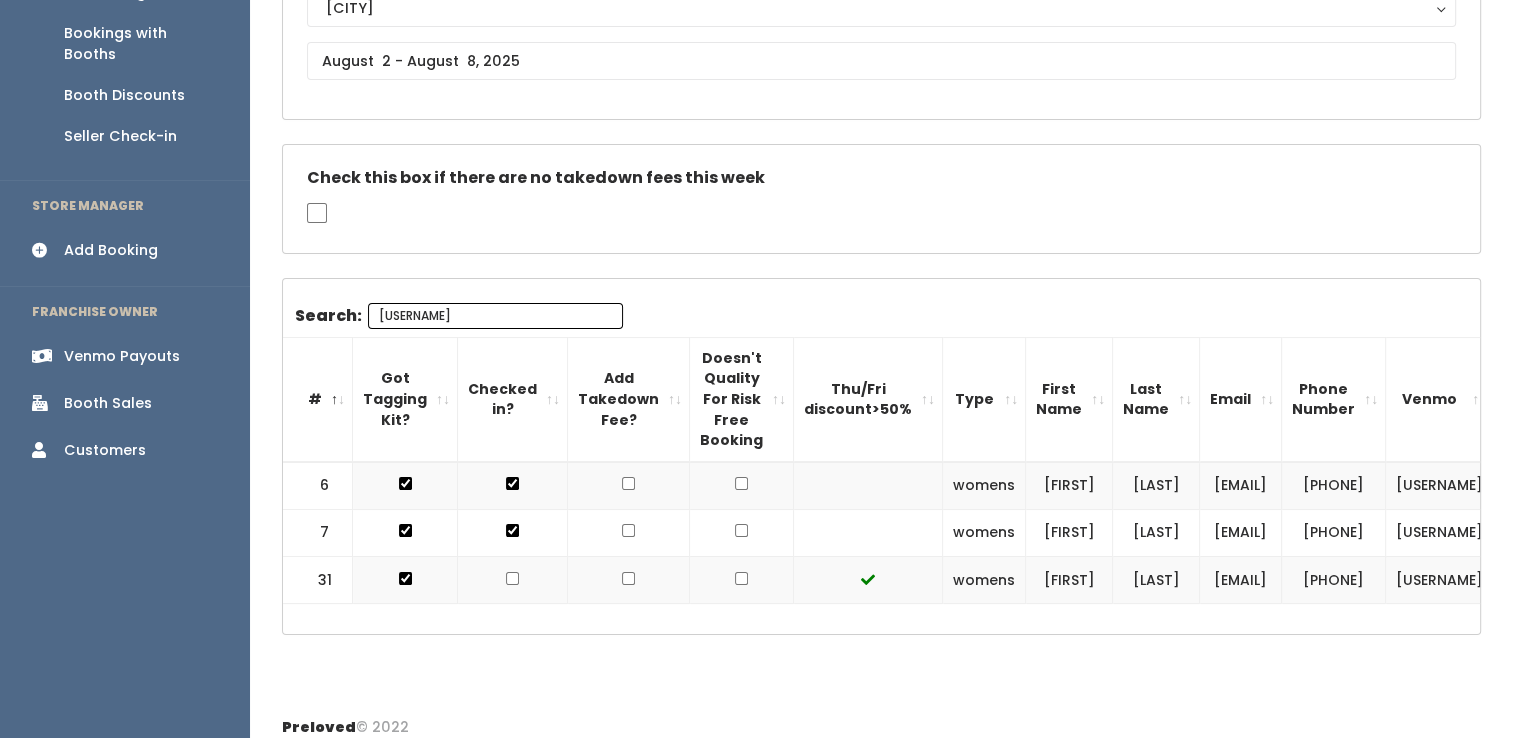 type on "reb" 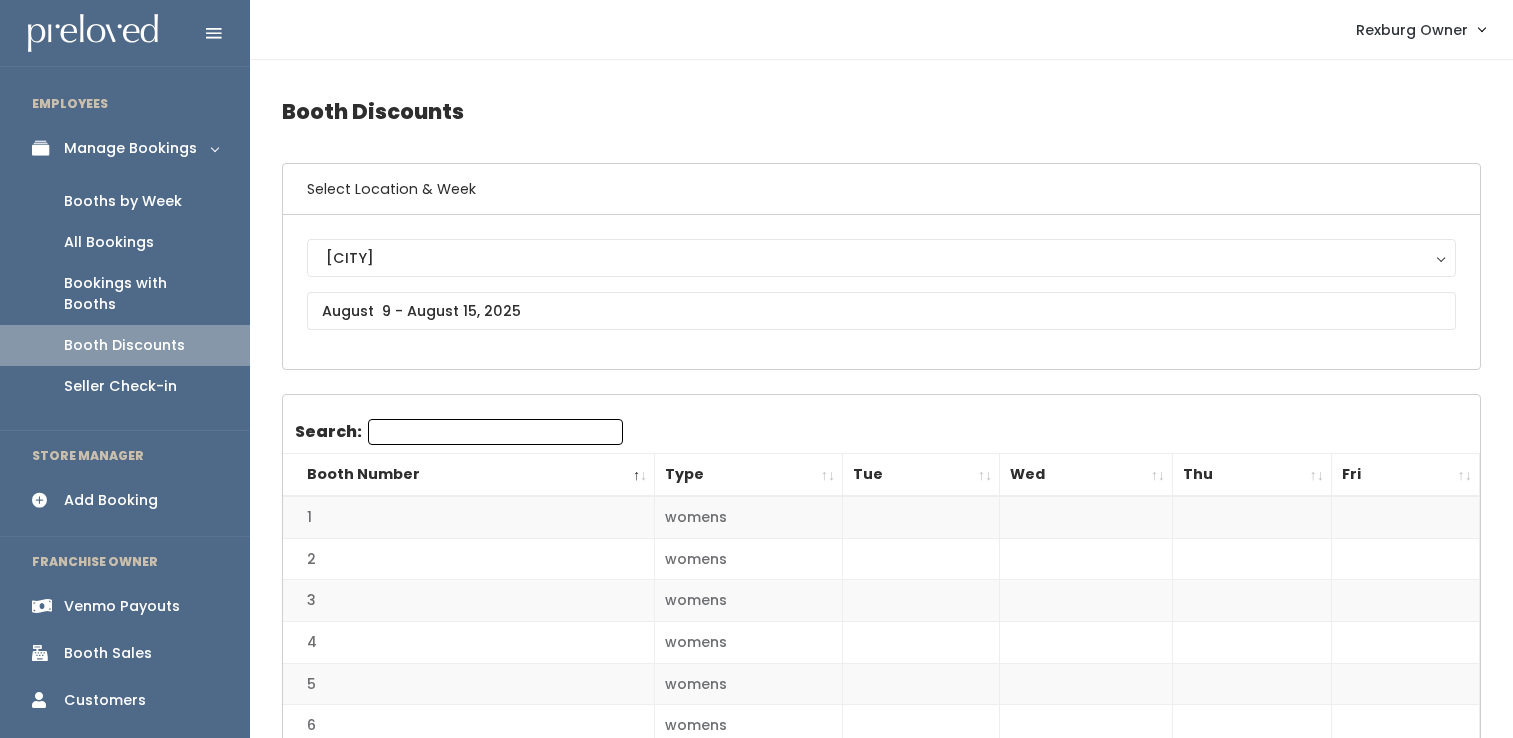 scroll, scrollTop: 0, scrollLeft: 0, axis: both 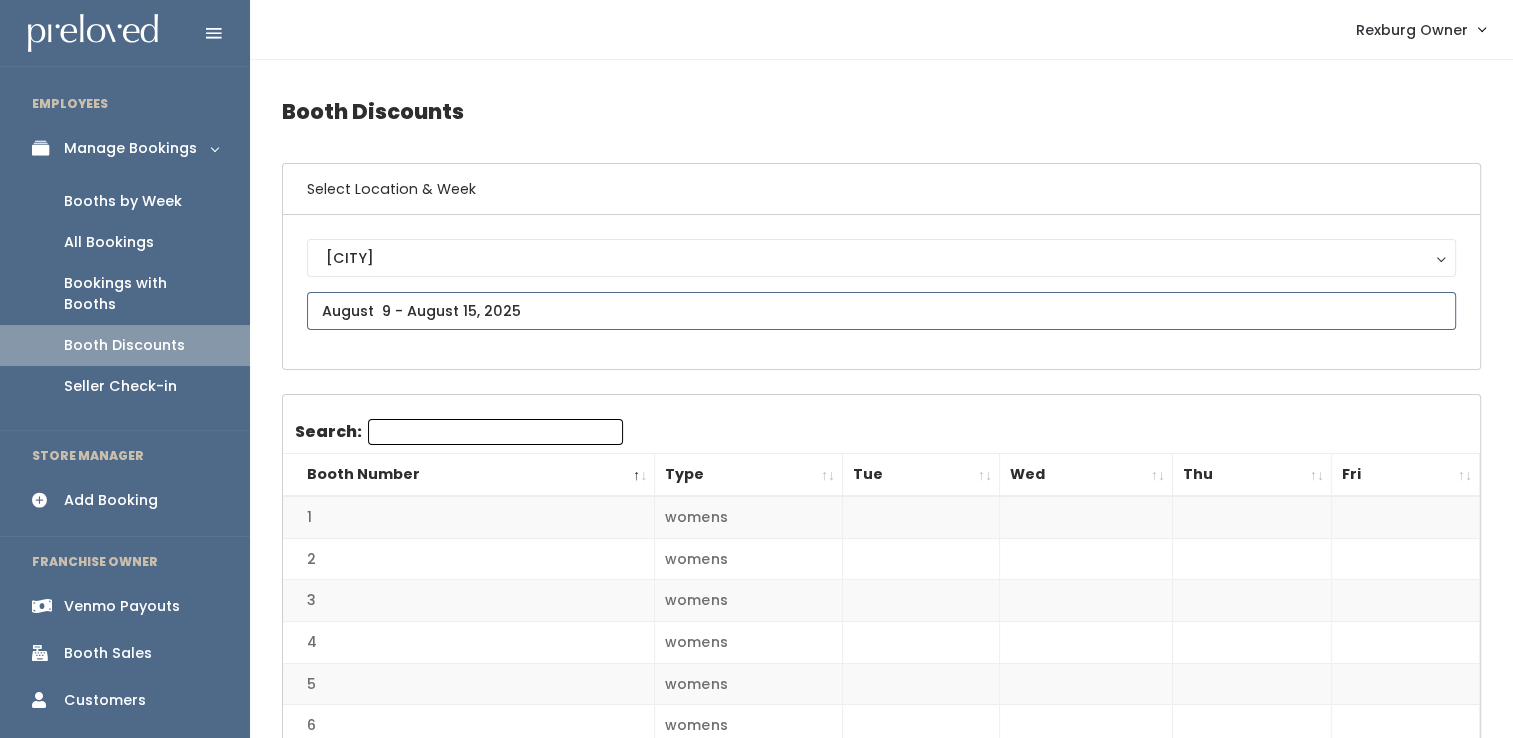 click on "EMPLOYEES
Manage Bookings
Booths by Week
All Bookings
Bookings with Booths
Booth Discounts
Seller Check-in
STORE MANAGER
Add Booking
FRANCHISE OWNER
Venmo Payouts
Booth Sales
Customers" at bounding box center [756, 1508] 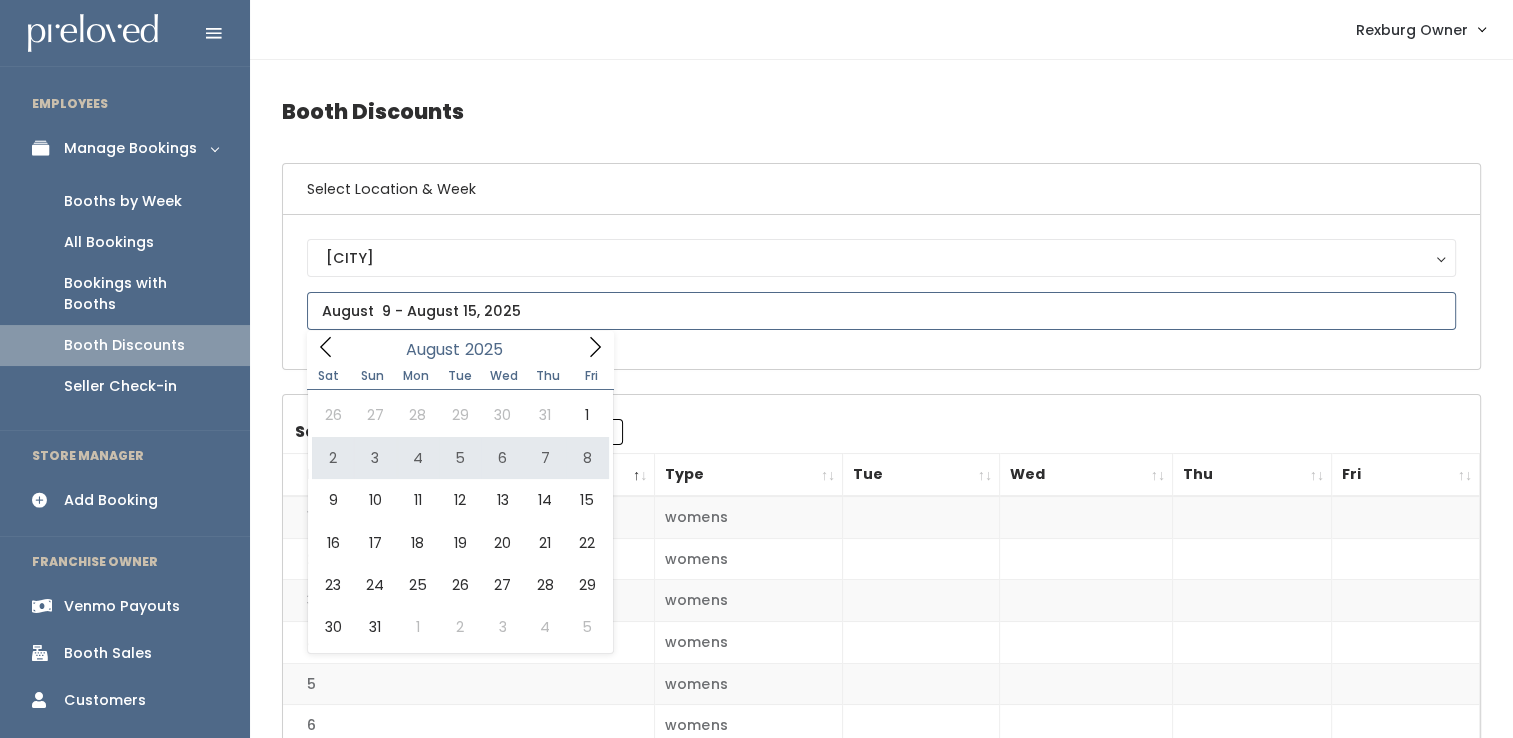 type on "August 2 to August 8" 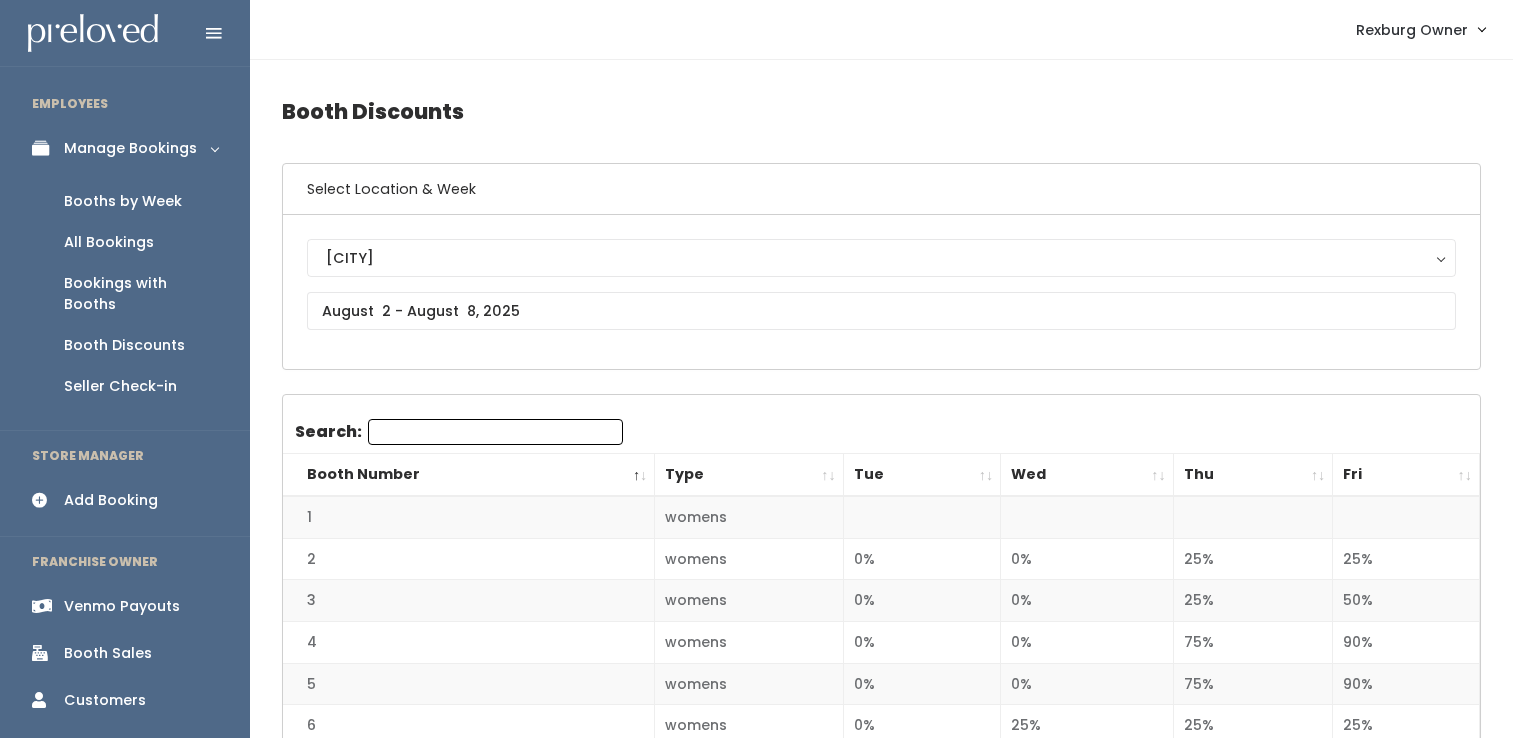 scroll, scrollTop: 0, scrollLeft: 0, axis: both 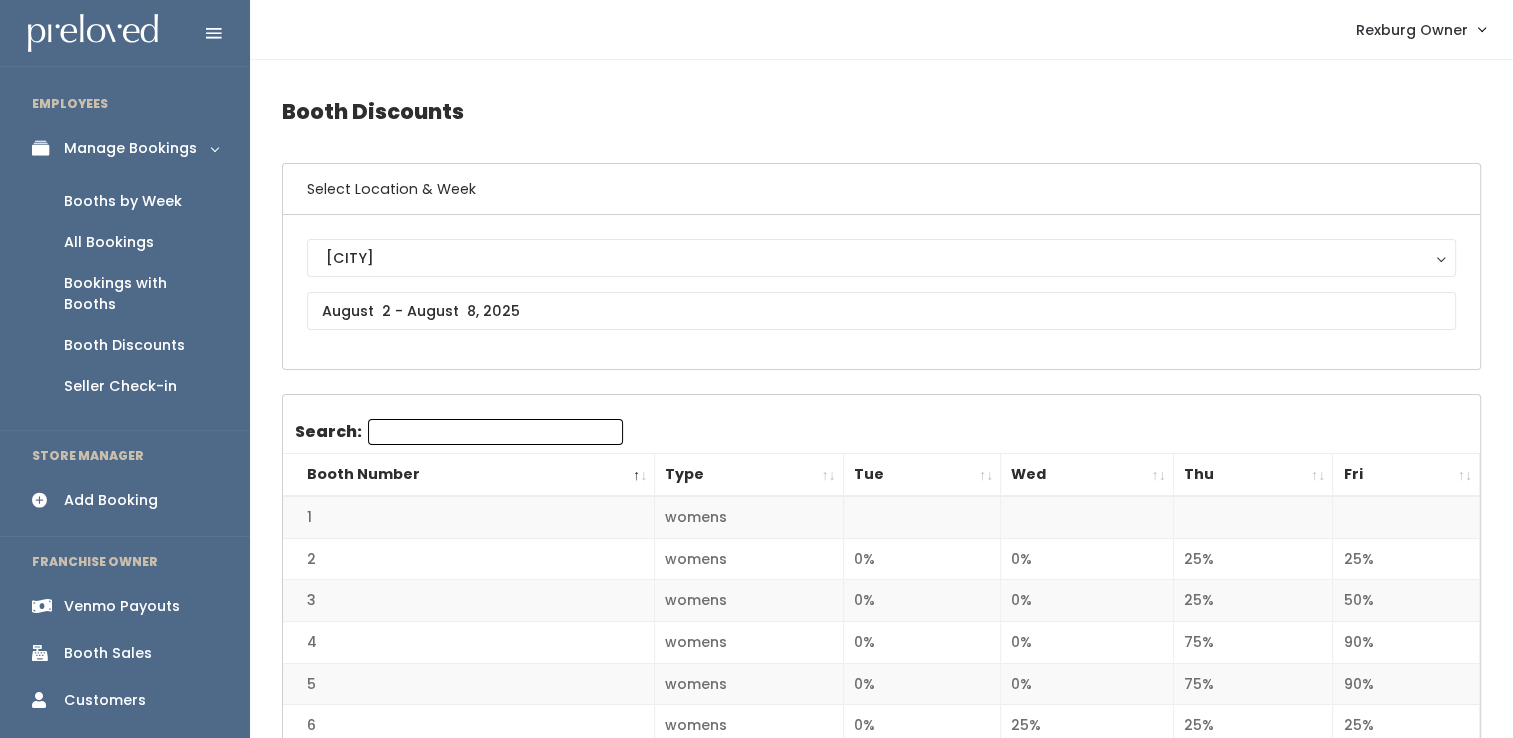 click on "Booths by Week" at bounding box center [123, 201] 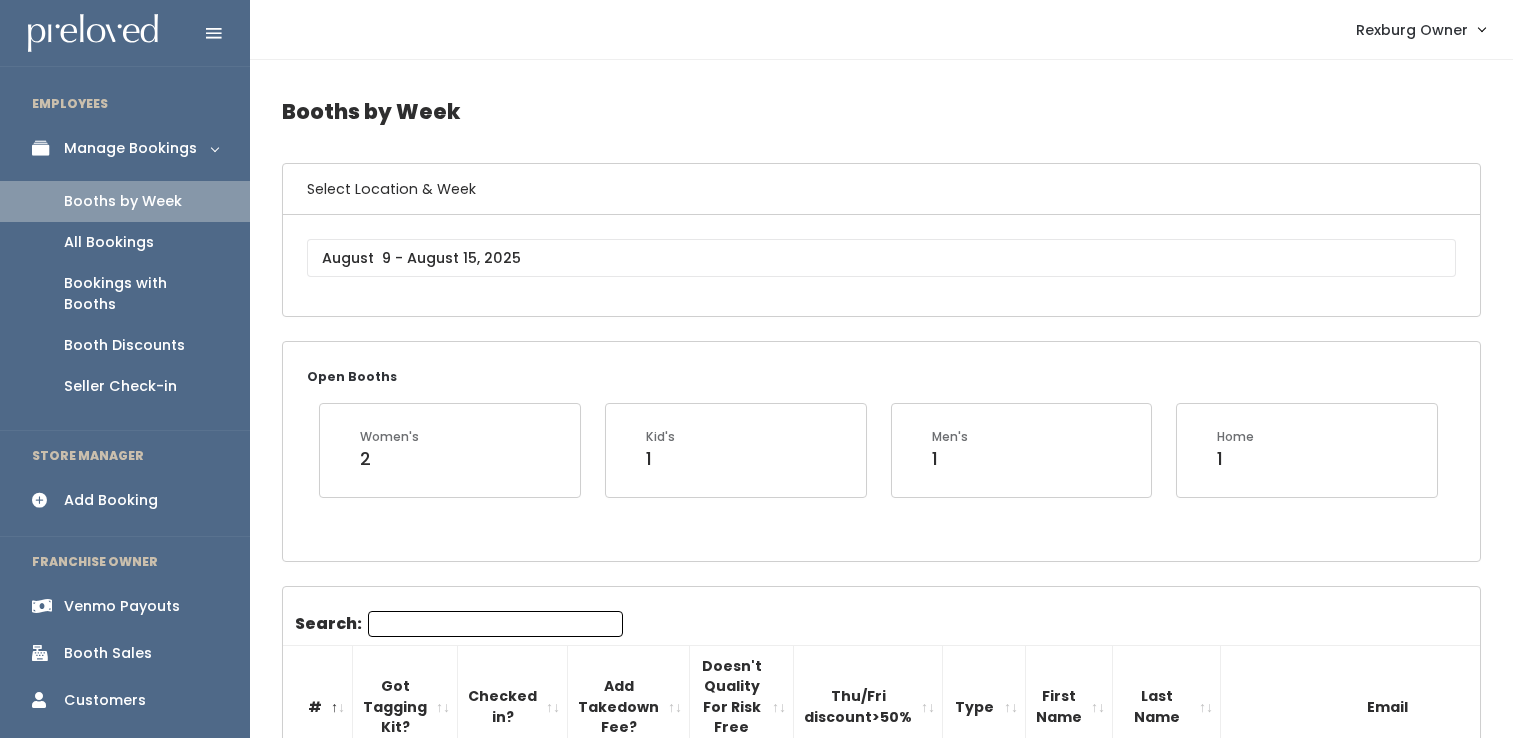scroll, scrollTop: 0, scrollLeft: 0, axis: both 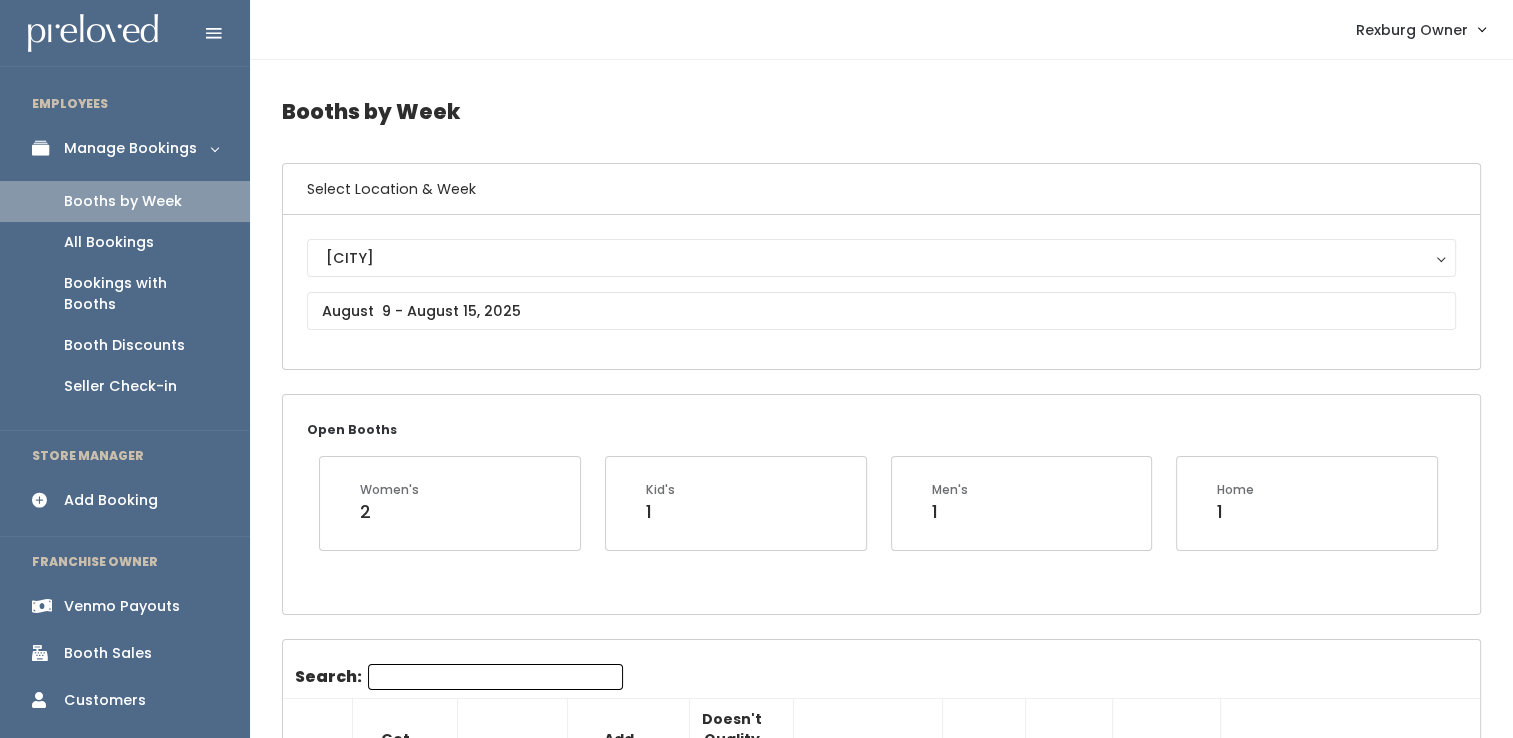click on "Add Booking" at bounding box center (125, 500) 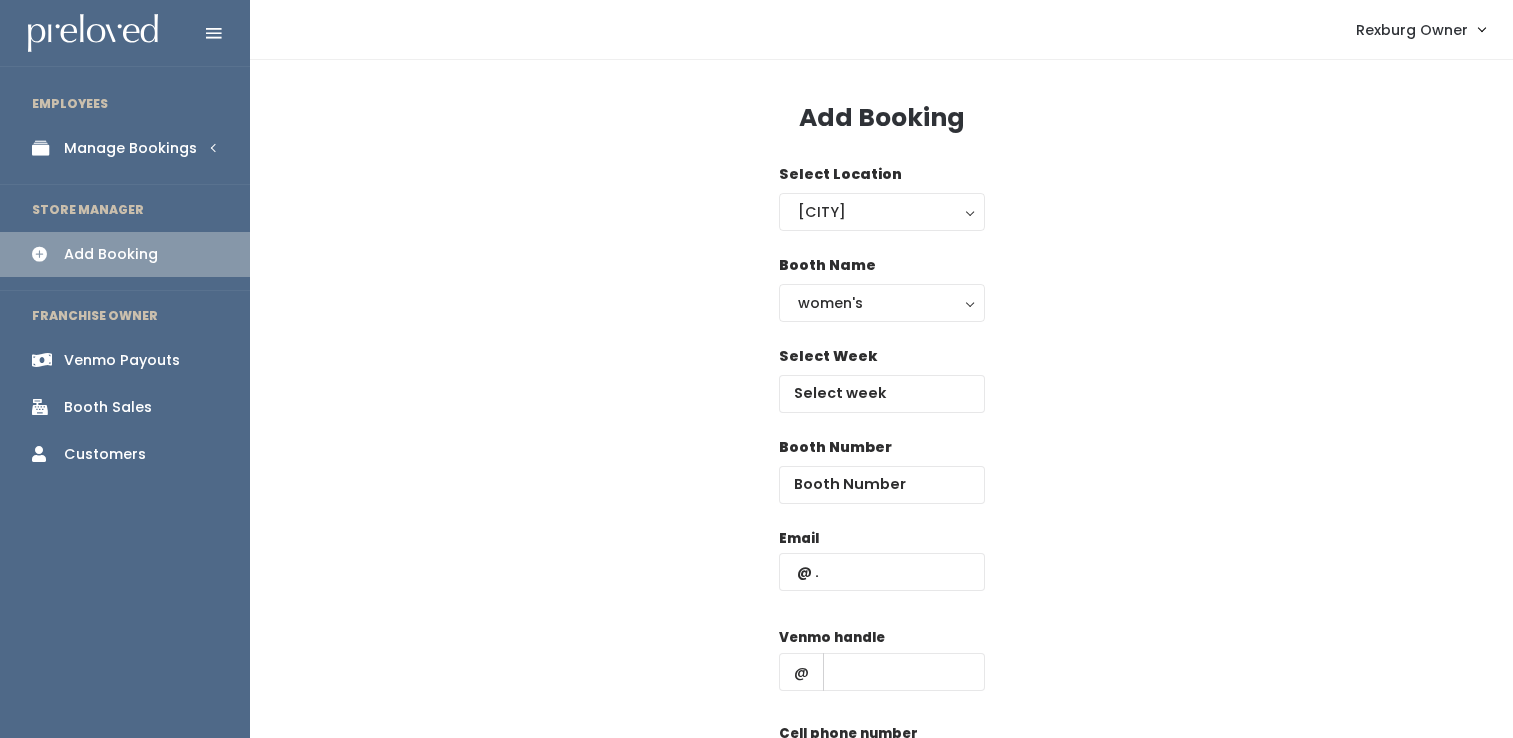 scroll, scrollTop: 0, scrollLeft: 0, axis: both 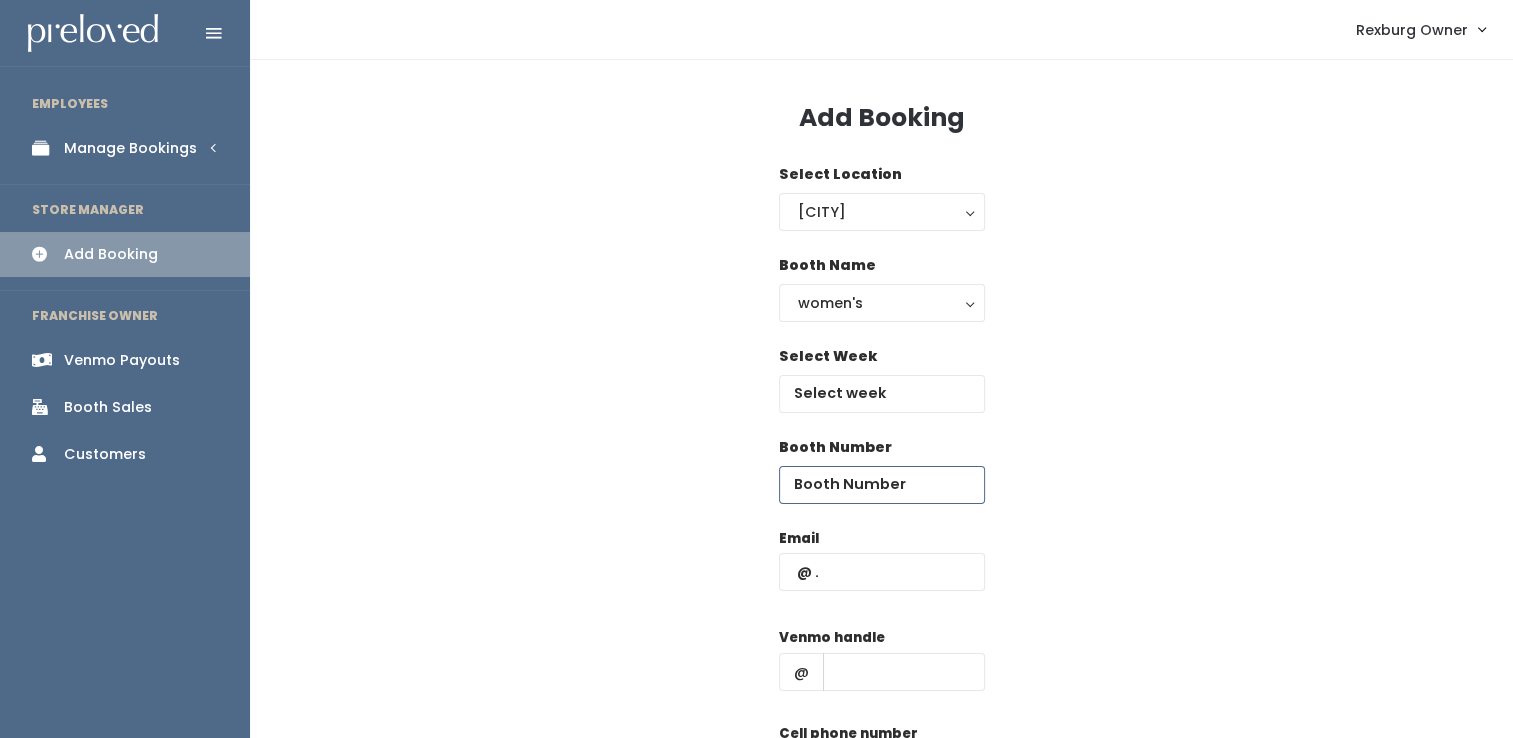 click at bounding box center (882, 485) 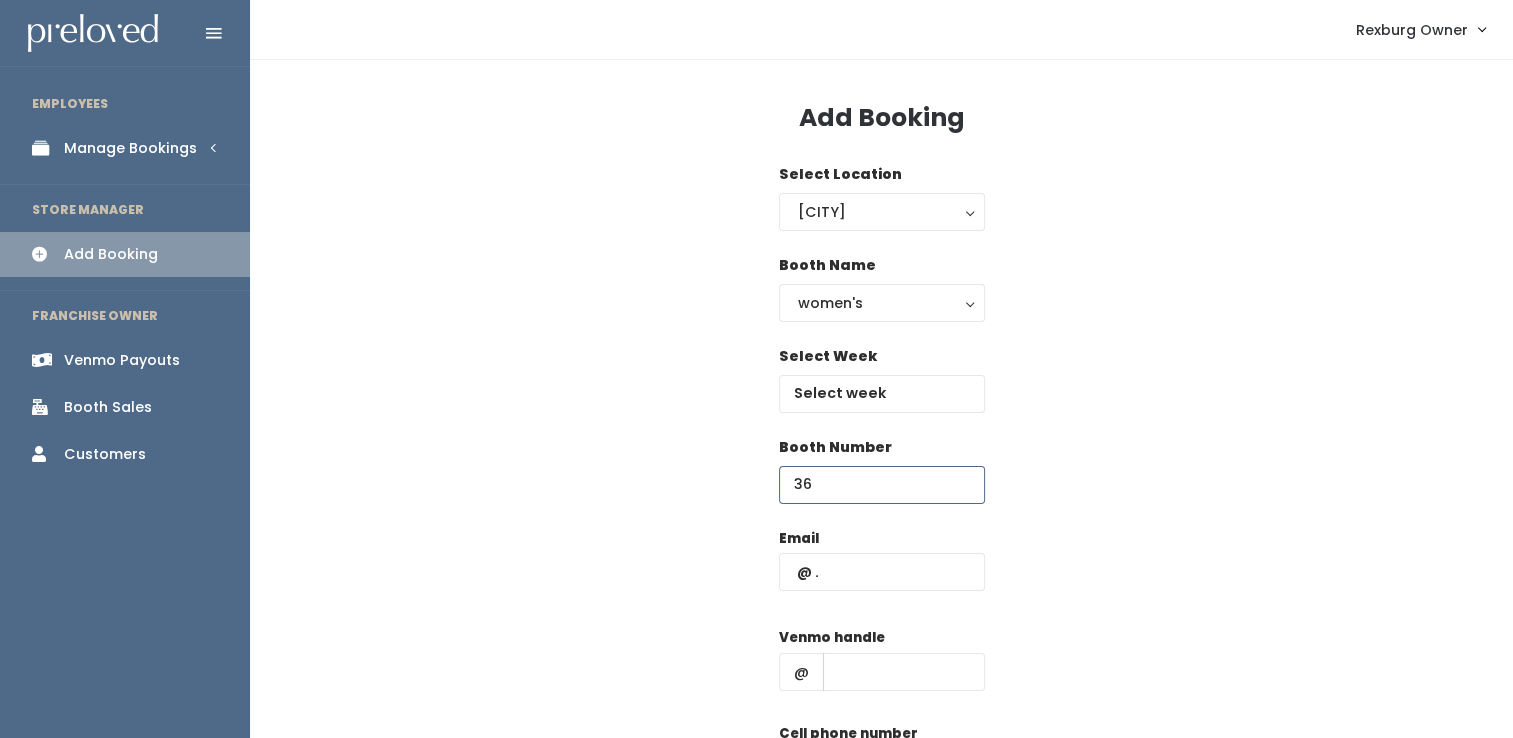 type on "36" 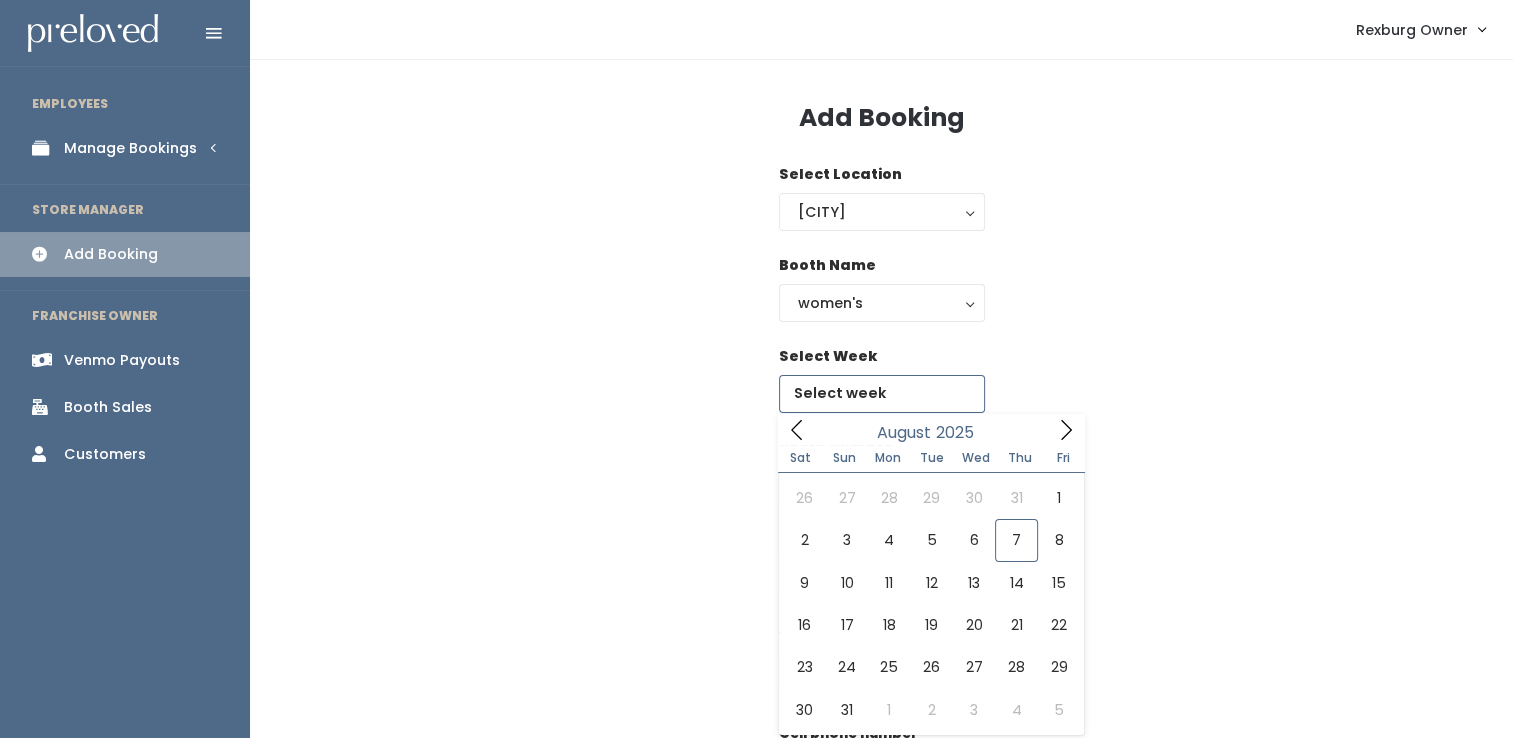 click at bounding box center (882, 394) 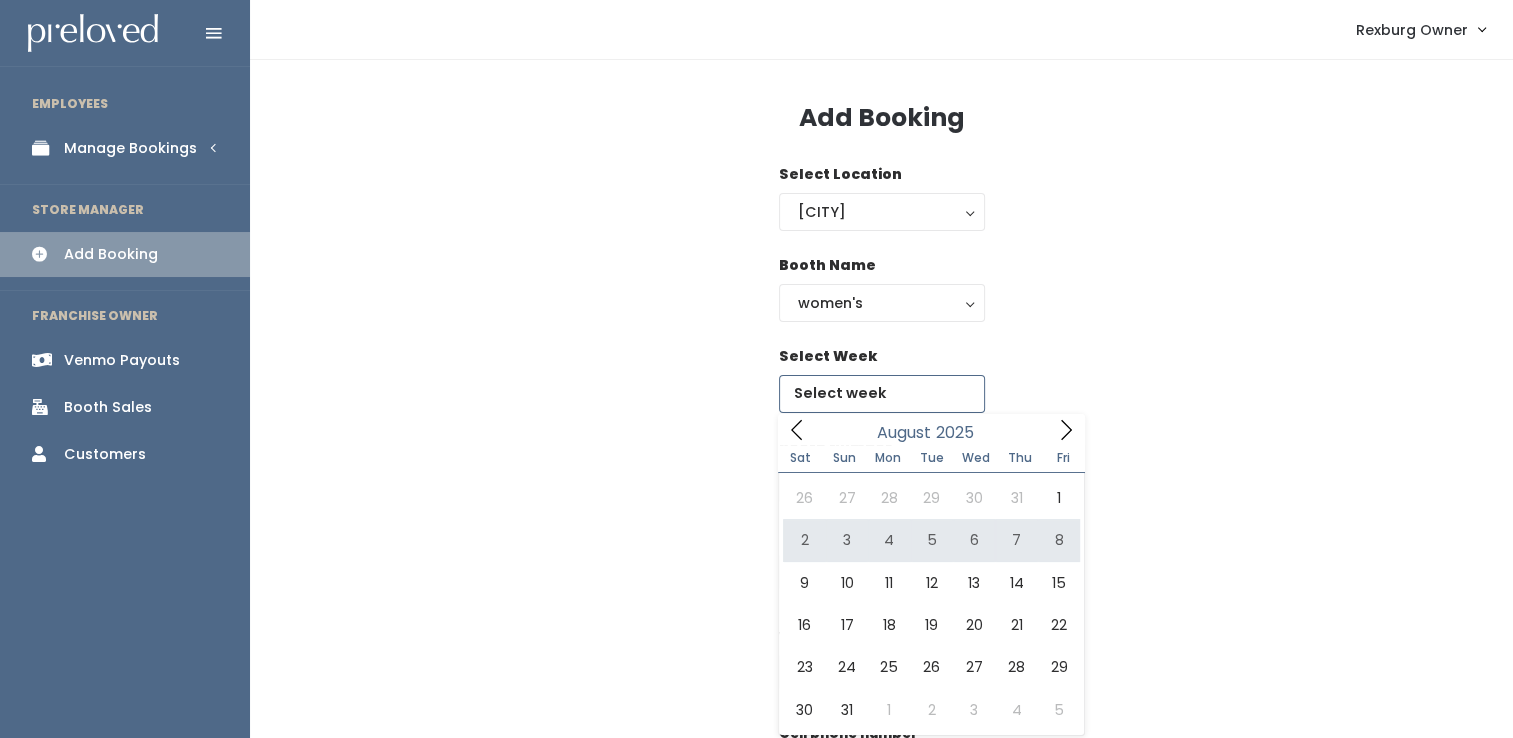 type on "August 9 to August 15" 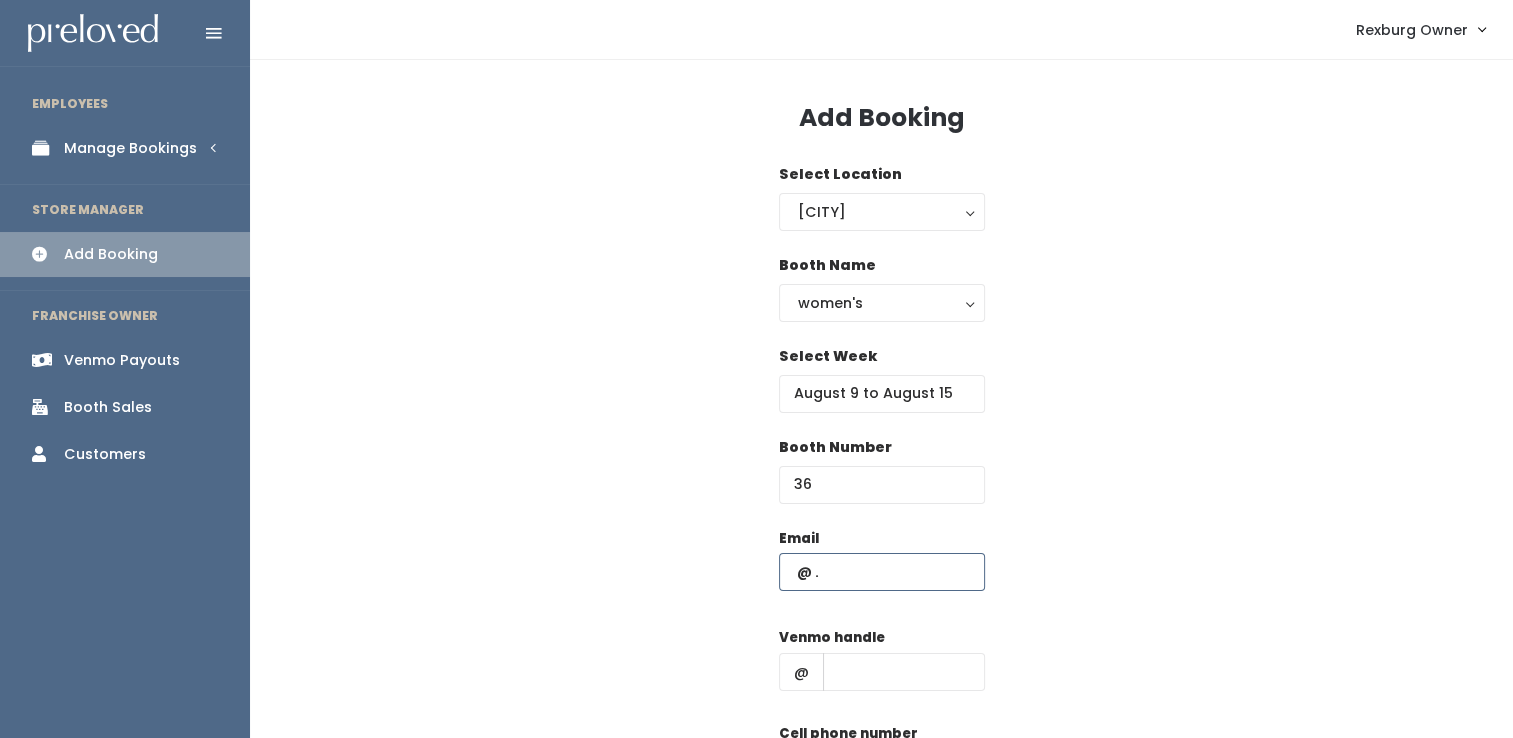 click at bounding box center (882, 572) 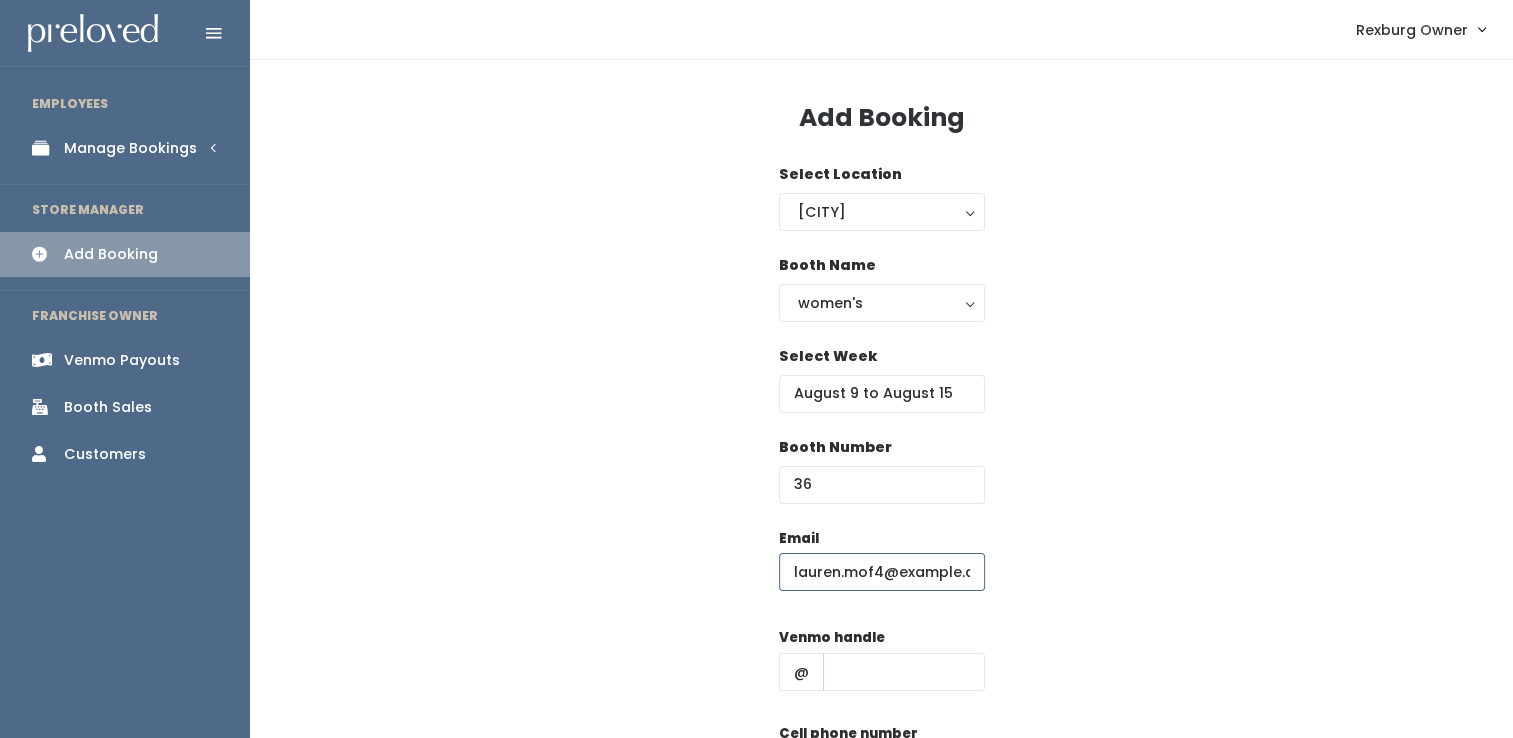 type on "lauren.mof4@gmail.com" 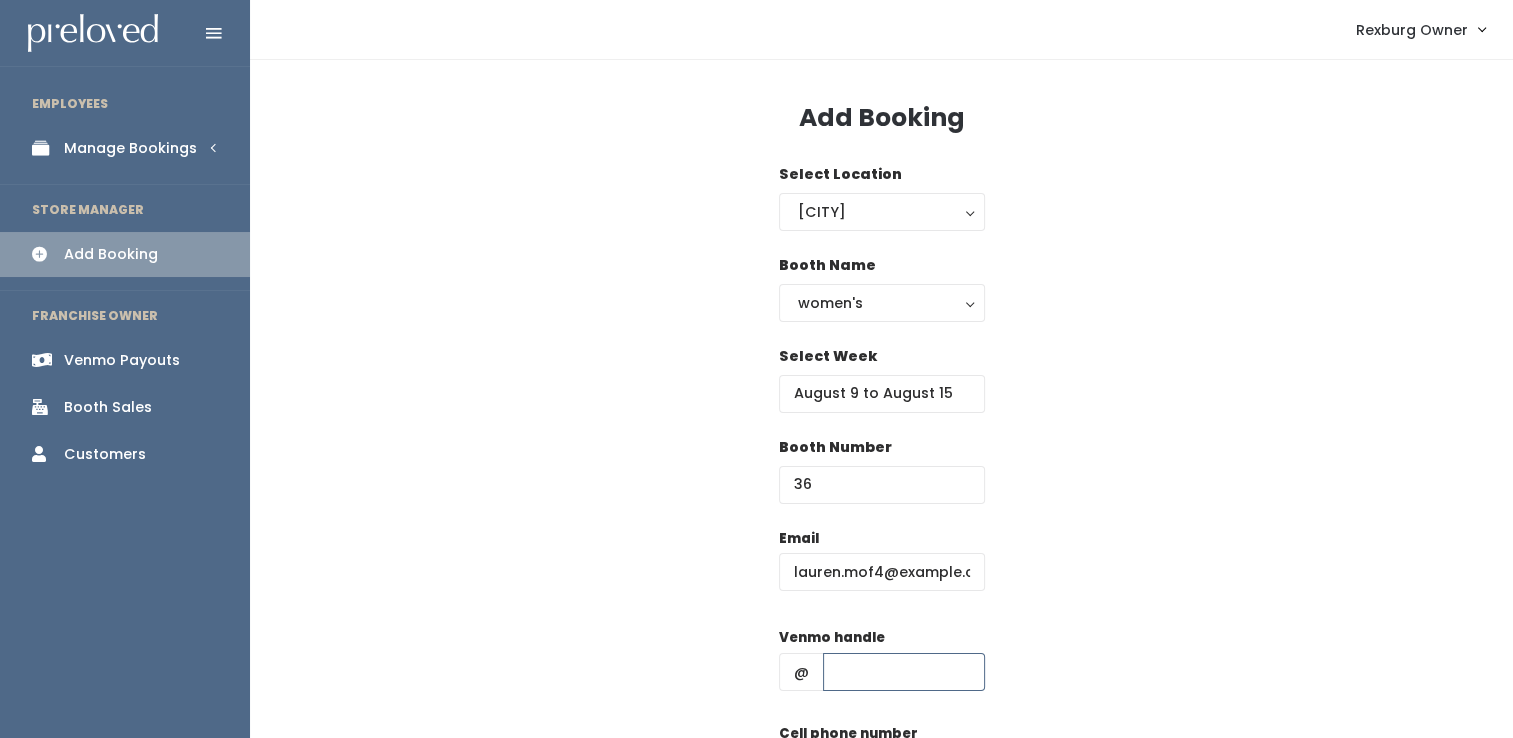 click at bounding box center (904, 672) 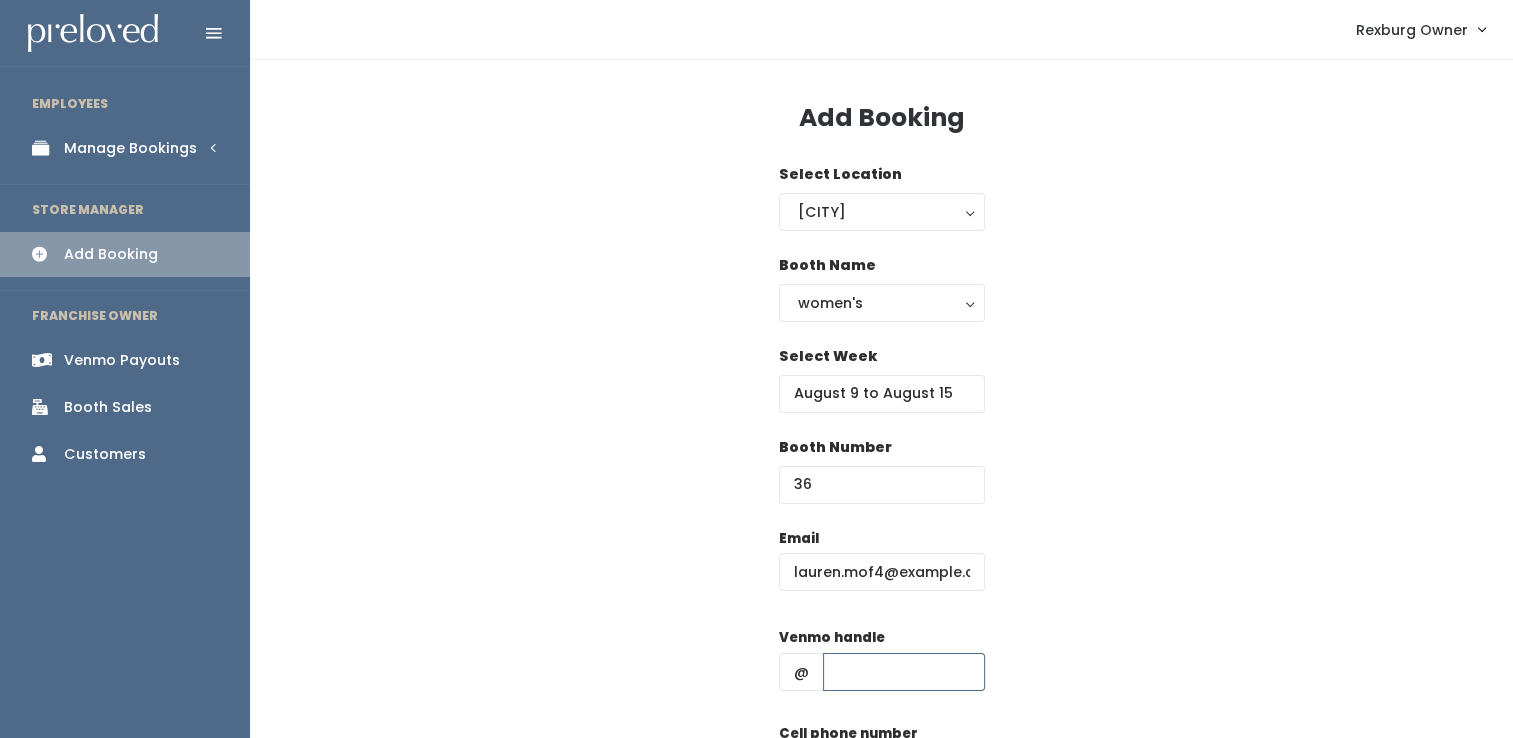 paste on "Lauren-Moffett-8" 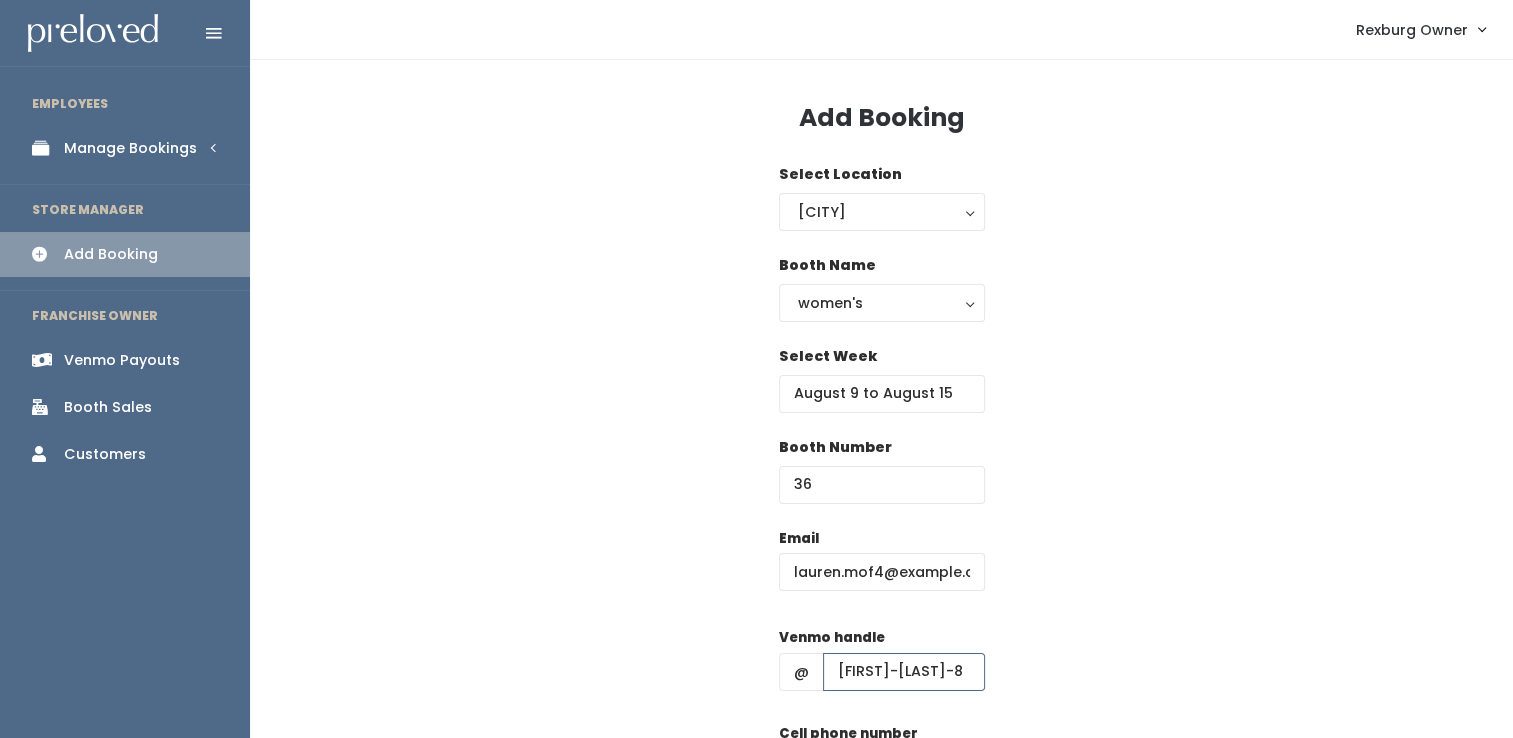 type on "Lauren-Moffett-8" 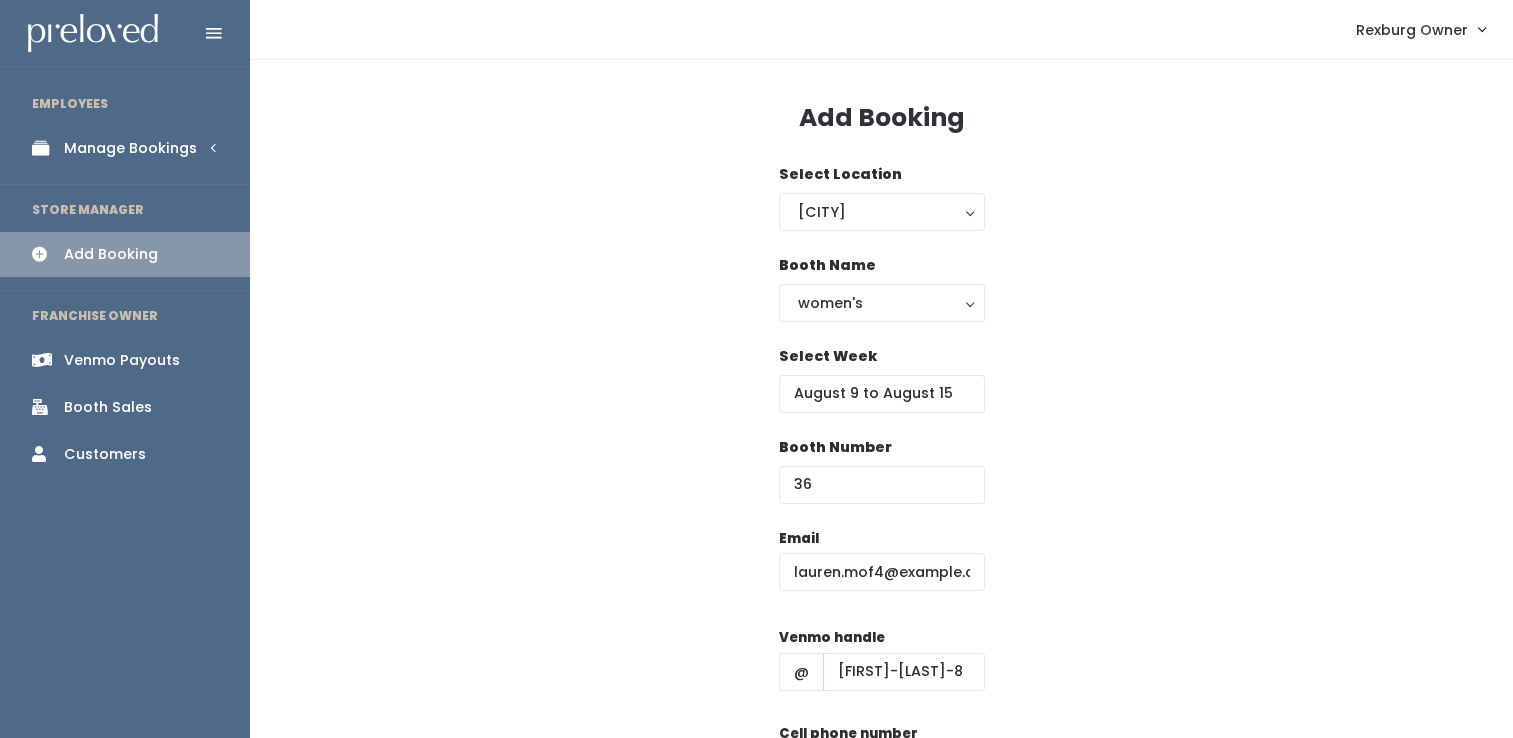click at bounding box center (882, 767) 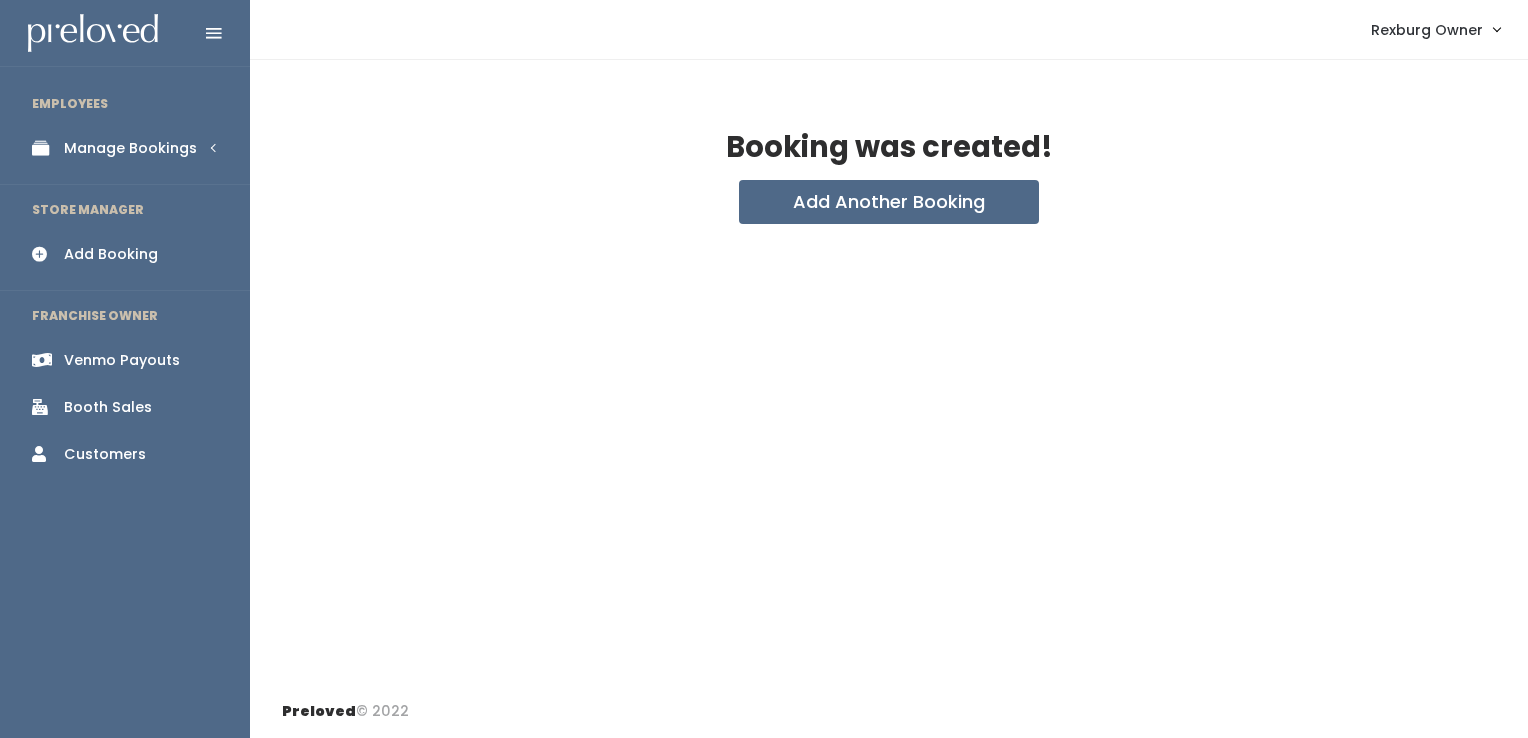 scroll, scrollTop: 0, scrollLeft: 0, axis: both 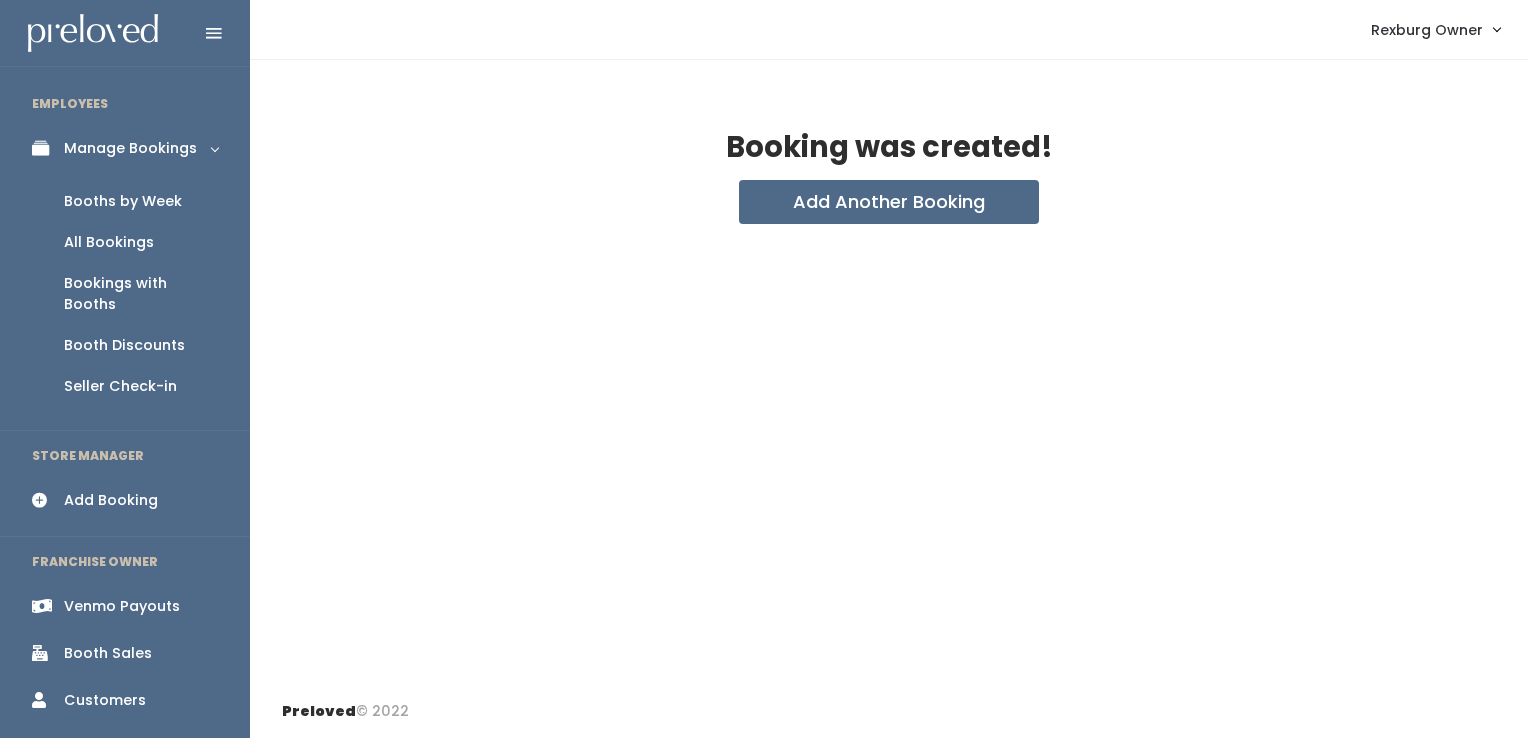 click on "Booths by Week" at bounding box center (123, 201) 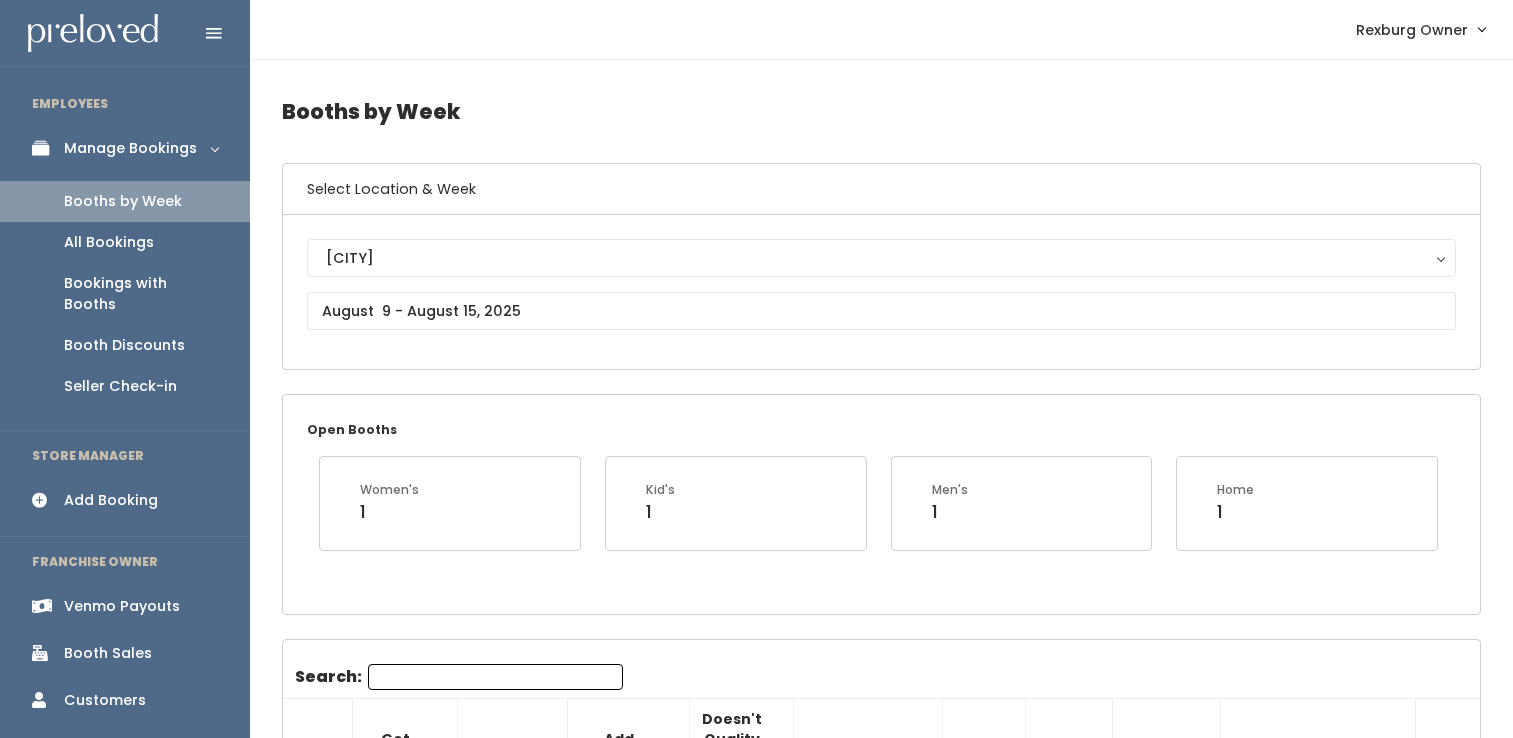 scroll, scrollTop: 0, scrollLeft: 0, axis: both 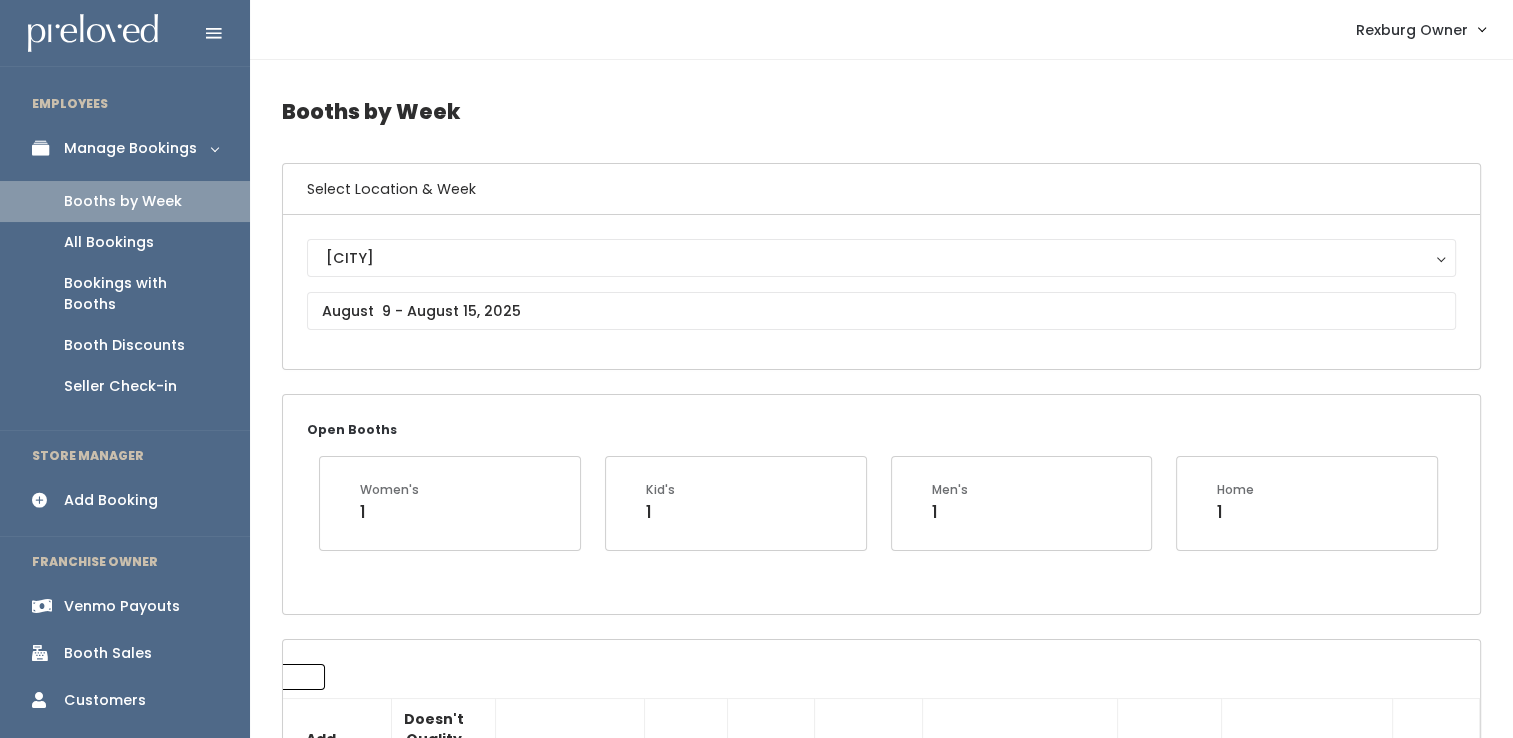click on "Add Booking" at bounding box center [125, 500] 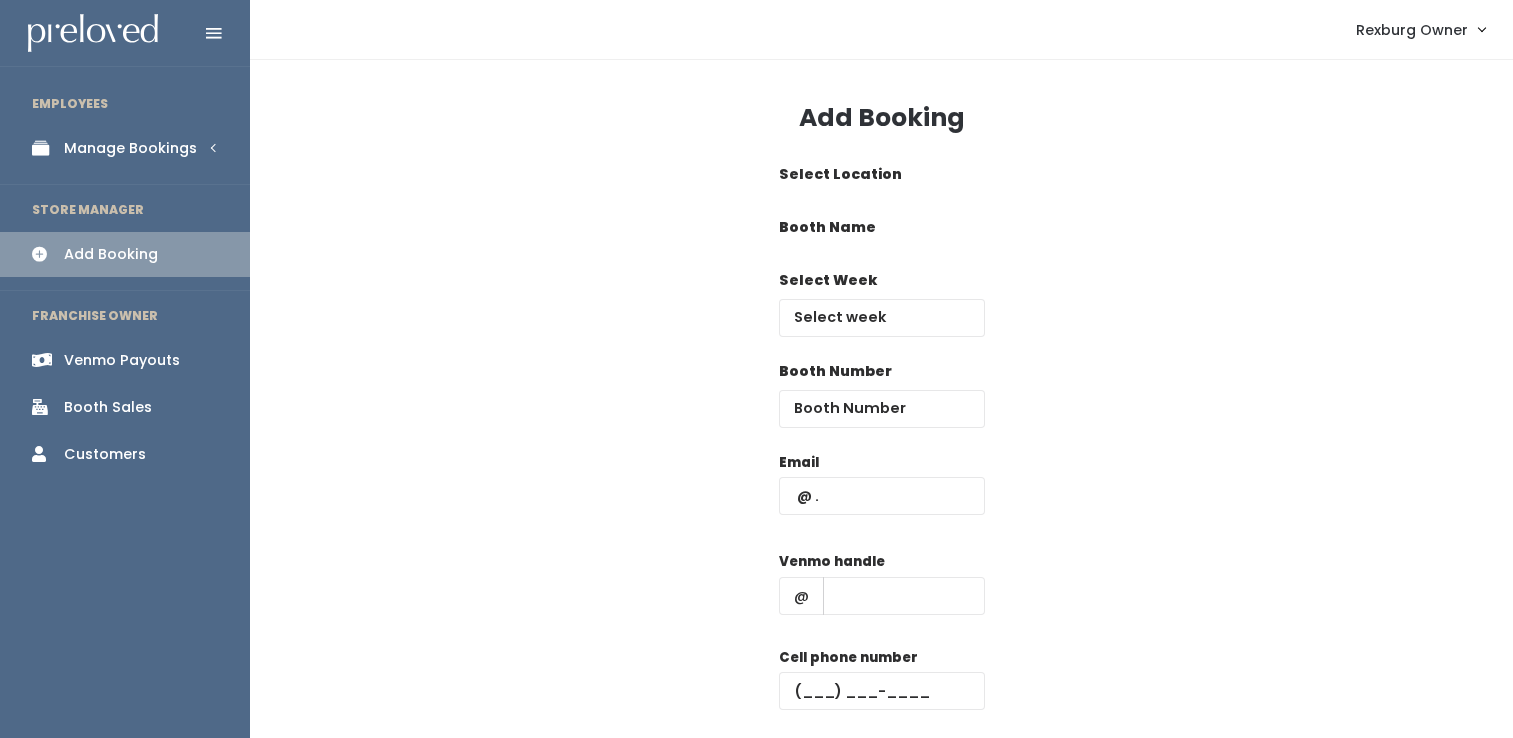 scroll, scrollTop: 0, scrollLeft: 0, axis: both 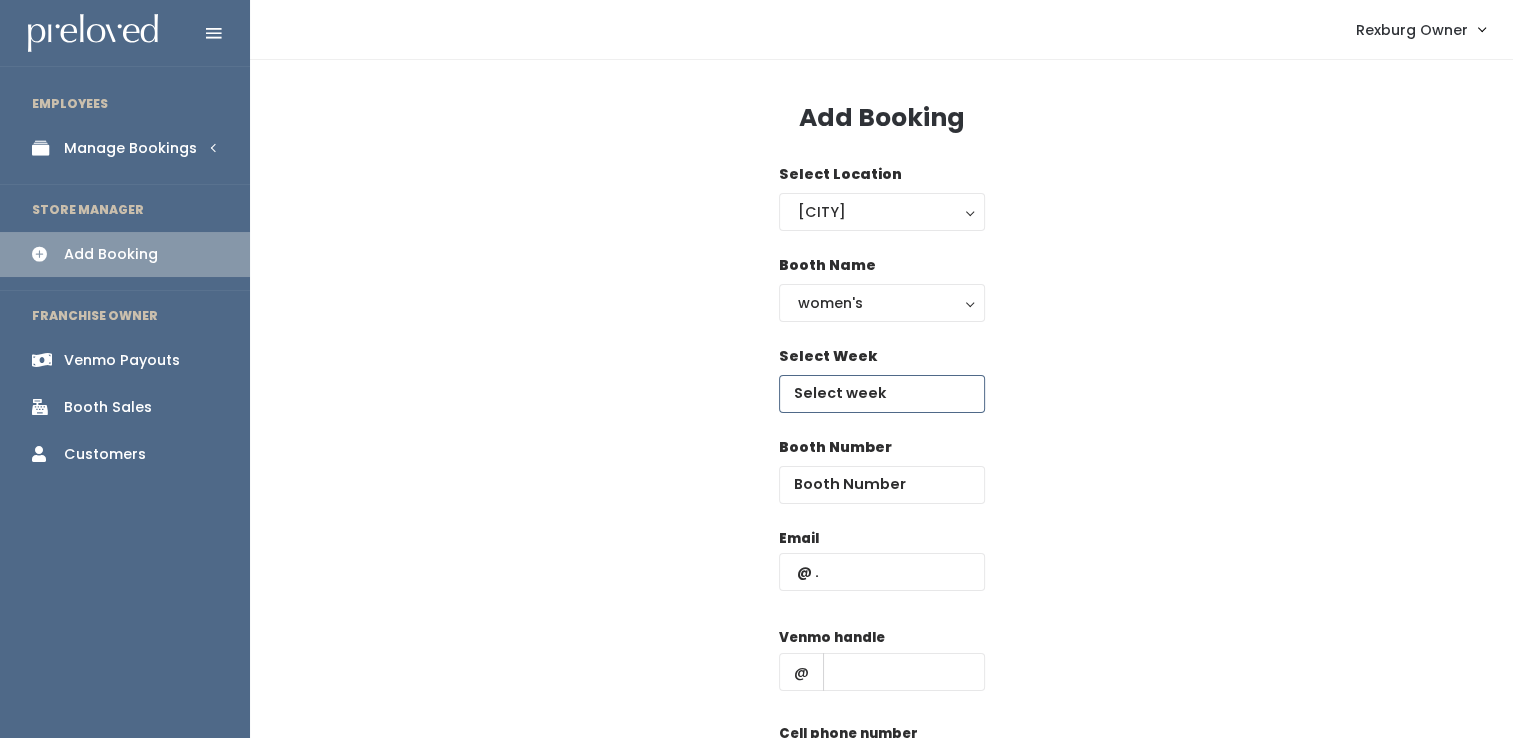 click at bounding box center [882, 394] 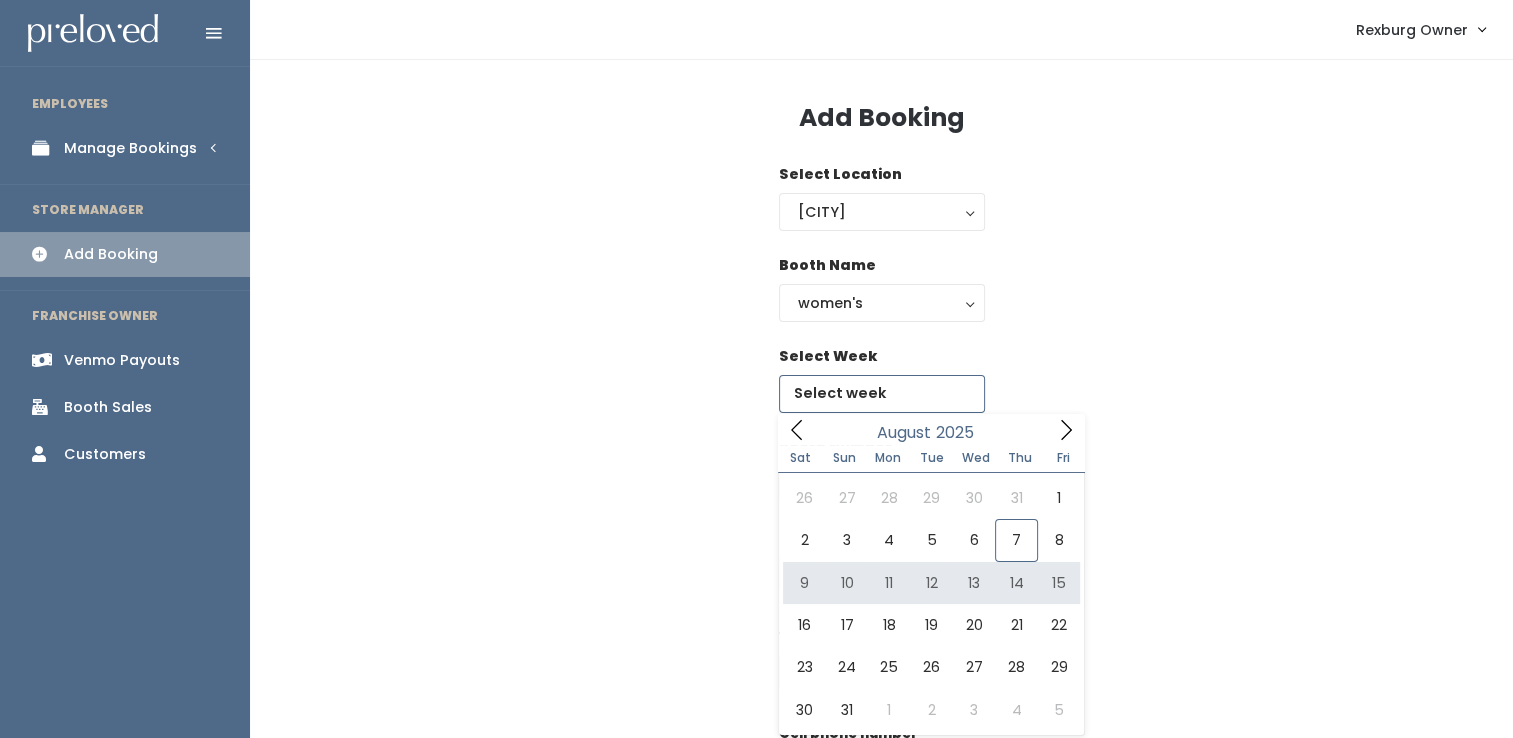 type on "August 9 to August 15" 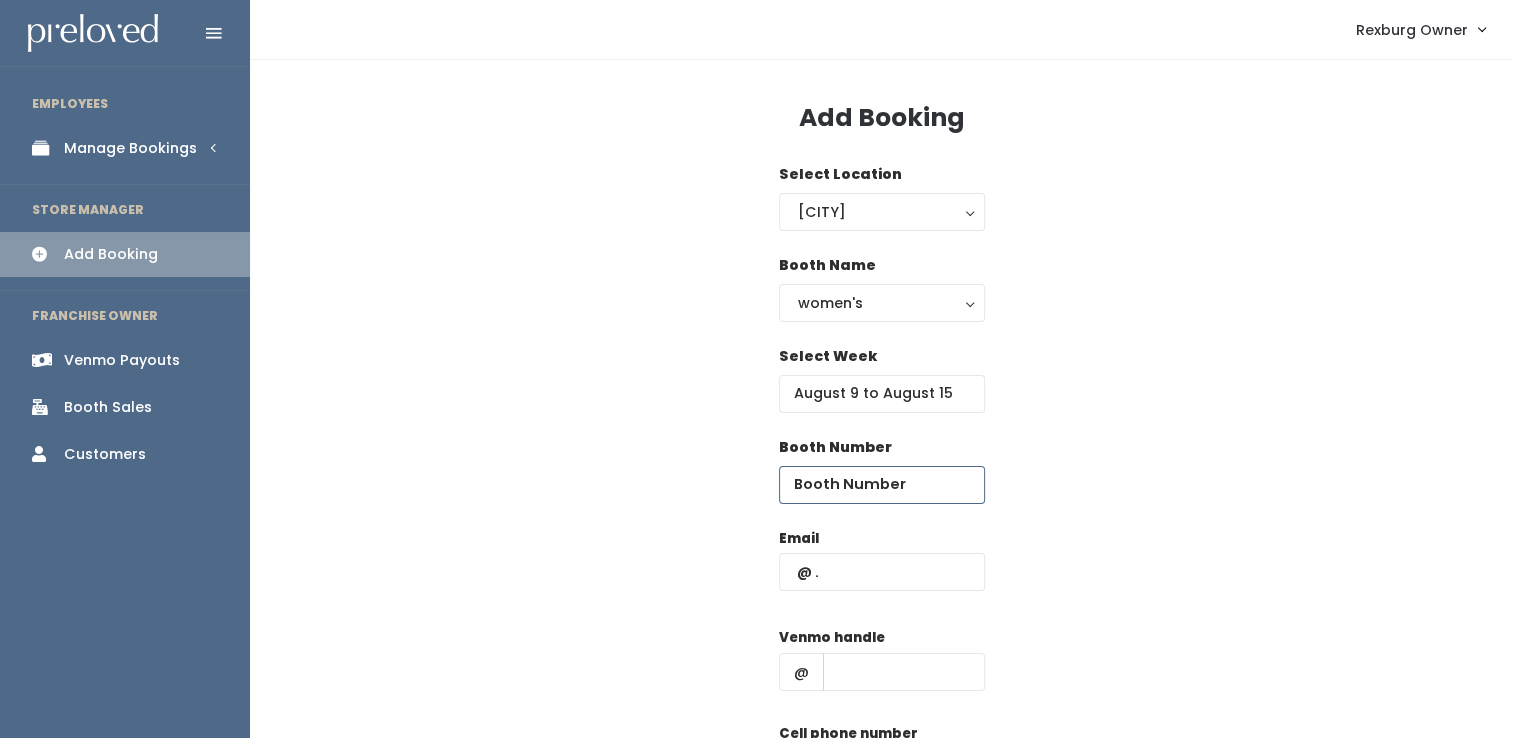 click at bounding box center [882, 485] 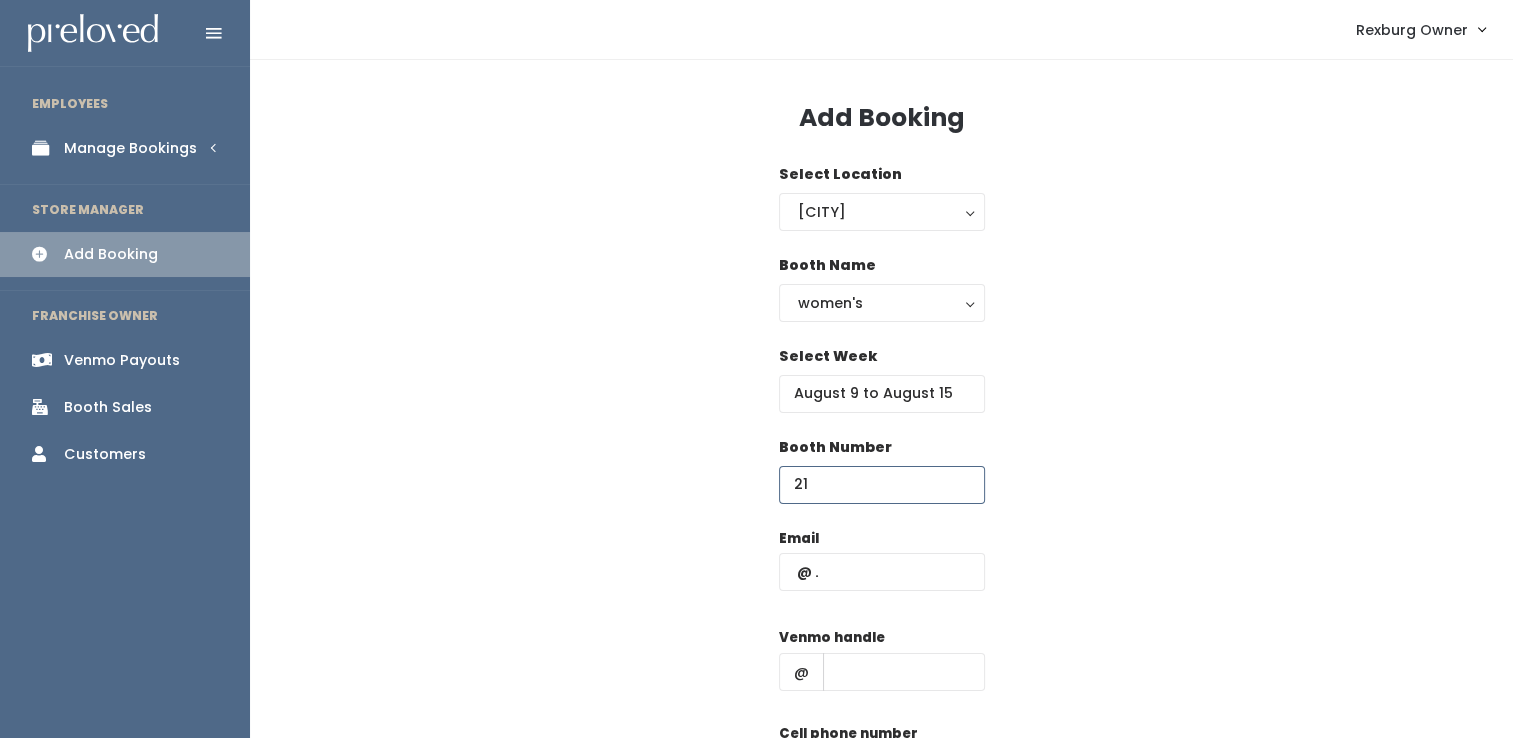 type on "21" 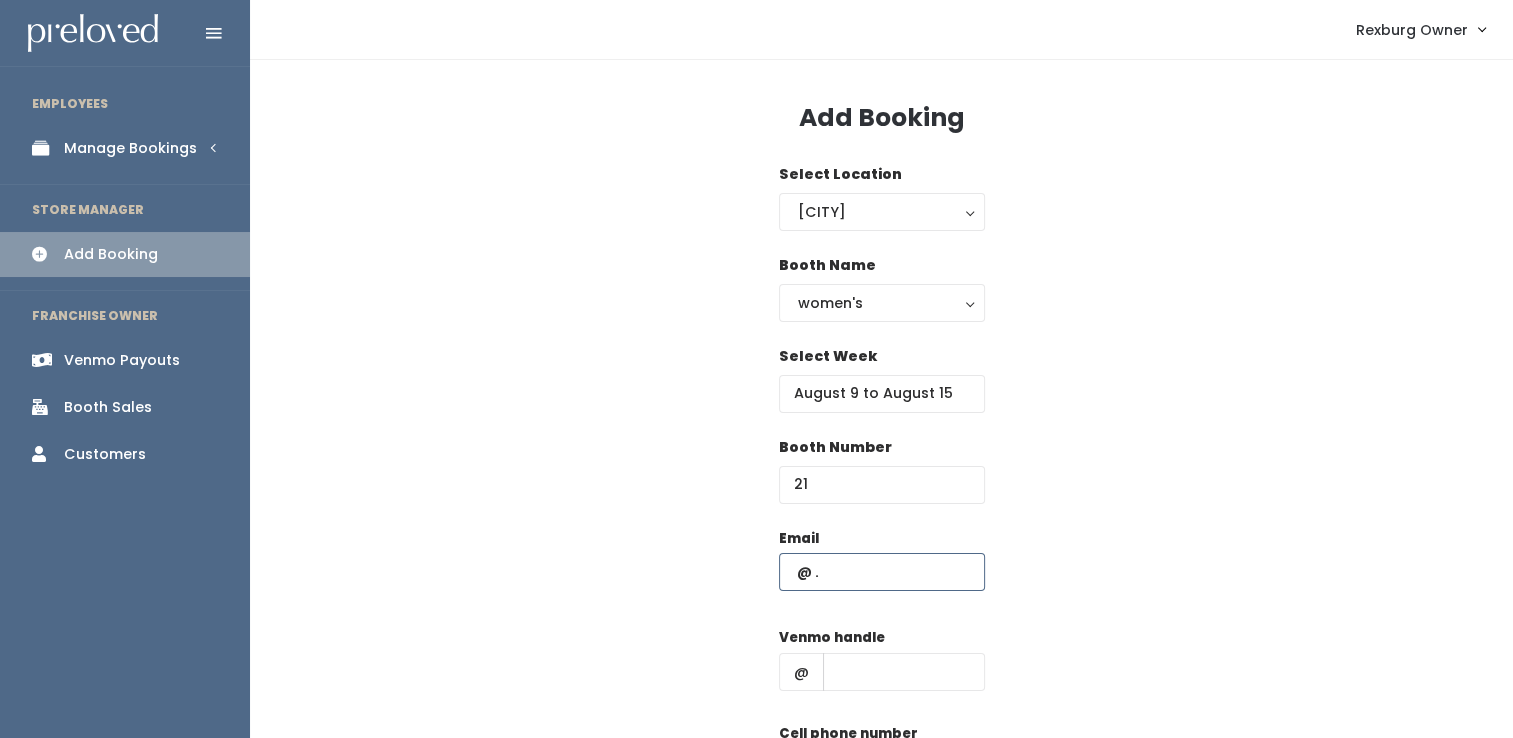 paste on "[EMAIL]" 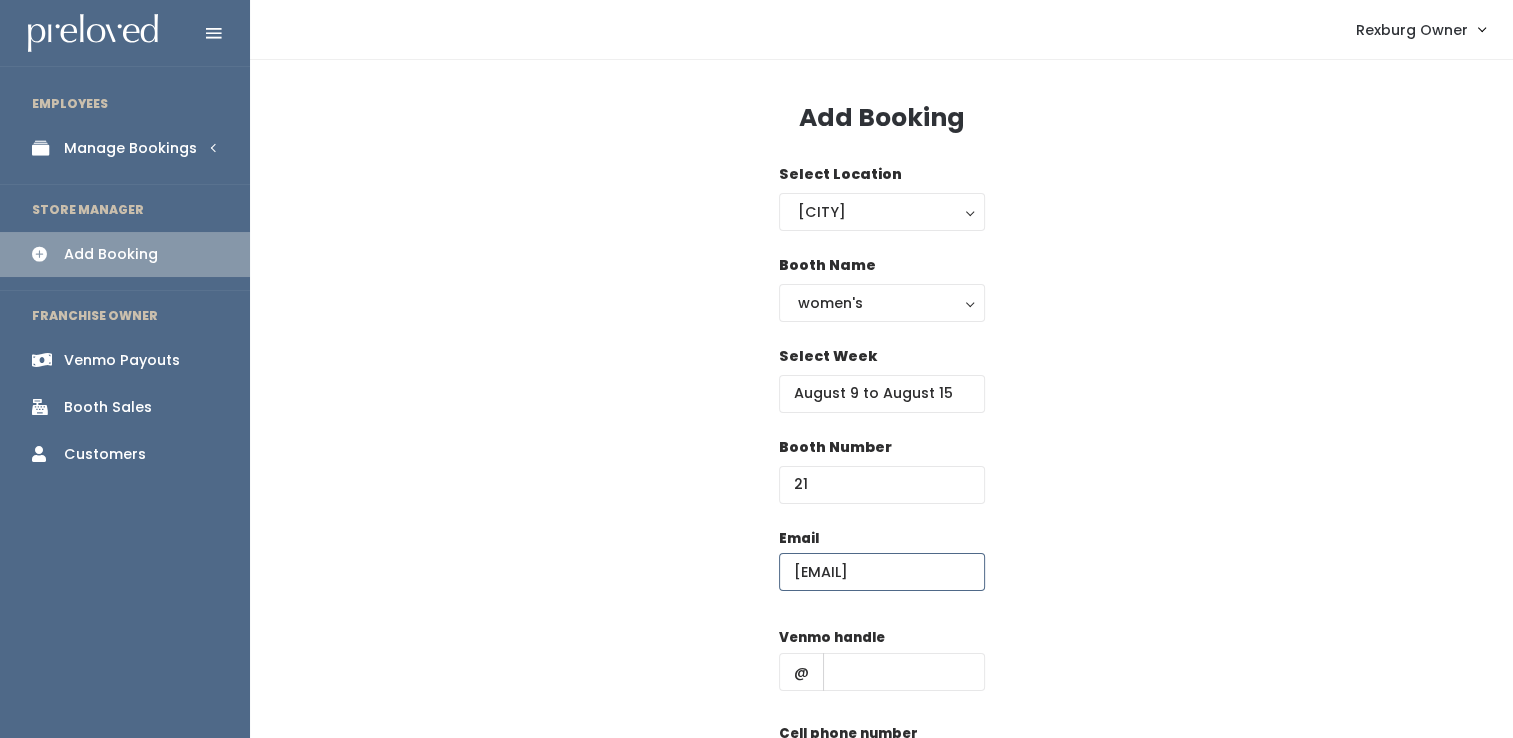 scroll, scrollTop: 0, scrollLeft: 28, axis: horizontal 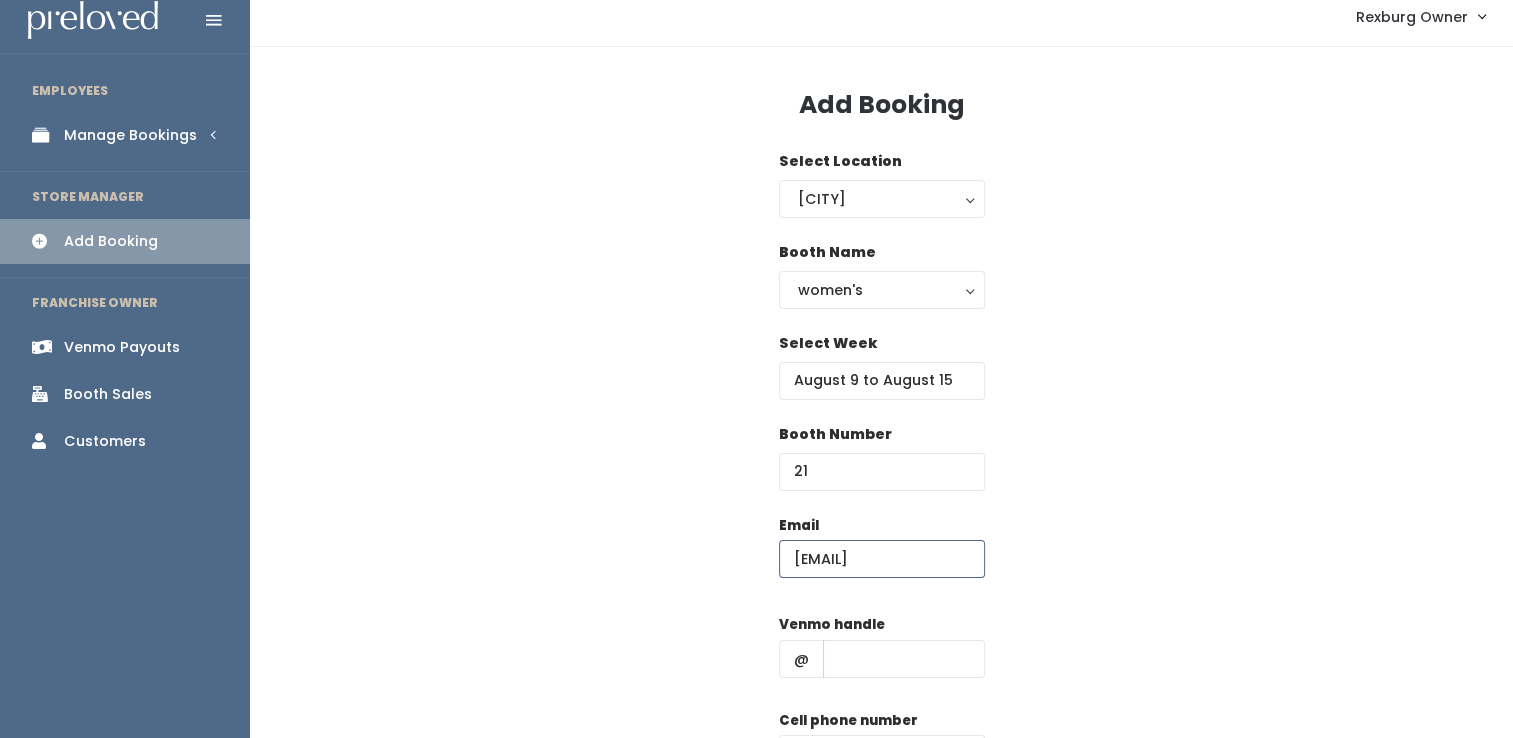 type on "[EMAIL]" 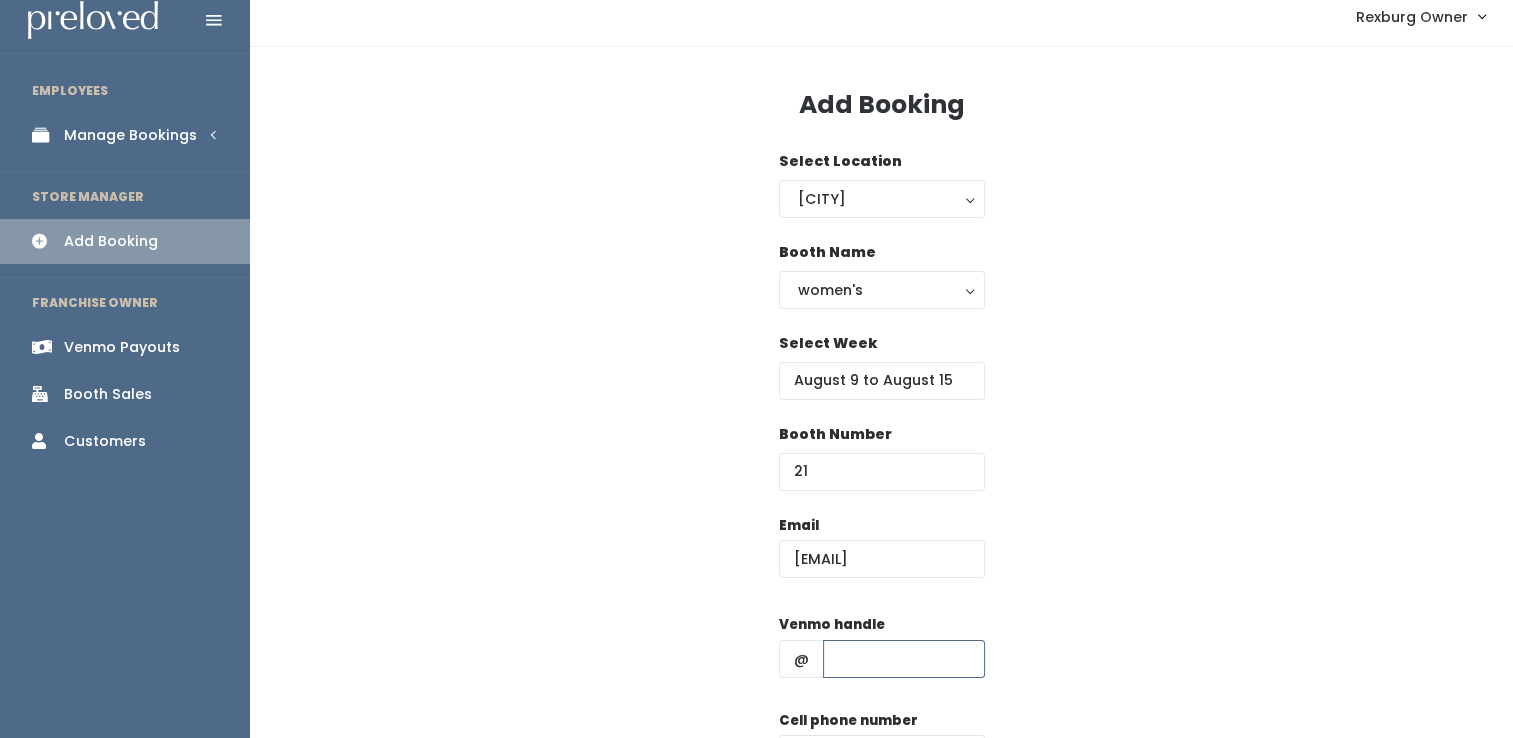 click at bounding box center (904, 659) 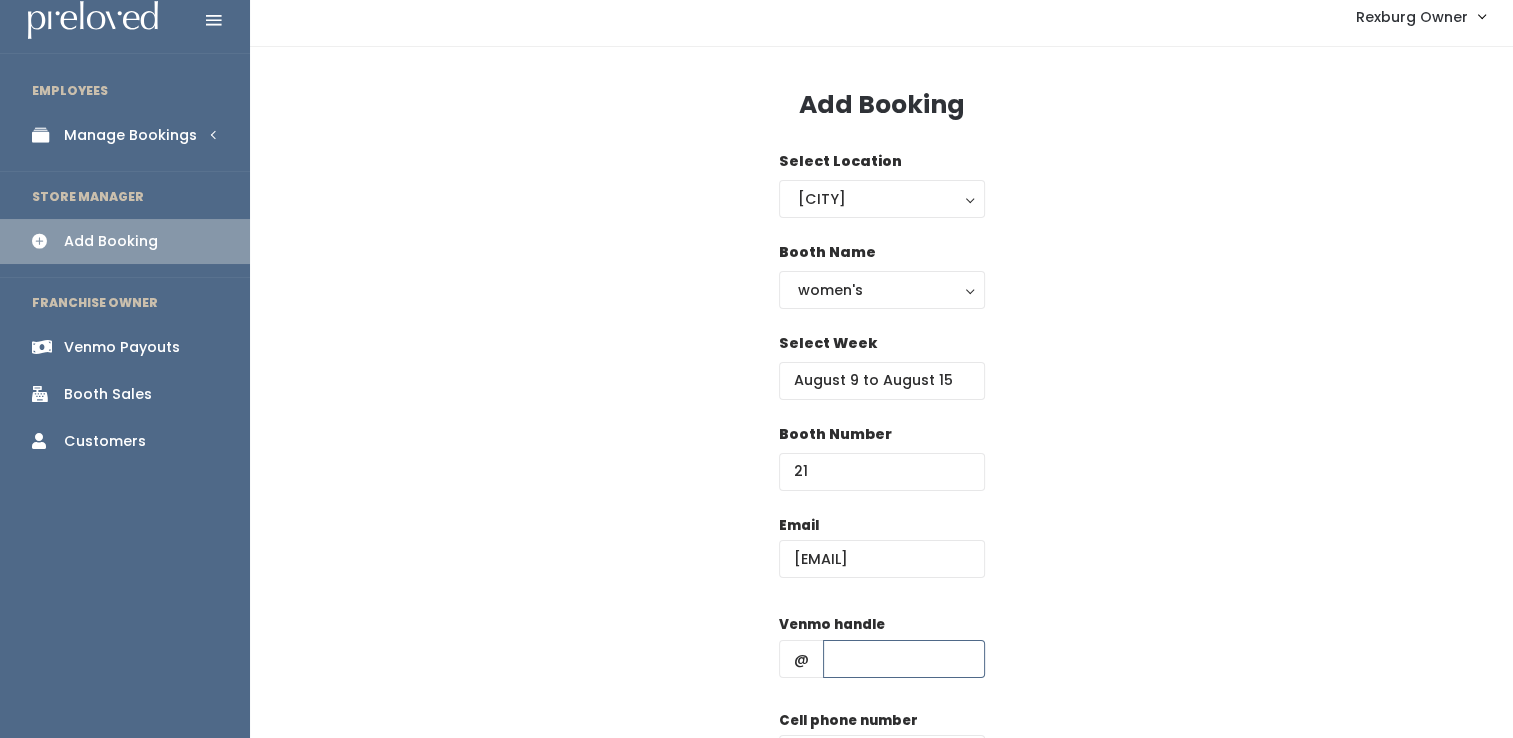 paste on "mckennaadelle@gmail.com" 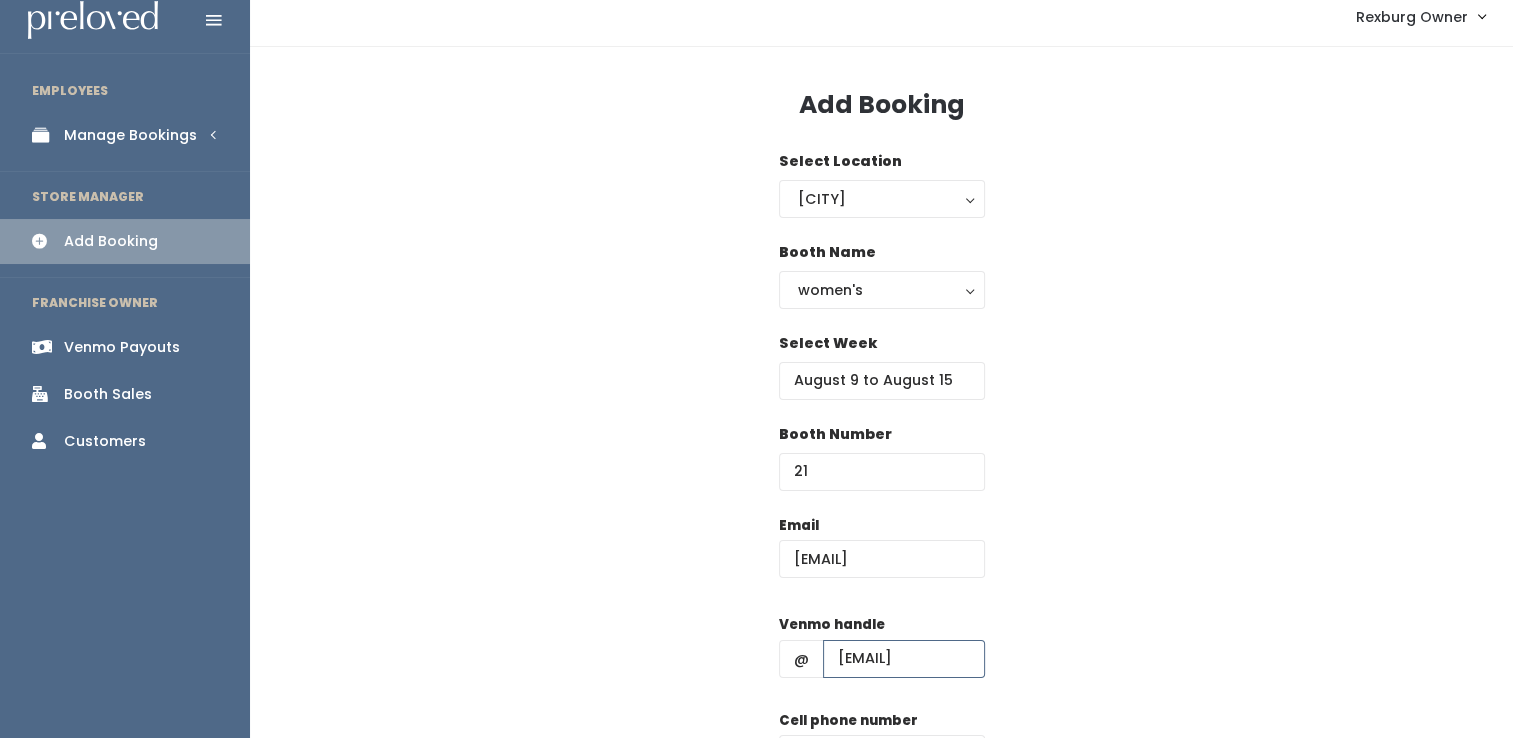 scroll, scrollTop: 0, scrollLeft: 72, axis: horizontal 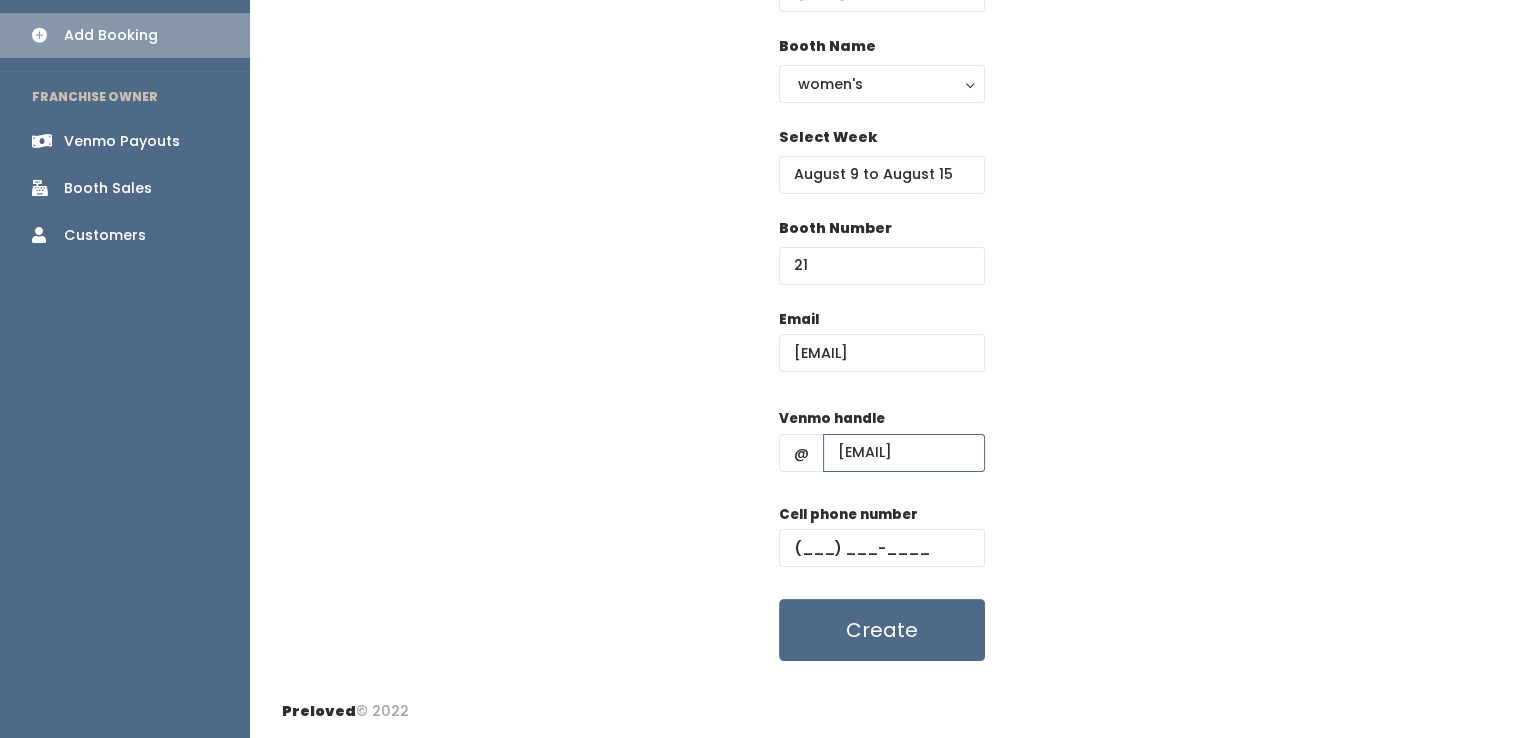 type on "mckennaadelle@gmail.com" 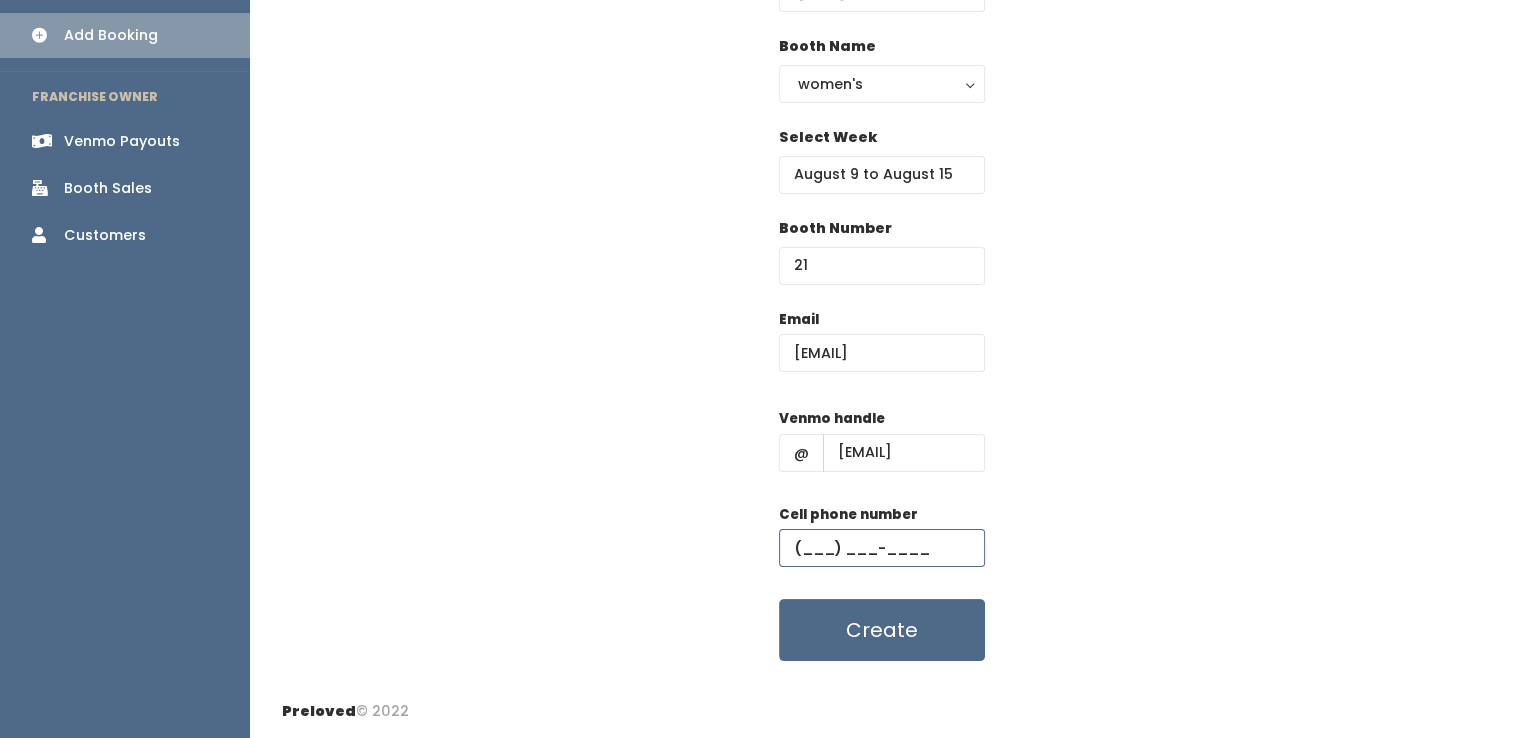 click at bounding box center [882, 548] 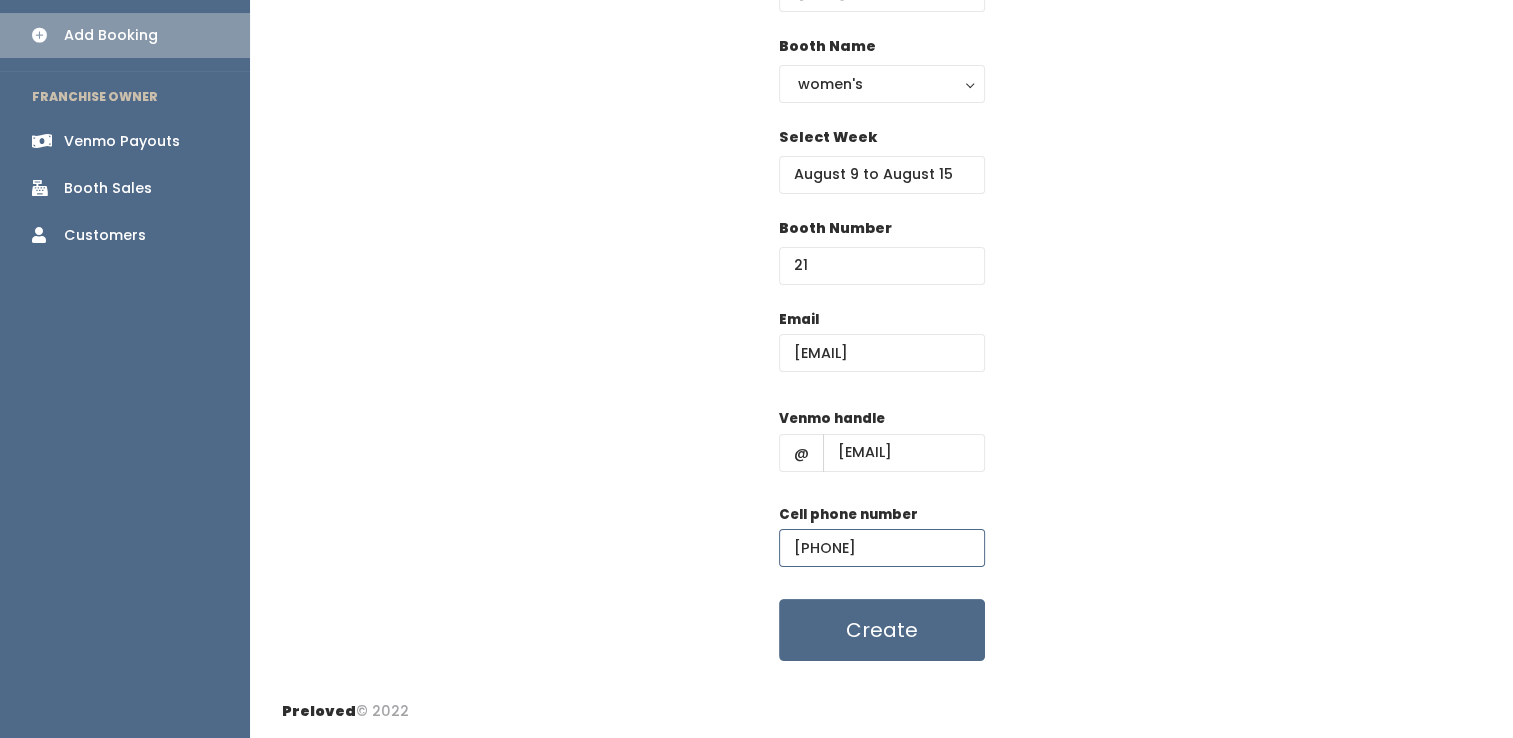 type on "(555) 555-5555" 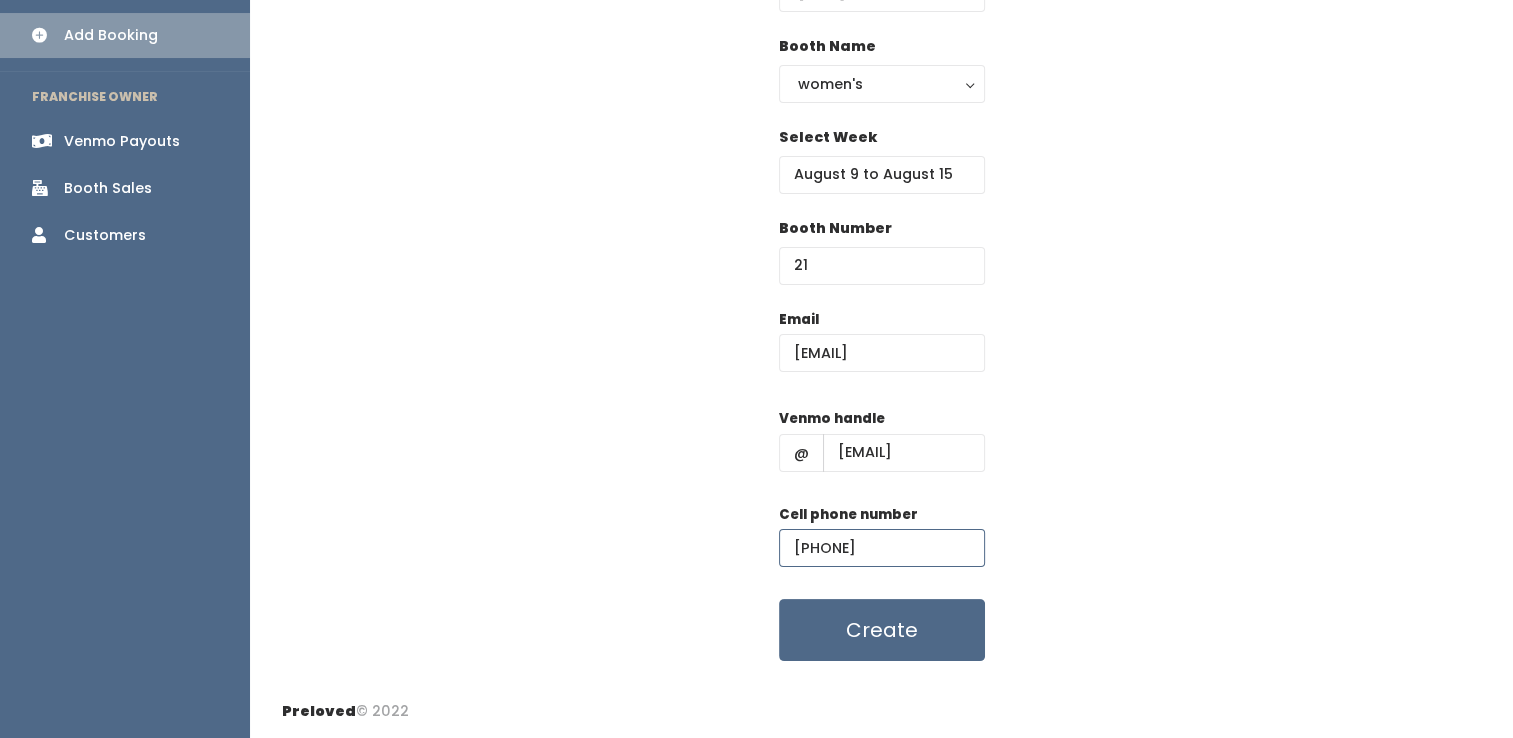 click on "Create" at bounding box center (882, 630) 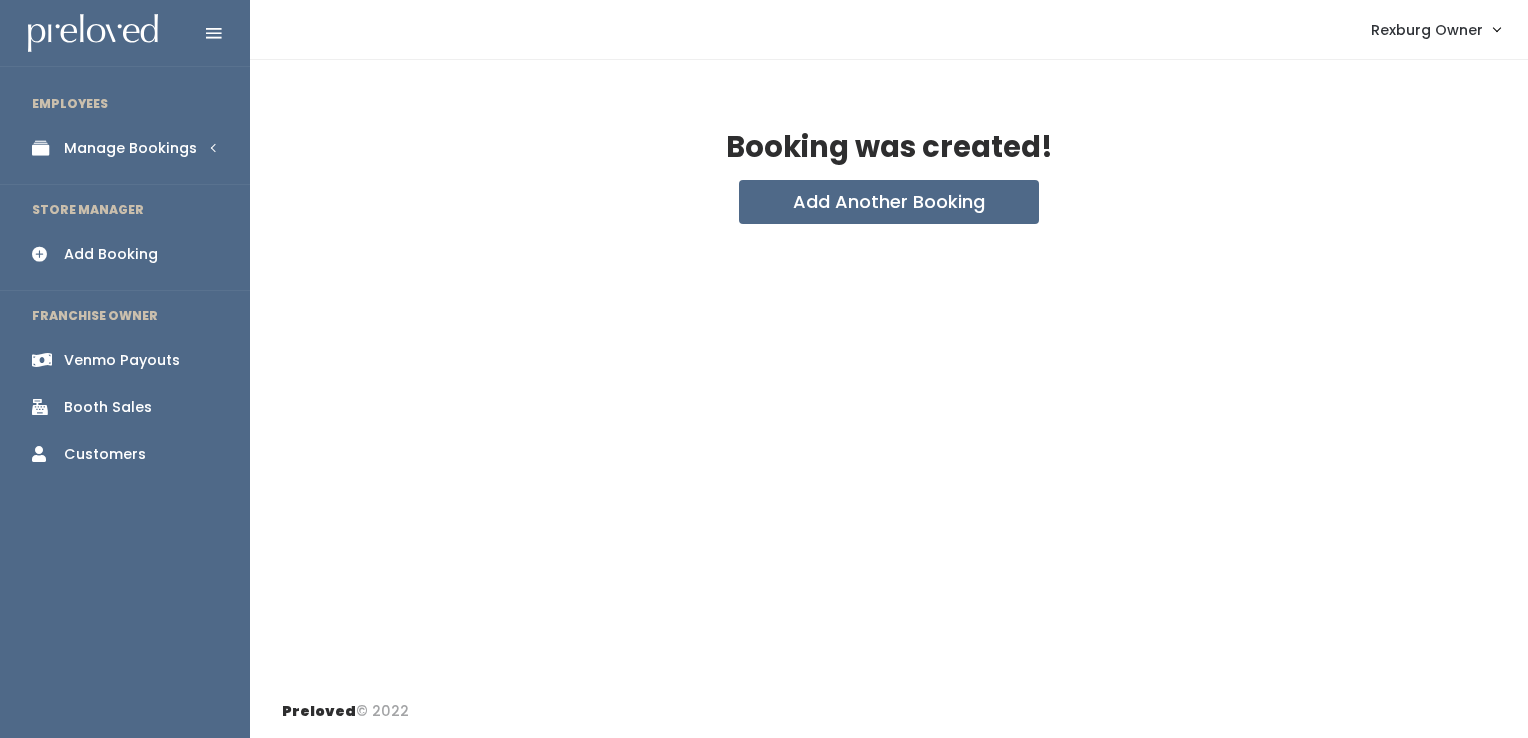 scroll, scrollTop: 0, scrollLeft: 0, axis: both 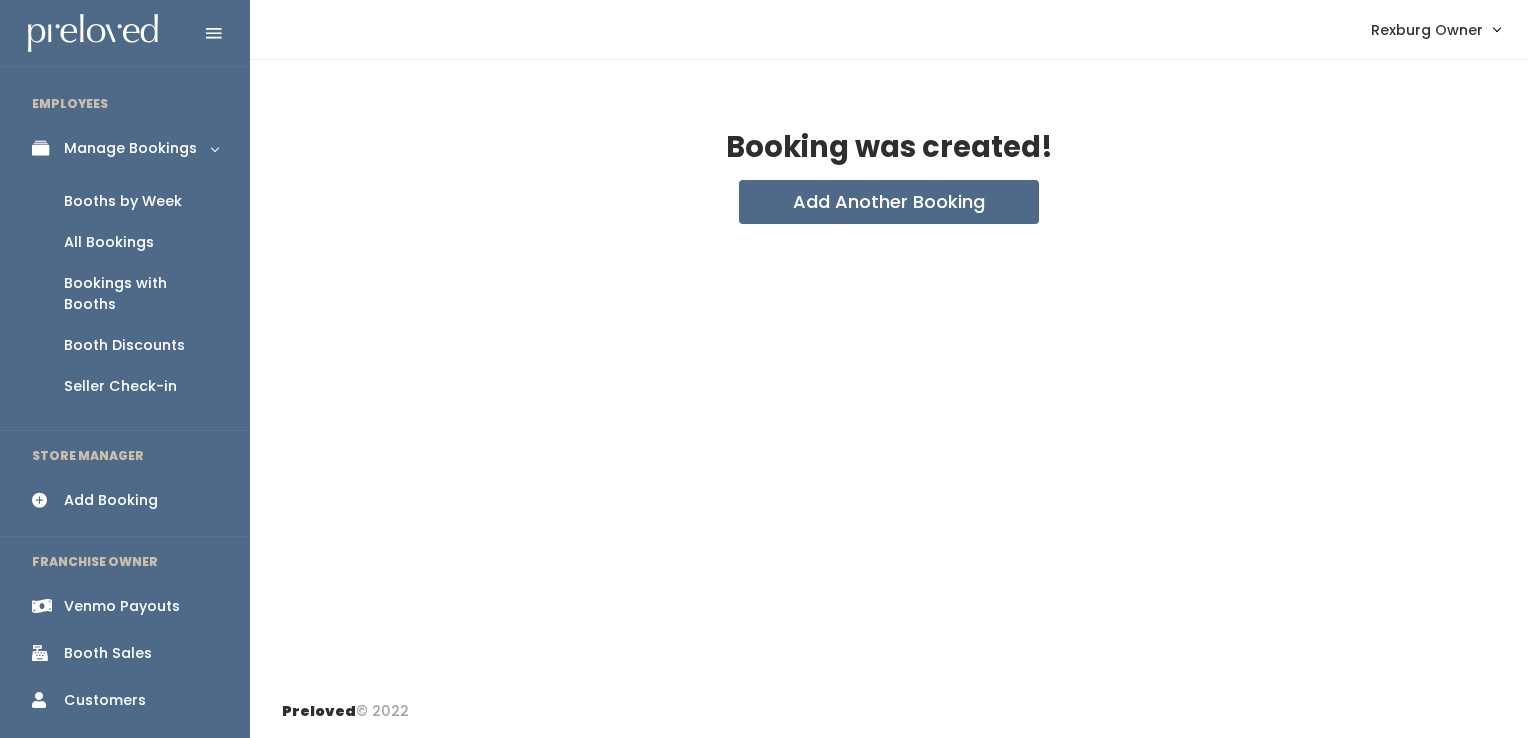 click on "Booths by Week" at bounding box center [123, 201] 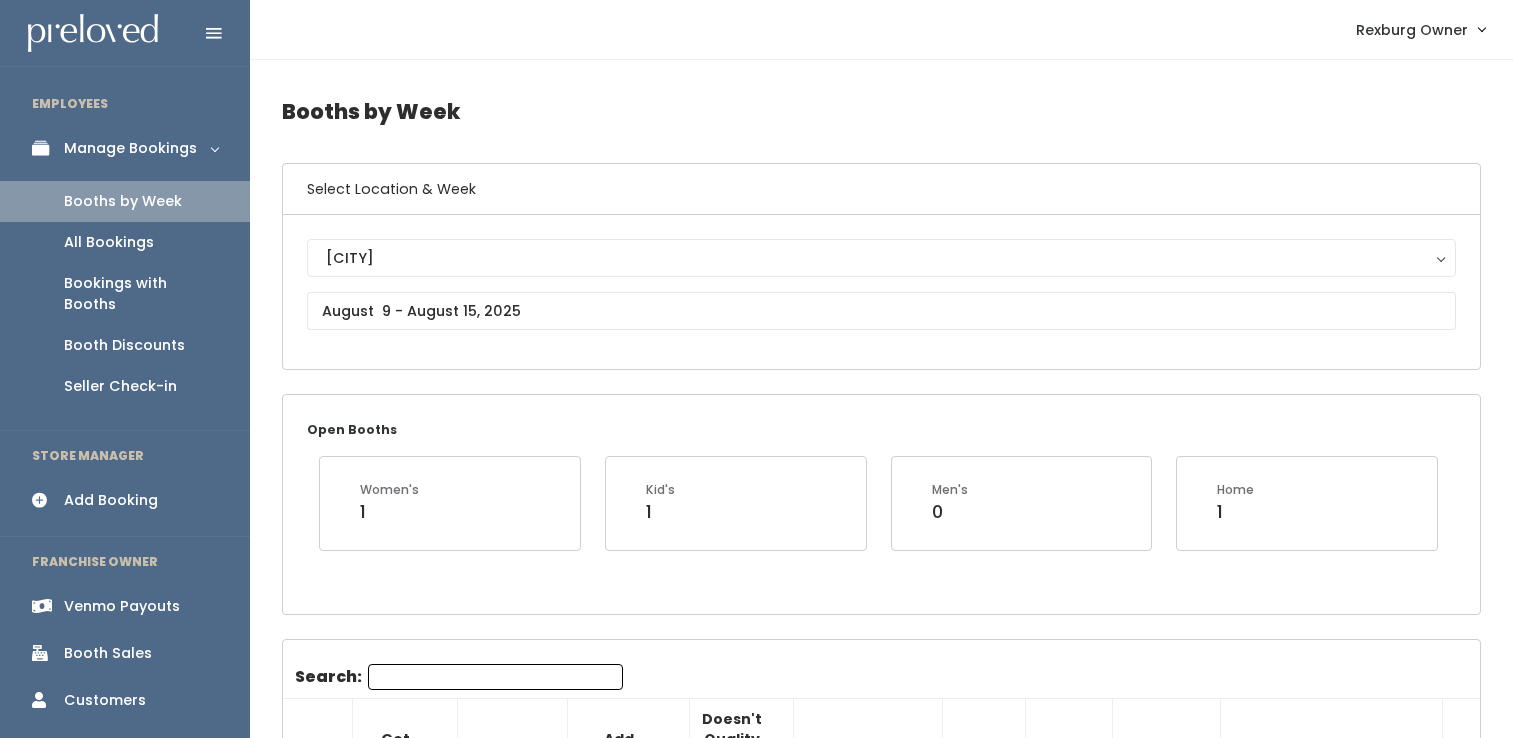 scroll, scrollTop: 0, scrollLeft: 0, axis: both 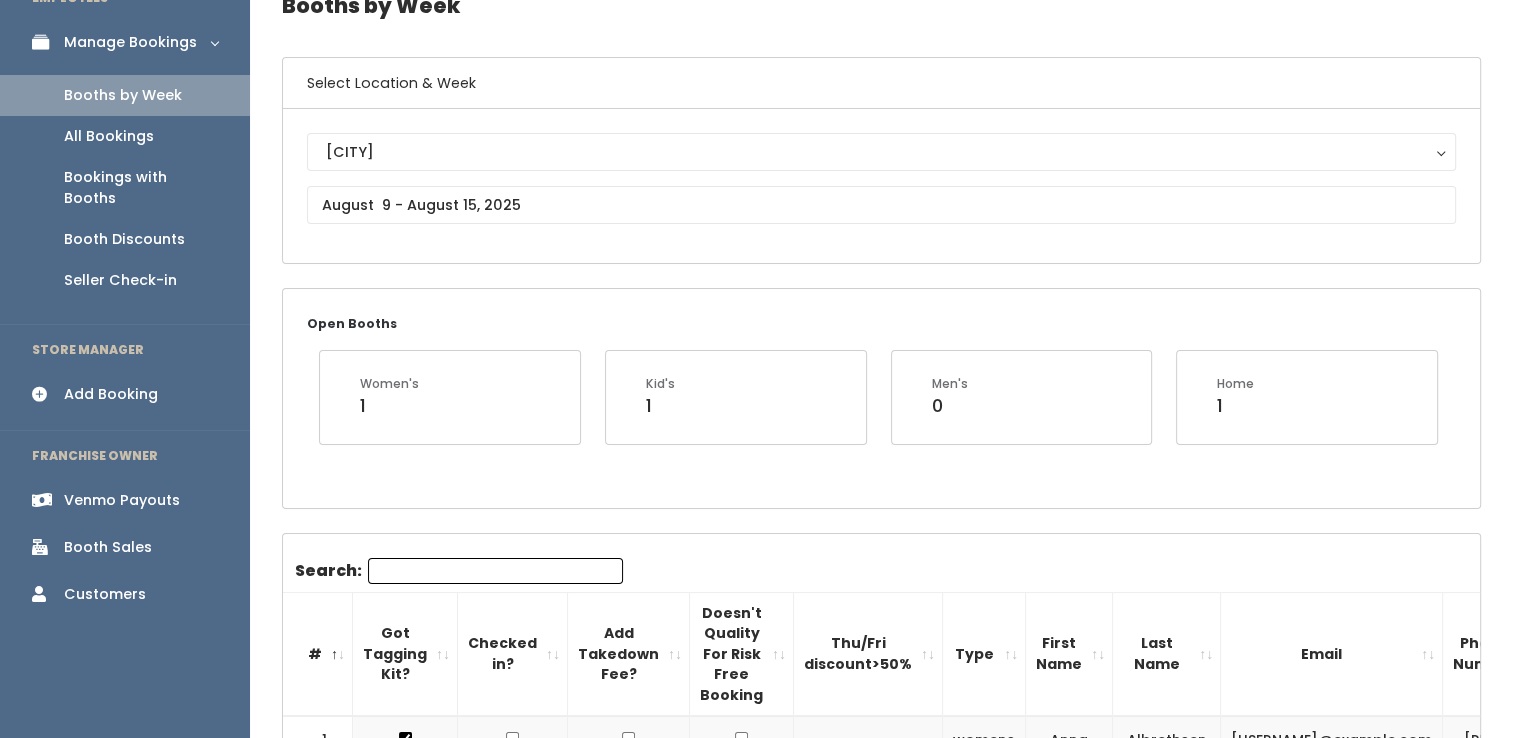 click on "Search:" at bounding box center (495, 571) 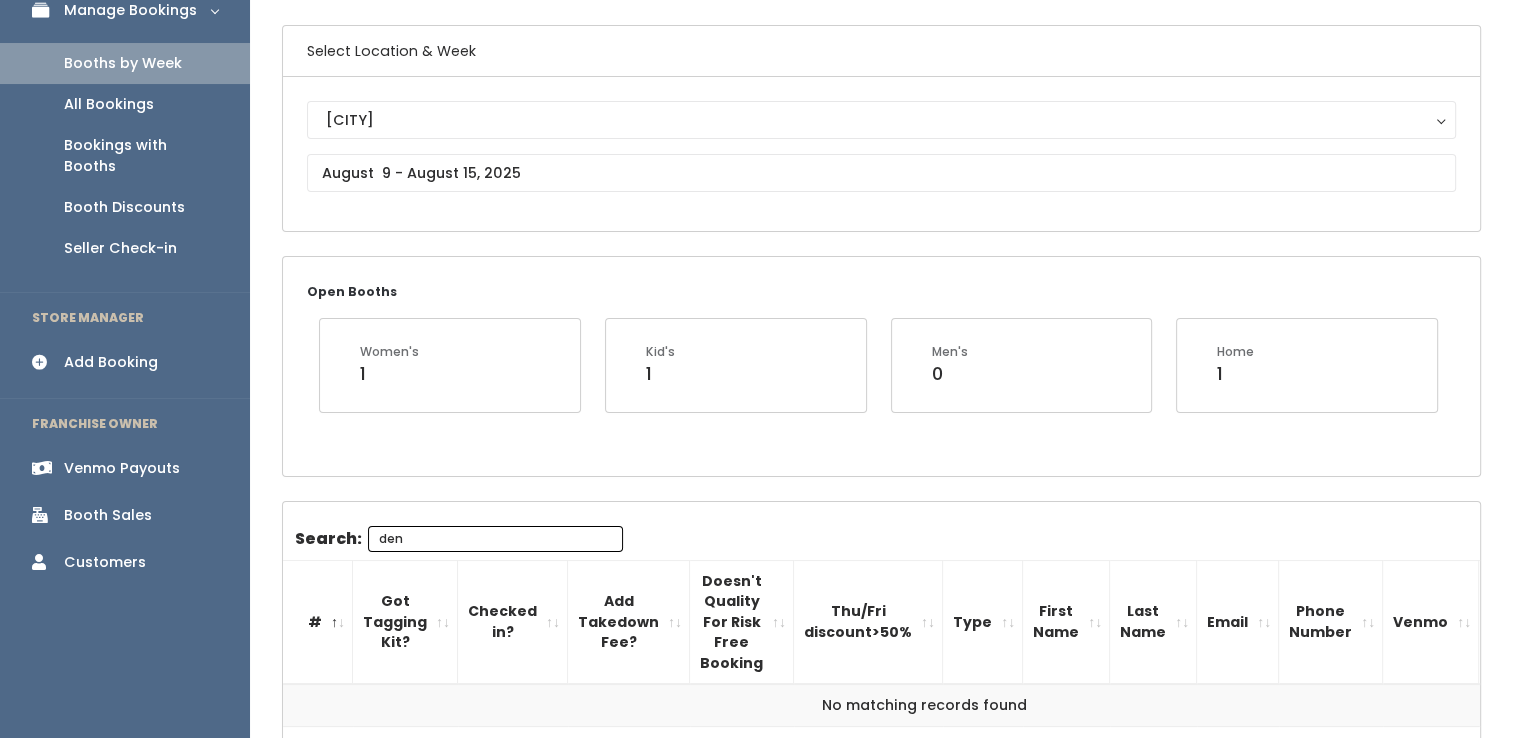 scroll, scrollTop: 288, scrollLeft: 0, axis: vertical 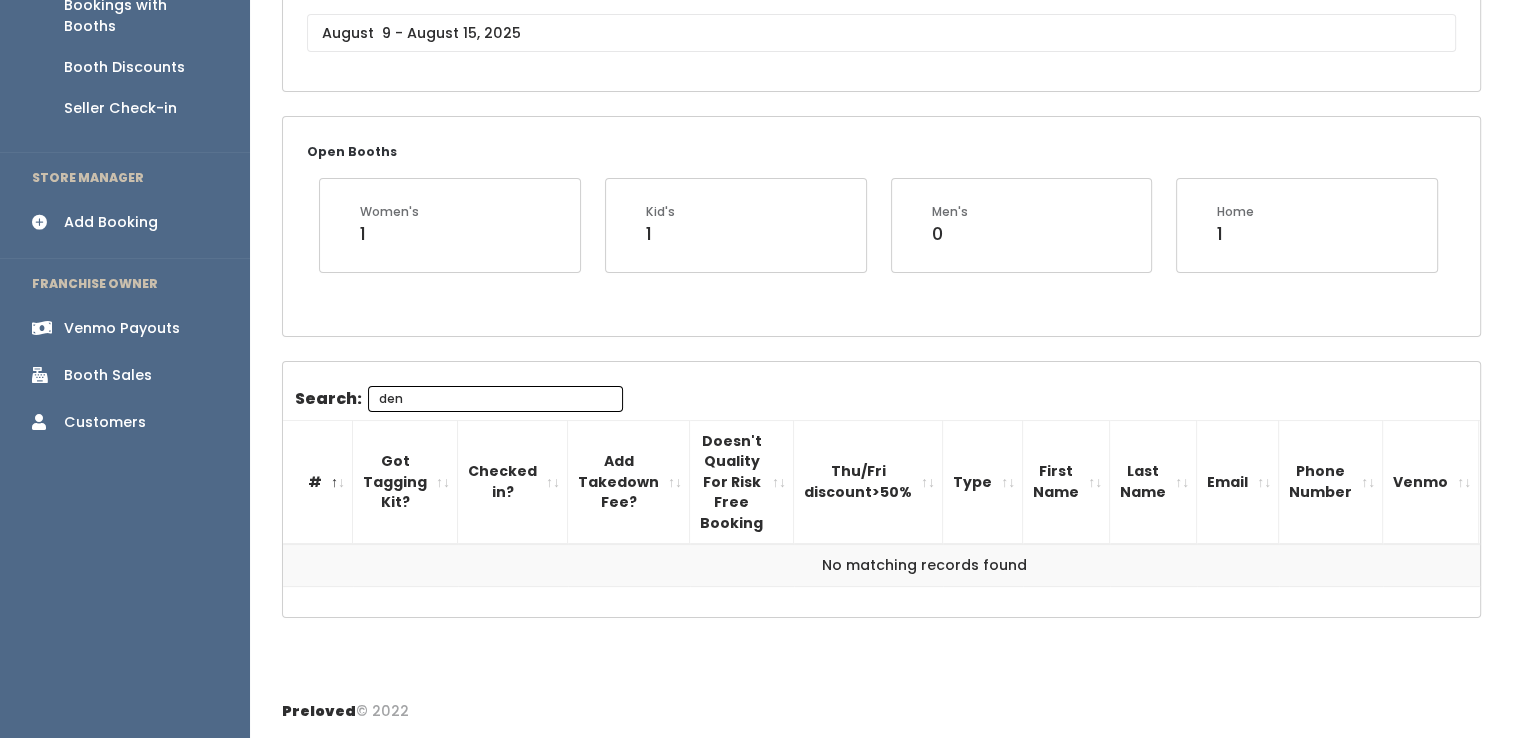 type on "den" 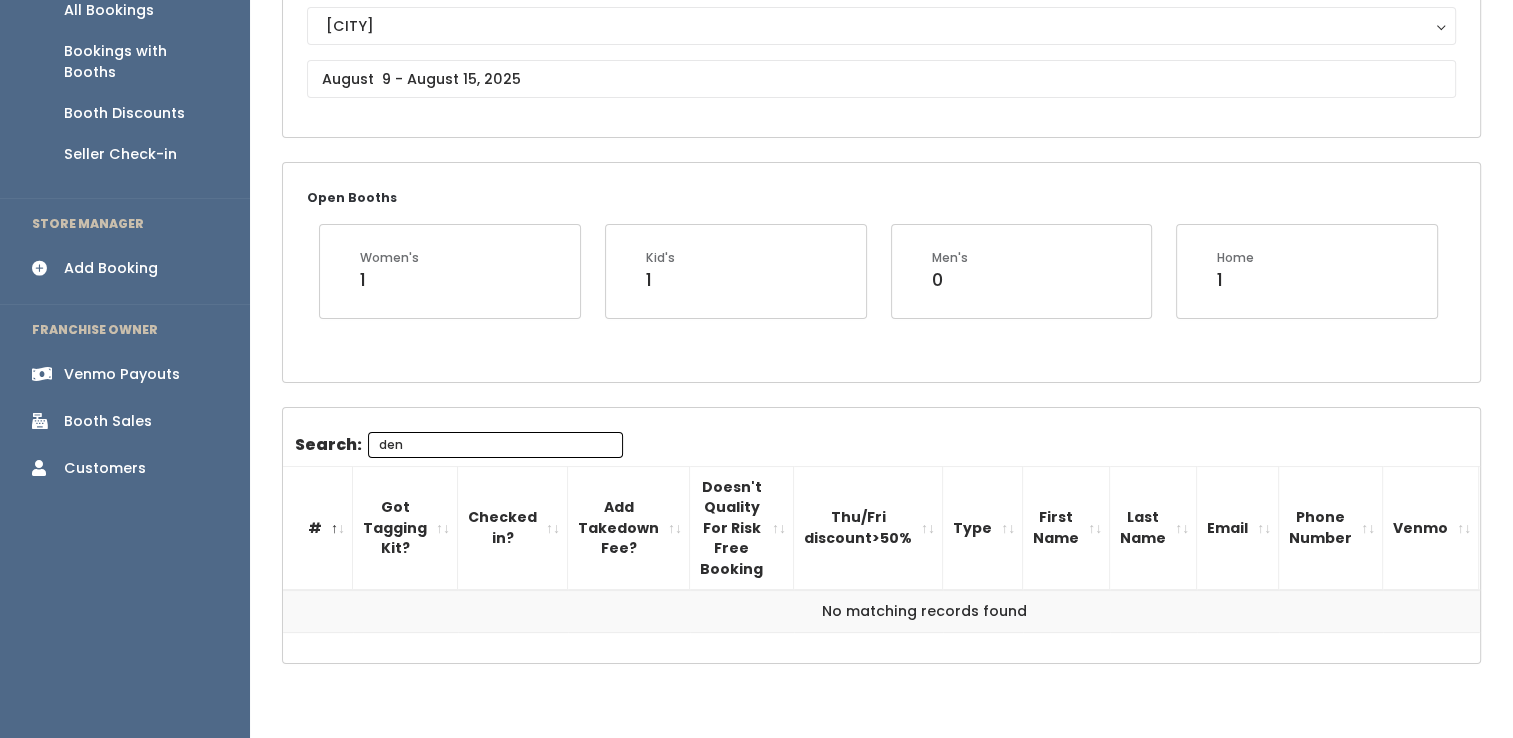 scroll, scrollTop: 232, scrollLeft: 0, axis: vertical 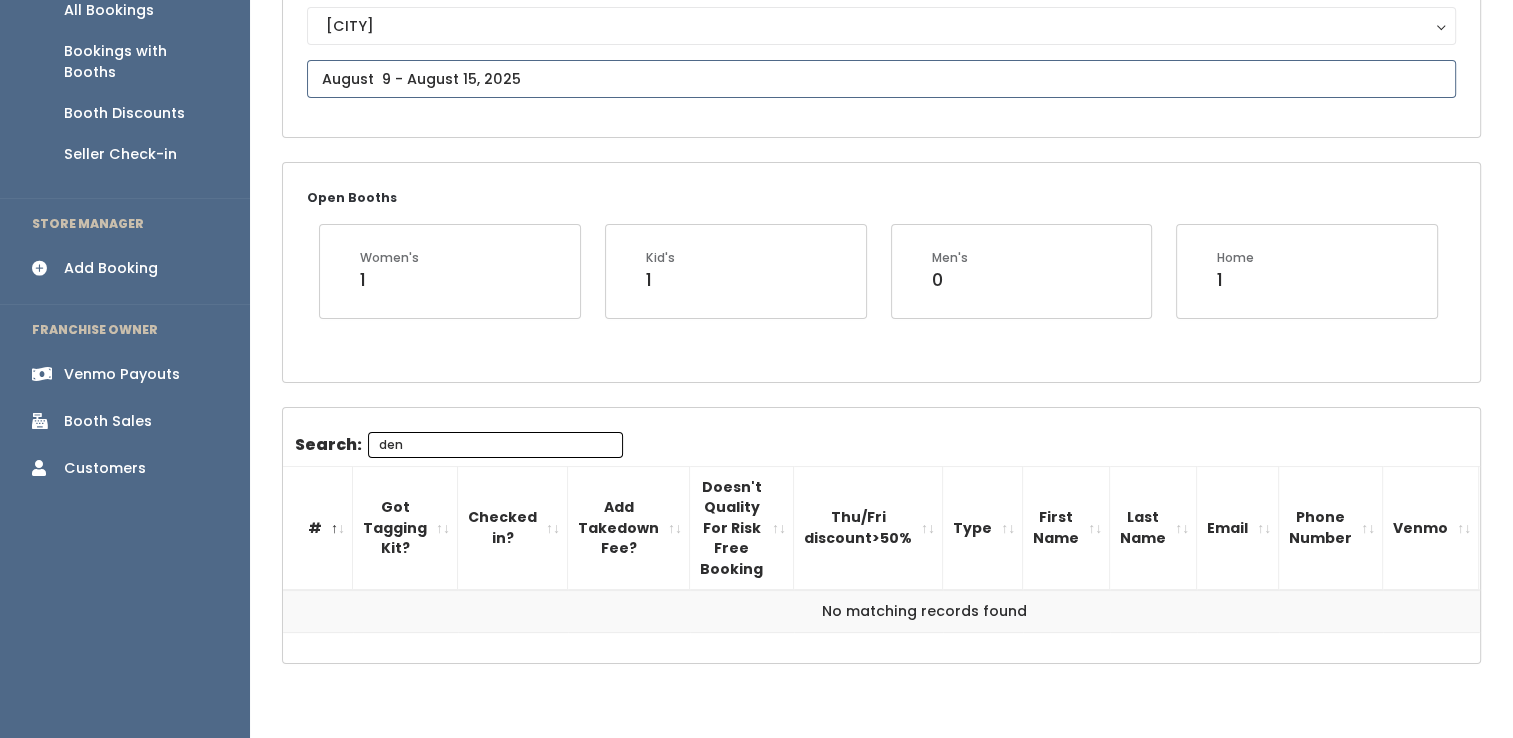 click on "EMPLOYEES
Manage Bookings
Booths by Week
All Bookings
Bookings with Booths
Booth Discounts
Seller Check-in
STORE MANAGER
Add Booking
FRANCHISE OWNER
Venmo Payouts
Booth Sales
Customers" at bounding box center [756, 276] 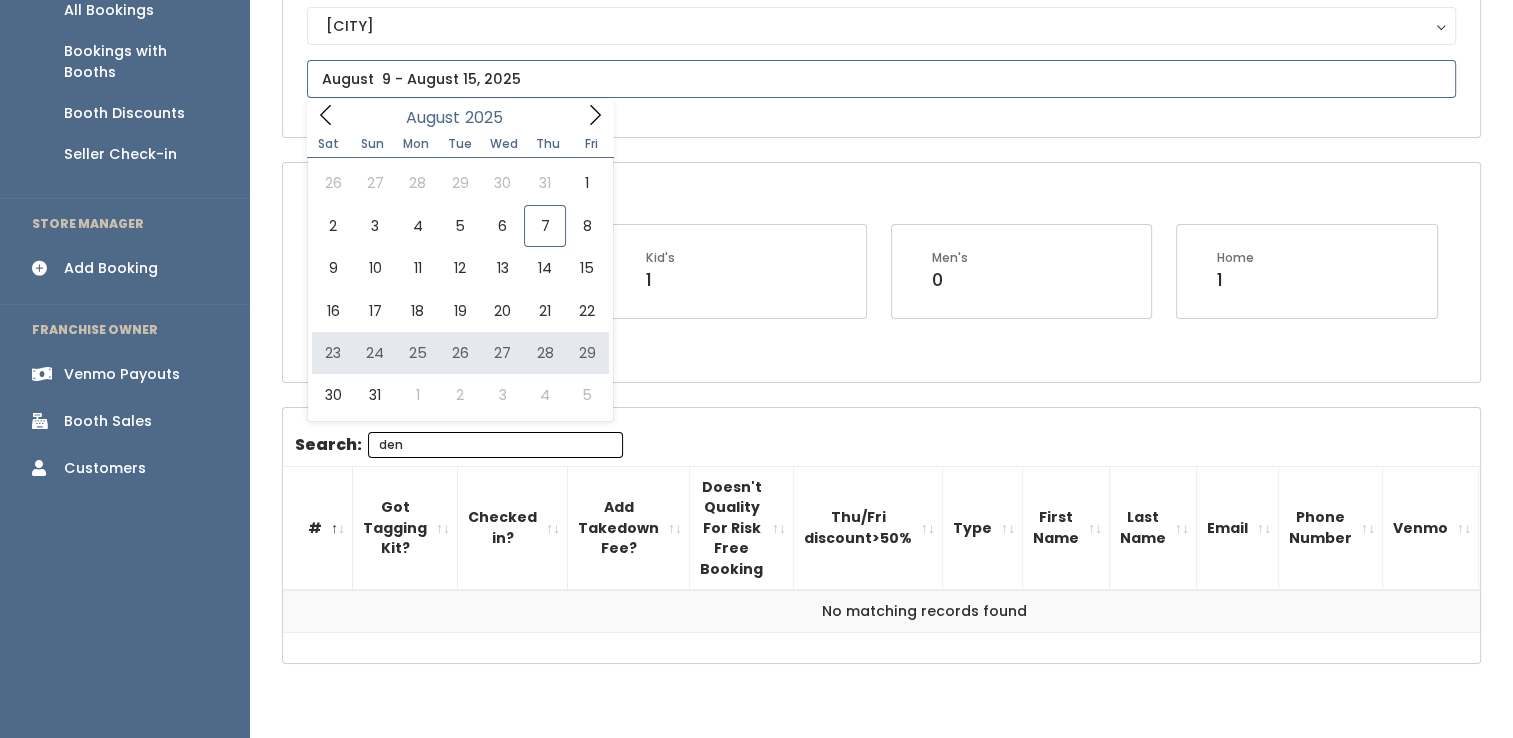 type on "August 23 to August 29" 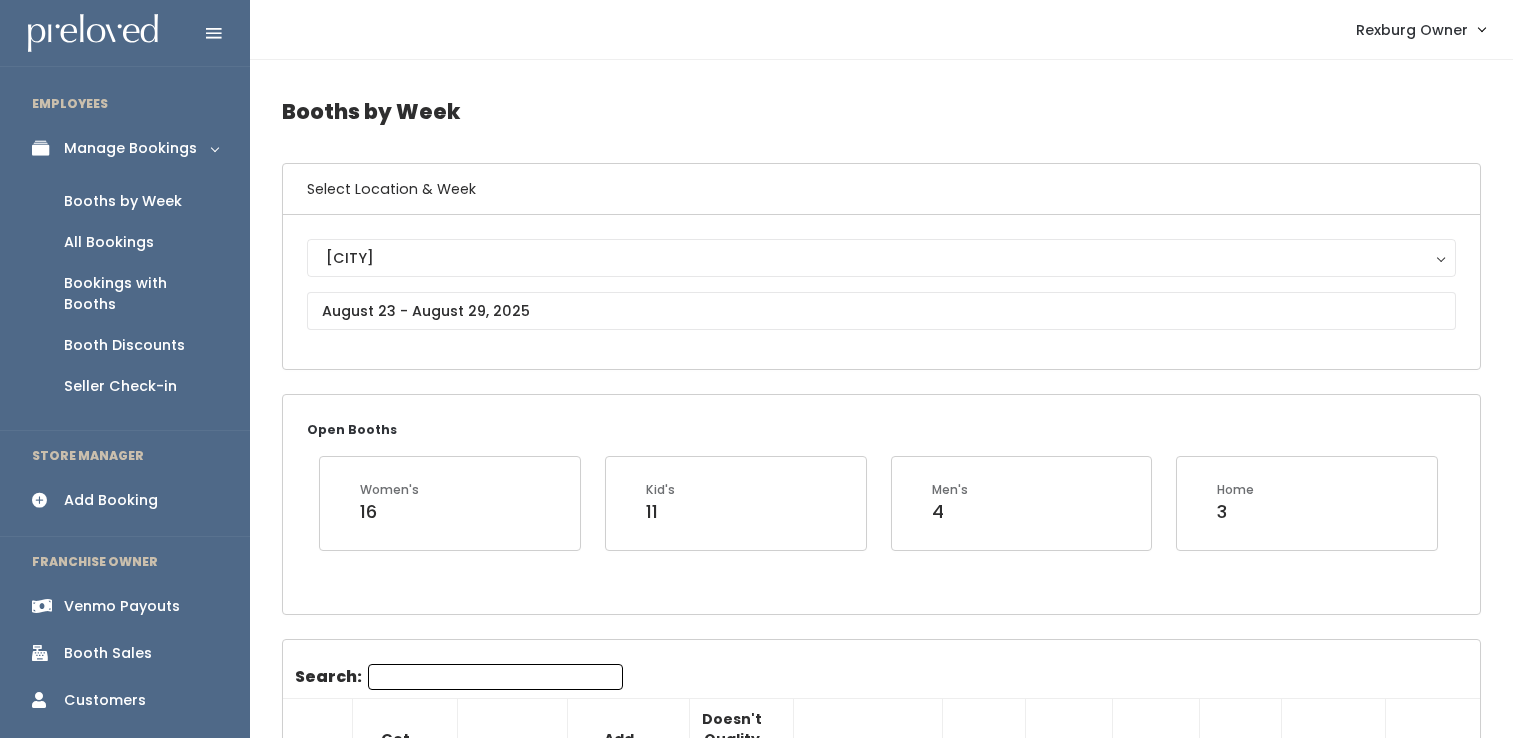 scroll, scrollTop: 0, scrollLeft: 0, axis: both 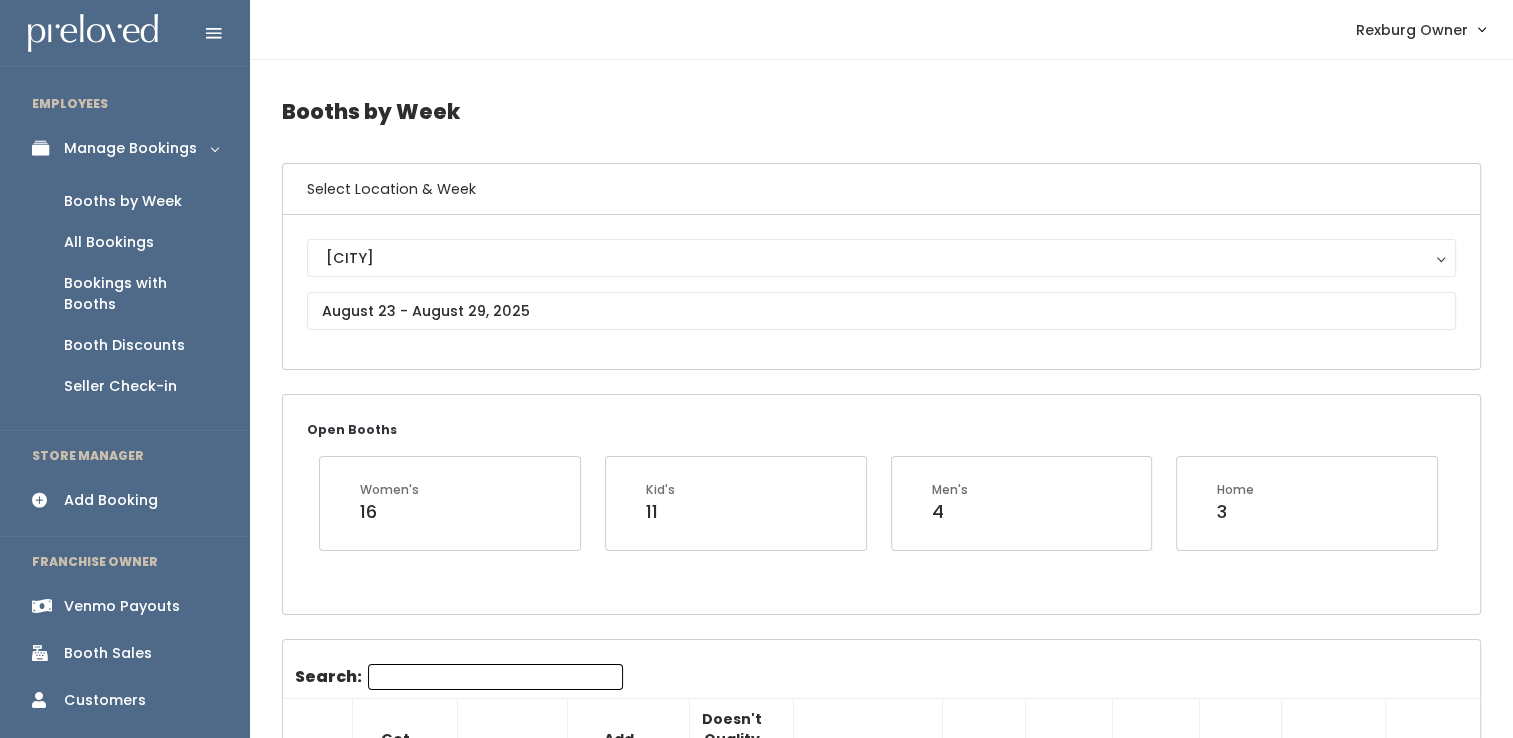 click on "Add Booking" at bounding box center [111, 500] 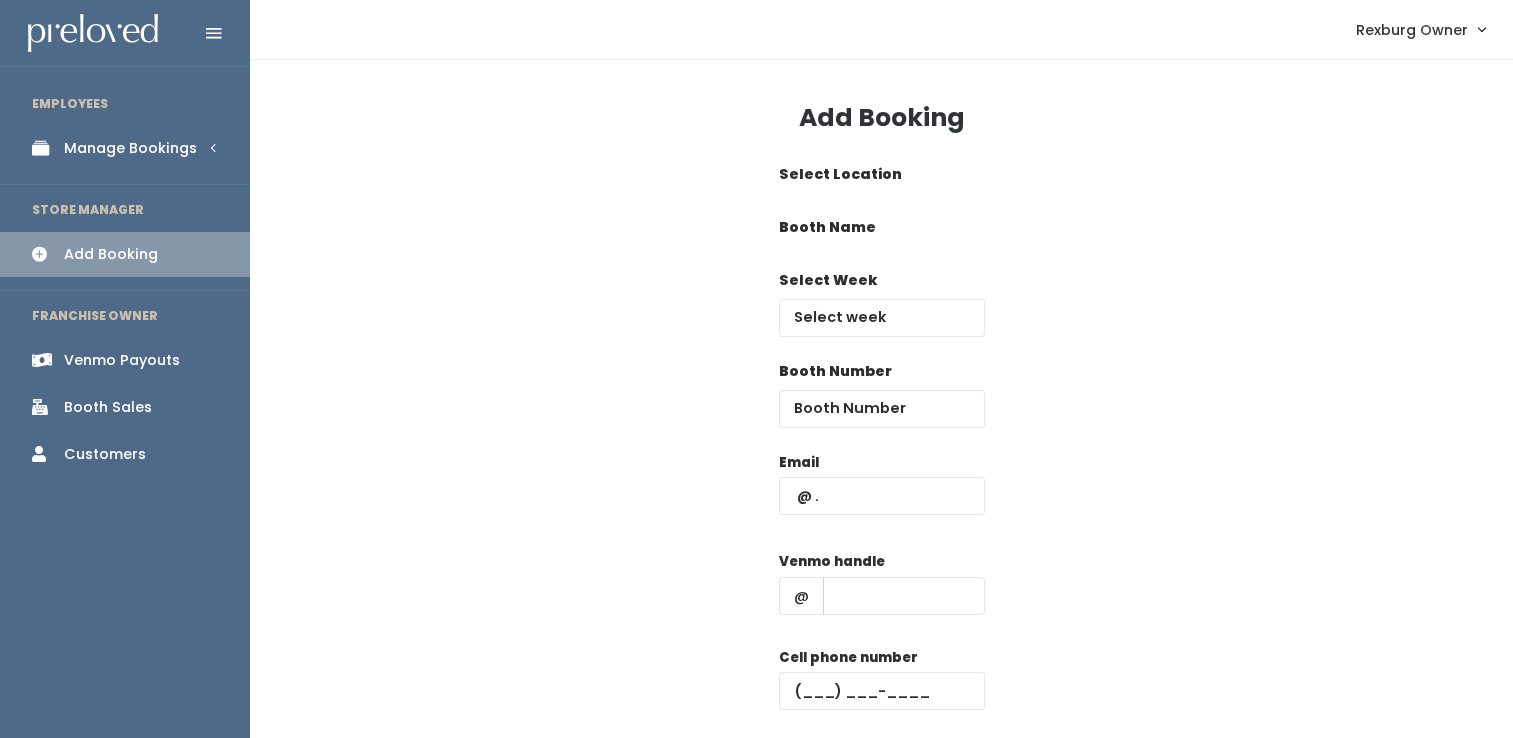 scroll, scrollTop: 0, scrollLeft: 0, axis: both 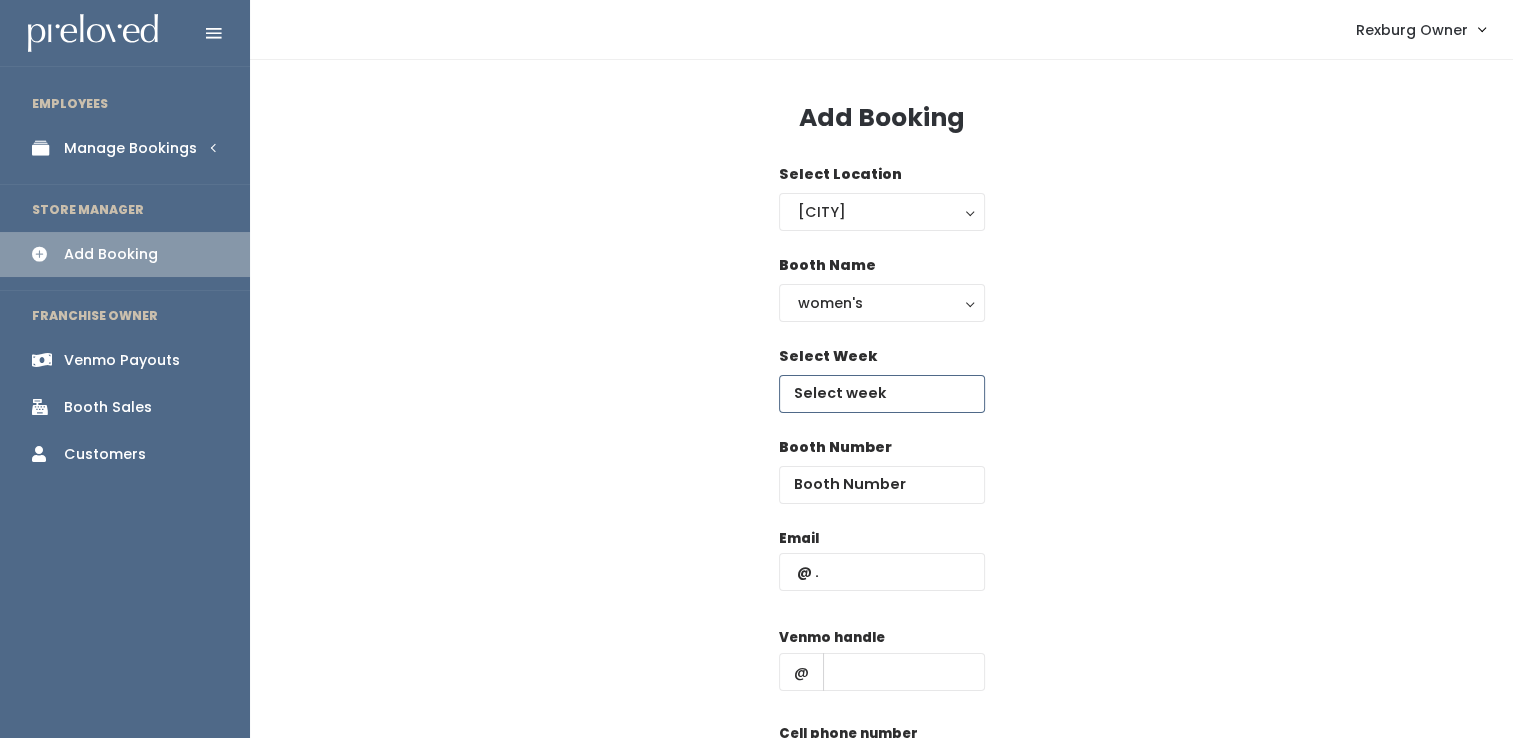 click at bounding box center (882, 394) 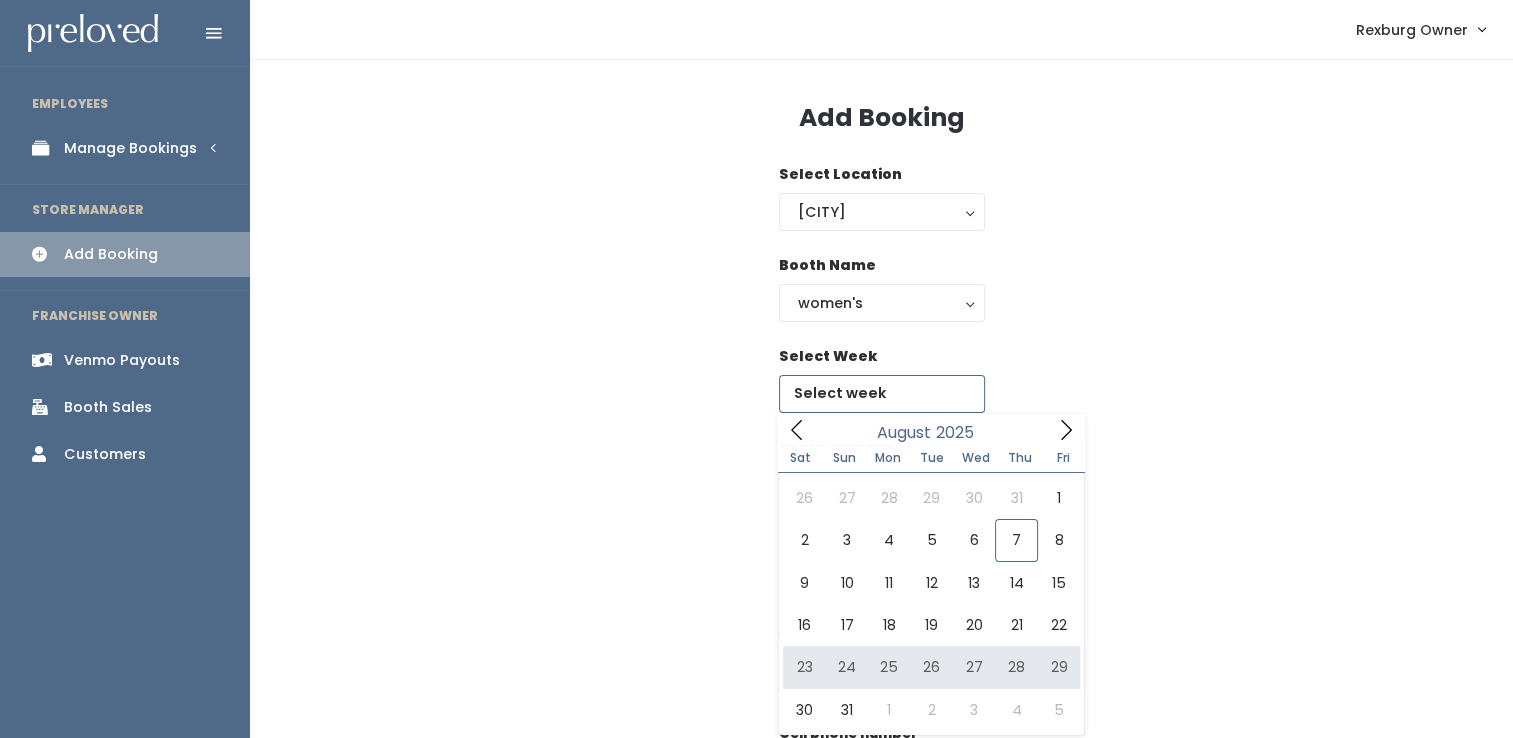 type on "[DATE] to [DATE]" 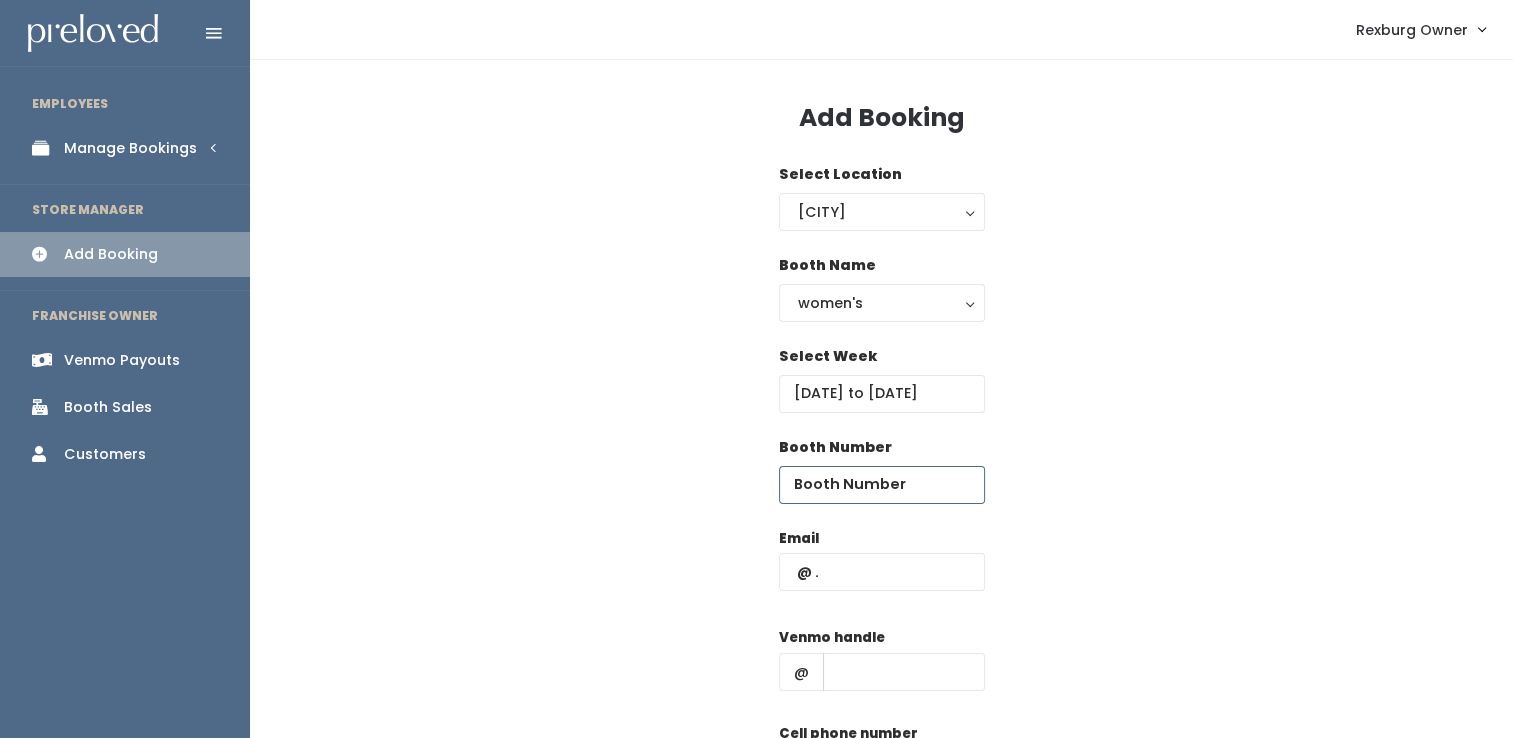 click at bounding box center [882, 485] 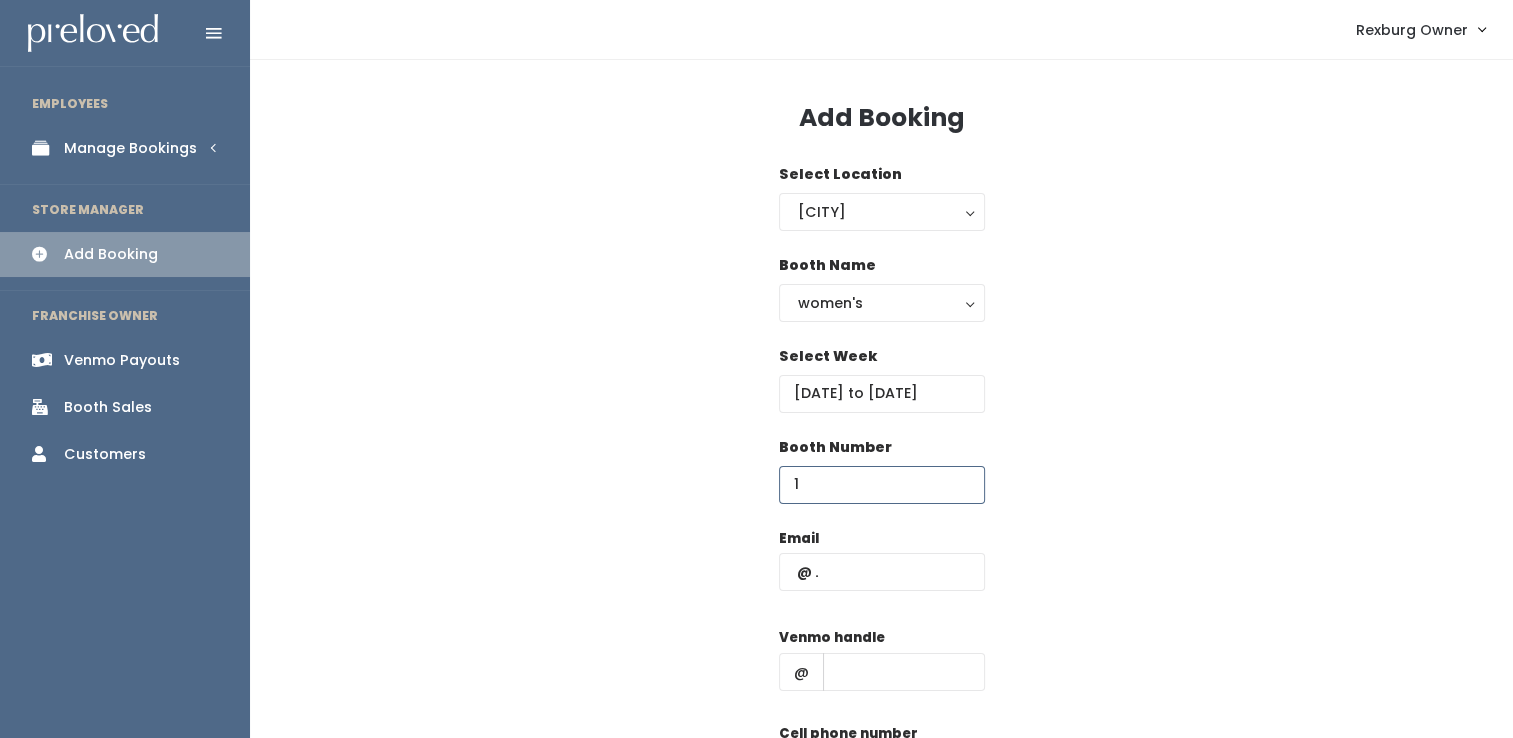 drag, startPoint x: 868, startPoint y: 486, endPoint x: 859, endPoint y: 497, distance: 14.21267 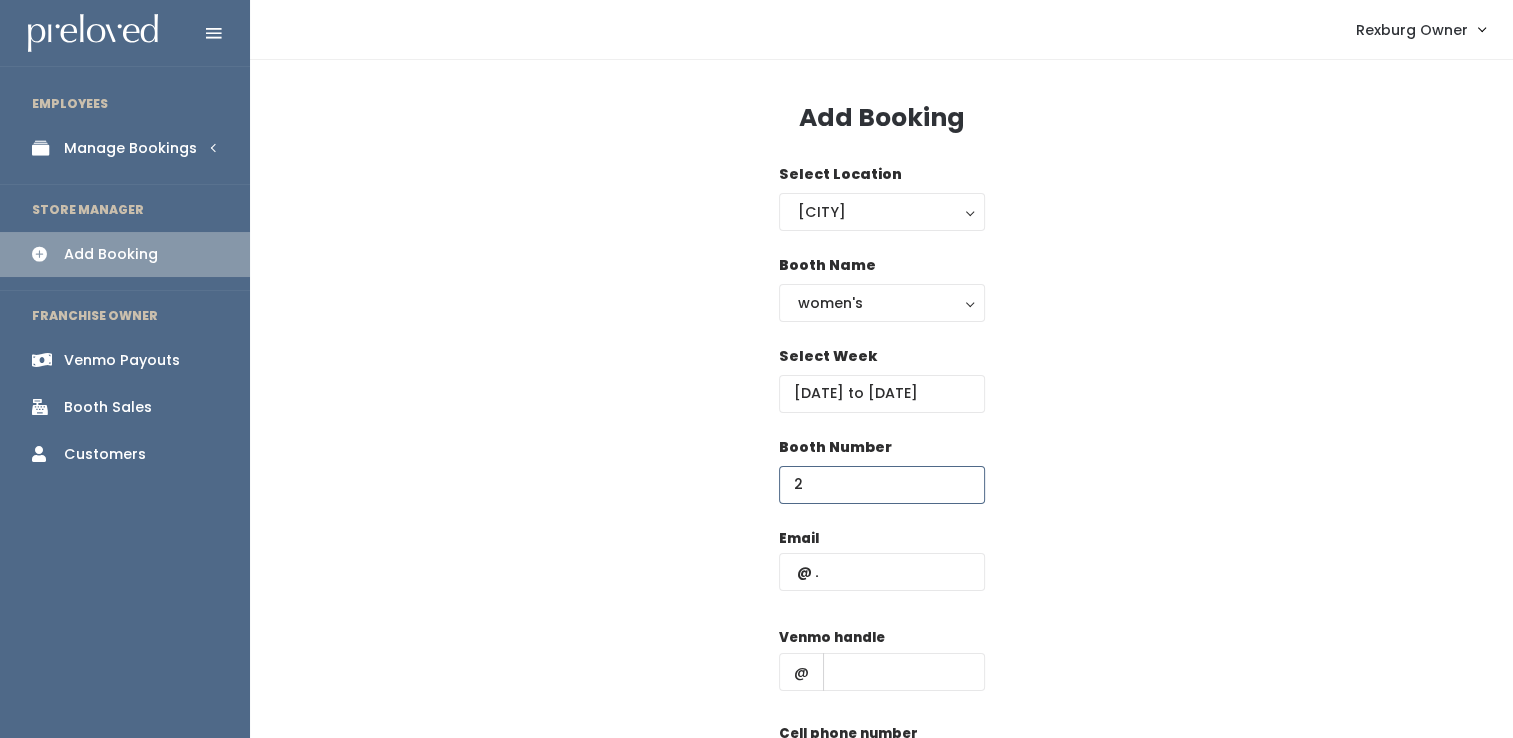 click on "2" at bounding box center (882, 485) 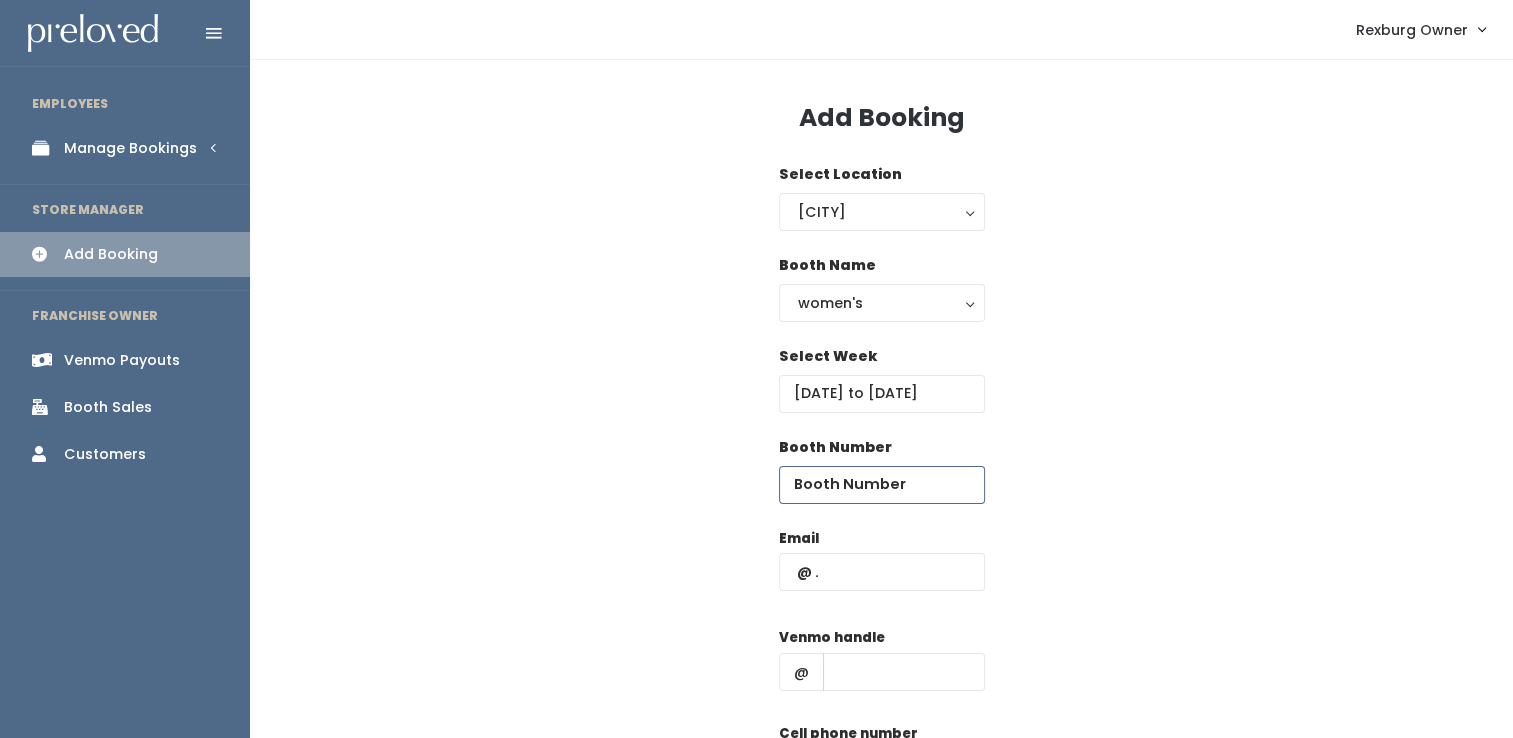 type on "1" 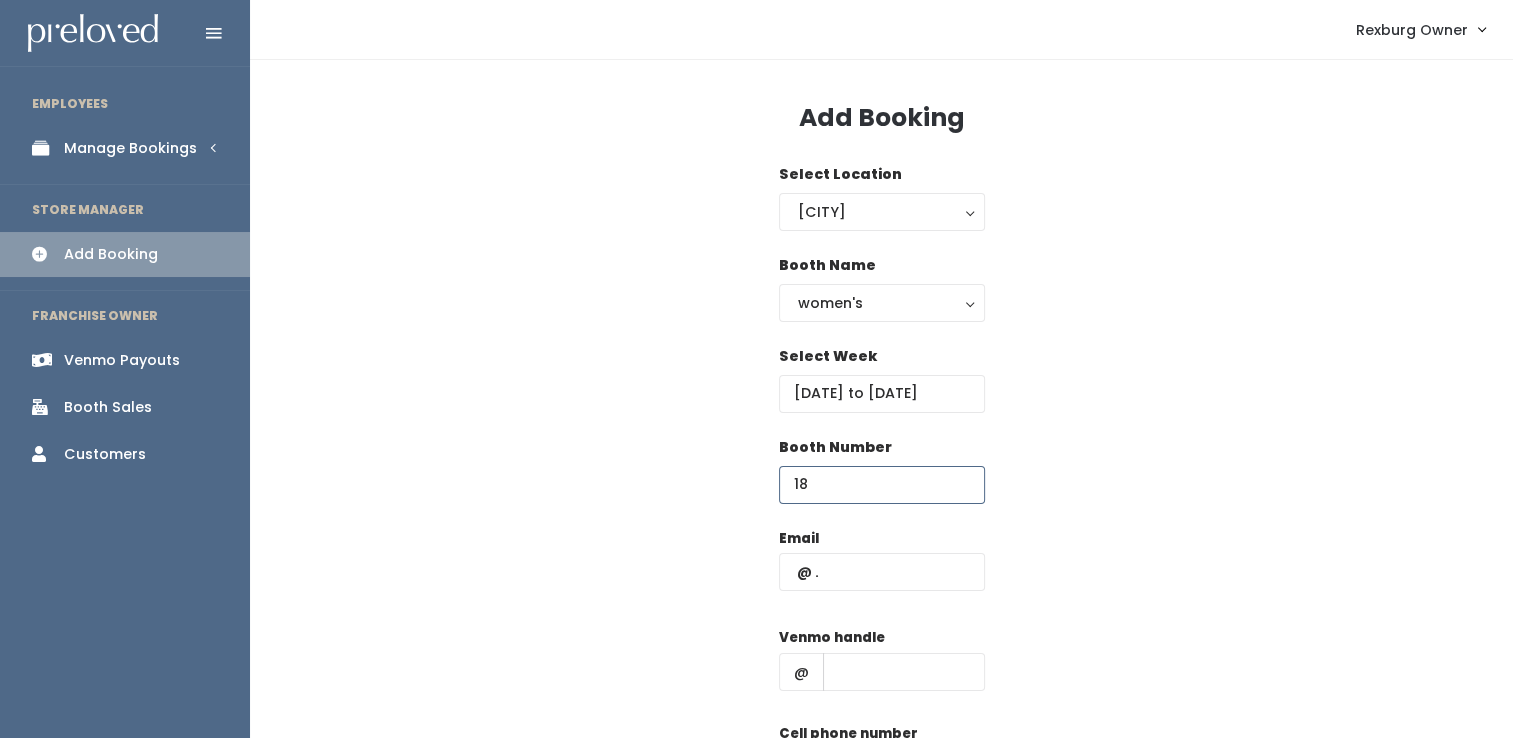 type on "18" 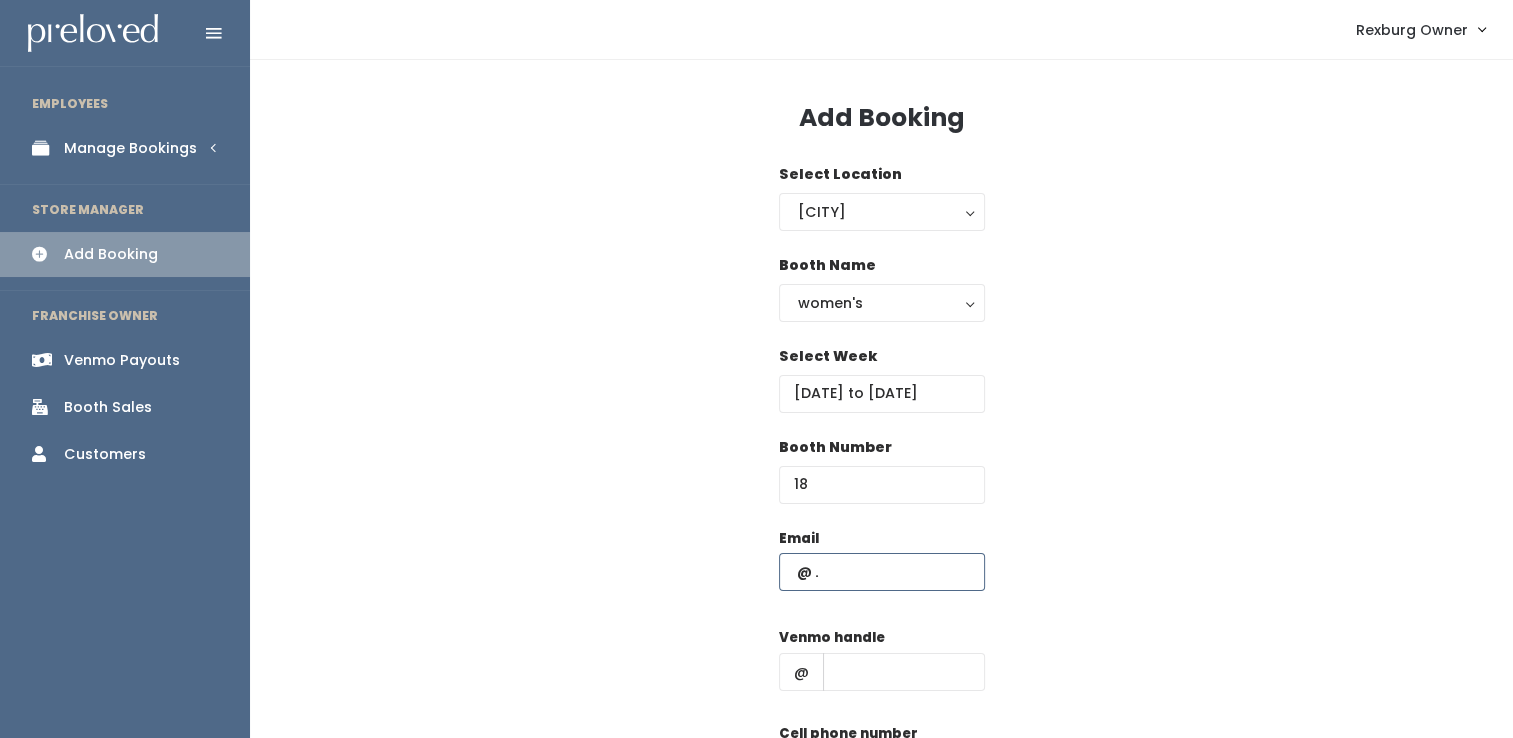 paste on "reidhead10@icloud.com" 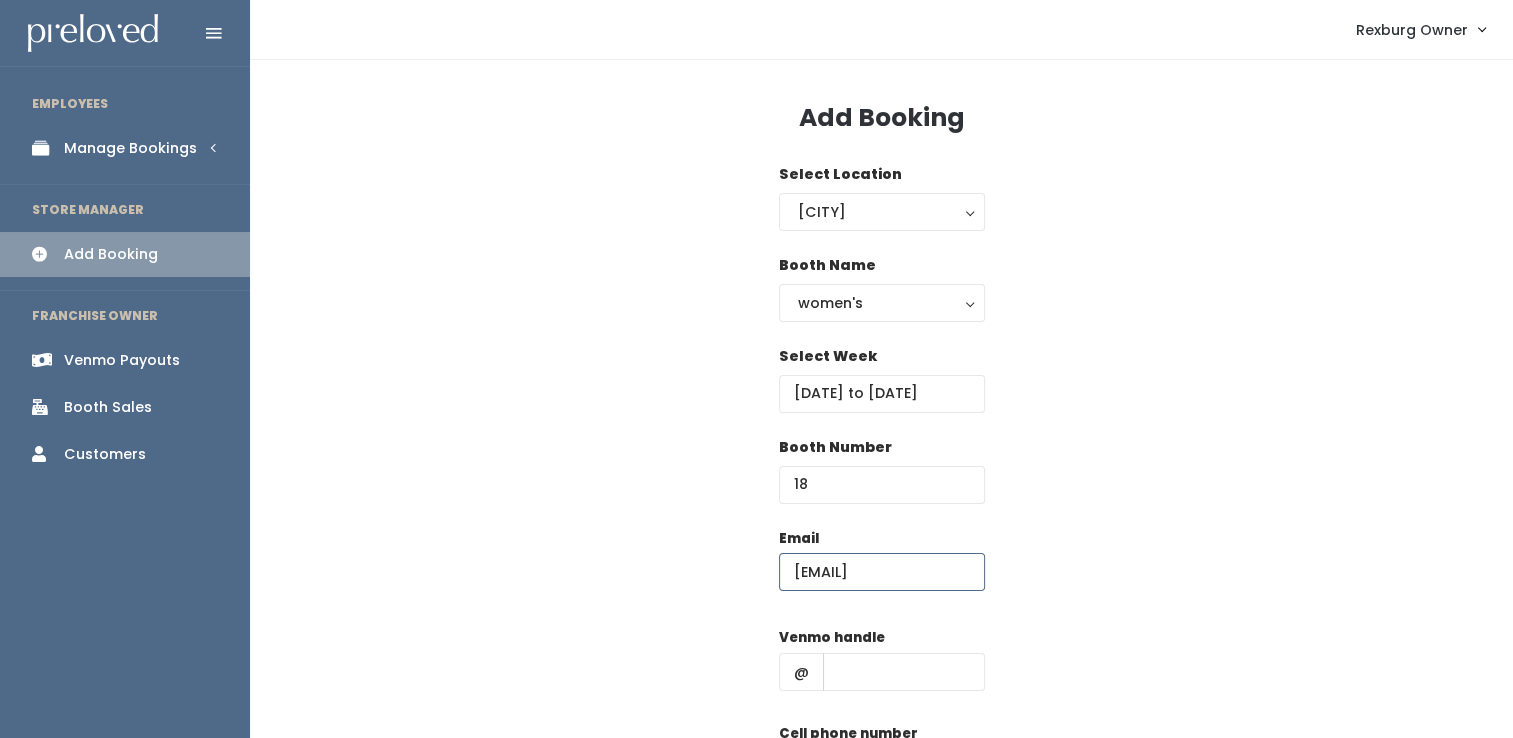 type on "reidhead10@icloud.com" 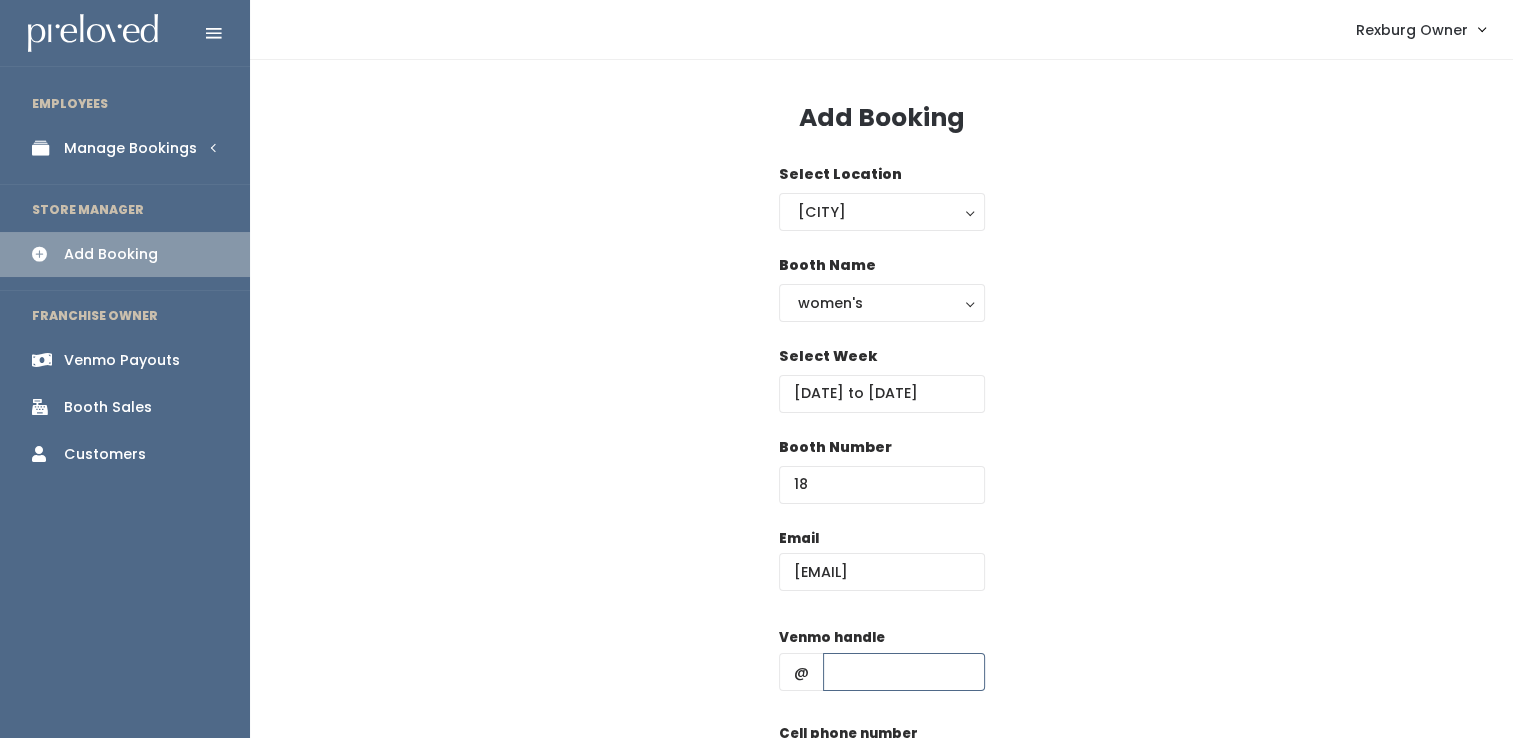 click at bounding box center [904, 672] 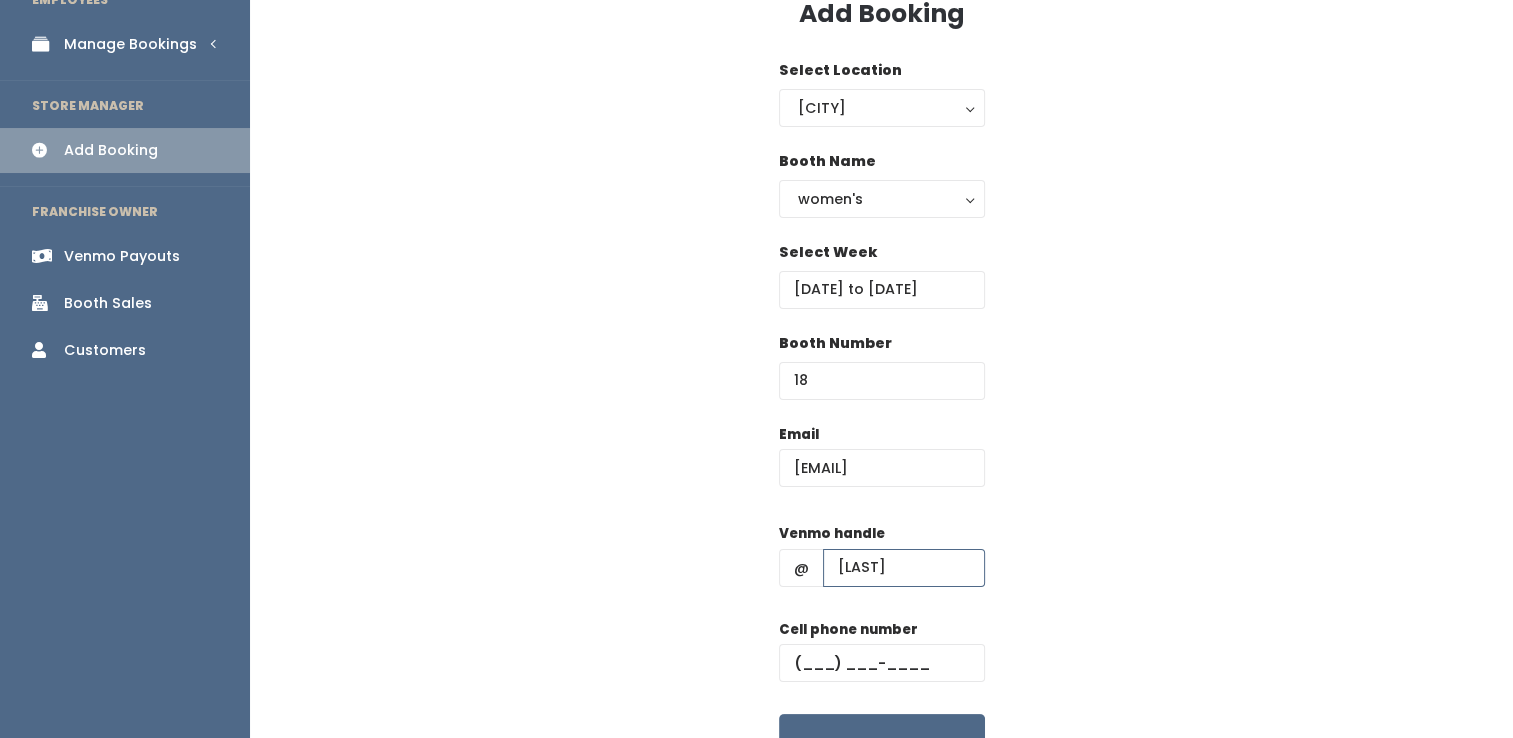 scroll, scrollTop: 106, scrollLeft: 0, axis: vertical 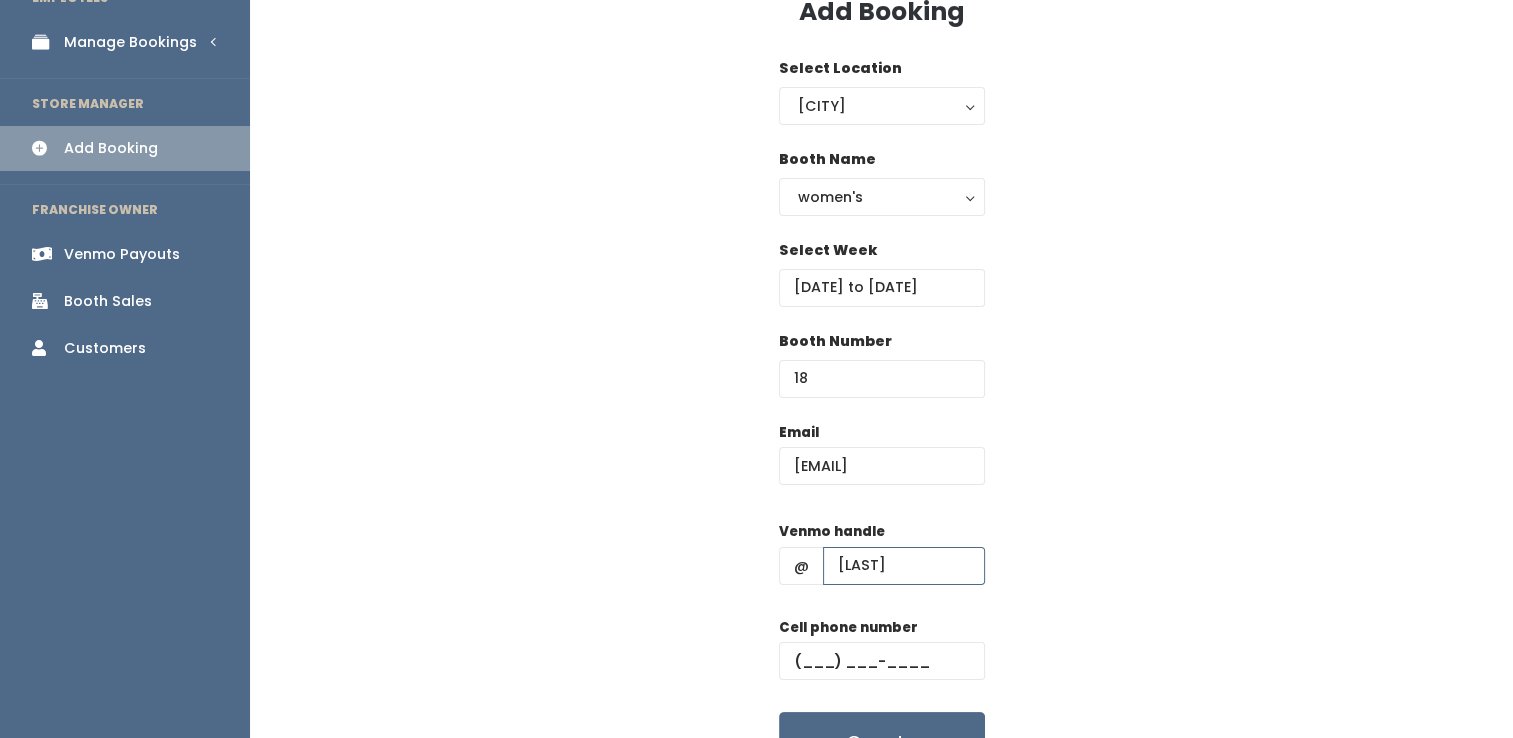type on "Sadeesmith" 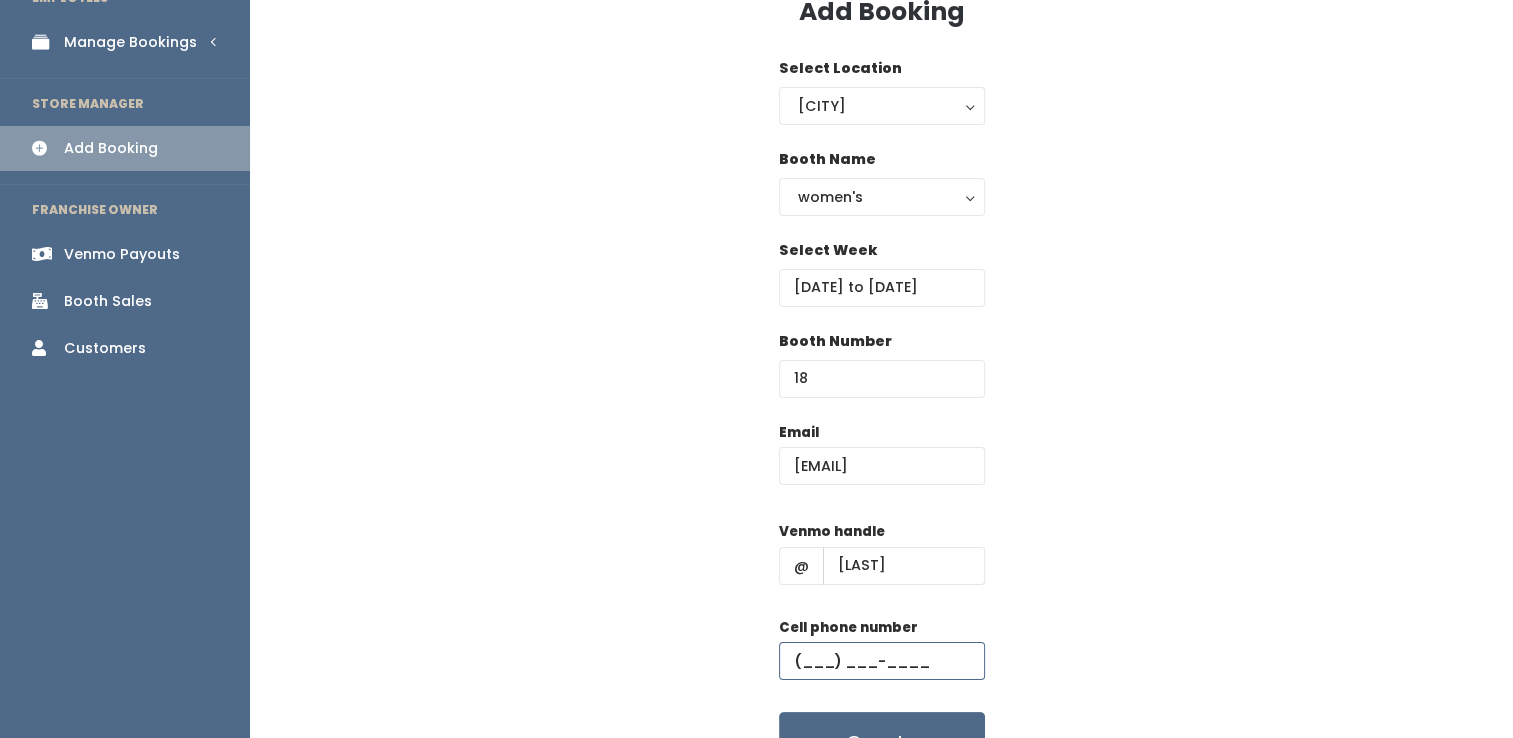 click at bounding box center (882, 661) 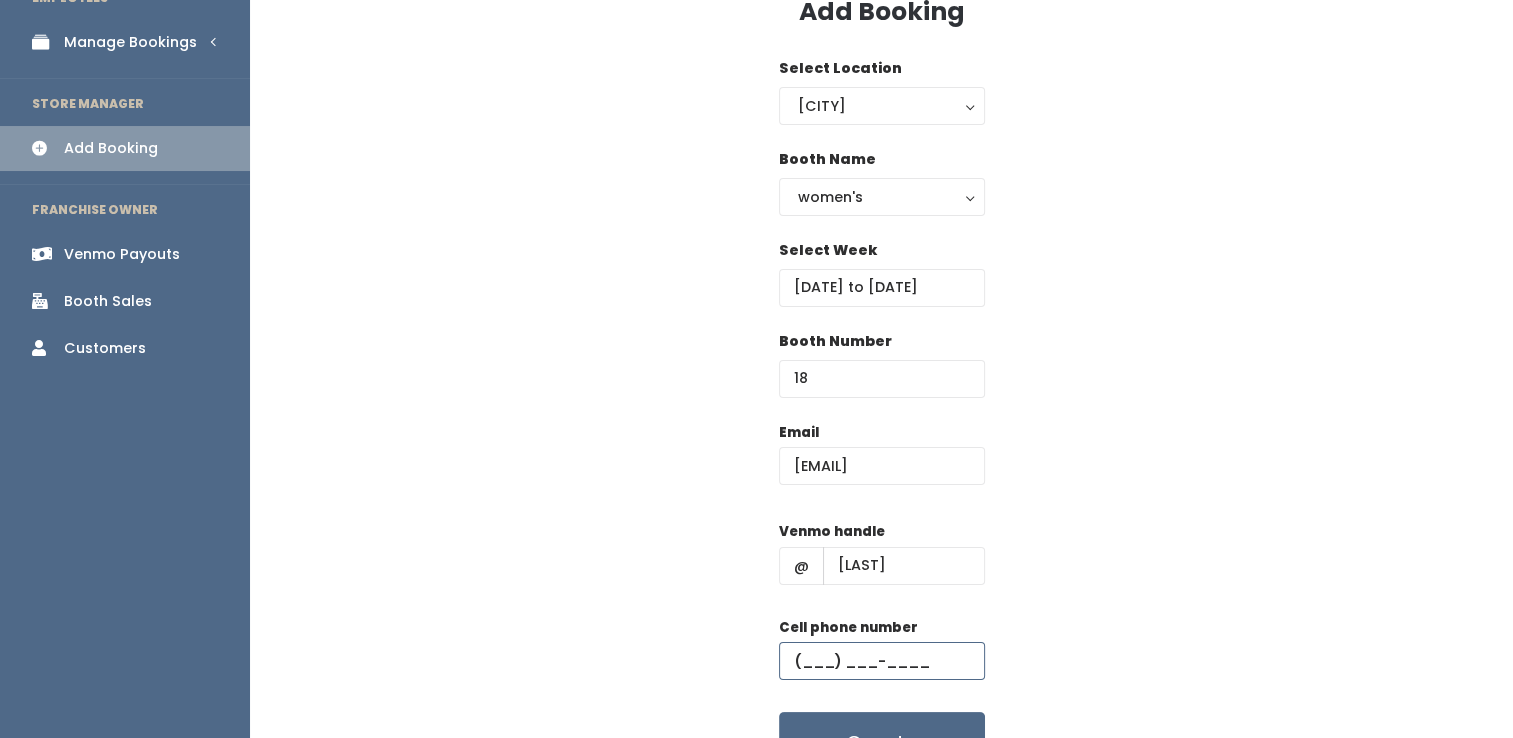 paste on "(928) 242-6949" 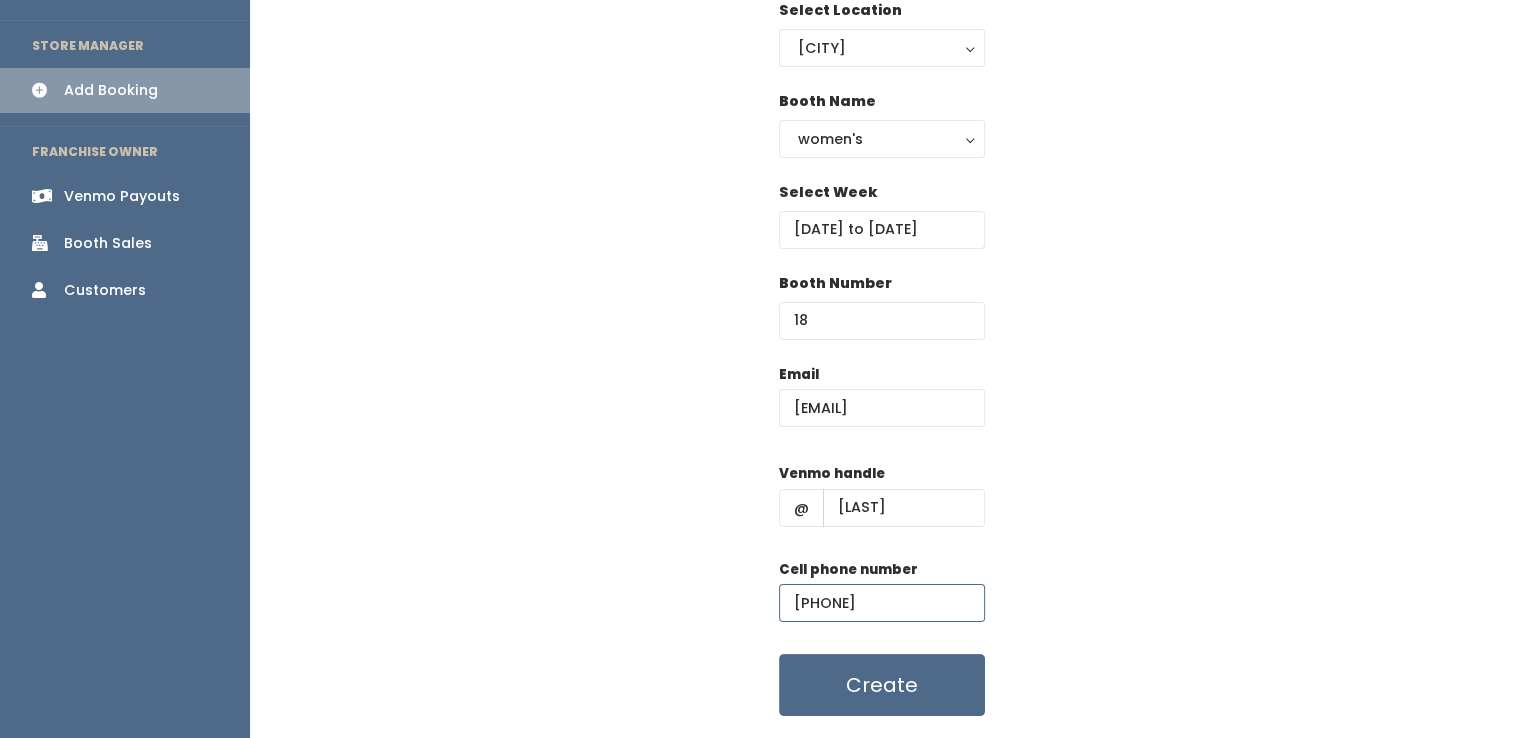 scroll, scrollTop: 219, scrollLeft: 0, axis: vertical 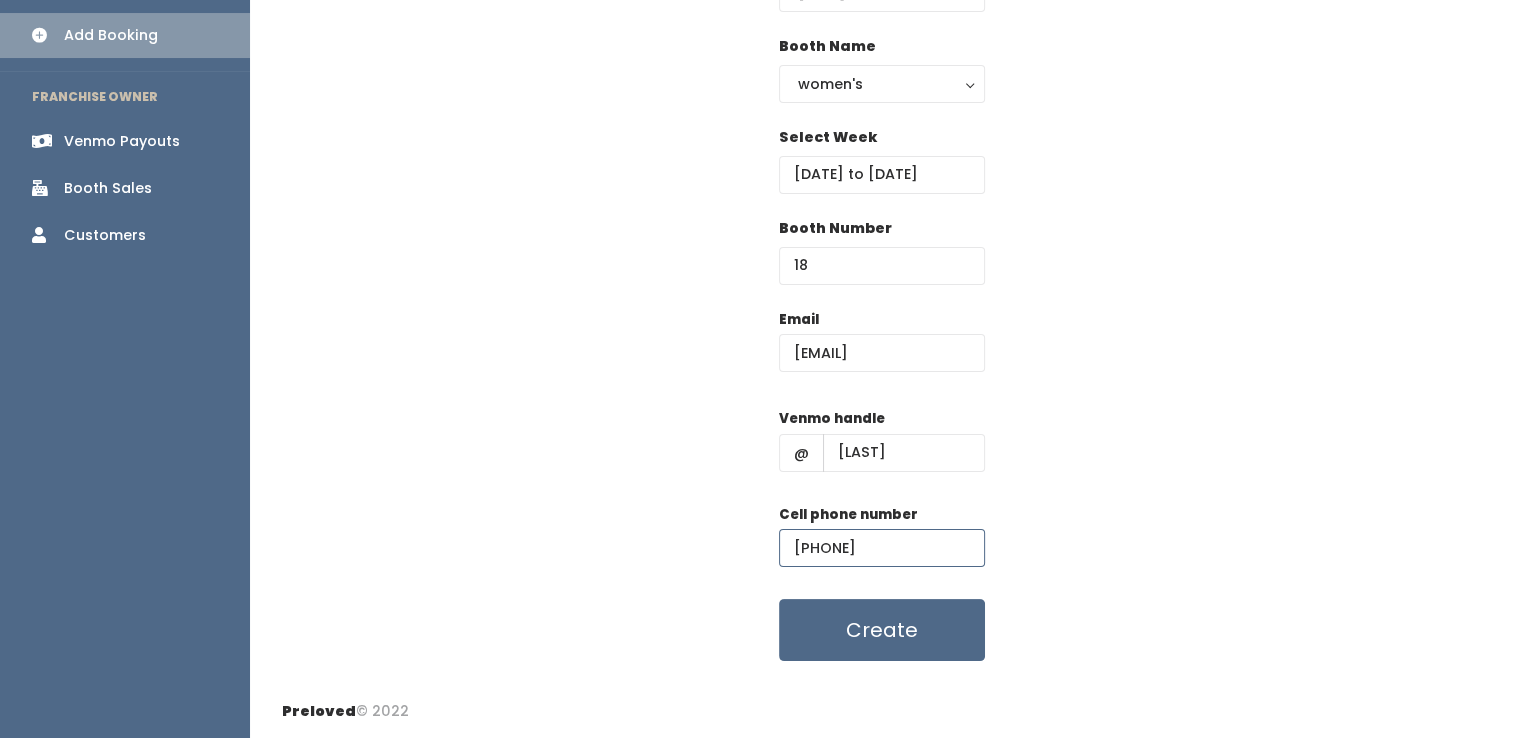 type on "(928) 242-6949" 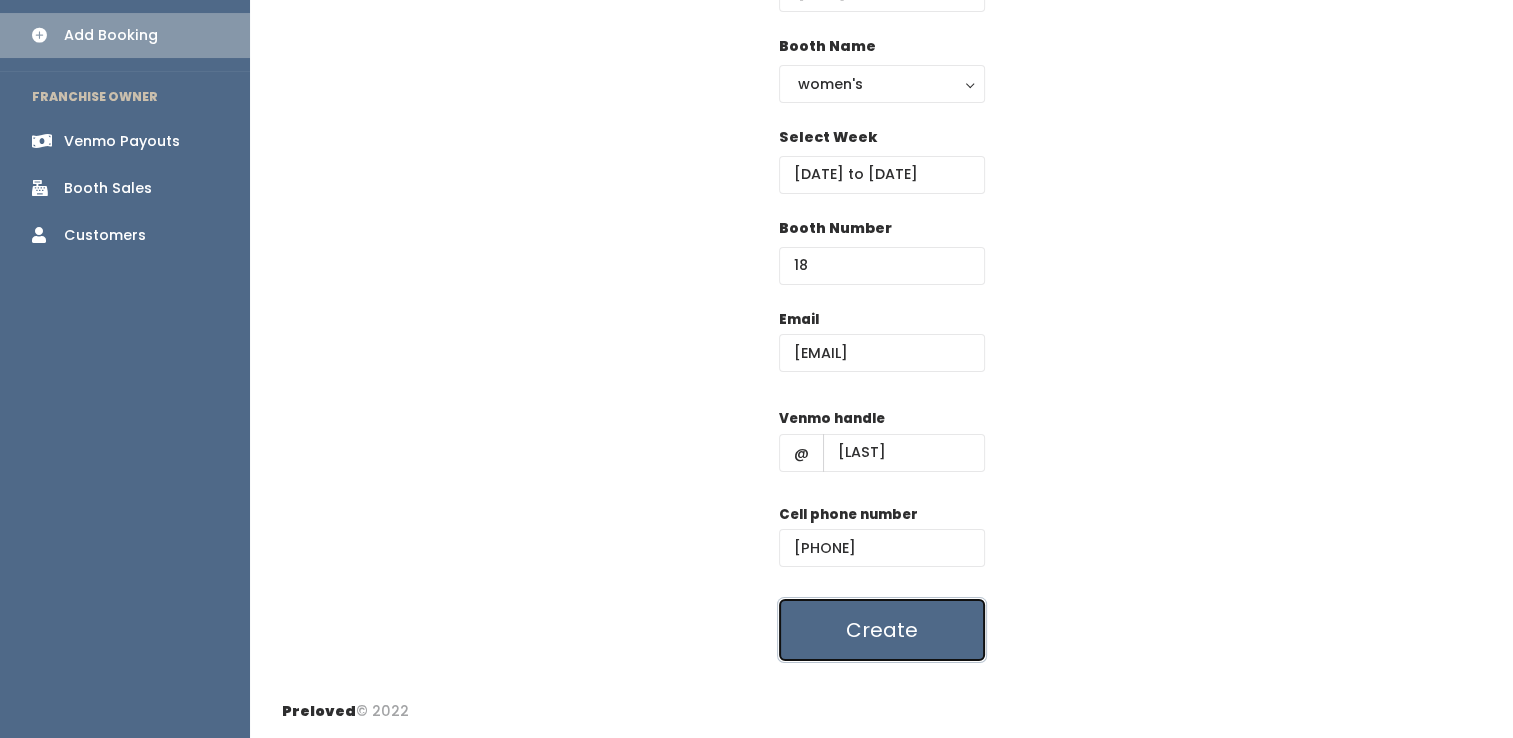click on "Create" at bounding box center (882, 630) 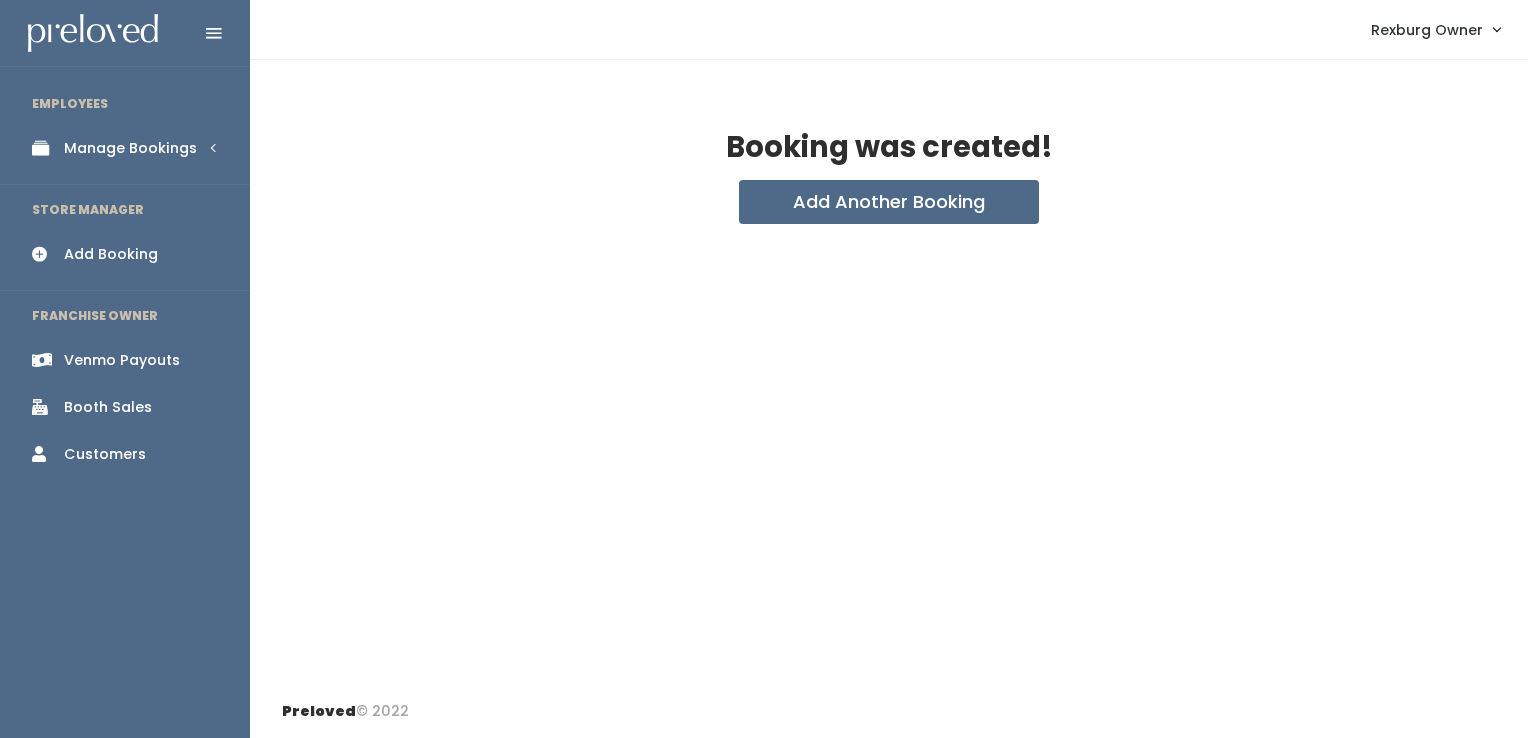 scroll, scrollTop: 0, scrollLeft: 0, axis: both 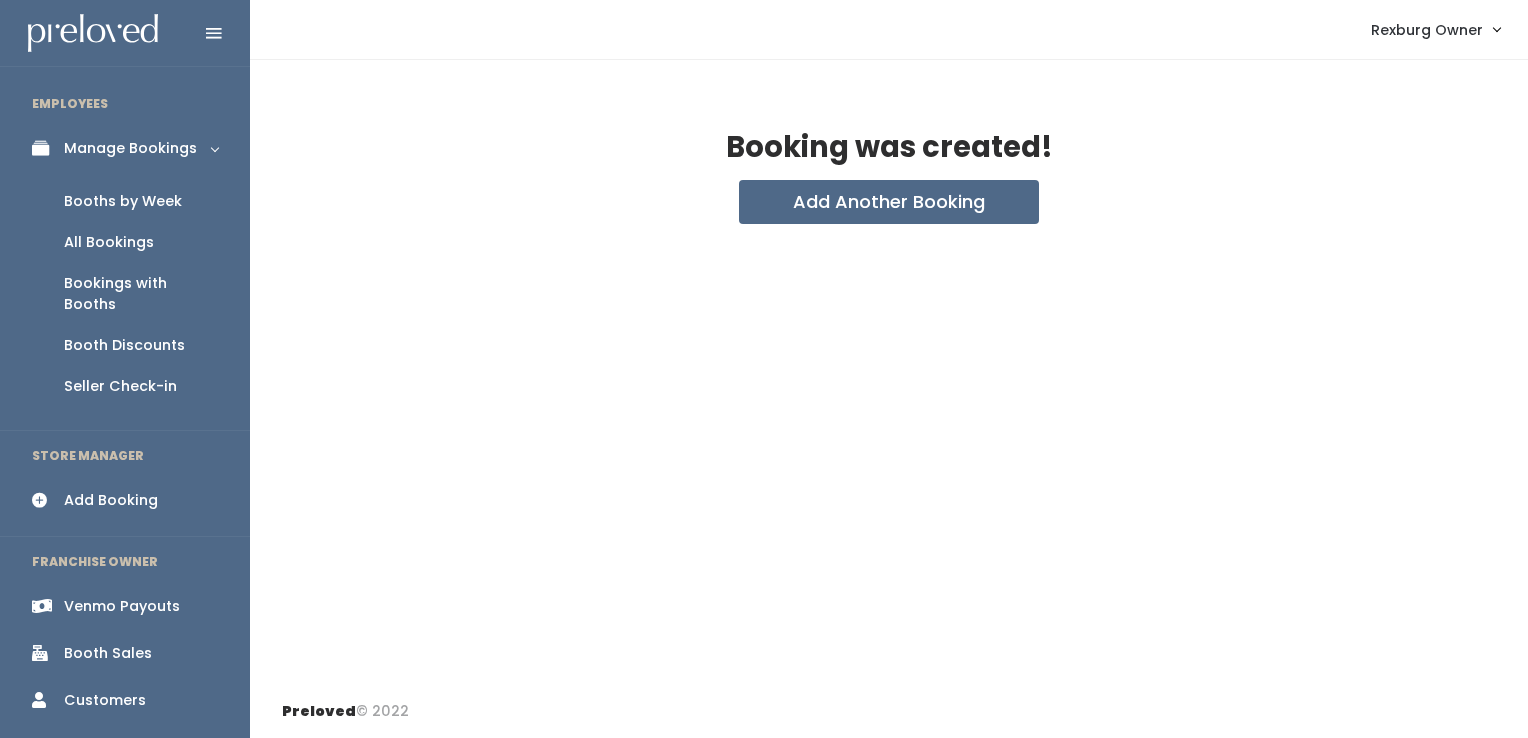 click on "Booths by Week" at bounding box center [123, 201] 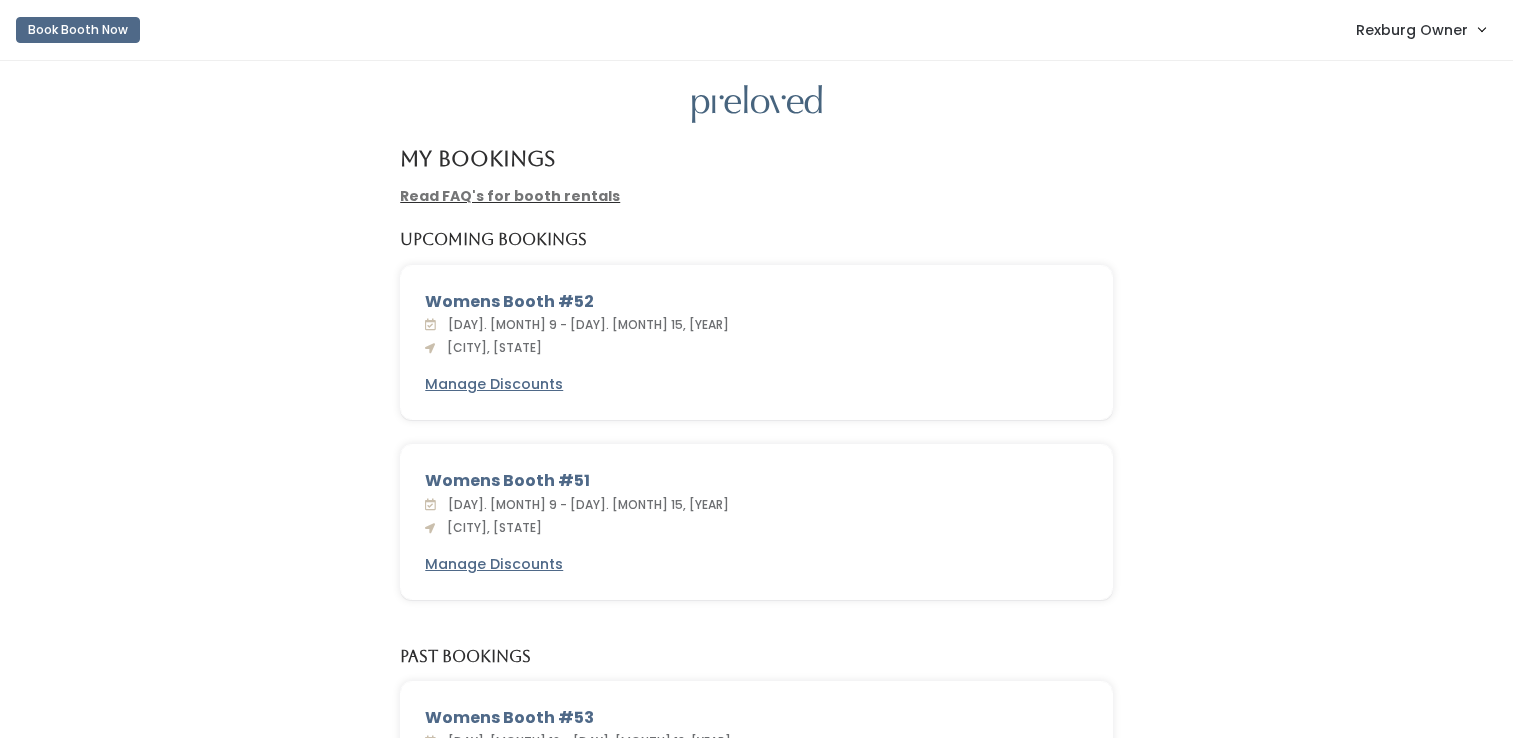 scroll, scrollTop: 0, scrollLeft: 0, axis: both 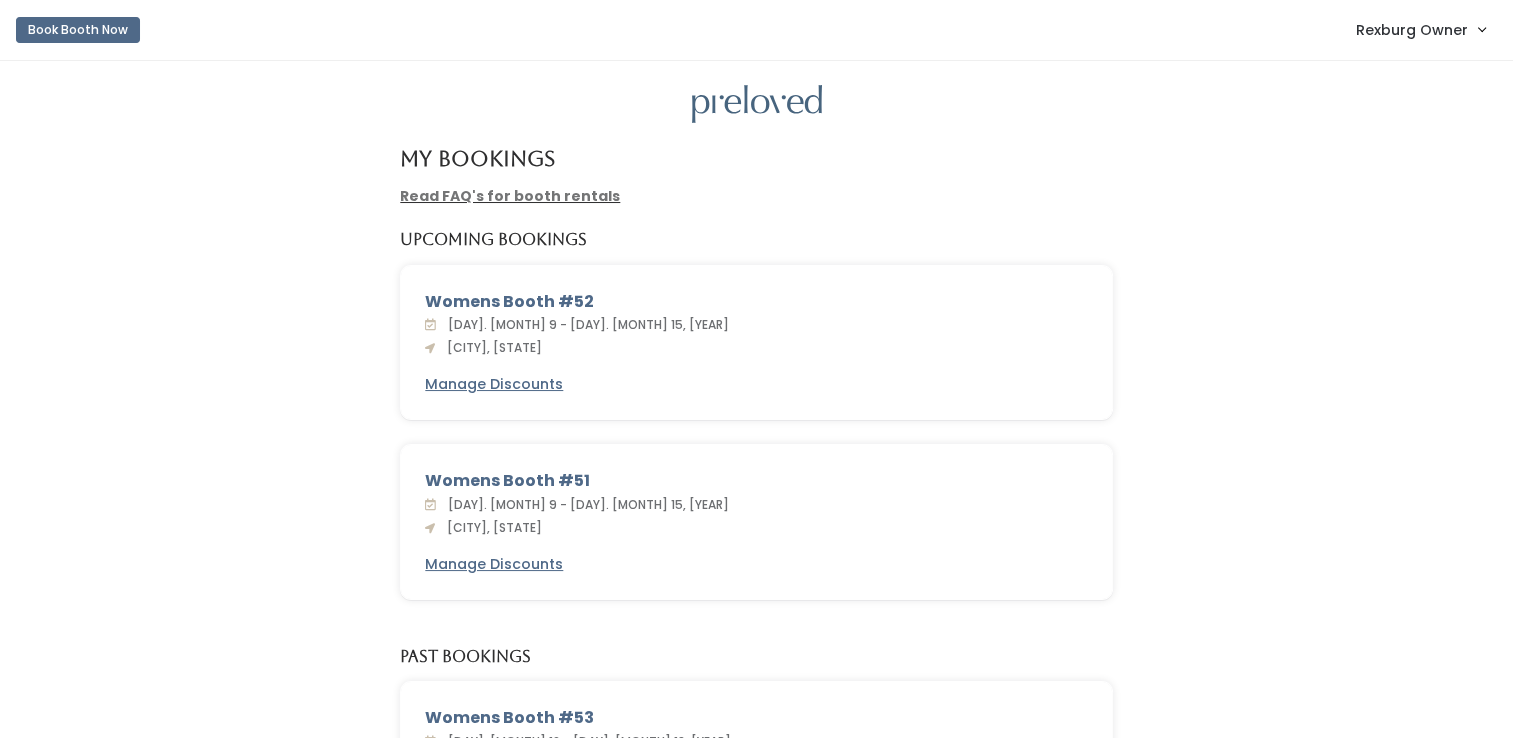 click on "Rexburg Owner" at bounding box center (1412, 30) 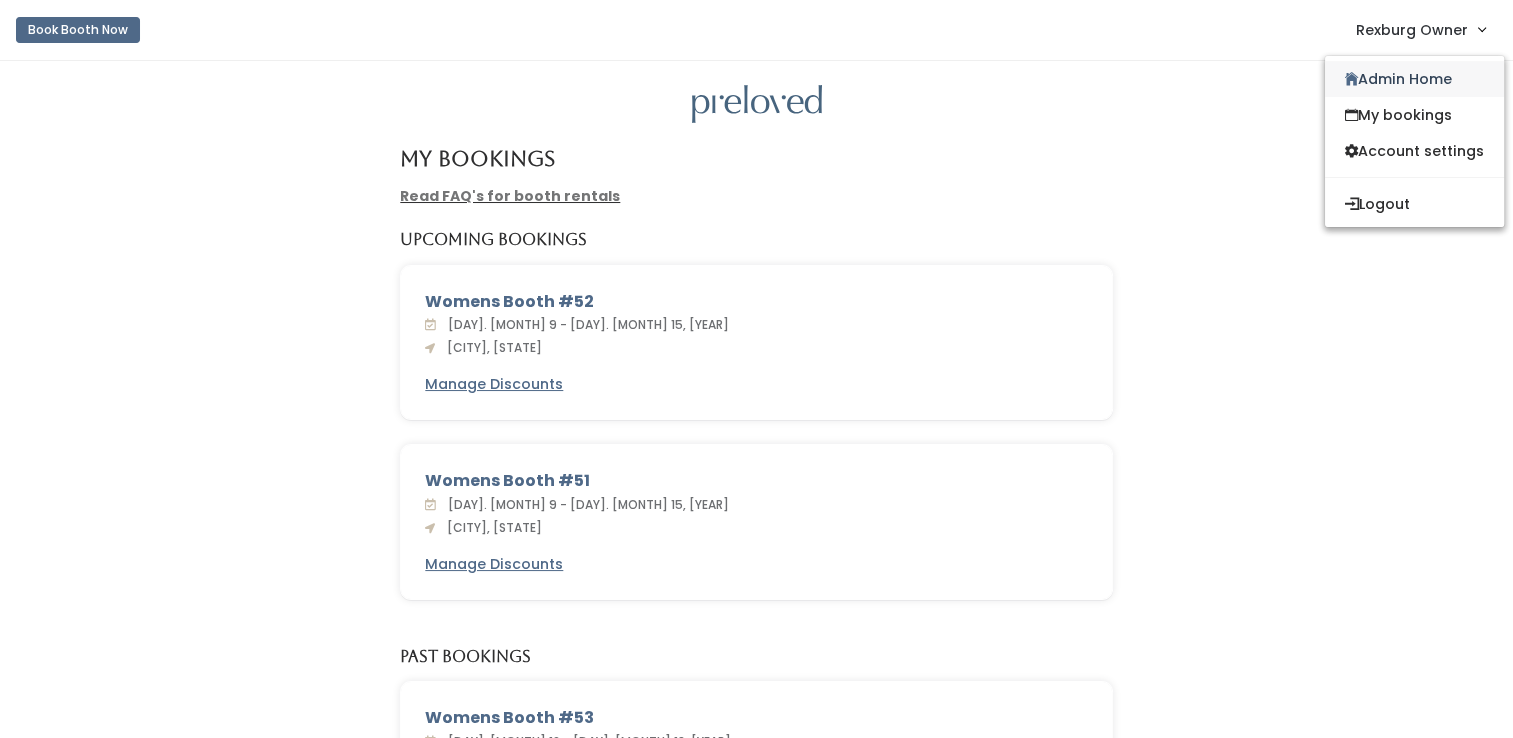 click on "Admin Home" at bounding box center (1414, 79) 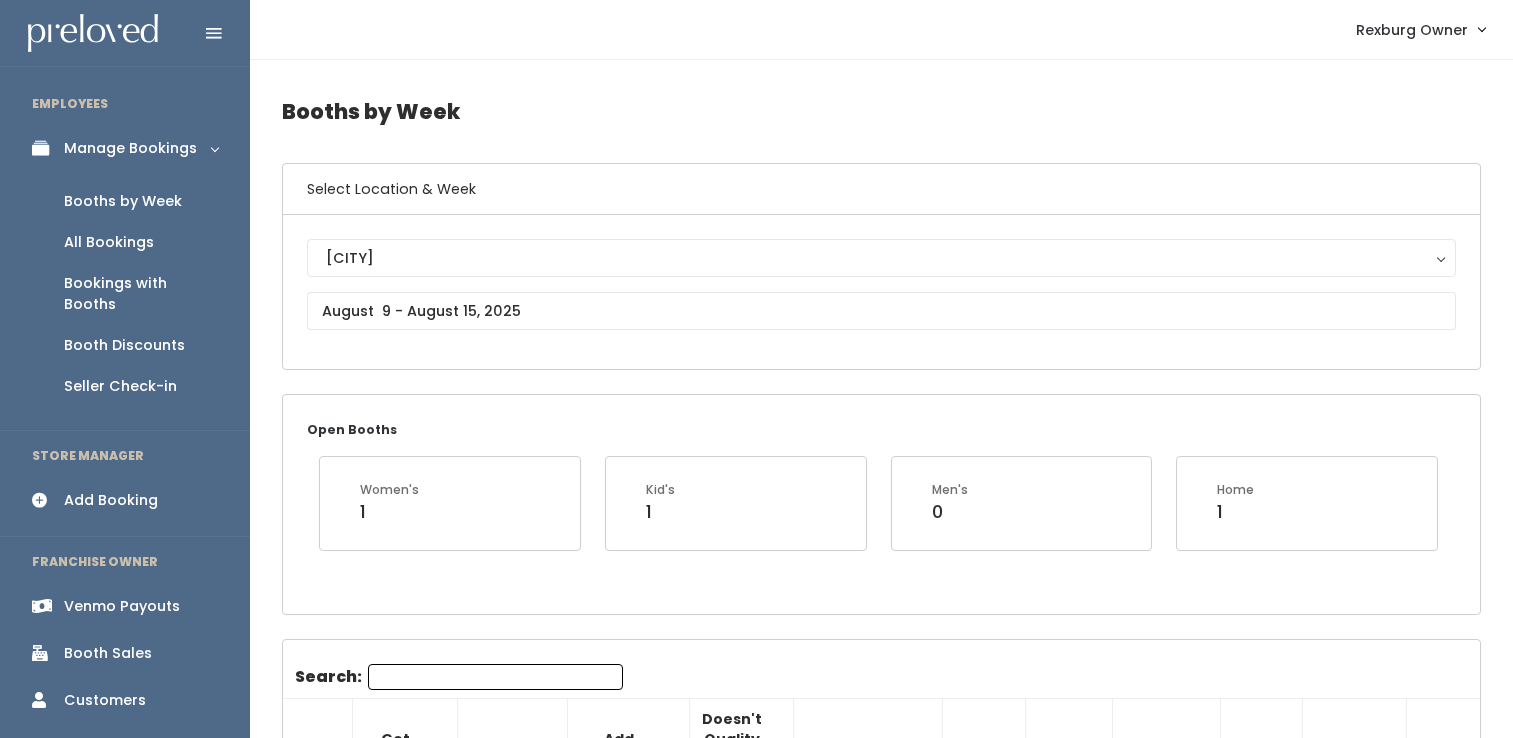 scroll, scrollTop: 0, scrollLeft: 0, axis: both 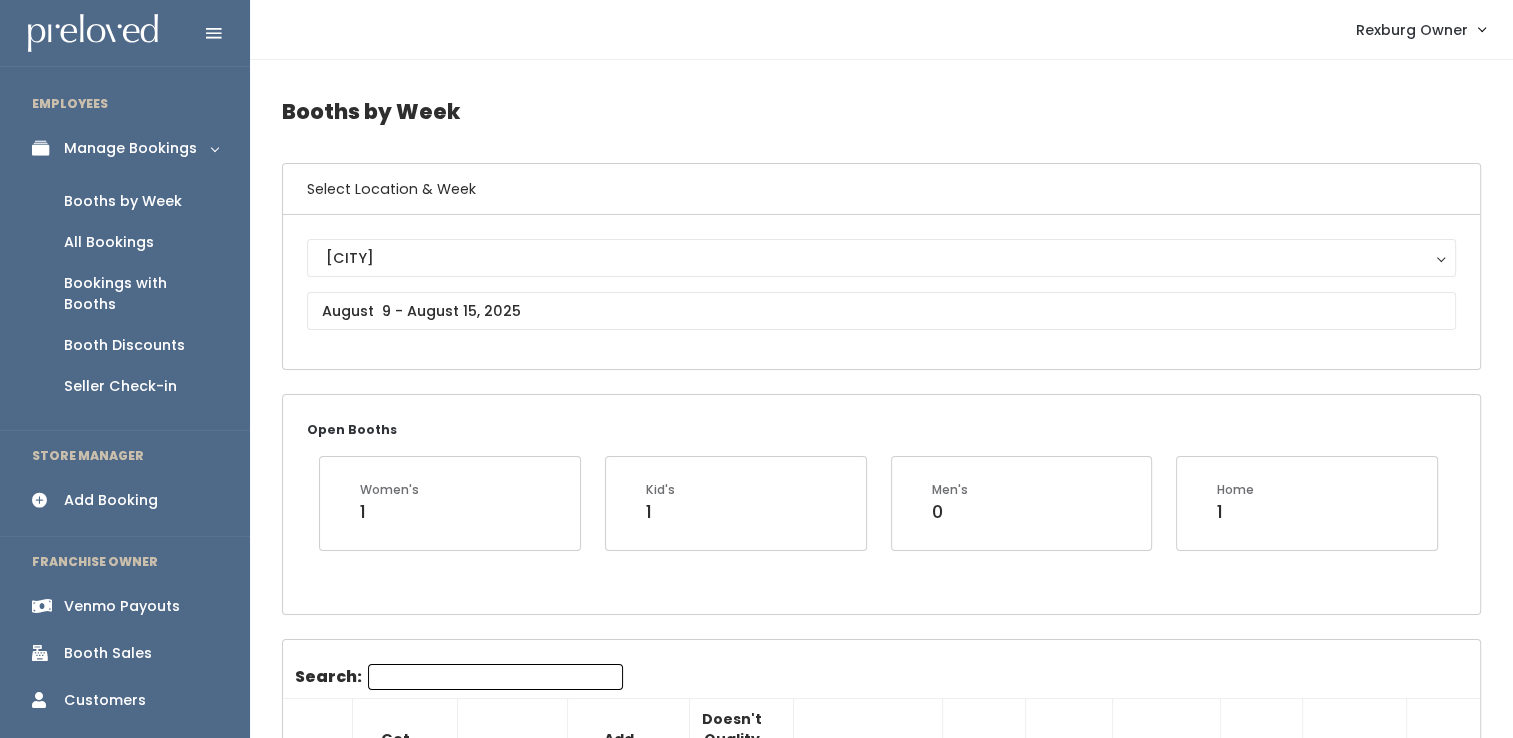 click on "Booth Discounts" at bounding box center (124, 345) 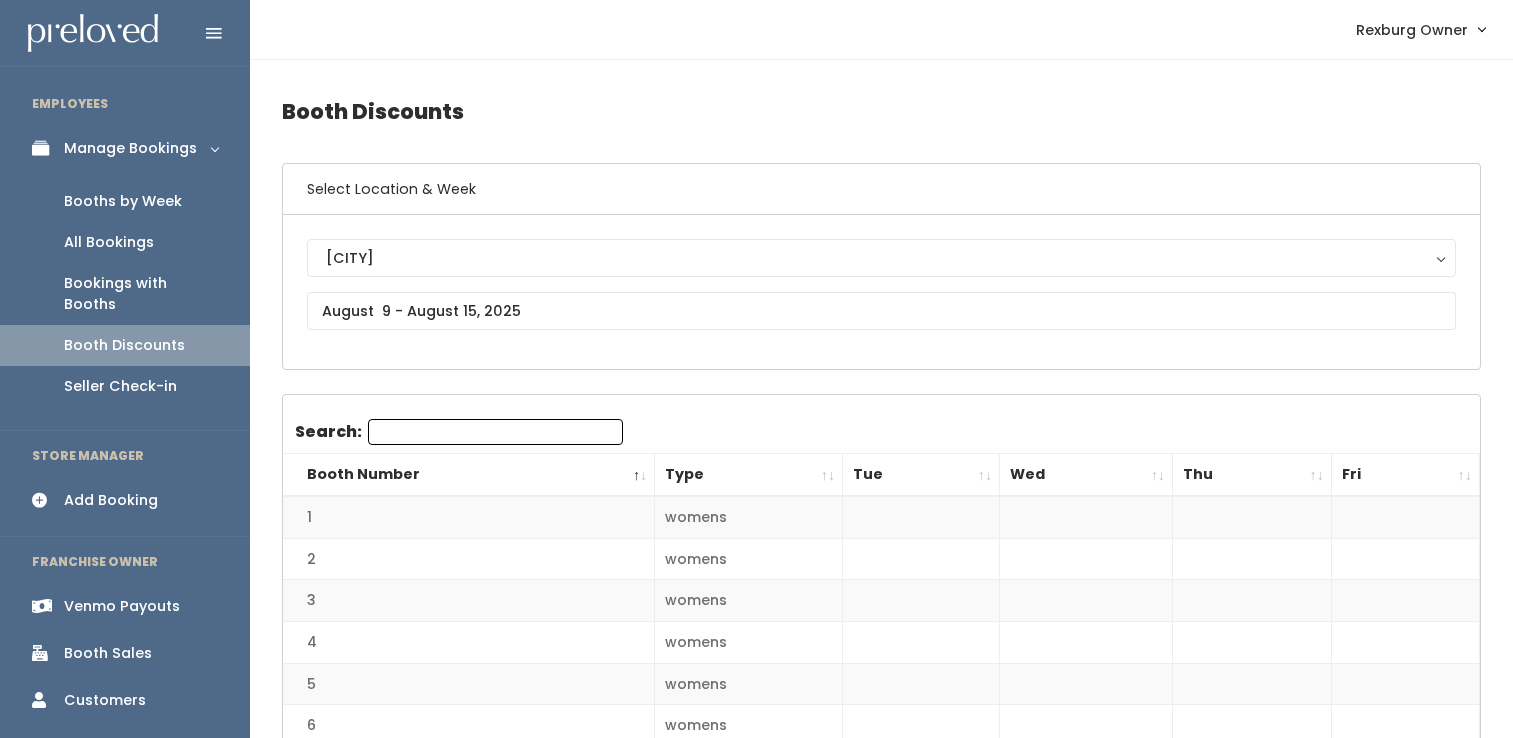 scroll, scrollTop: 0, scrollLeft: 0, axis: both 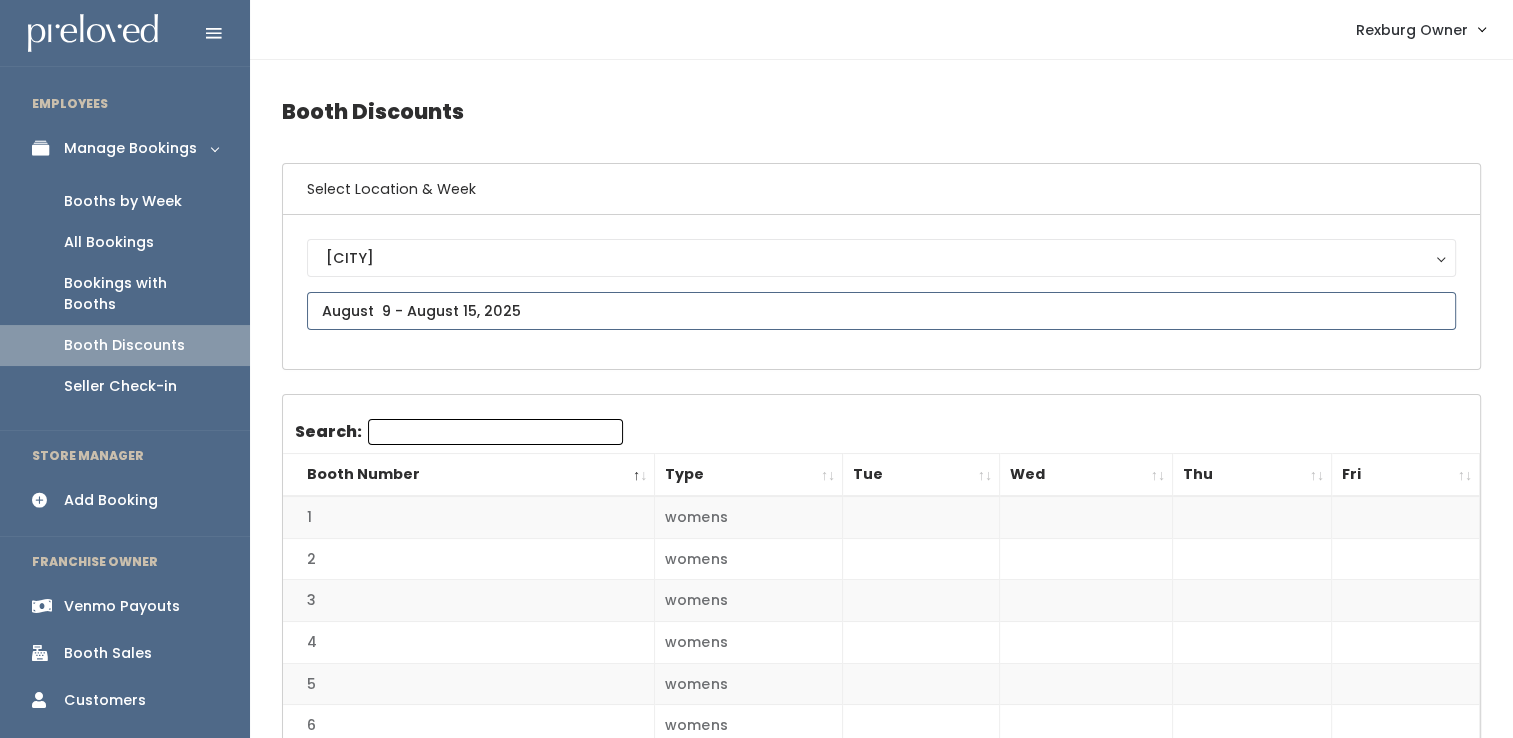 click at bounding box center (881, 311) 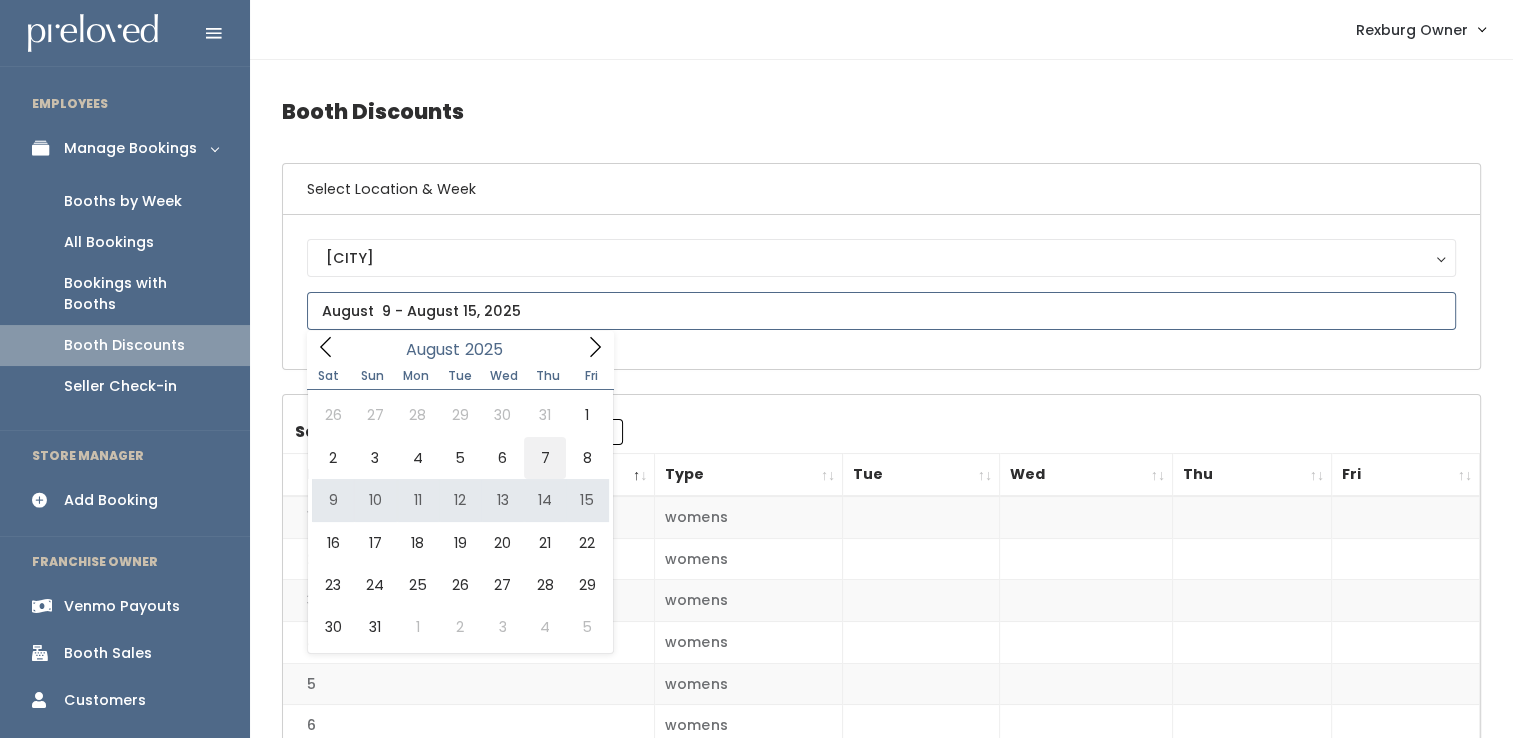 type on "August 2 to August 8" 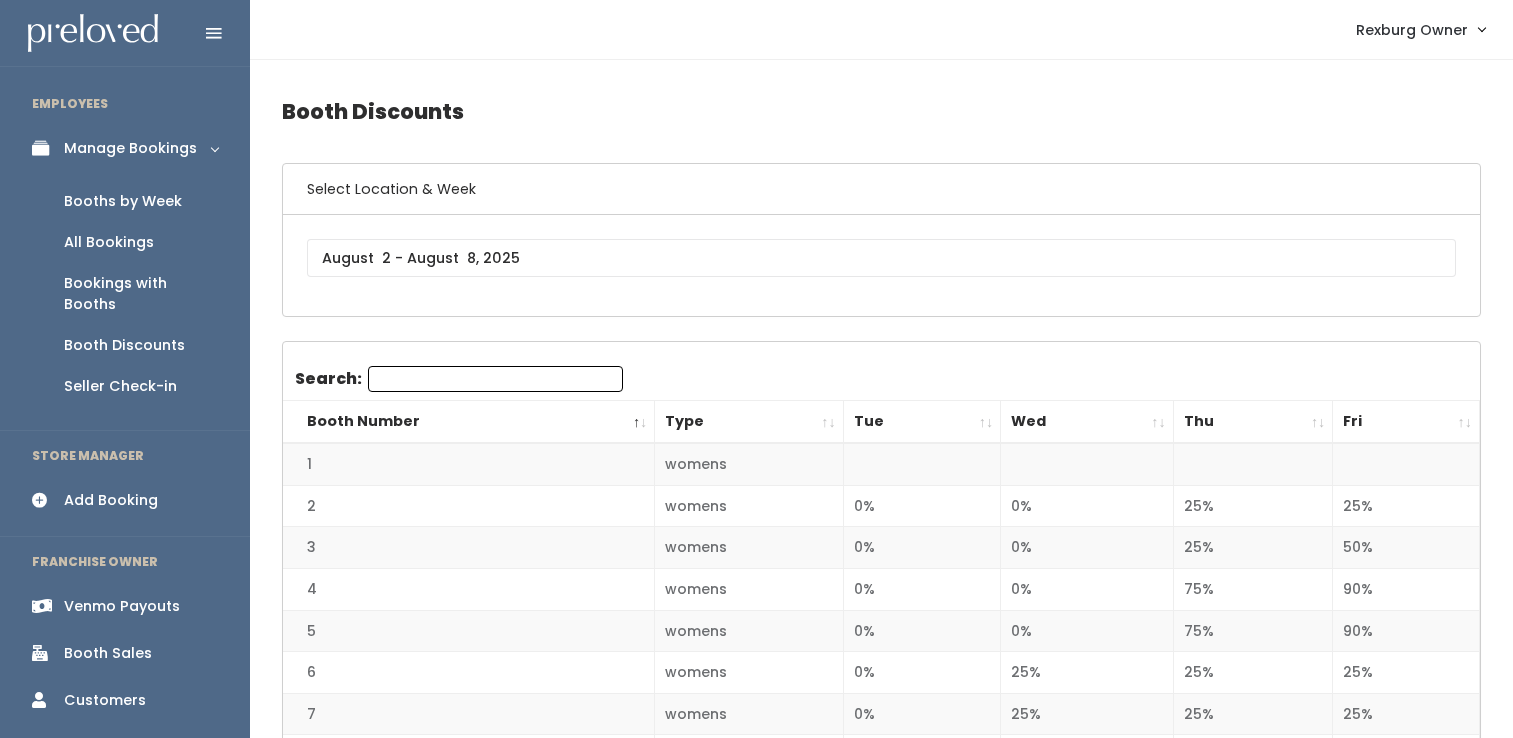 scroll, scrollTop: 0, scrollLeft: 0, axis: both 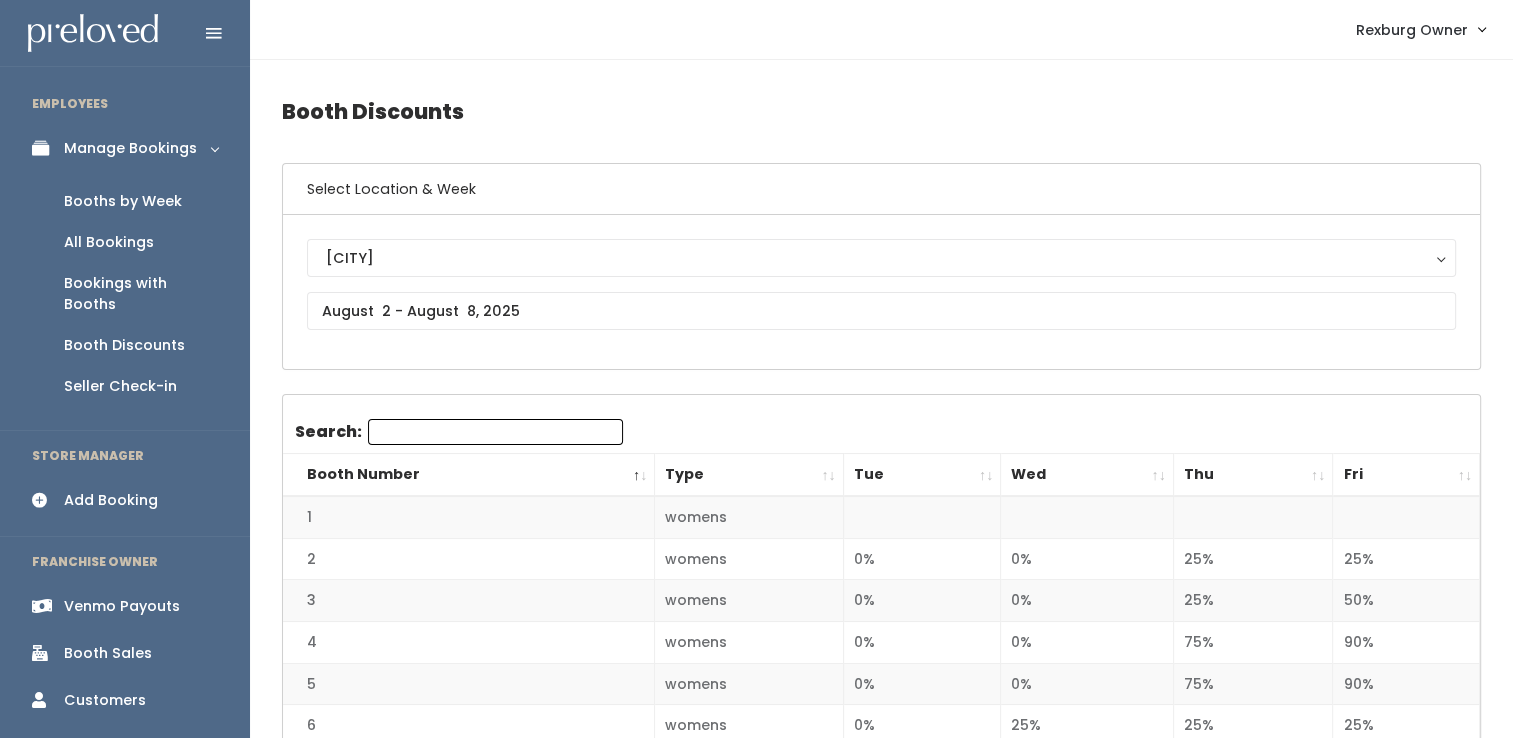 click on "Fri" at bounding box center [1406, 475] 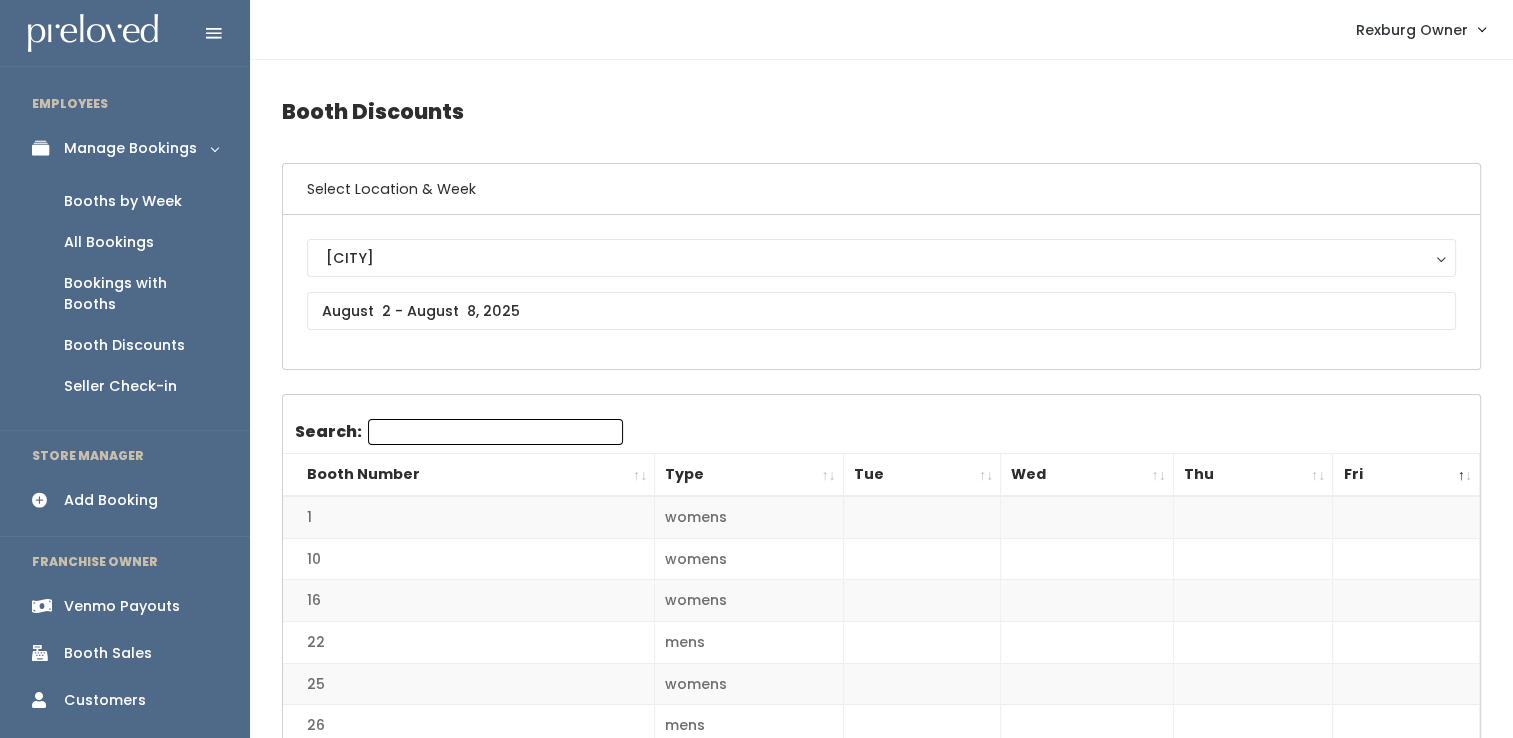 click on "Fri" at bounding box center (1406, 475) 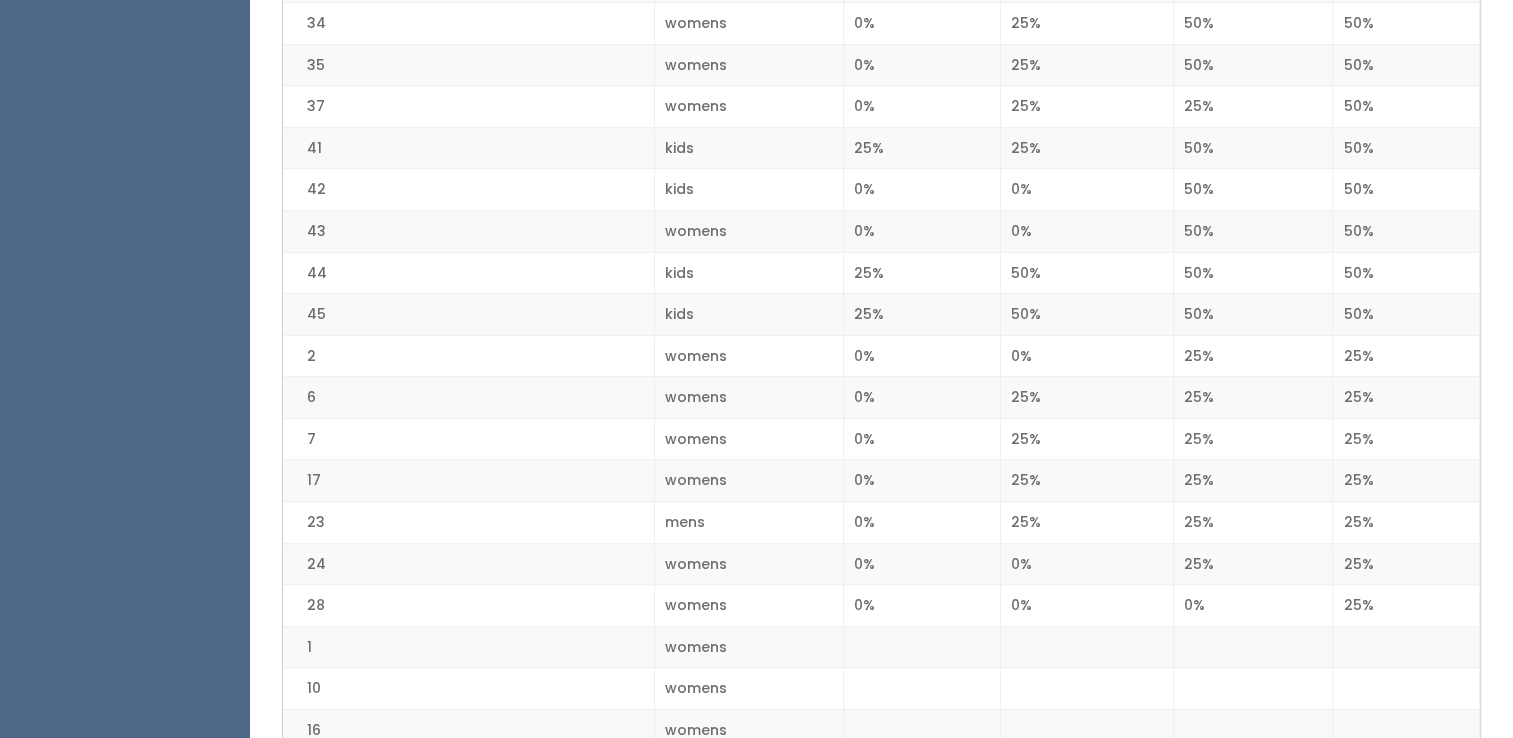 scroll, scrollTop: 0, scrollLeft: 0, axis: both 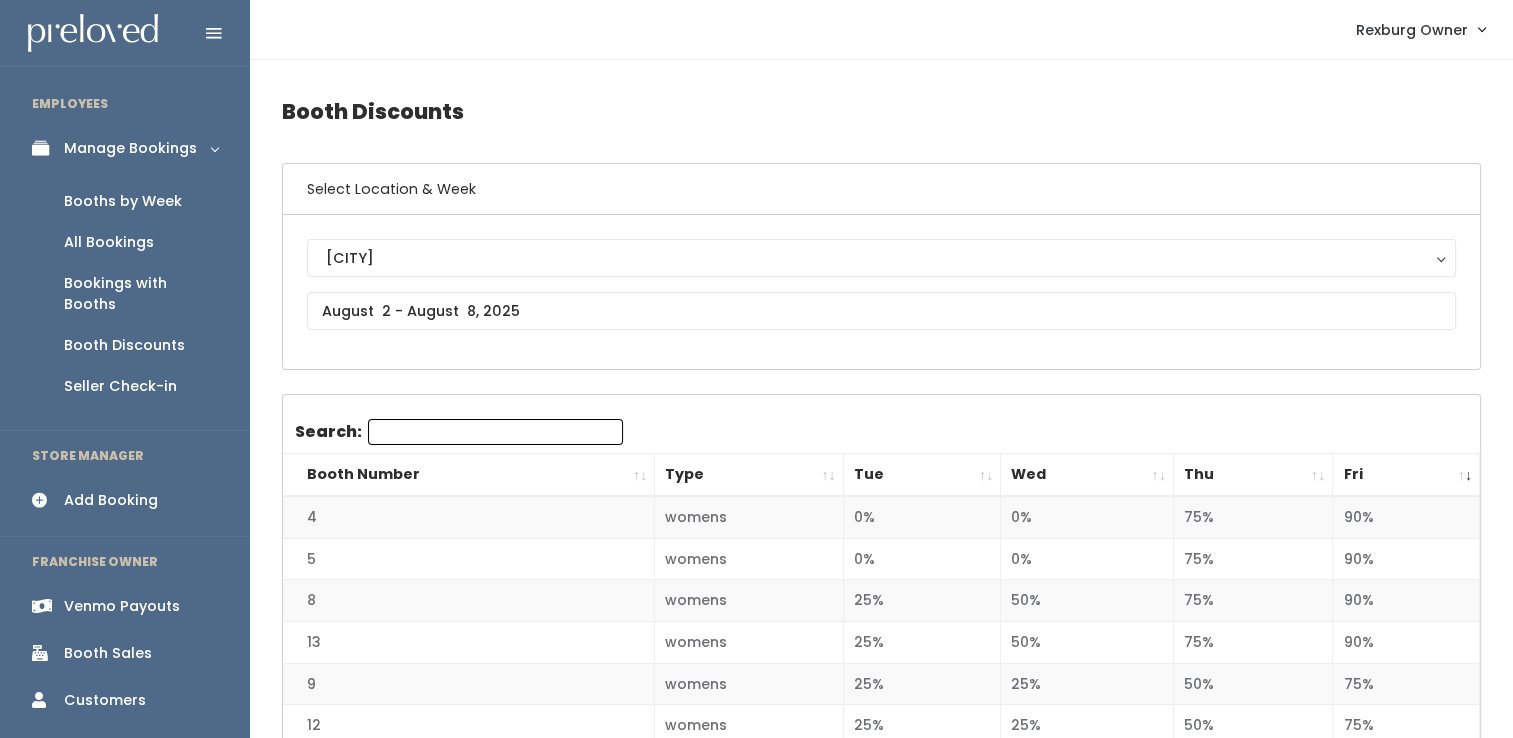 click on "Booths by Week" at bounding box center [125, 201] 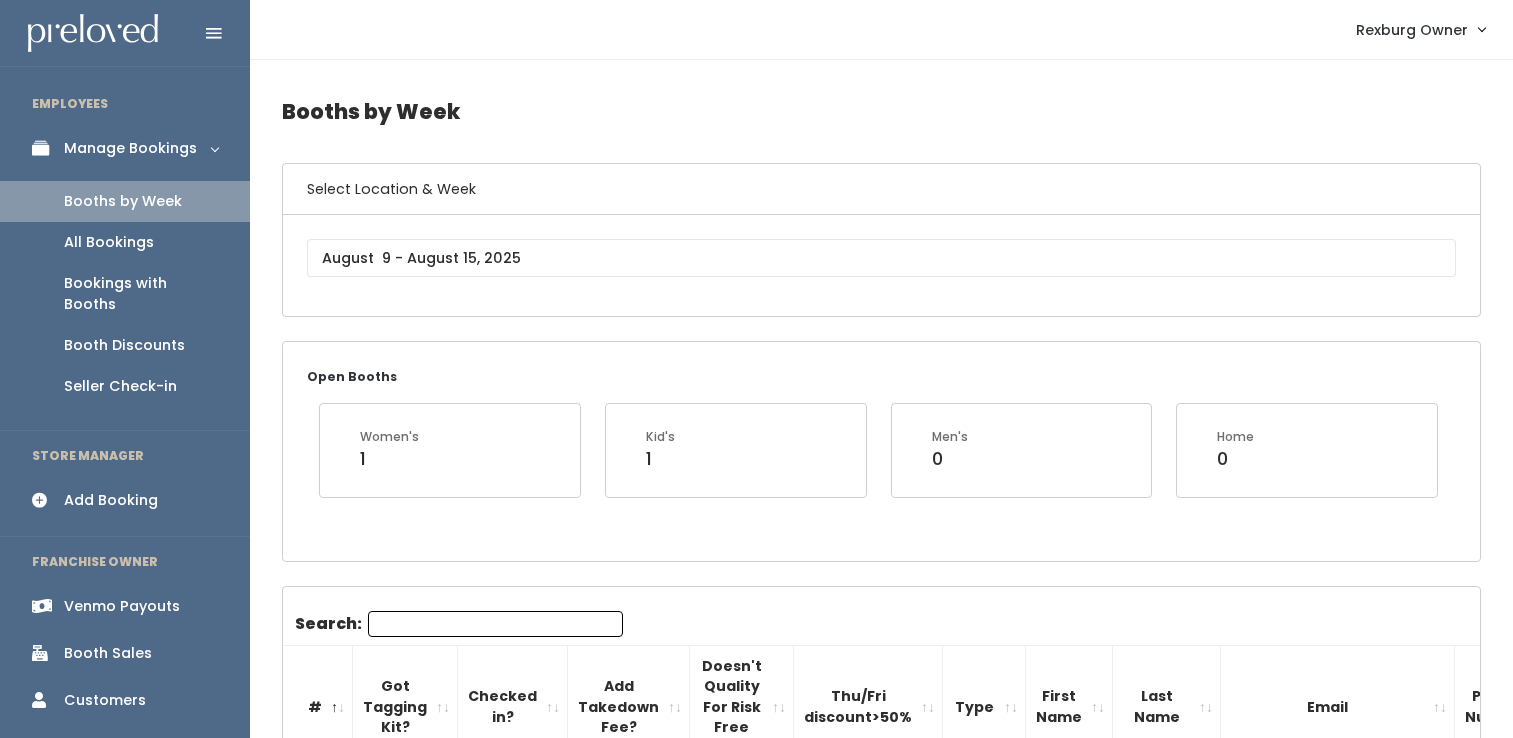 scroll, scrollTop: 0, scrollLeft: 0, axis: both 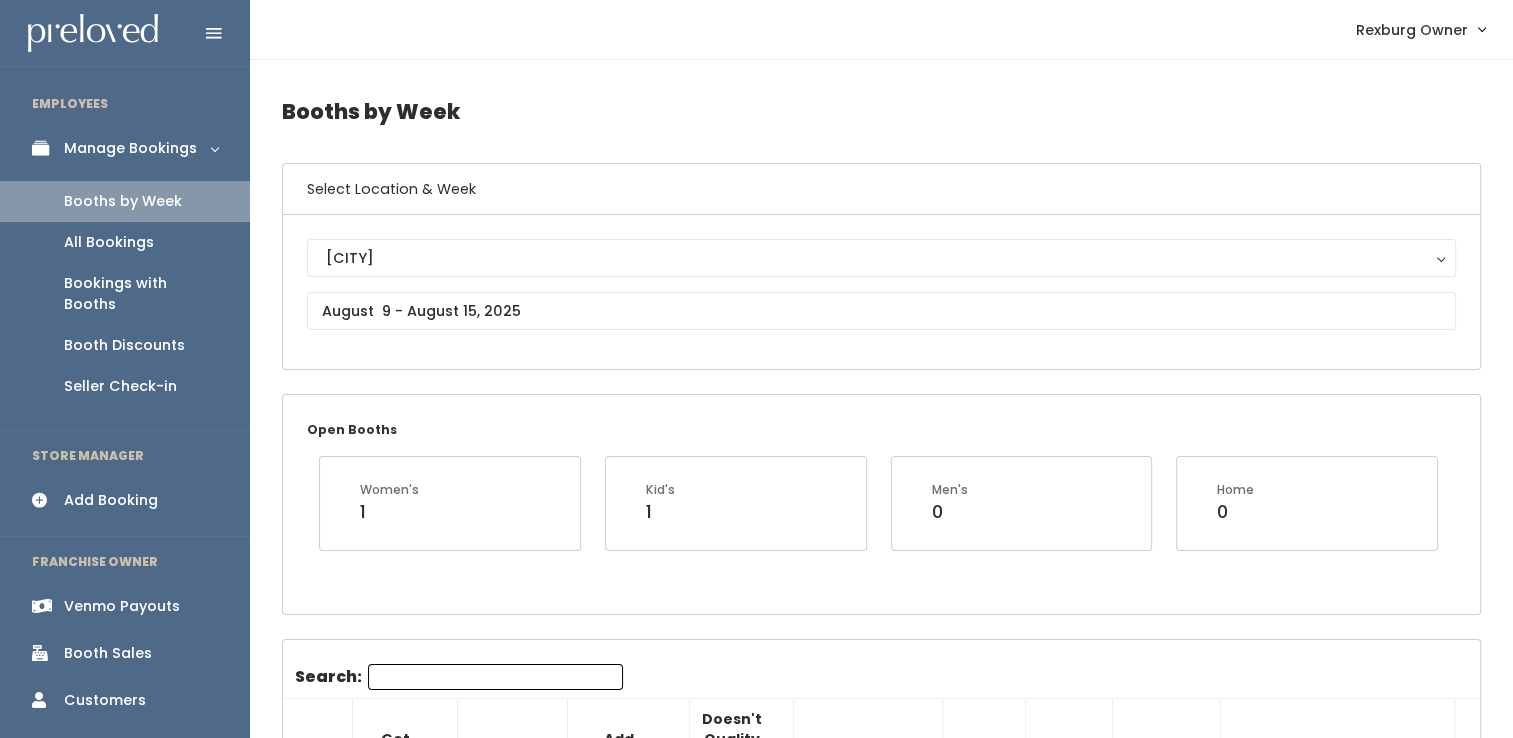 click on "Rexburg
Rexburg" at bounding box center (881, 292) 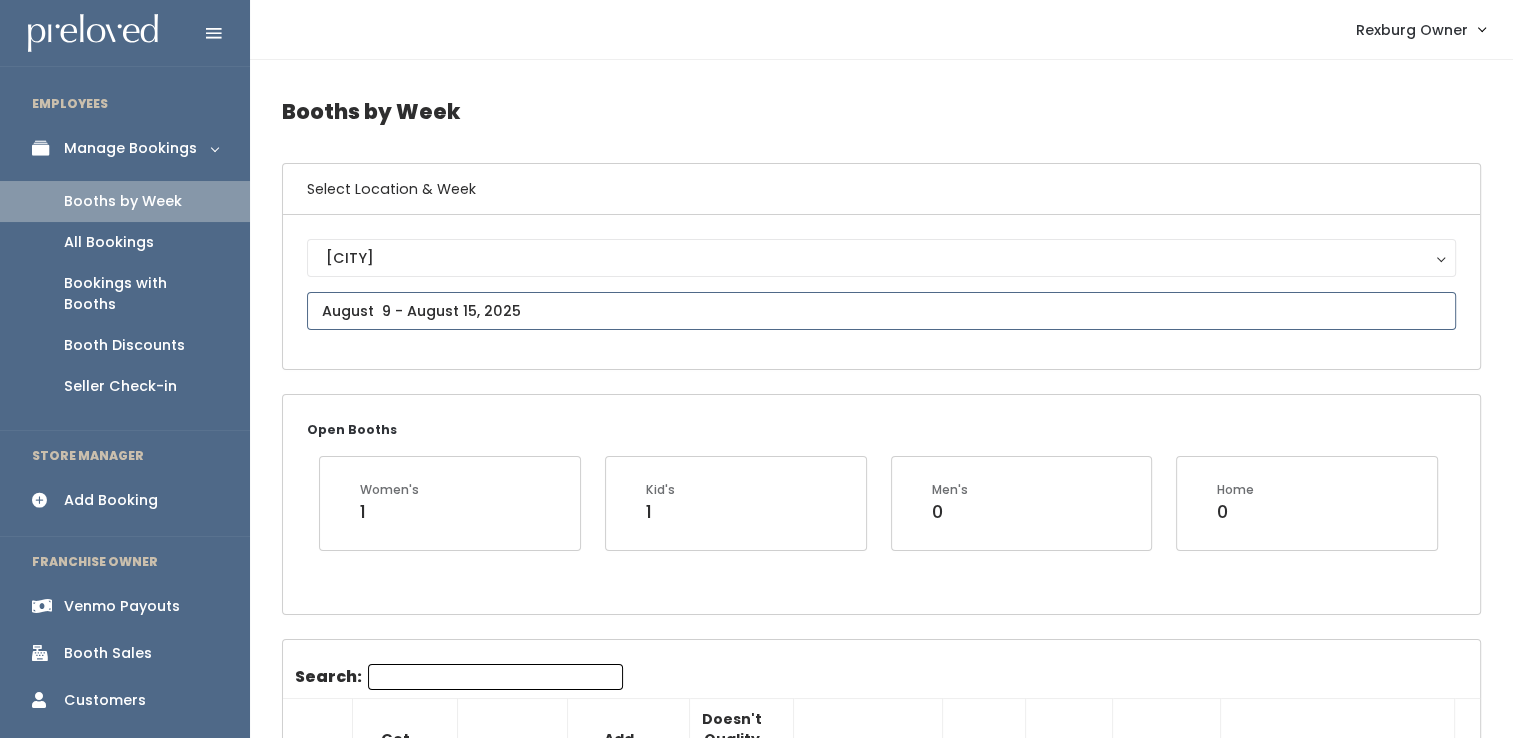 click at bounding box center [881, 311] 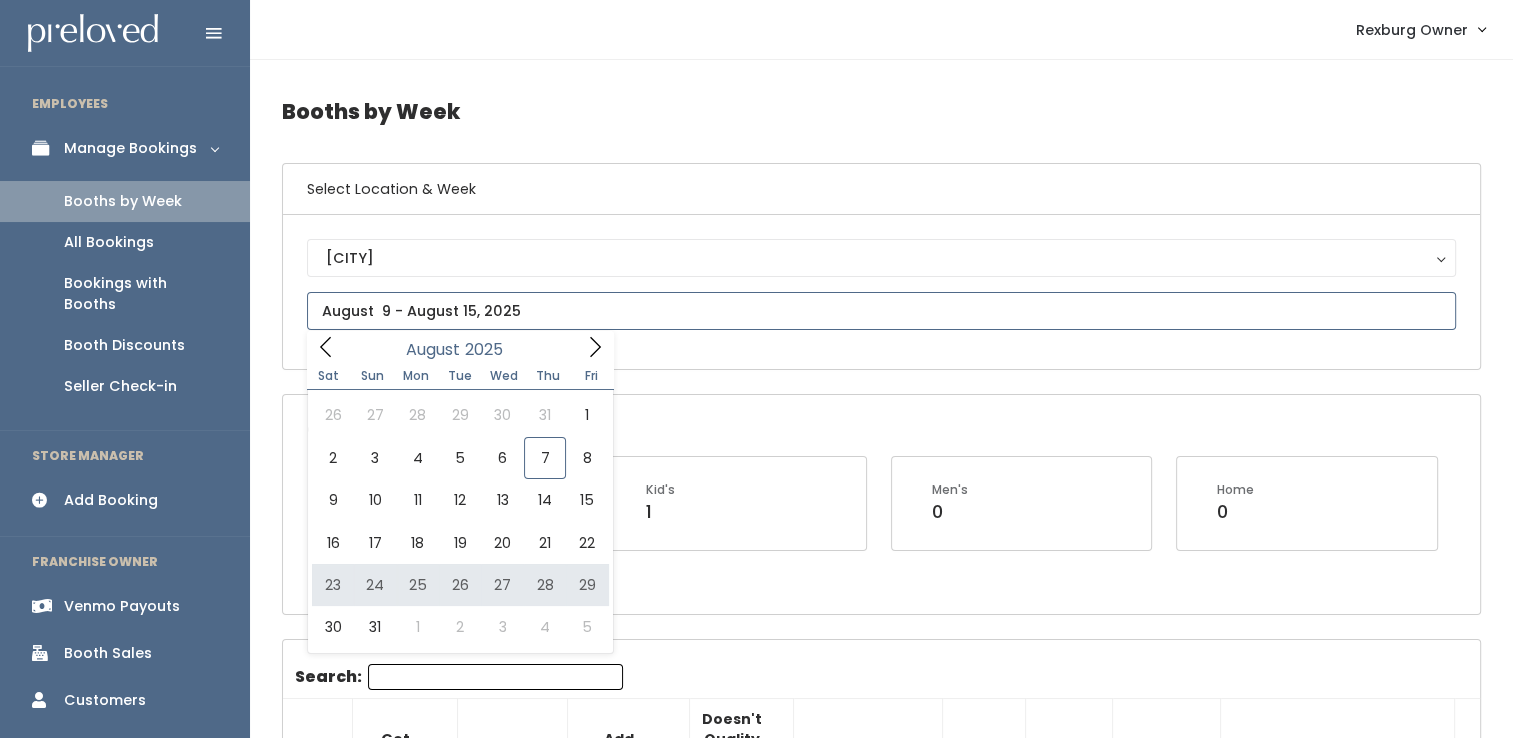type on "August 23 to August 29" 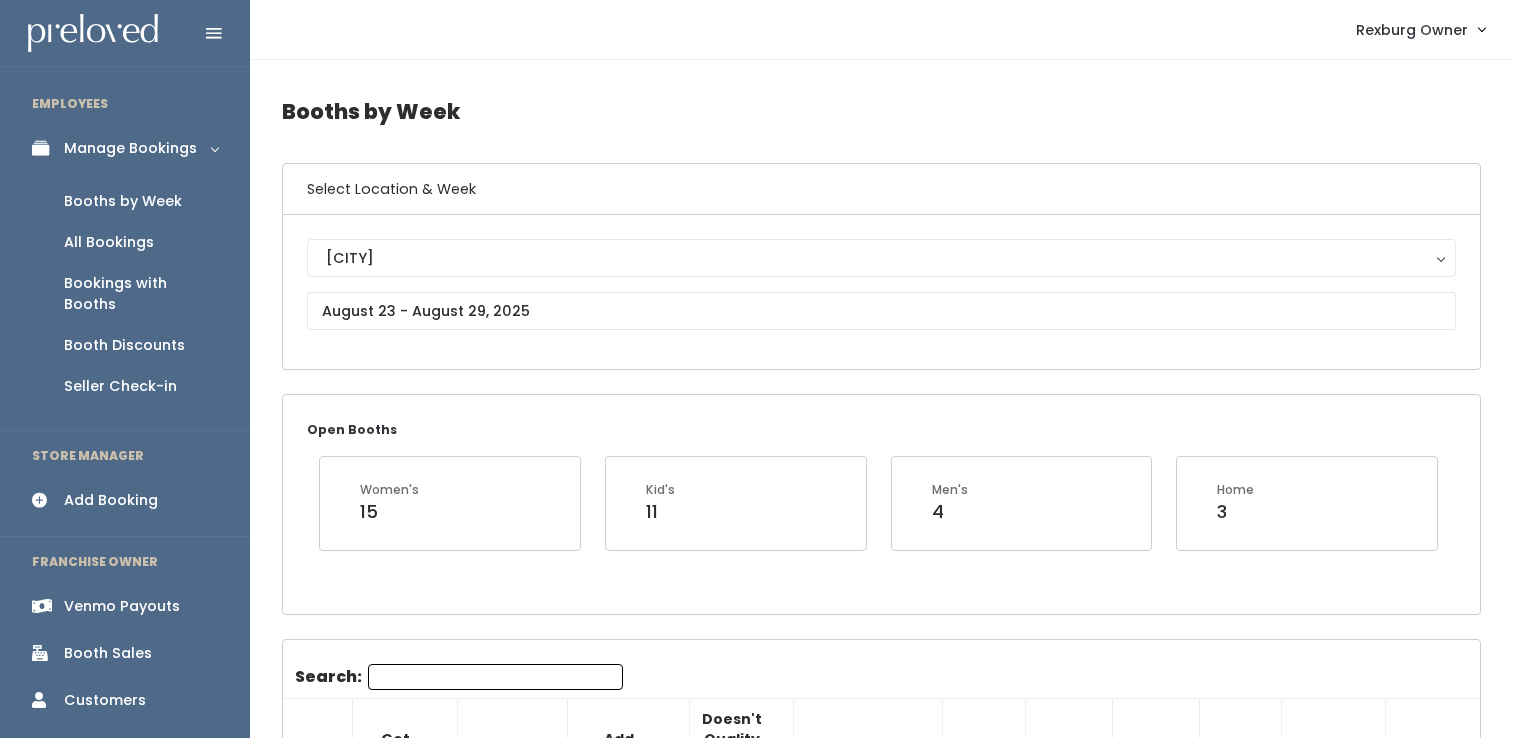 scroll, scrollTop: 0, scrollLeft: 0, axis: both 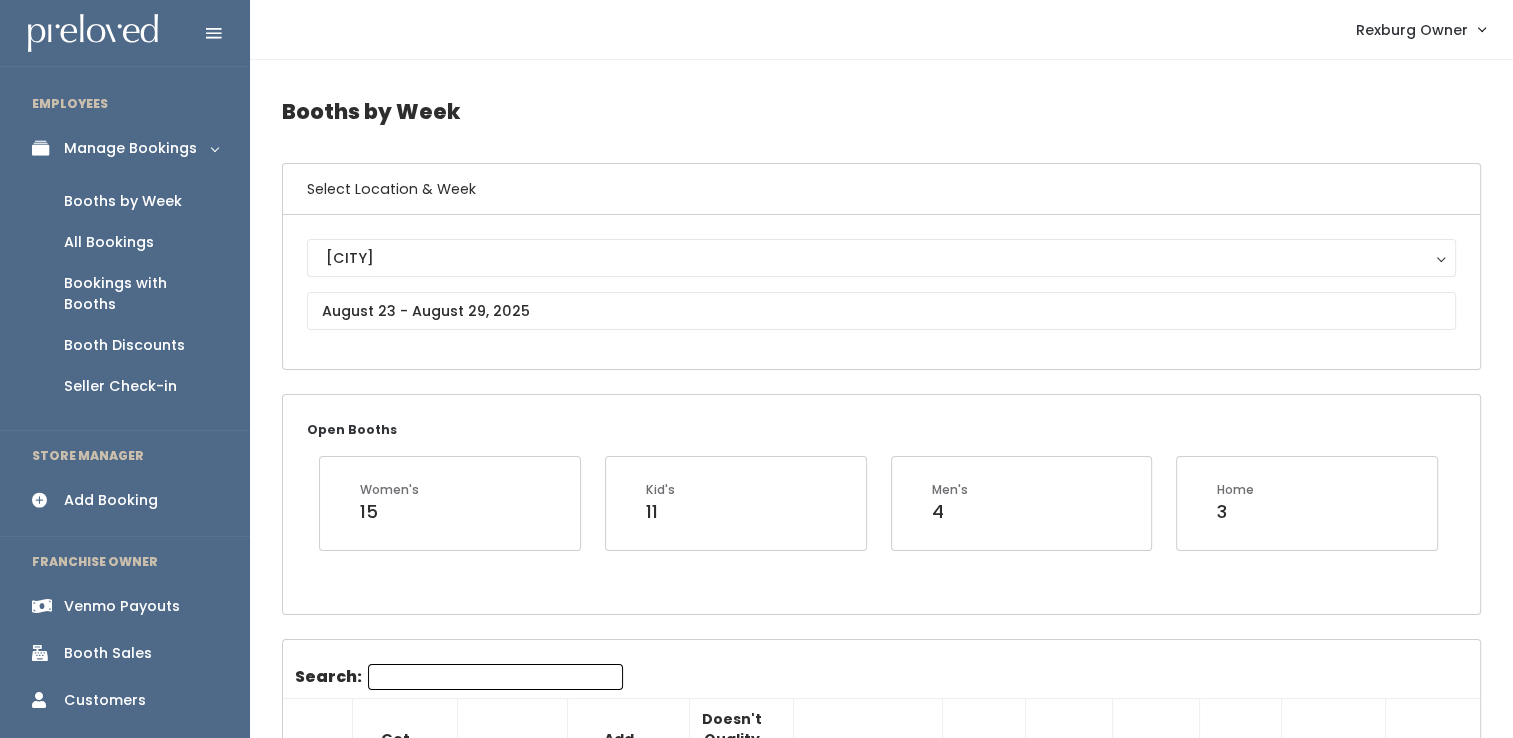click on "Search:" at bounding box center [495, 677] 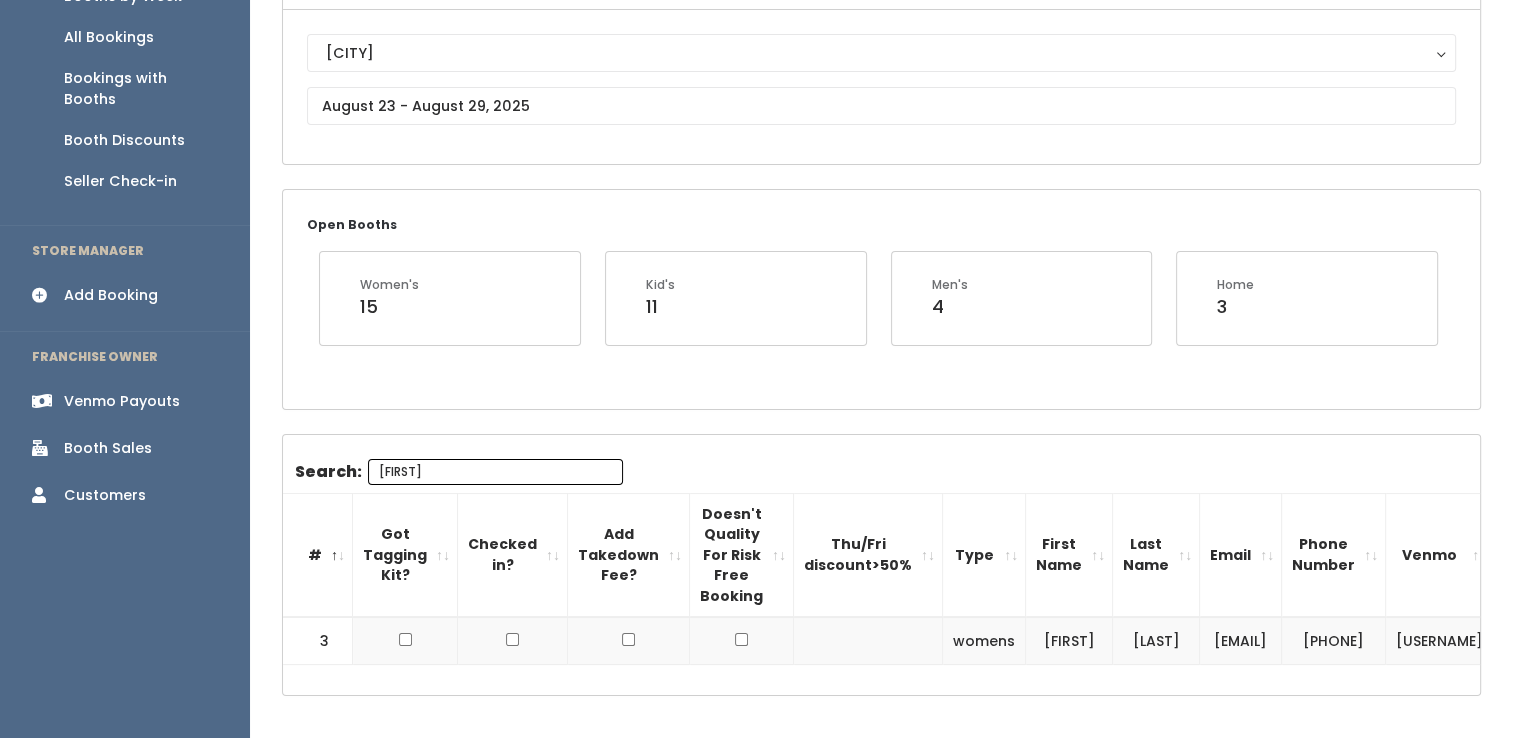 scroll, scrollTop: 286, scrollLeft: 0, axis: vertical 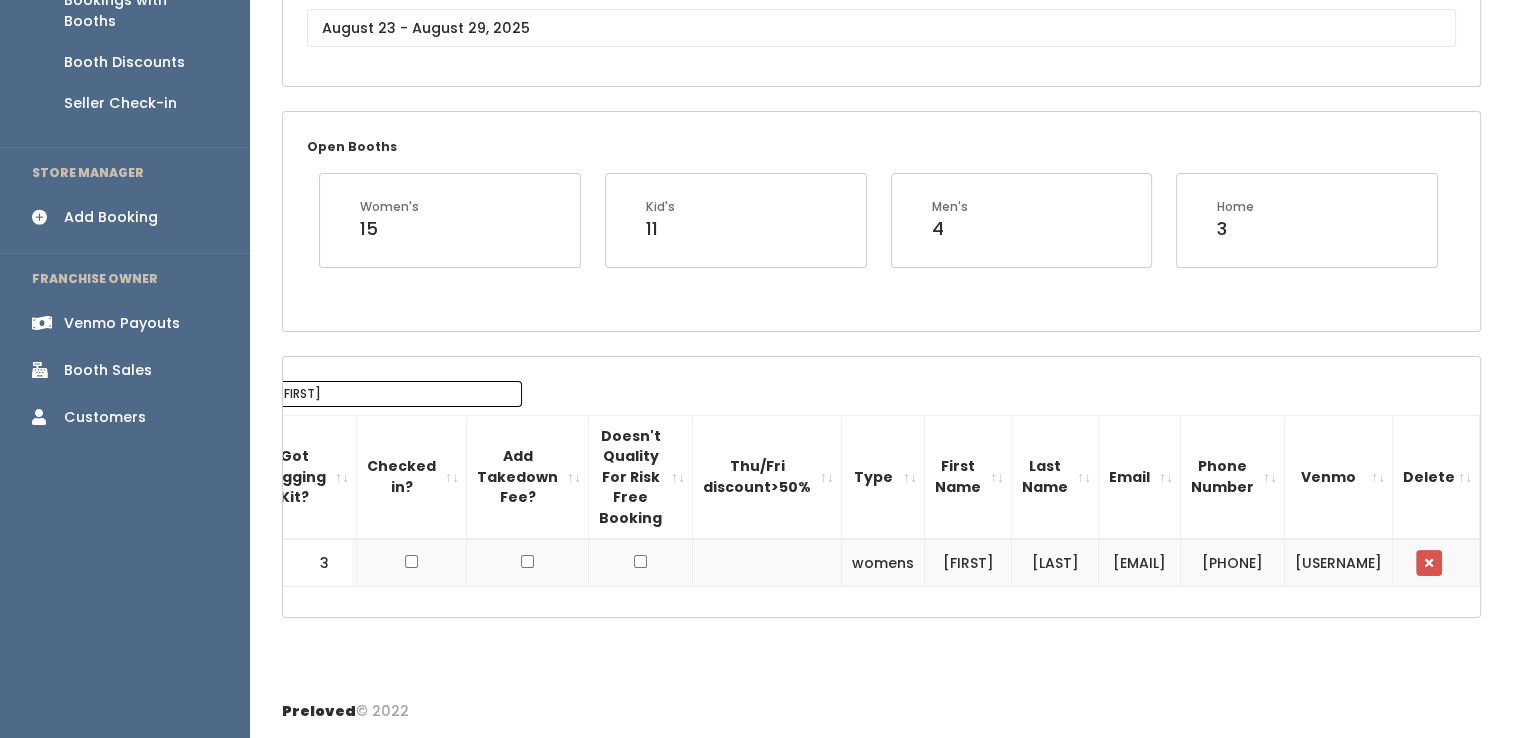 type on "abi" 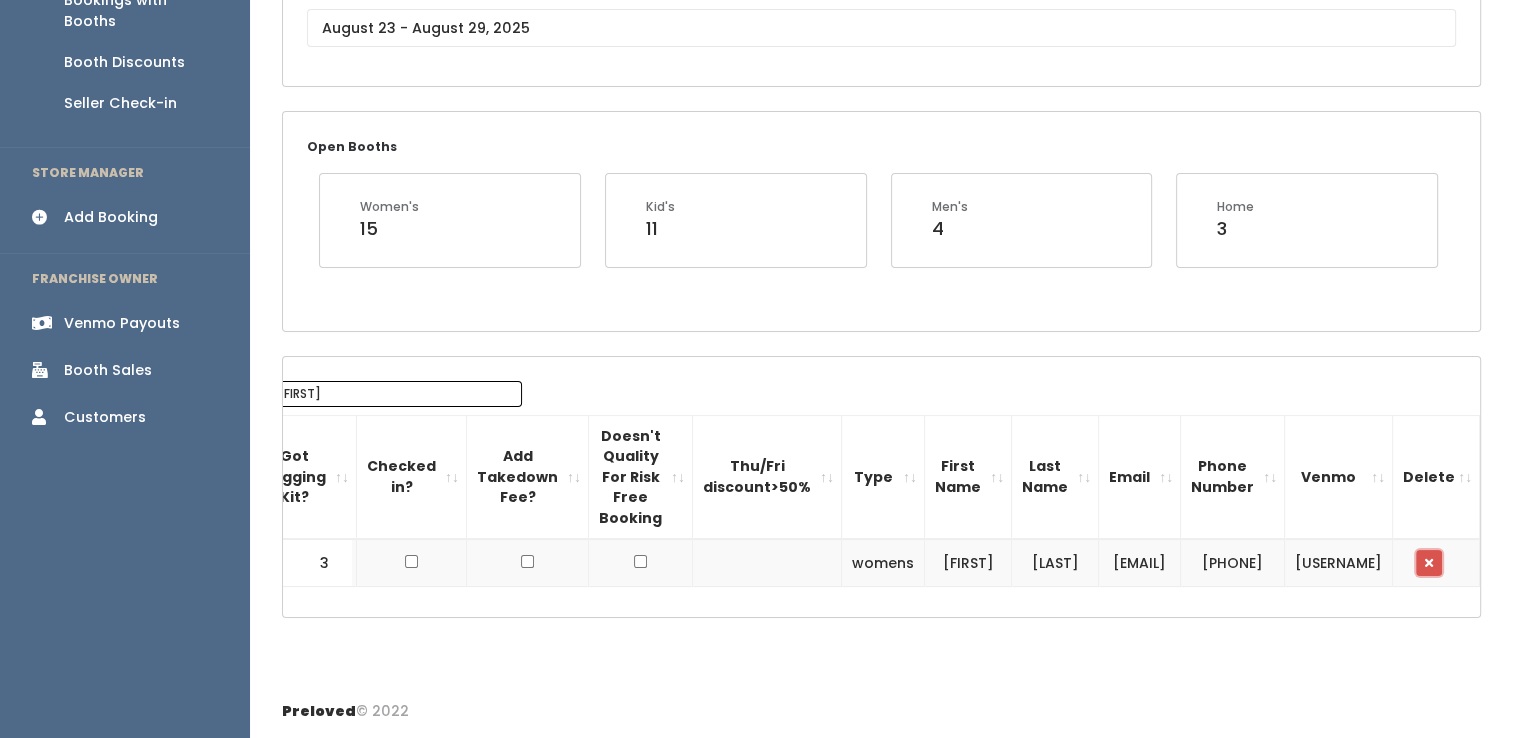 click at bounding box center (1429, 563) 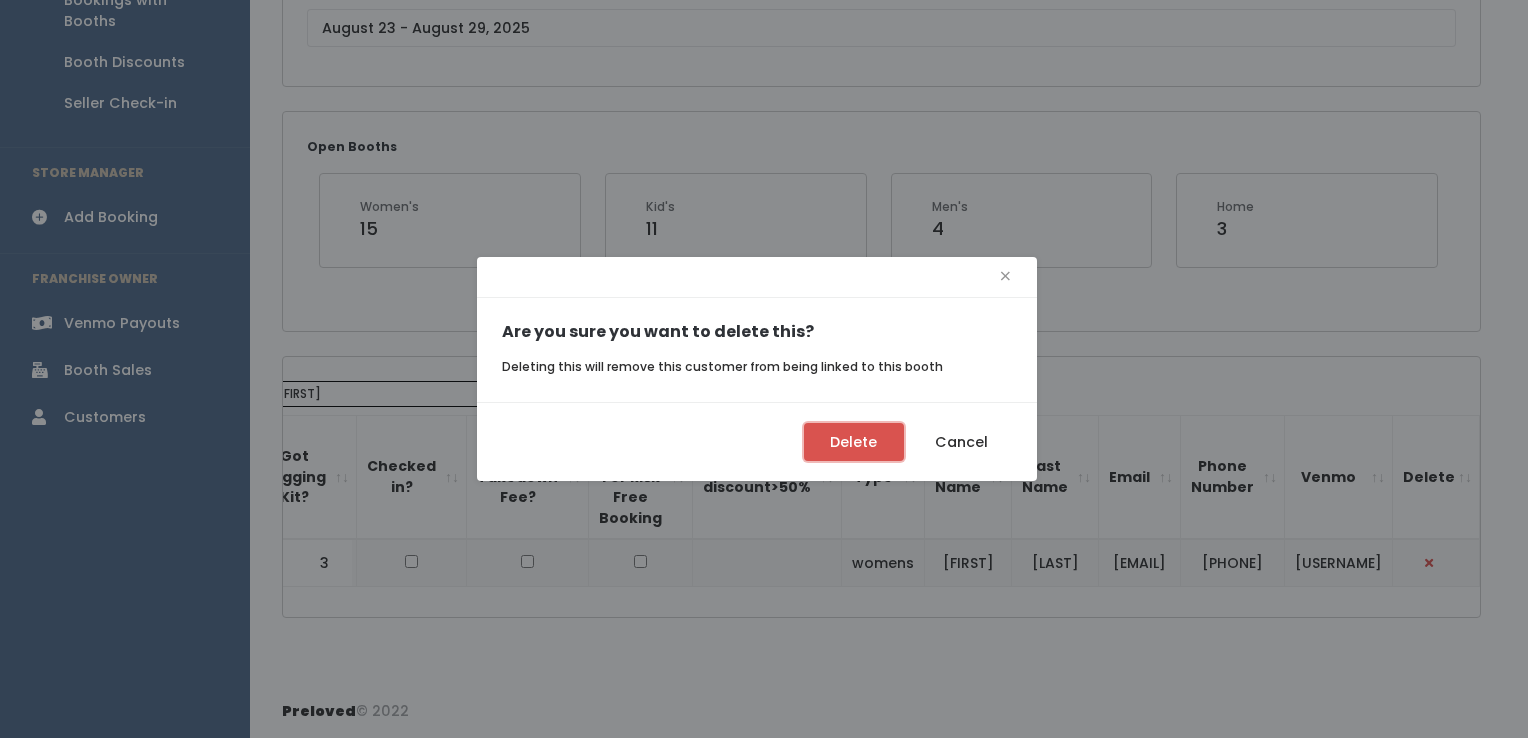 click on "Delete" at bounding box center [854, 442] 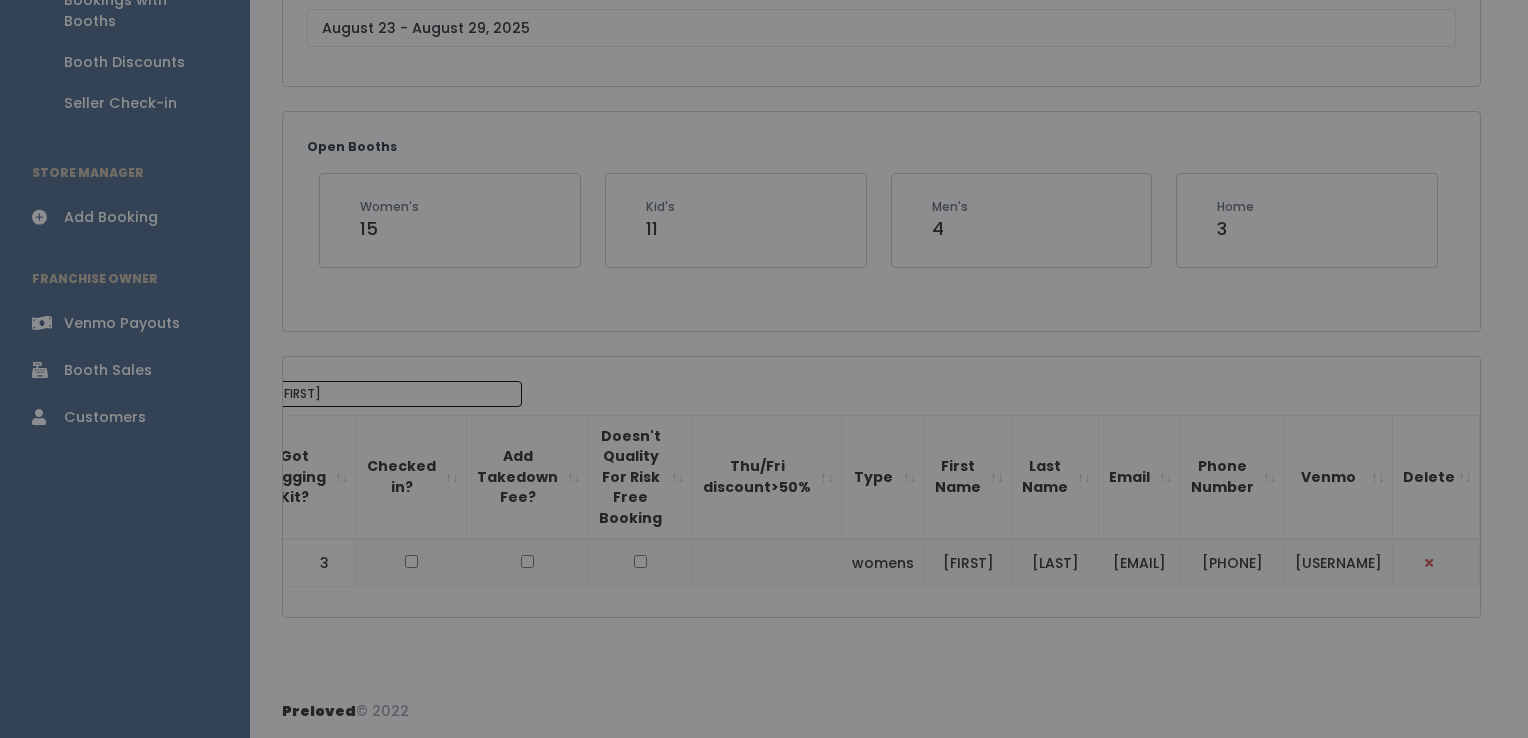 click on "×
Are you sure you want to delete this?
Deleting this will remove this customer from being linked to this booth
Delete
Cancel" at bounding box center (757, 519) 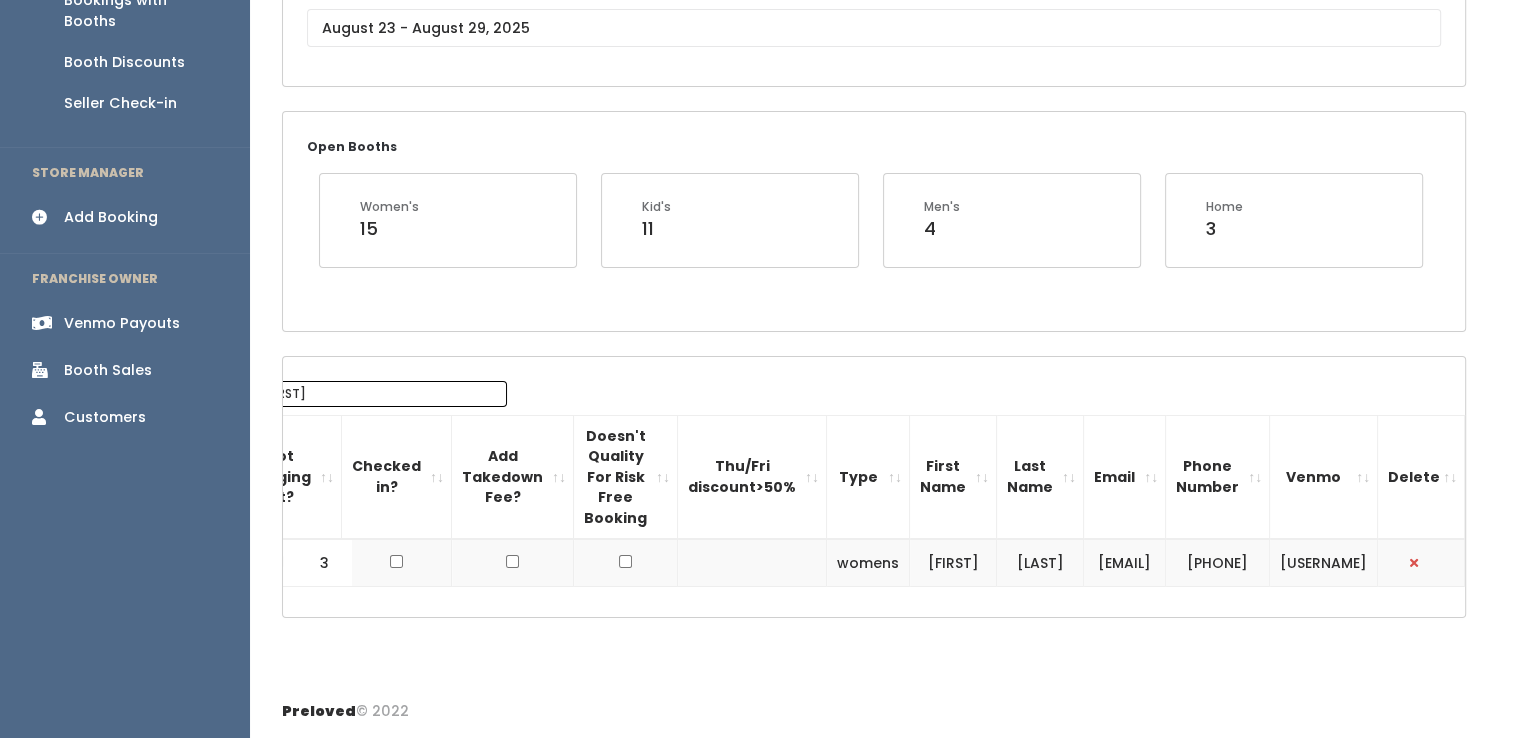 scroll, scrollTop: 0, scrollLeft: 154, axis: horizontal 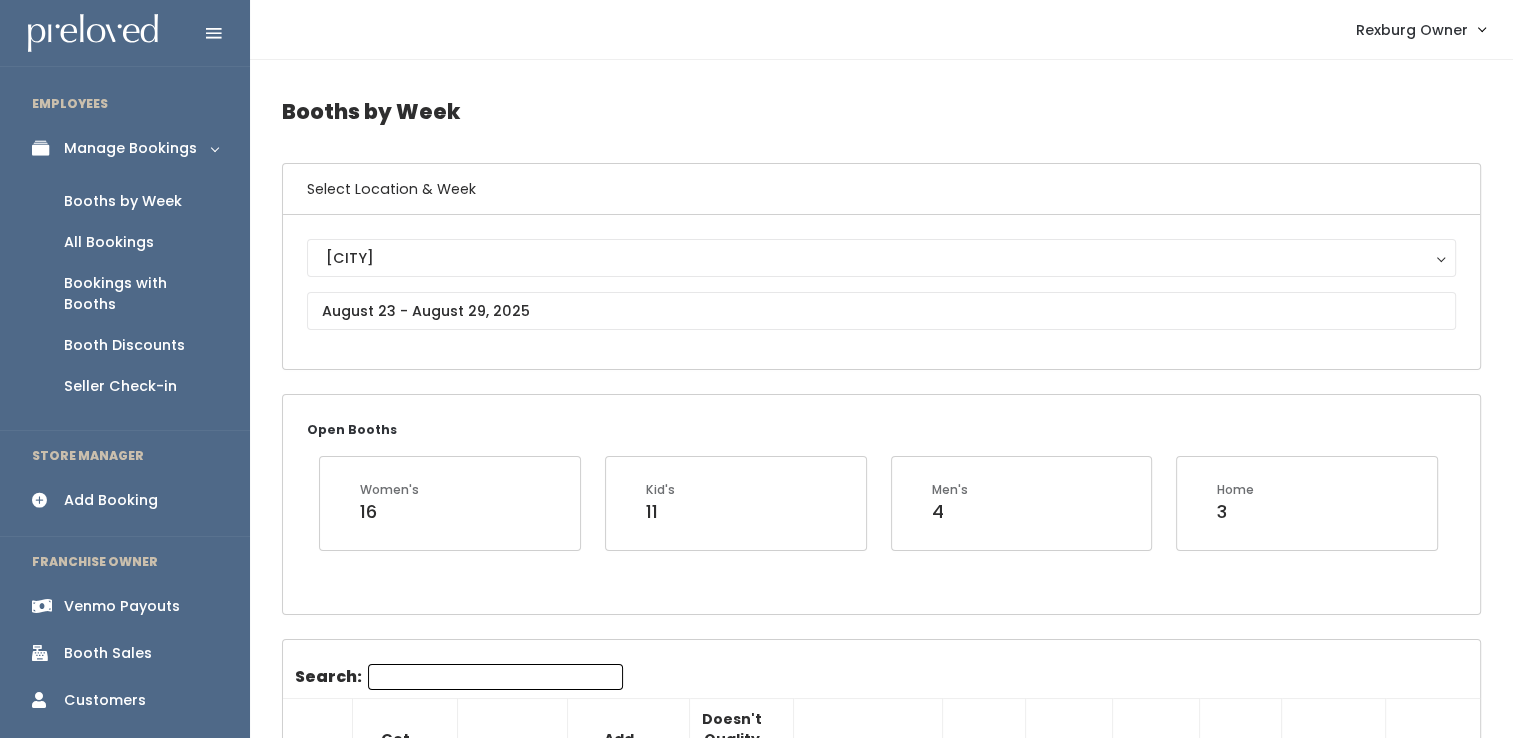 click on "[CITY]
[CITY]" at bounding box center [881, 292] 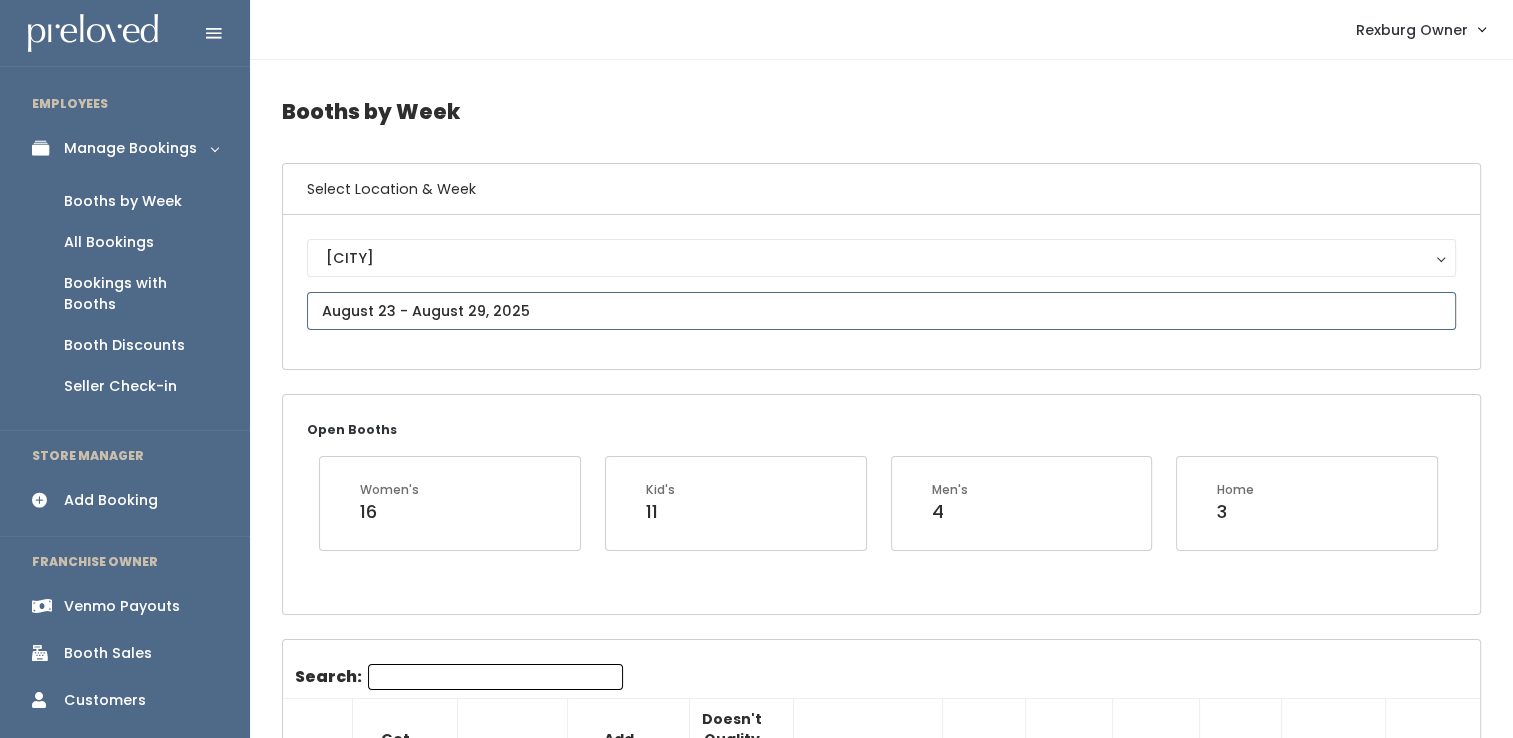 click at bounding box center [881, 311] 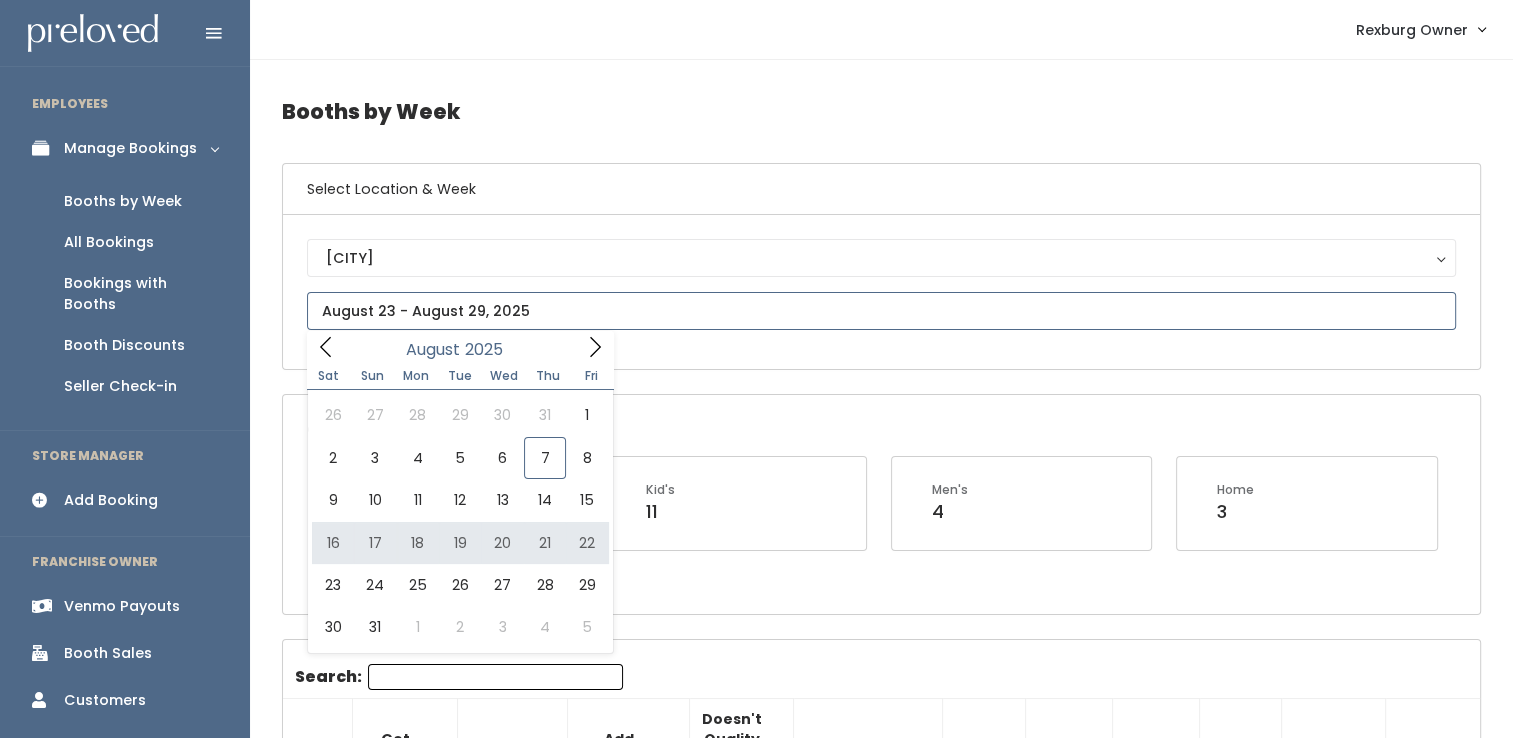 type on "[DATE] to [DATE]" 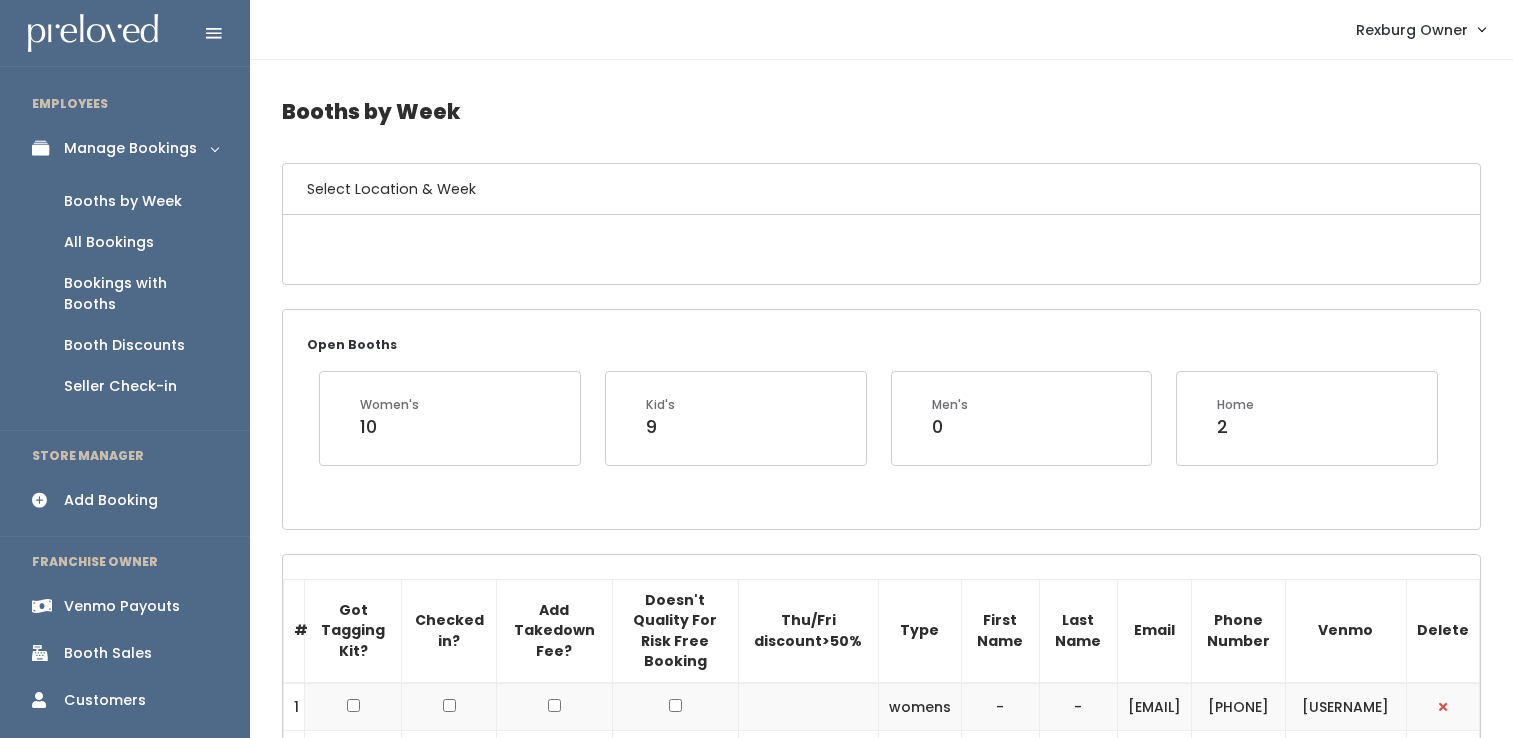 scroll, scrollTop: 0, scrollLeft: 0, axis: both 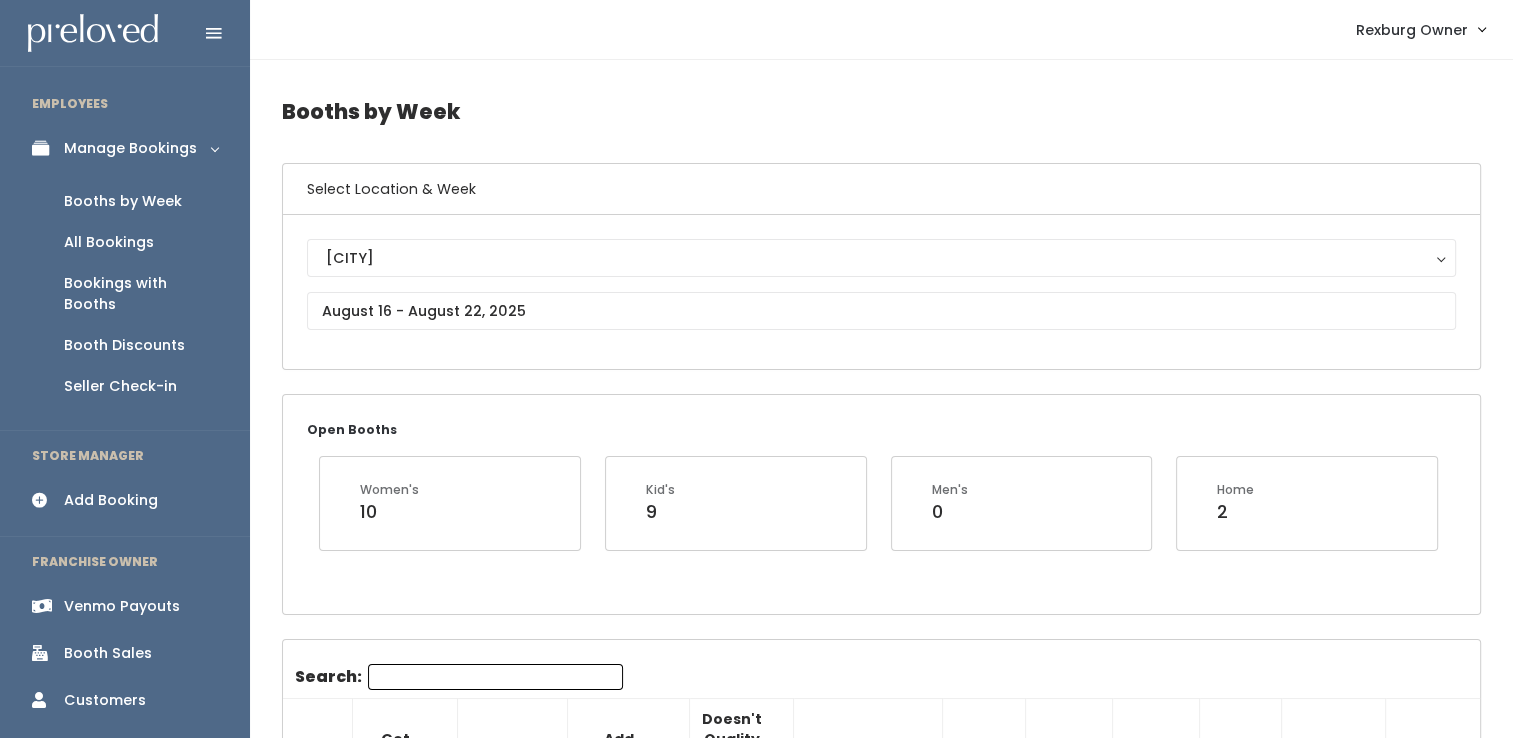 click on "Add Booking" at bounding box center [111, 500] 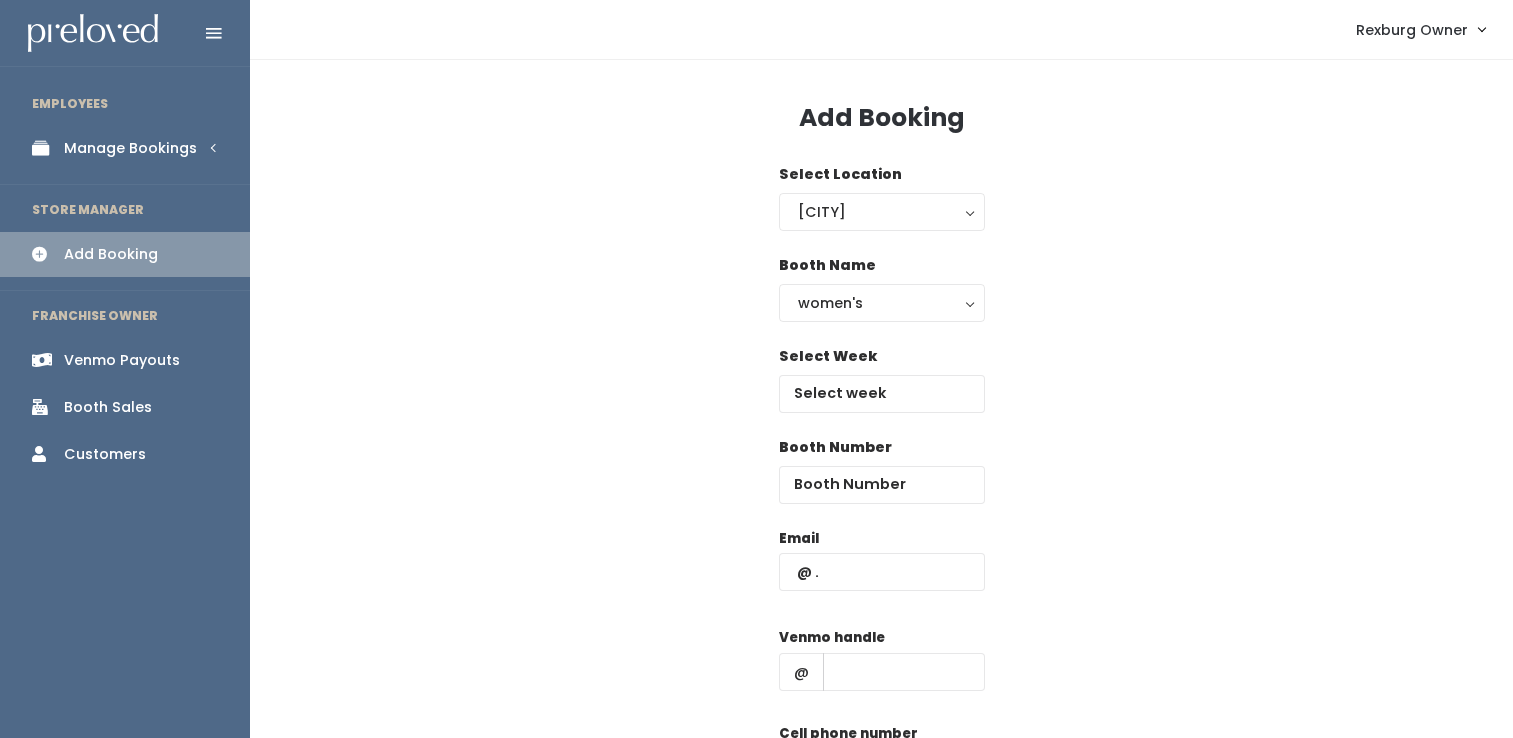 scroll, scrollTop: 0, scrollLeft: 0, axis: both 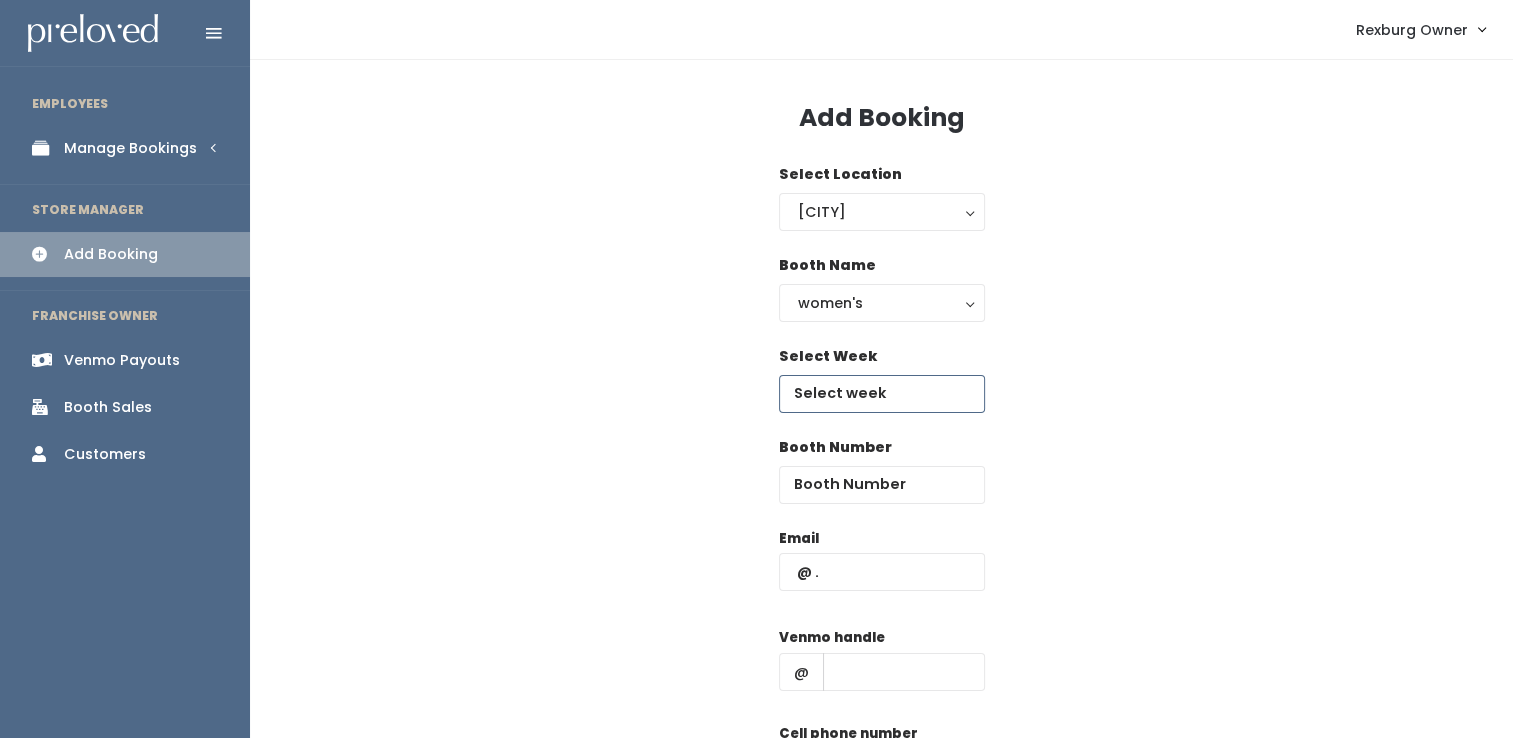 click on "EMPLOYEES
Manage Bookings
Booths by Week
All Bookings
Bookings with Booths
Booth Discounts
Seller Check-in
STORE MANAGER
Add Booking
FRANCHISE OWNER
Venmo Payouts
Booth Sales
Customers" at bounding box center (756, 478) 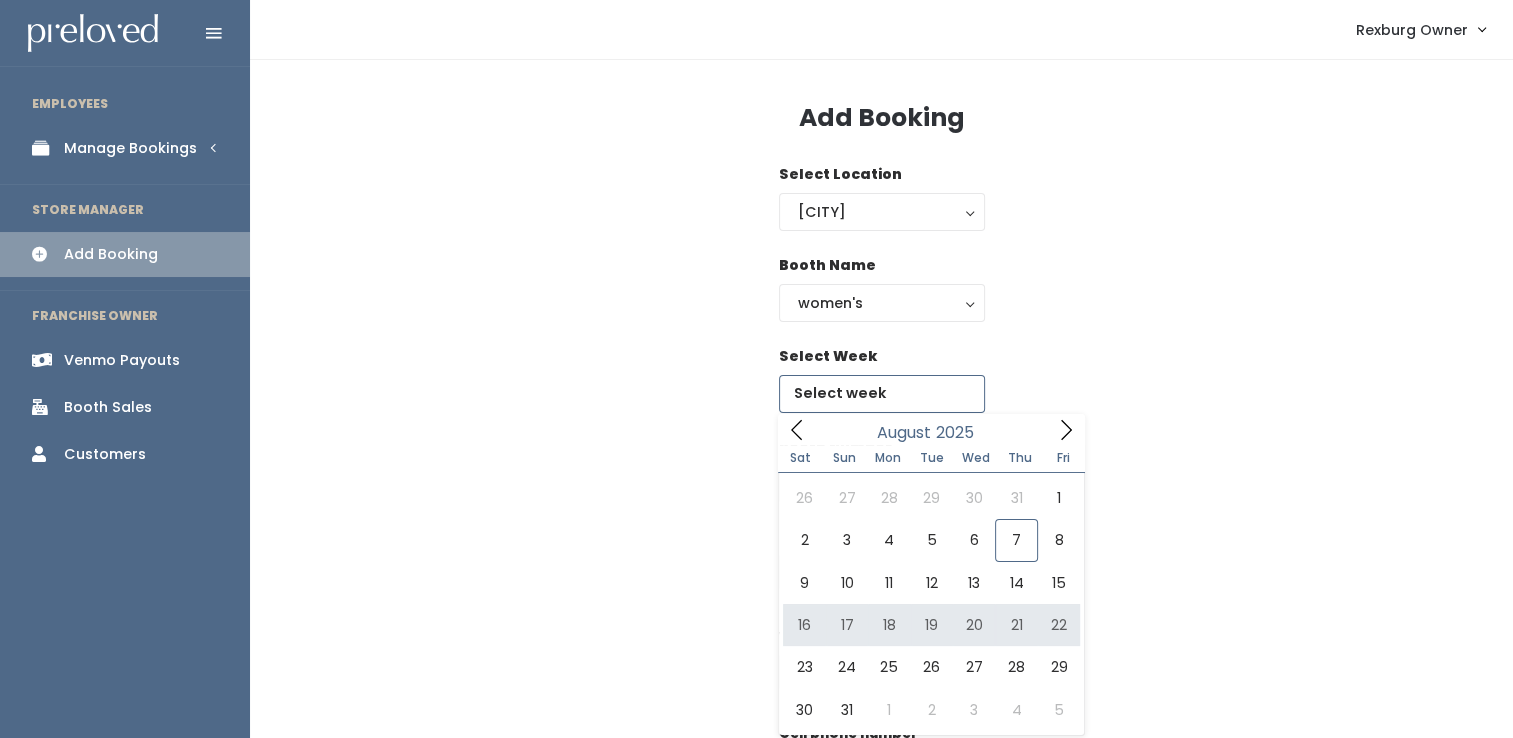 type on "[MONTH] [NUMBER] to [MONTH] [NUMBER]" 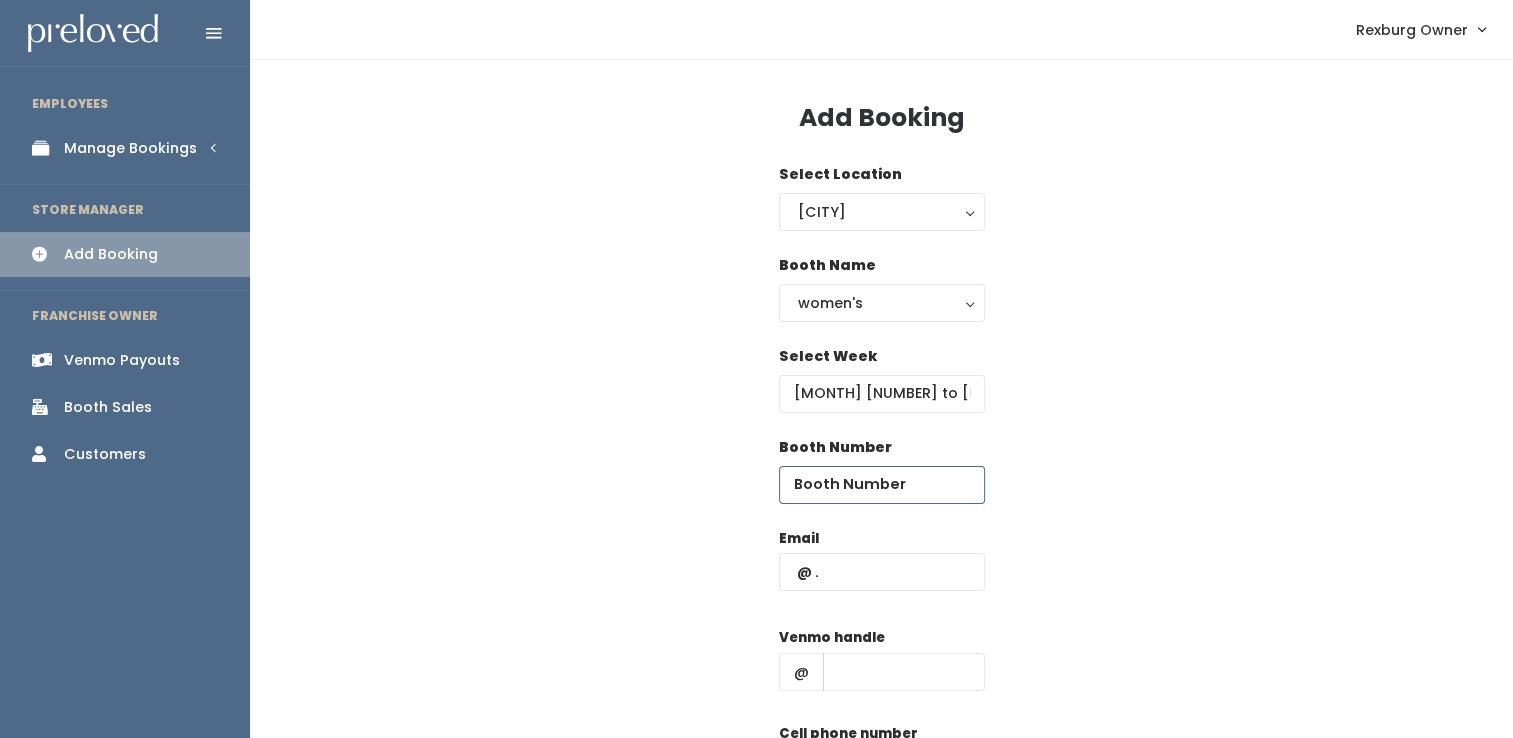 click at bounding box center (882, 485) 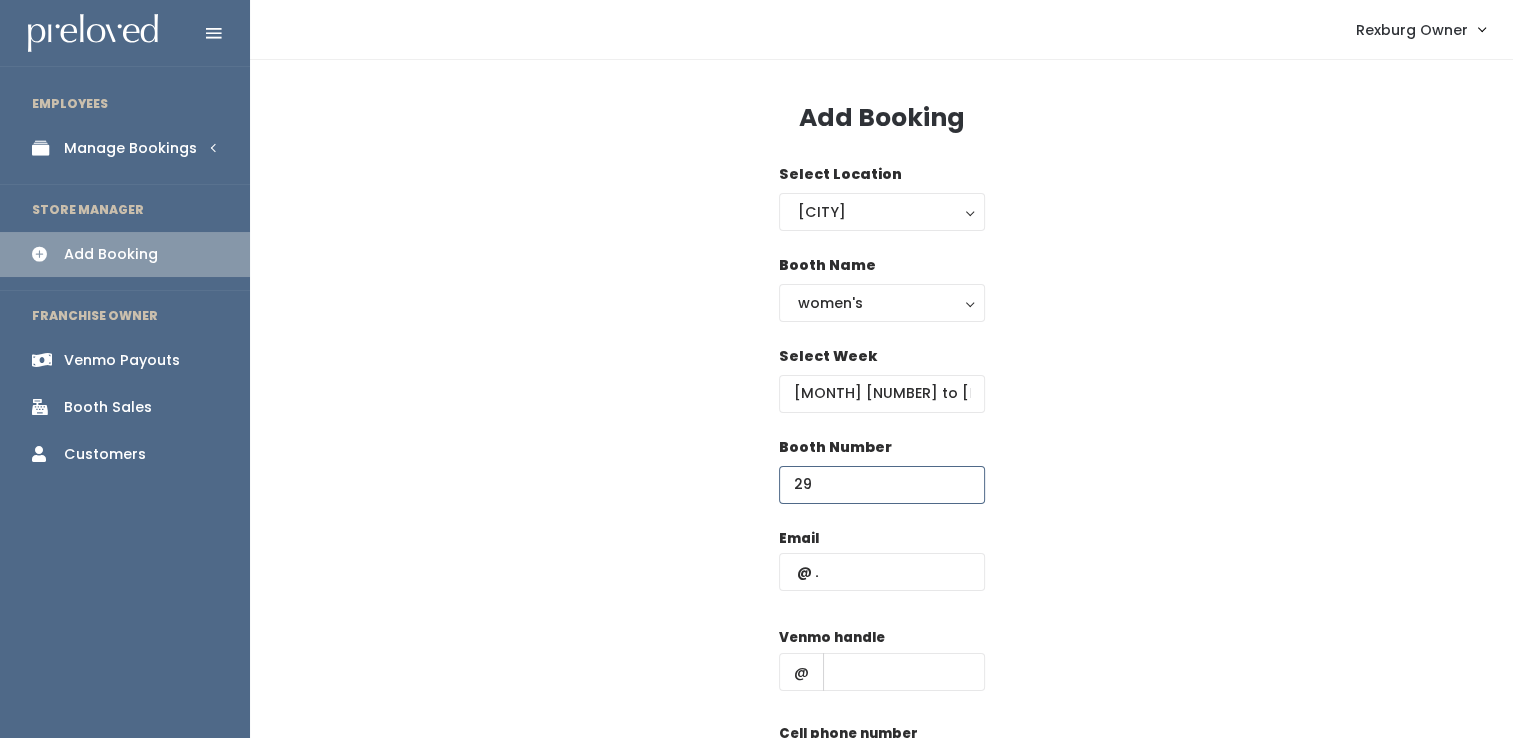 type on "29" 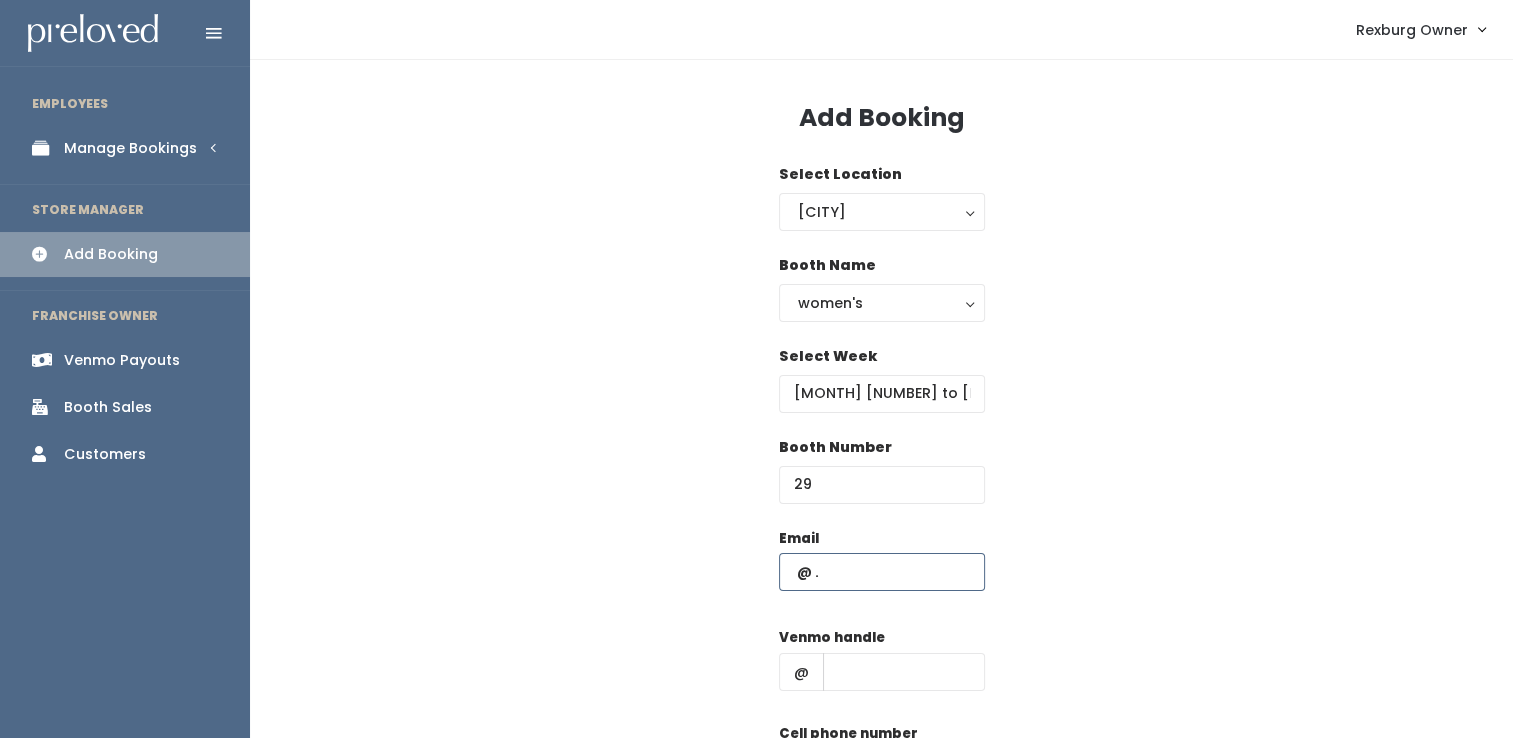 click at bounding box center [882, 572] 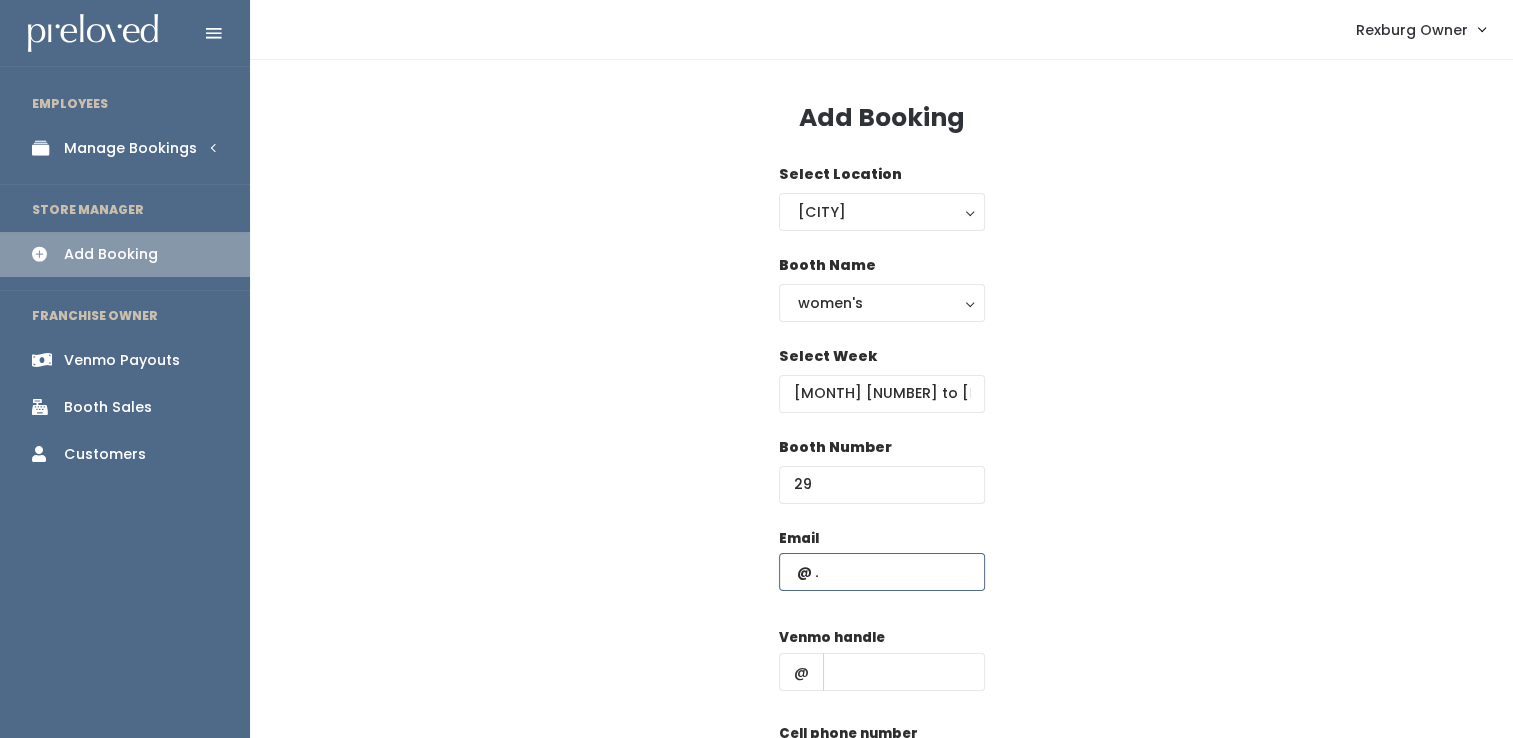 paste on "abigailtalbot9@gmail.com" 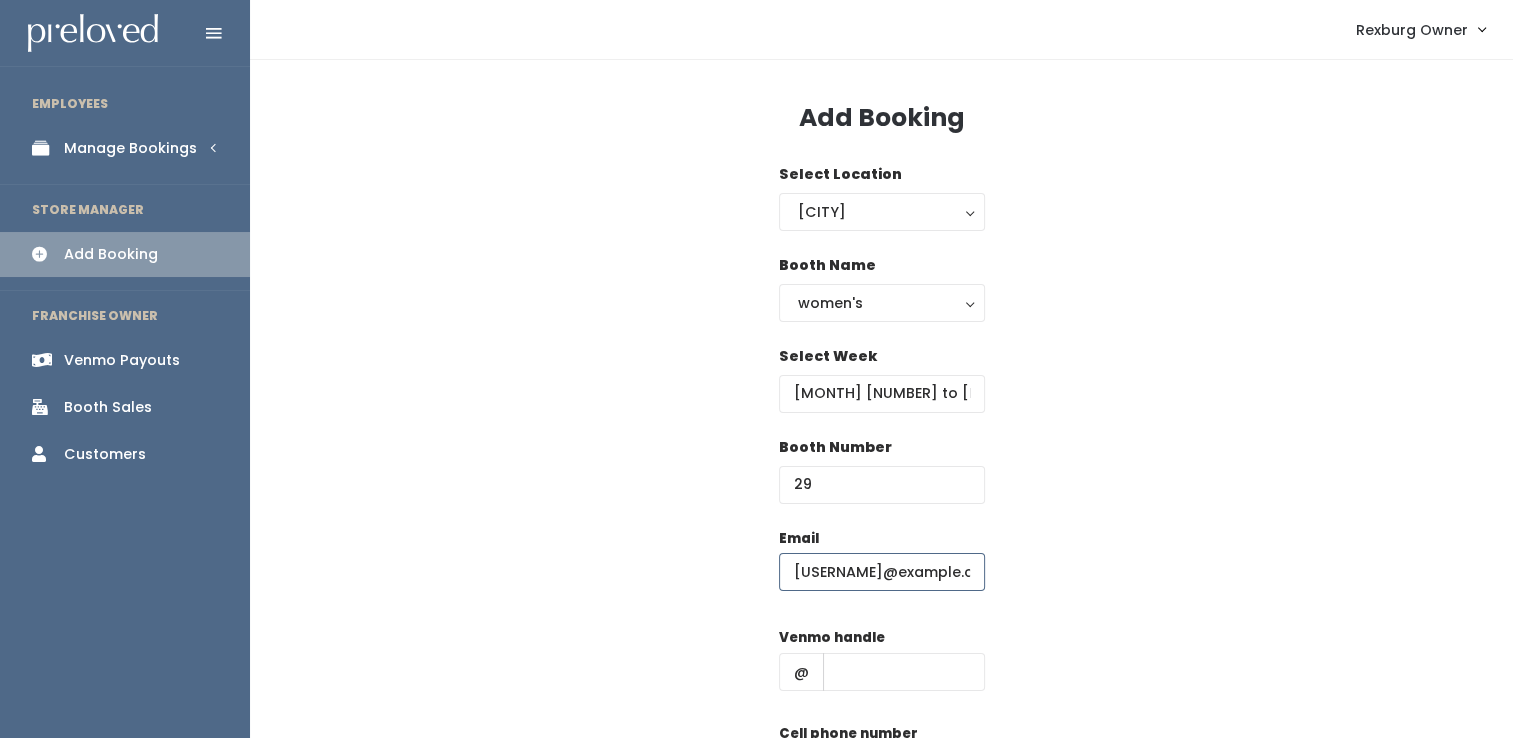 scroll, scrollTop: 0, scrollLeft: 17, axis: horizontal 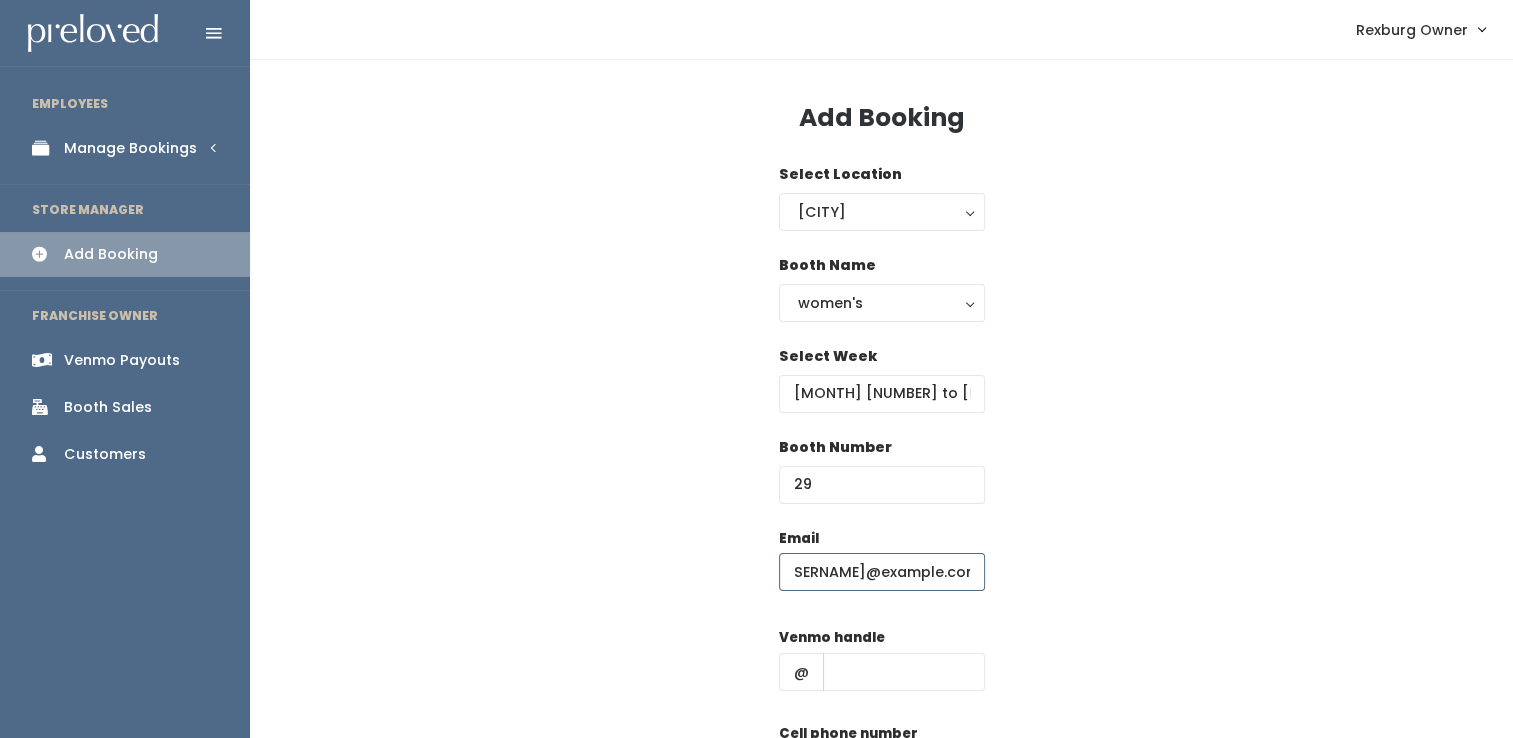 type on "abigailtalbot9@gmail.com" 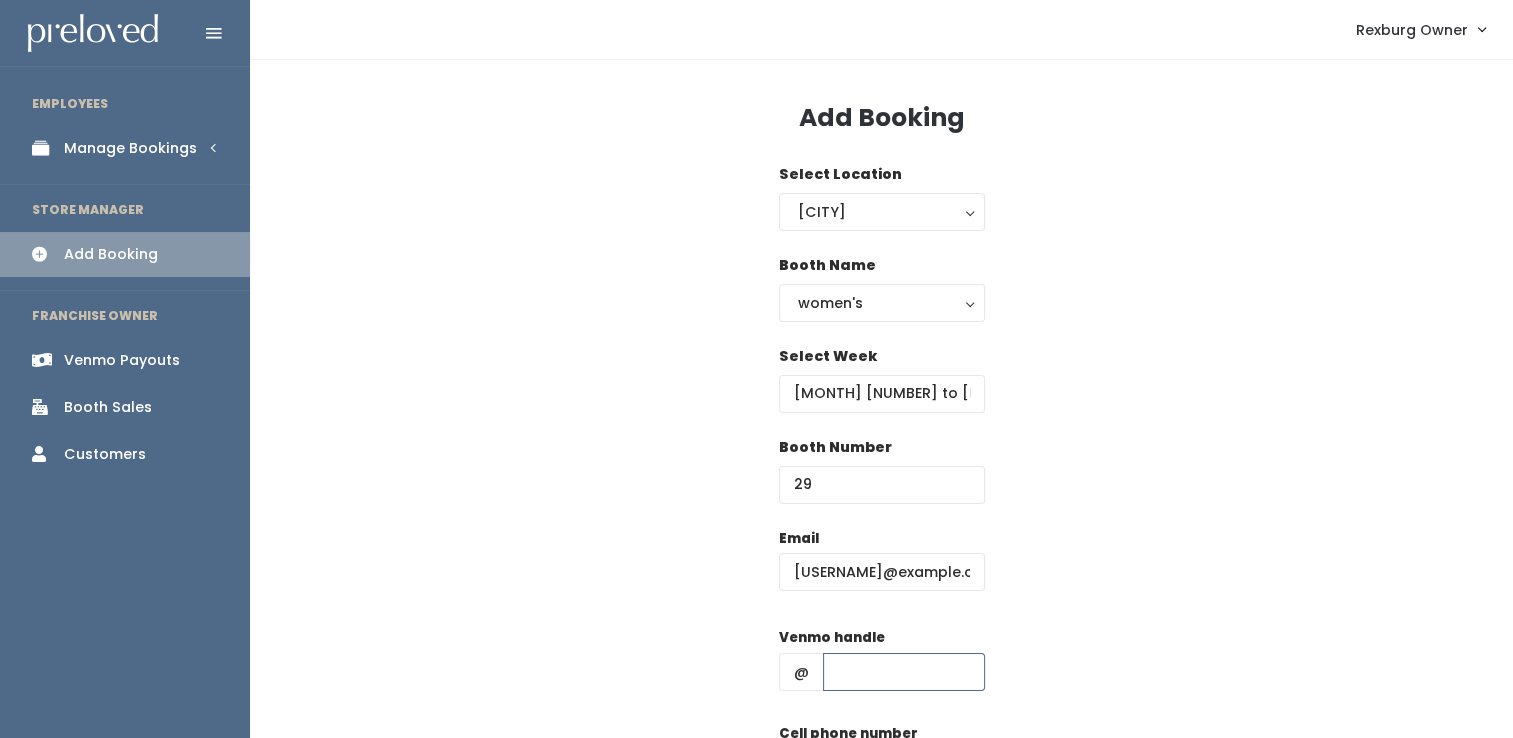 click at bounding box center (904, 672) 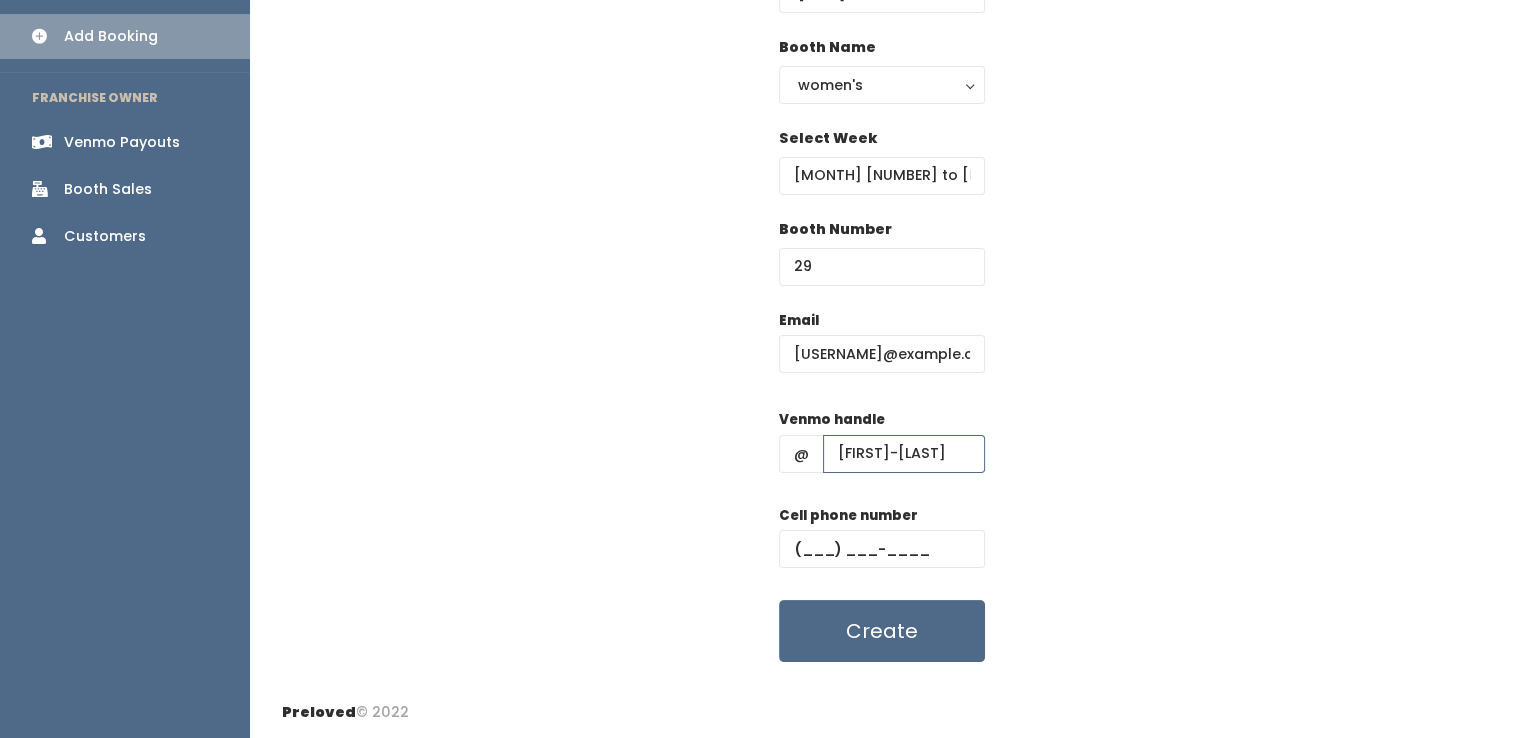 scroll, scrollTop: 219, scrollLeft: 0, axis: vertical 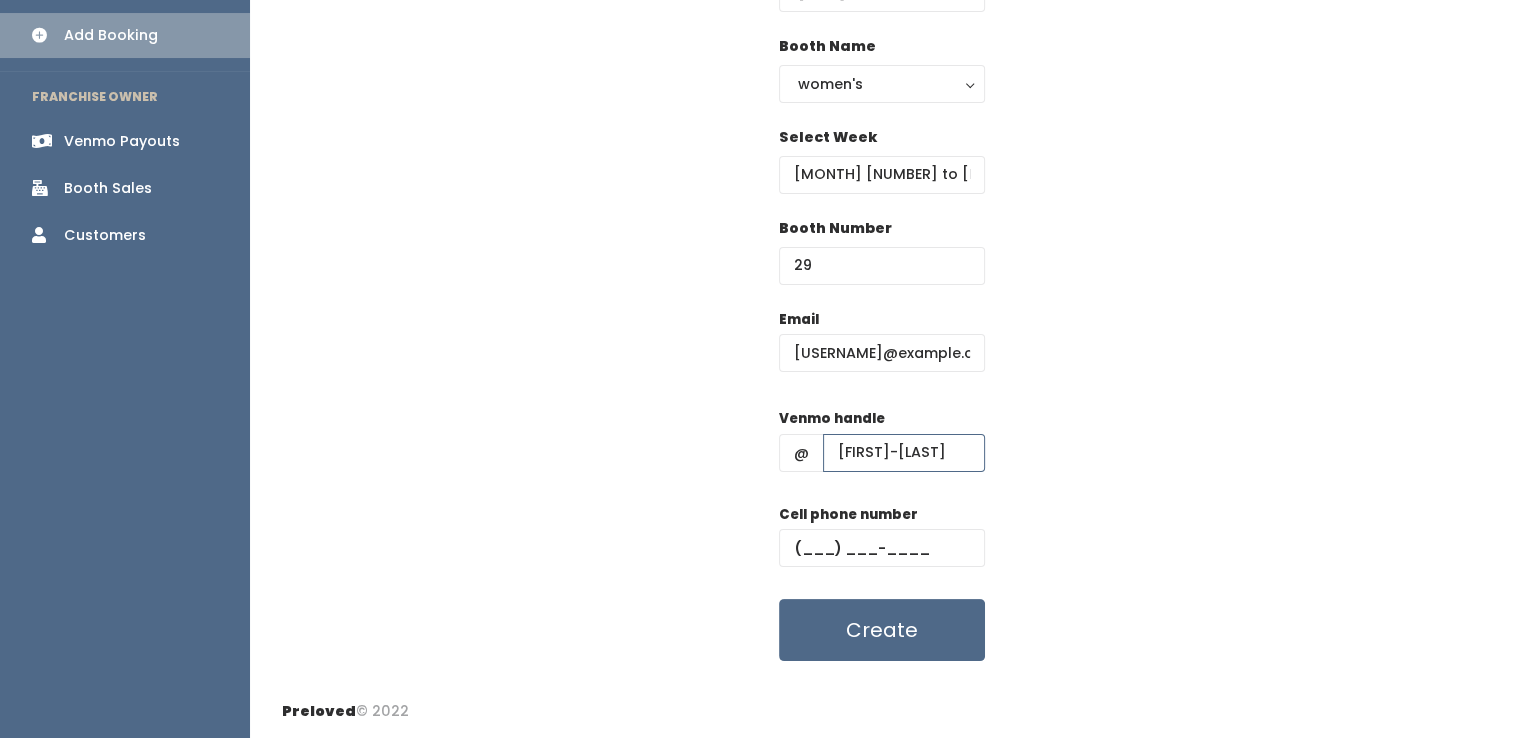 type on "Marcus-Woodin" 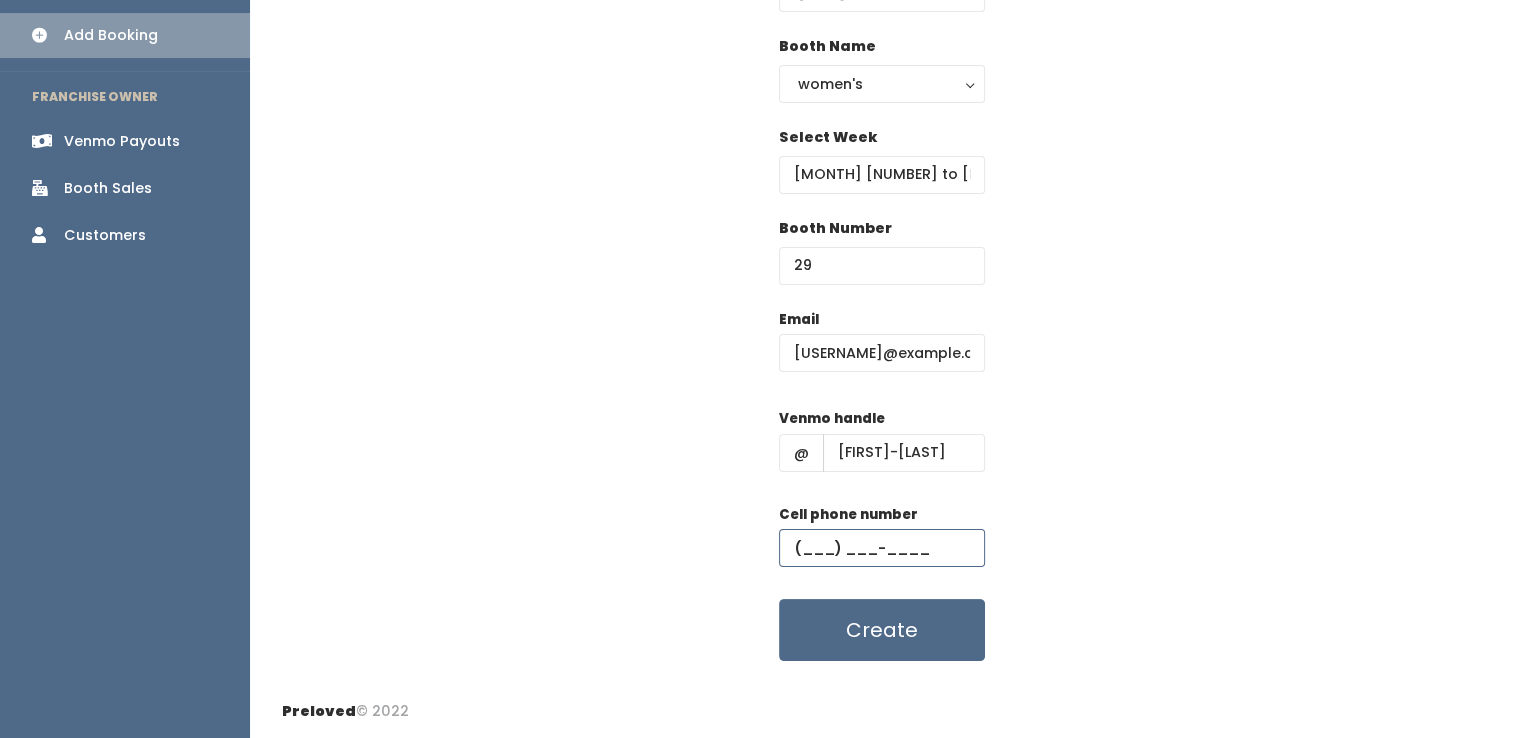 click at bounding box center [882, 548] 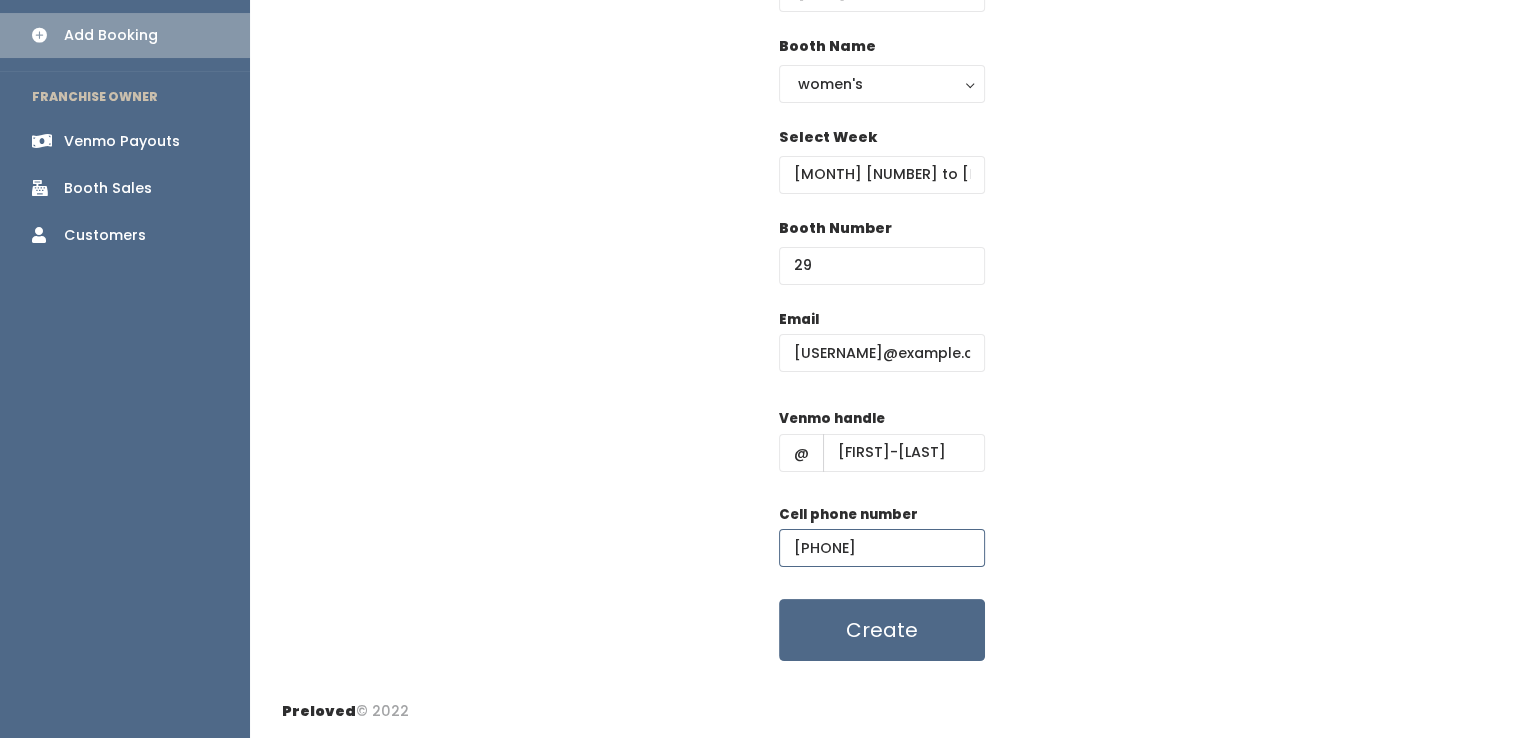 type on "(555) 555-5555" 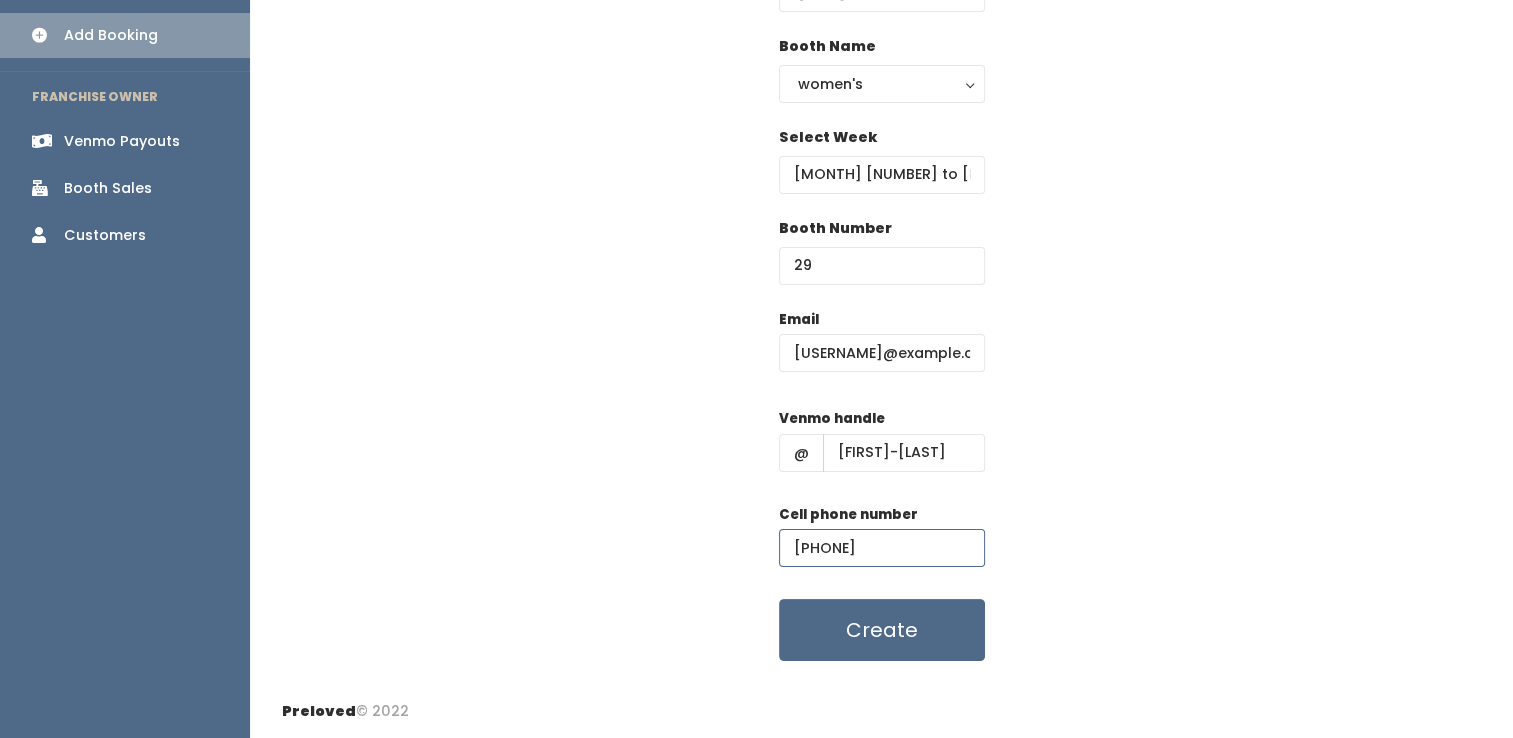 click on "Create" at bounding box center (882, 630) 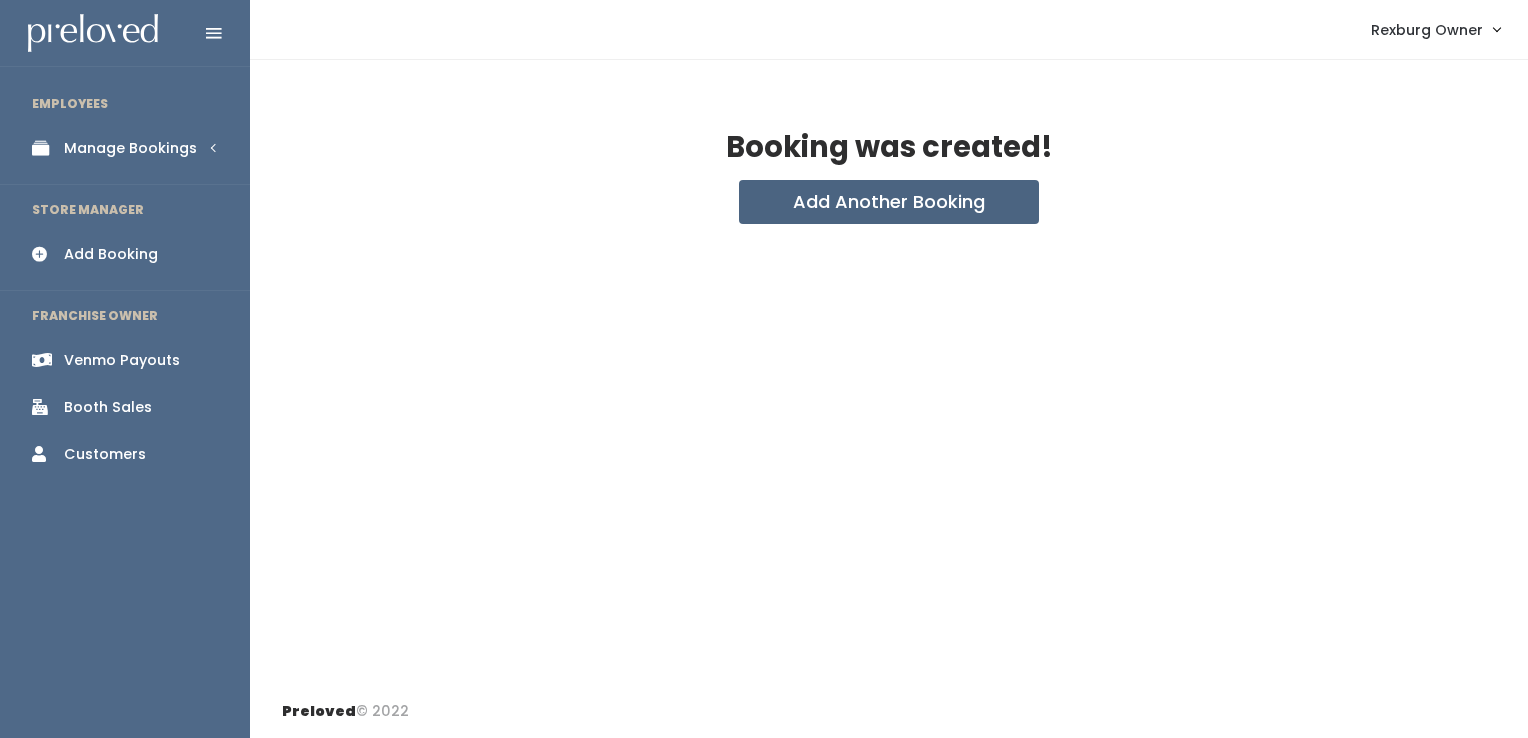 scroll, scrollTop: 0, scrollLeft: 0, axis: both 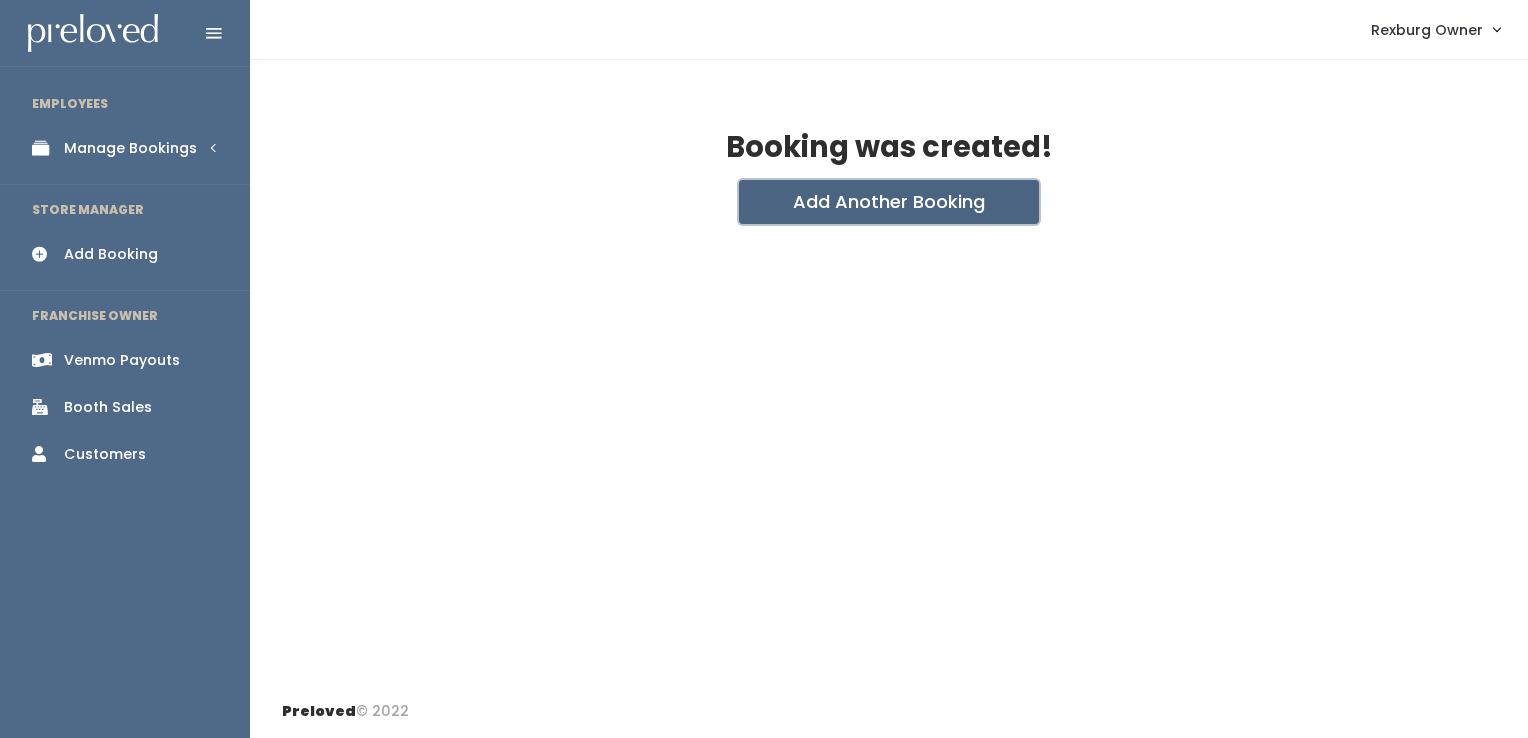 click on "Add Another Booking" at bounding box center (889, 202) 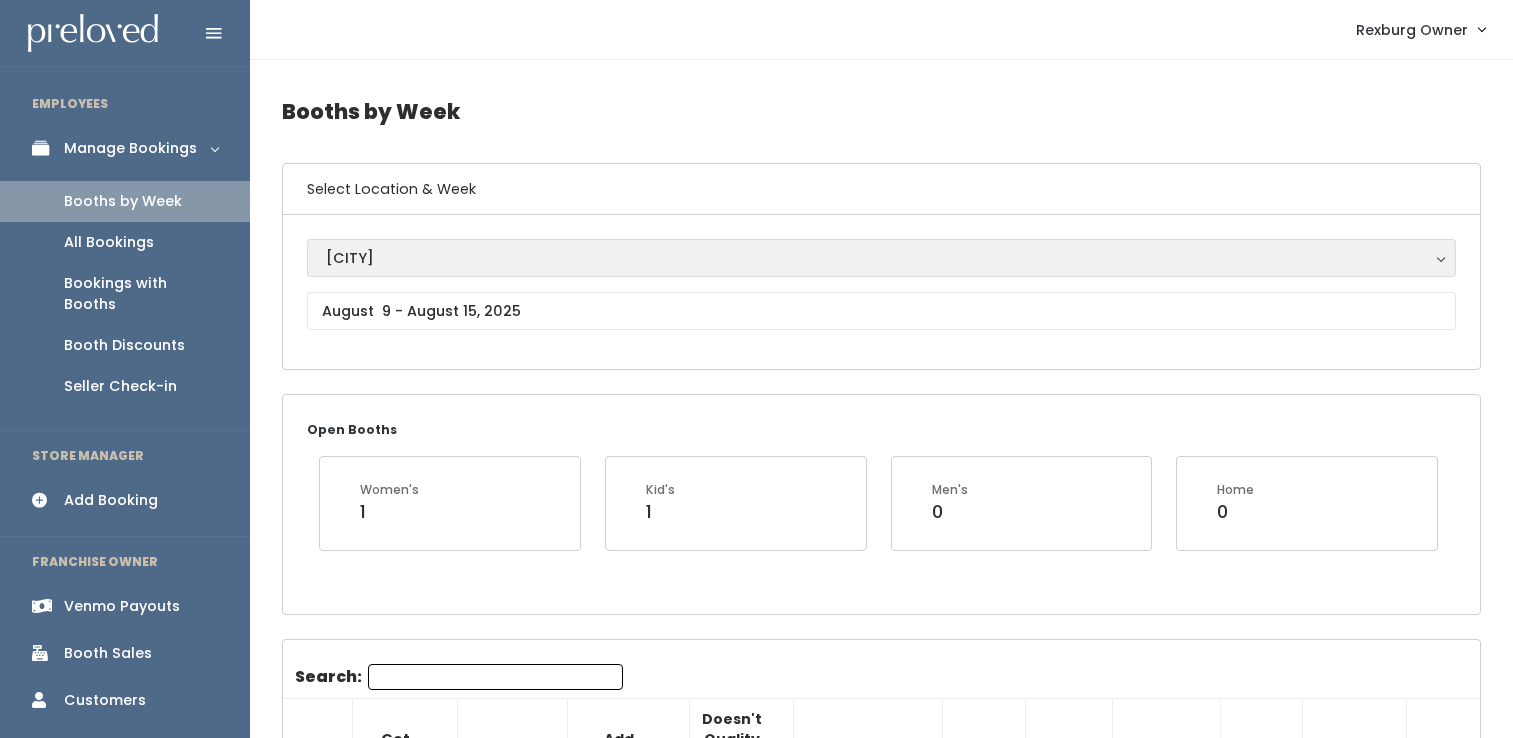 scroll, scrollTop: 0, scrollLeft: 0, axis: both 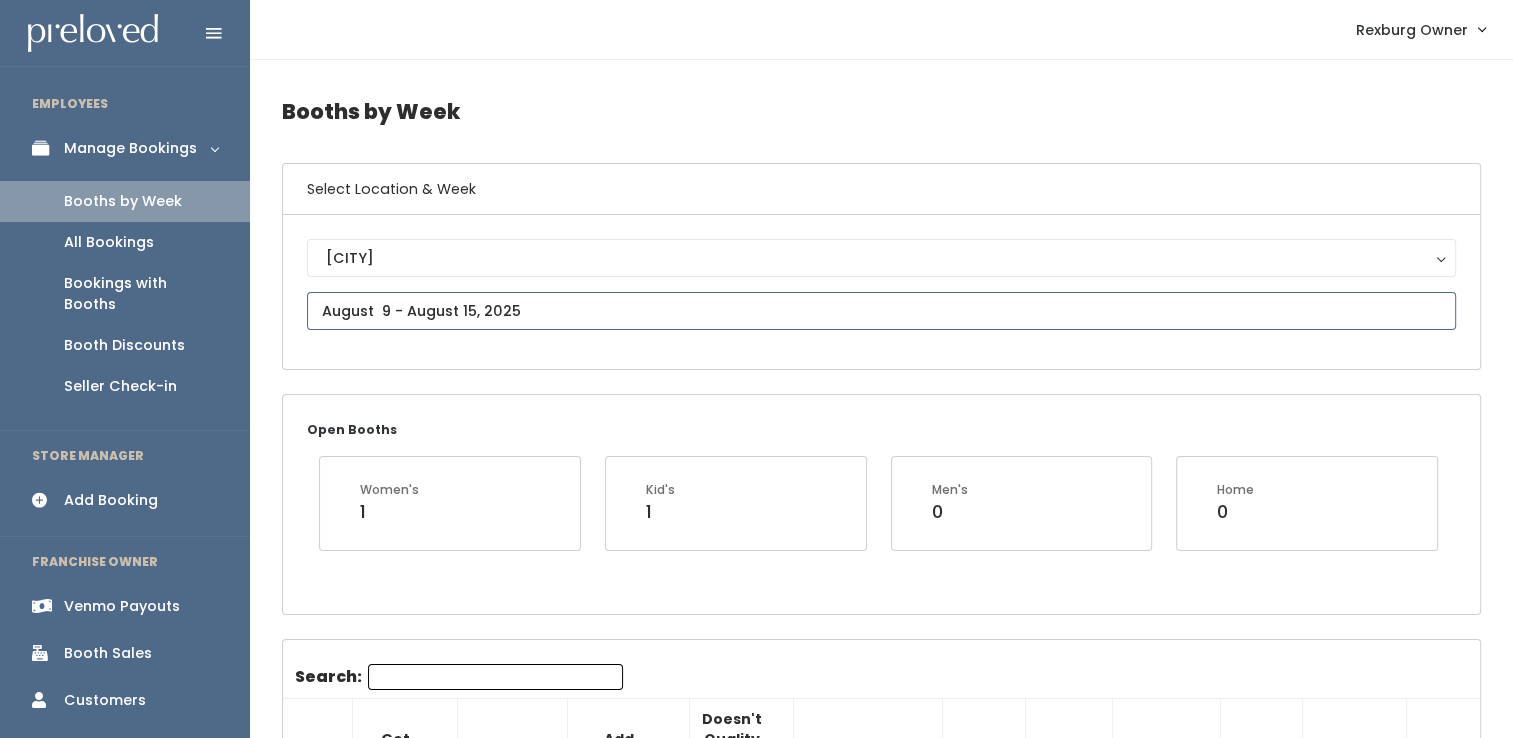 click at bounding box center (881, 311) 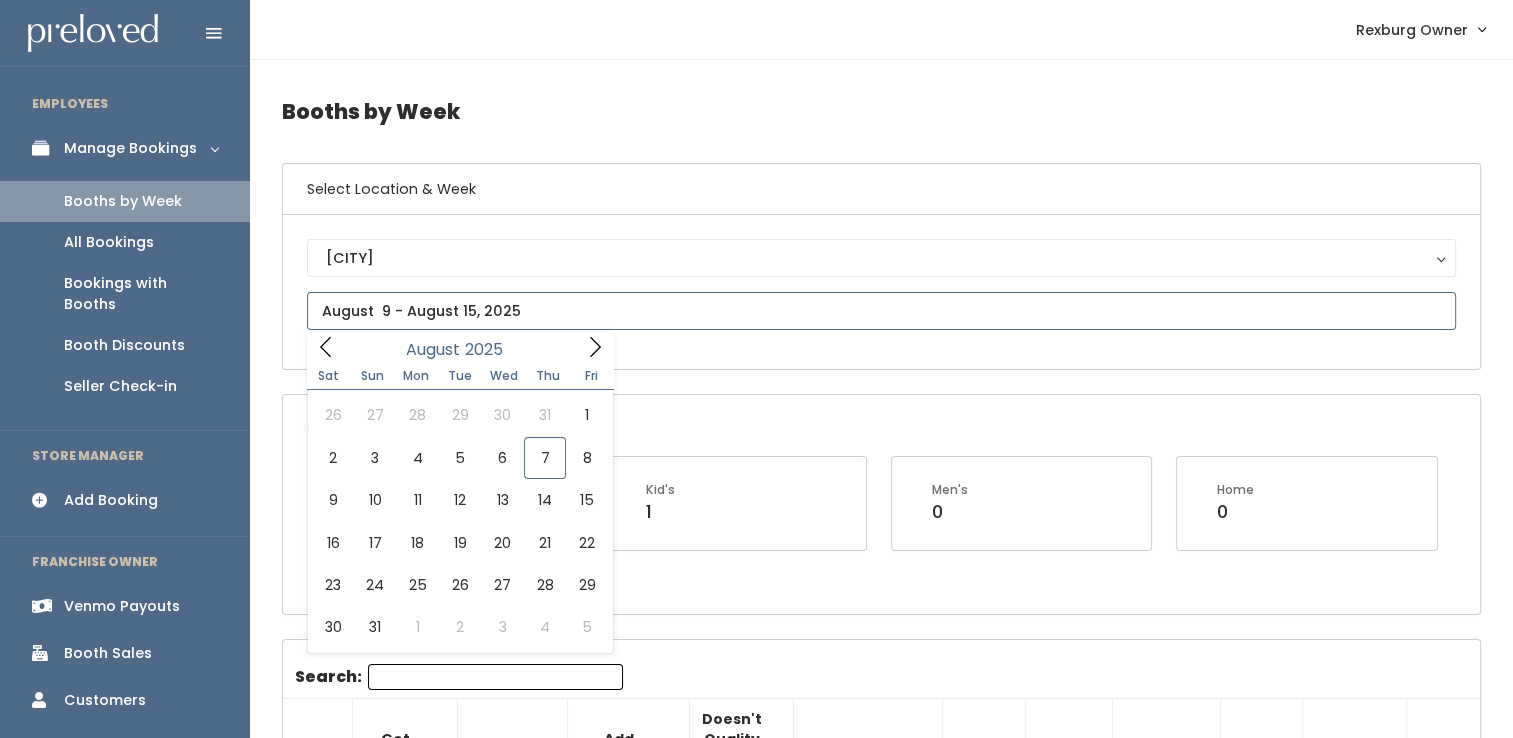 click 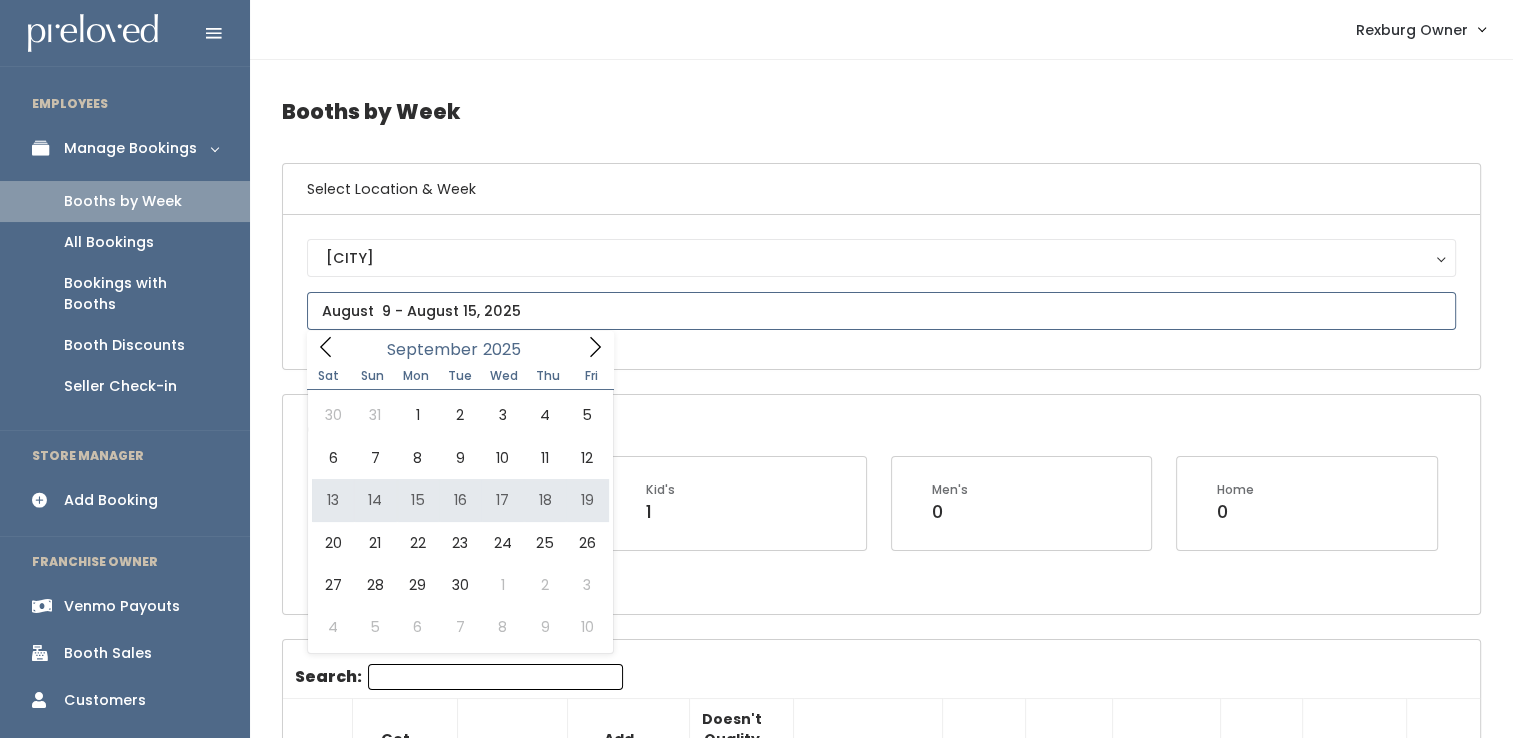 type on "September 13 to September 19" 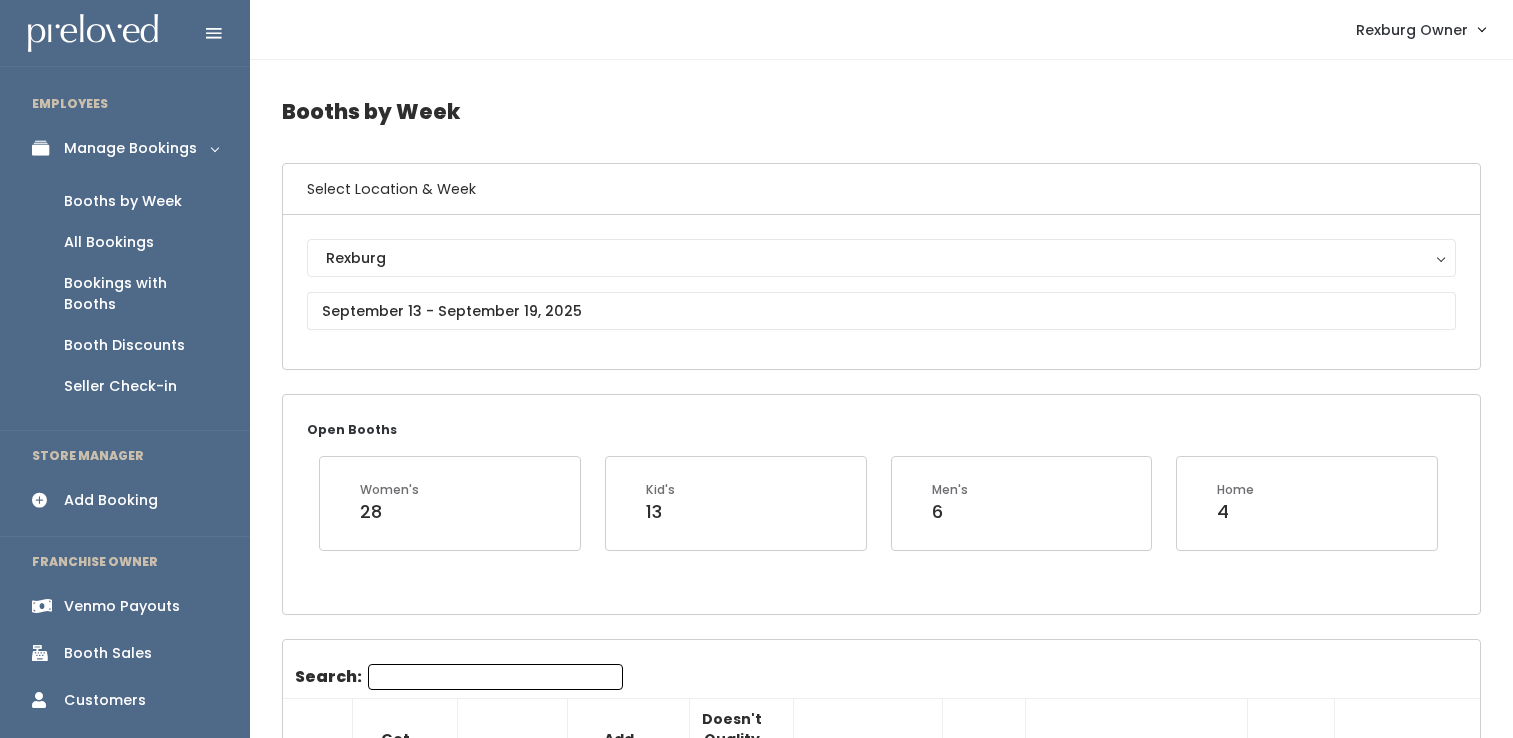 scroll, scrollTop: 0, scrollLeft: 0, axis: both 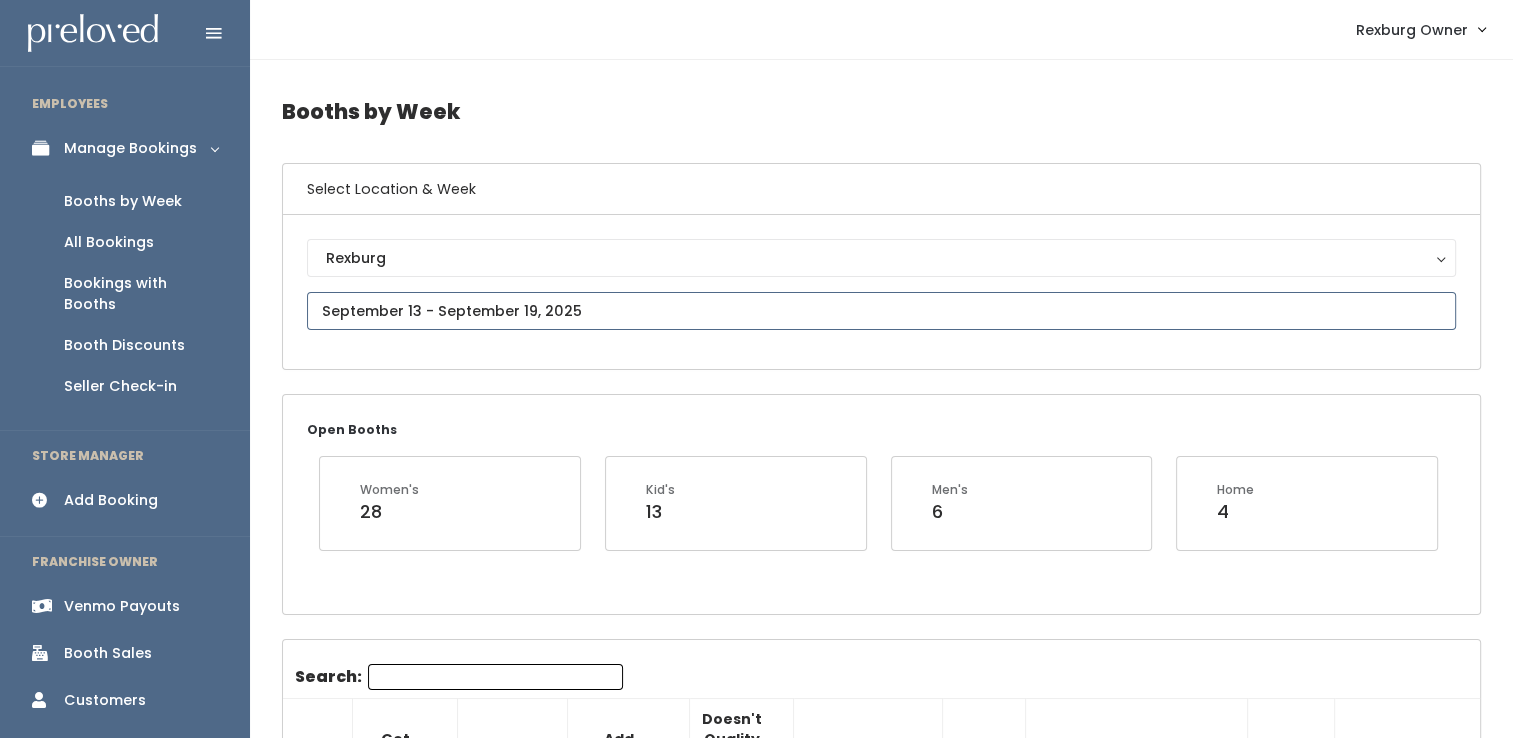 click at bounding box center [881, 311] 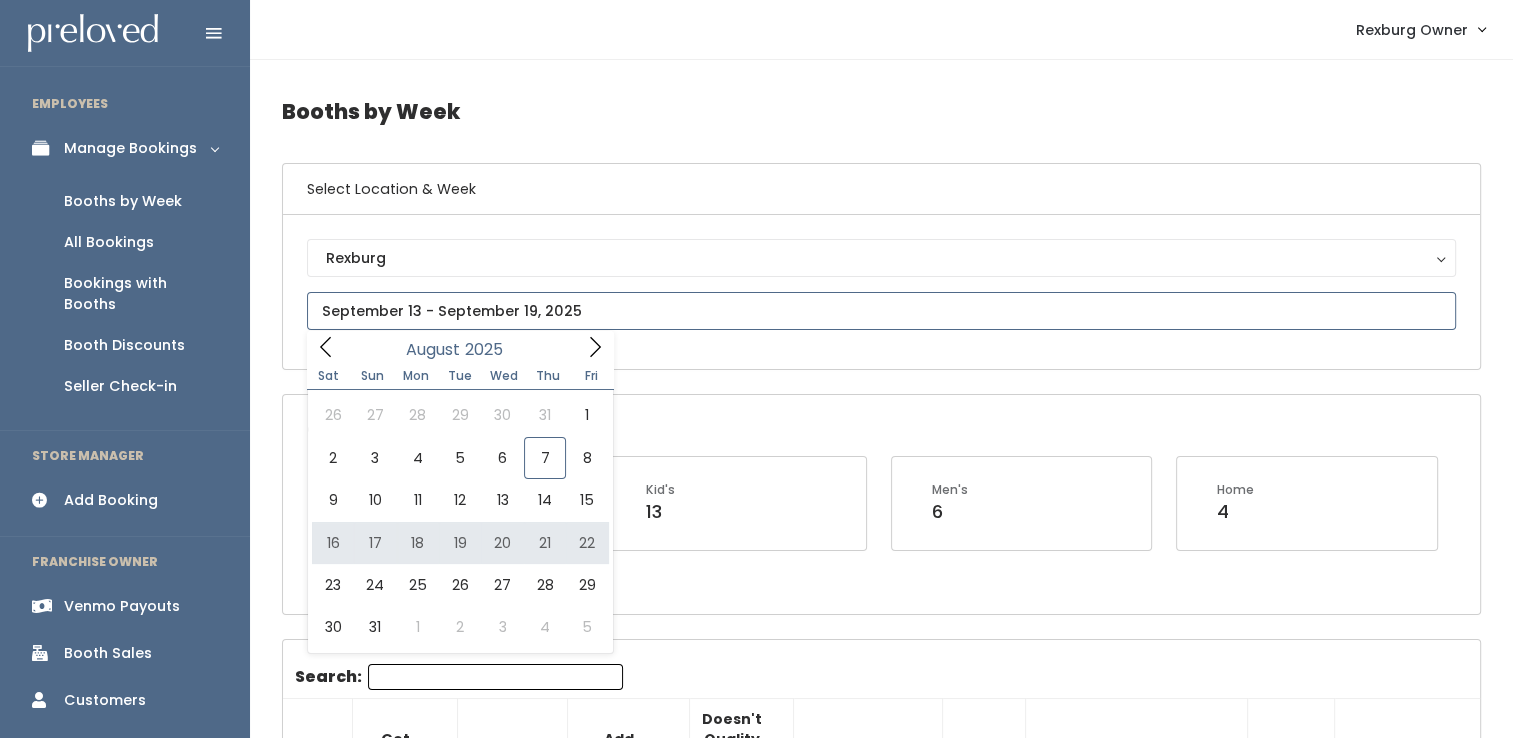 type on "[DATE] to [DATE]" 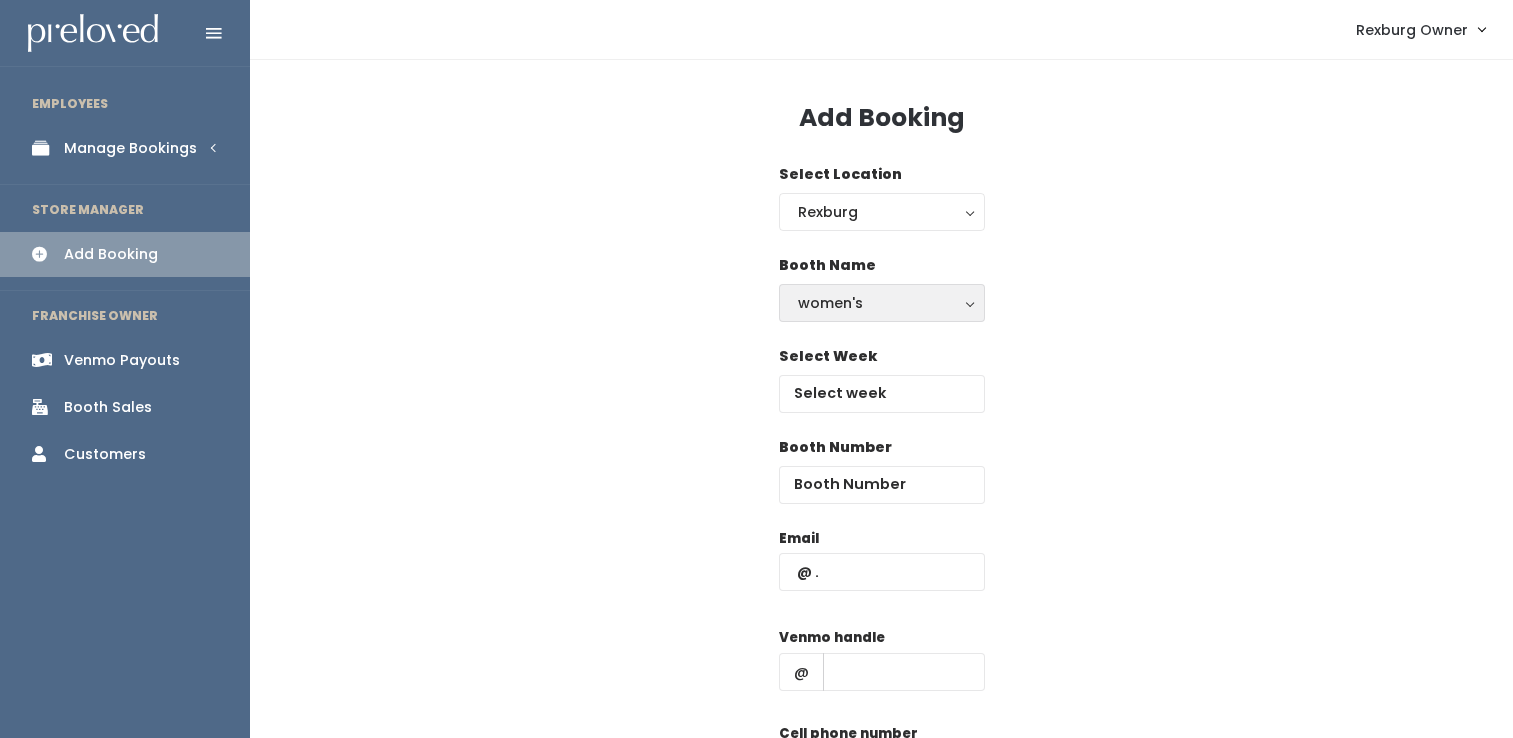scroll, scrollTop: 0, scrollLeft: 0, axis: both 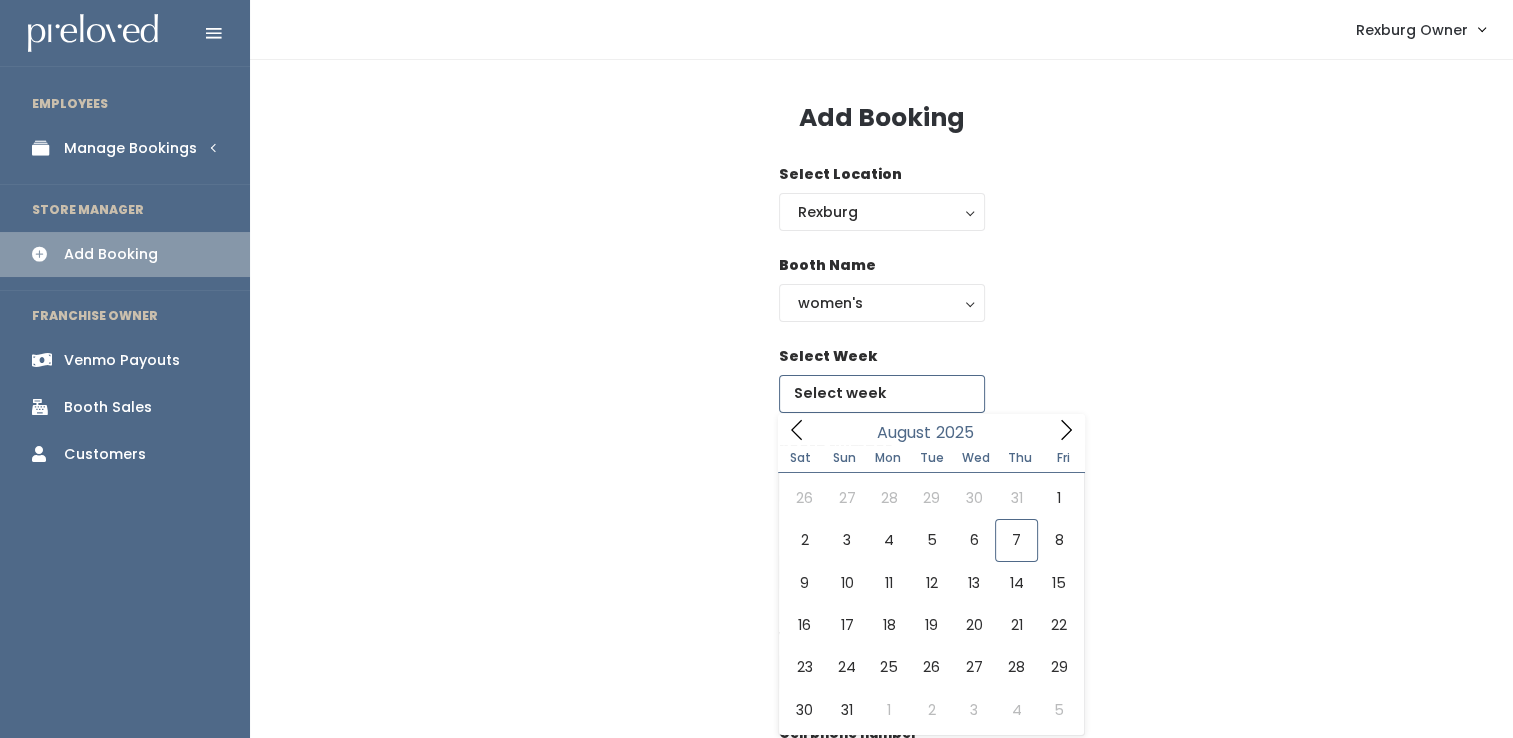 click at bounding box center (882, 394) 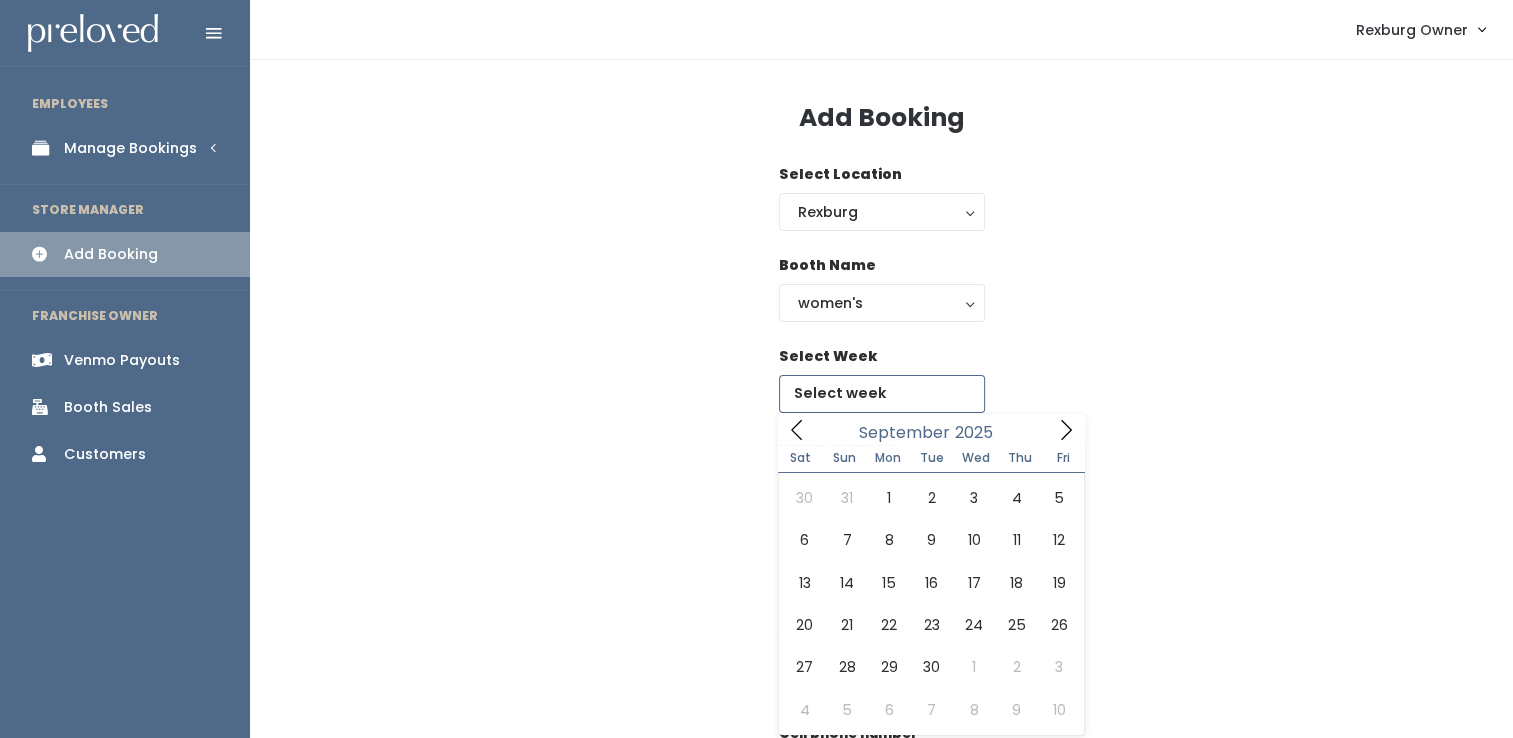click 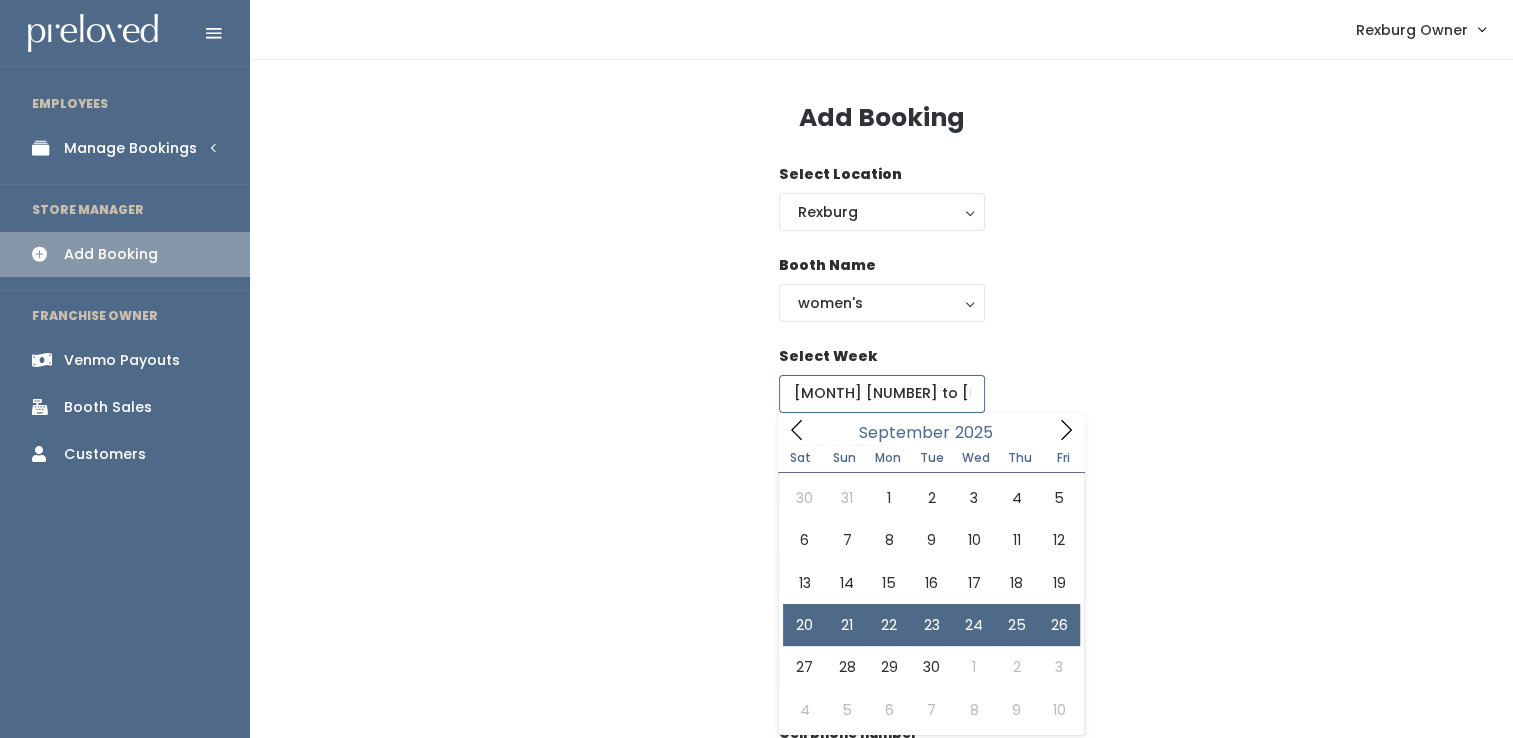 click on "[MONTH] [NUMBER] to [MONTH] [NUMBER]" at bounding box center [882, 394] 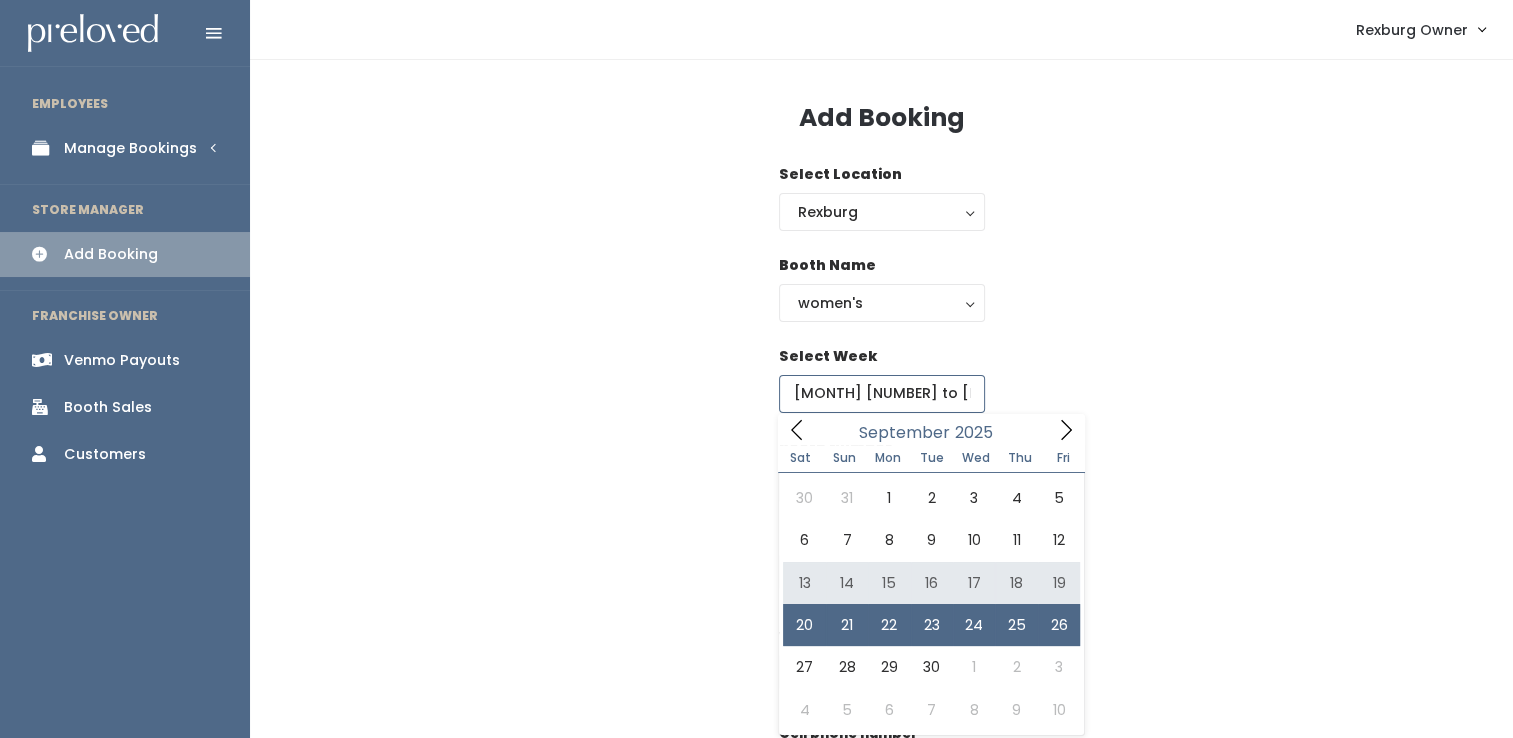 type on "[MONTH] [NUMBER] to [MONTH] [NUMBER]" 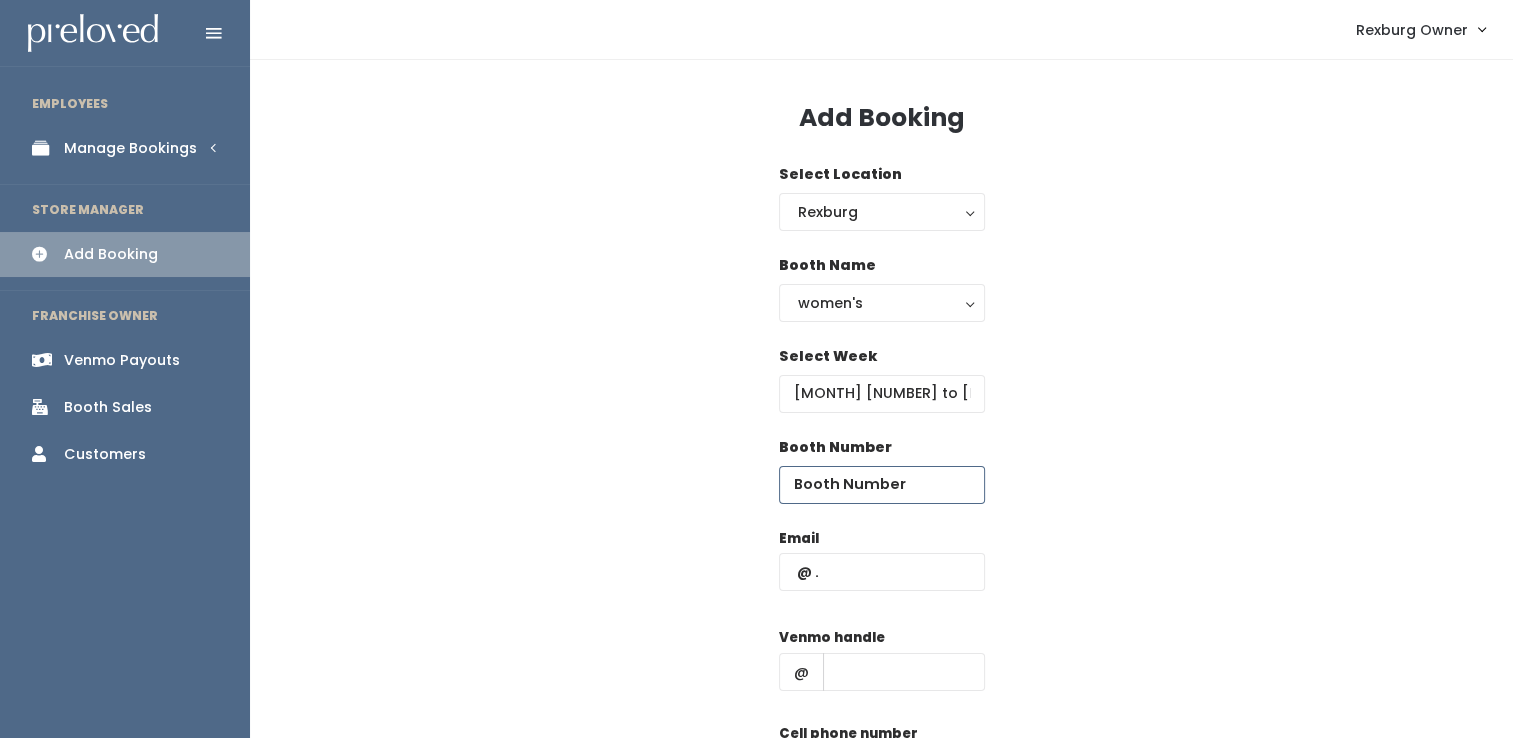click at bounding box center [882, 485] 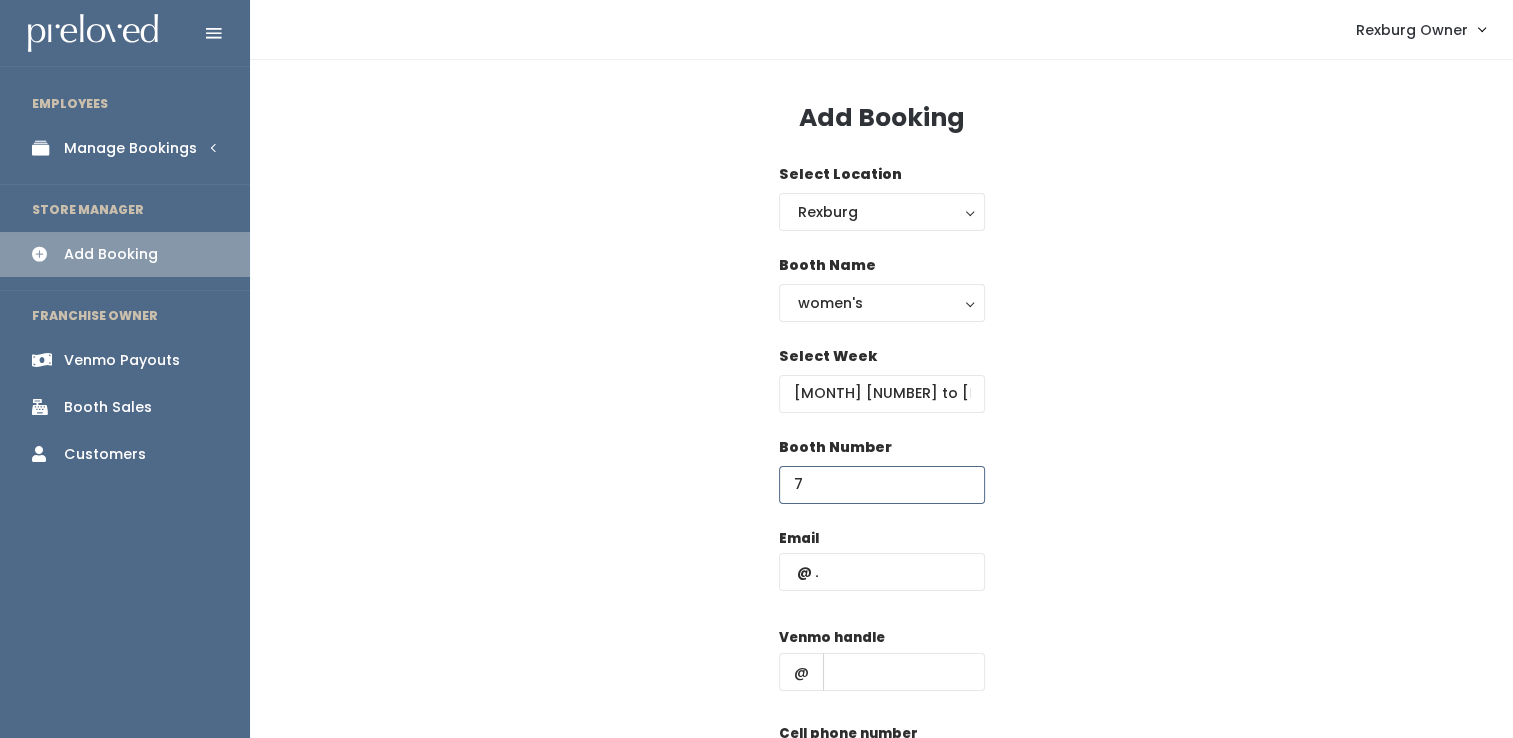 type on "7" 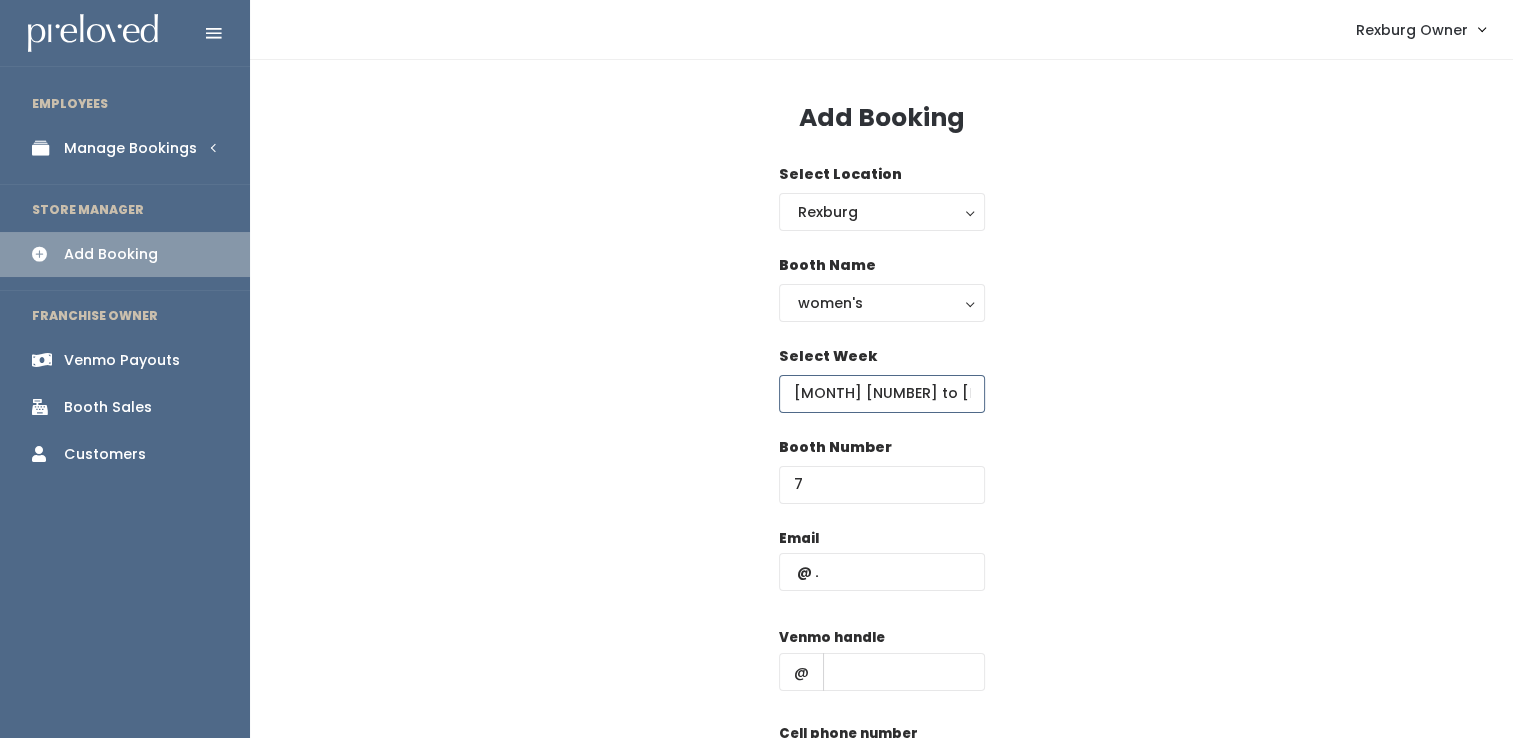 click on "September 13 to September 19" at bounding box center [882, 394] 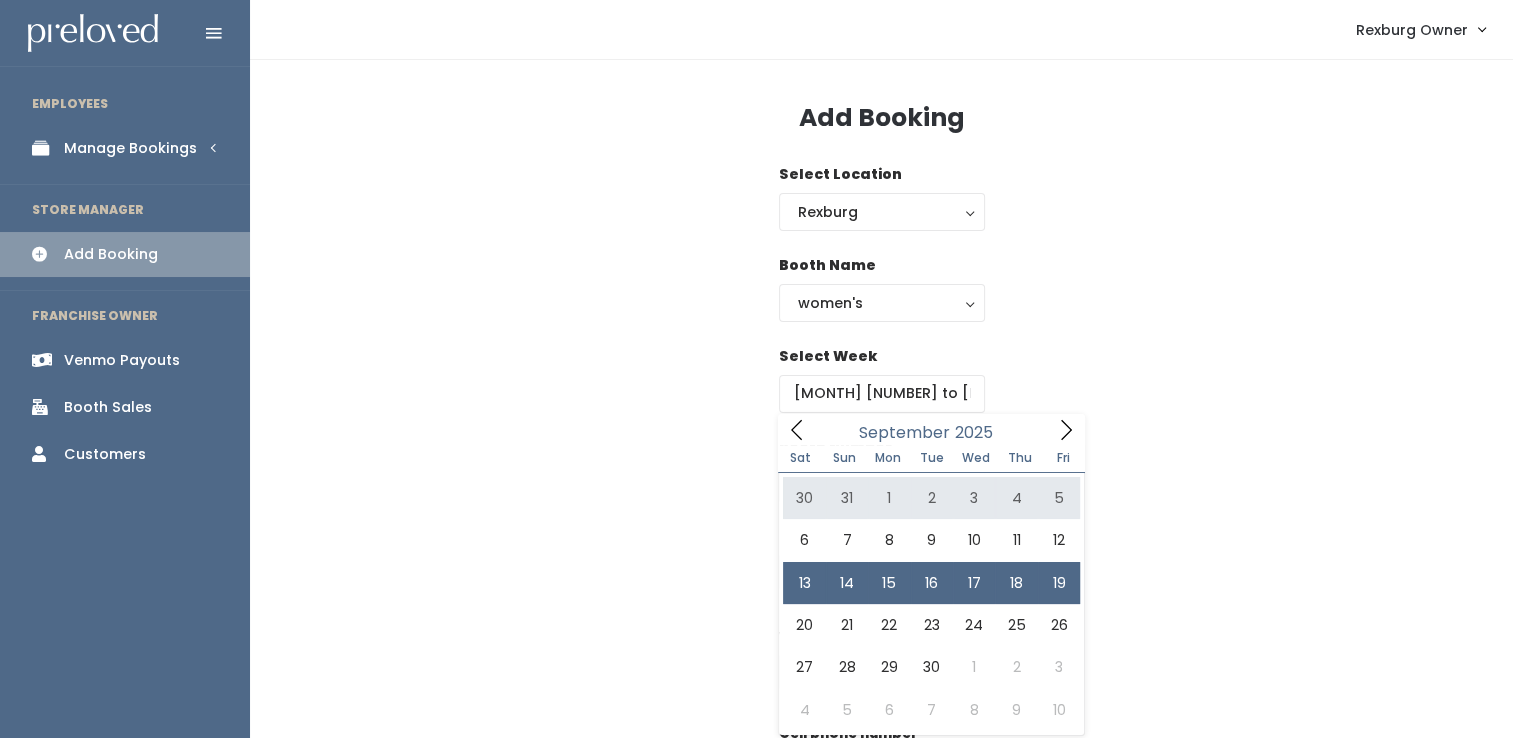 click on "Booth Number
7" at bounding box center (881, 482) 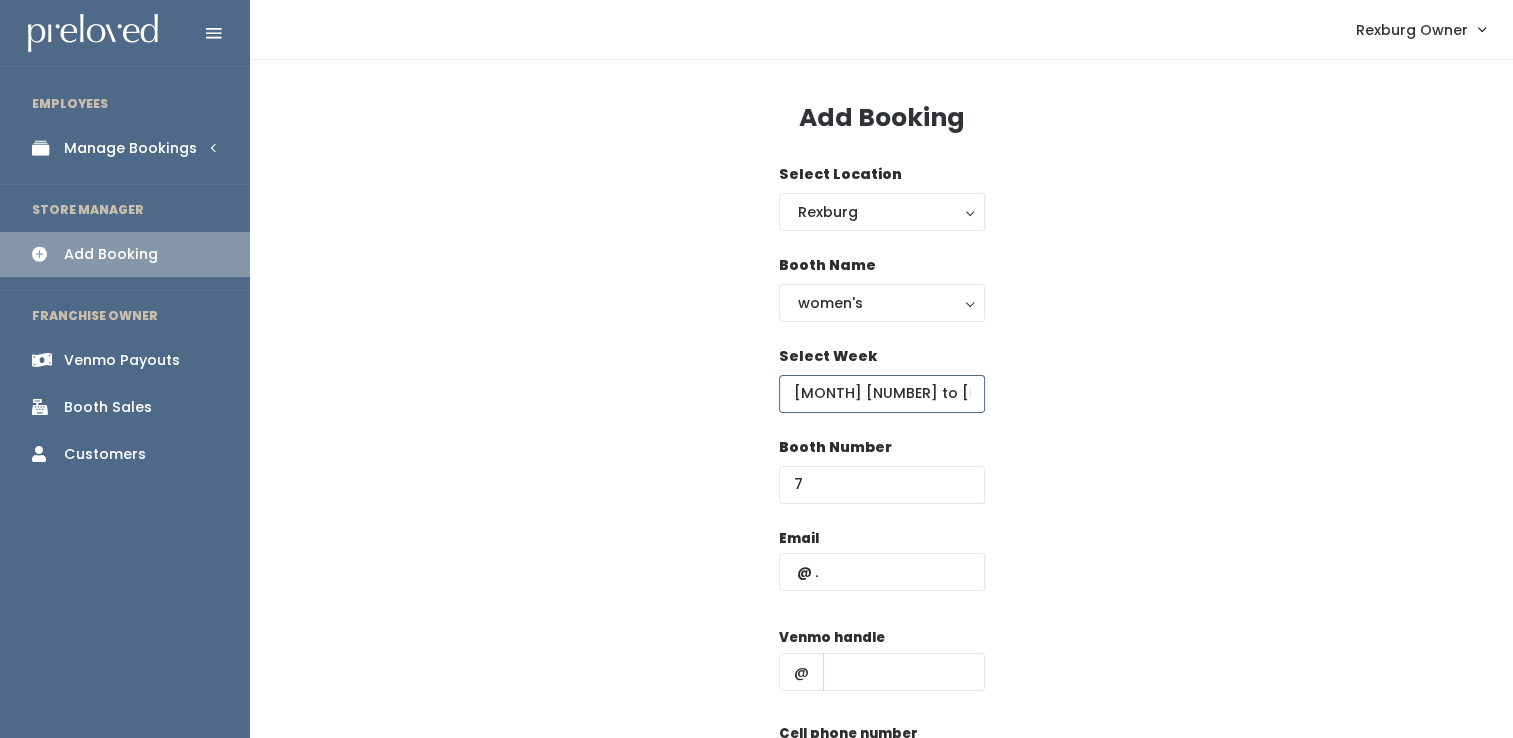 click on "September 13 to September 19" at bounding box center (882, 394) 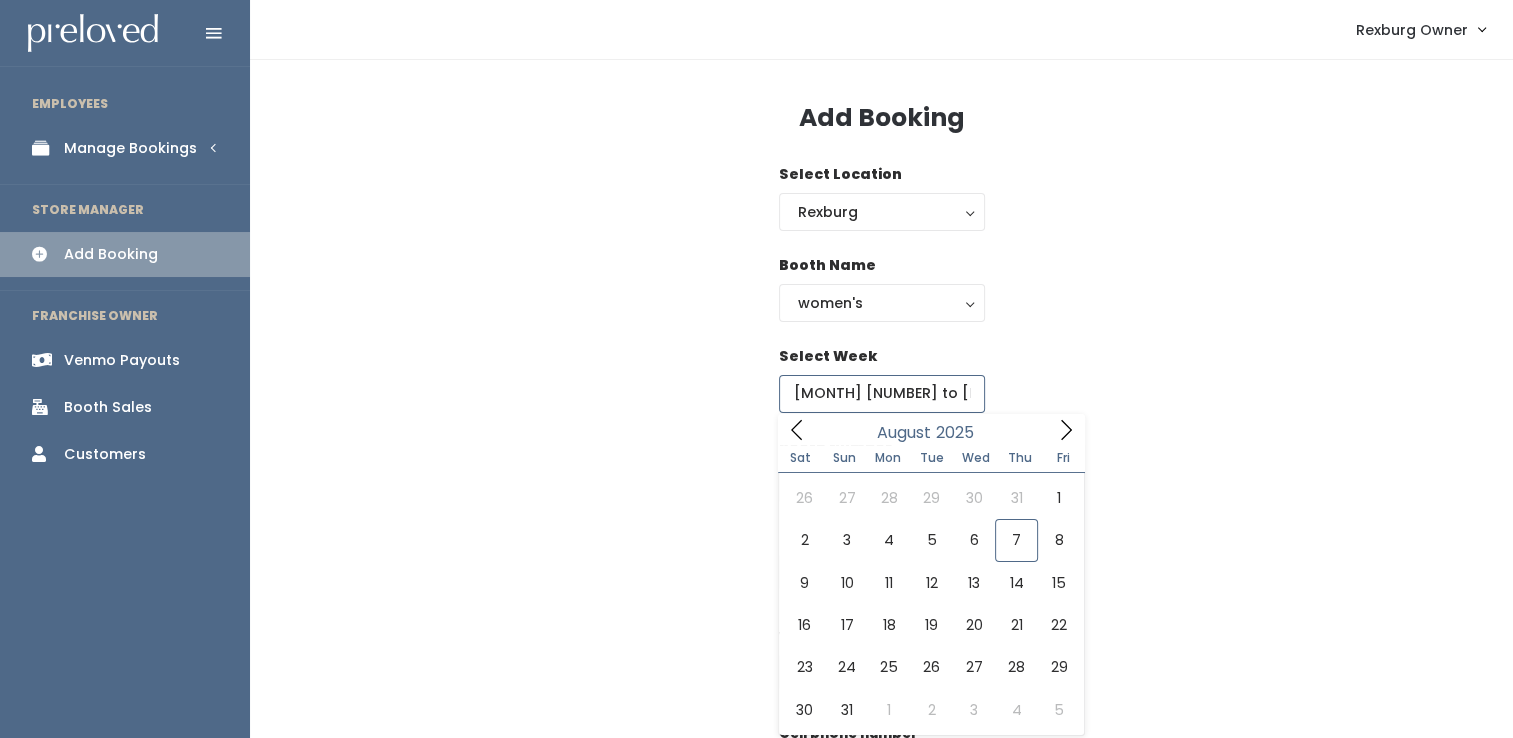click 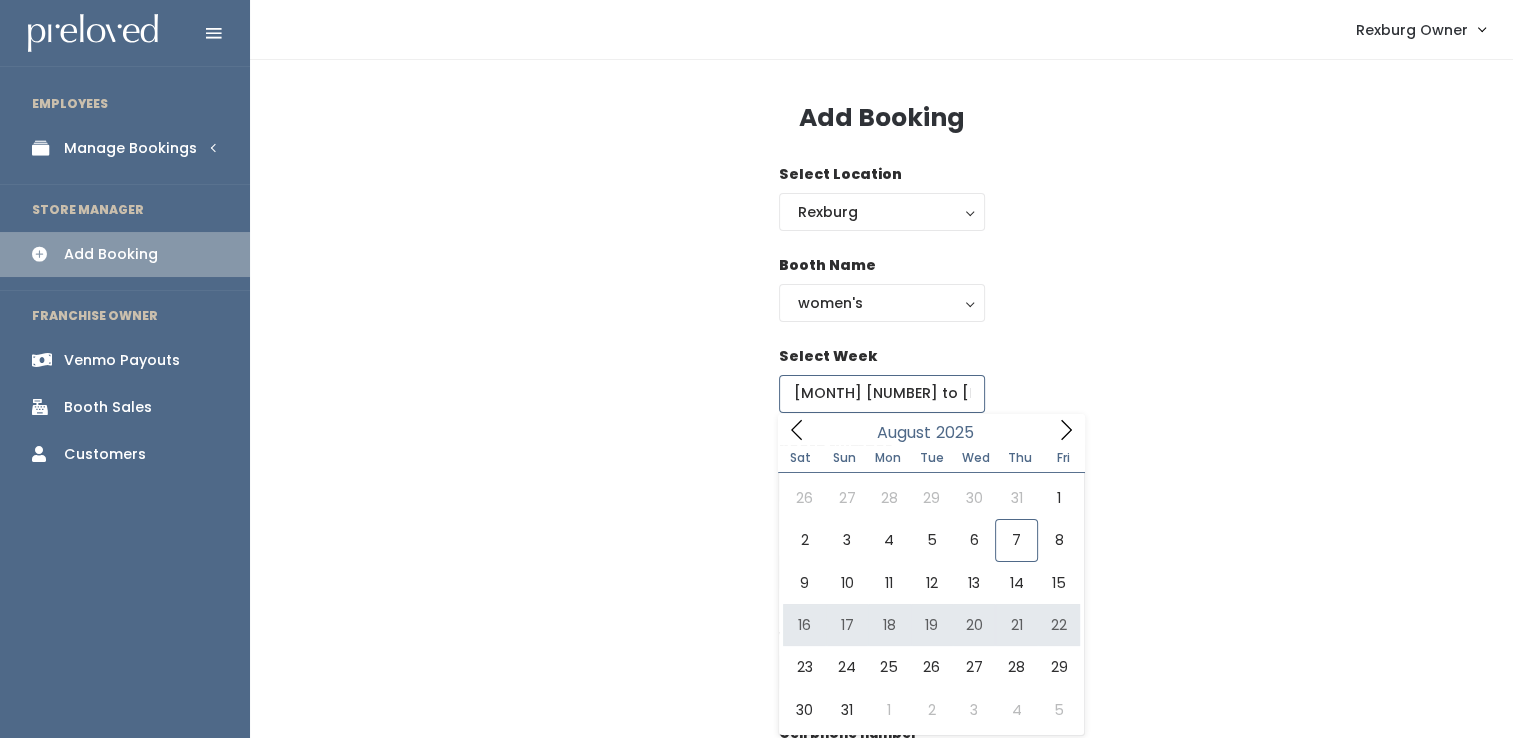 type on "August 16 to August 22" 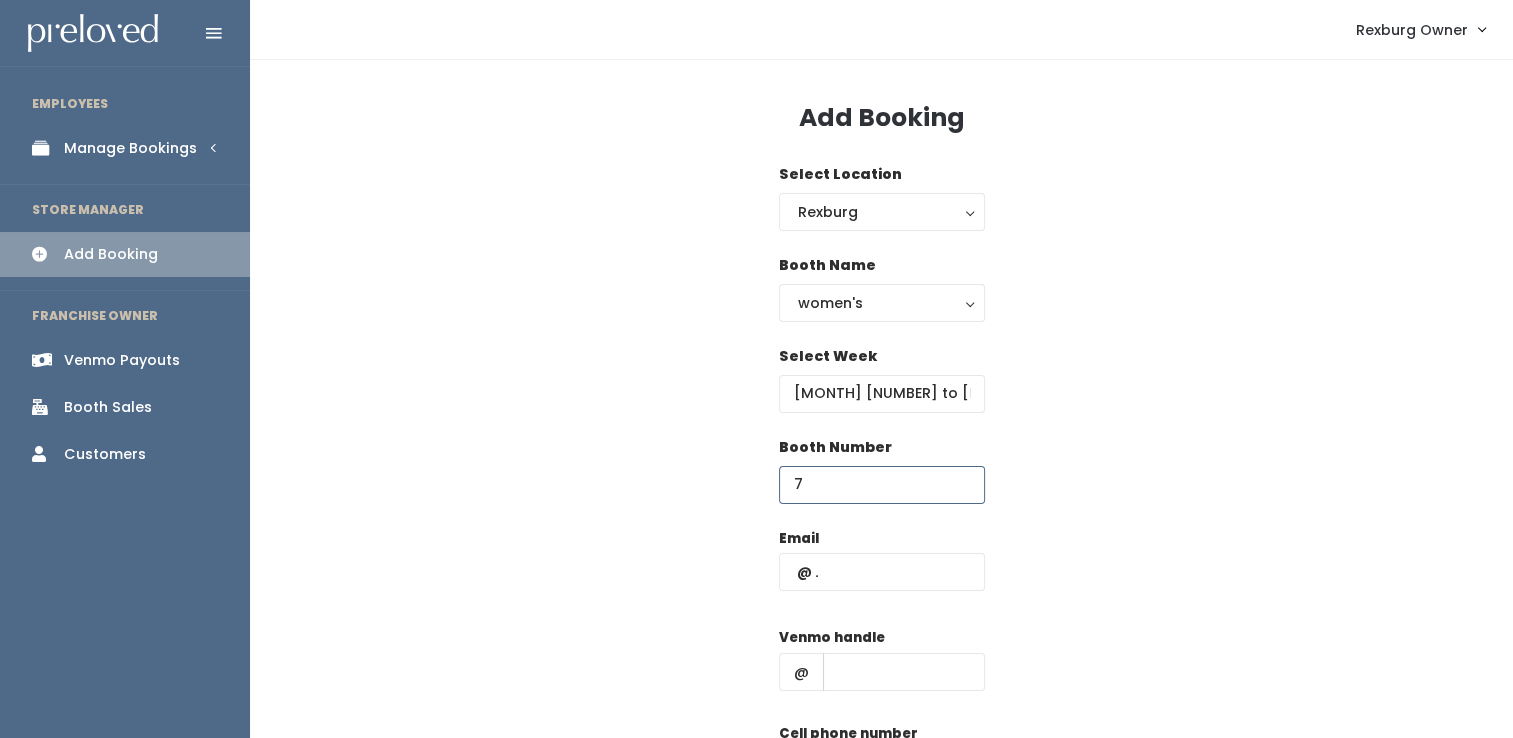 click on "7" at bounding box center [882, 485] 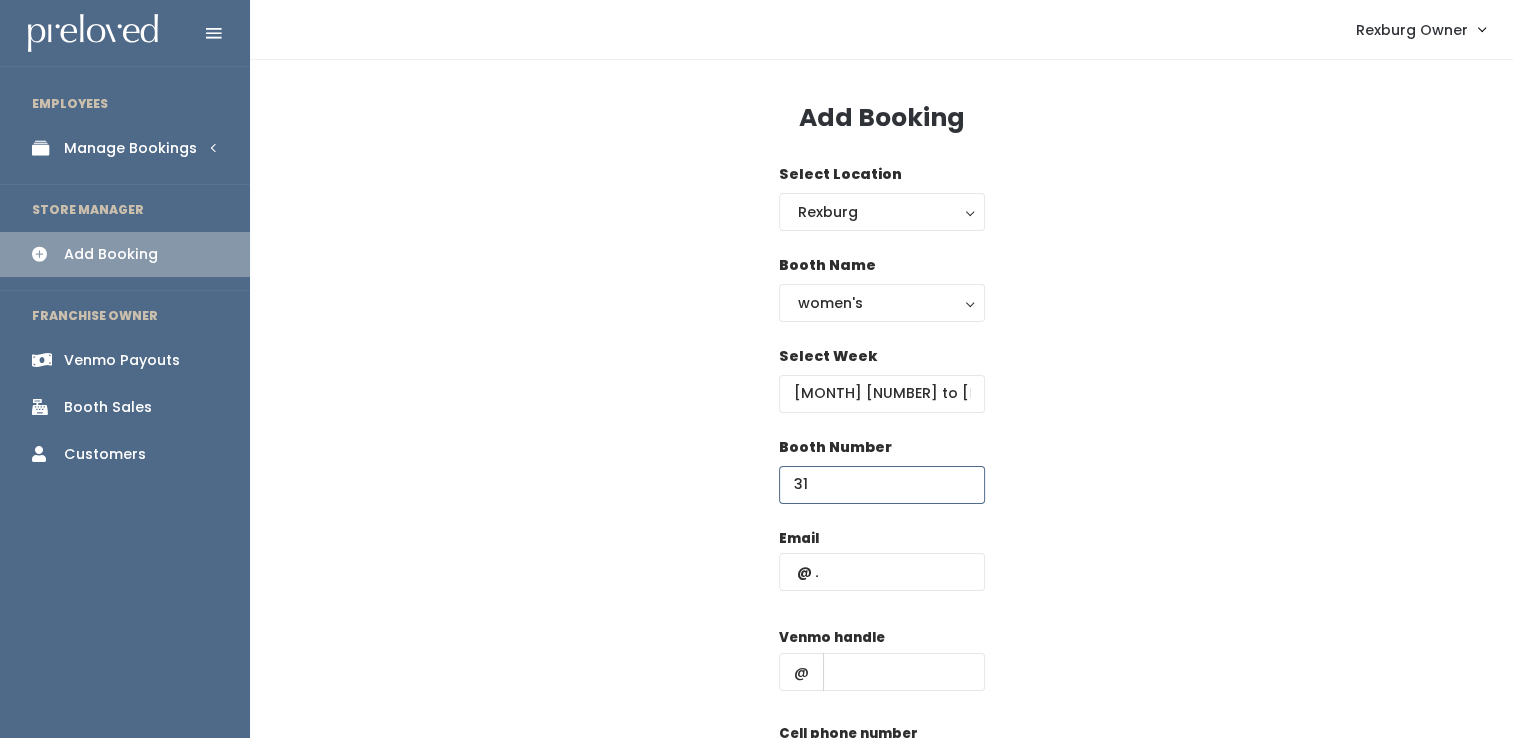 type on "31" 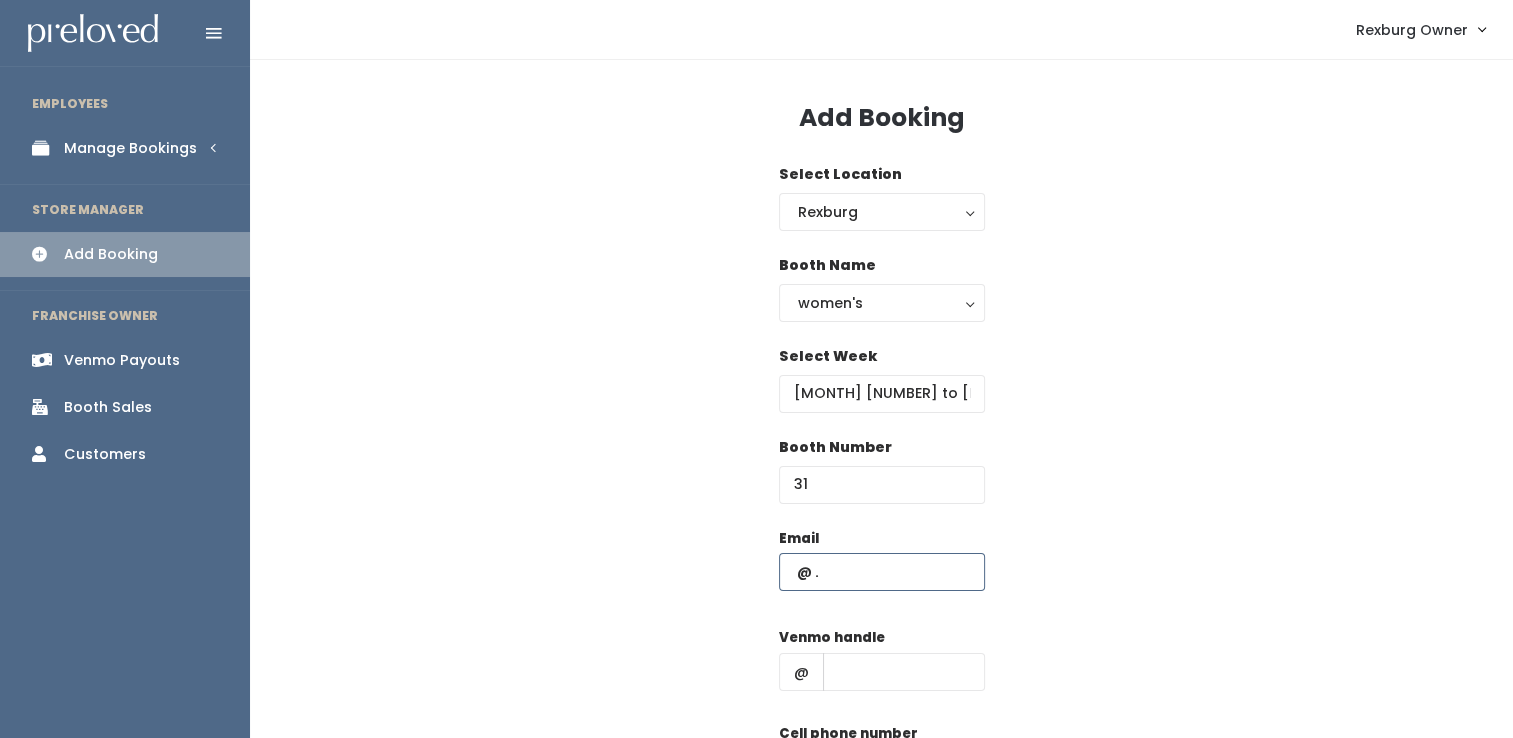 paste on "[USERNAME]" 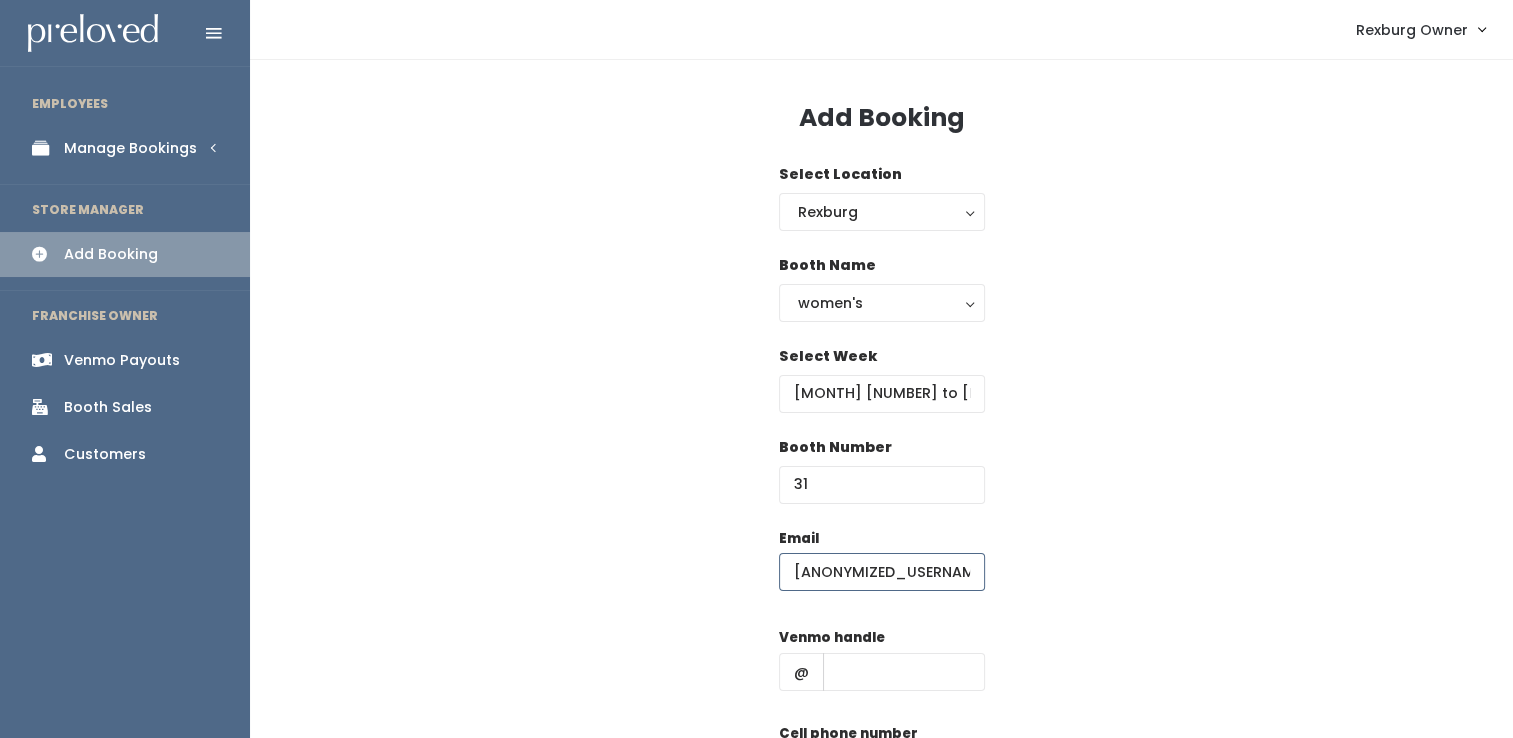 scroll, scrollTop: 0, scrollLeft: 27, axis: horizontal 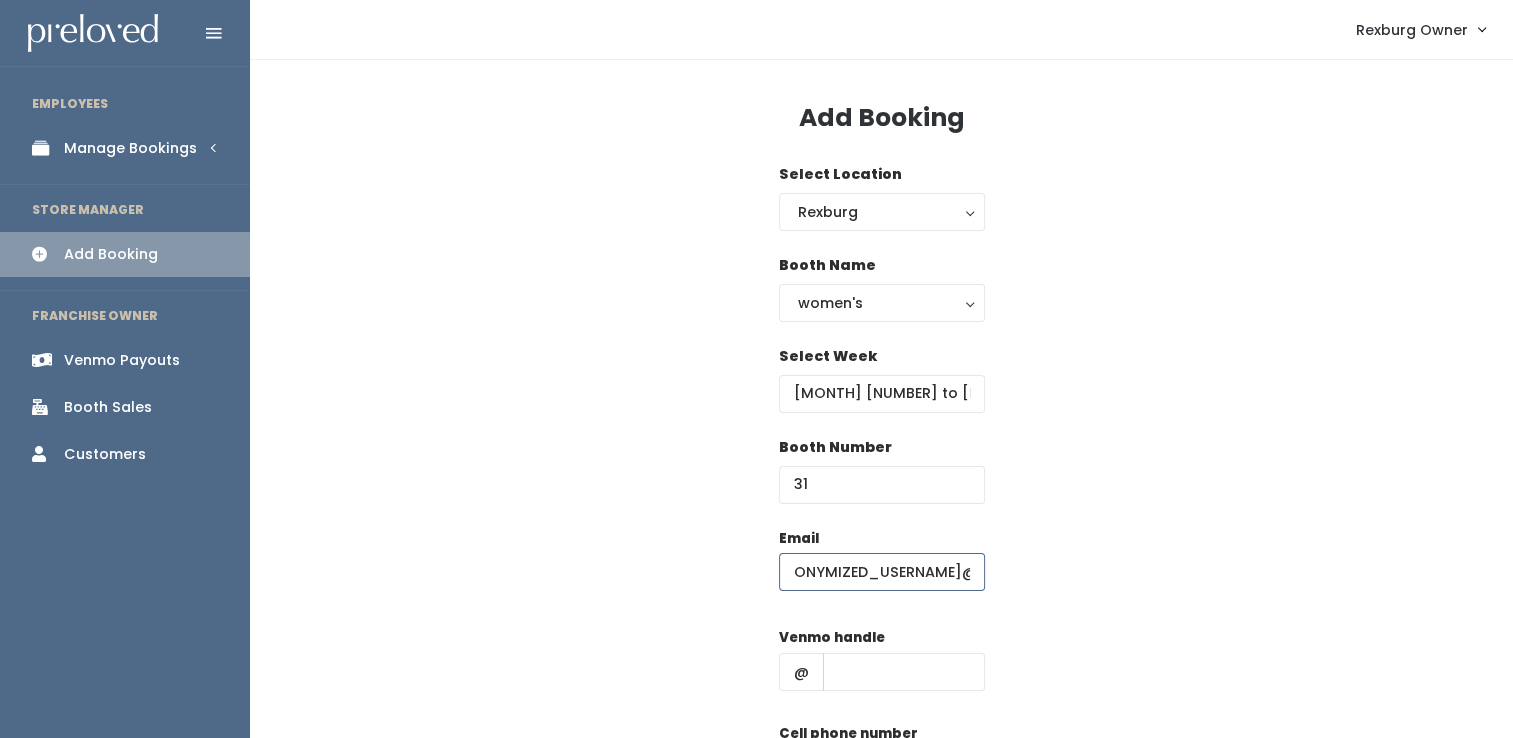 type on "[USERNAME]" 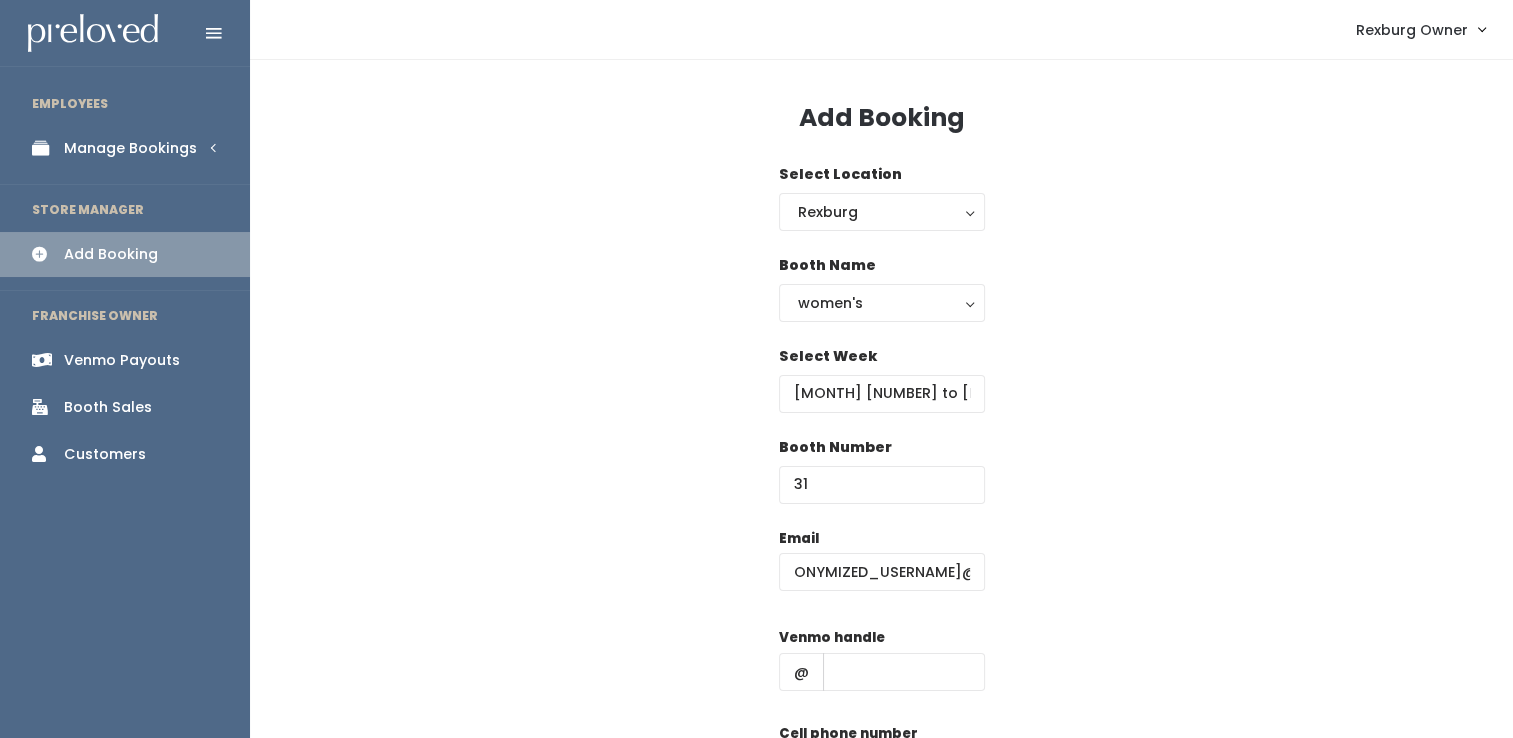 scroll, scrollTop: 0, scrollLeft: 0, axis: both 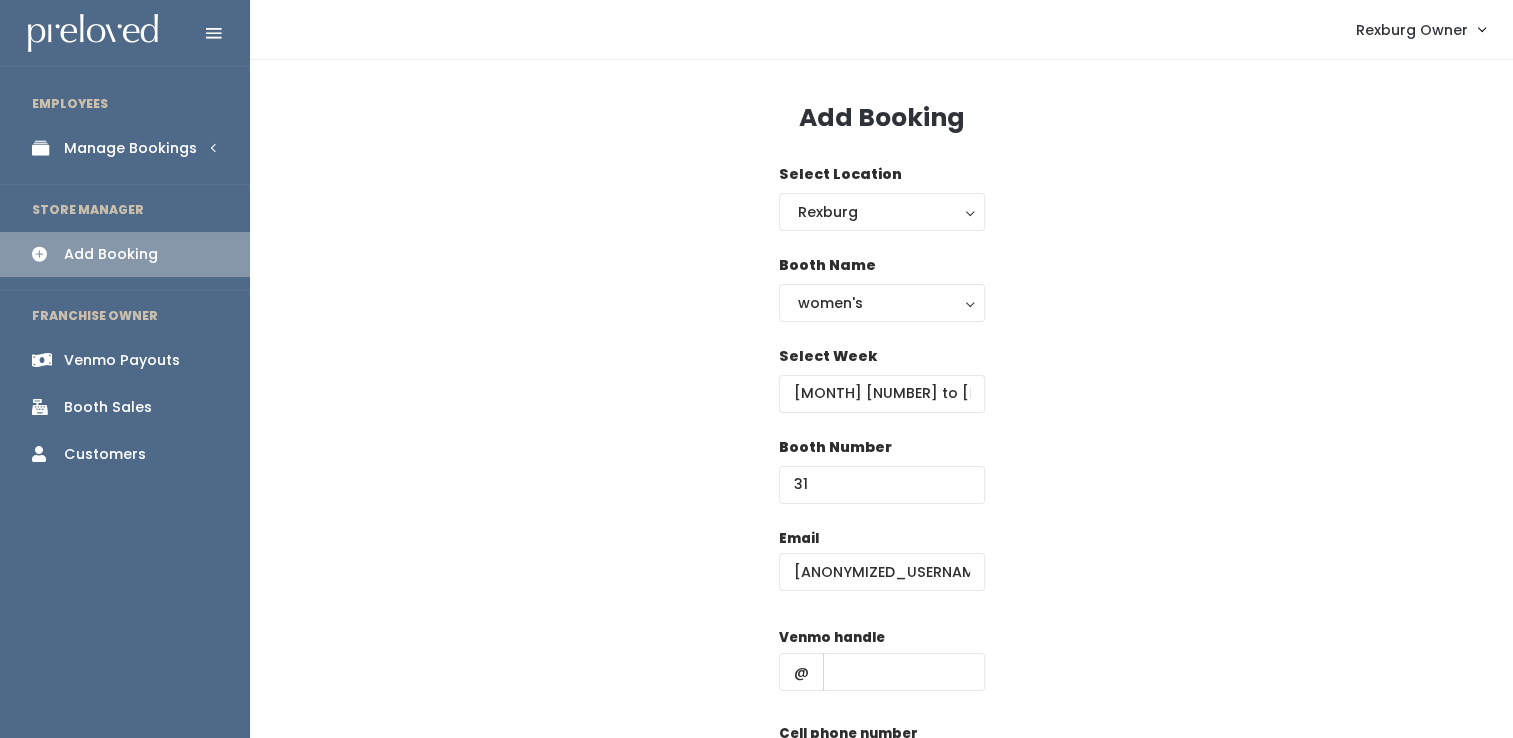click on "Venmo handle
@" at bounding box center [882, 667] 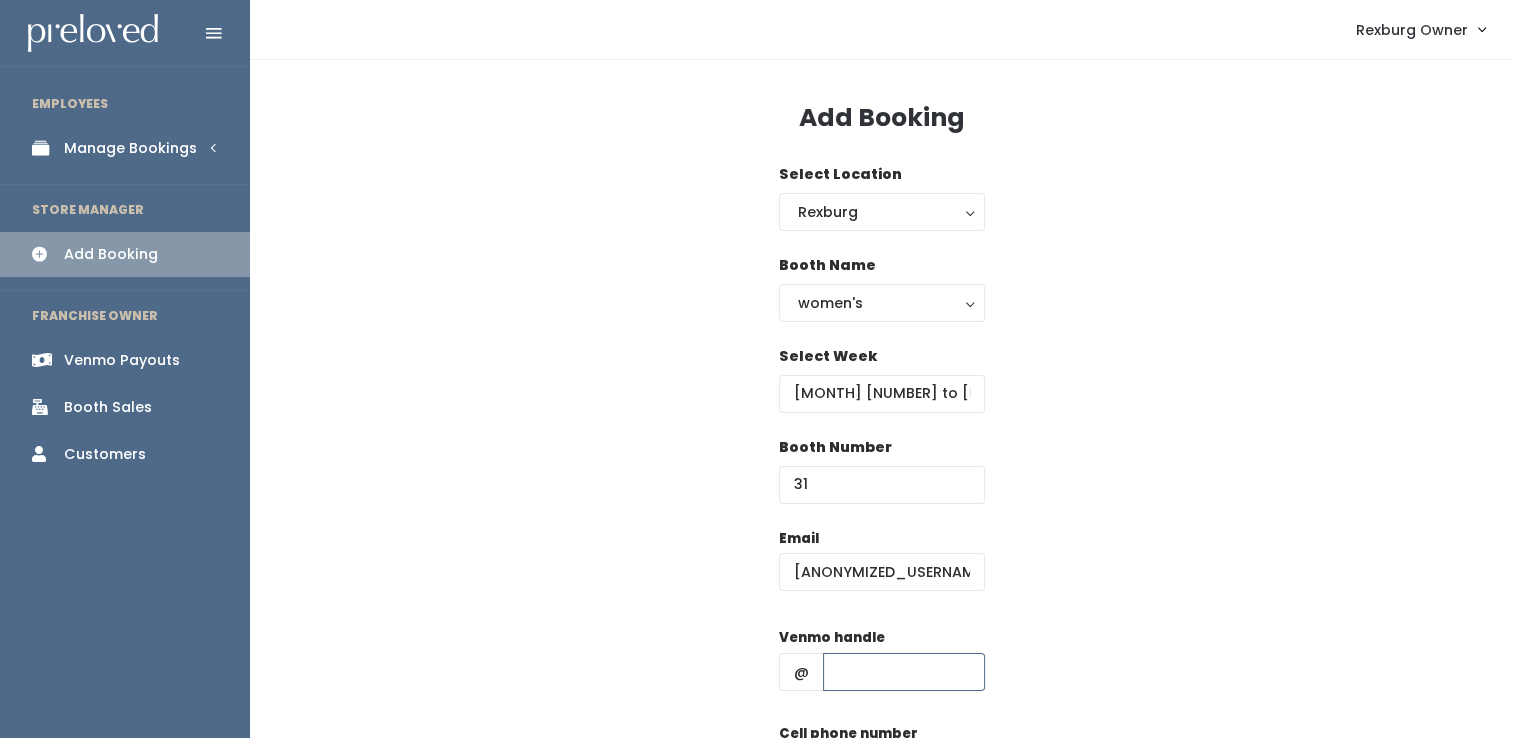click at bounding box center (904, 672) 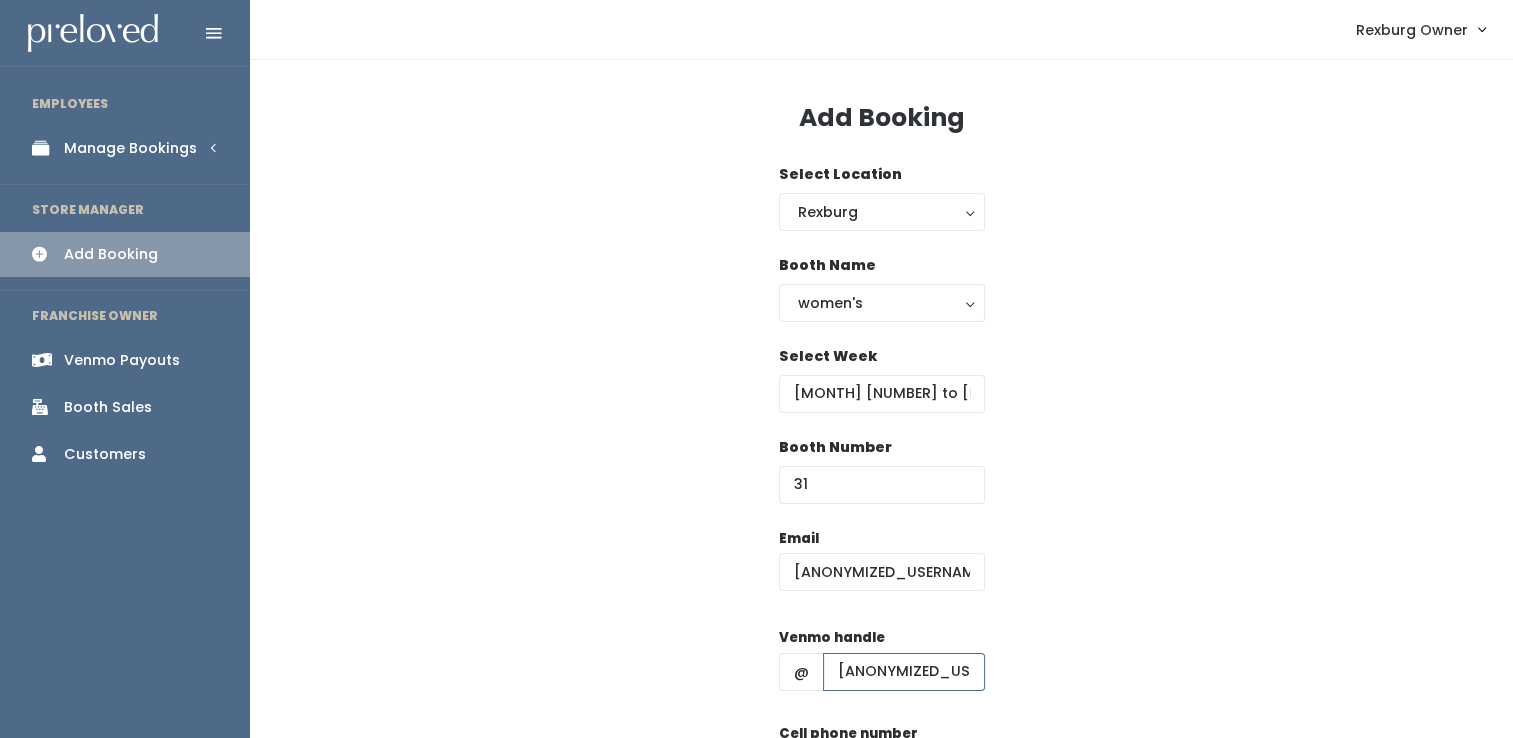 type on "[USERNAME]" 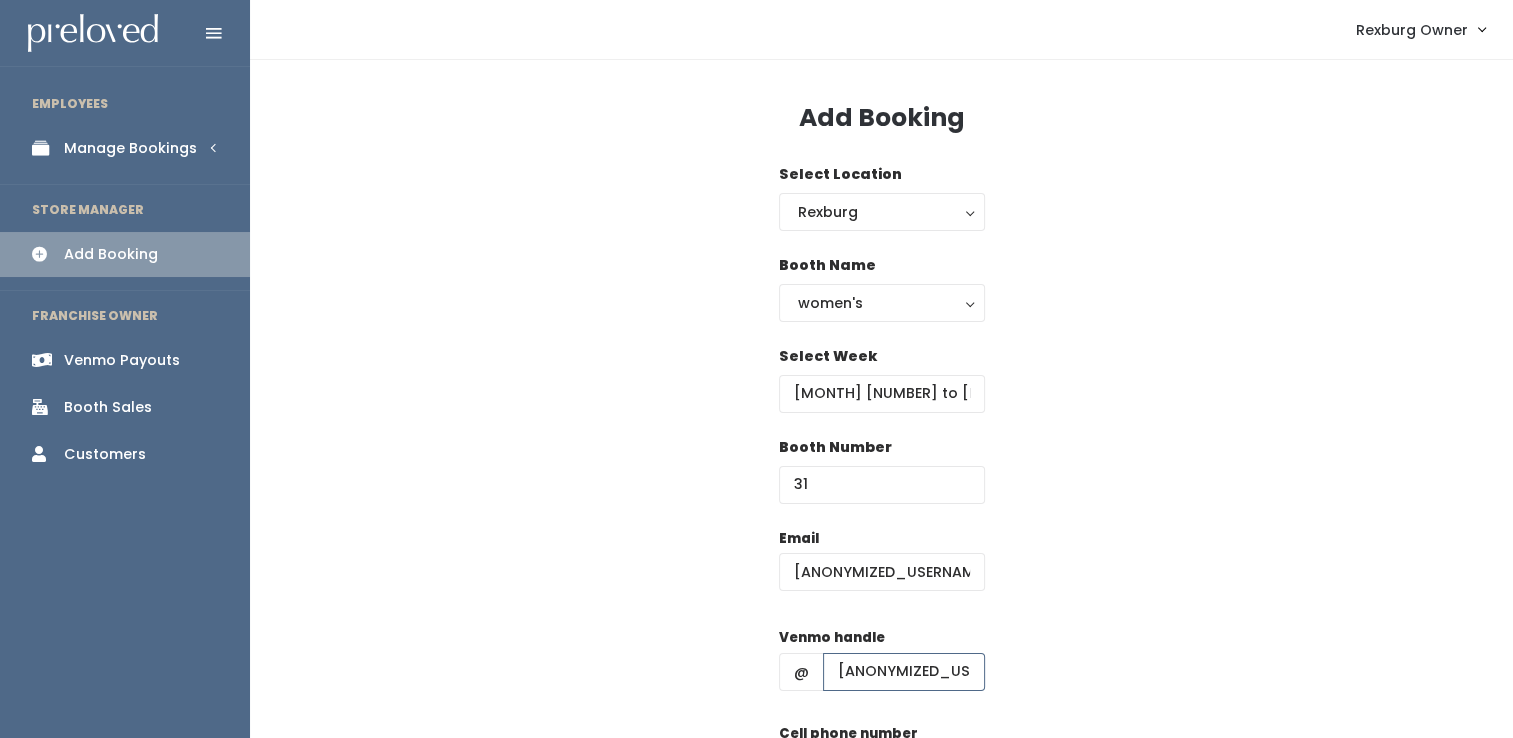 scroll, scrollTop: 219, scrollLeft: 0, axis: vertical 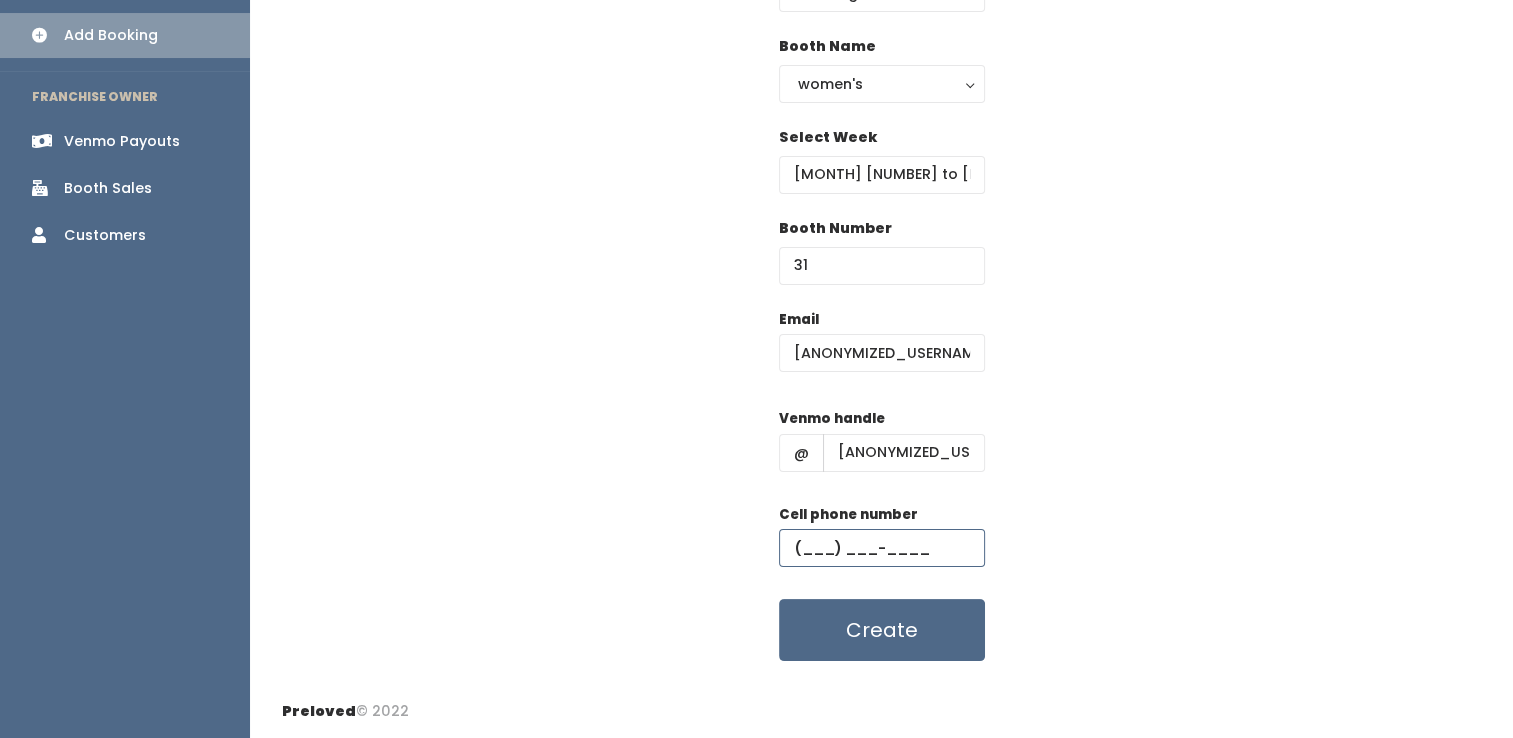 click at bounding box center (882, 548) 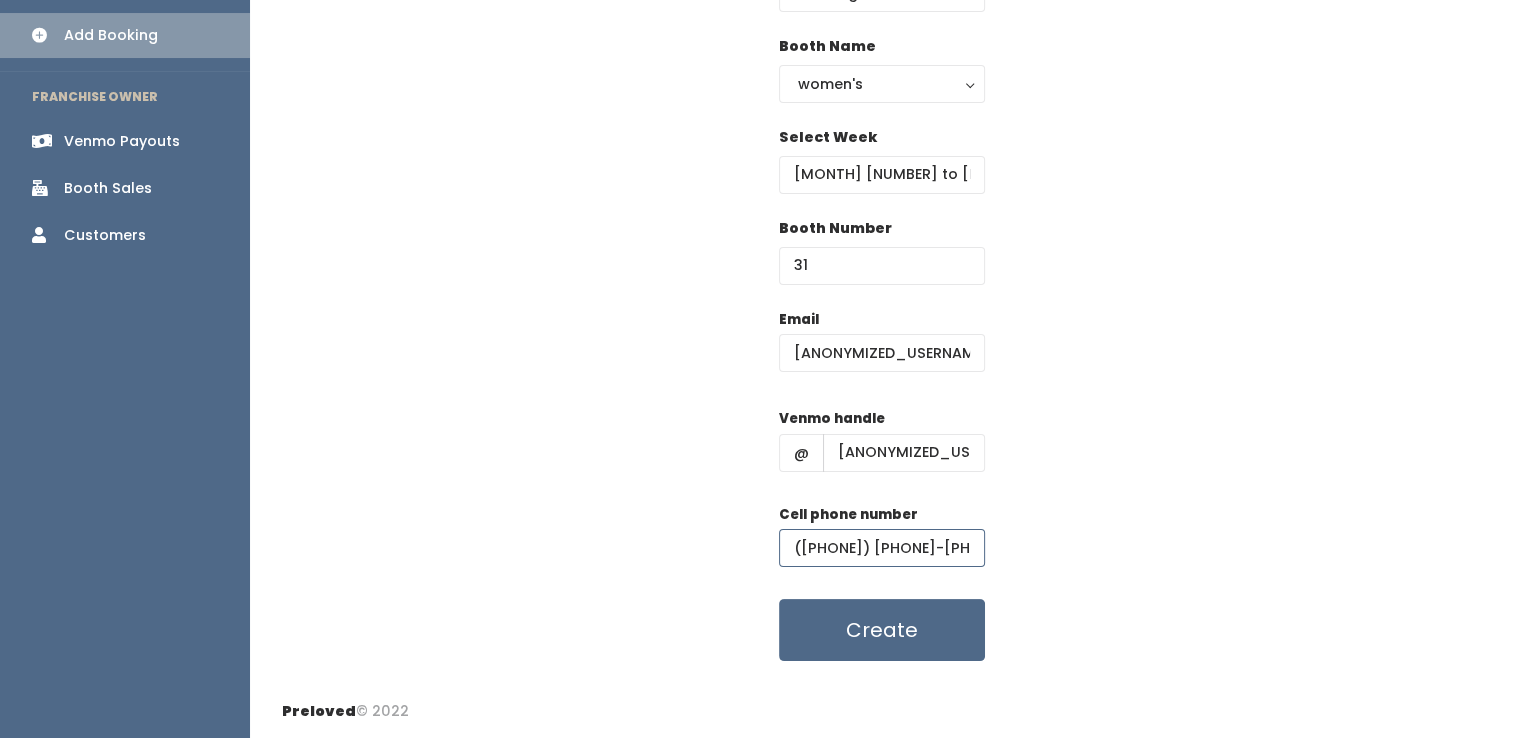 type on "(555) 555-555_" 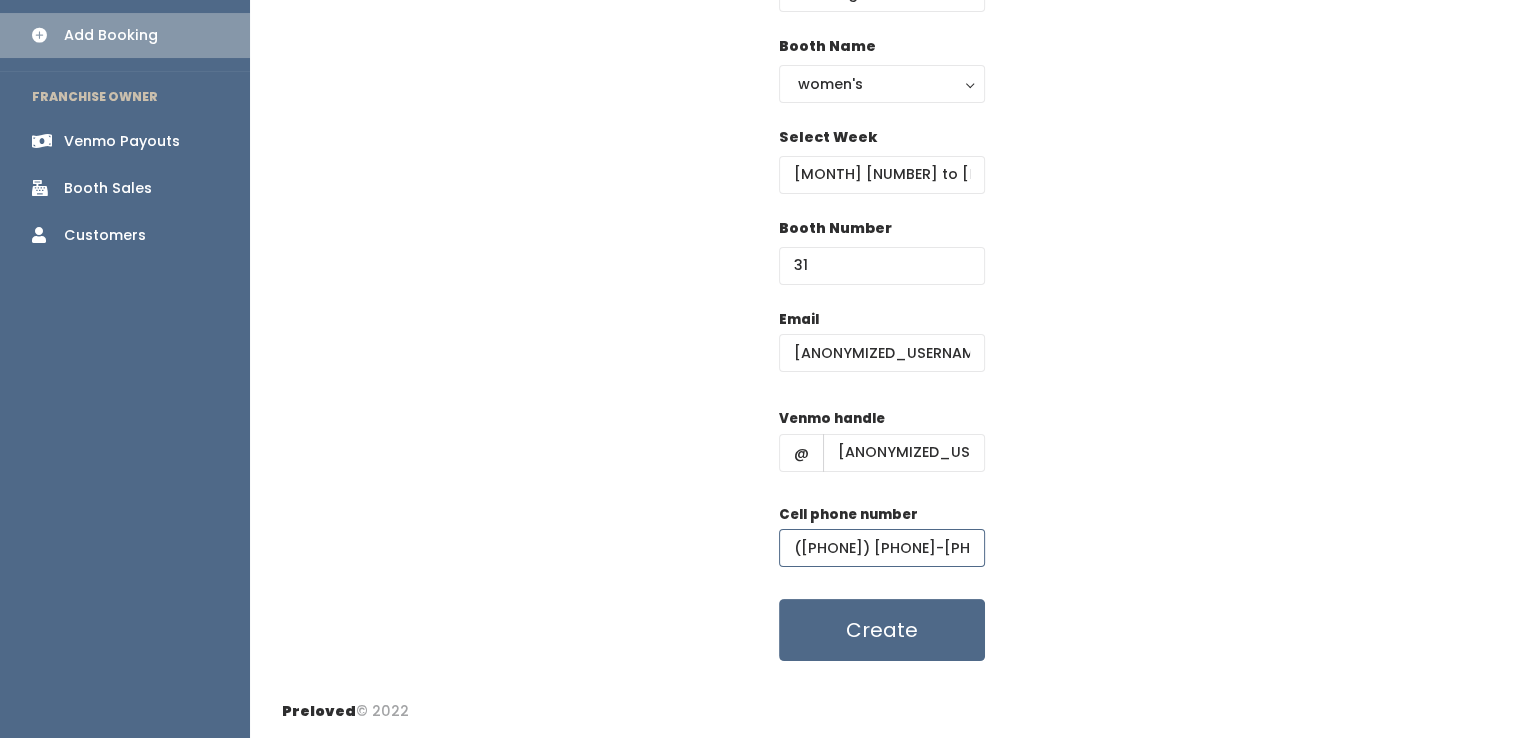 click on "Create" at bounding box center [882, 630] 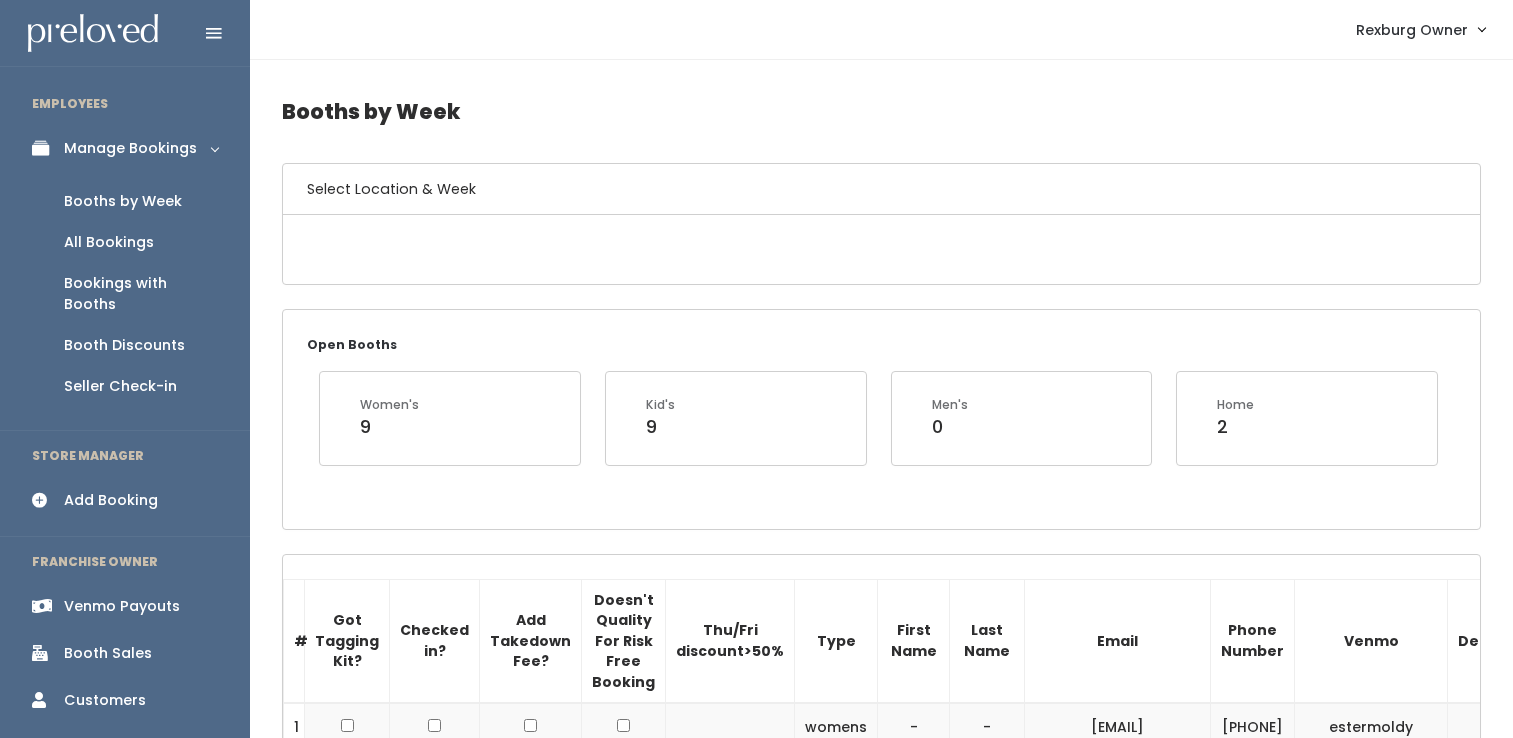 scroll, scrollTop: 0, scrollLeft: 0, axis: both 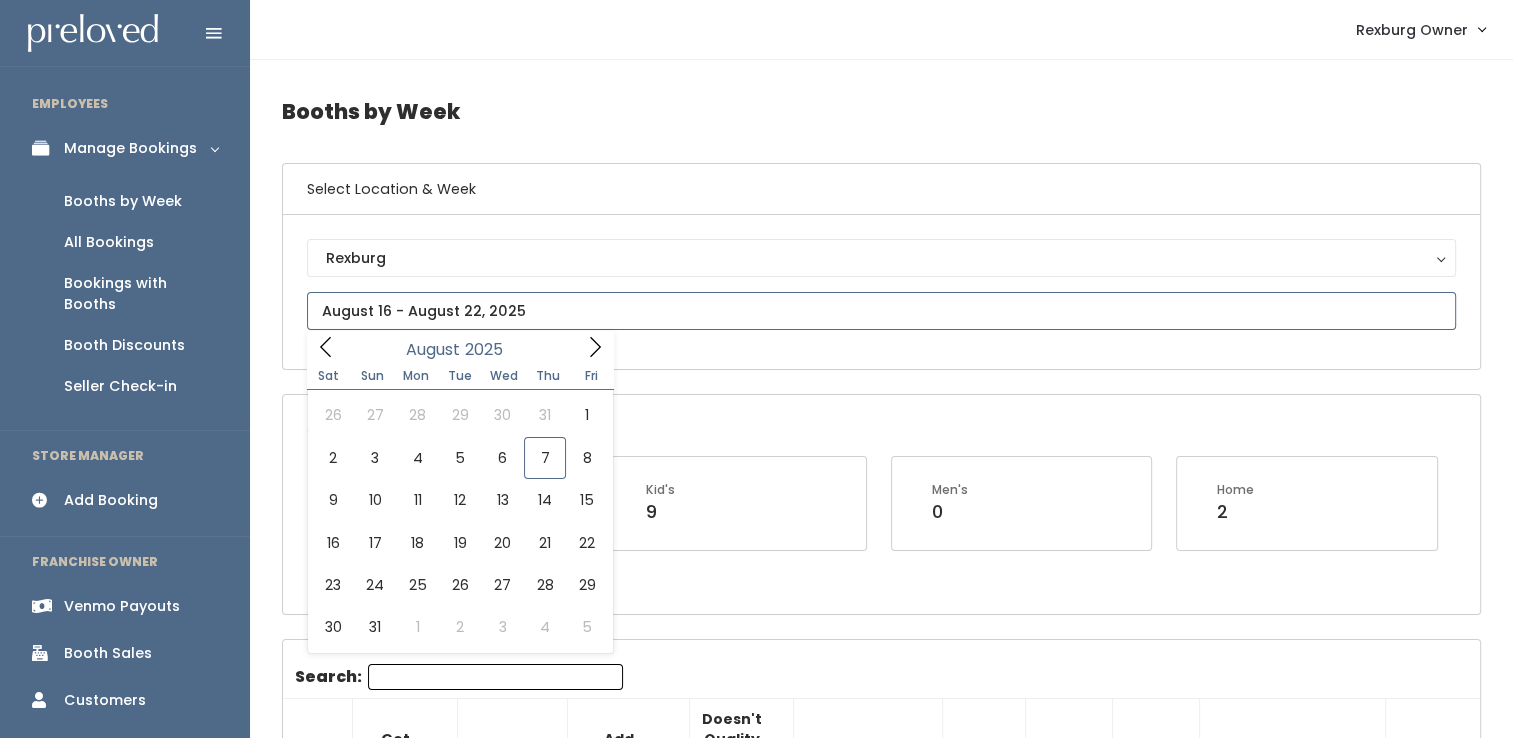 click at bounding box center (881, 311) 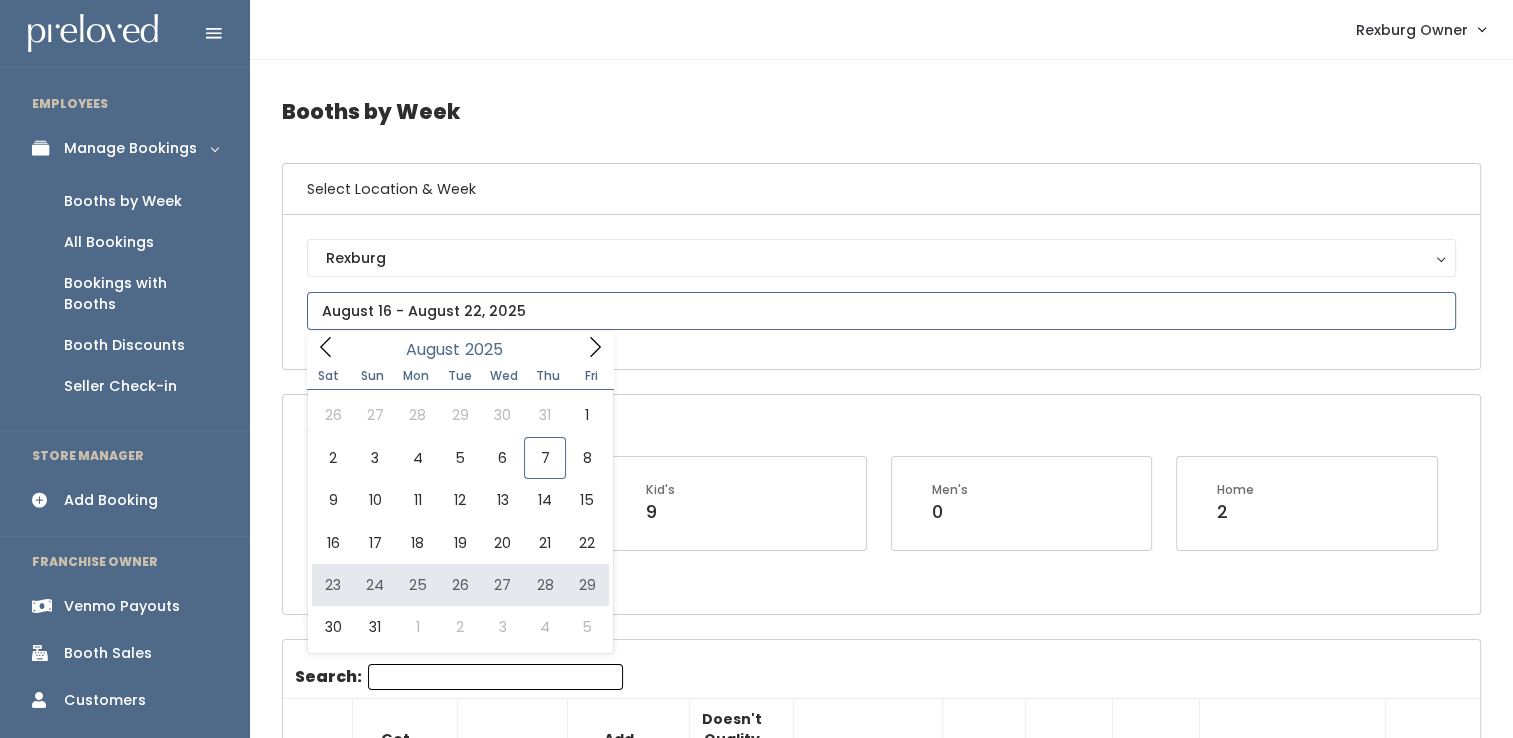 type on "August 23 to August 29" 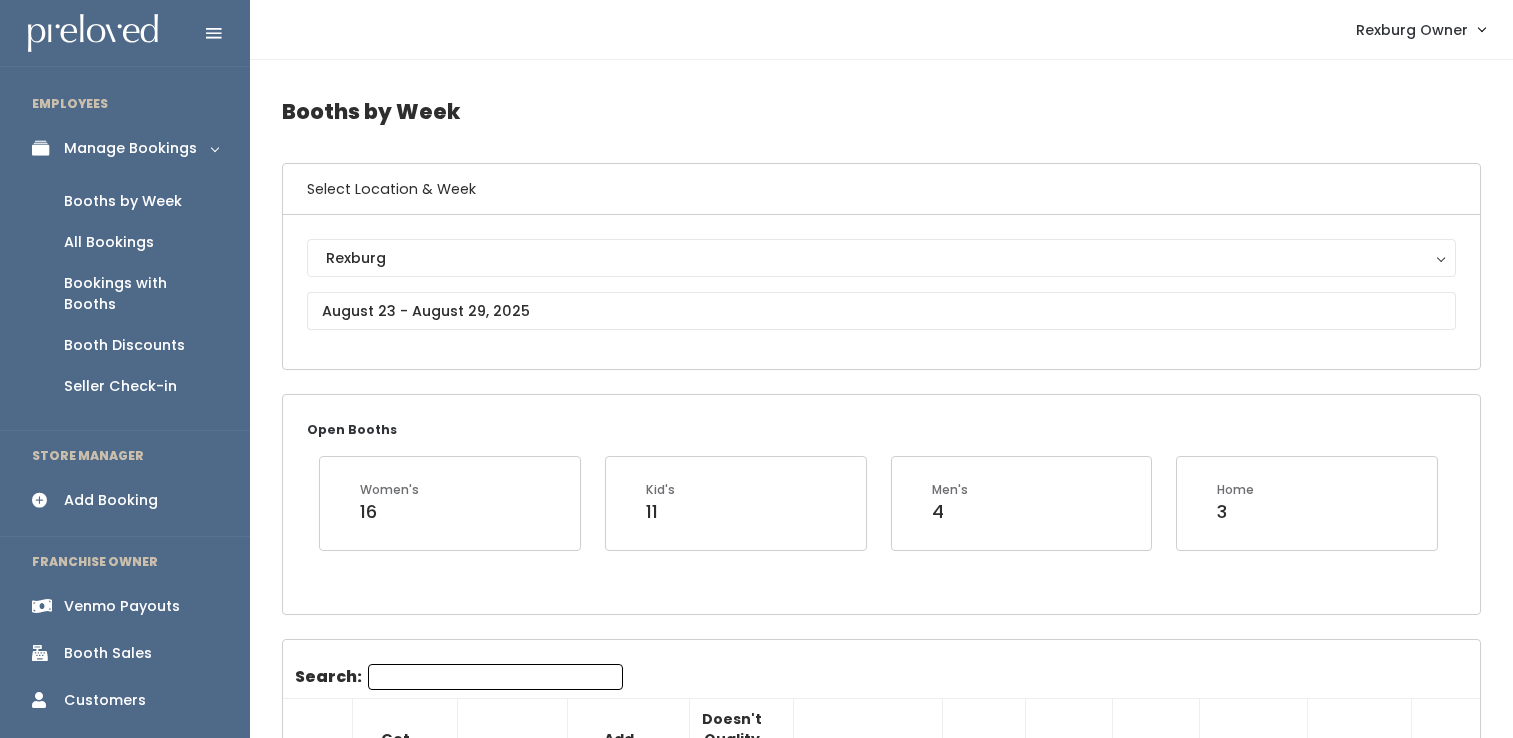 scroll, scrollTop: 0, scrollLeft: 0, axis: both 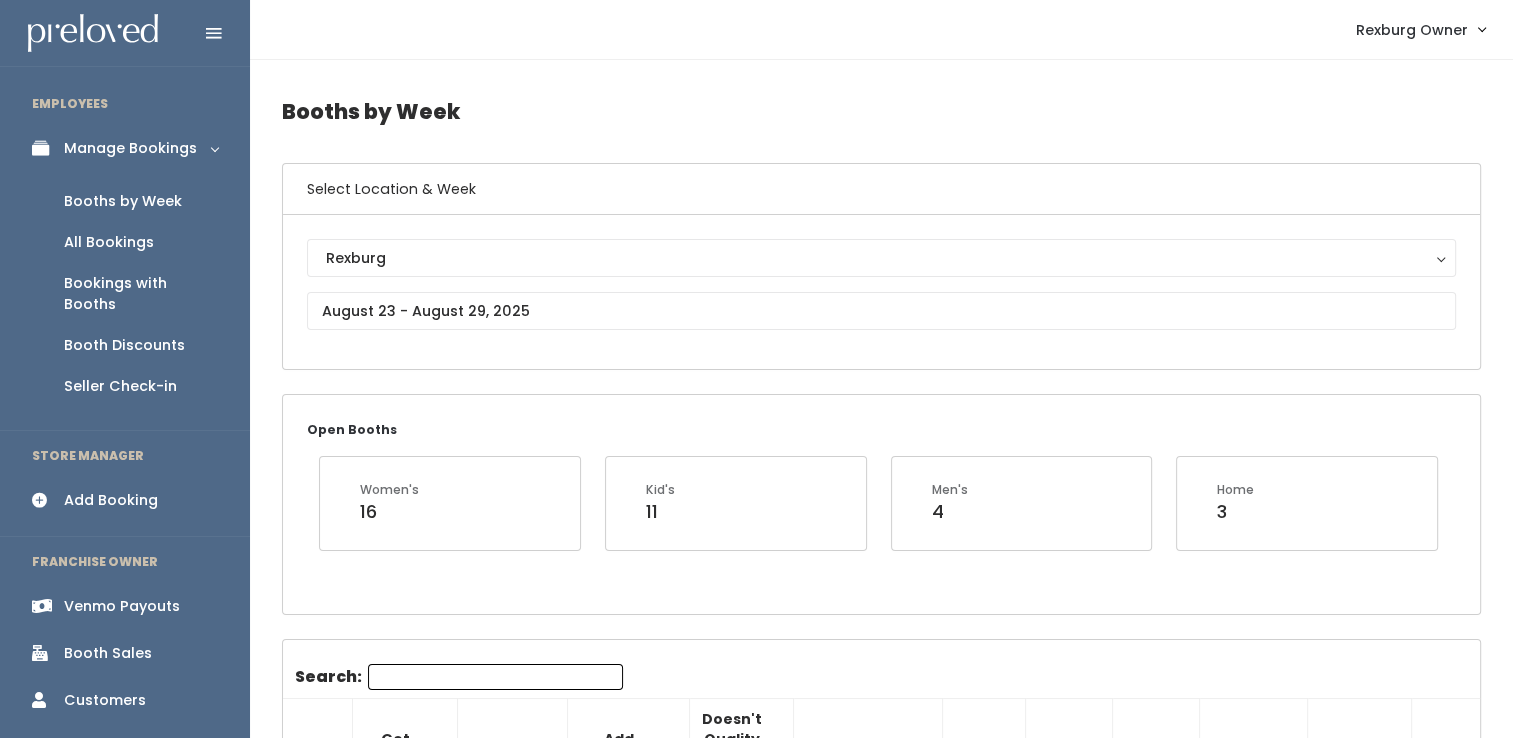 click on "Search:" at bounding box center (495, 677) 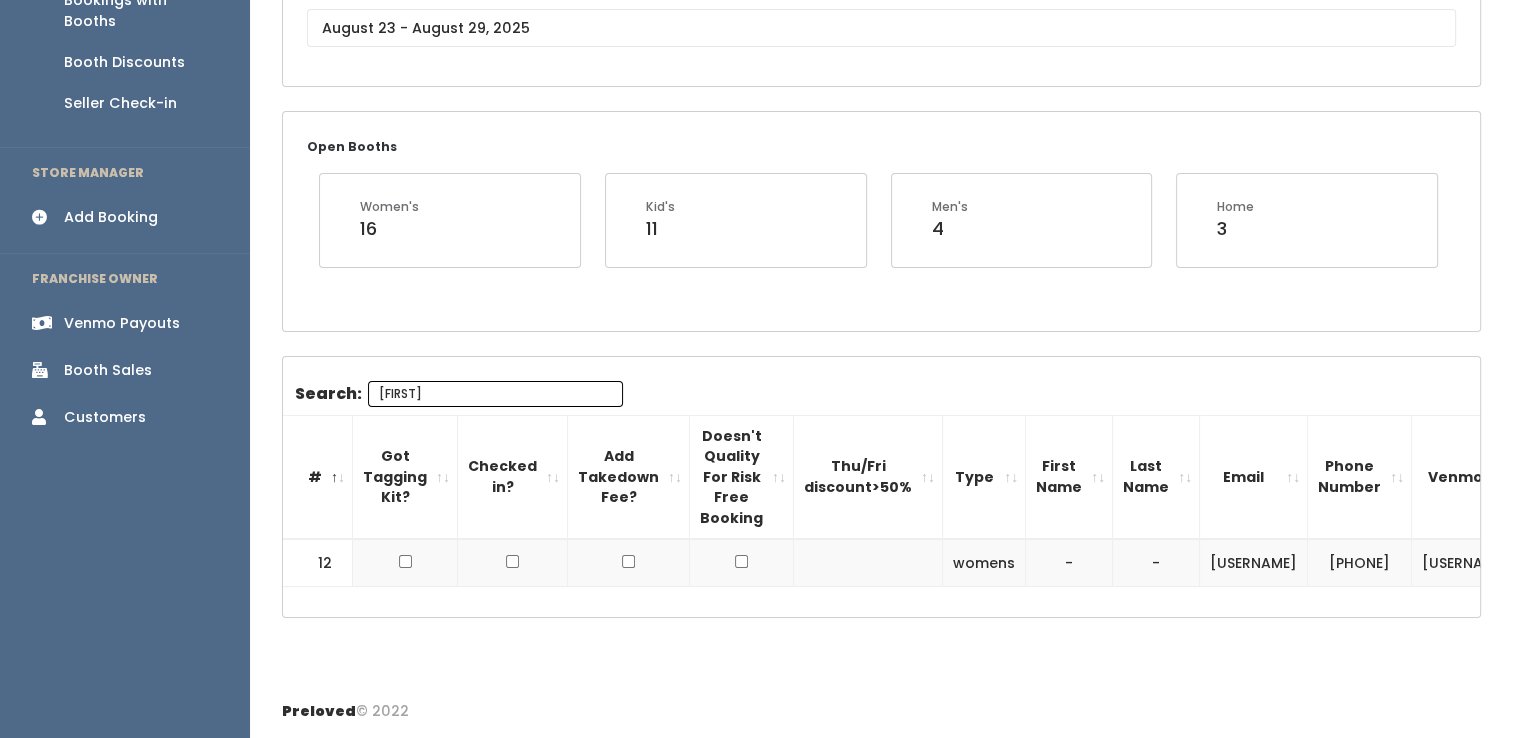 scroll, scrollTop: 296, scrollLeft: 0, axis: vertical 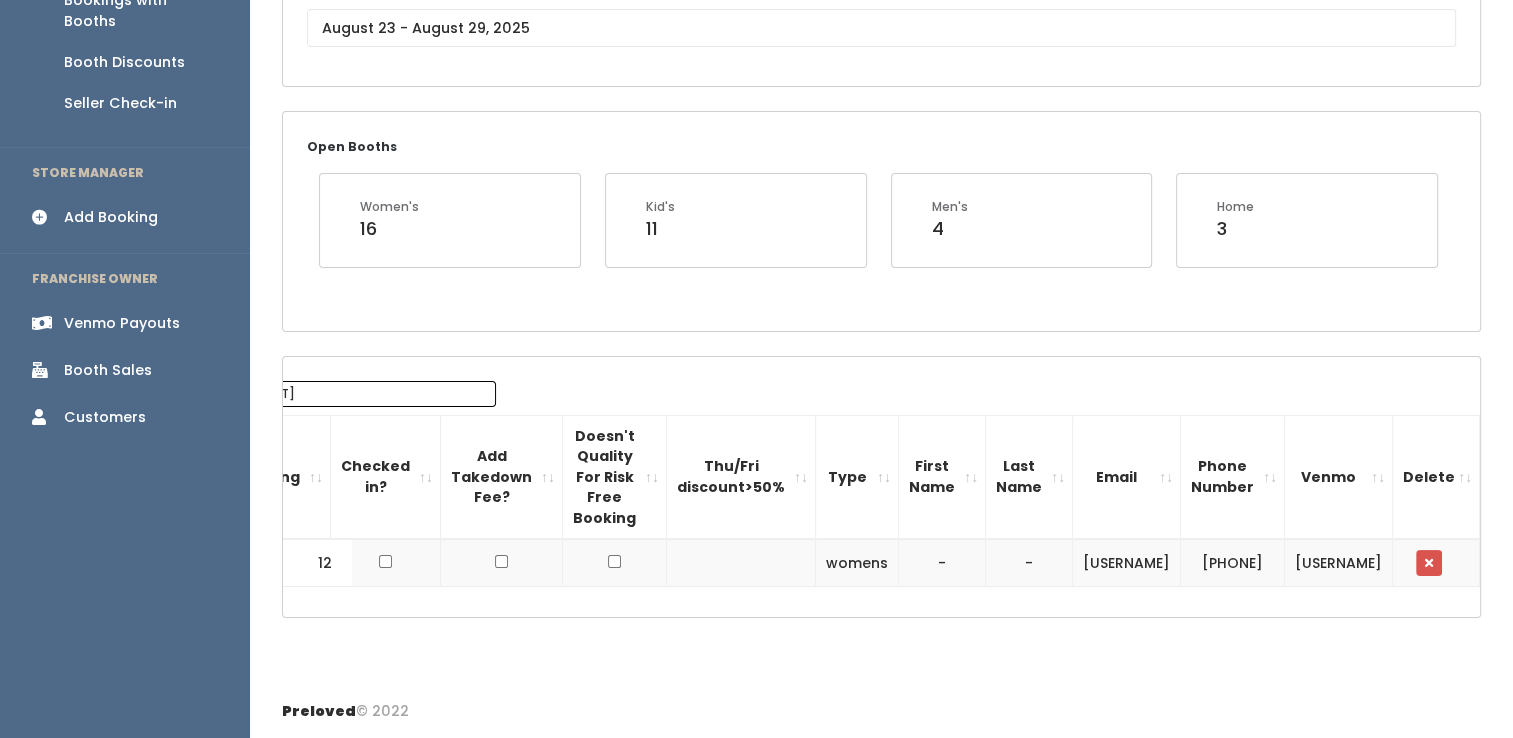 type on "[FIRST]" 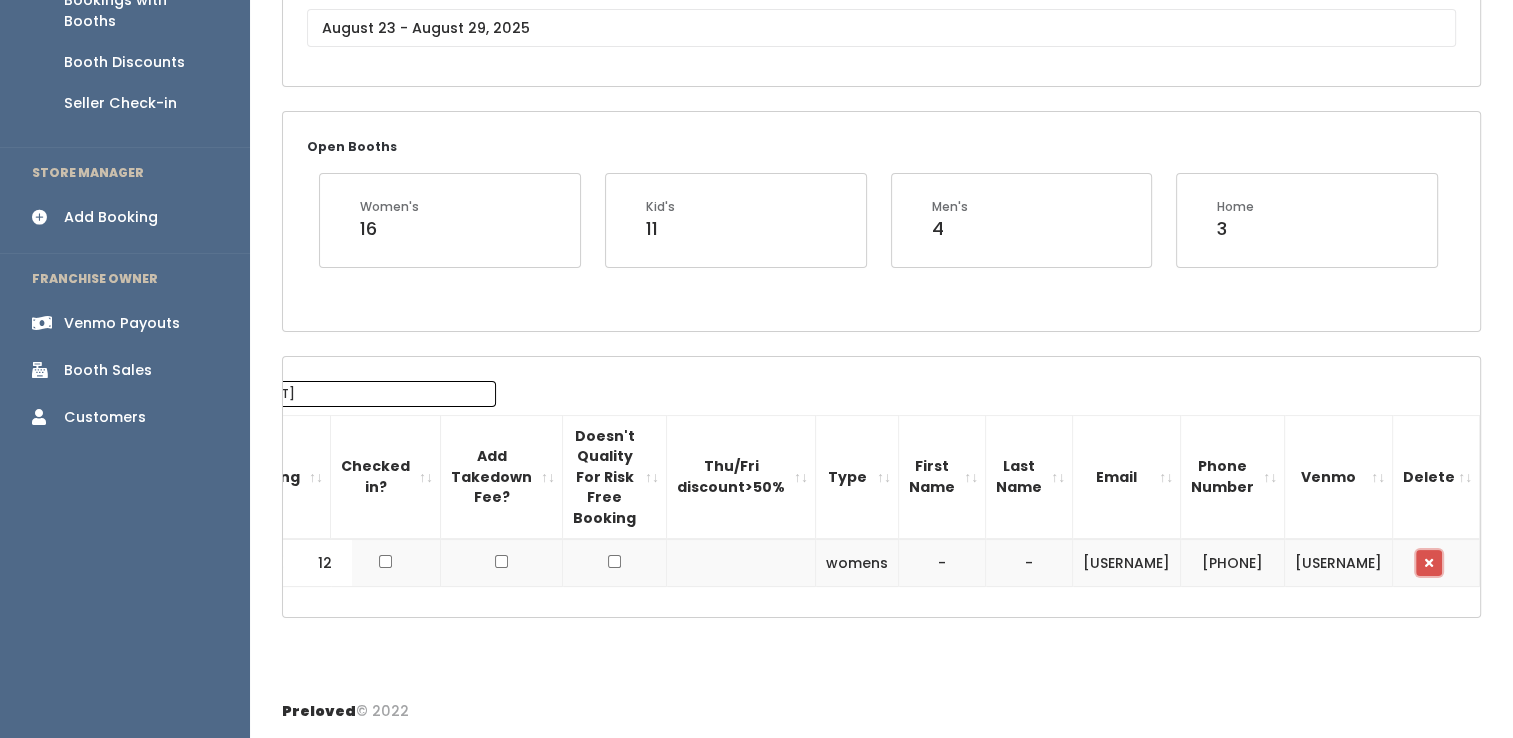 click at bounding box center [1429, 563] 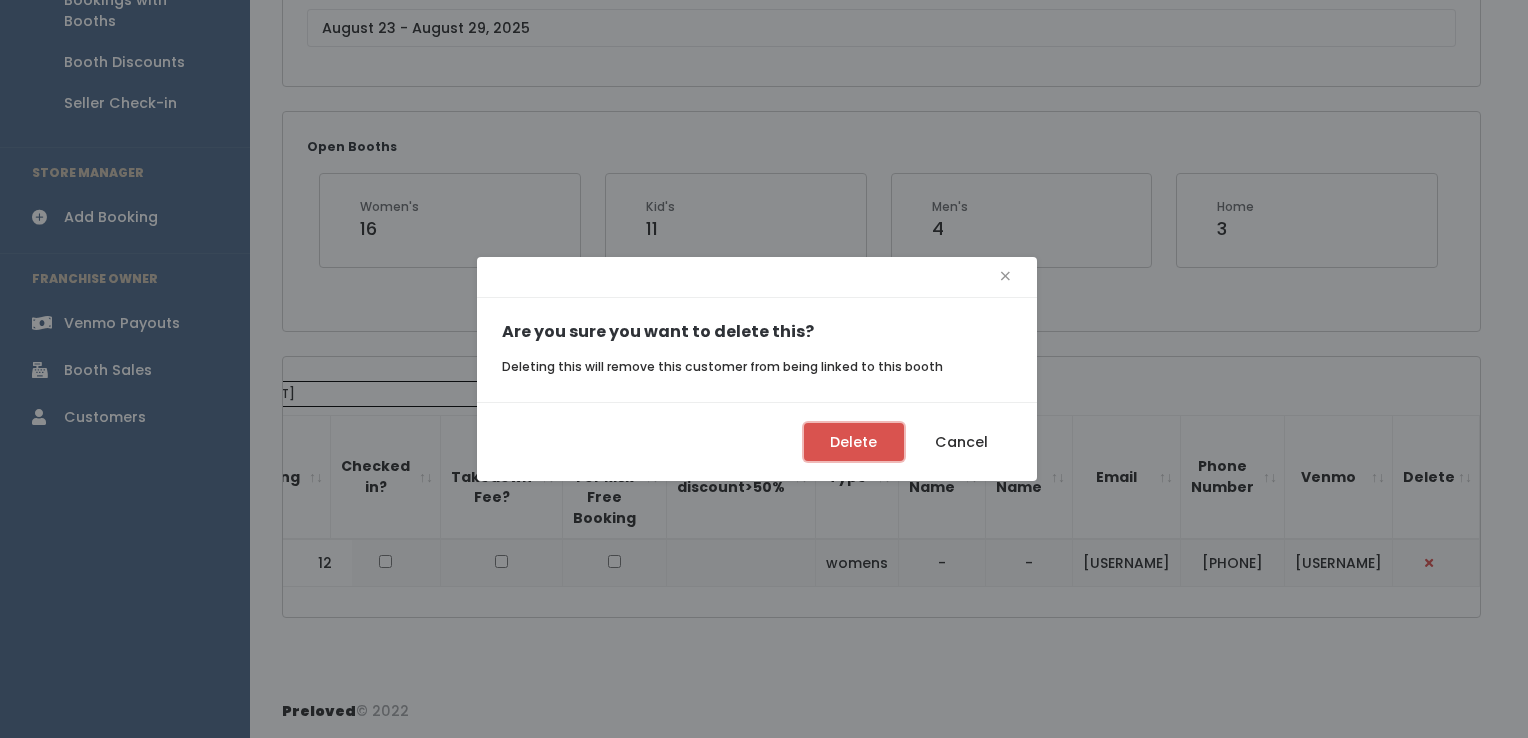 click on "Delete" at bounding box center [854, 442] 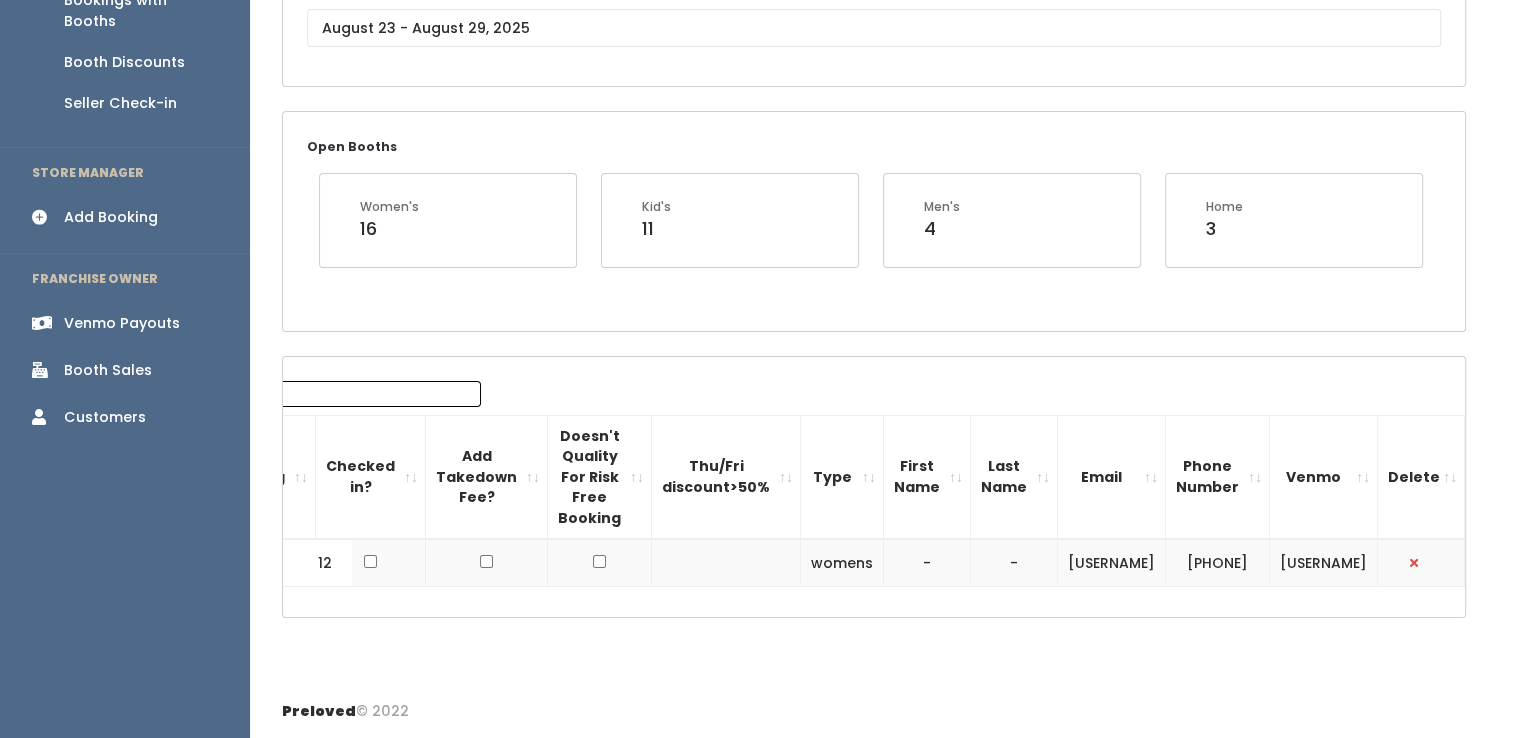 scroll, scrollTop: 0, scrollLeft: 212, axis: horizontal 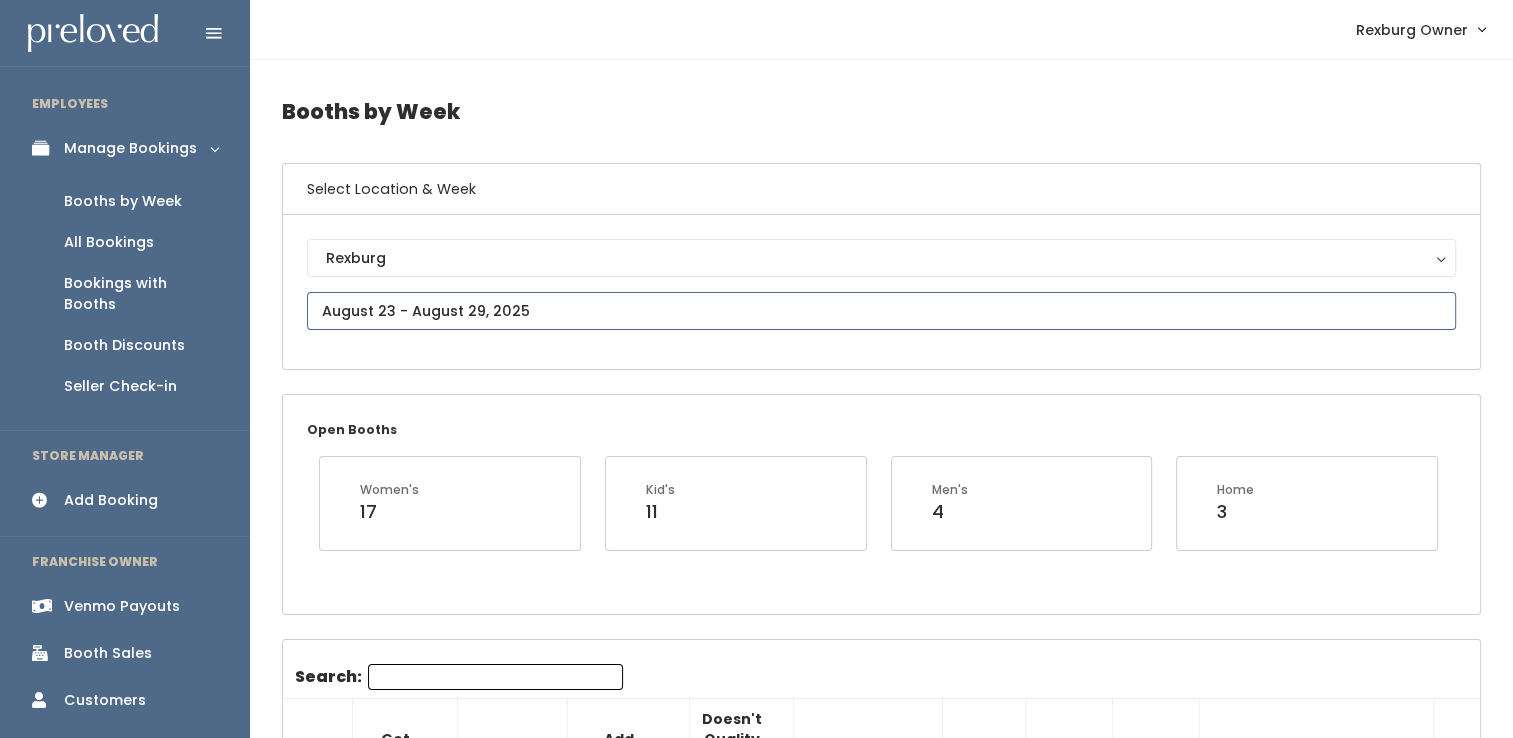 click at bounding box center (881, 311) 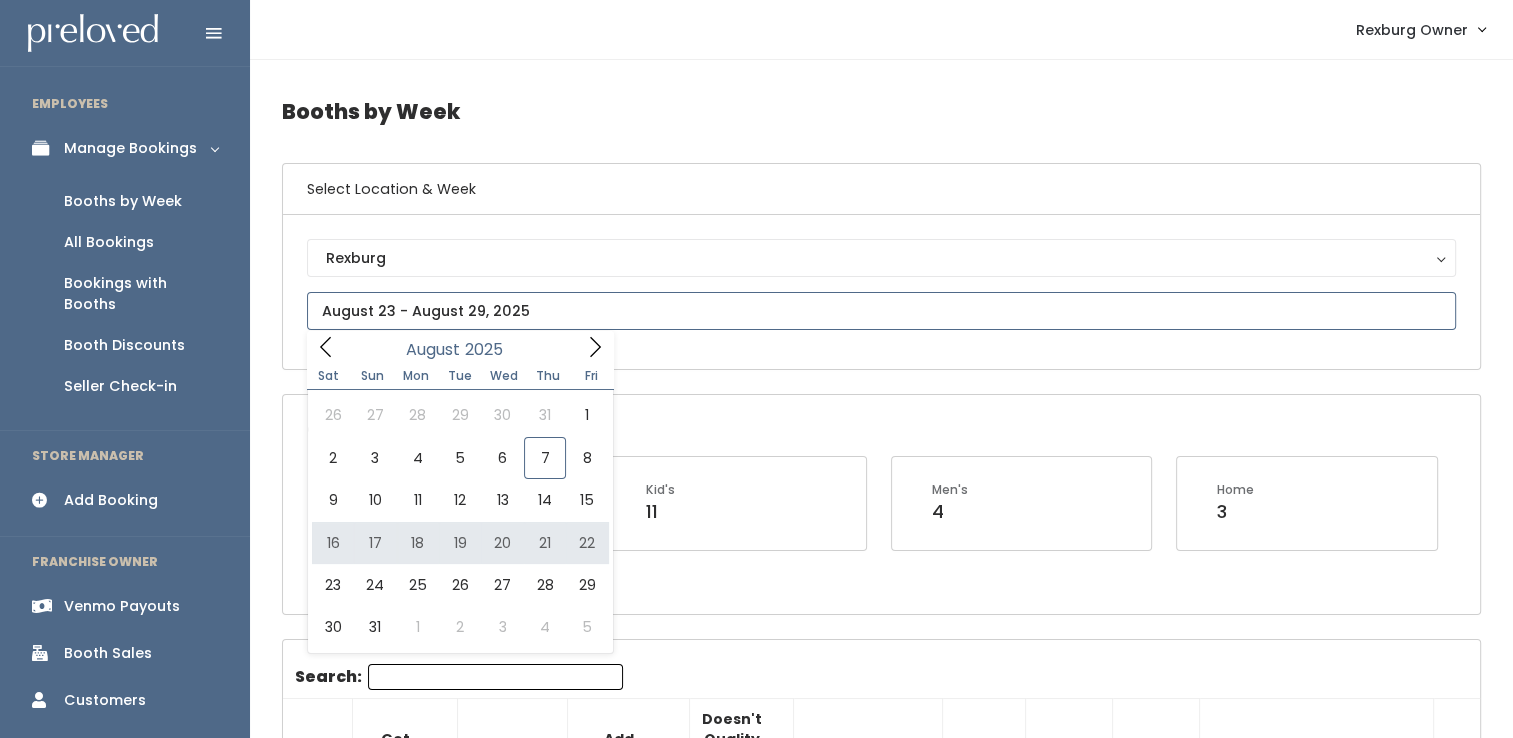 type on "[MONTH] [DAY] to [MONTH] [DAY]" 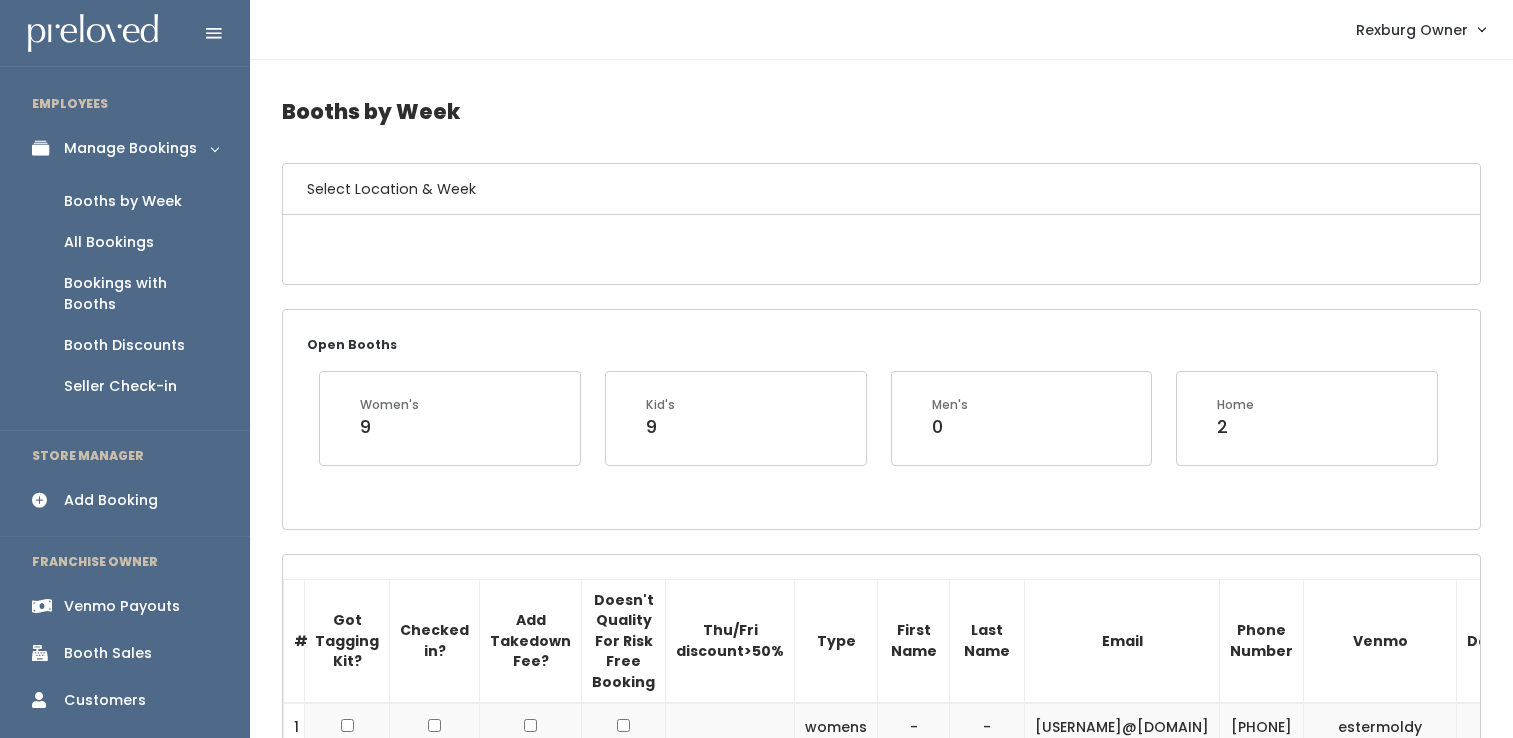 scroll, scrollTop: 0, scrollLeft: 0, axis: both 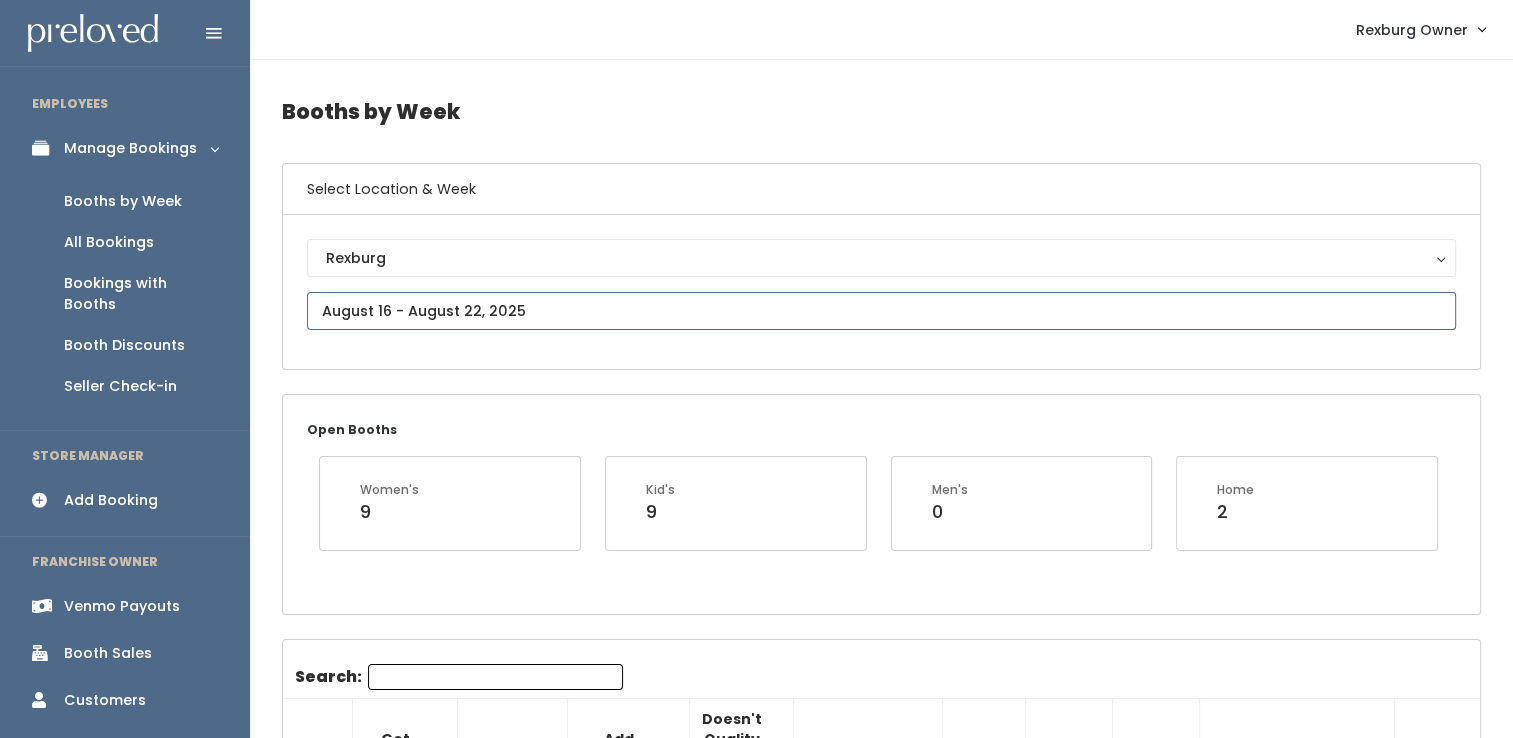 click at bounding box center (881, 311) 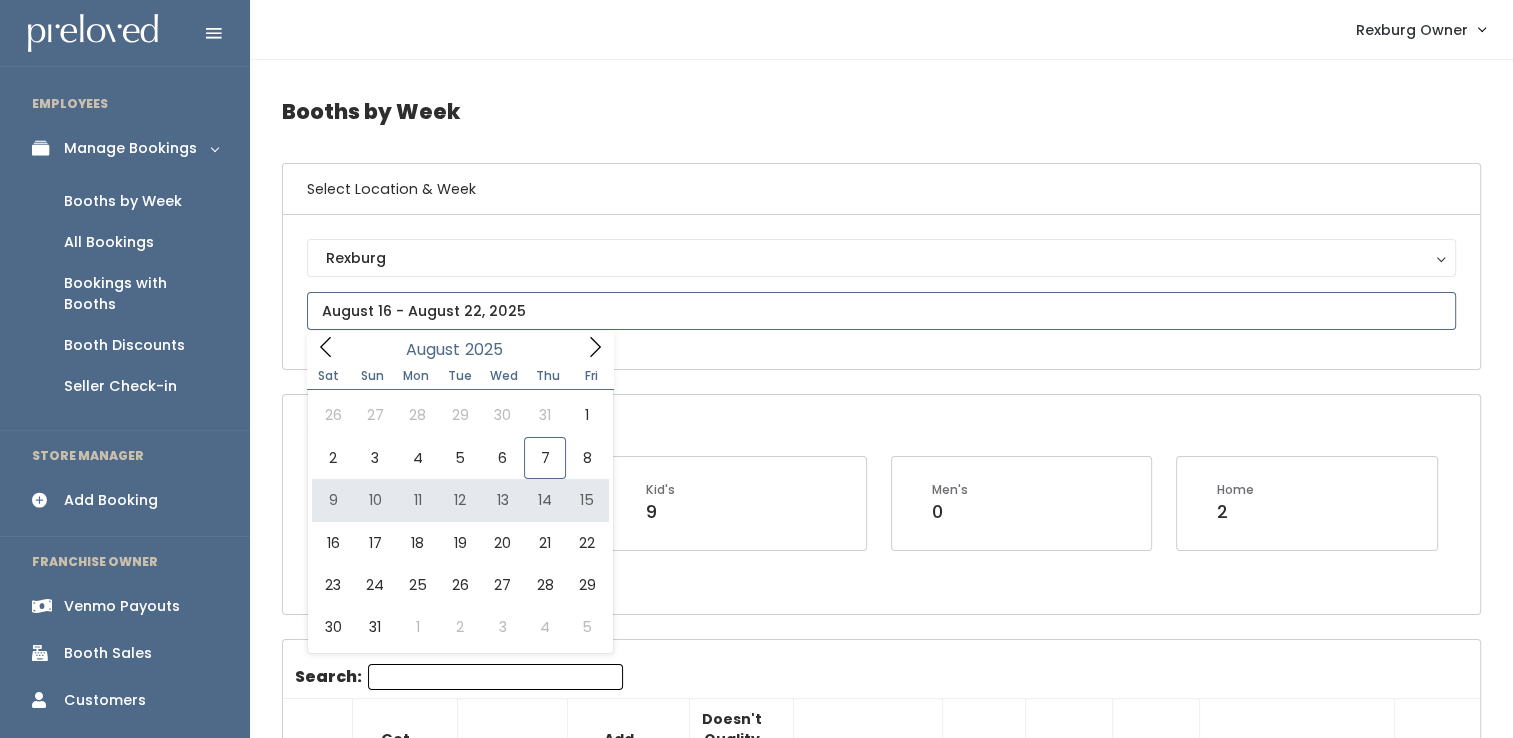 type on "August 9 to August 15" 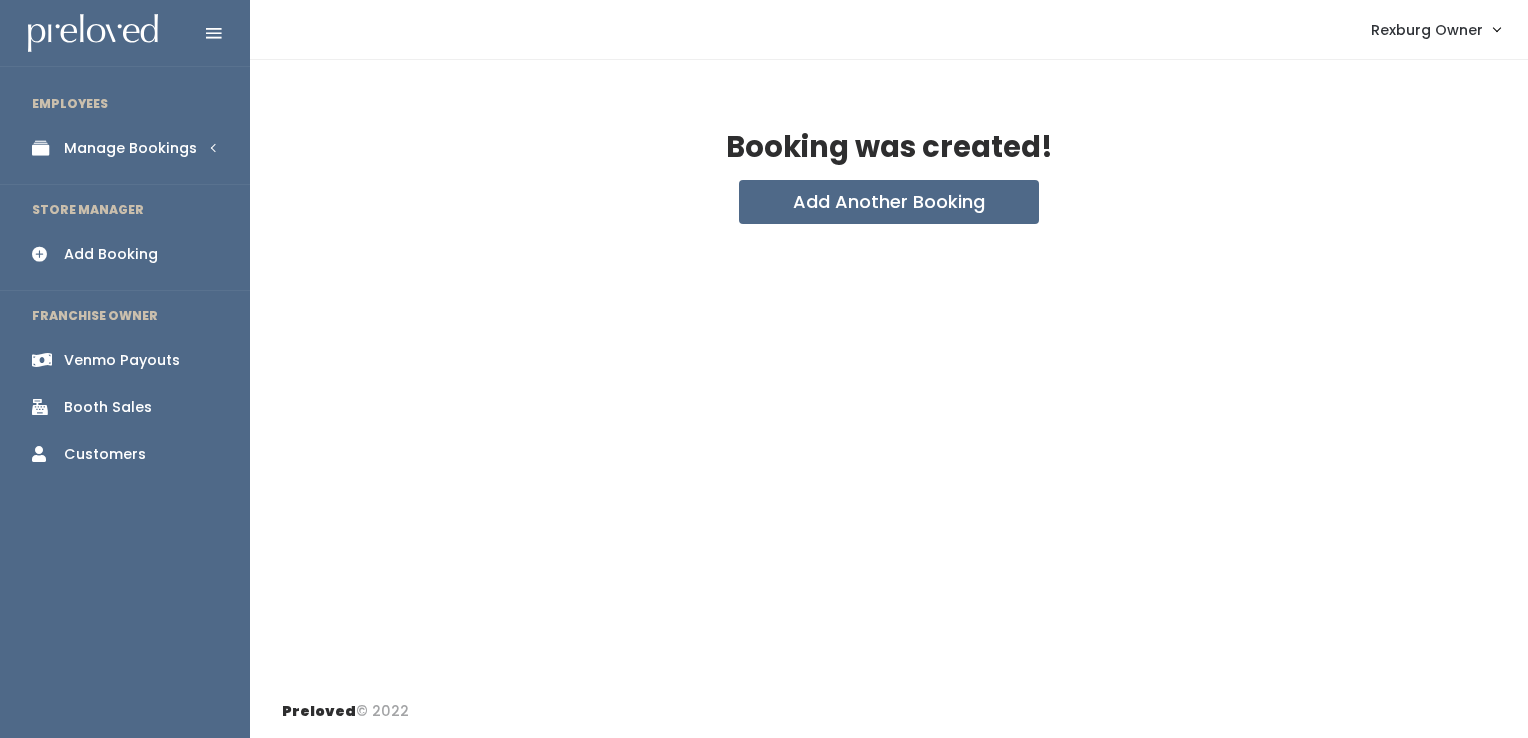 scroll, scrollTop: 0, scrollLeft: 0, axis: both 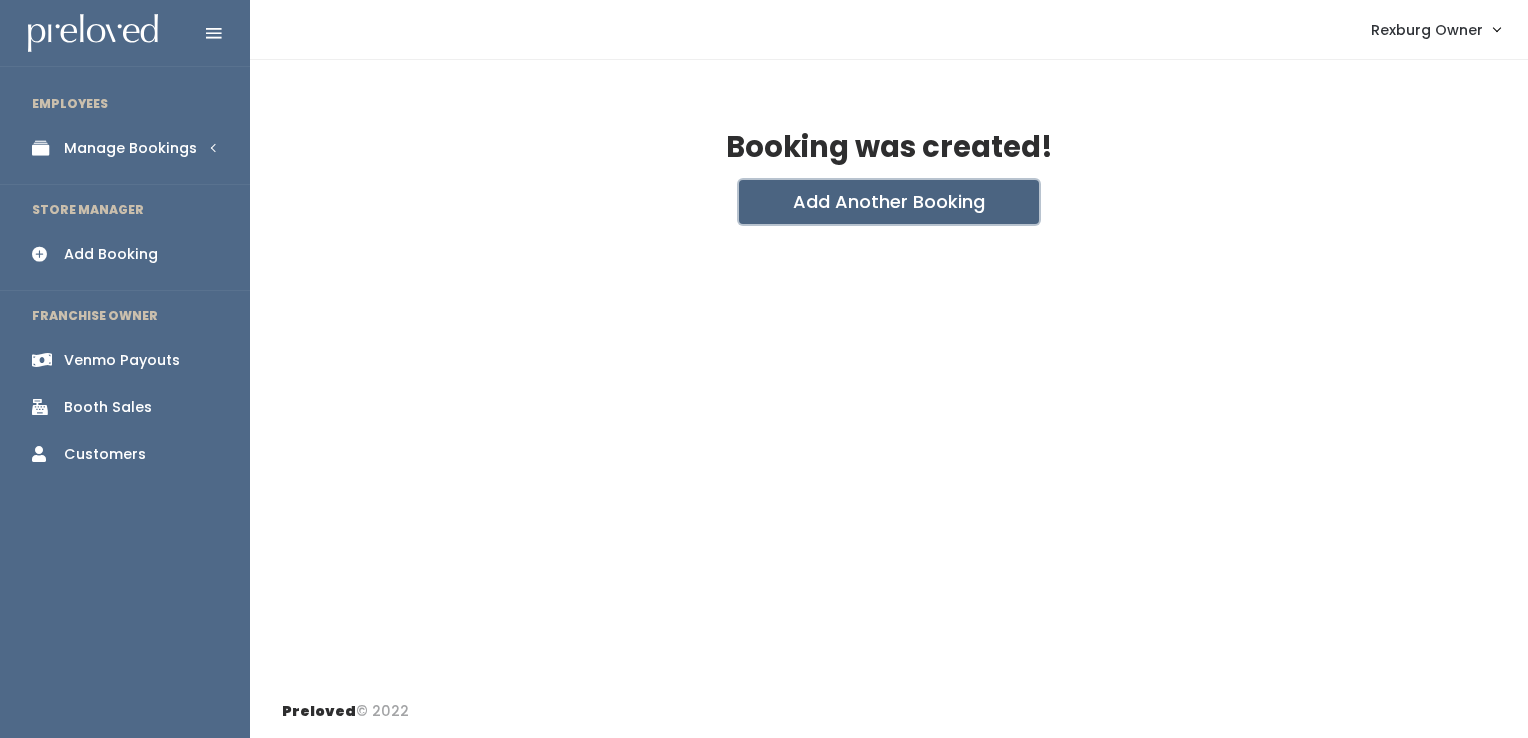 click on "Add Another Booking" at bounding box center (889, 202) 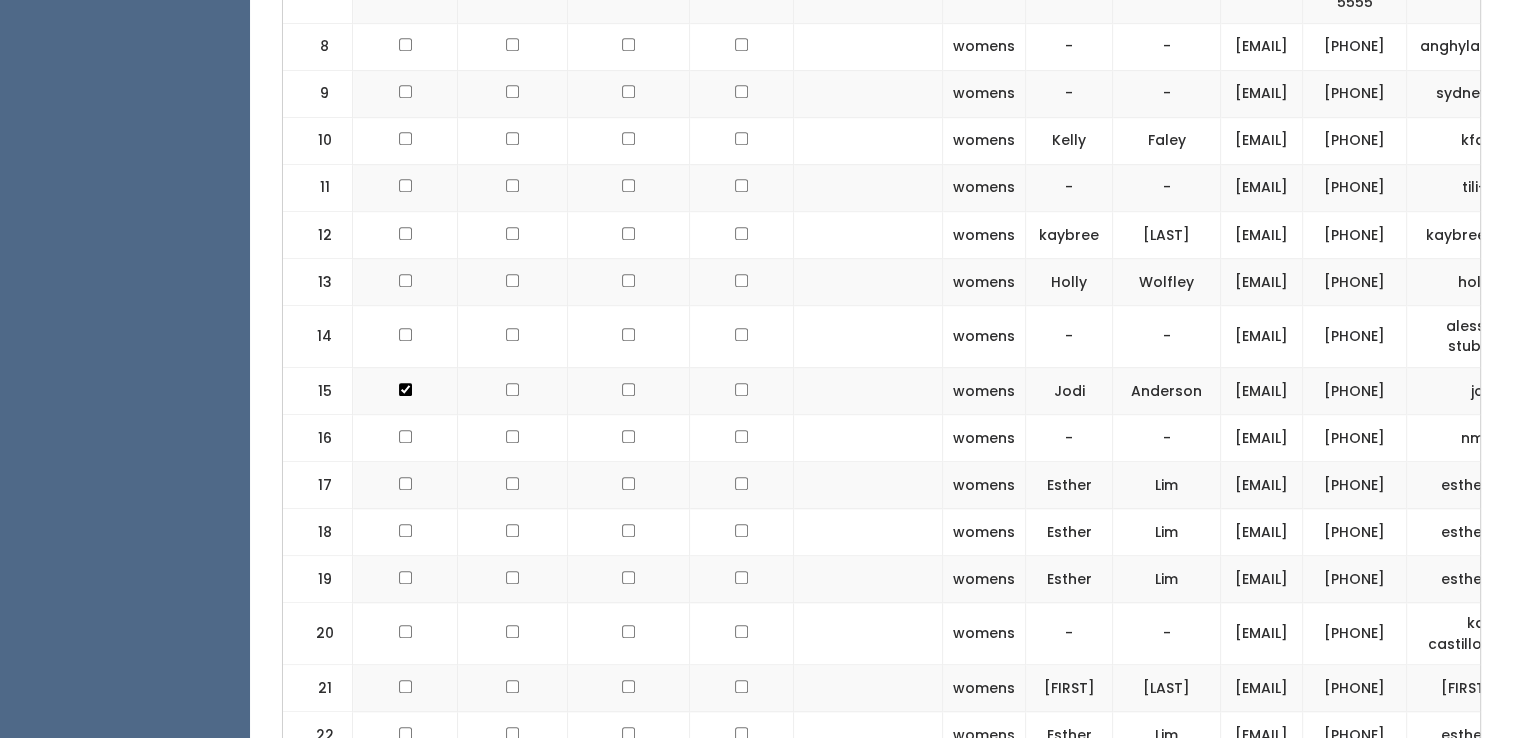 scroll, scrollTop: 0, scrollLeft: 0, axis: both 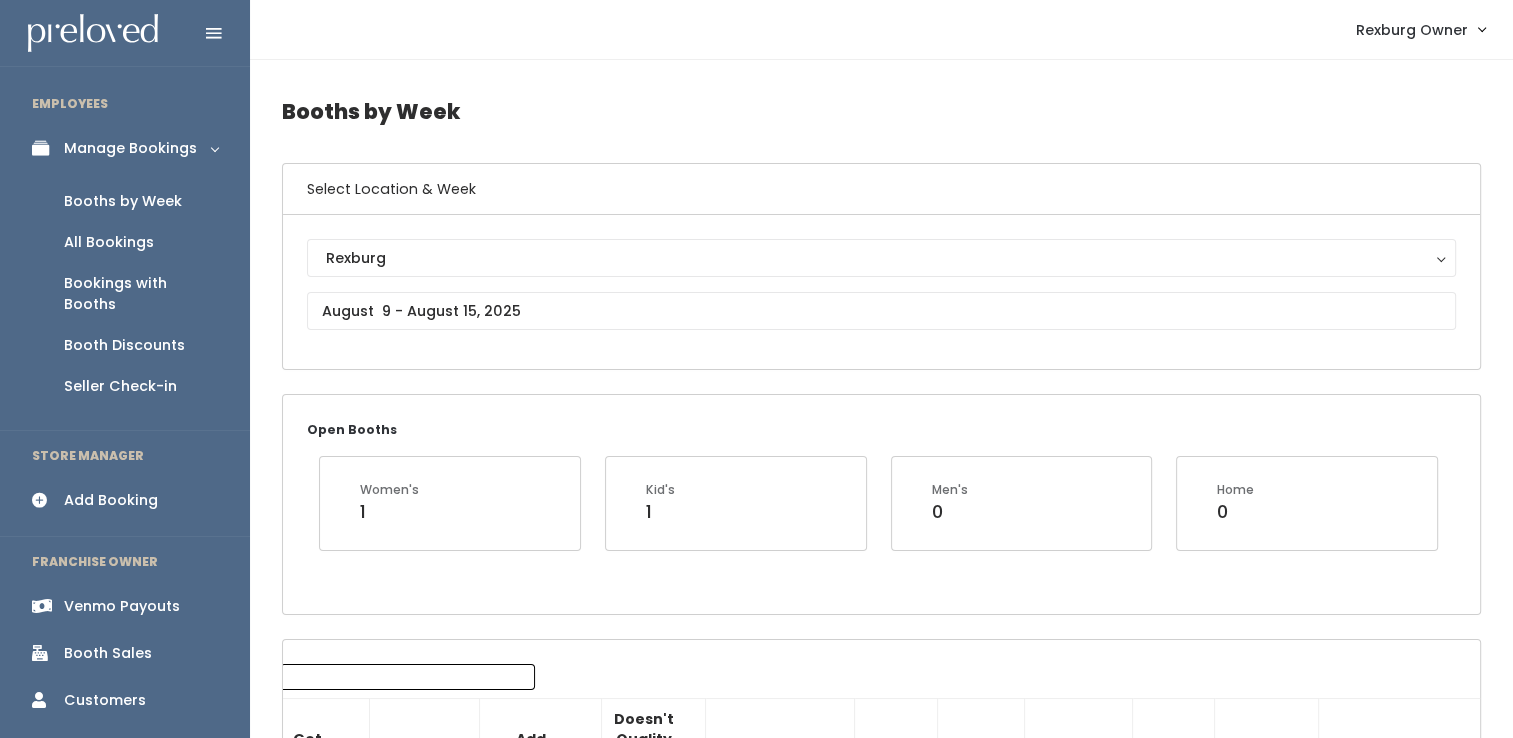 click on "Add Booking" at bounding box center (125, 500) 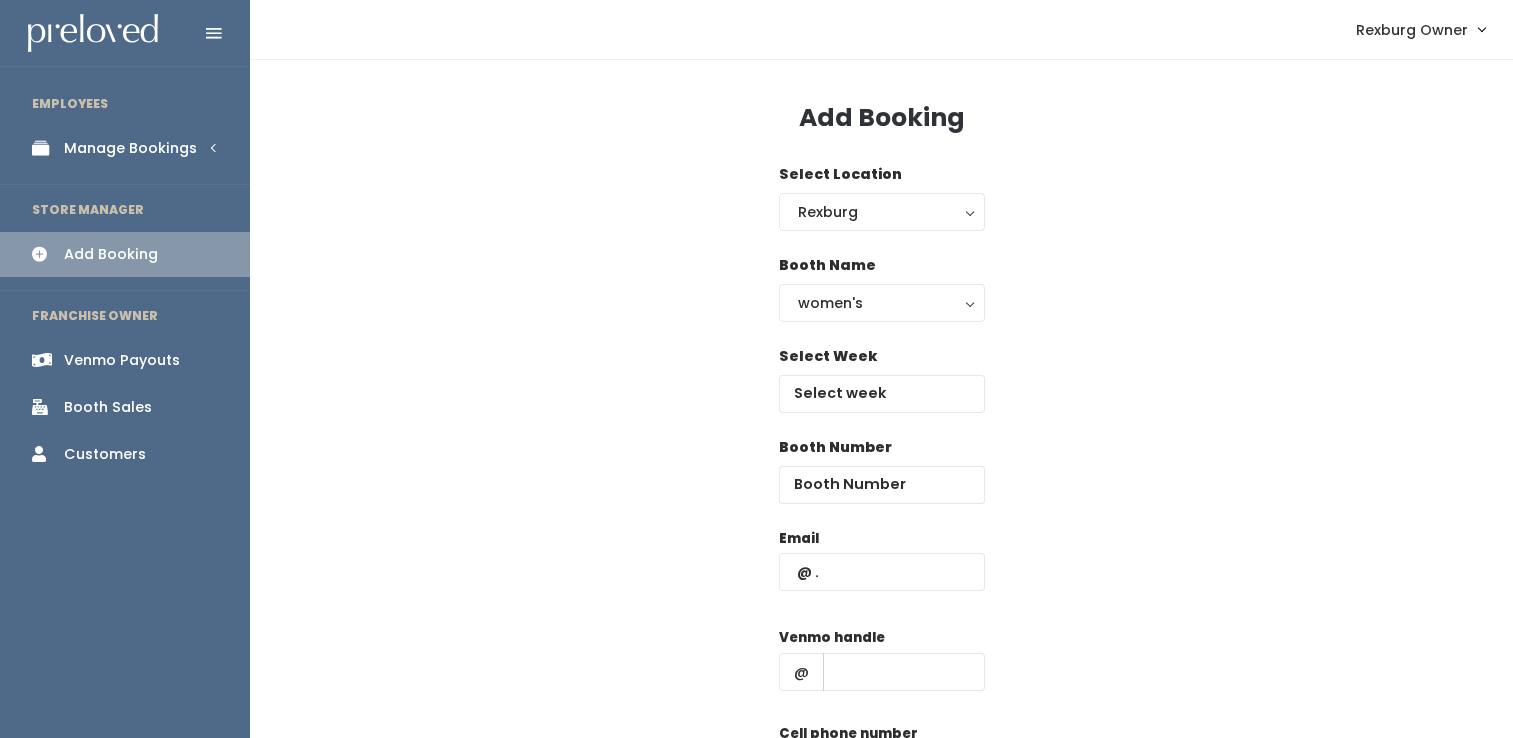 scroll, scrollTop: 0, scrollLeft: 0, axis: both 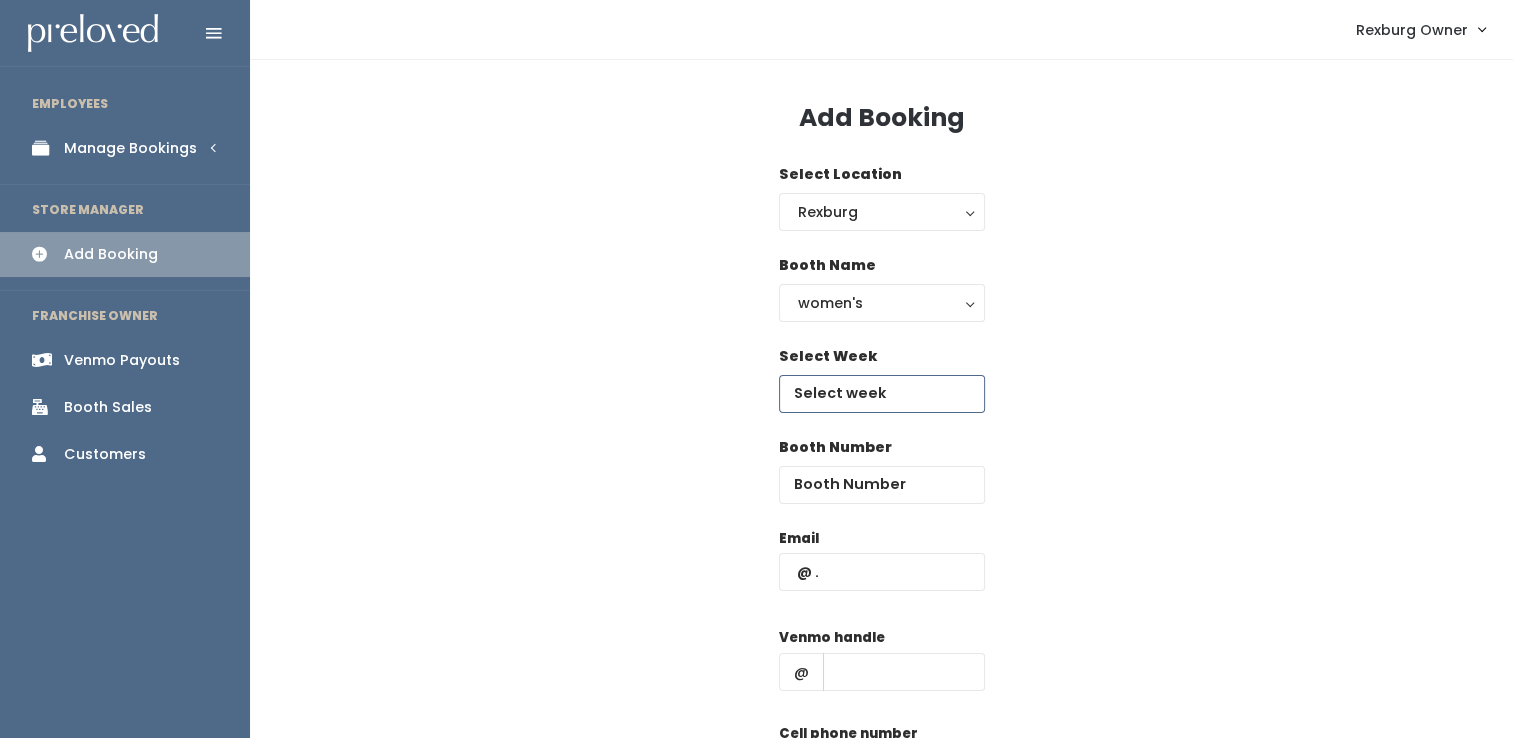 click at bounding box center [882, 394] 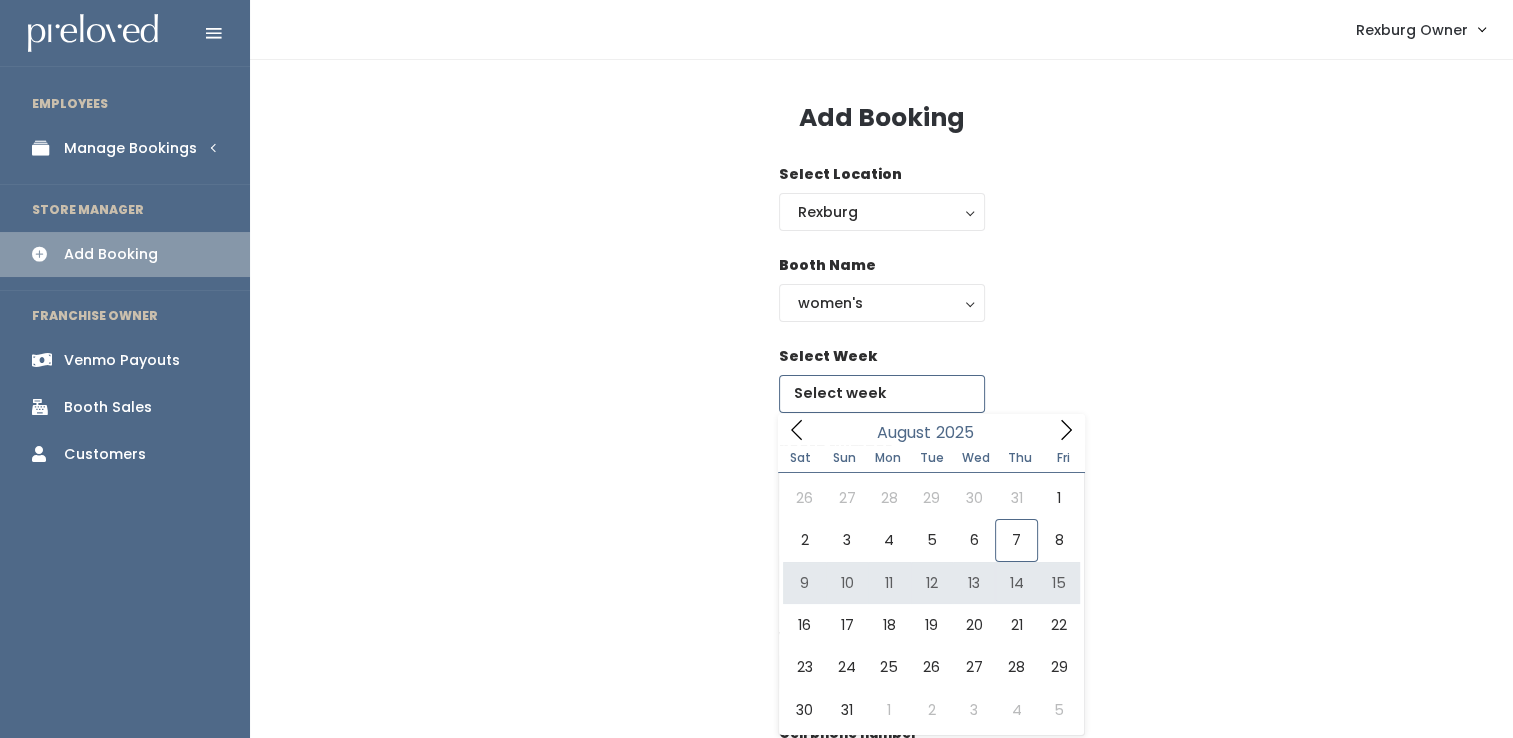type on "August 9 to August 15" 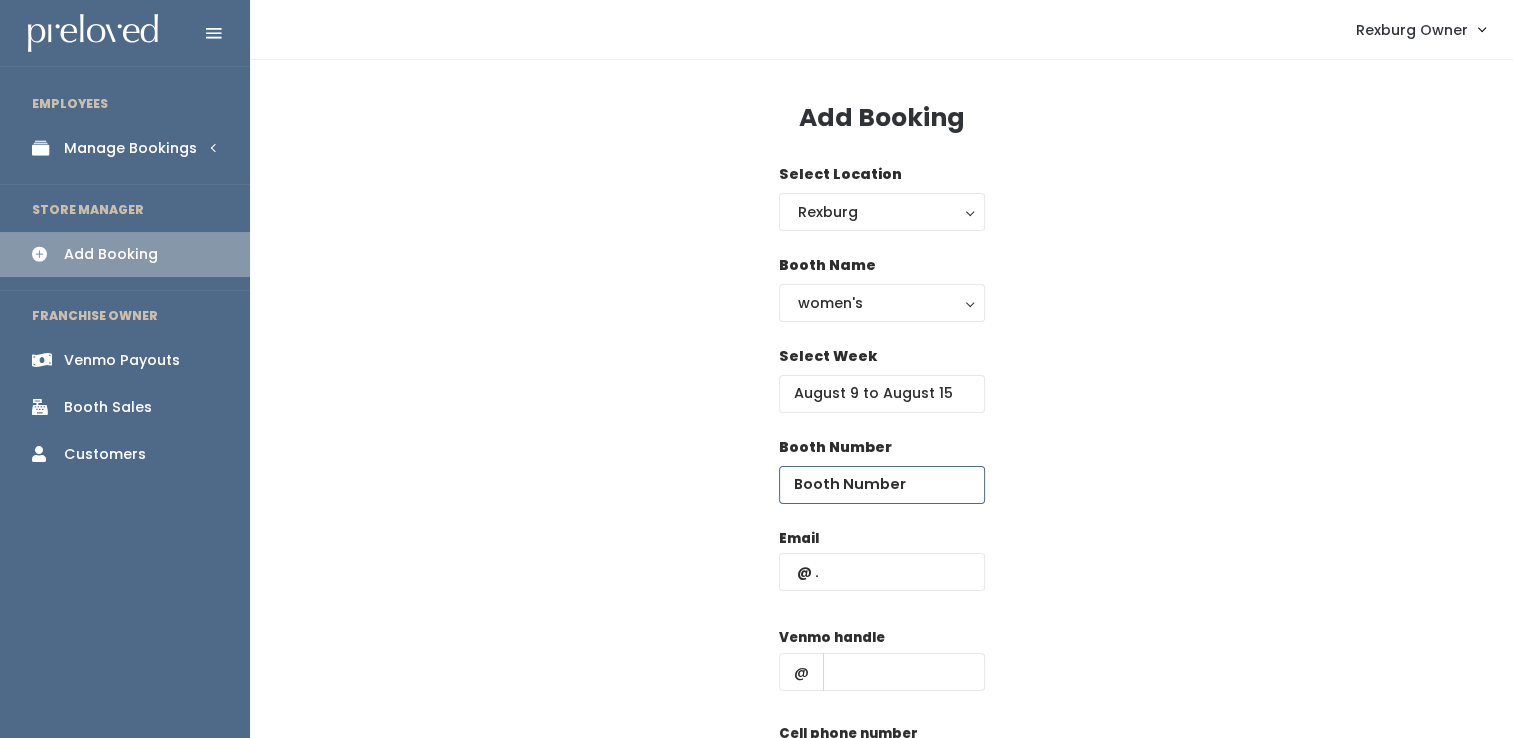 click at bounding box center [882, 485] 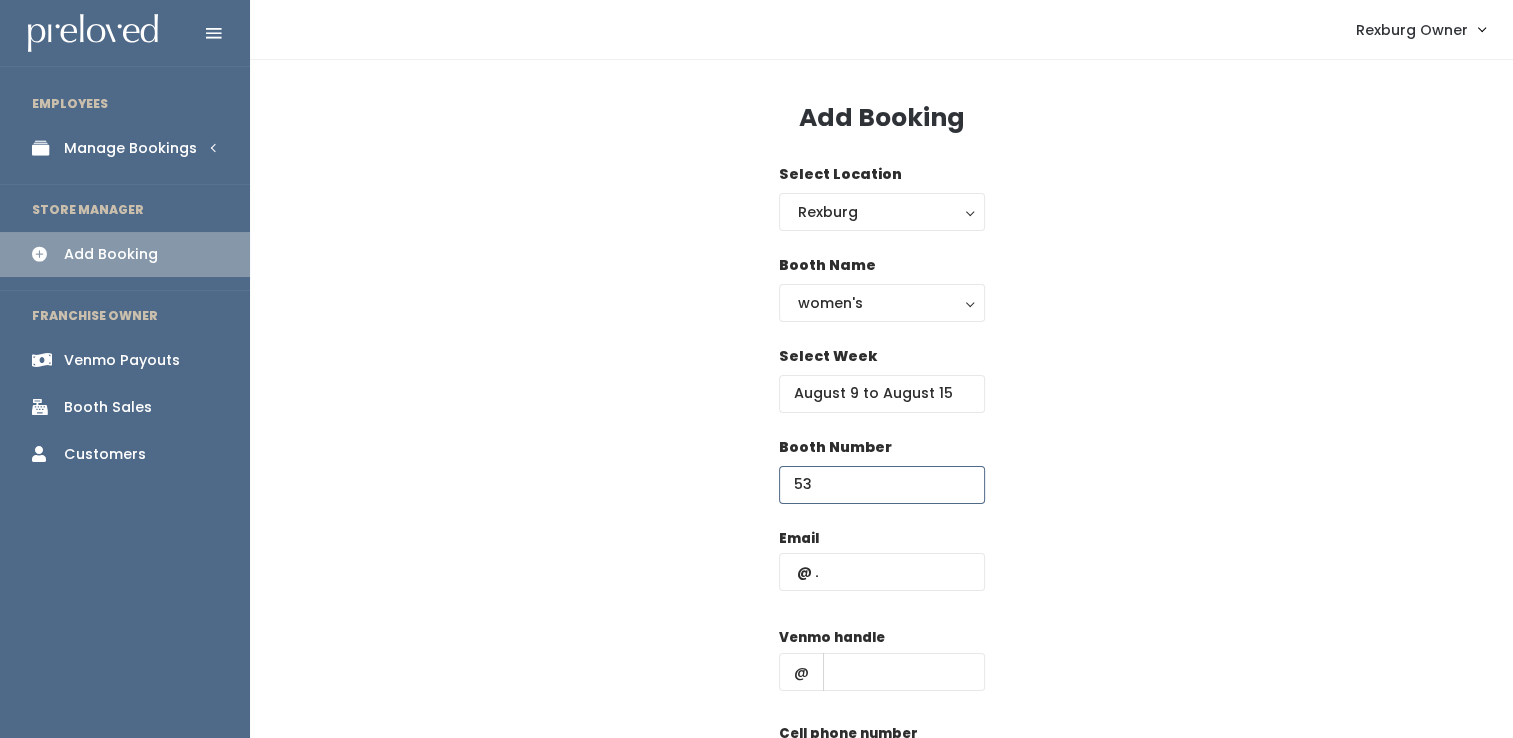 type on "53" 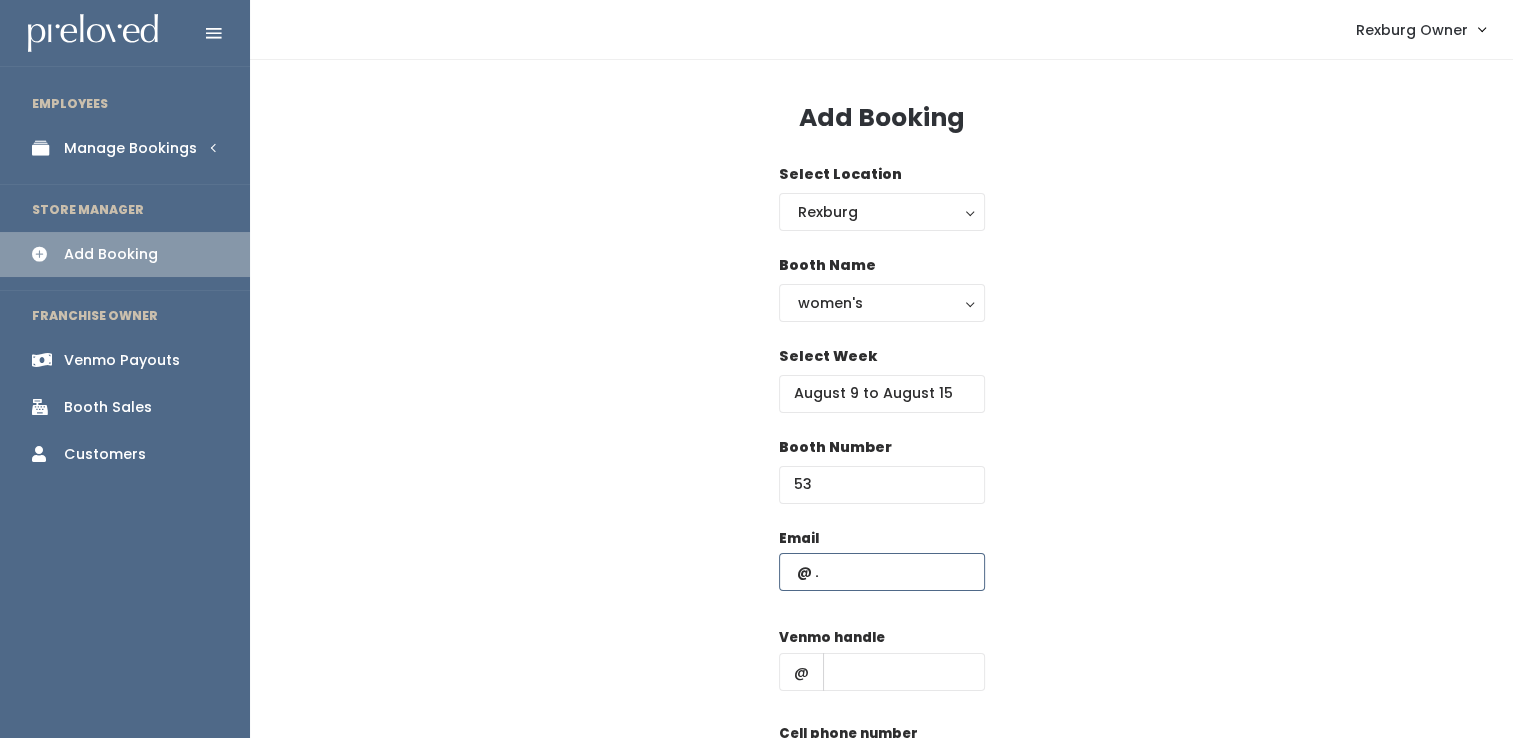 paste on "tenatioustorre@[EXAMPLE.COM]" 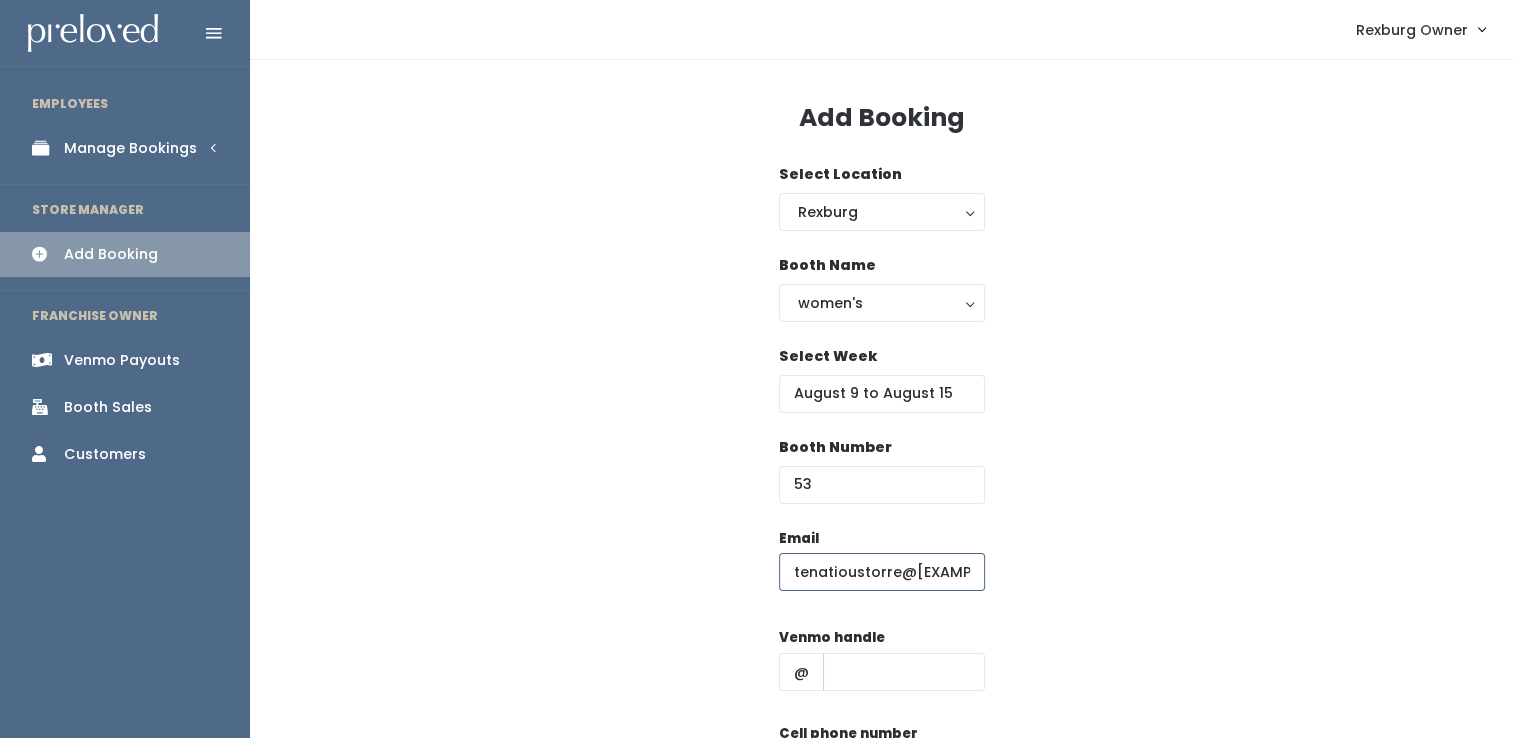 scroll, scrollTop: 0, scrollLeft: 65, axis: horizontal 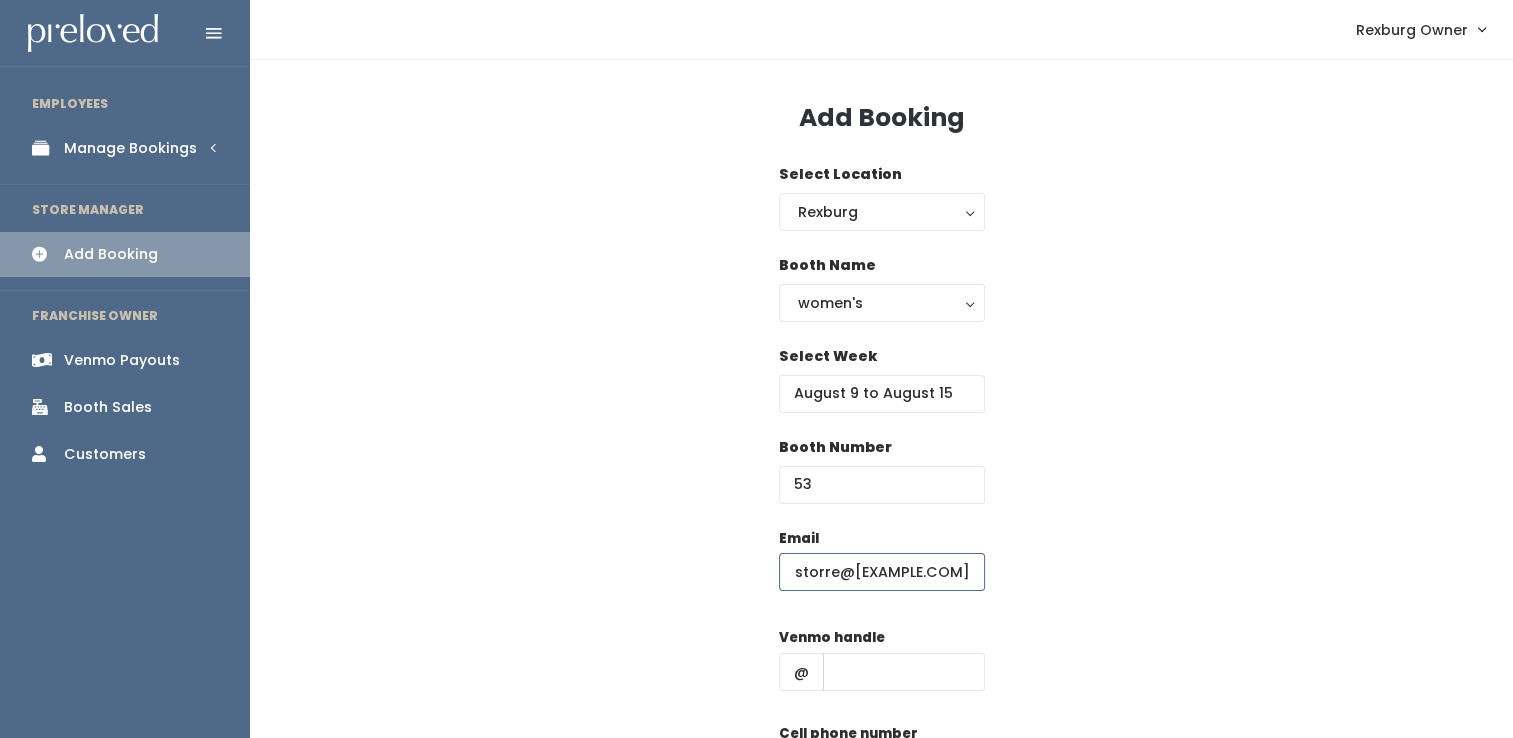 type on "tenatioustorre@[EXAMPLE.COM]" 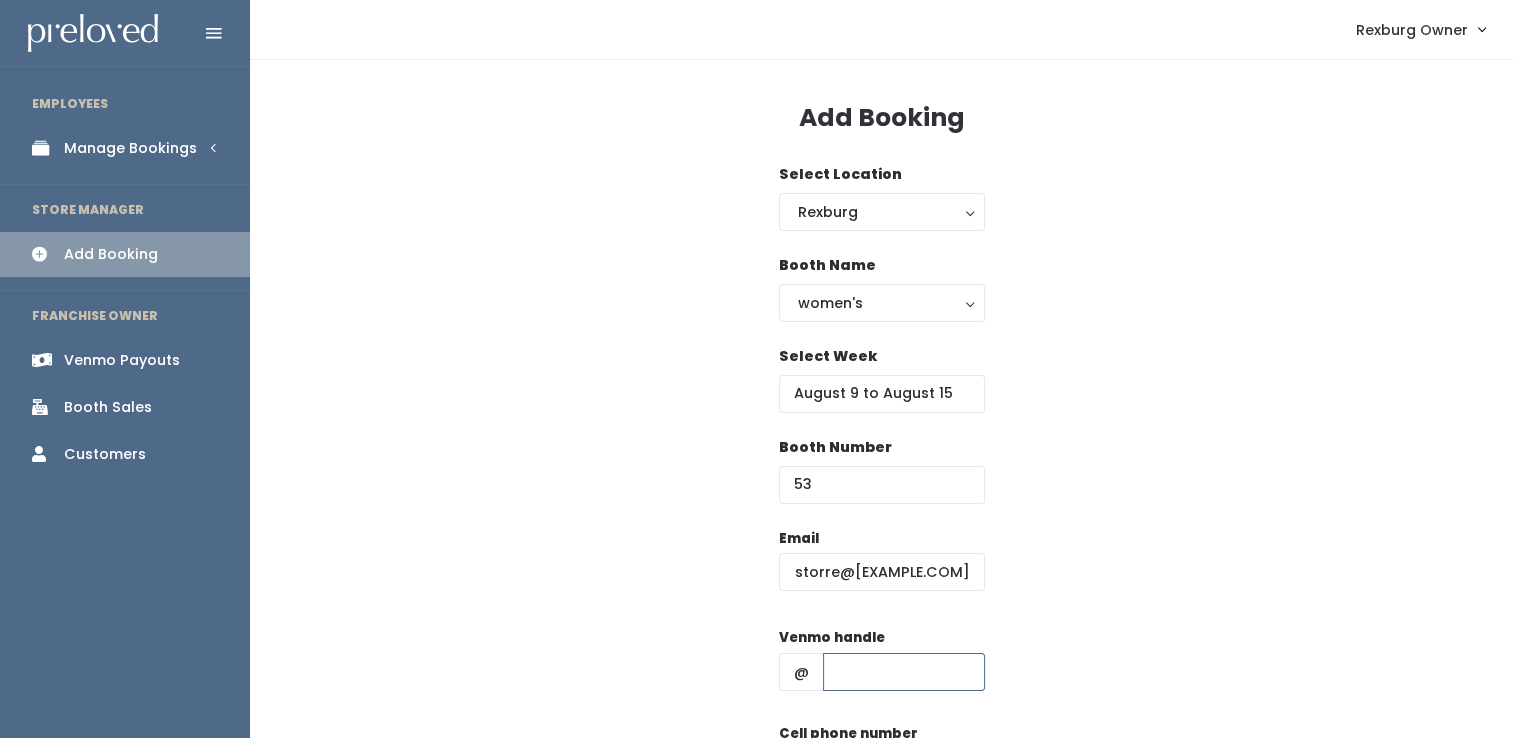 click at bounding box center [904, 672] 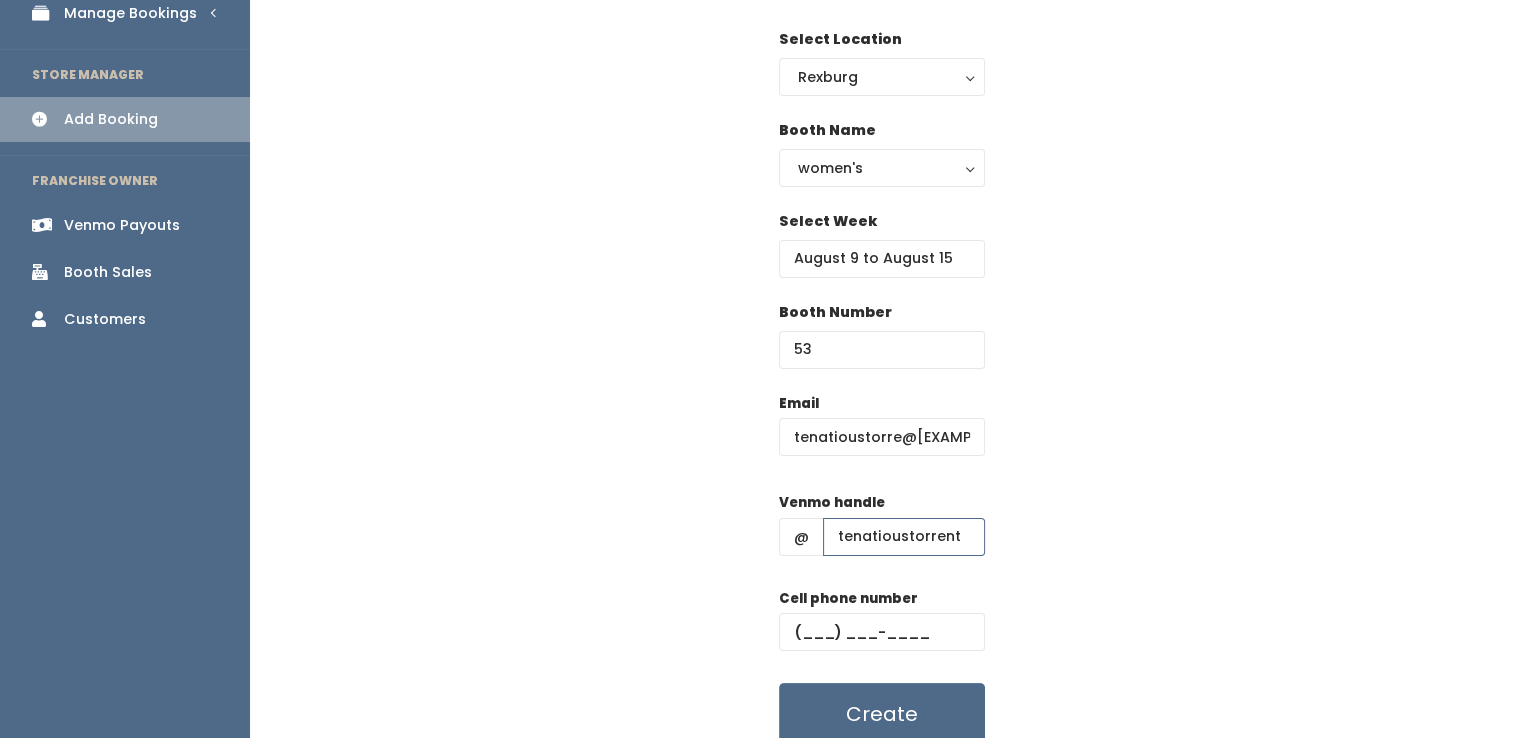 scroll, scrollTop: 219, scrollLeft: 0, axis: vertical 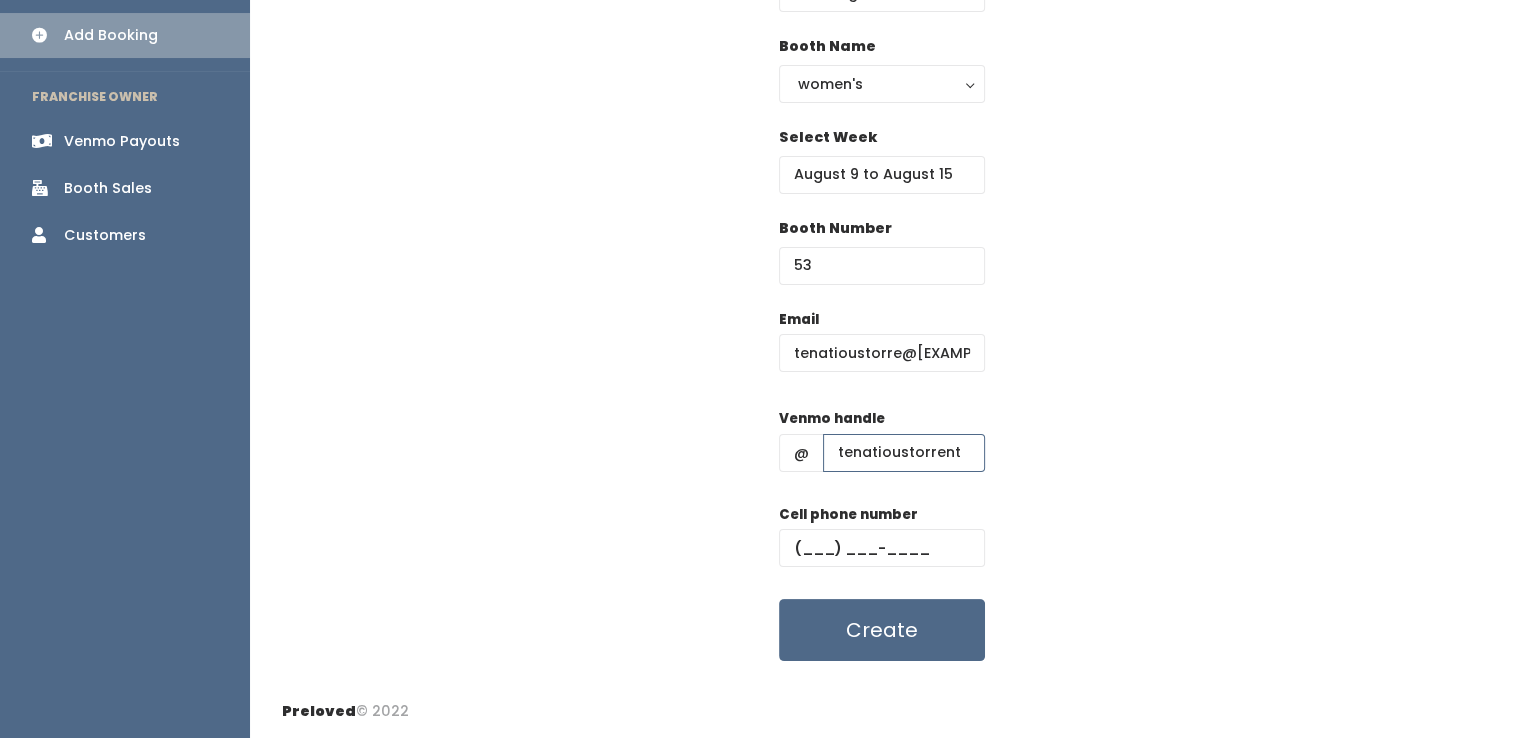 type on "tenatioustorrent" 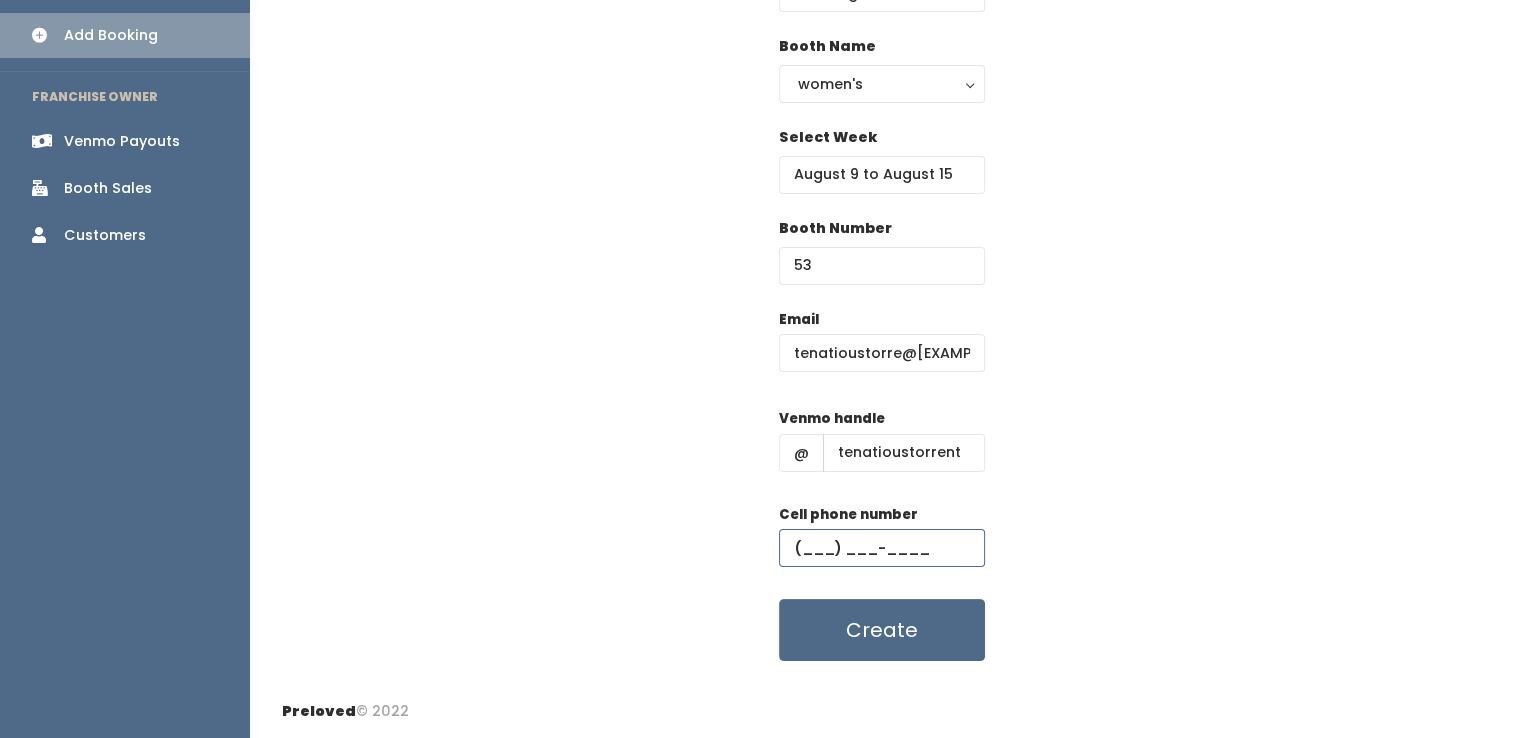 click at bounding box center (882, 548) 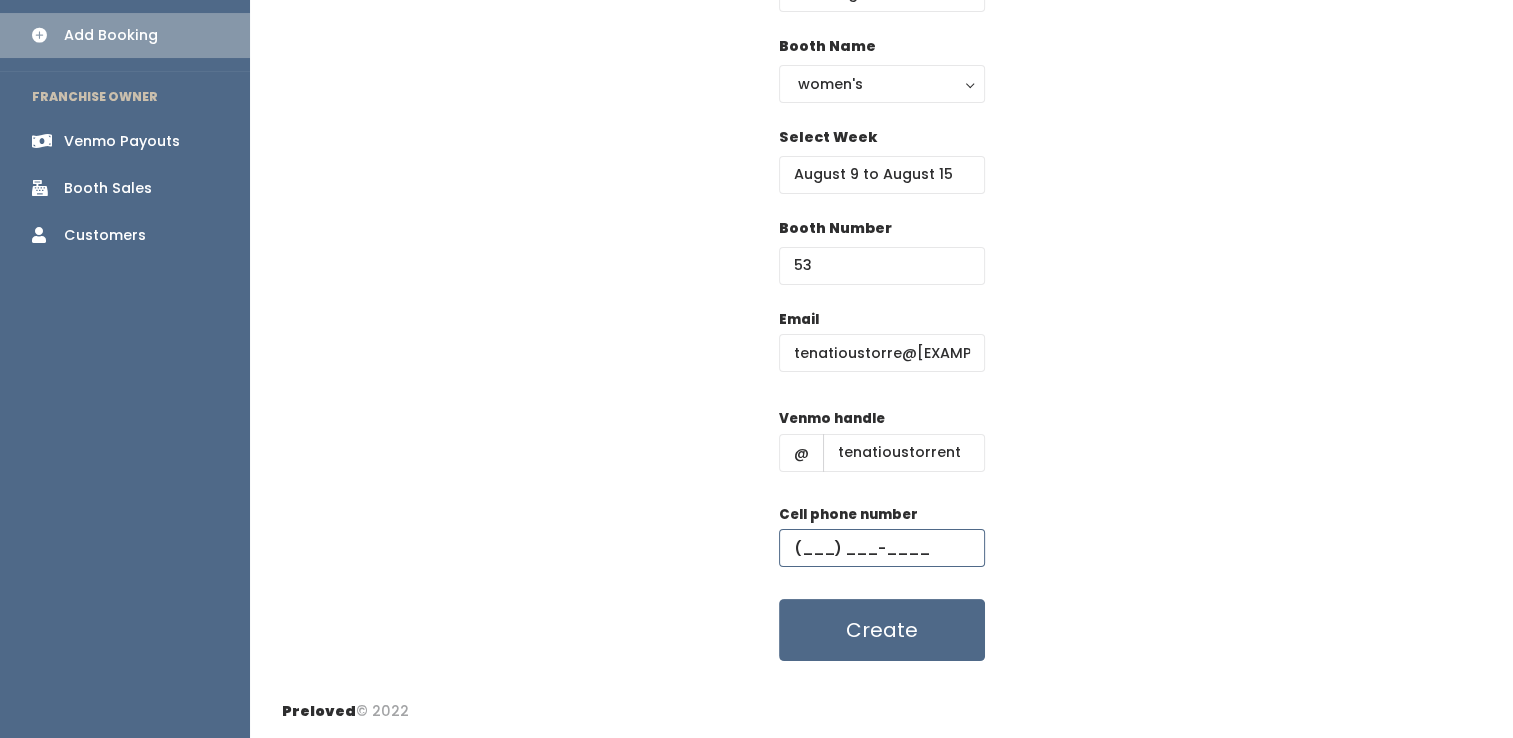 paste on "[PHONE]" 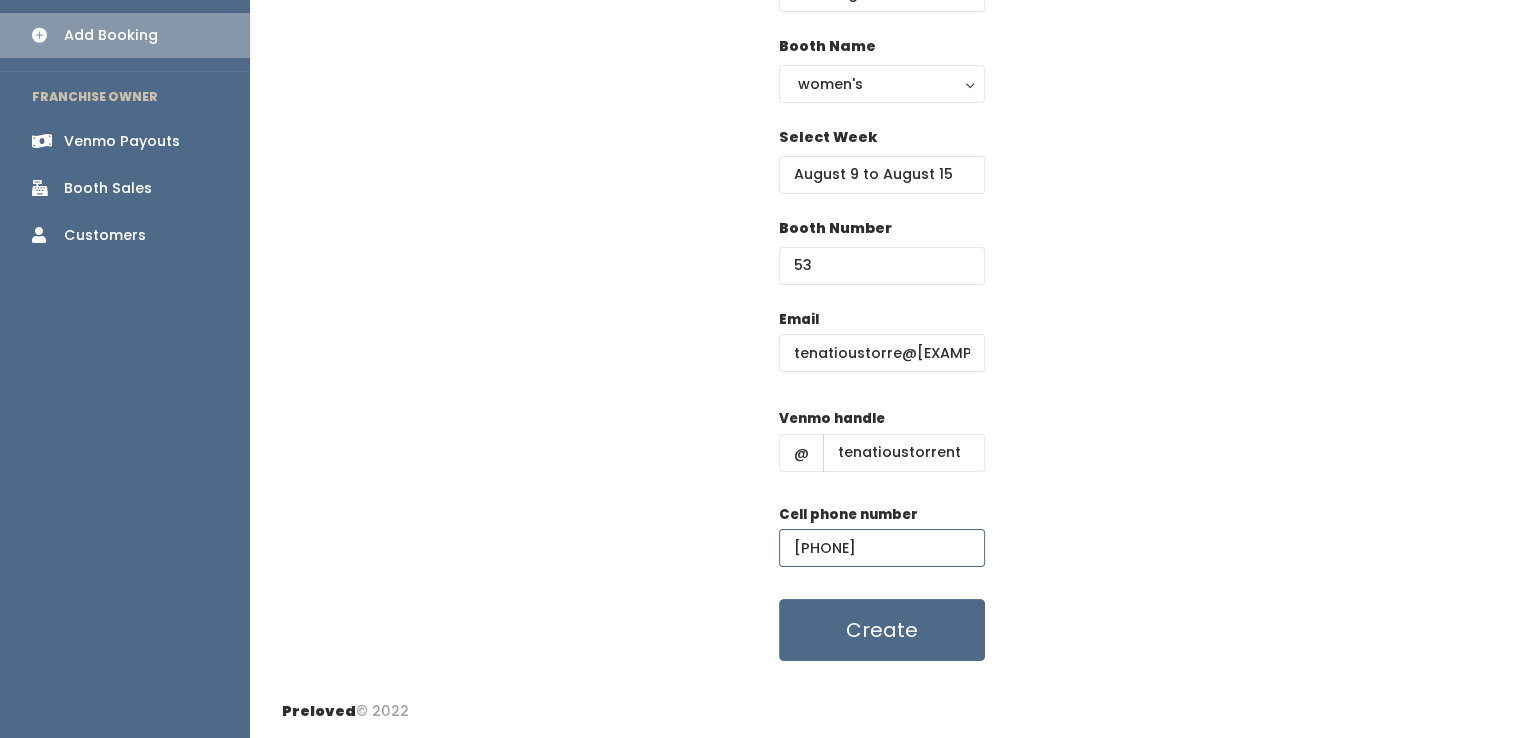 type on "[PHONE]" 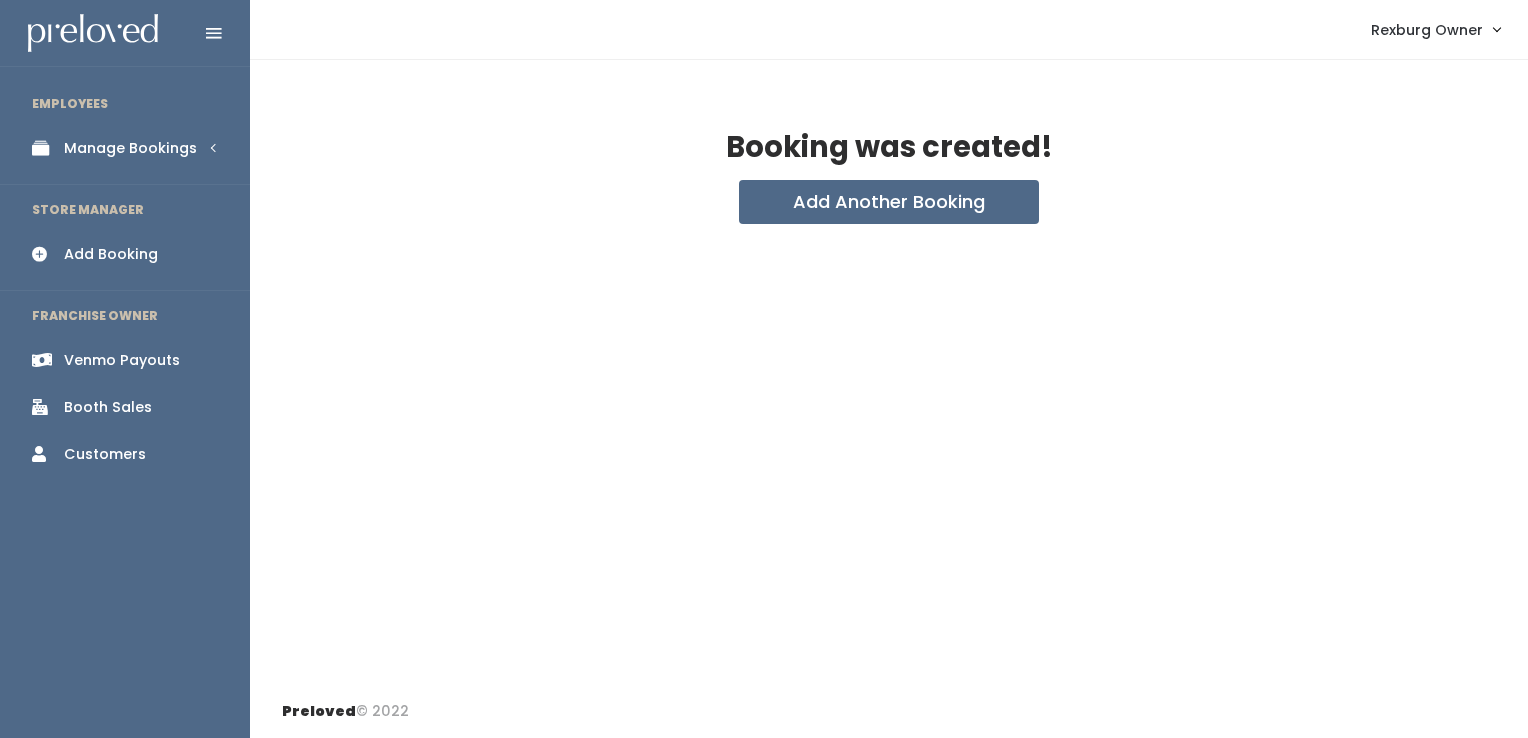 scroll, scrollTop: 0, scrollLeft: 0, axis: both 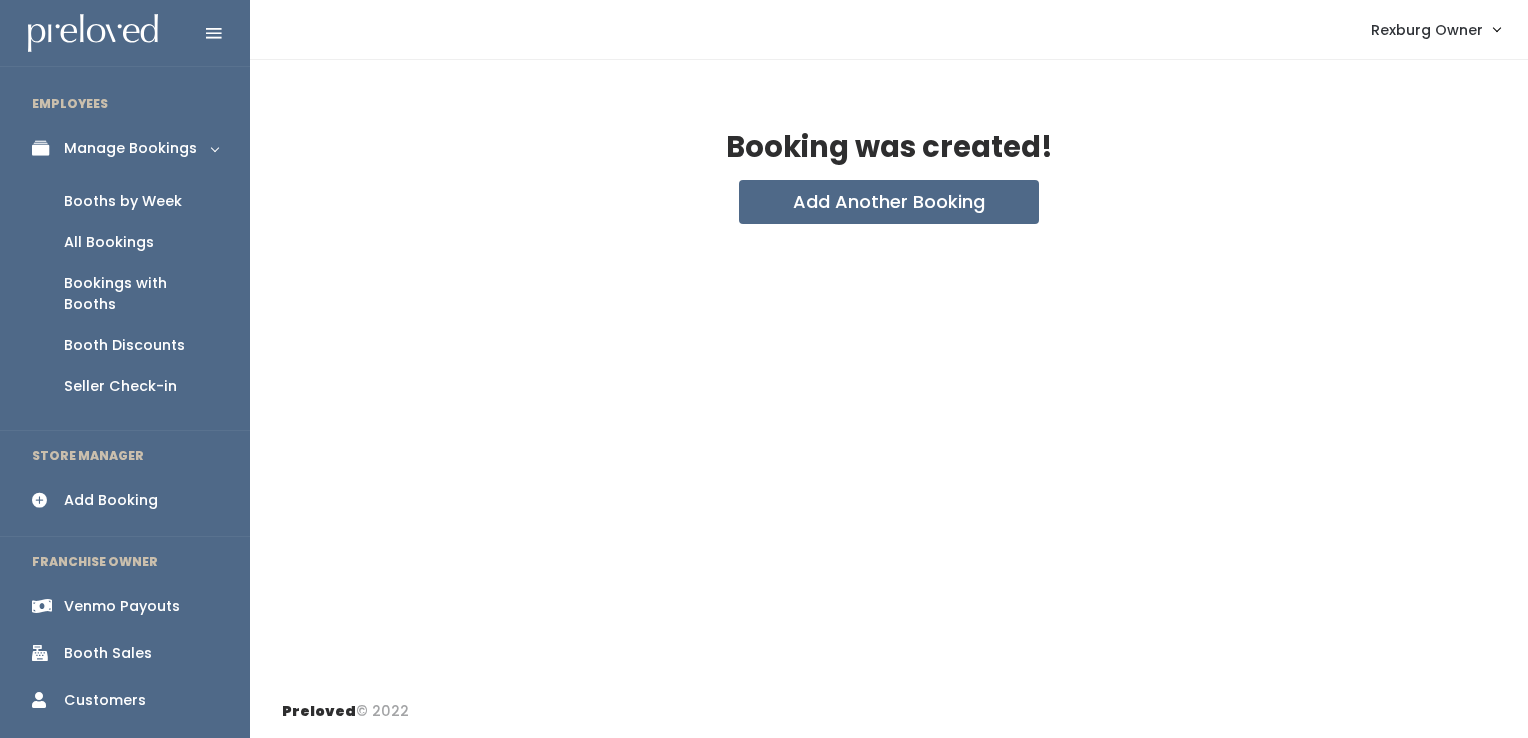 click on "Booths by Week" at bounding box center (125, 201) 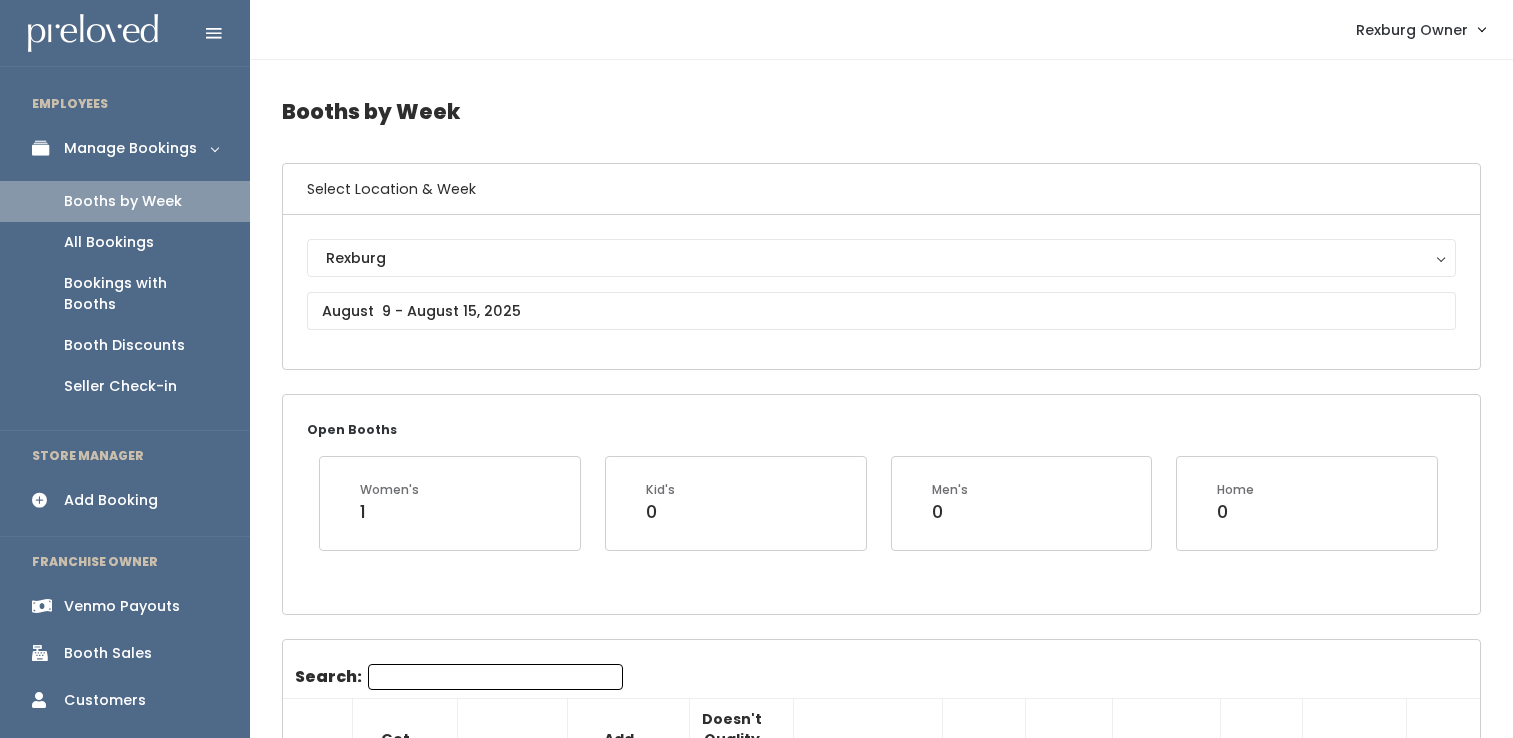 scroll, scrollTop: 0, scrollLeft: 0, axis: both 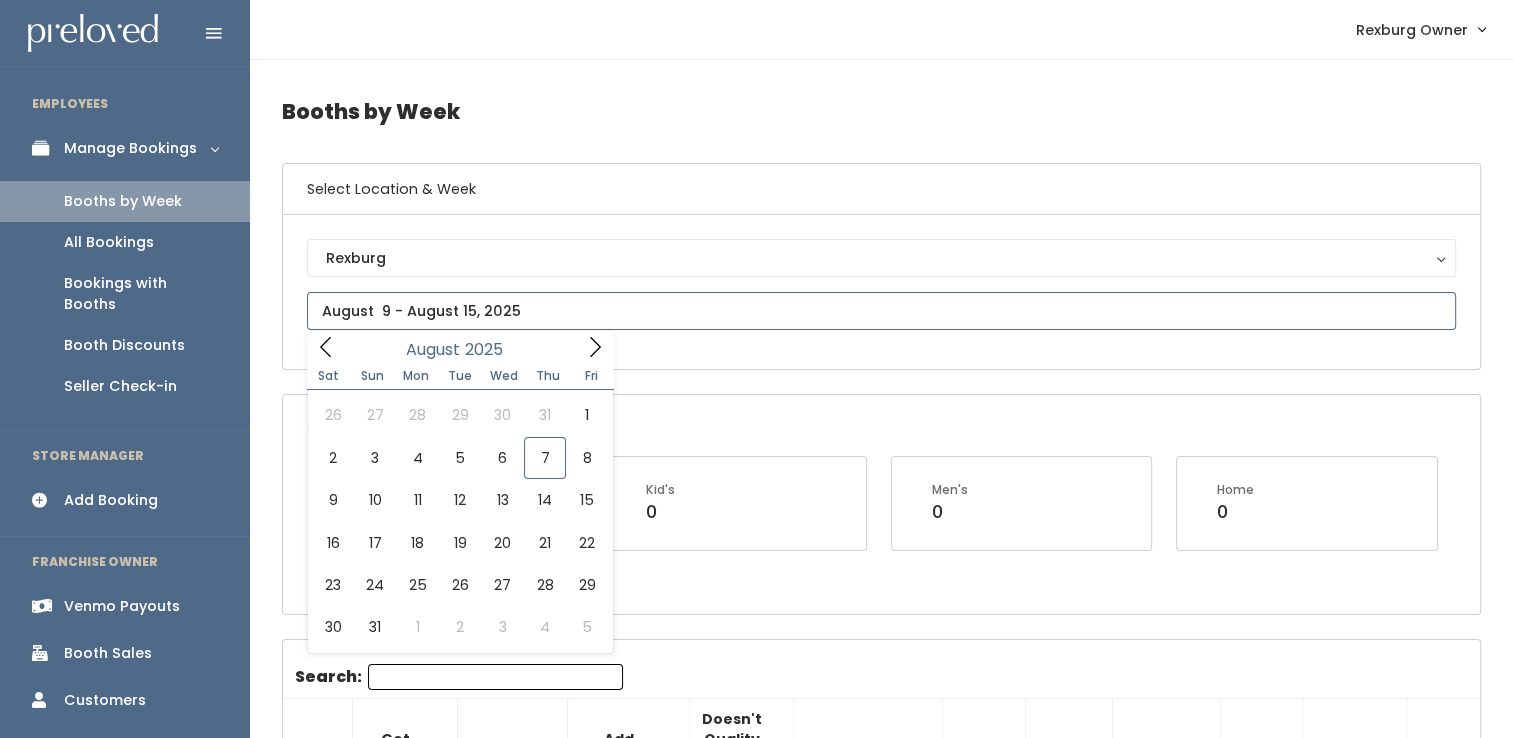 click at bounding box center [881, 311] 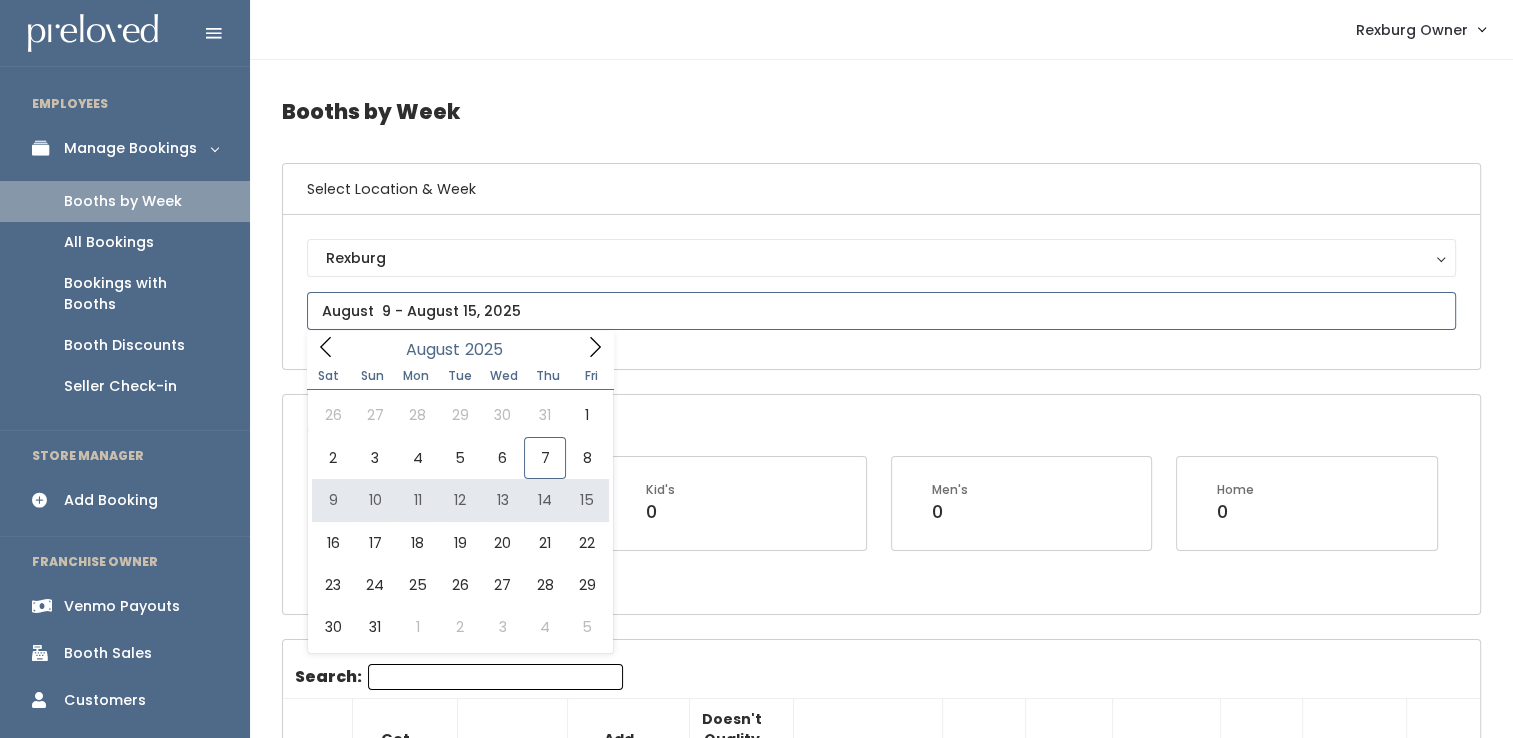 type on "August 9 to August 15" 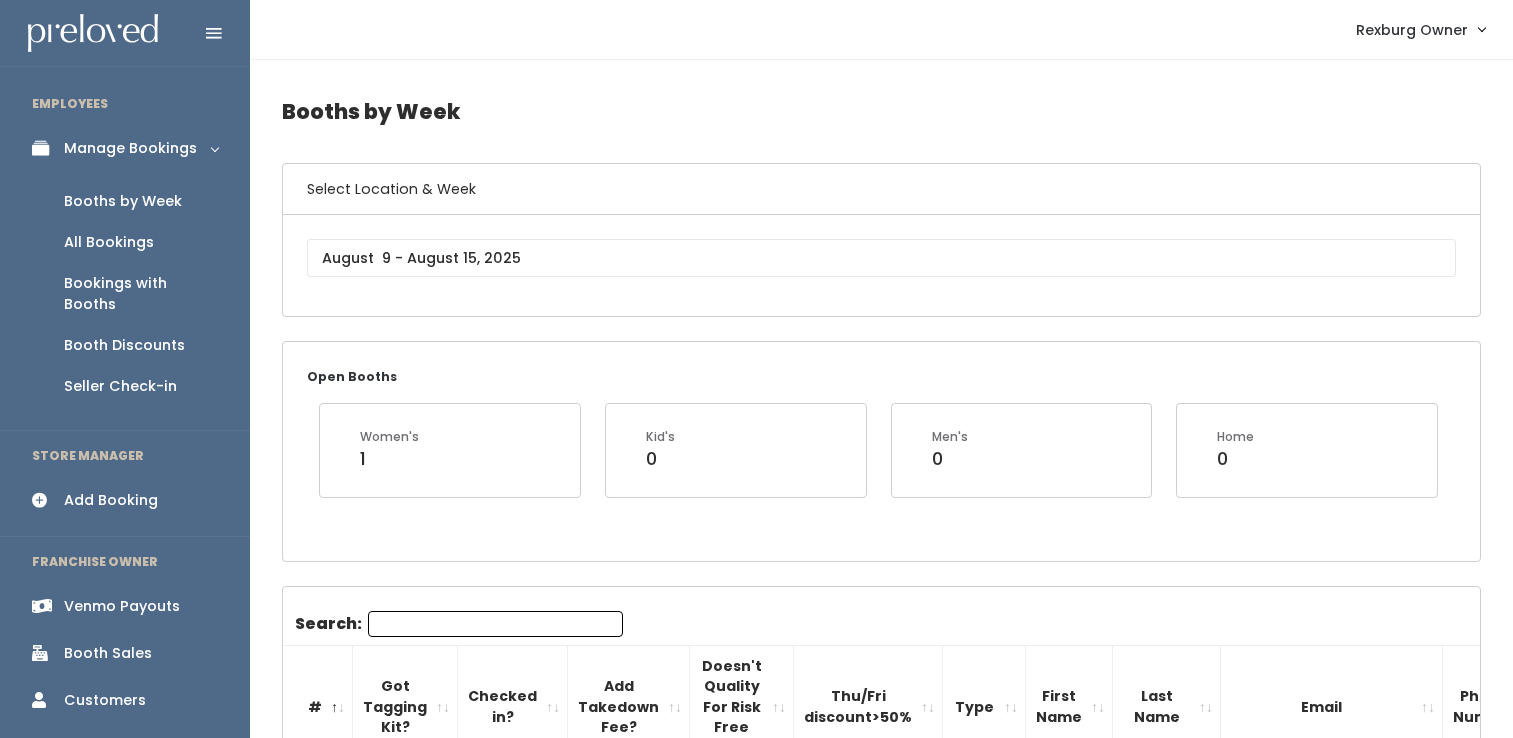 scroll, scrollTop: 0, scrollLeft: 0, axis: both 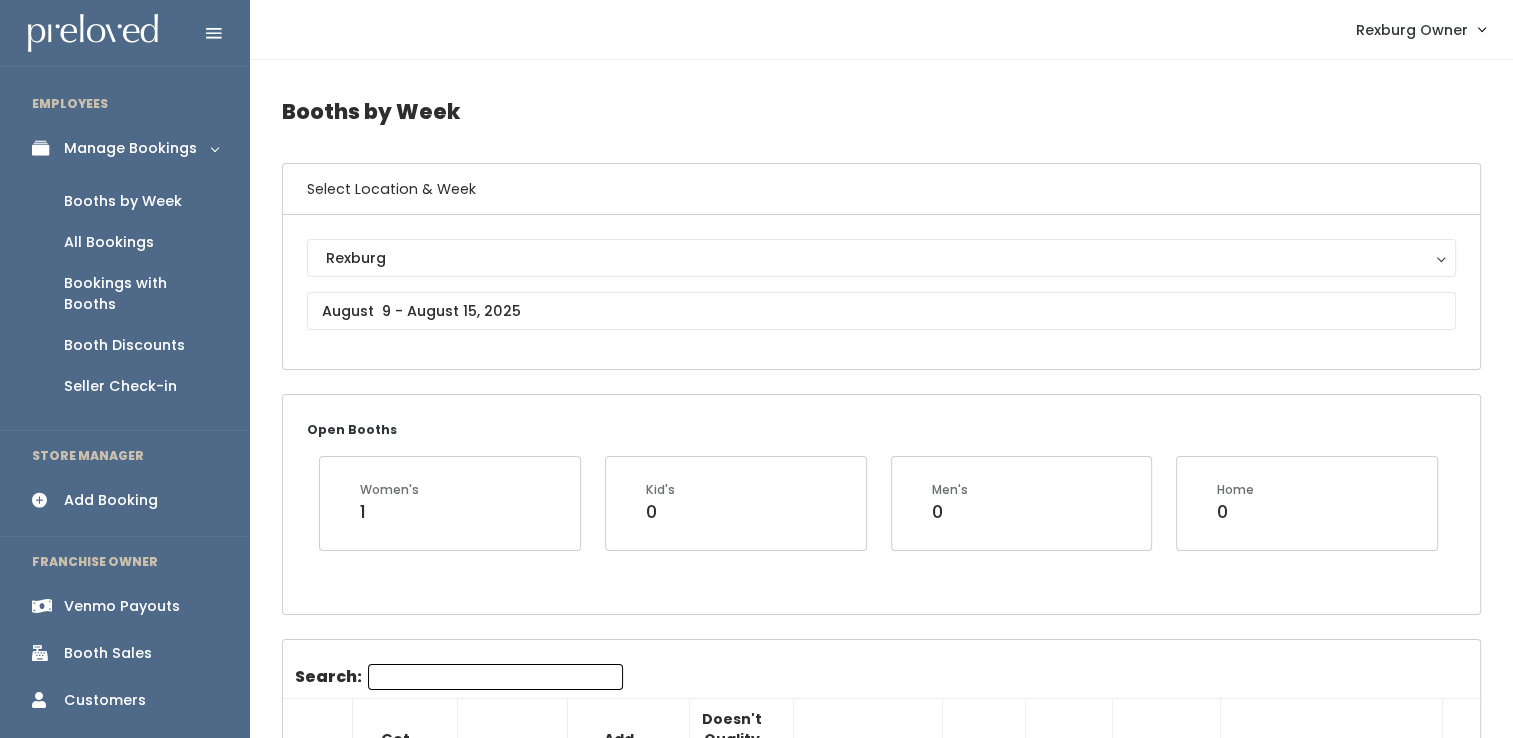 click on "Add Booking" at bounding box center [125, 500] 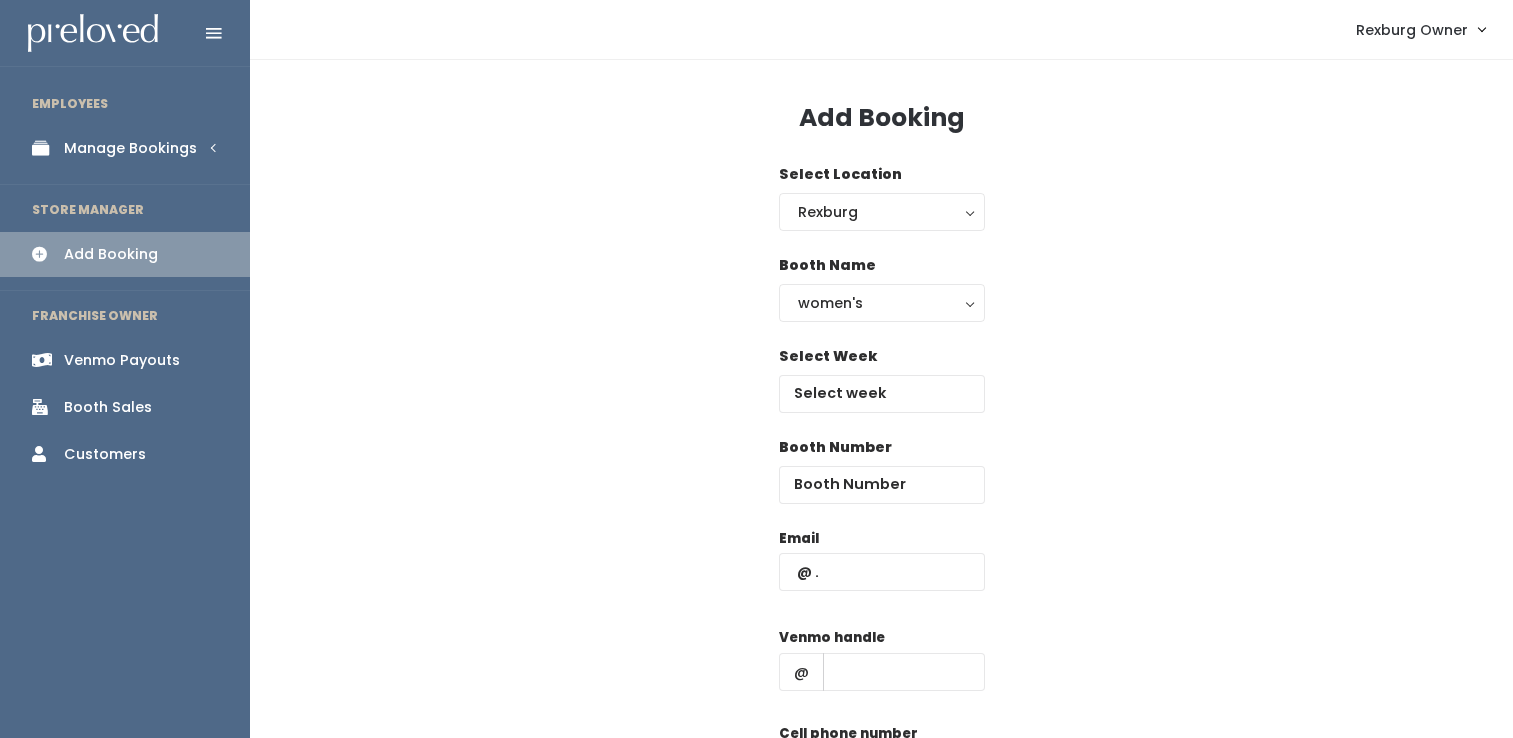 scroll, scrollTop: 0, scrollLeft: 0, axis: both 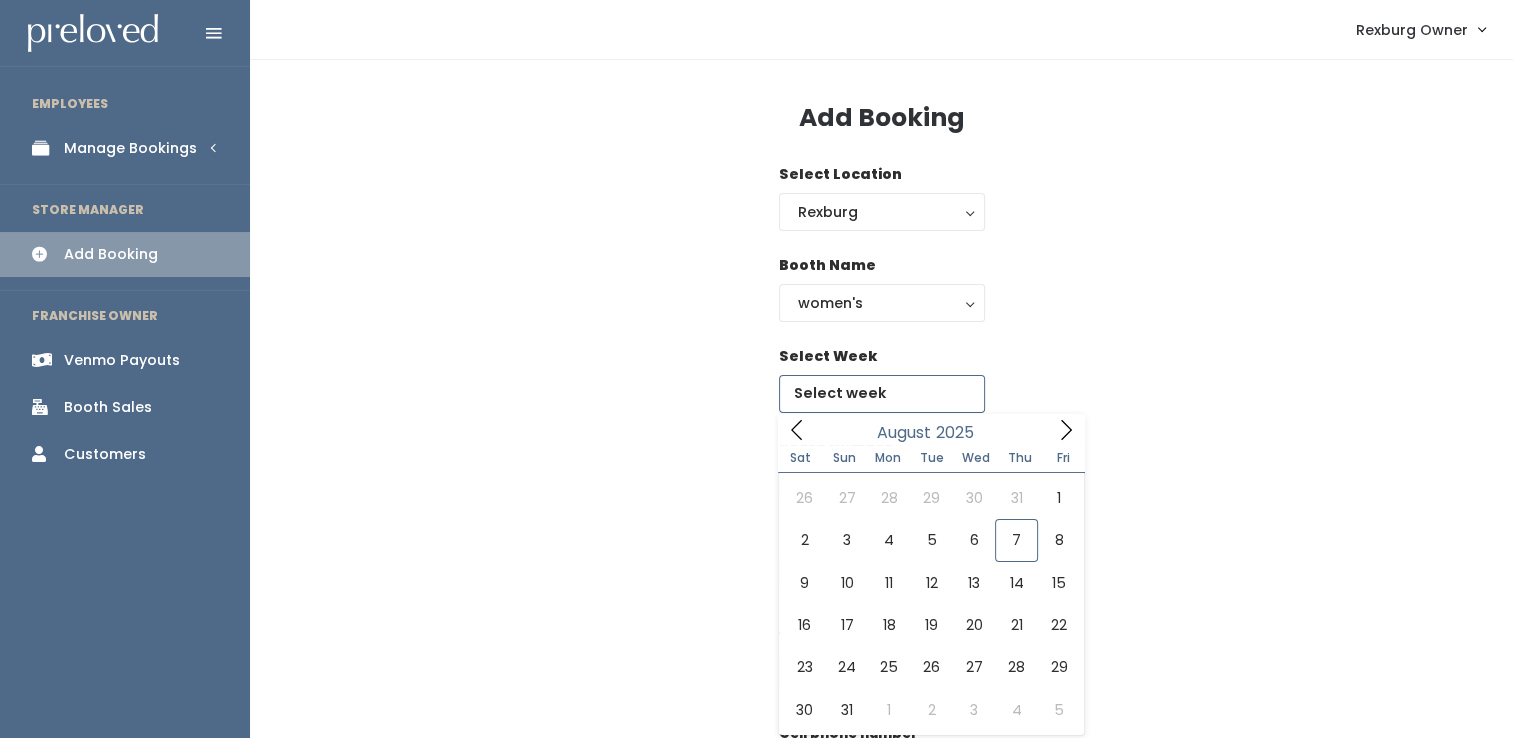 click at bounding box center (882, 394) 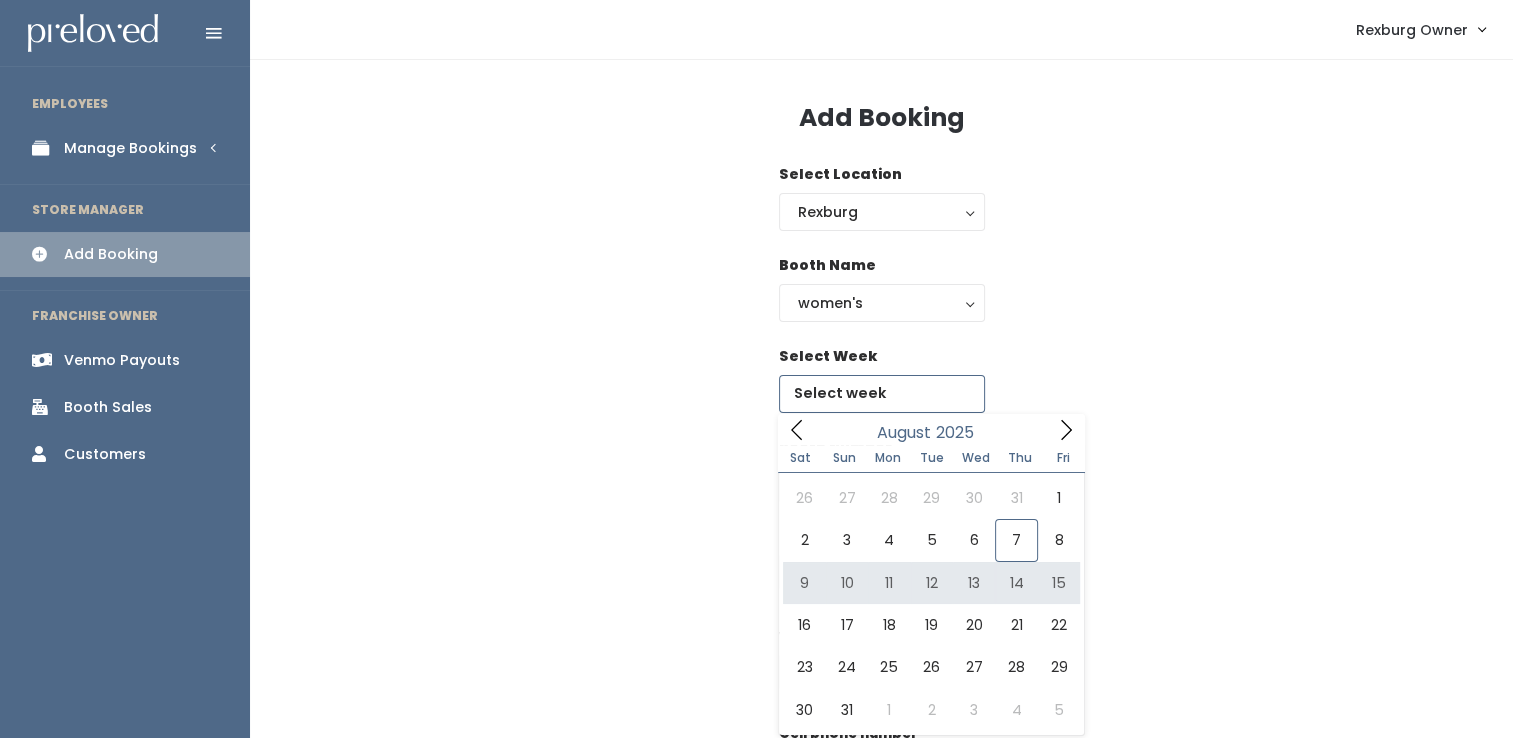 type on "August 9 to August 15" 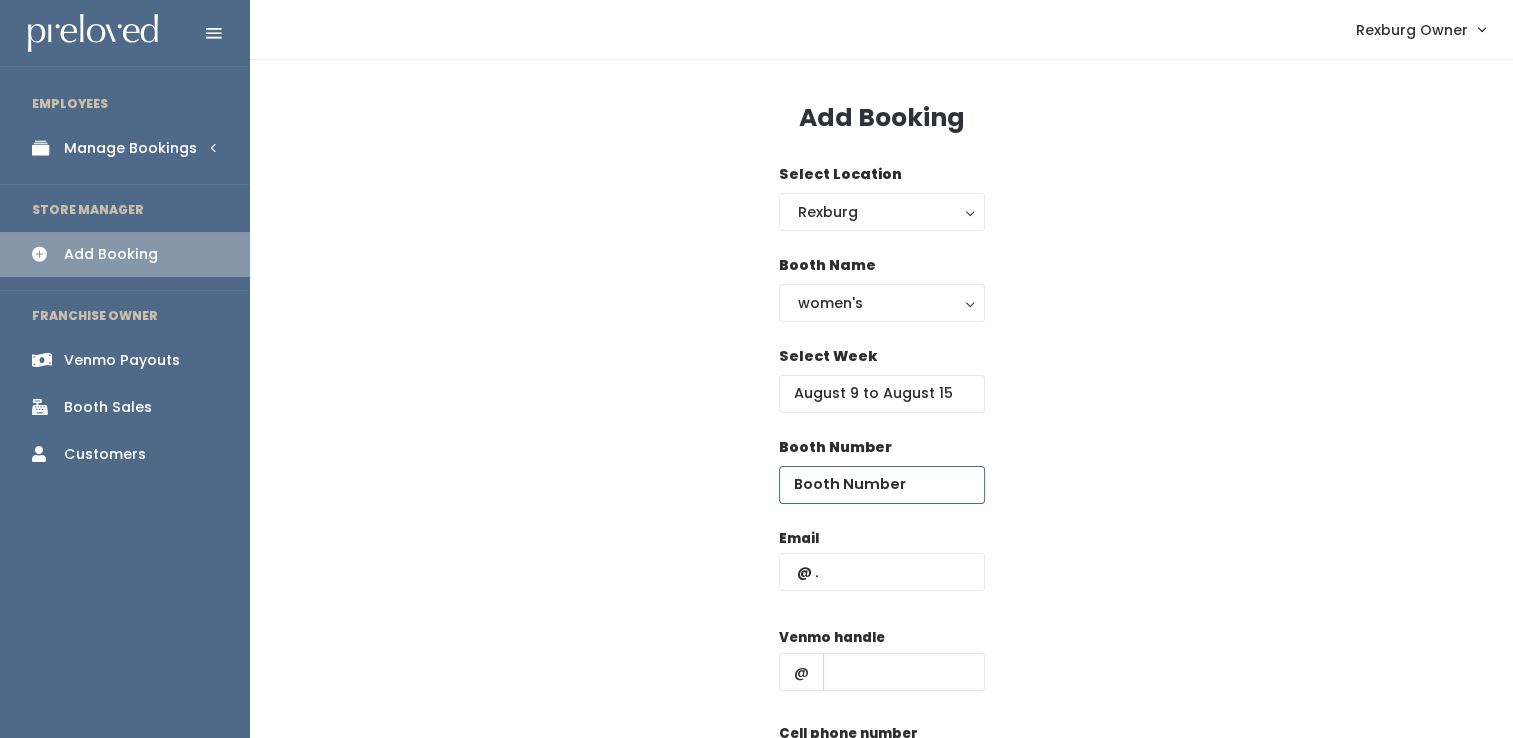 click at bounding box center [882, 485] 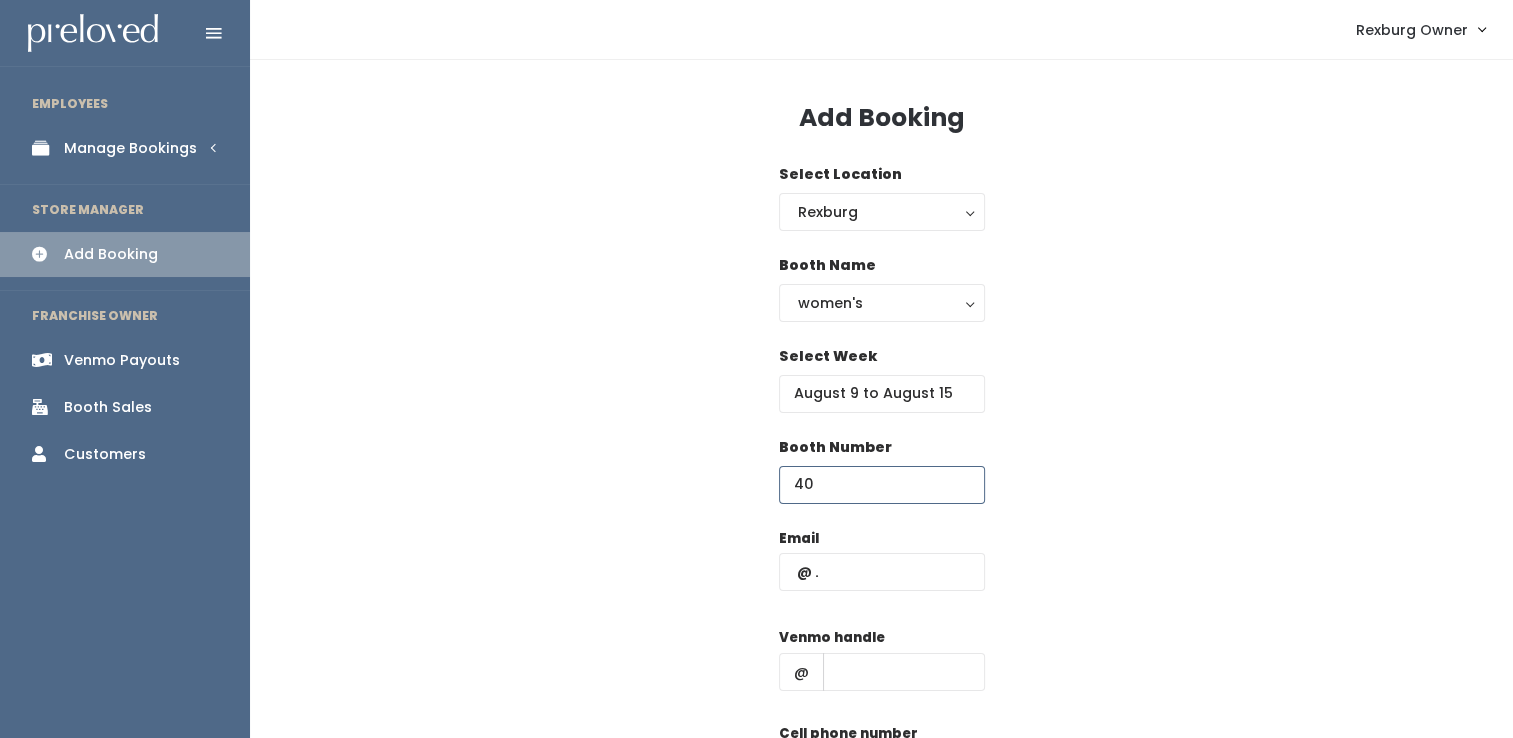 type on "40" 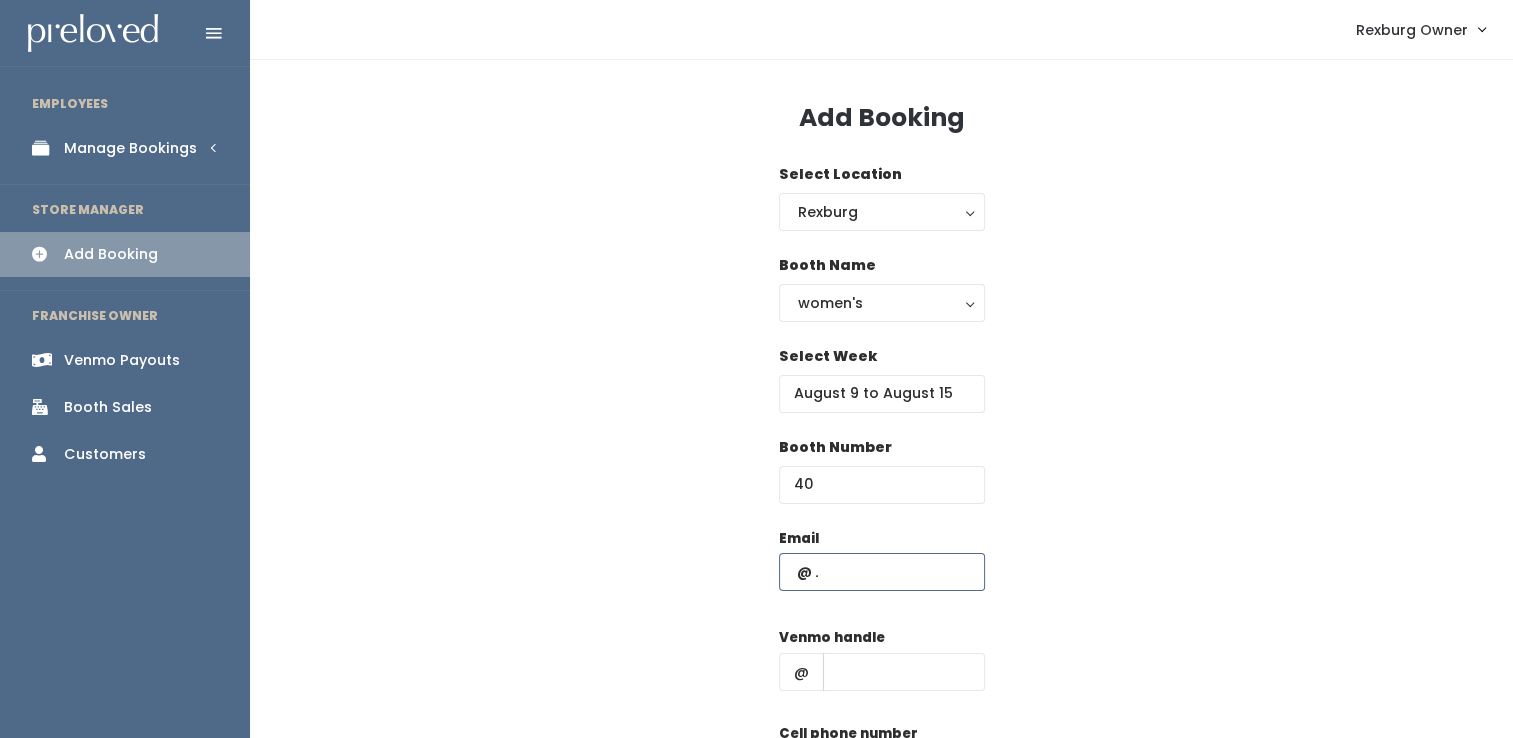 paste on "adriana10837@gmail.com" 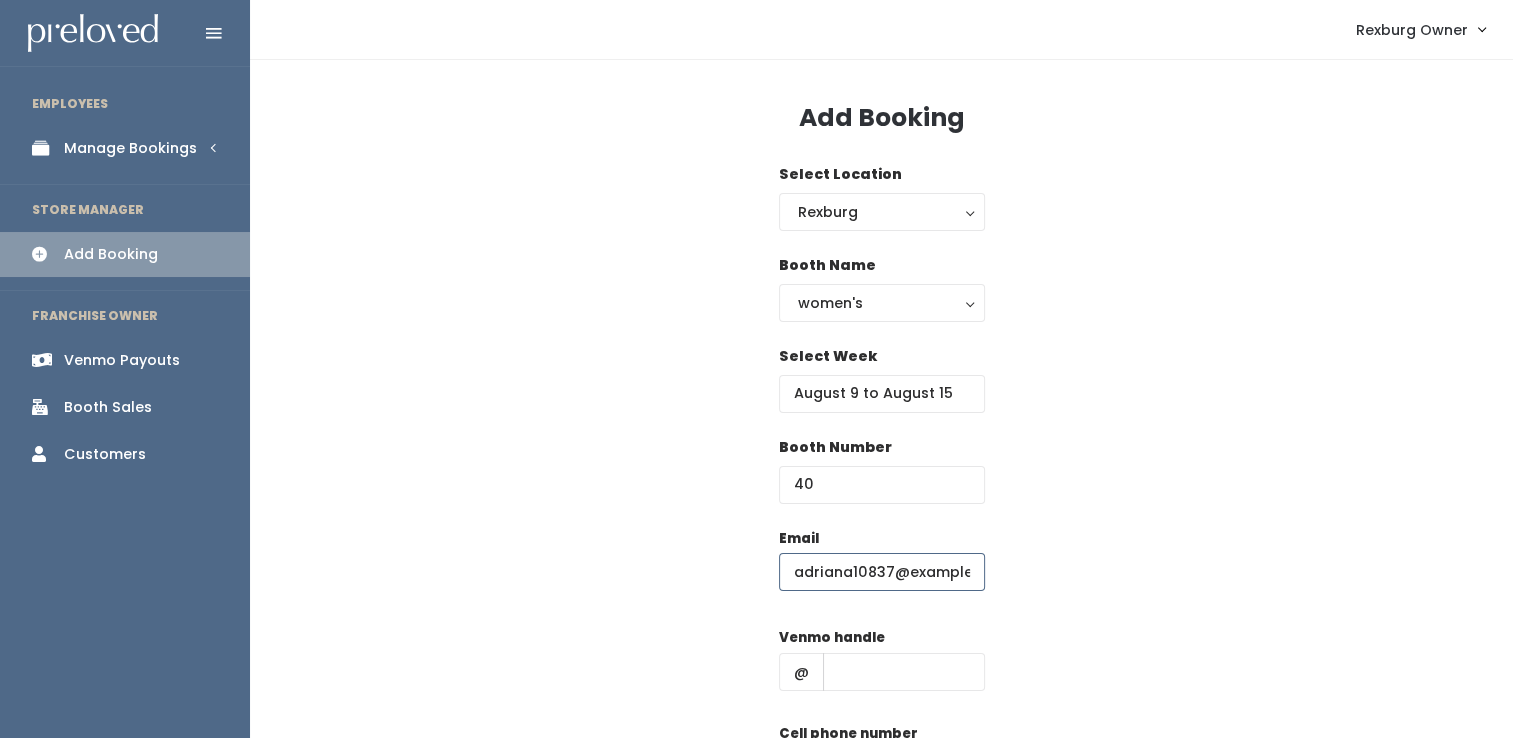 scroll, scrollTop: 0, scrollLeft: 12, axis: horizontal 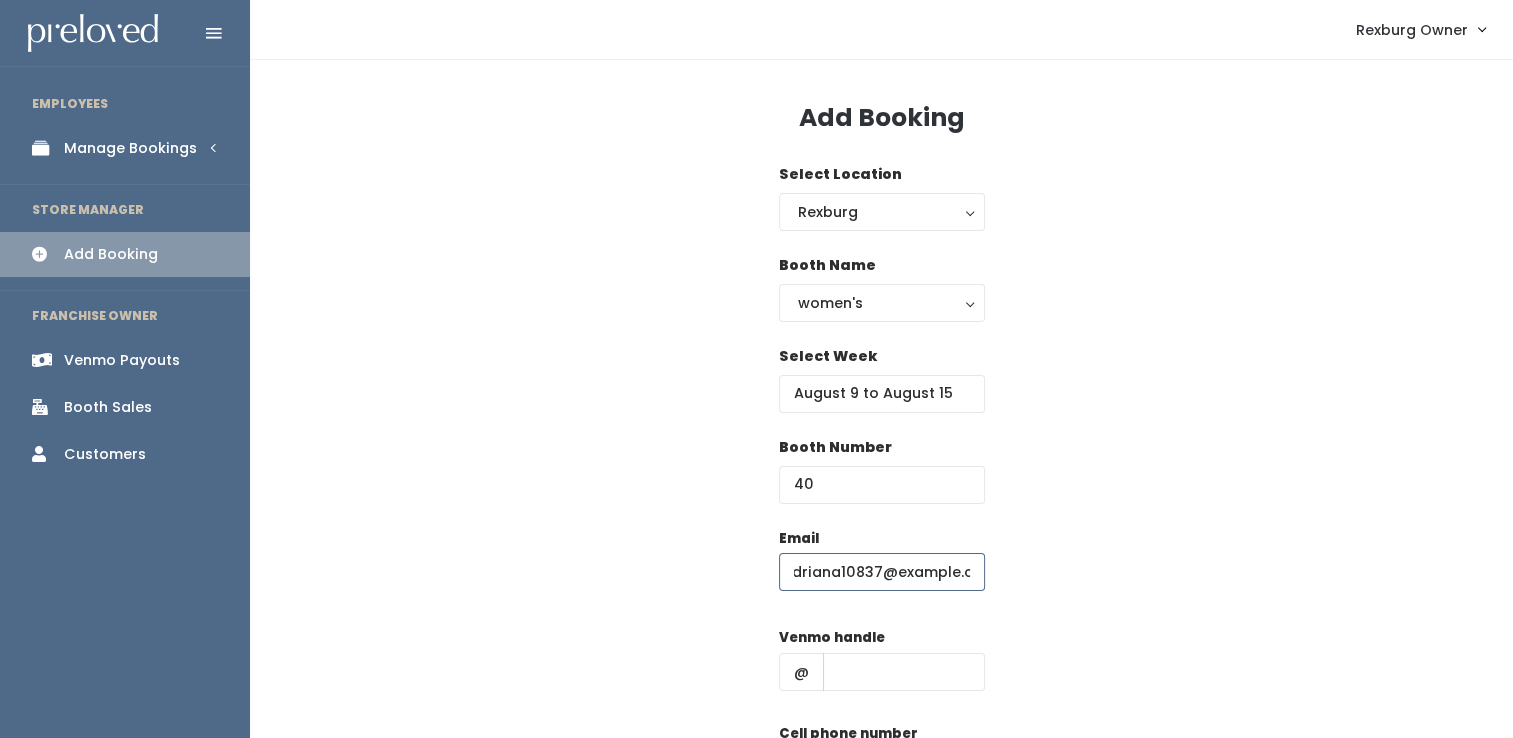 type on "adriana10837@gmail.com" 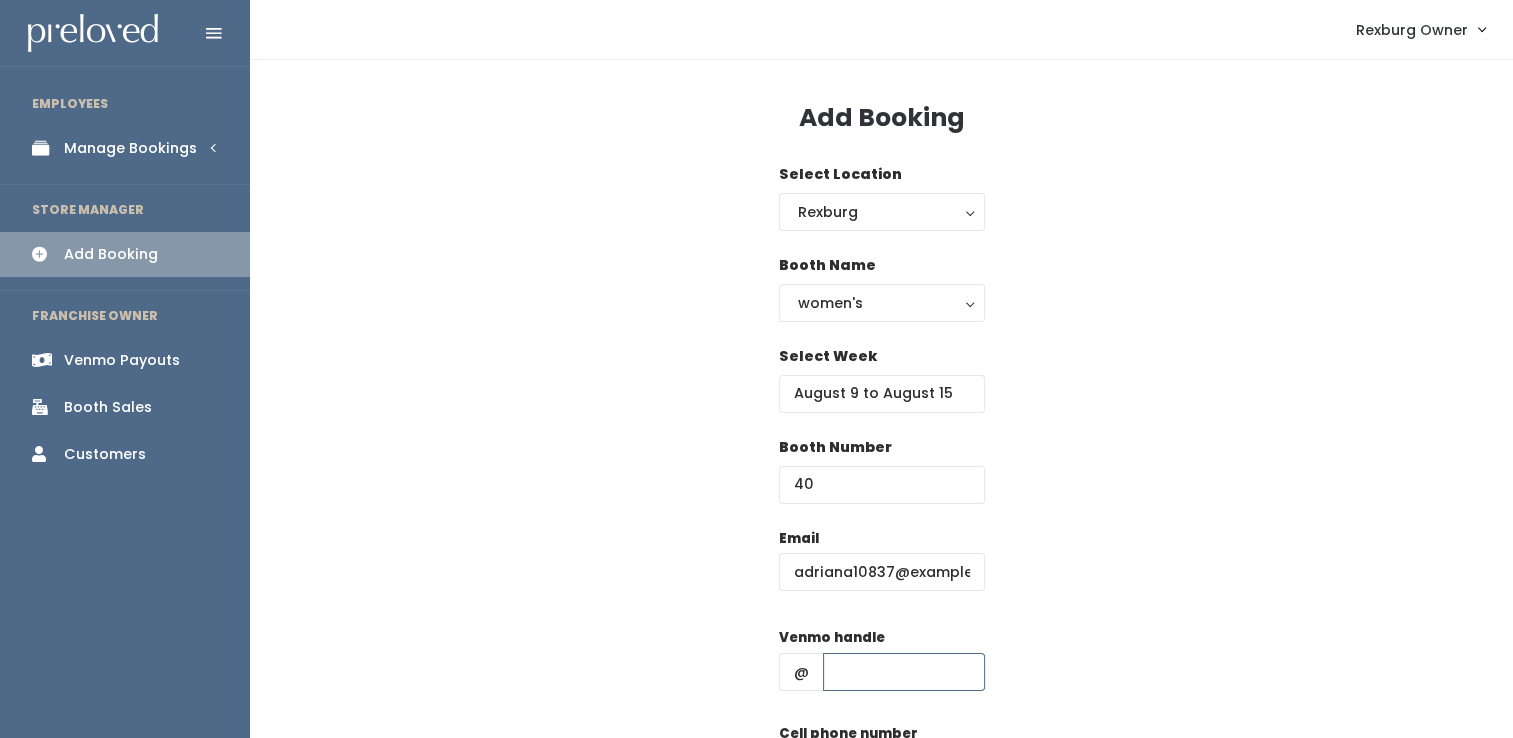 click at bounding box center (904, 672) 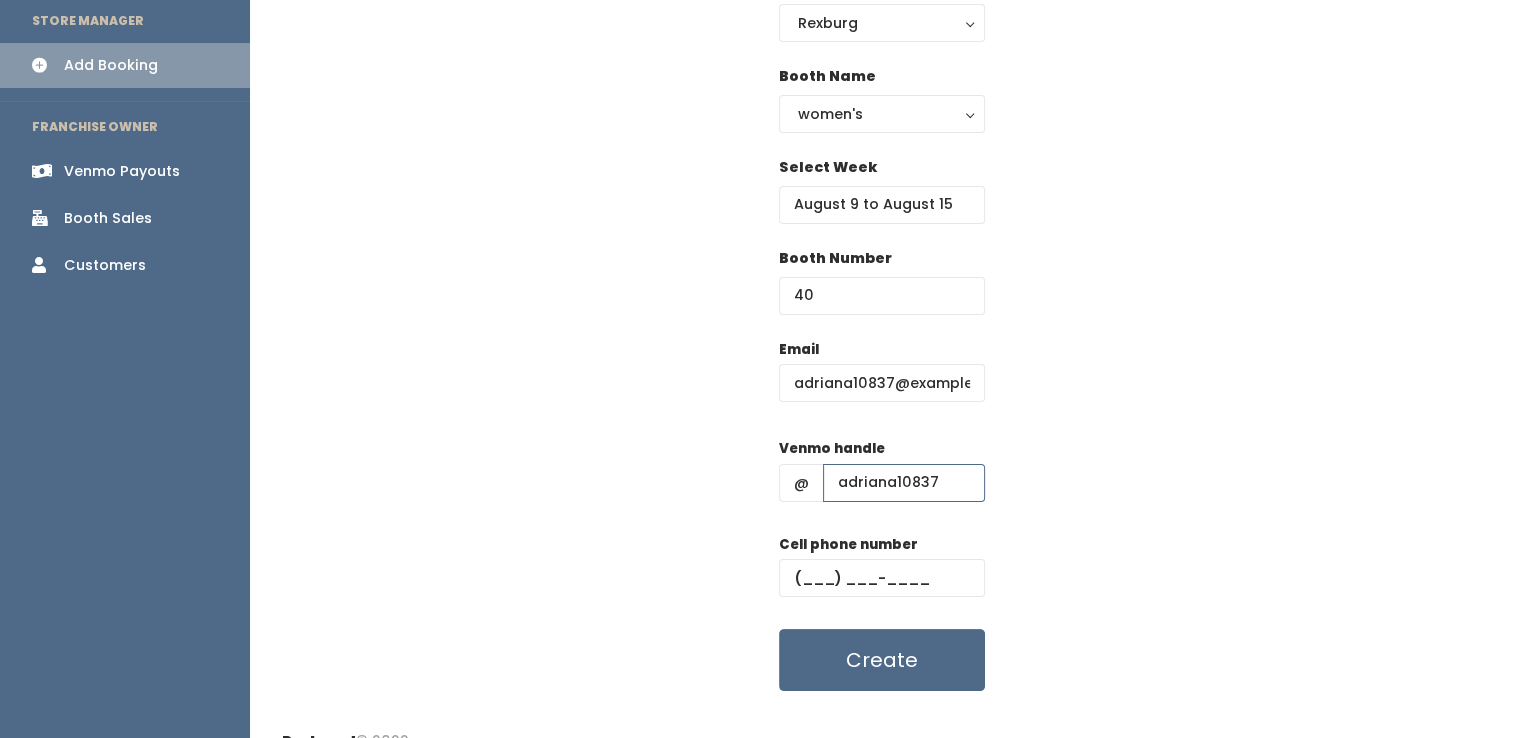 scroll, scrollTop: 219, scrollLeft: 0, axis: vertical 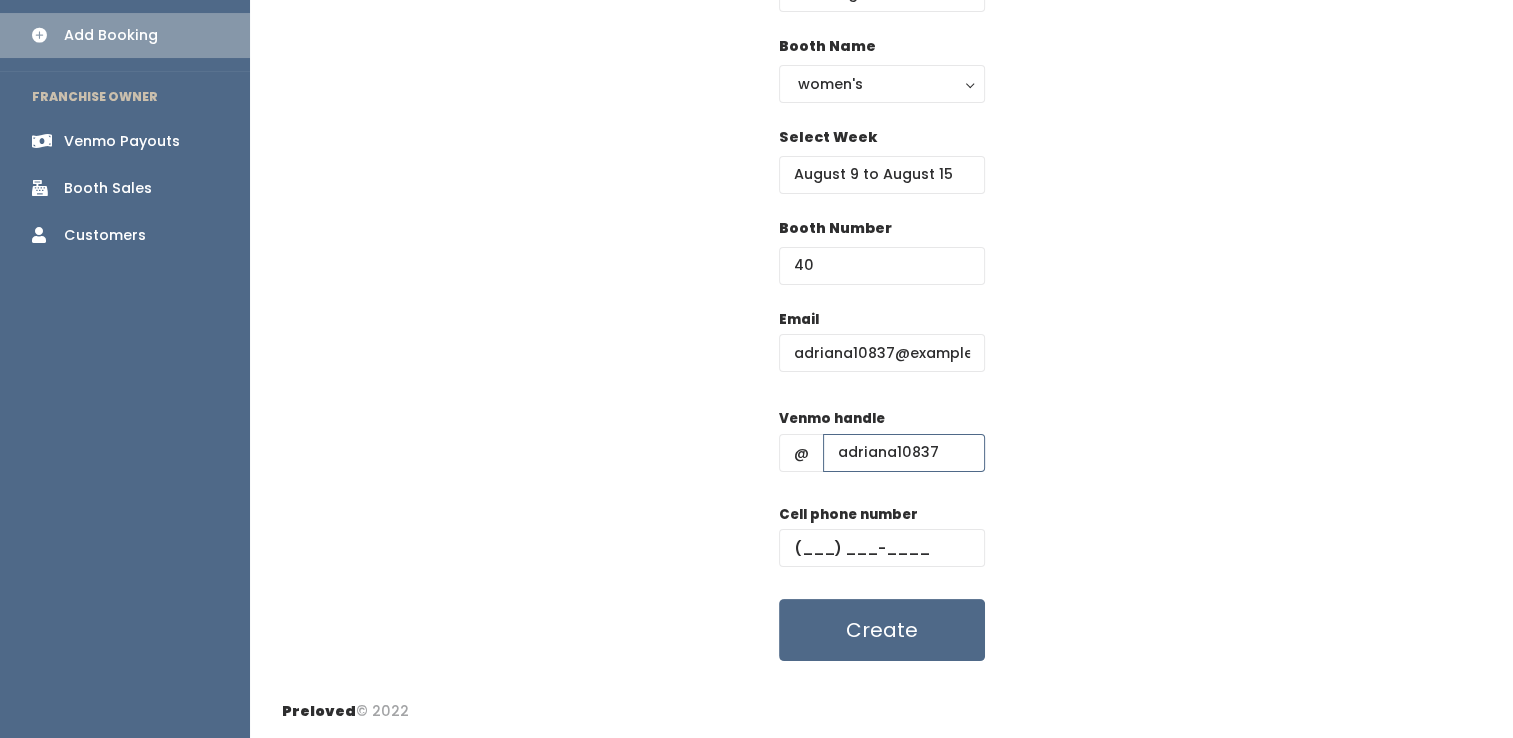 type on "adriana10837" 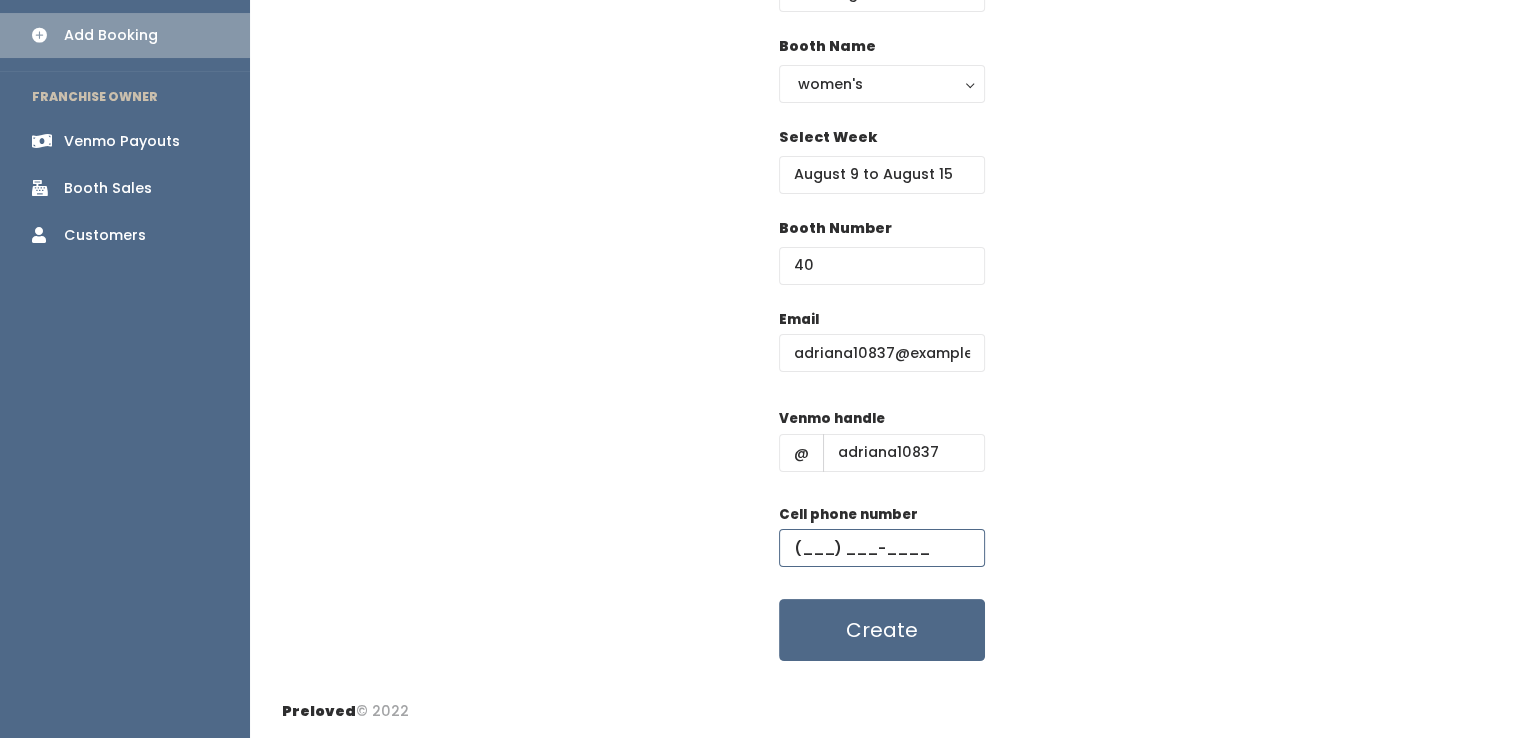 click at bounding box center (882, 548) 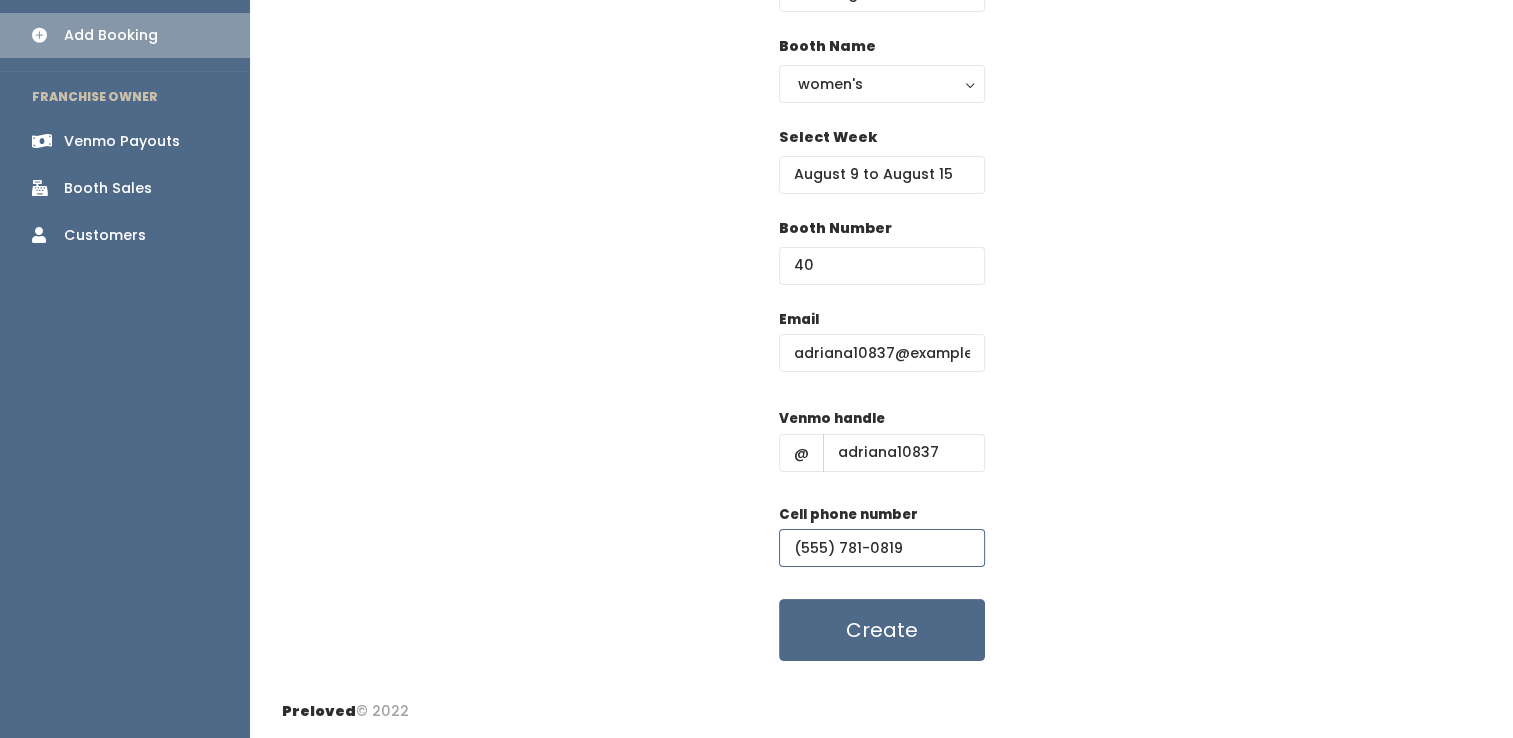 type on "(602) 781-0819" 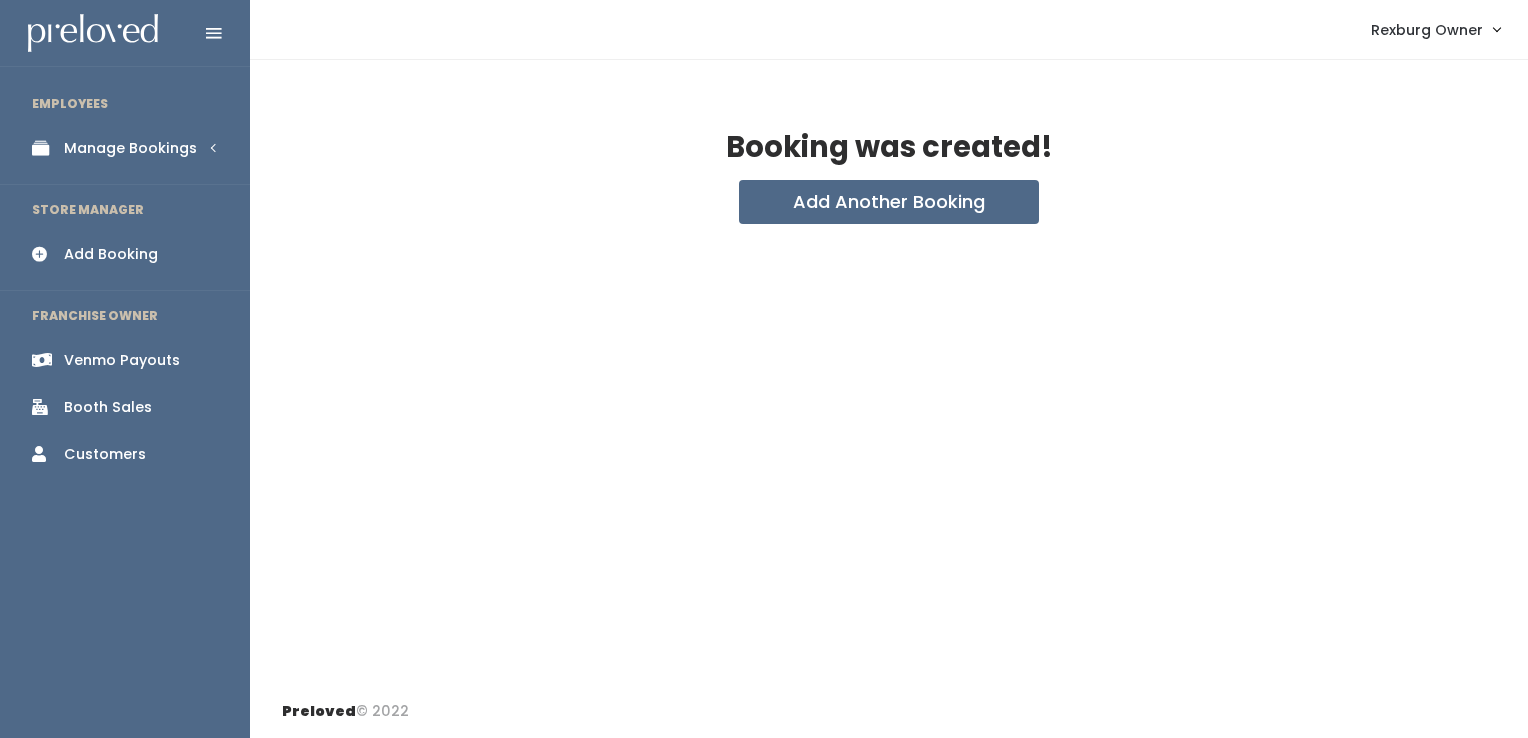 scroll, scrollTop: 0, scrollLeft: 0, axis: both 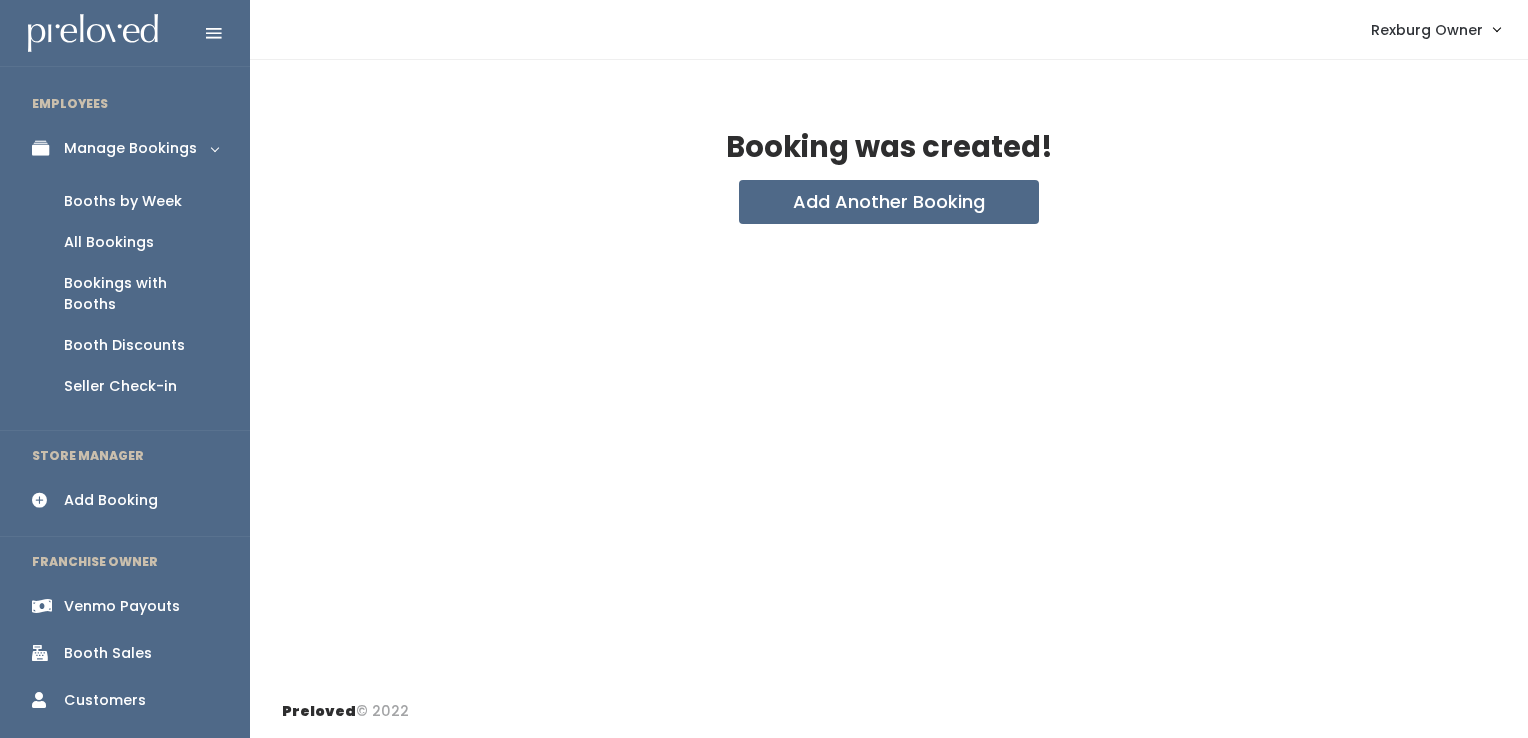 click on "Booths by Week" at bounding box center [123, 201] 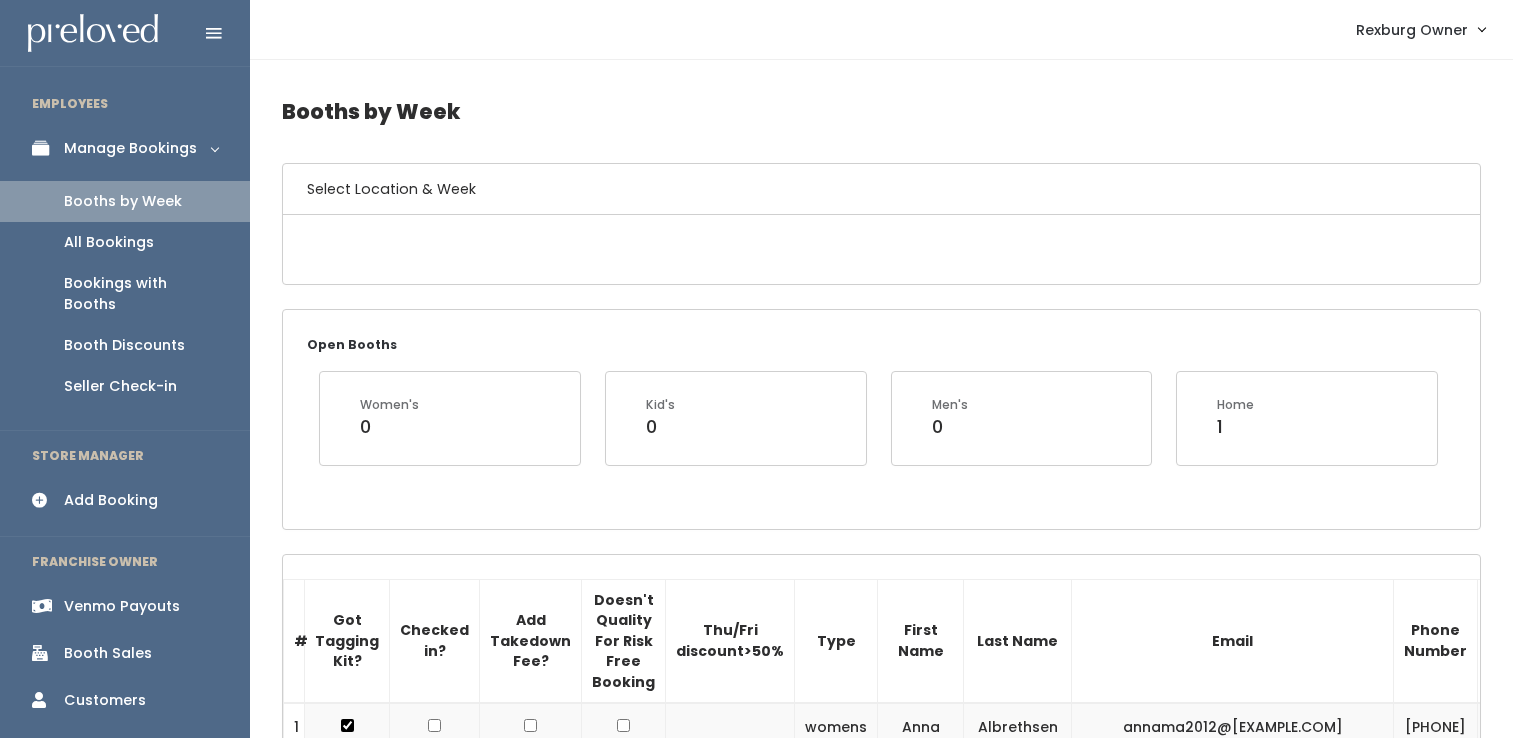 scroll, scrollTop: 0, scrollLeft: 0, axis: both 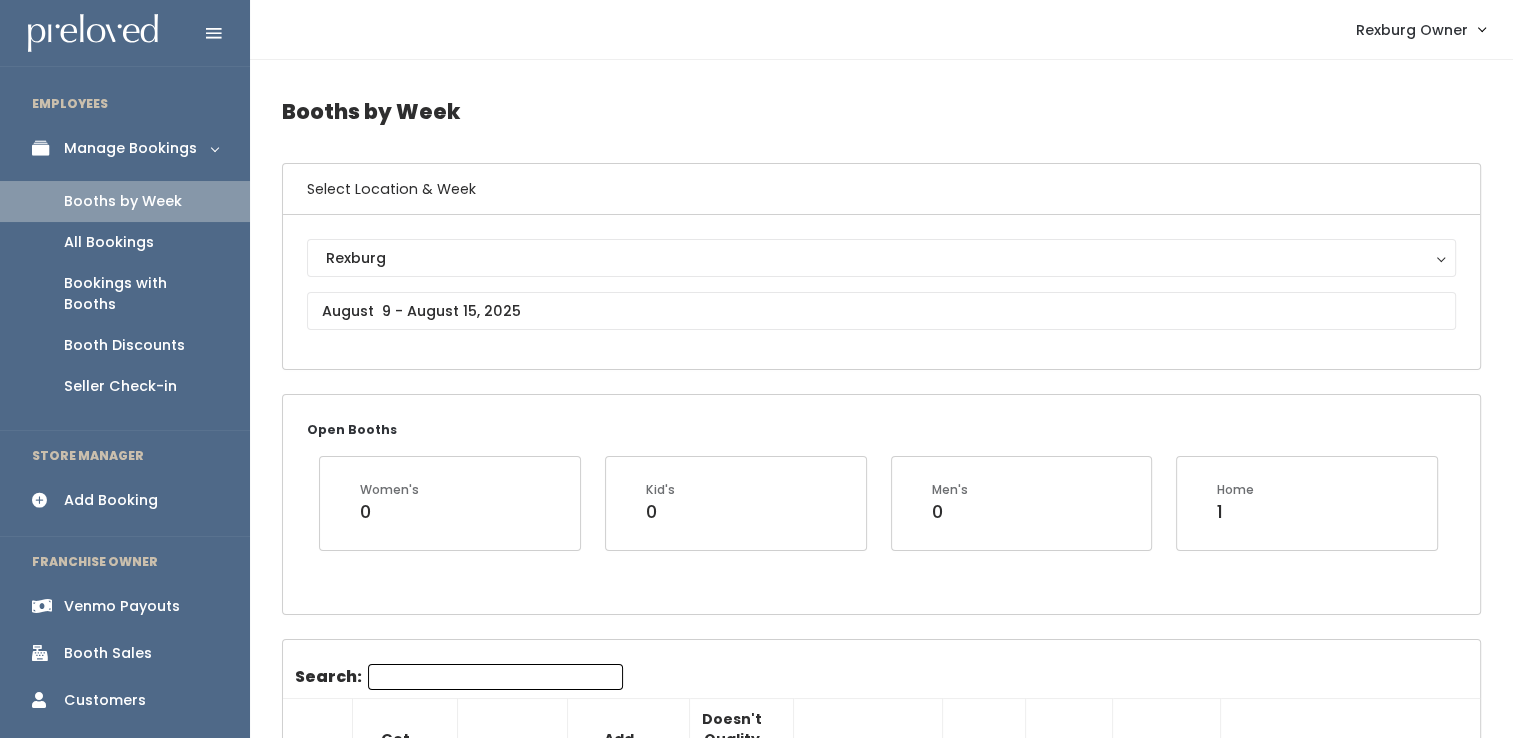 click on "Search:" at bounding box center (495, 677) 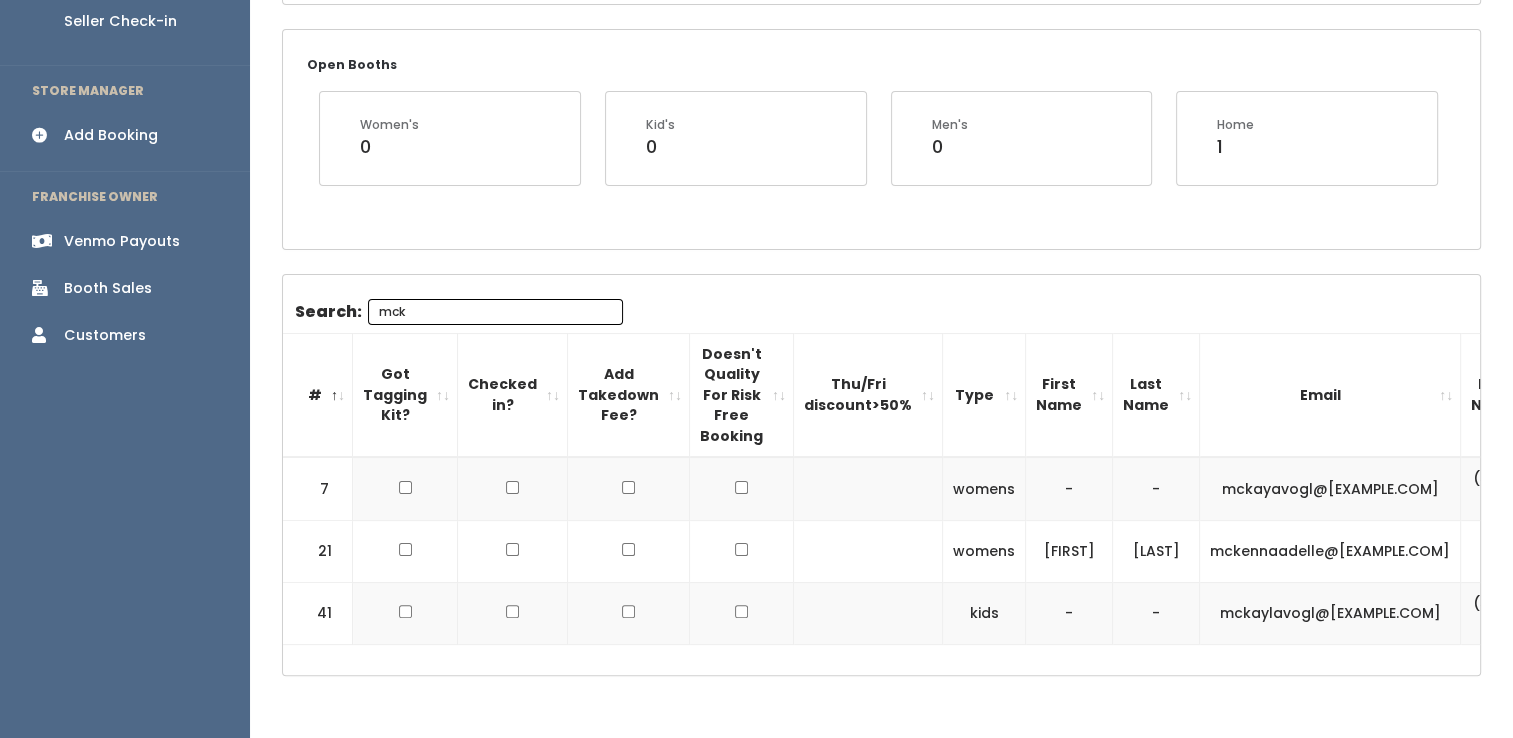 scroll, scrollTop: 369, scrollLeft: 0, axis: vertical 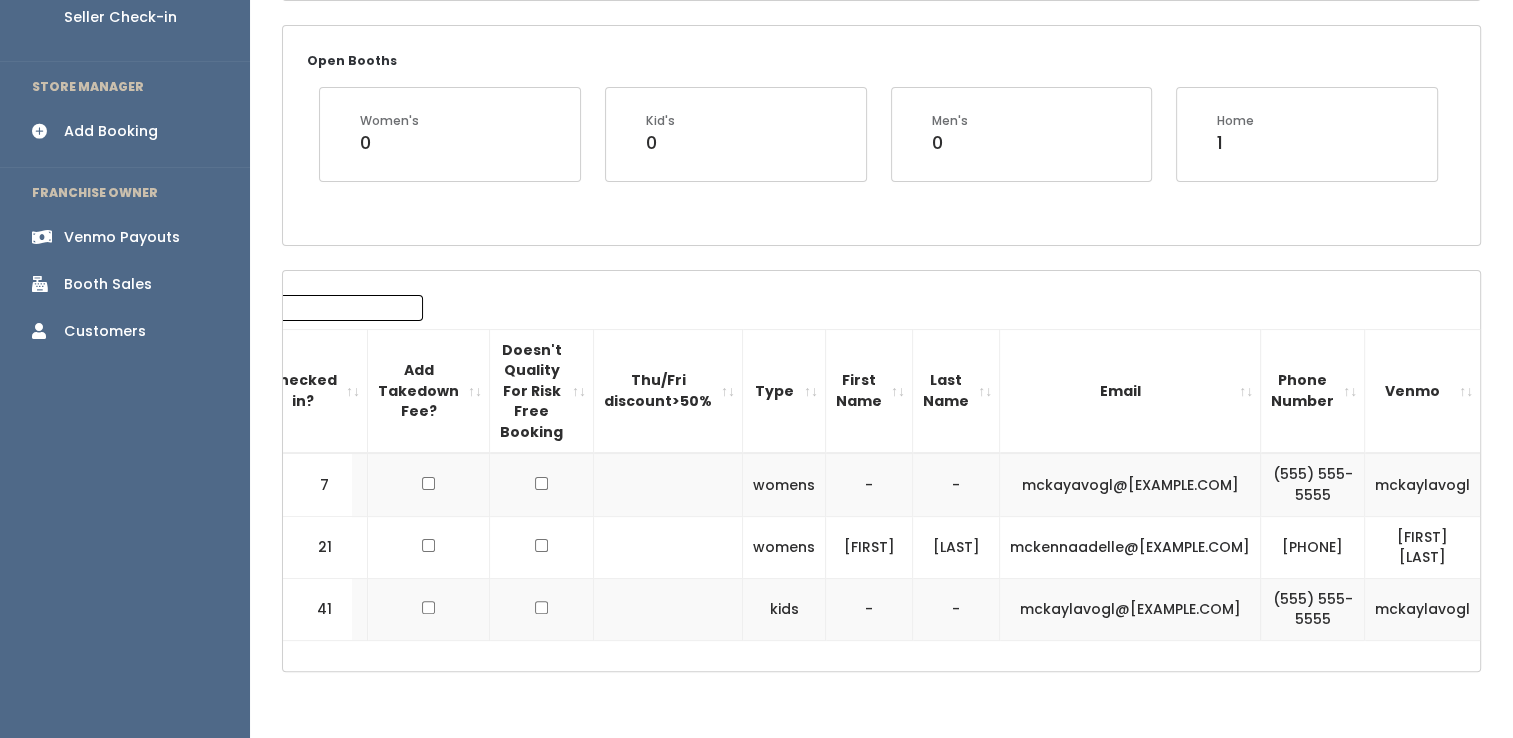 type on "mck" 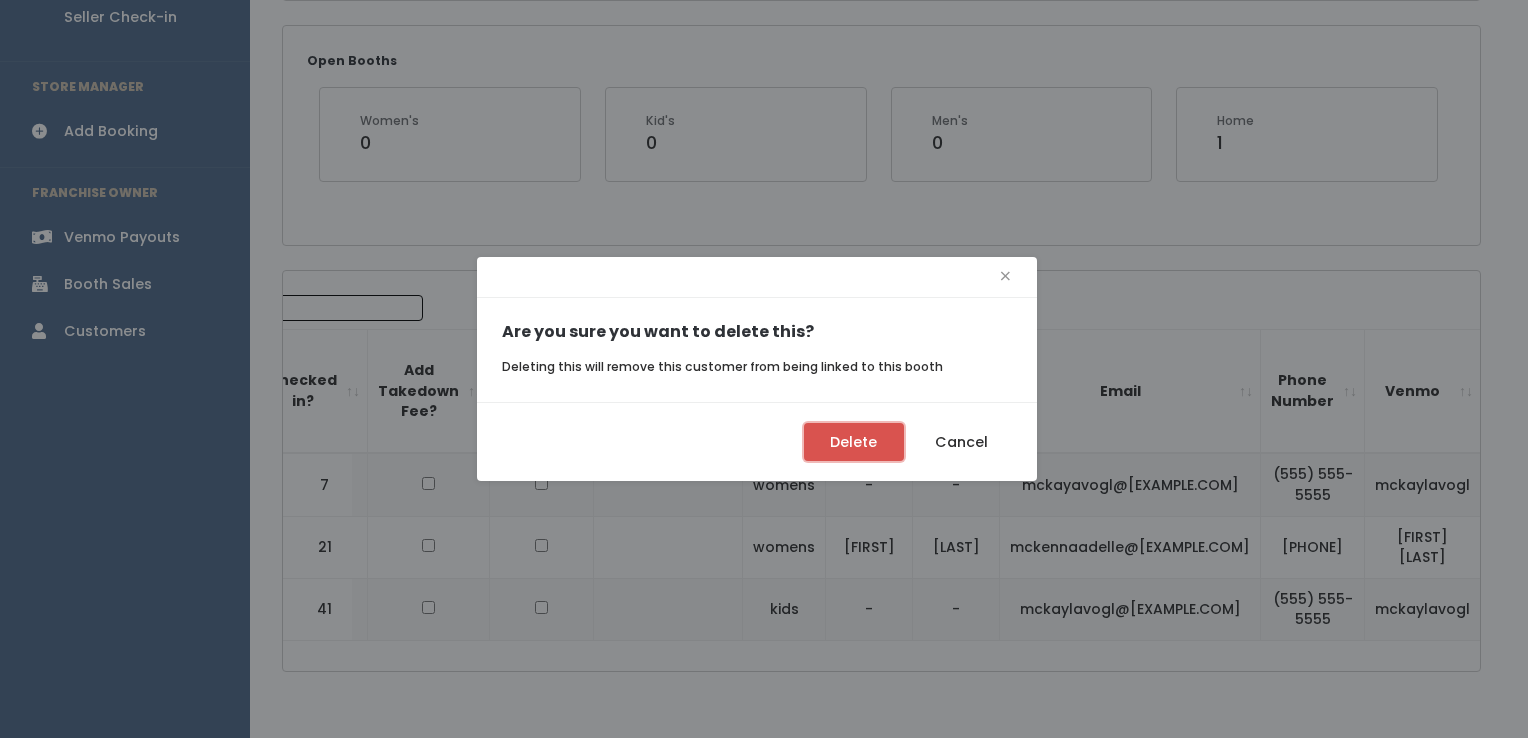 click on "Delete" at bounding box center [854, 442] 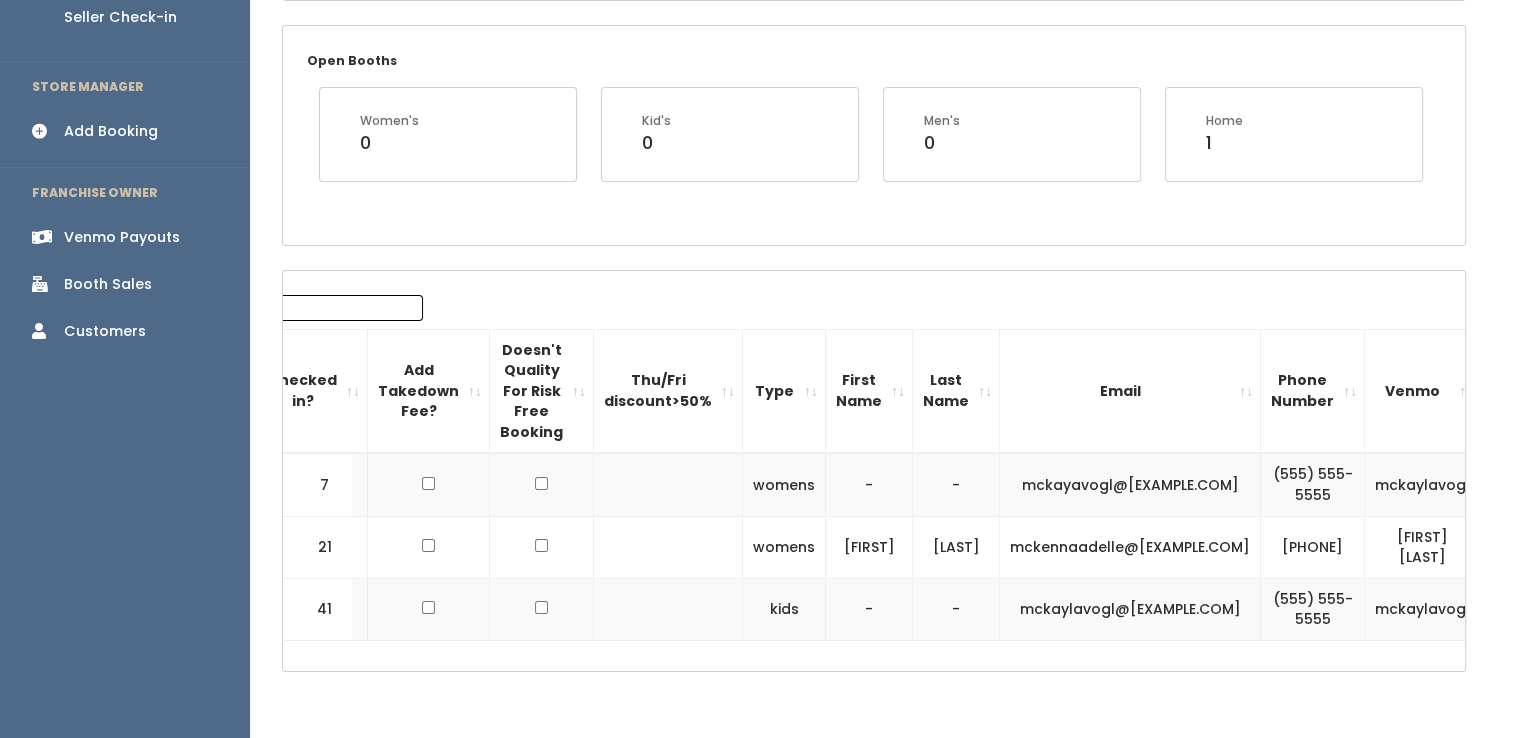 scroll, scrollTop: 0, scrollLeft: 185, axis: horizontal 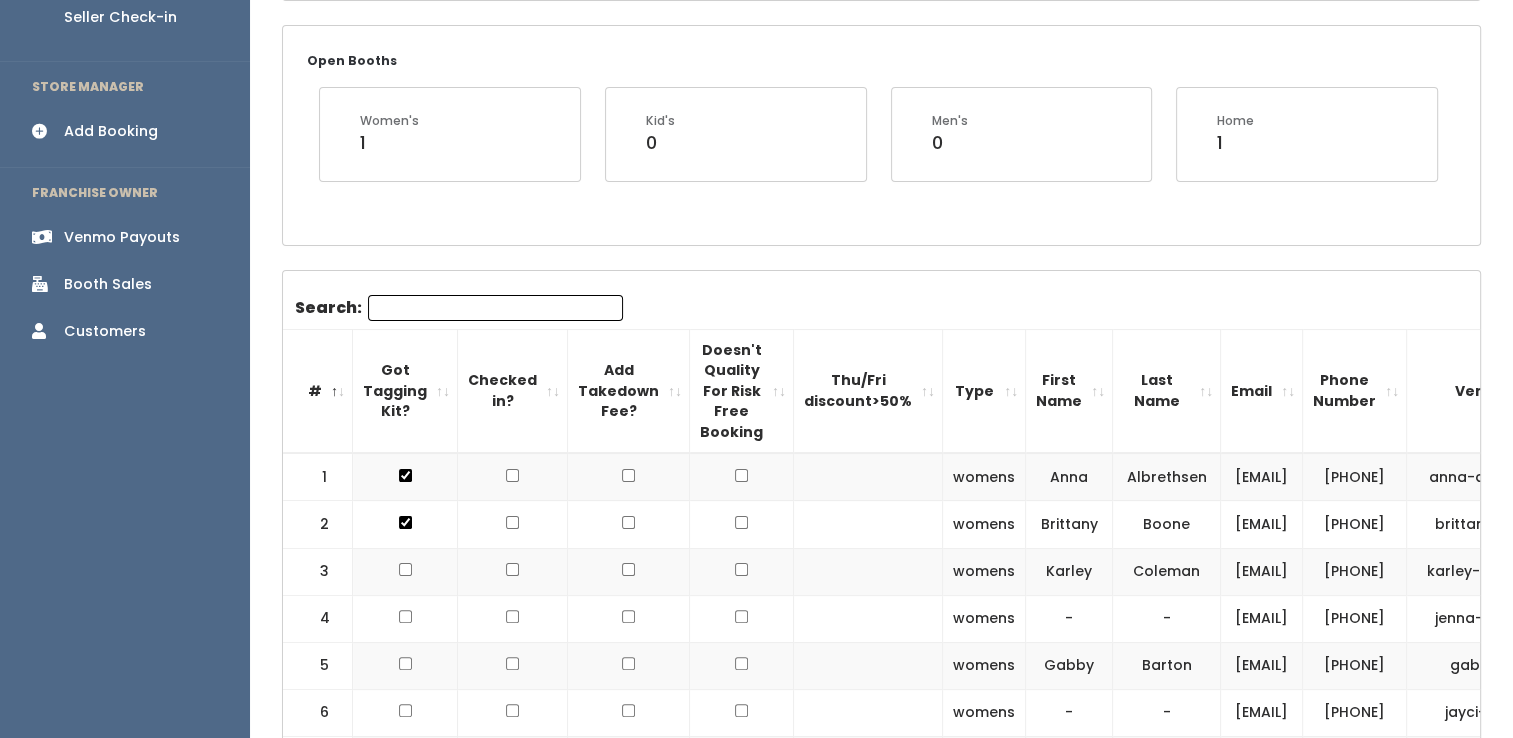 click on "Search:" at bounding box center [495, 308] 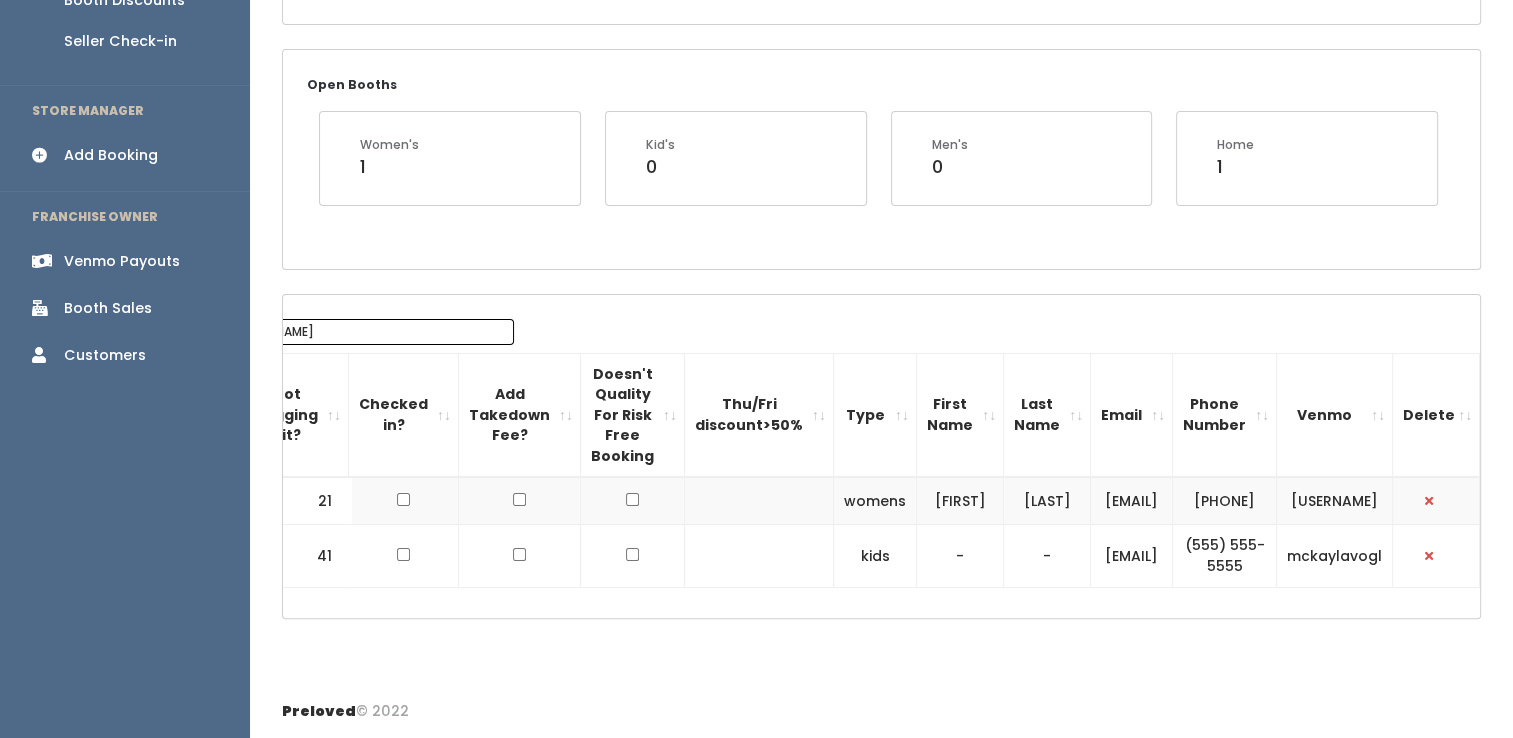 scroll, scrollTop: 0, scrollLeft: 200, axis: horizontal 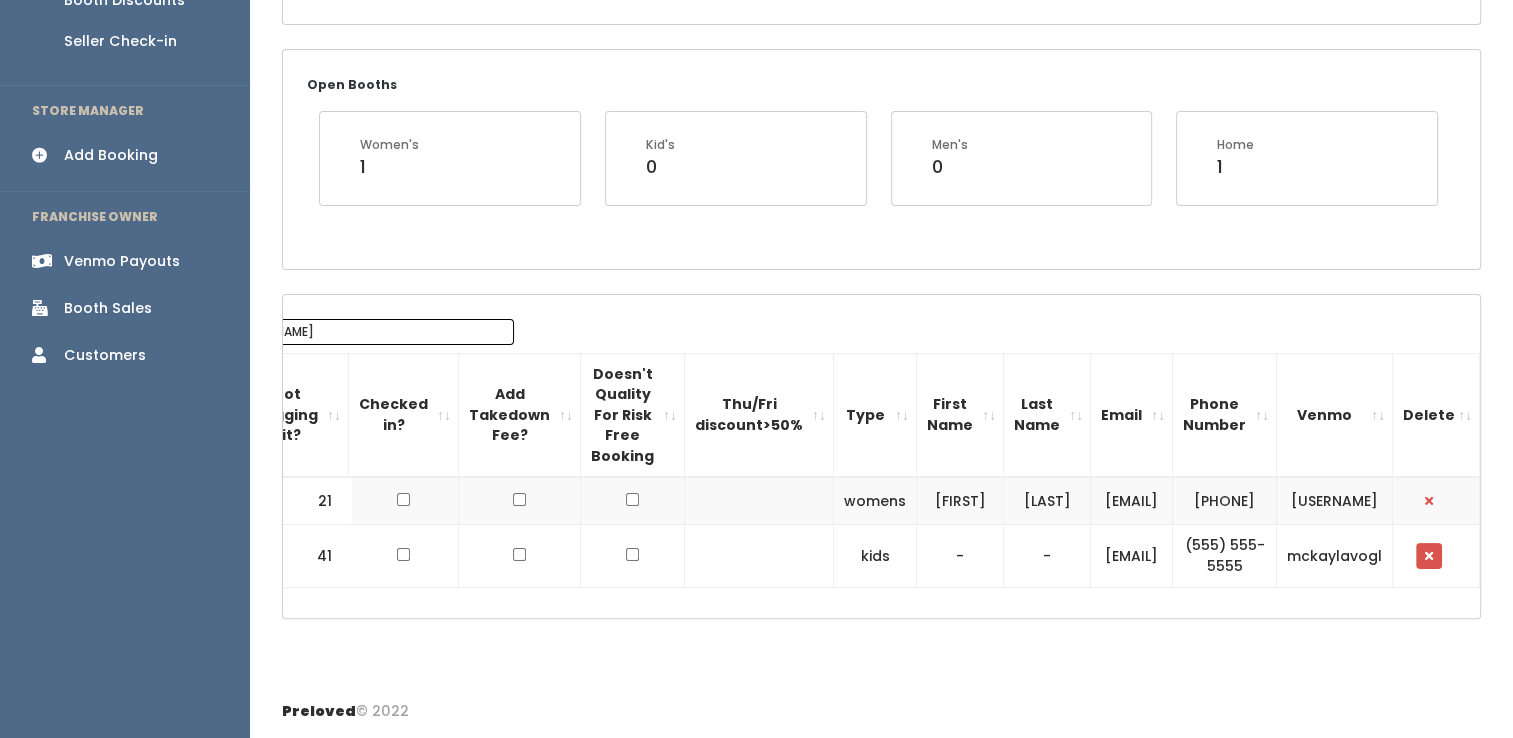type on "mck" 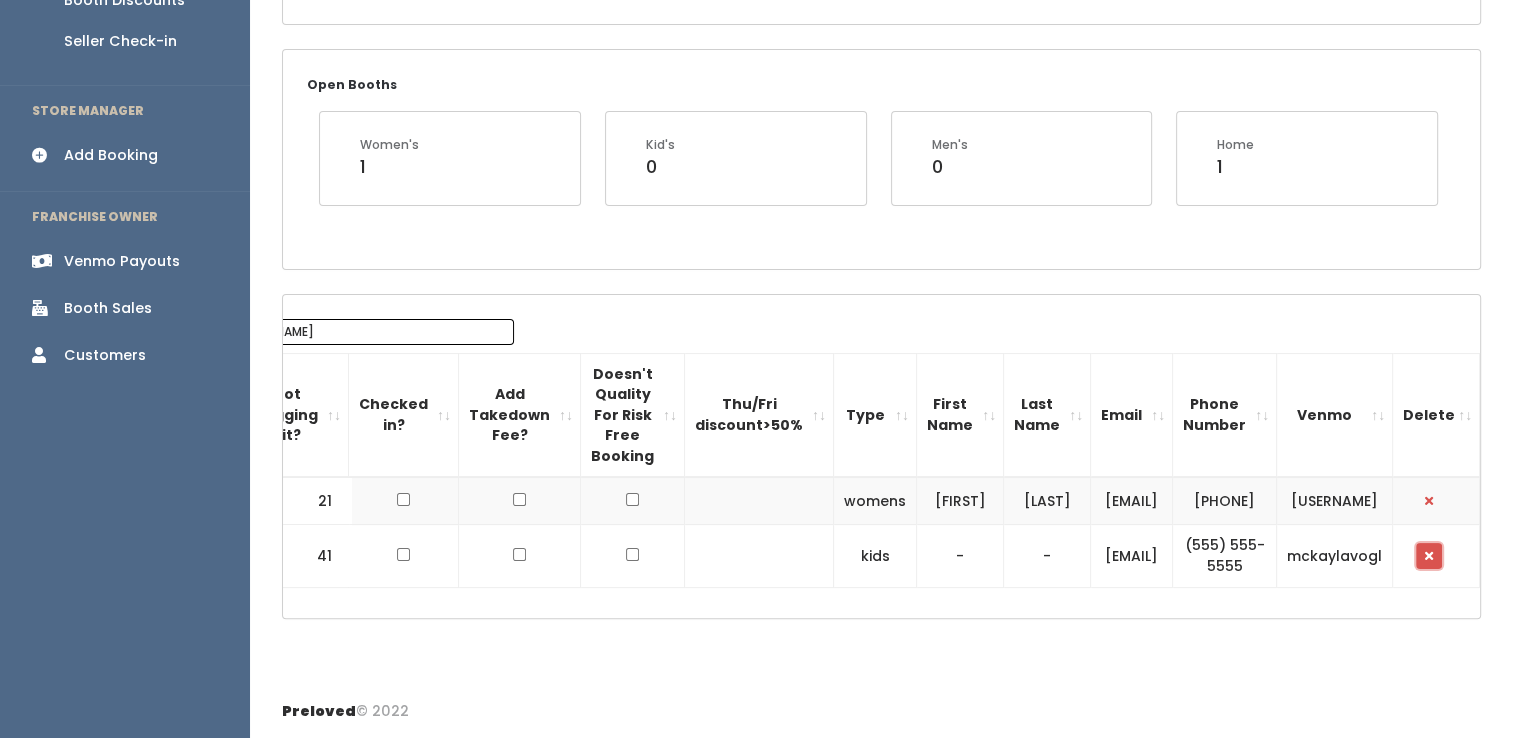 click at bounding box center (1429, 556) 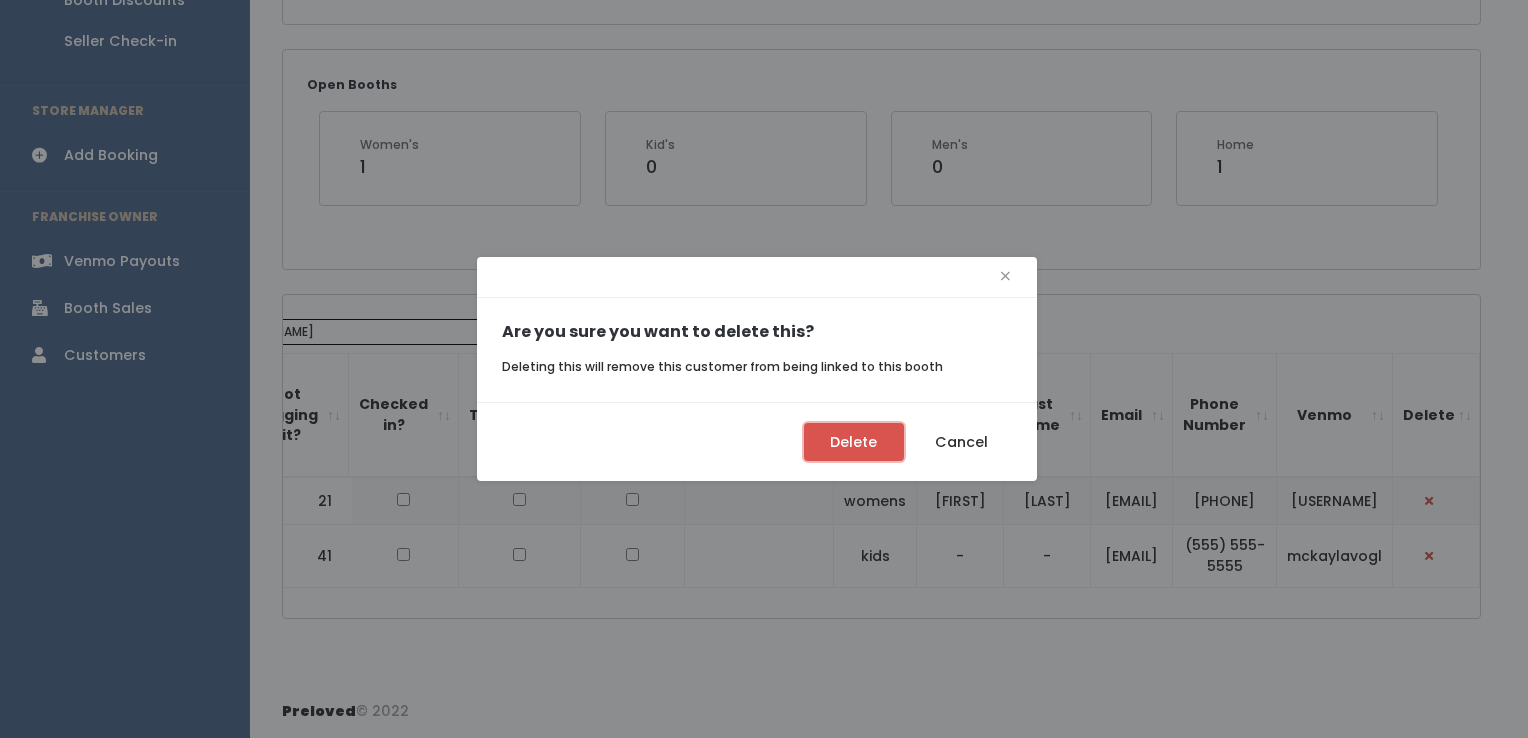 click on "Delete" at bounding box center [854, 442] 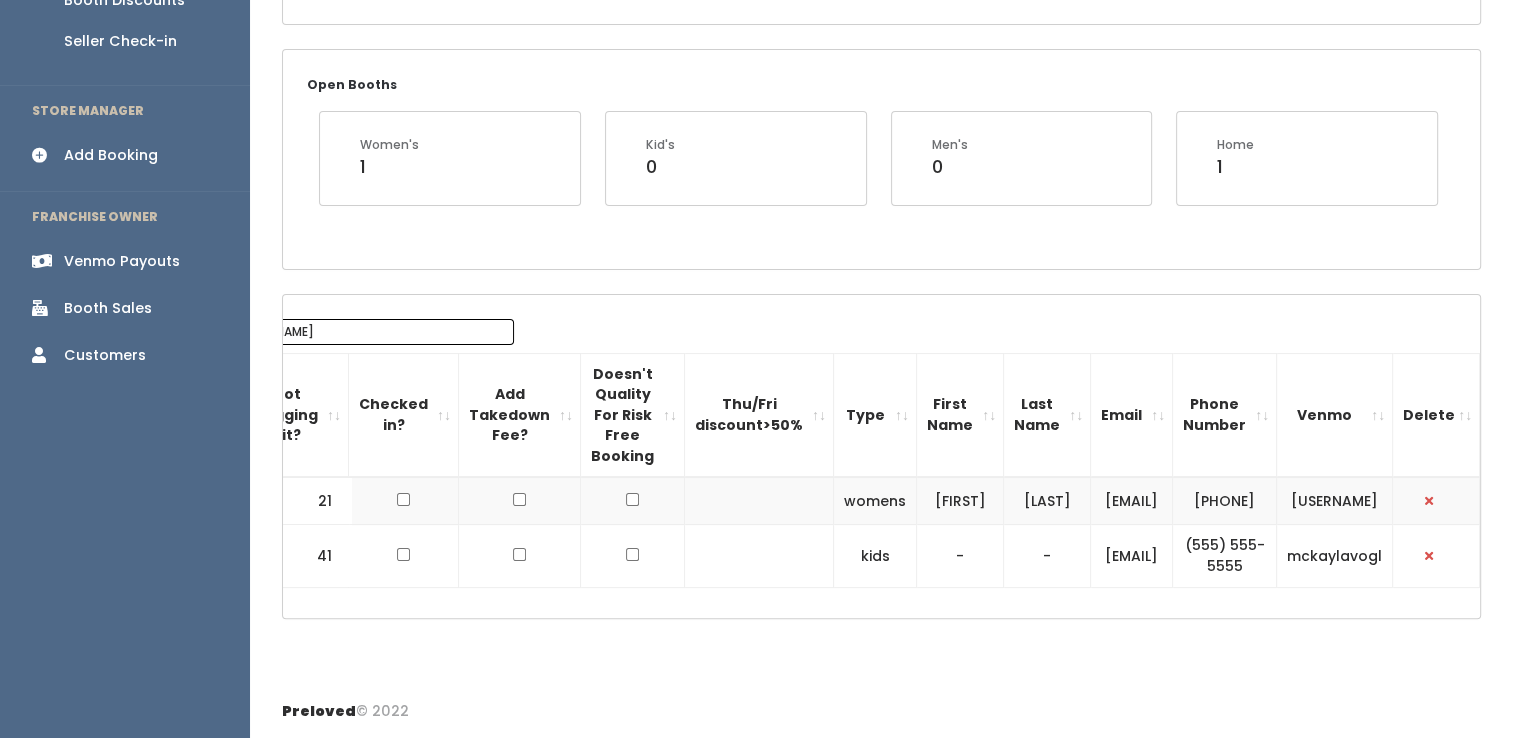 scroll, scrollTop: 0, scrollLeft: 185, axis: horizontal 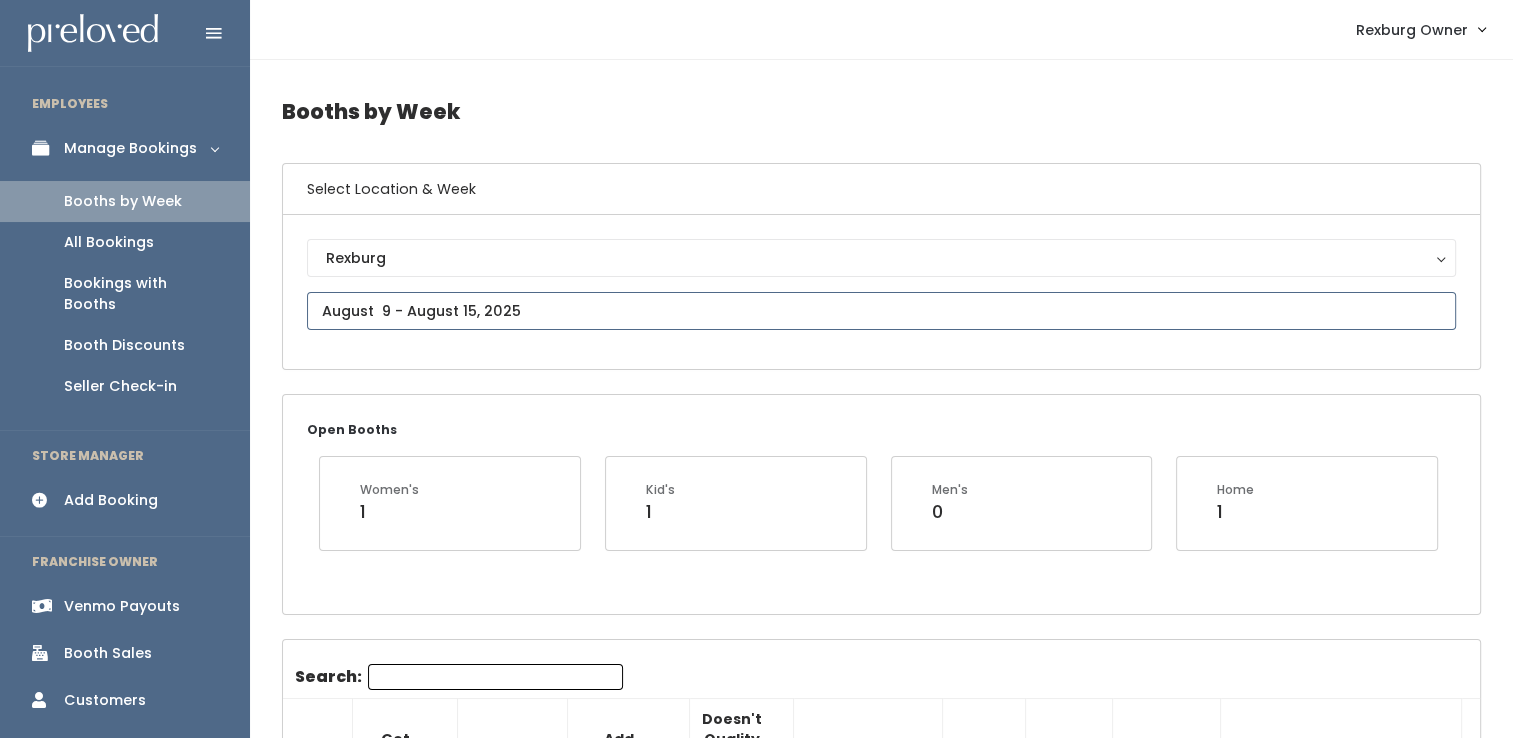 click at bounding box center [881, 311] 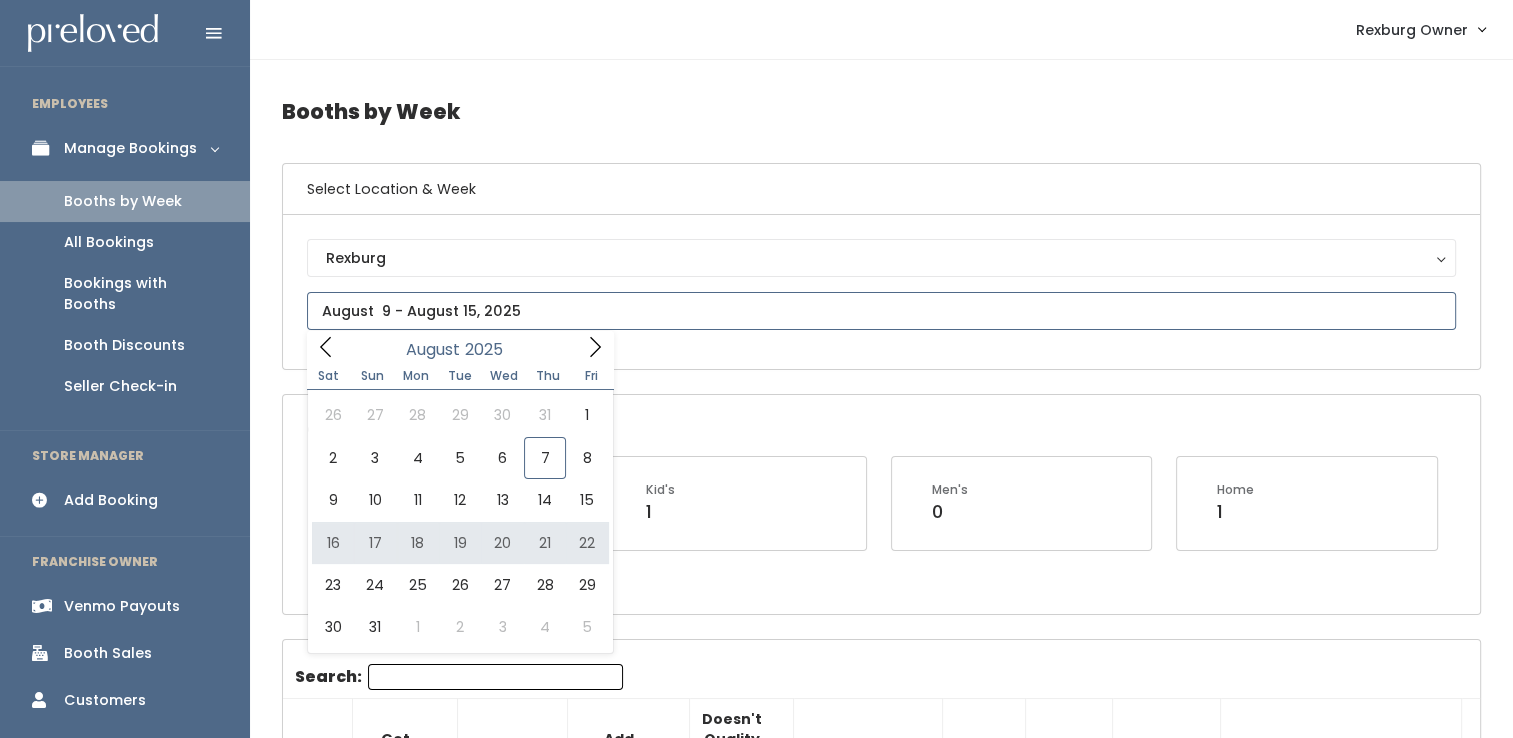 type on "August 16 to August 22" 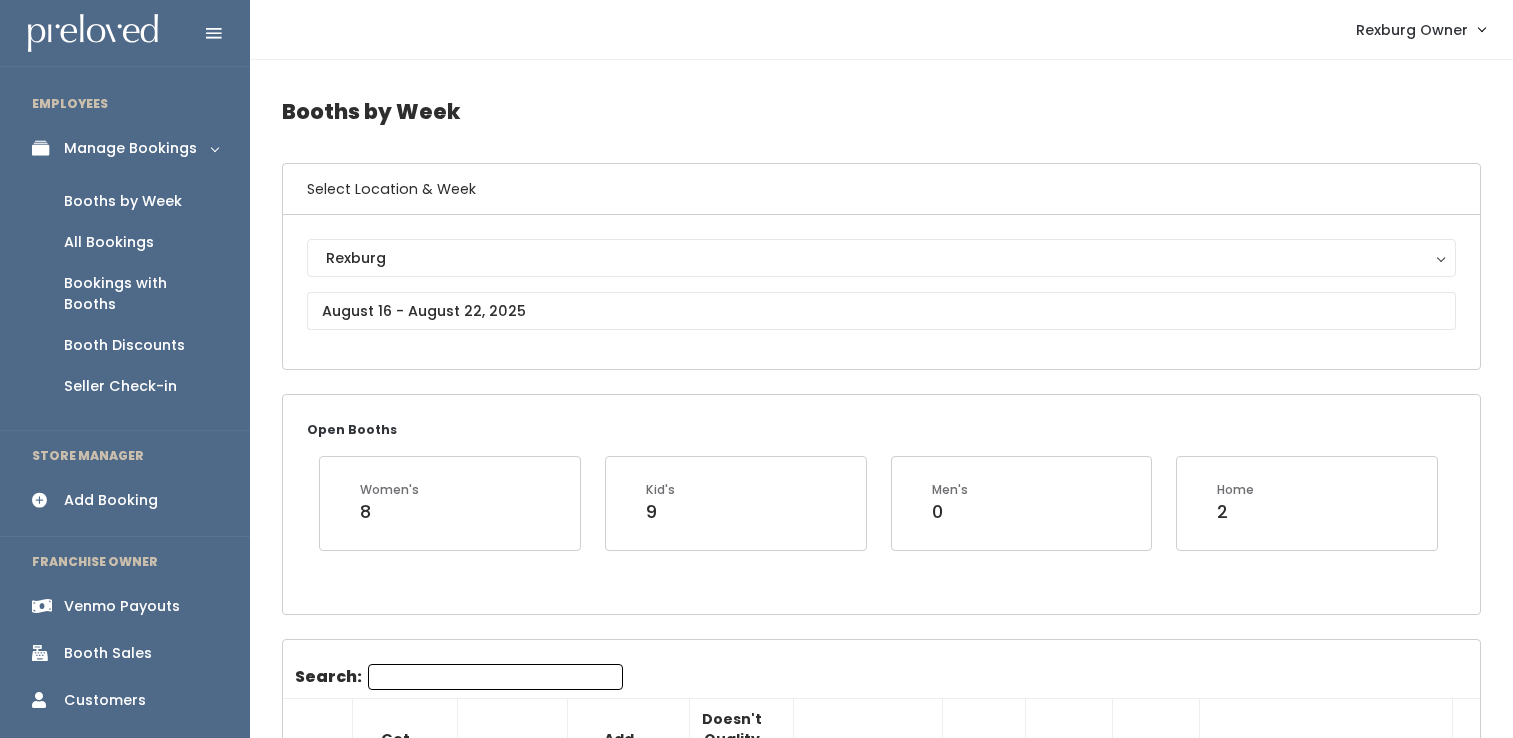 scroll, scrollTop: 0, scrollLeft: 0, axis: both 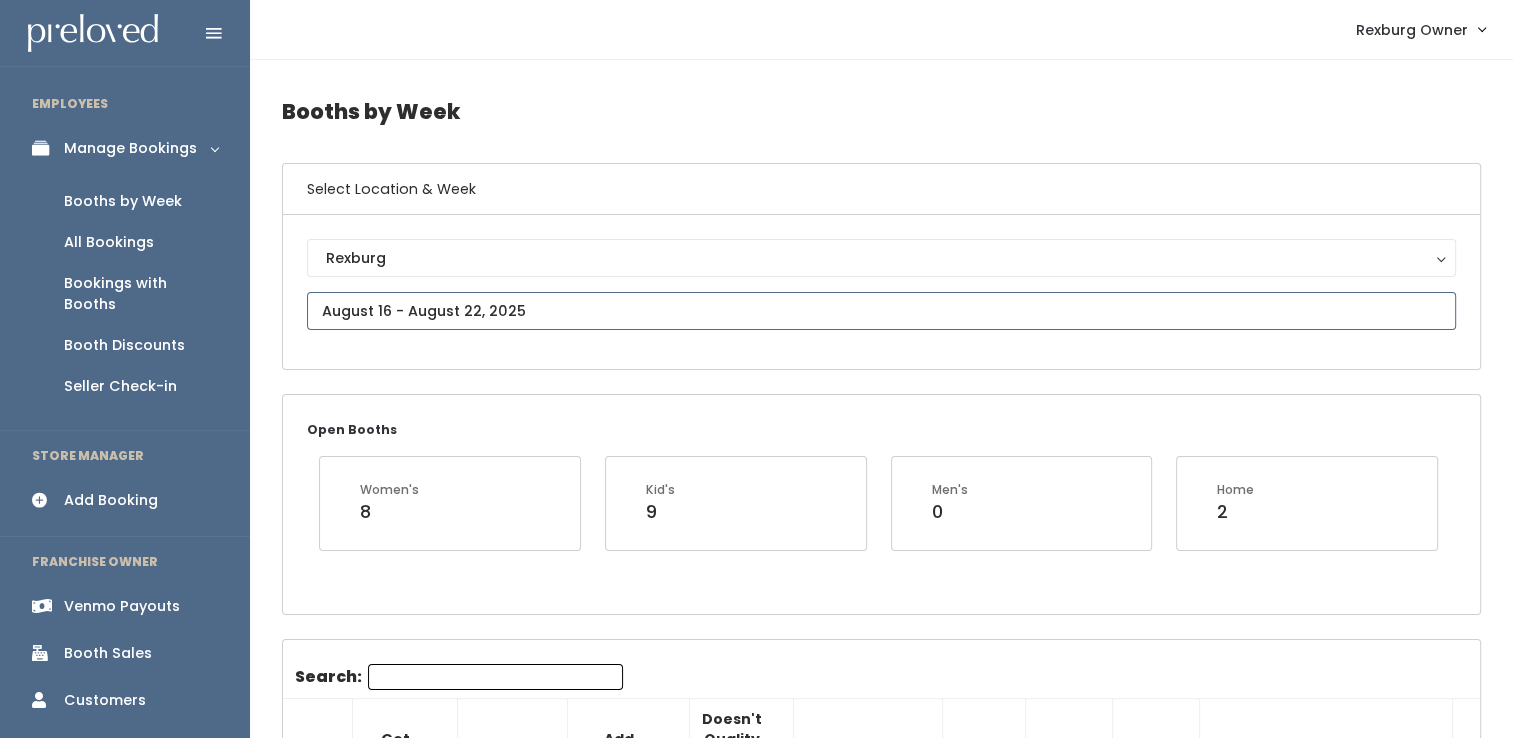click at bounding box center (881, 311) 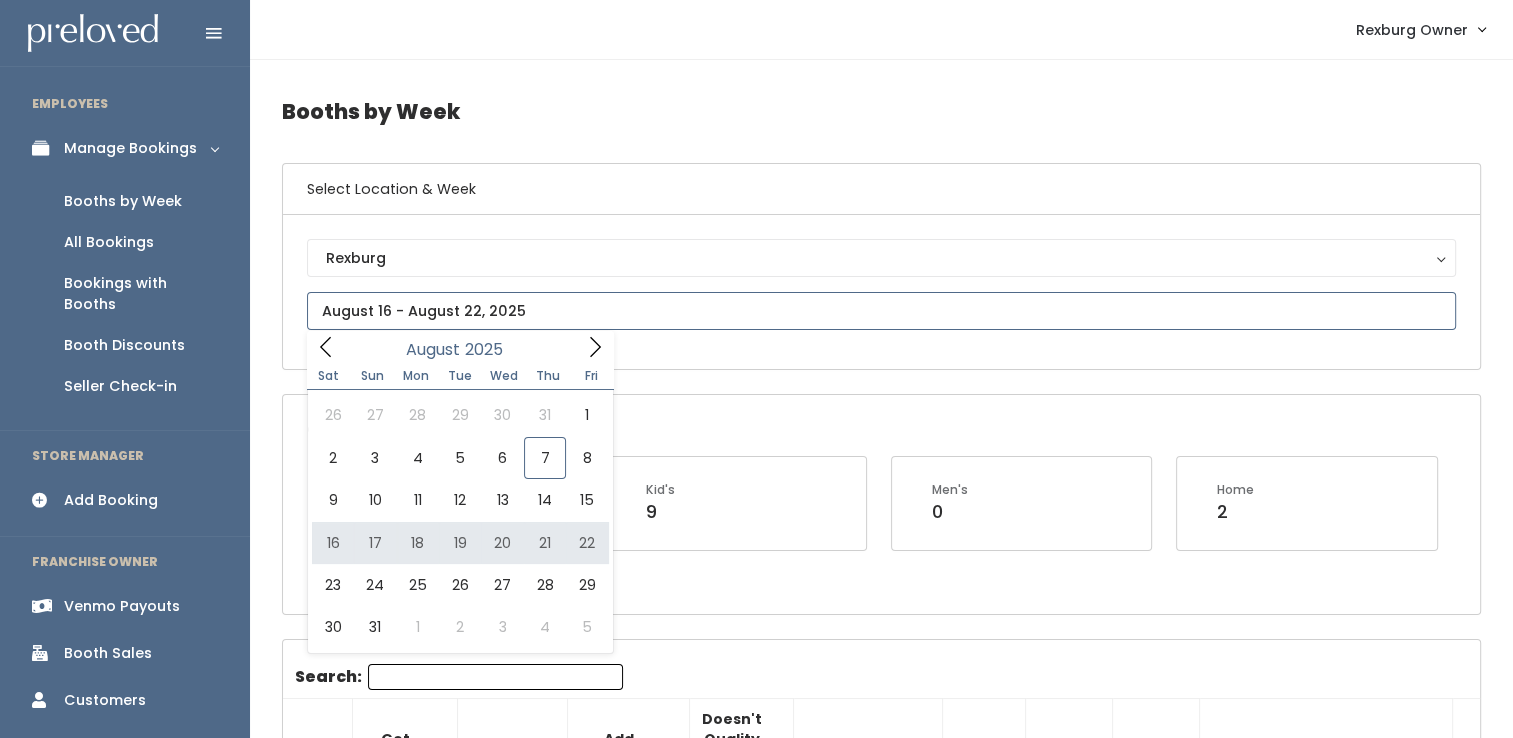 type on "August 16 to August 22" 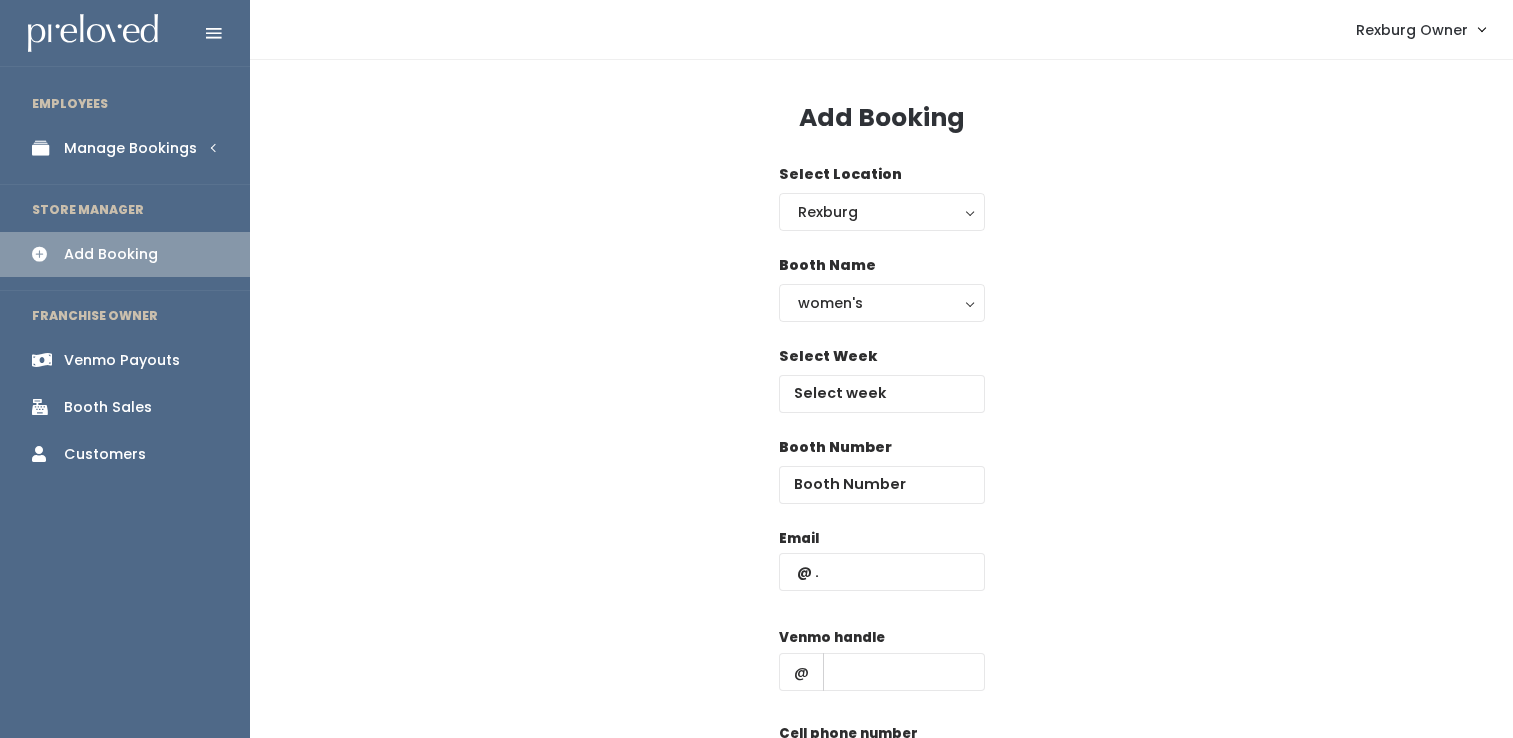 scroll, scrollTop: 0, scrollLeft: 0, axis: both 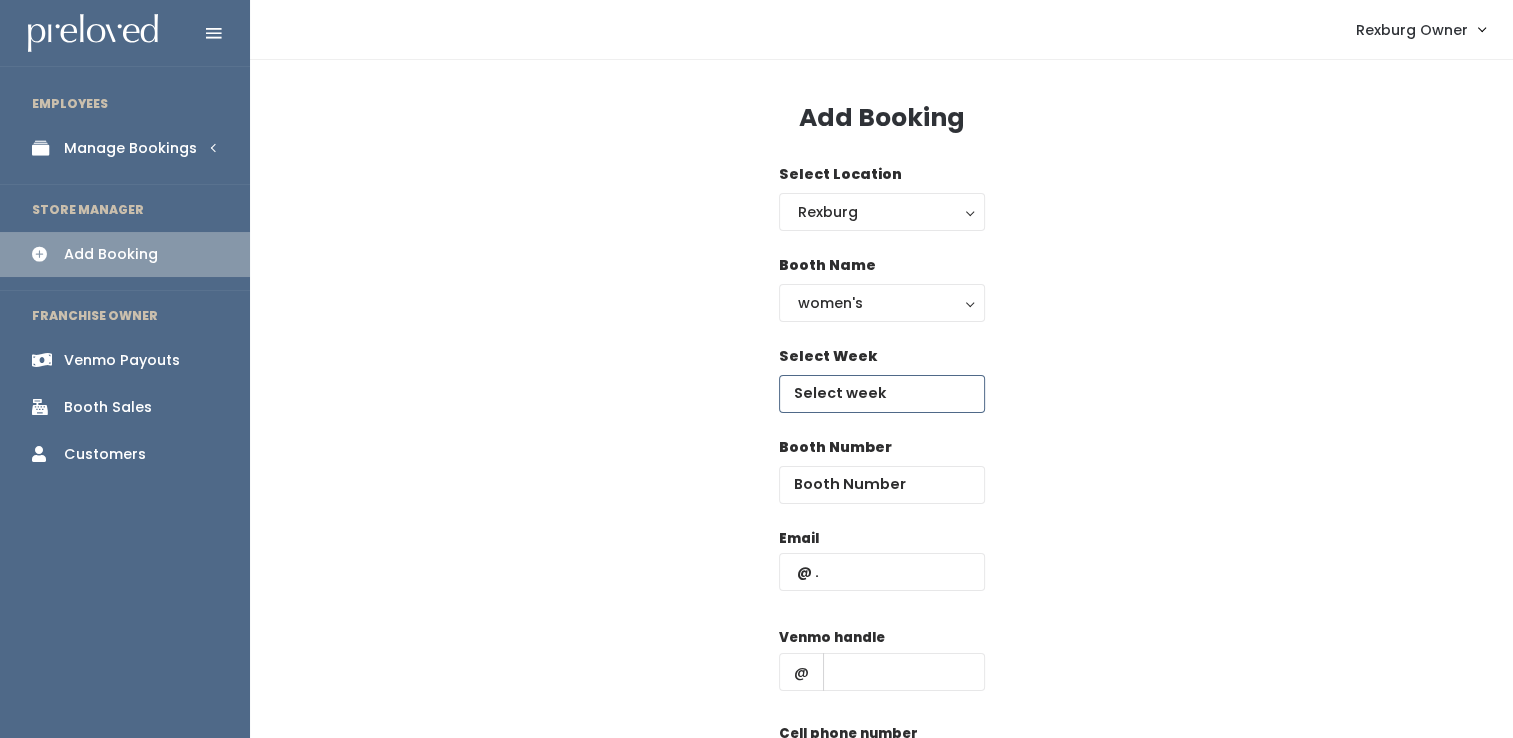 click at bounding box center (882, 394) 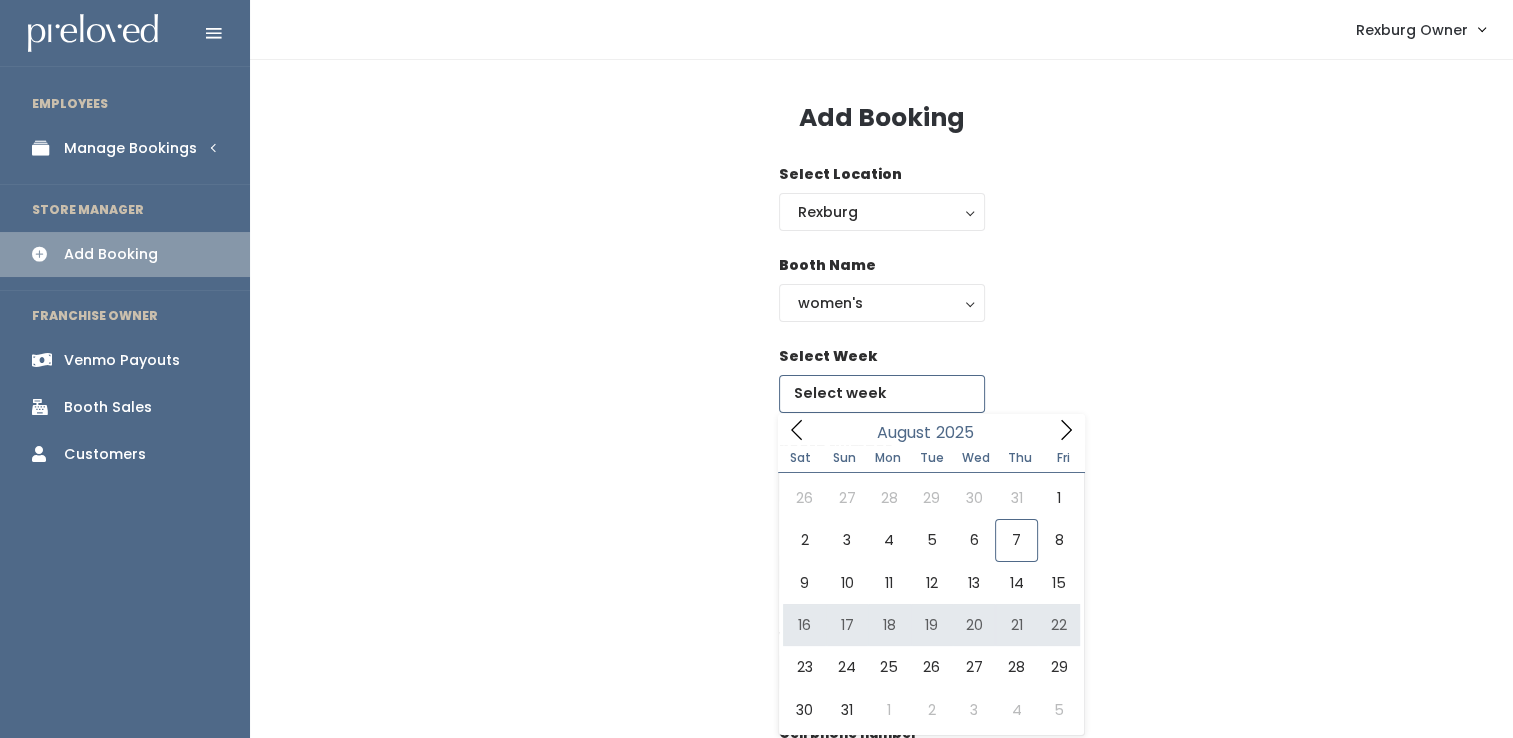 type on "August 16 to August 22" 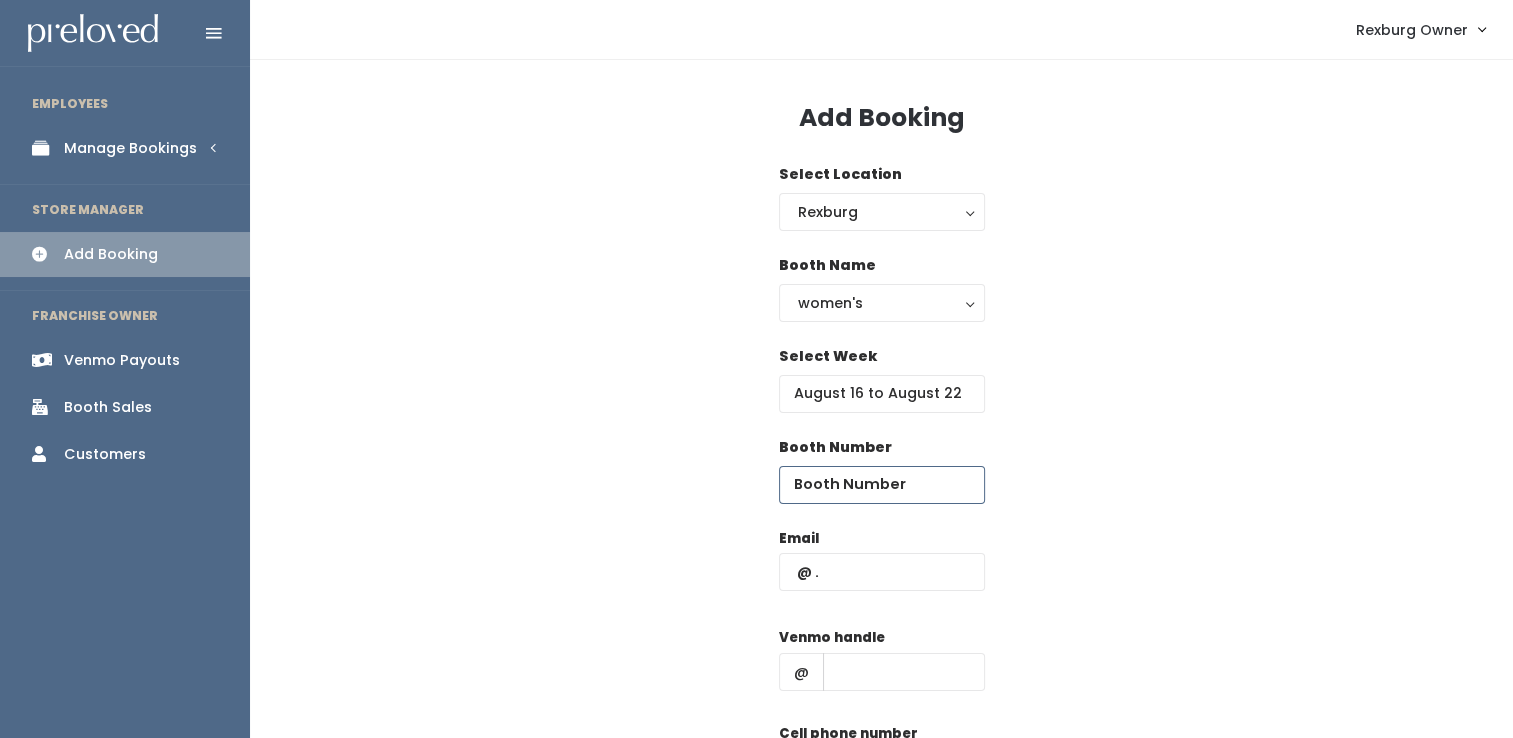 click at bounding box center [882, 485] 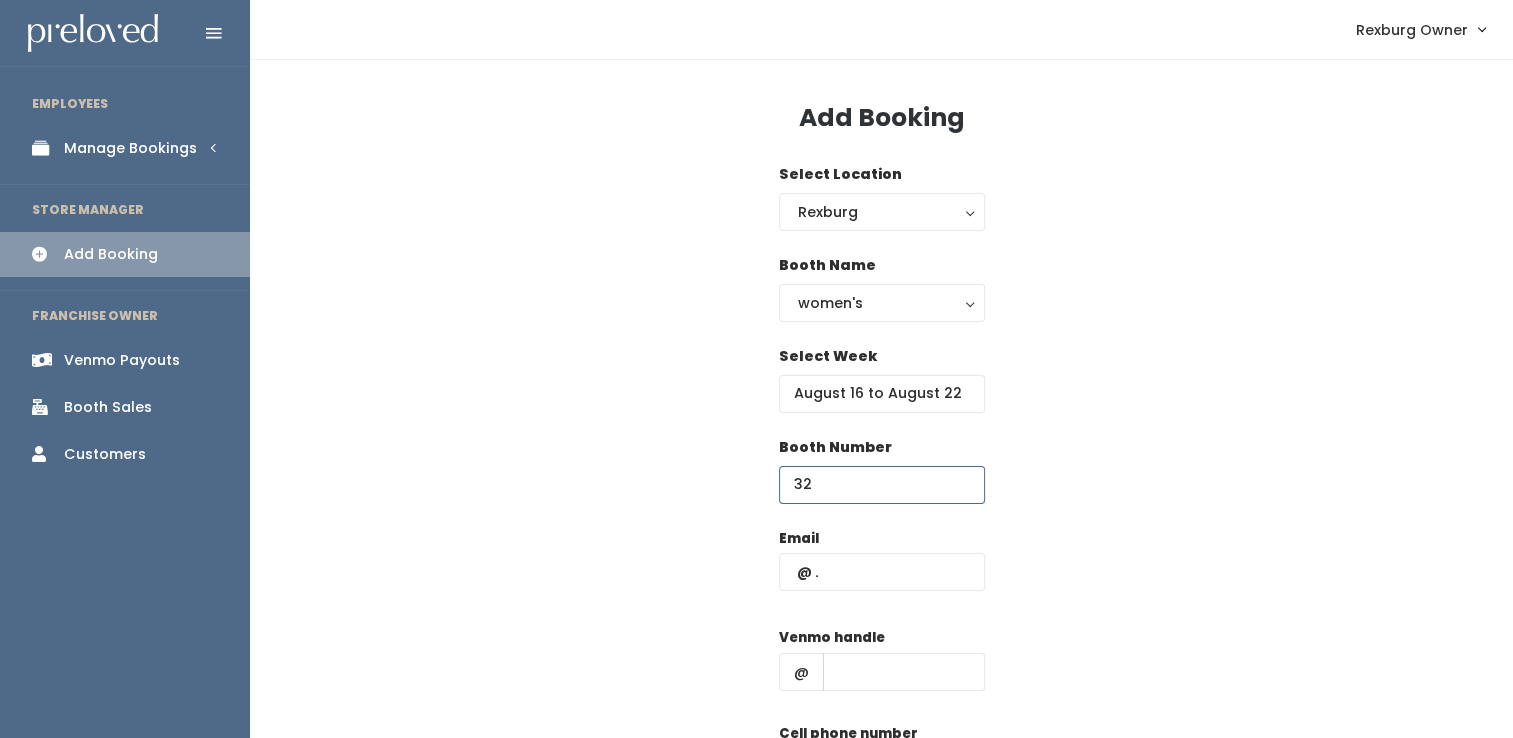 type on "32" 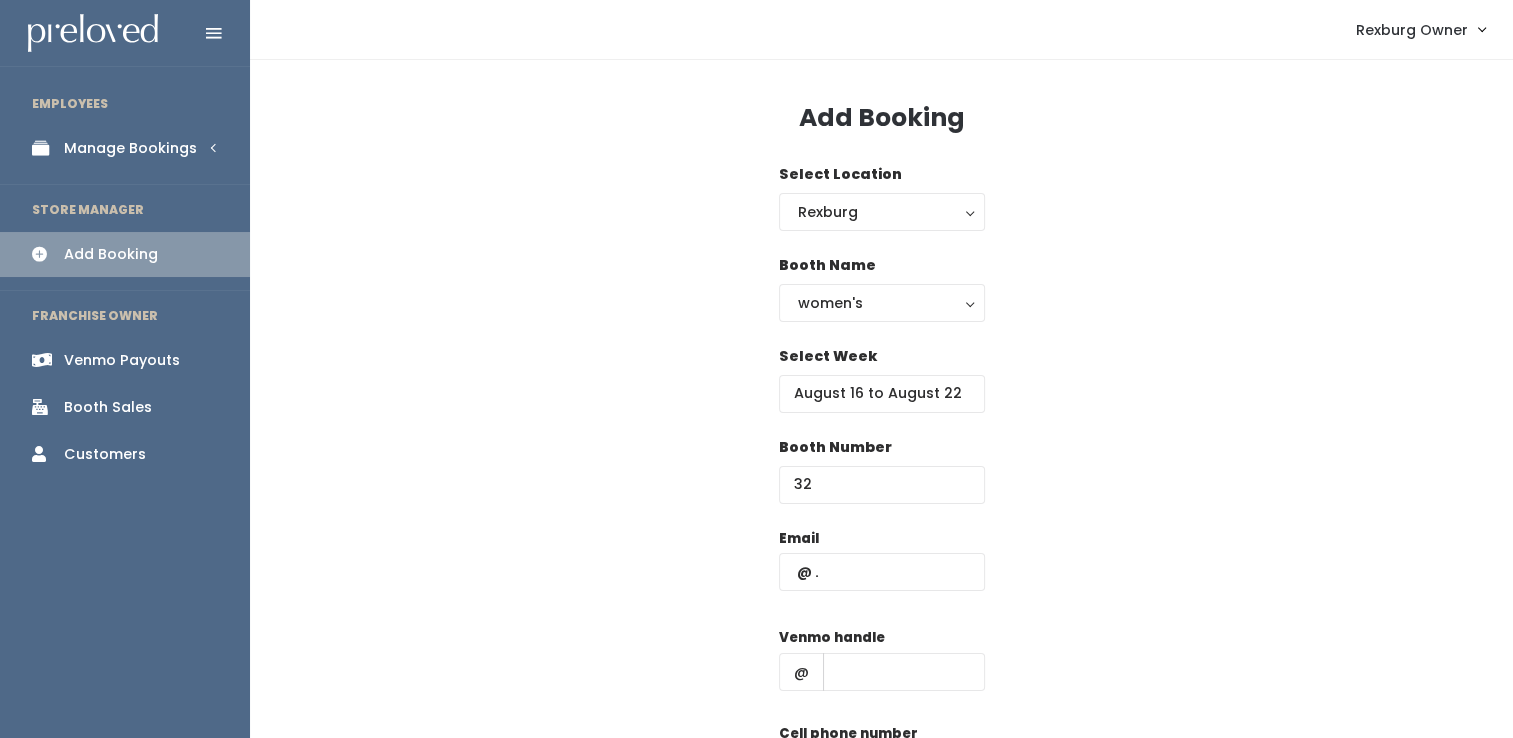 click on "Email" at bounding box center [882, 570] 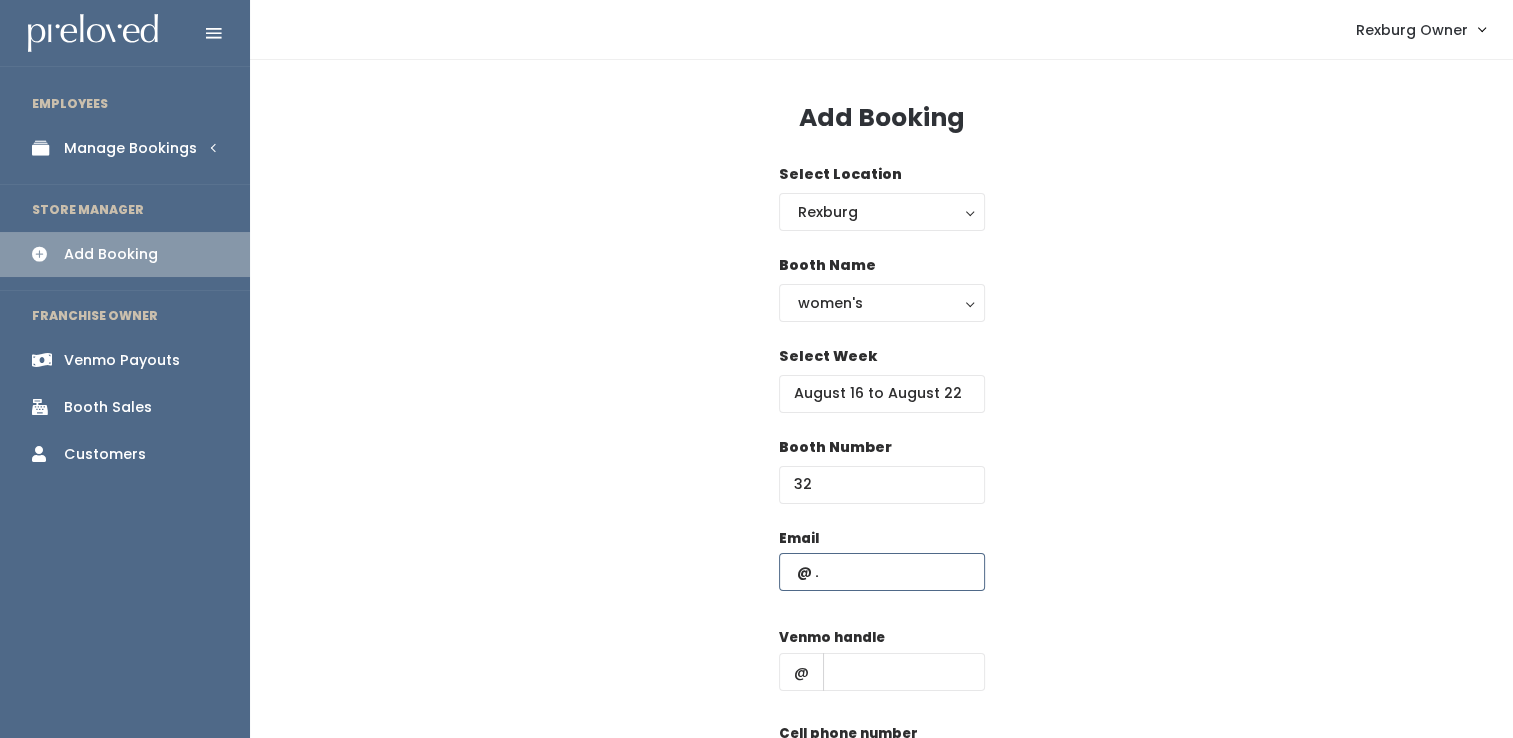 click at bounding box center (882, 572) 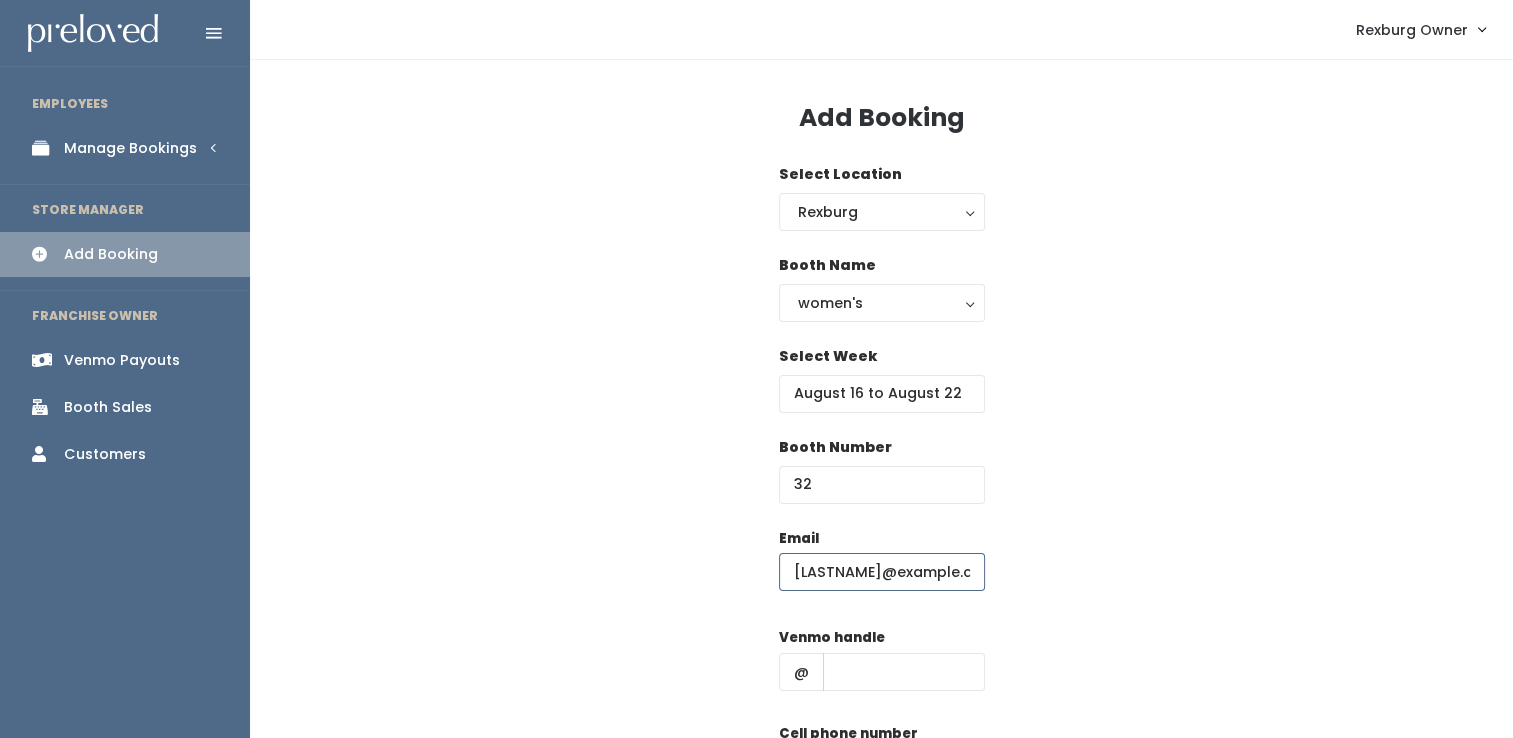 scroll, scrollTop: 0, scrollLeft: 25, axis: horizontal 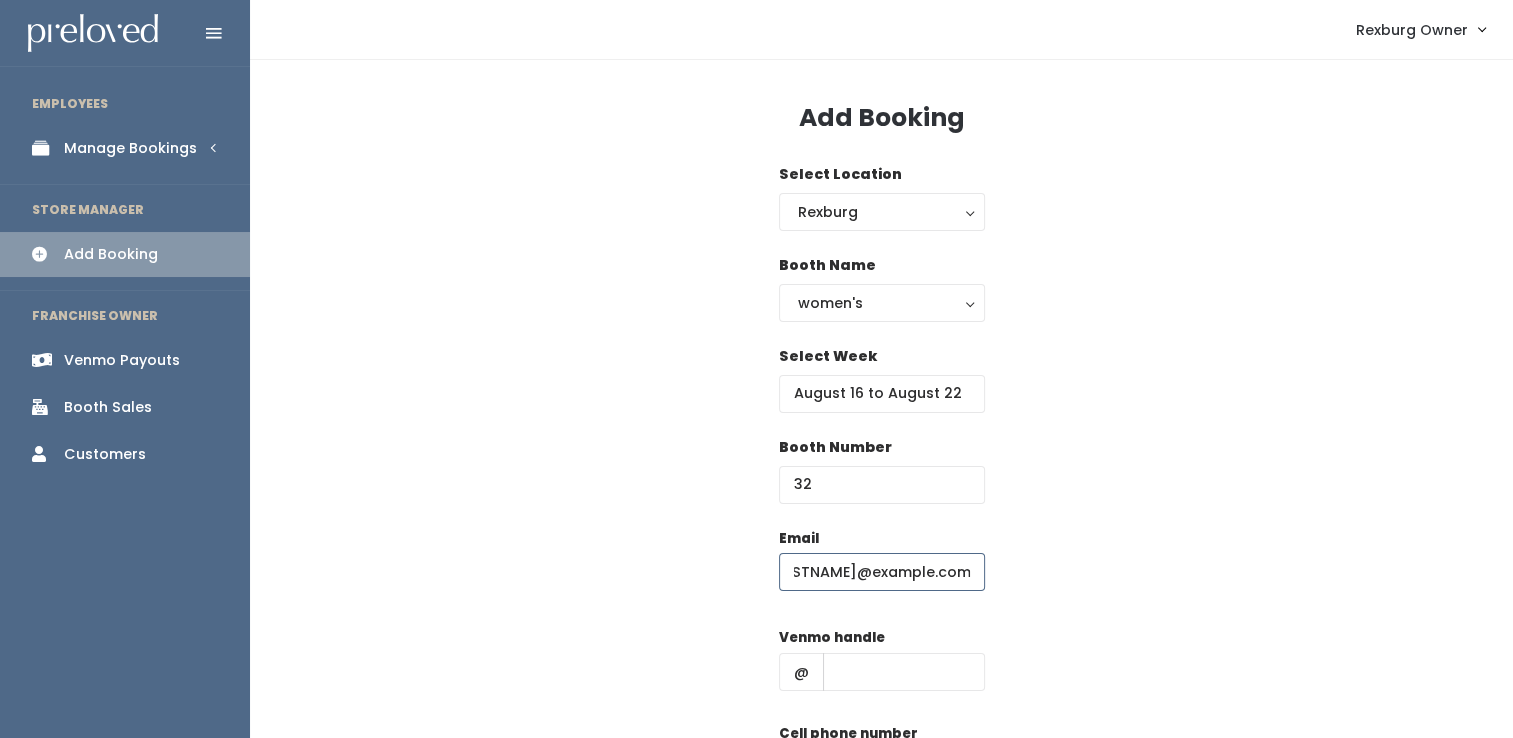 type on "Bradfieldfamily@gmail.com" 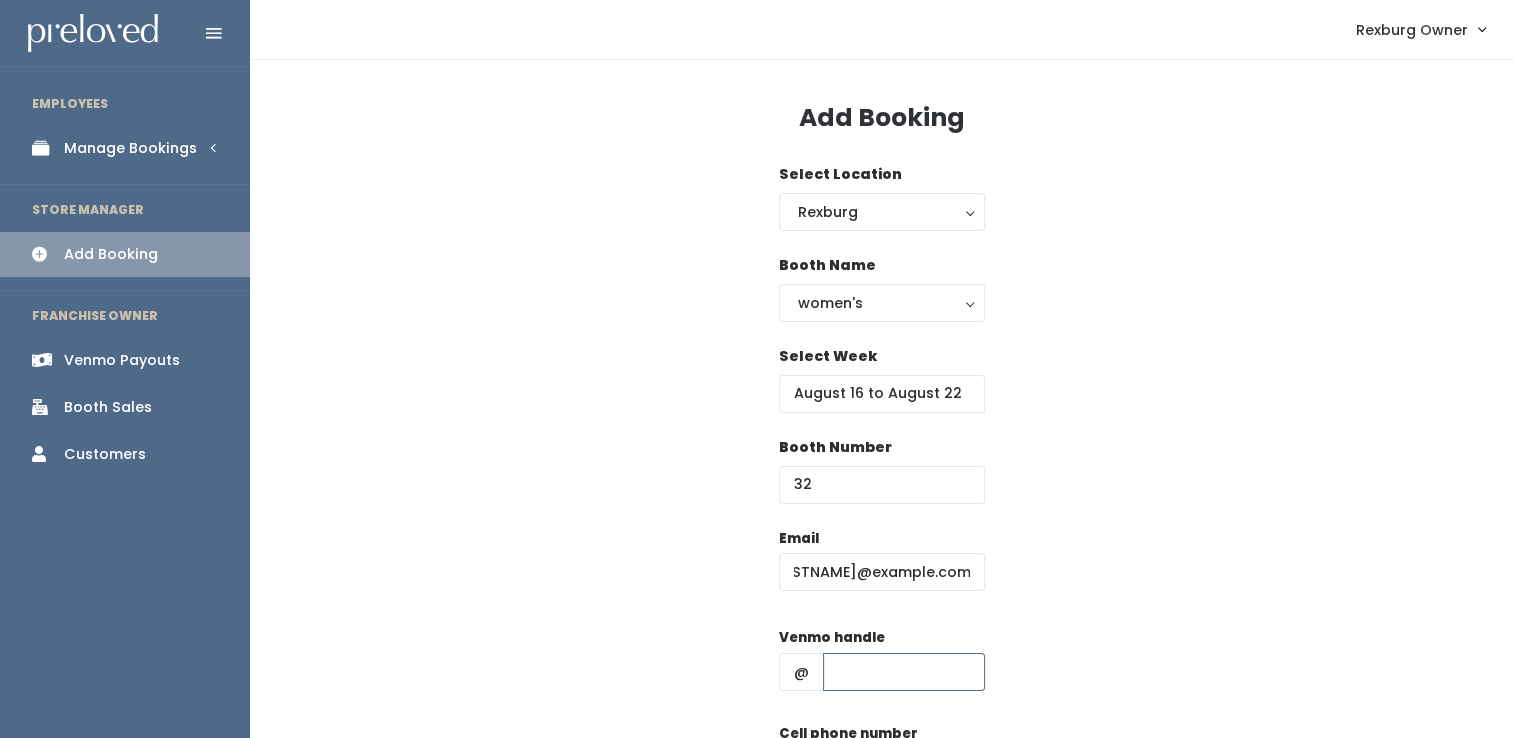 scroll, scrollTop: 0, scrollLeft: 0, axis: both 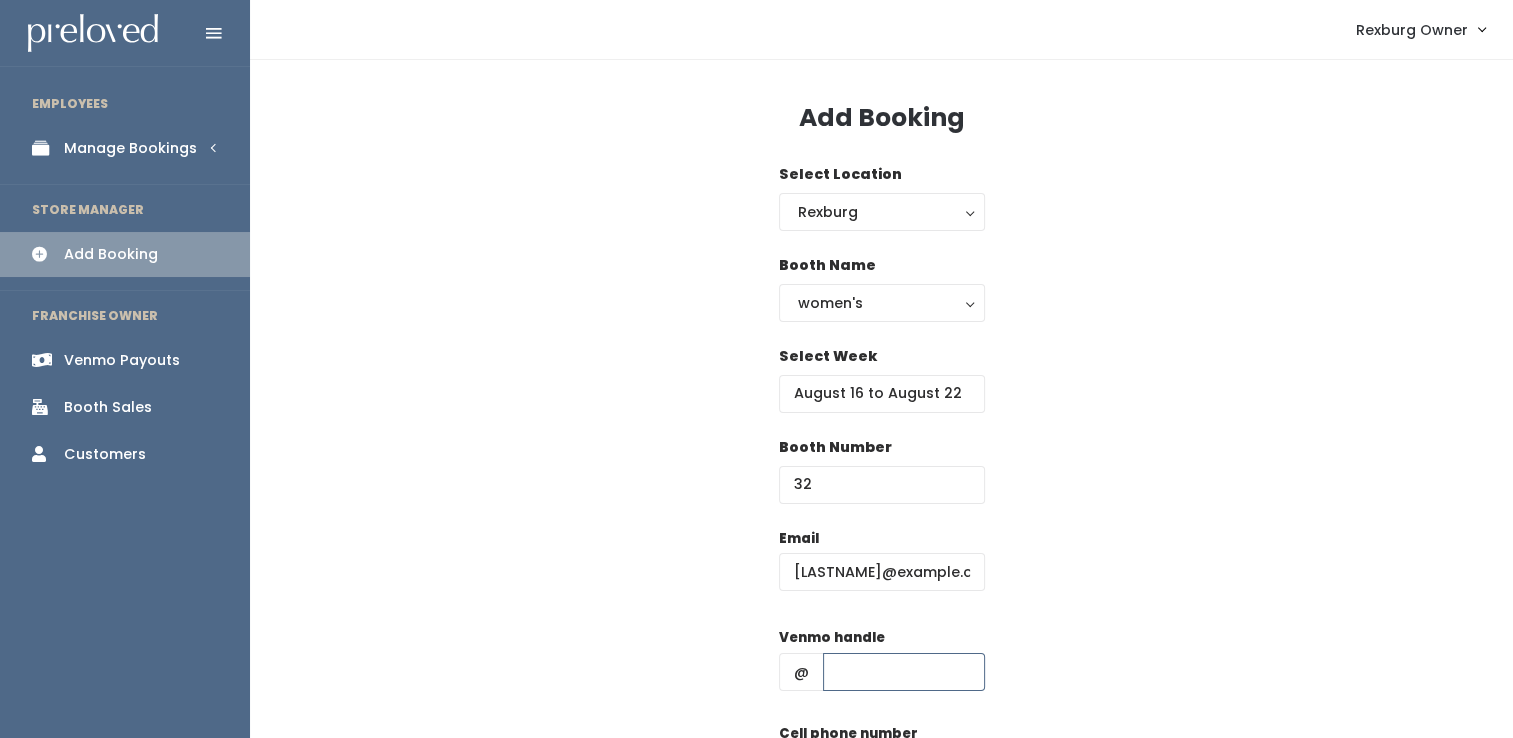 click at bounding box center [904, 672] 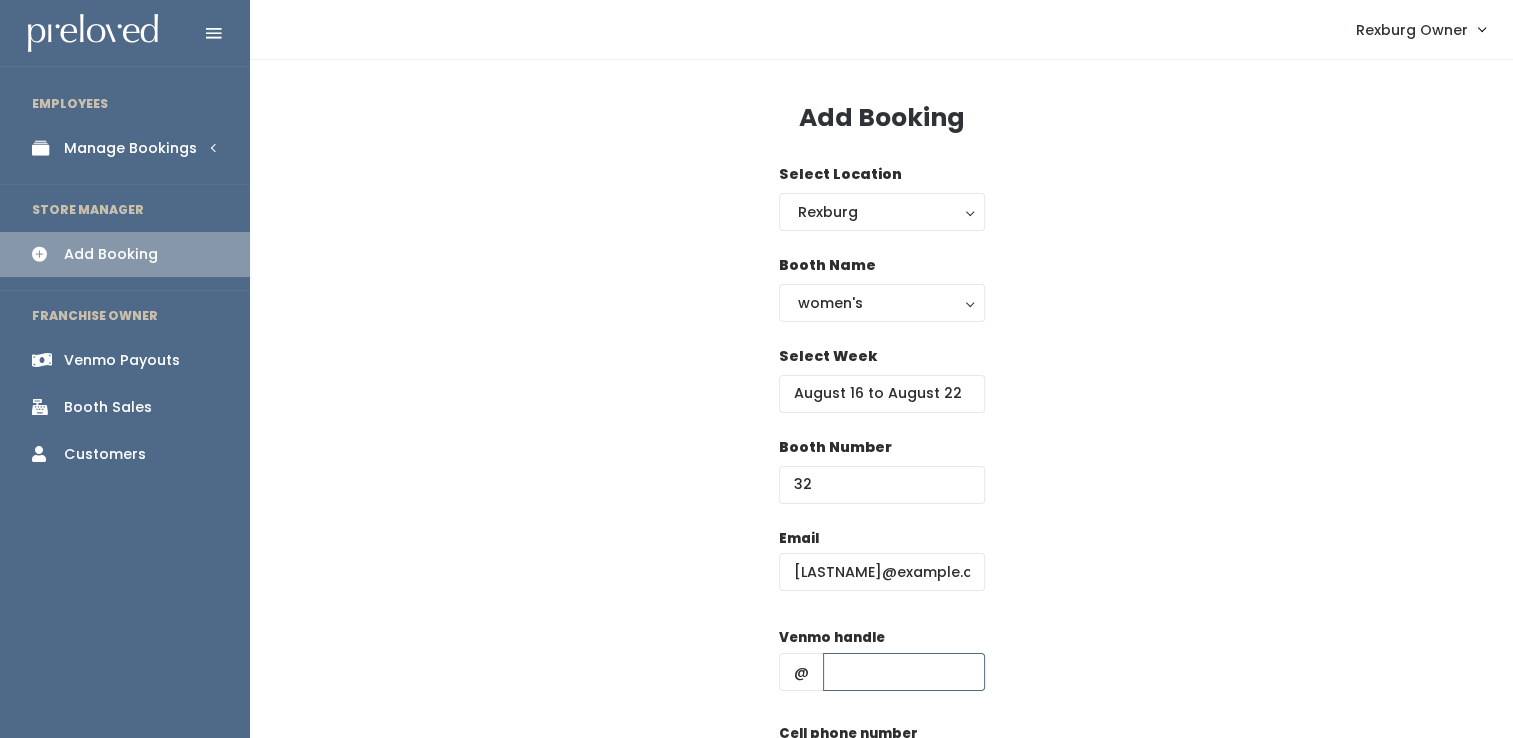 paste on "[FAMILYNAME]" 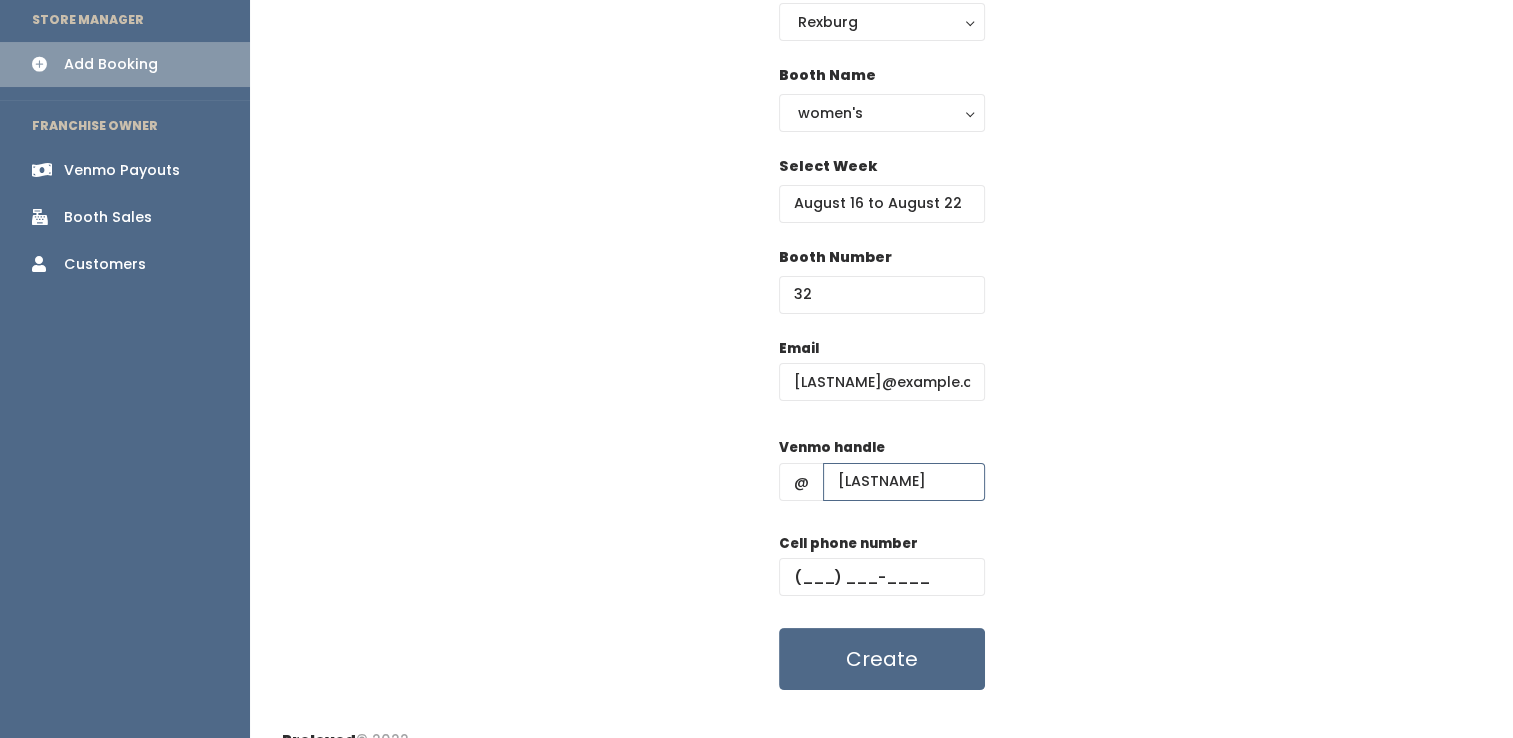 scroll, scrollTop: 219, scrollLeft: 0, axis: vertical 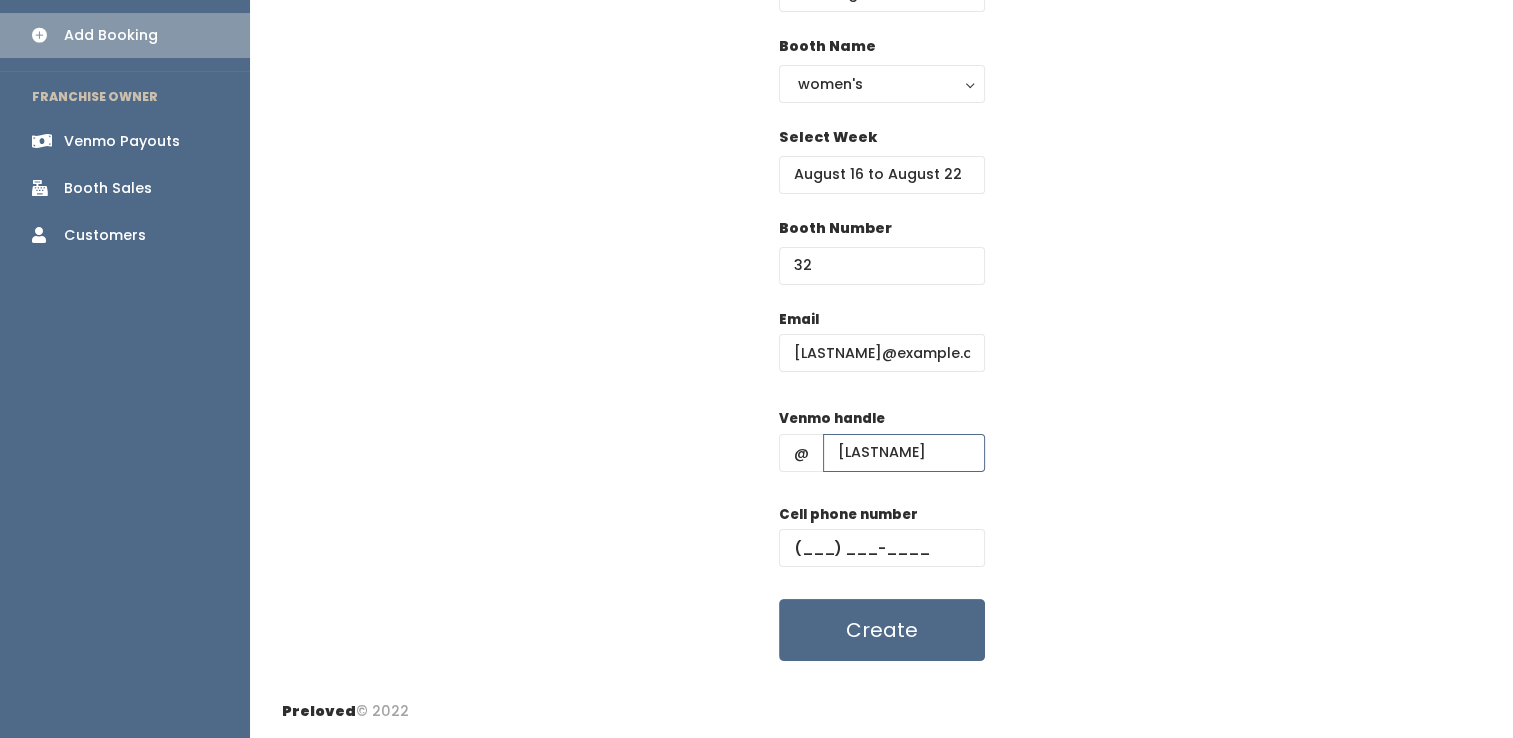 type on "[FAMILYNAME]" 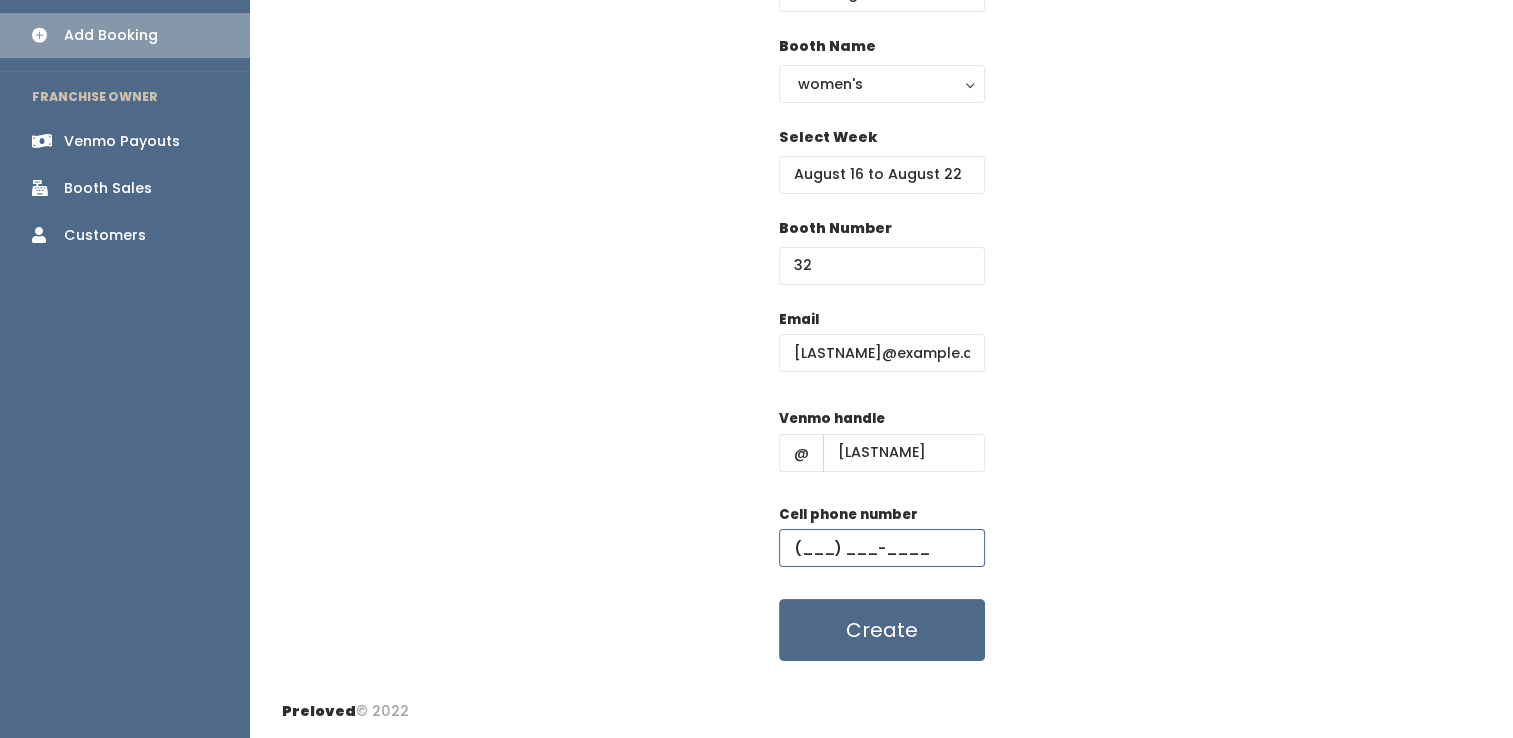 click at bounding box center (882, 548) 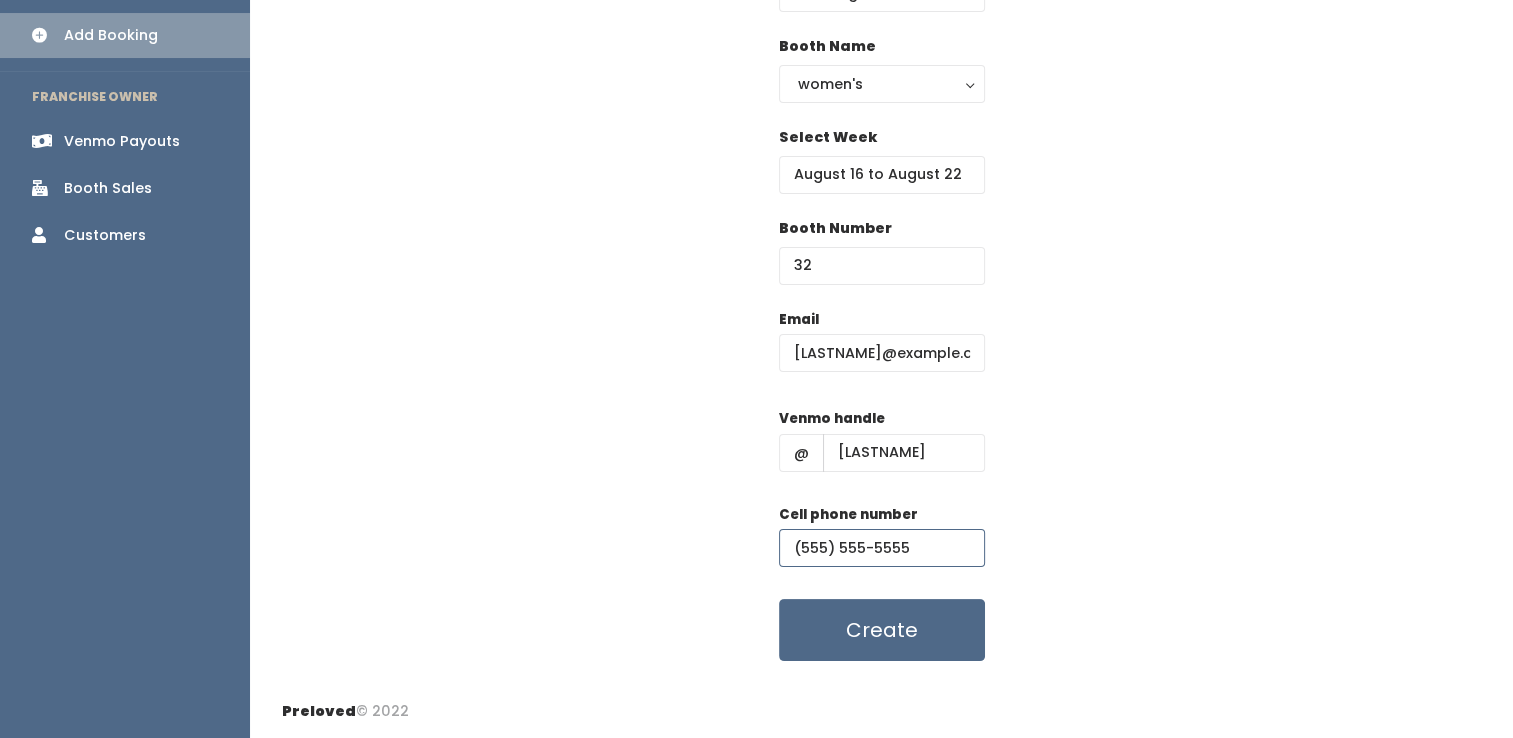 type on "(555) 555-5555" 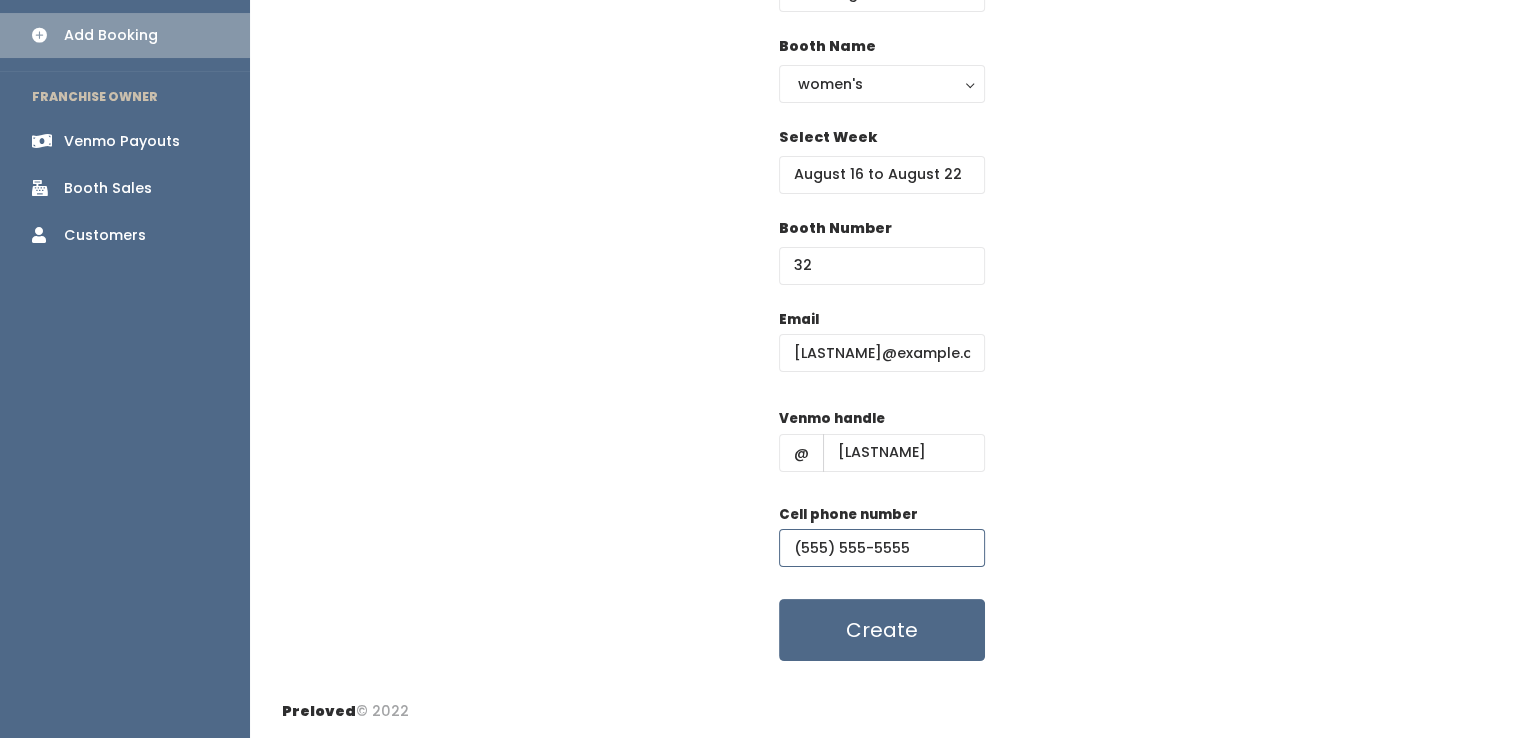 click on "Create" at bounding box center [882, 630] 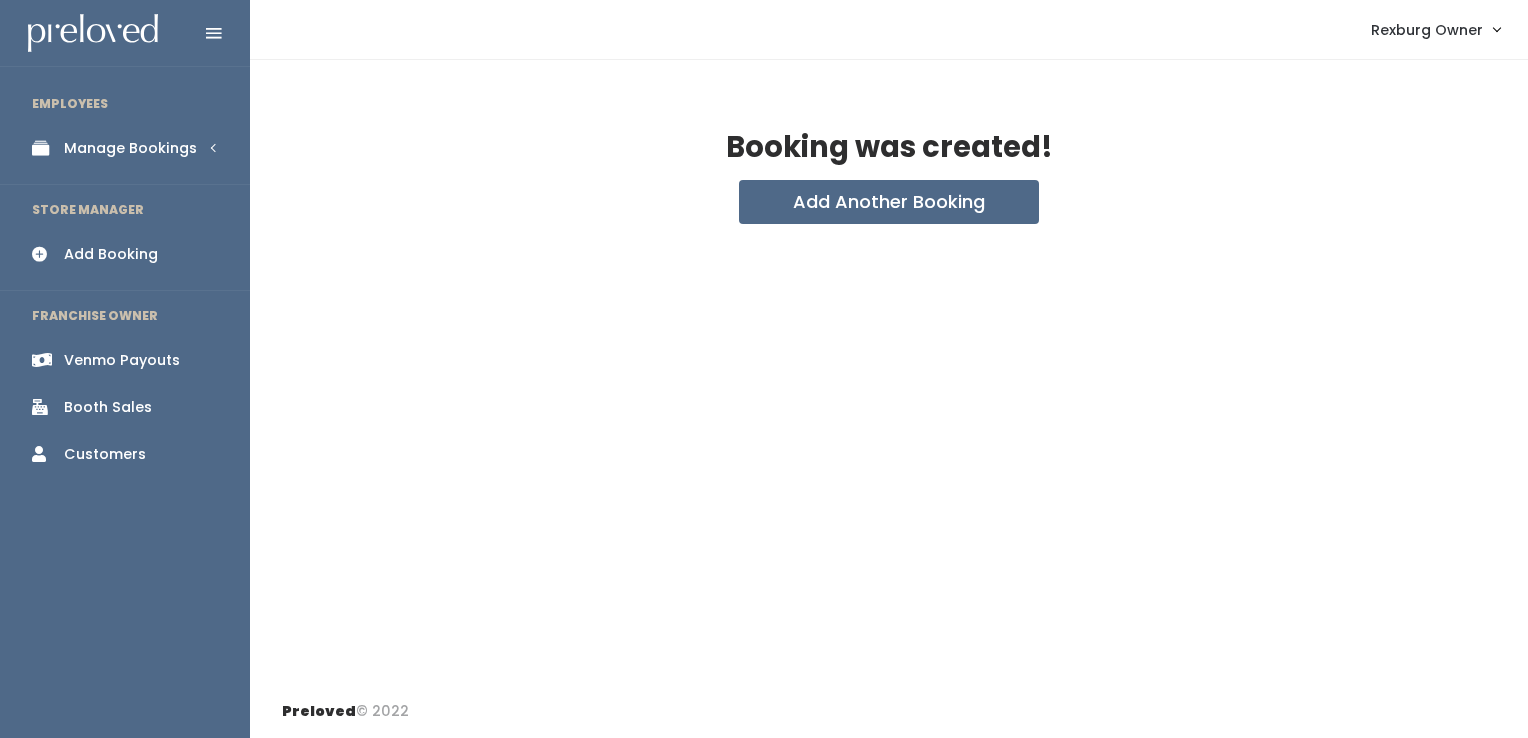 scroll, scrollTop: 0, scrollLeft: 0, axis: both 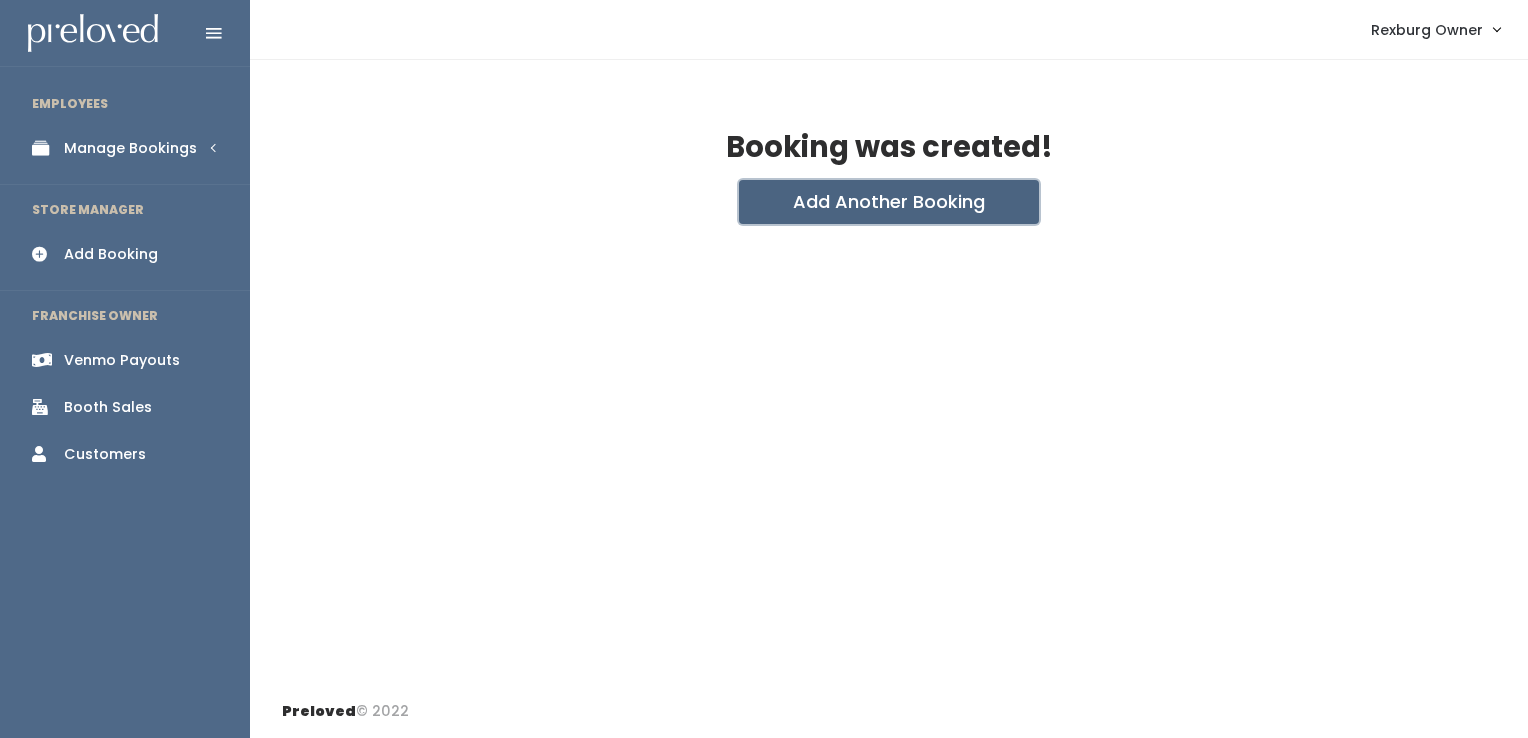 click on "Add Another Booking" at bounding box center [889, 202] 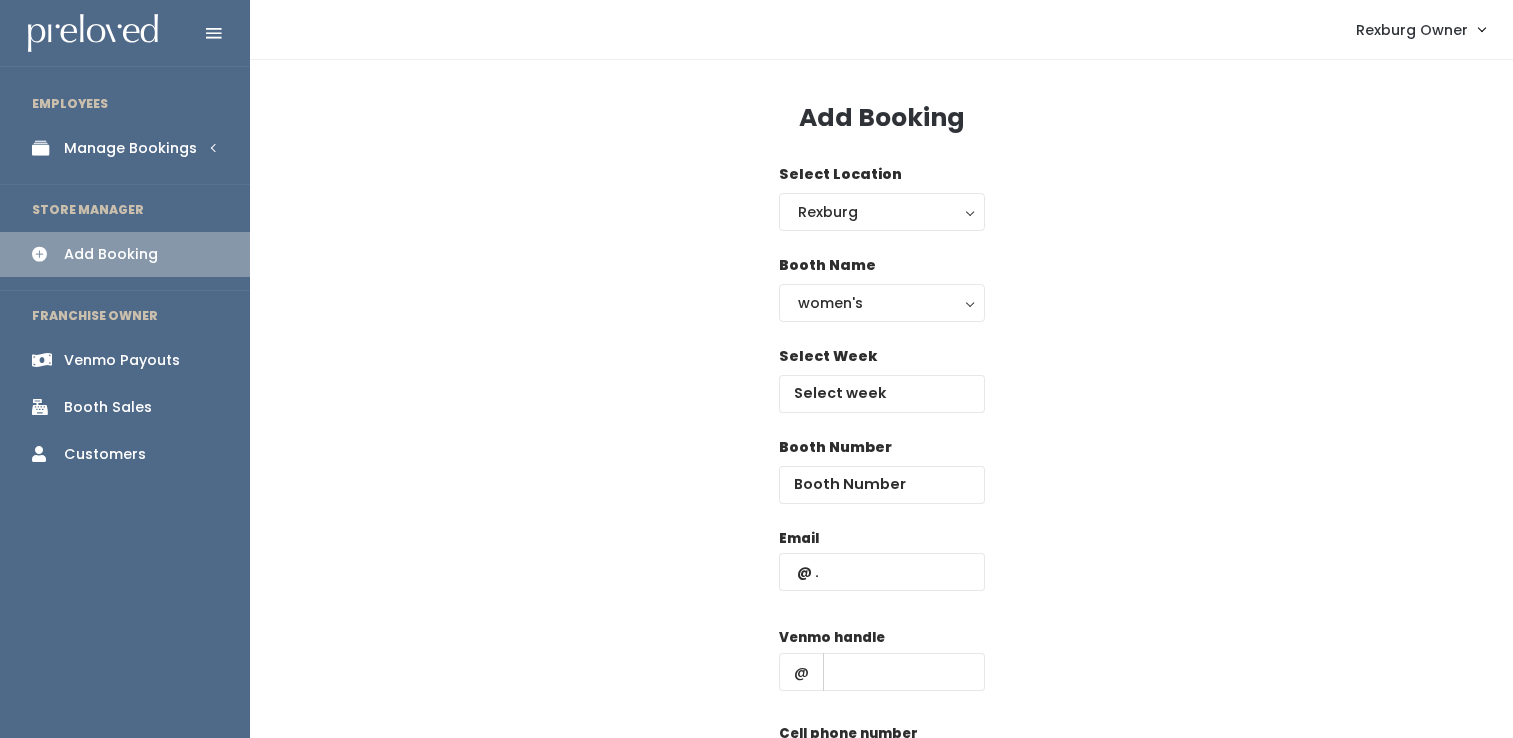 scroll, scrollTop: 0, scrollLeft: 0, axis: both 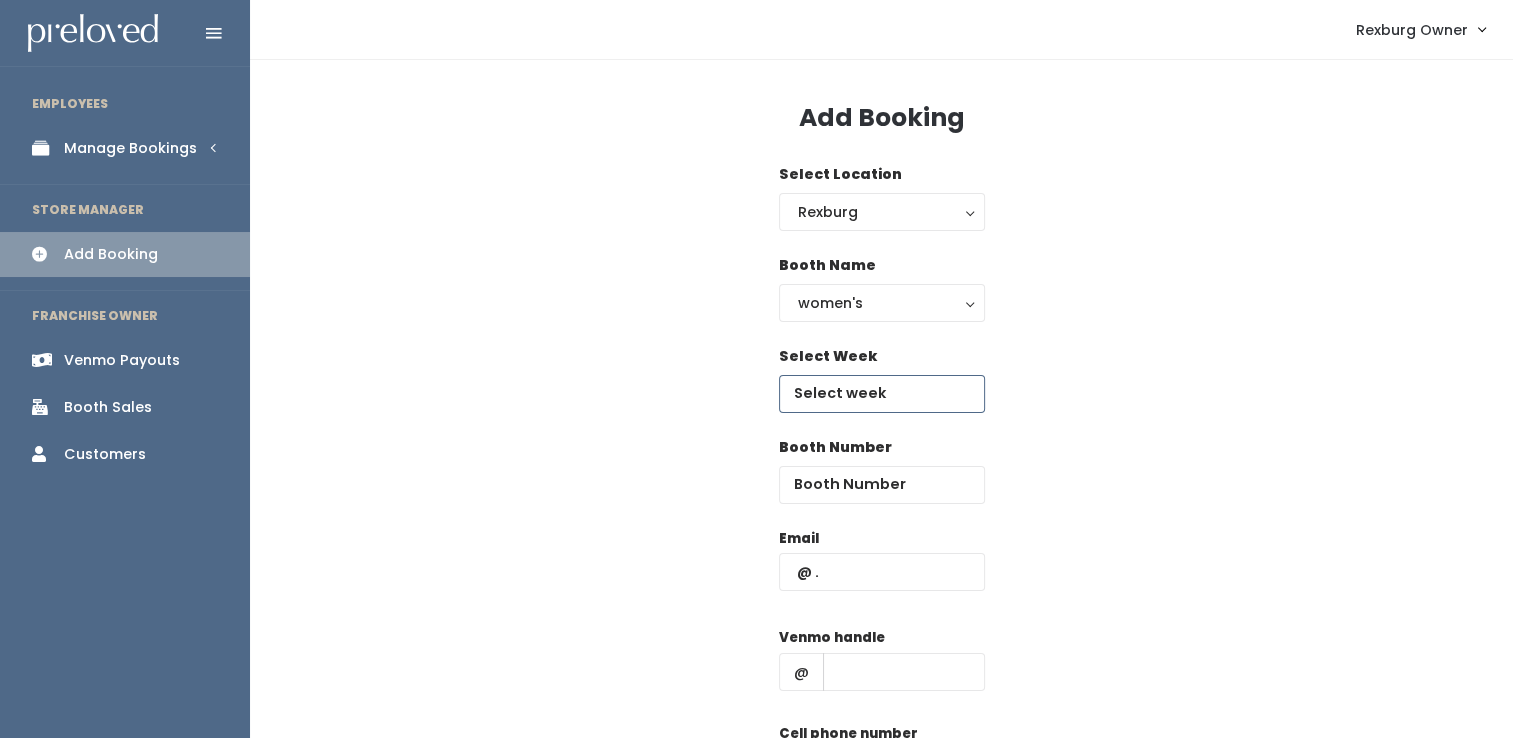 click at bounding box center [882, 394] 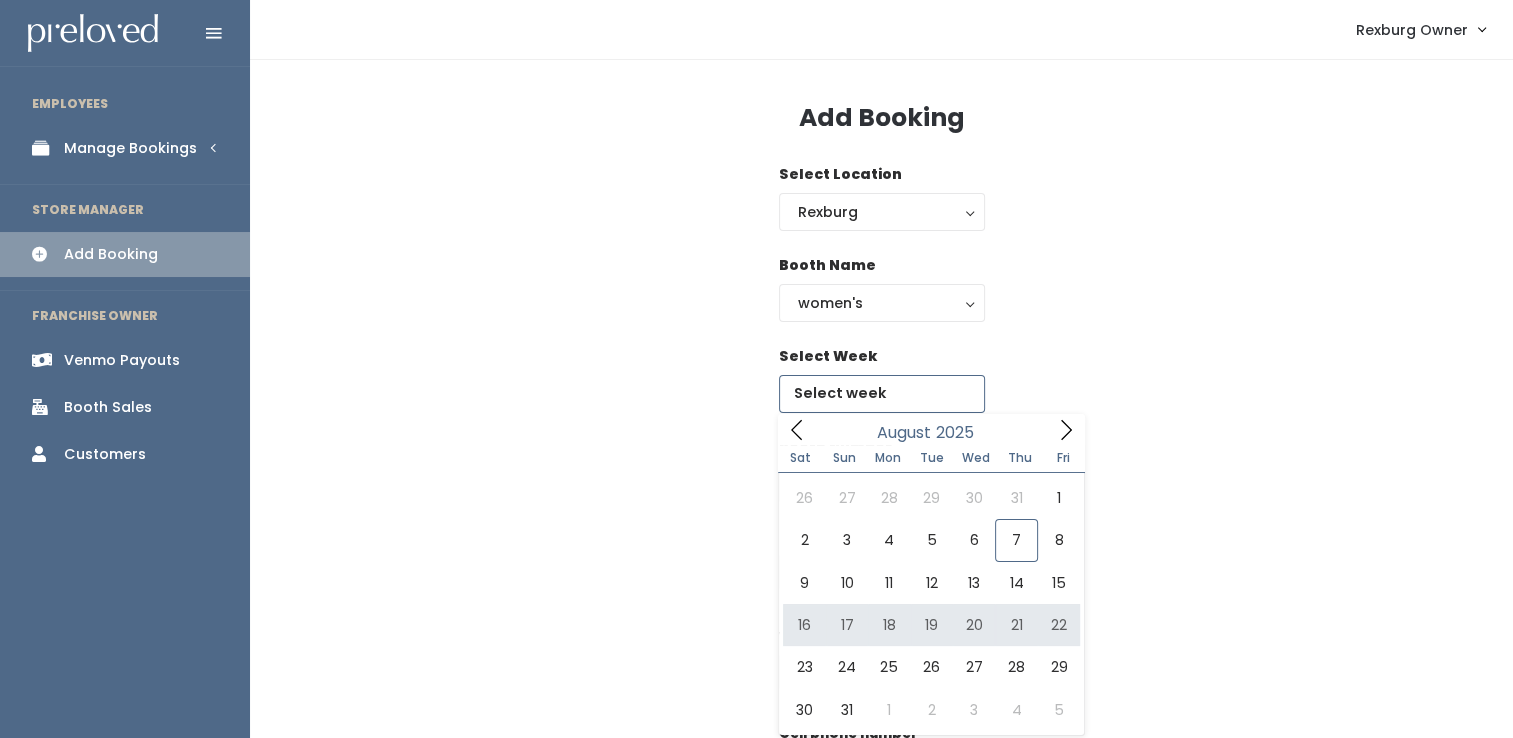 type on "August 16 to August 22" 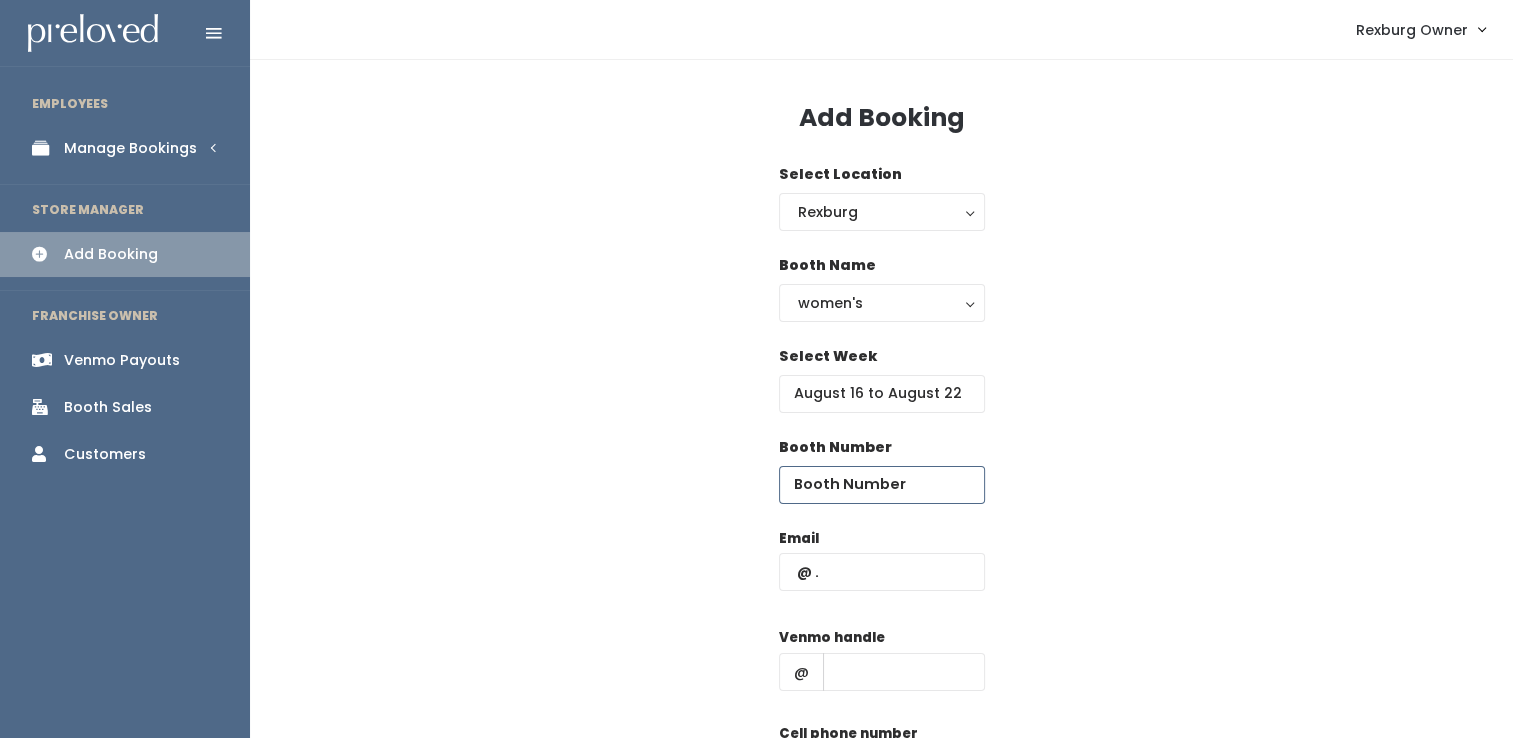 click at bounding box center [882, 485] 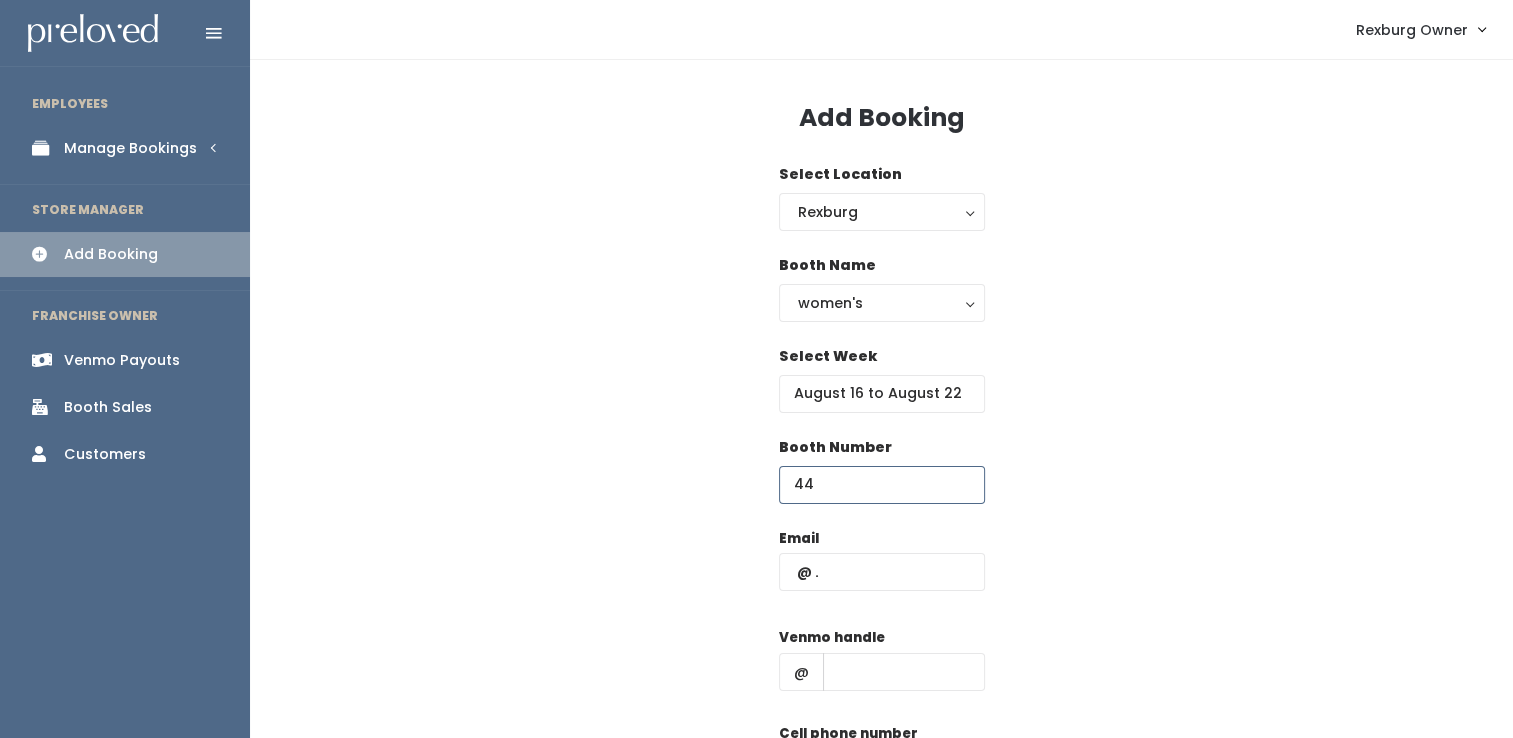 type on "44" 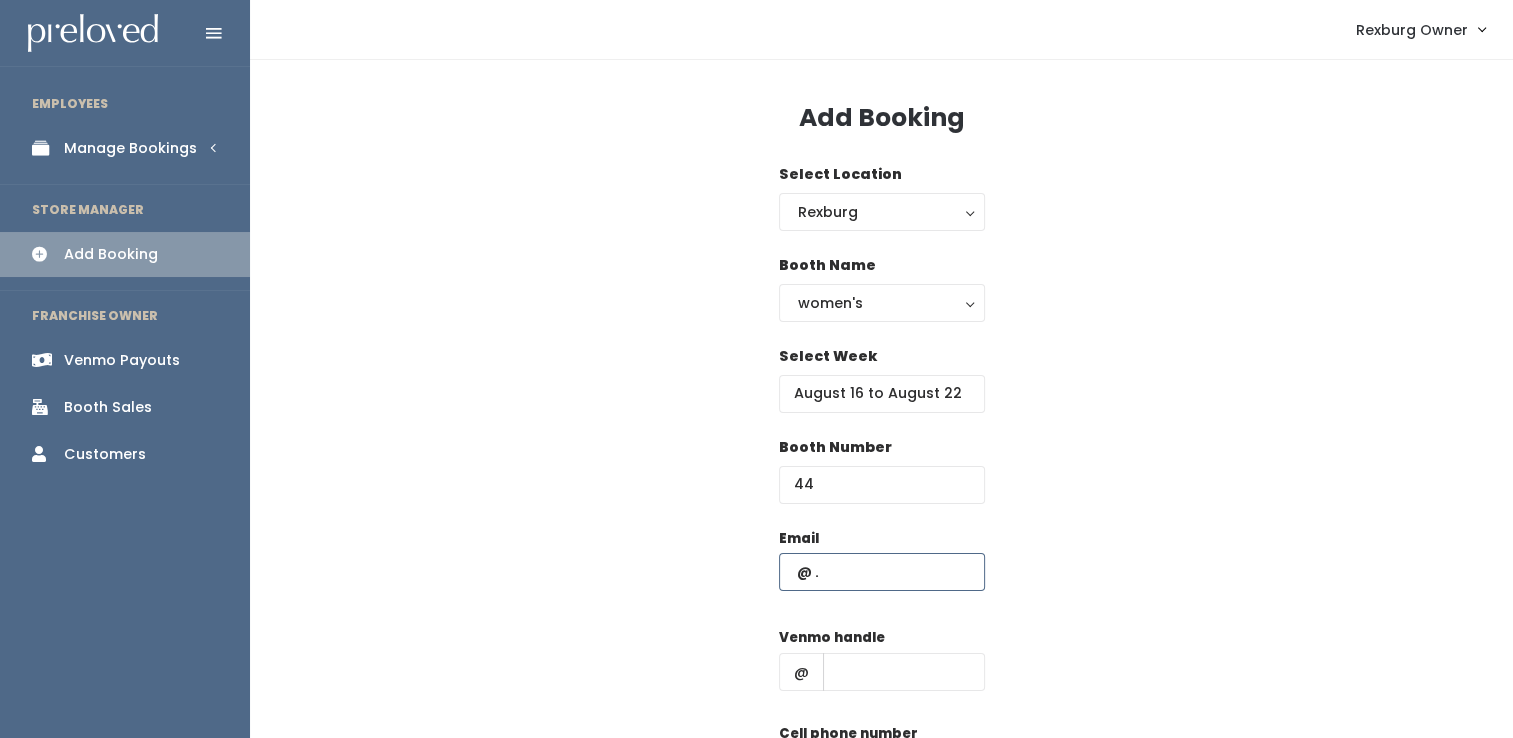 click at bounding box center [882, 572] 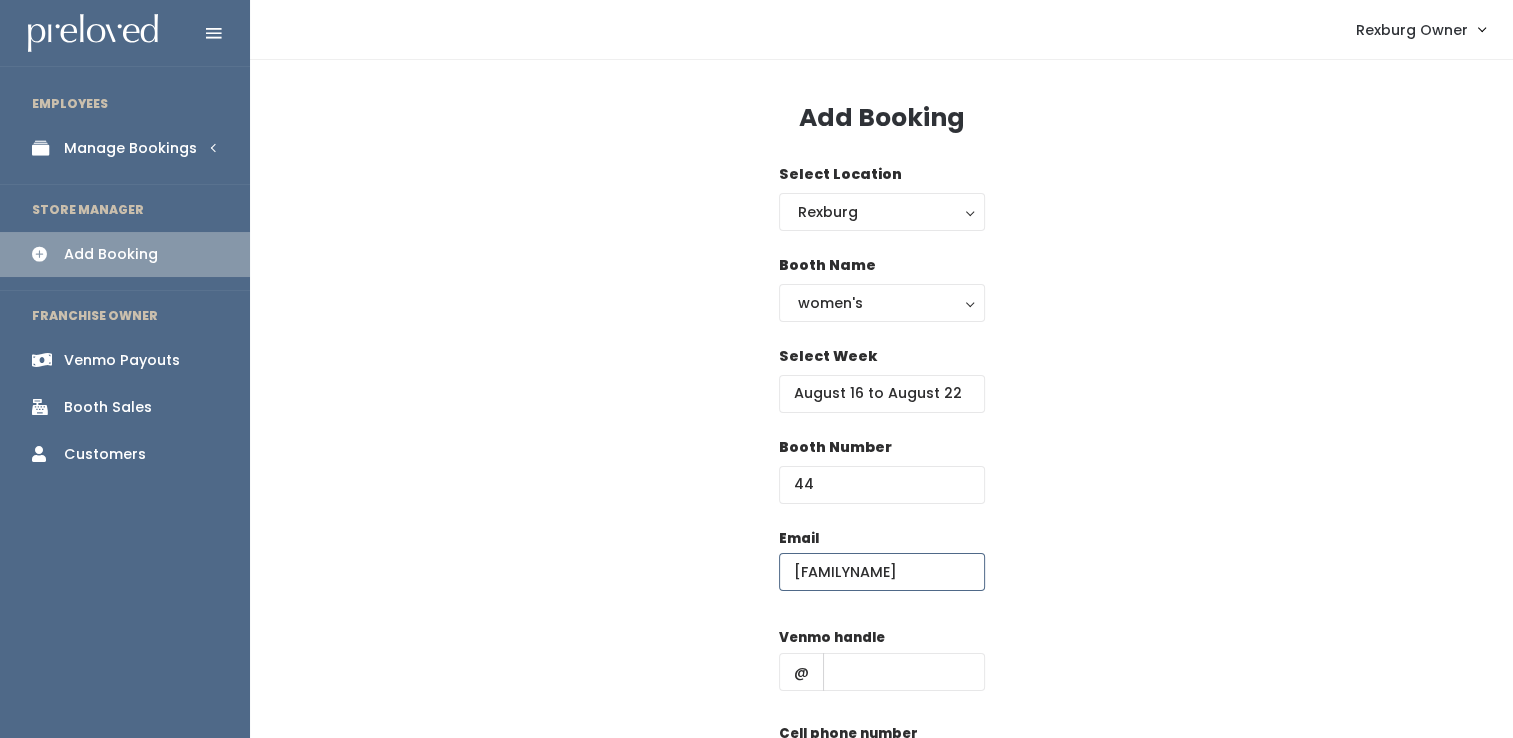 type on "Bradfieldfamily@gmail.com" 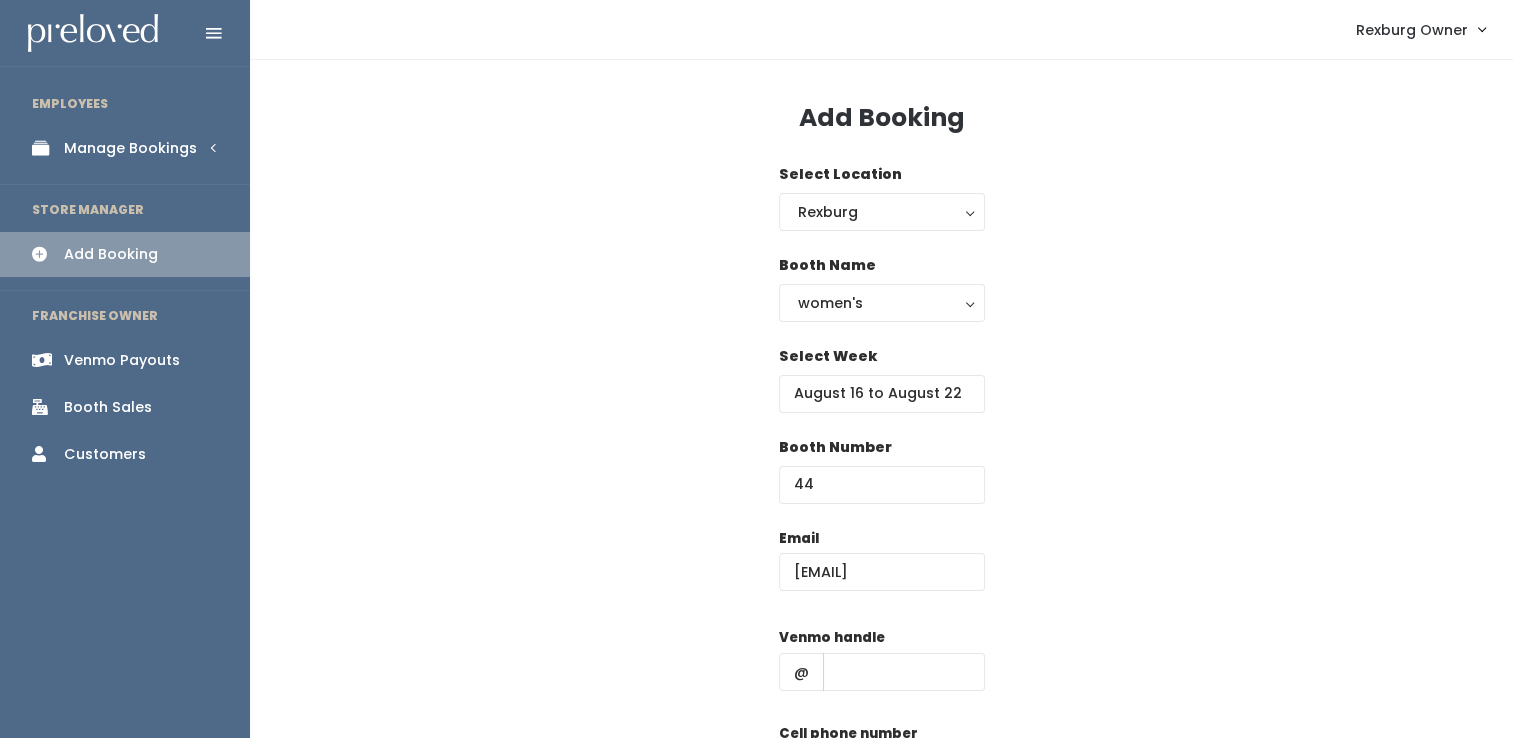 type on "Bradfieldfamily" 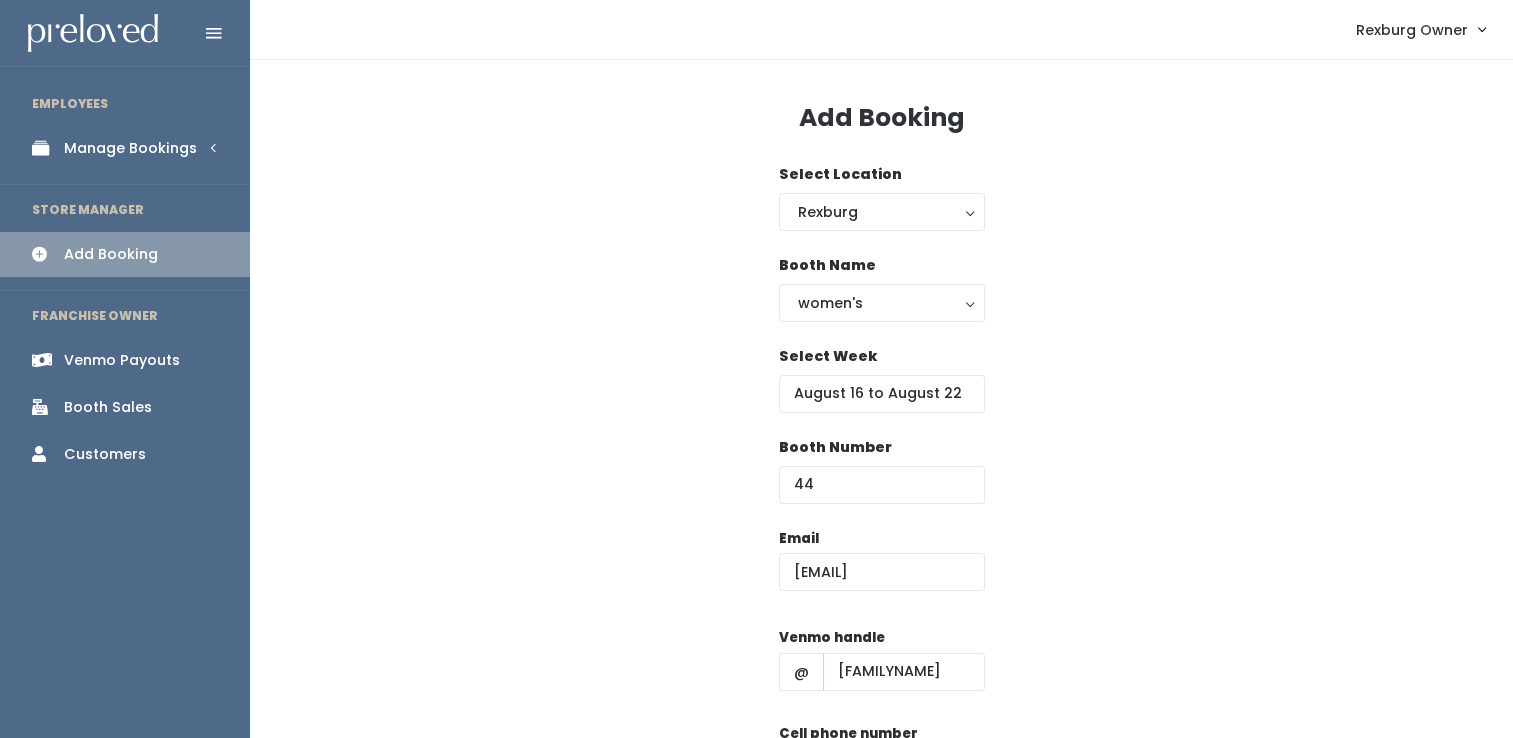 type on "(555) 555-5555" 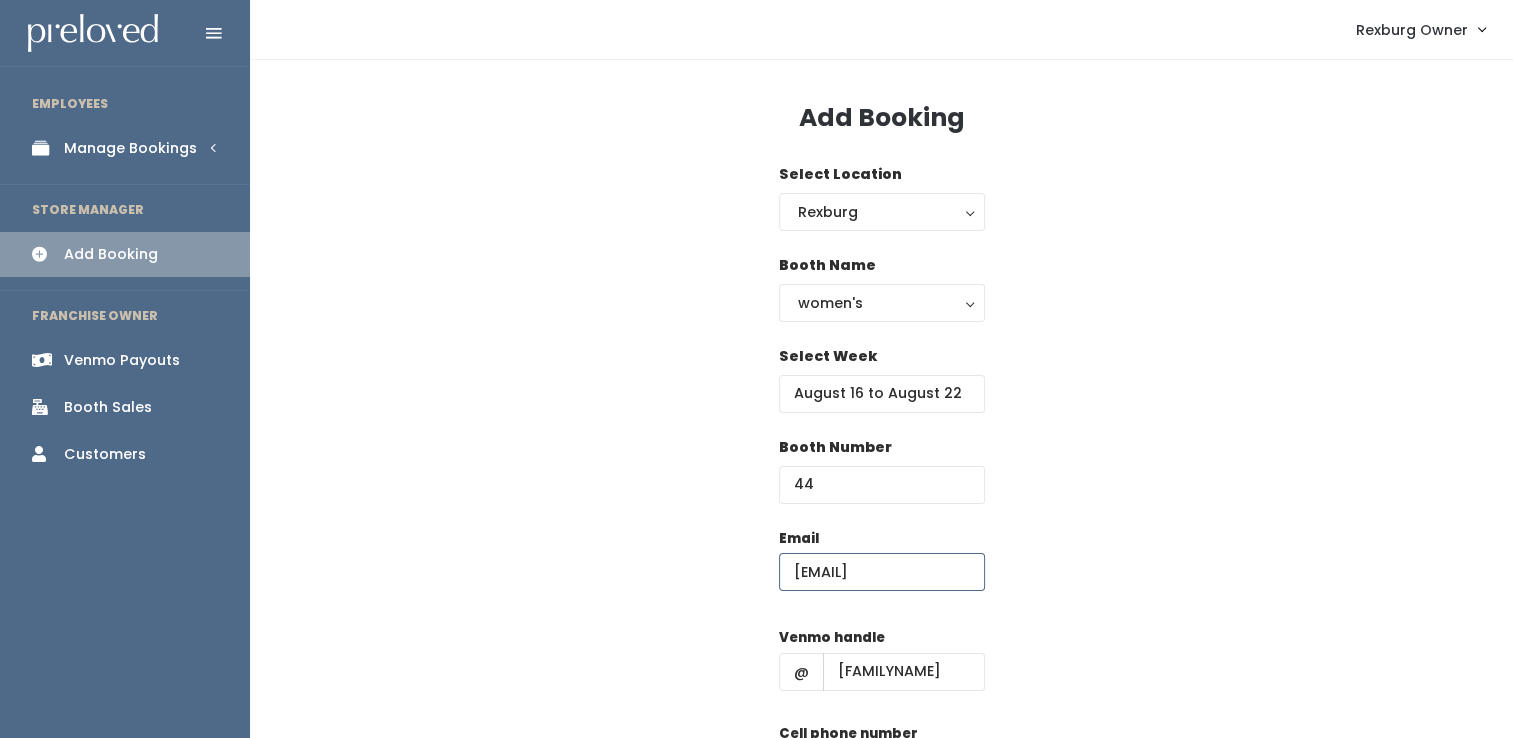 scroll, scrollTop: 219, scrollLeft: 0, axis: vertical 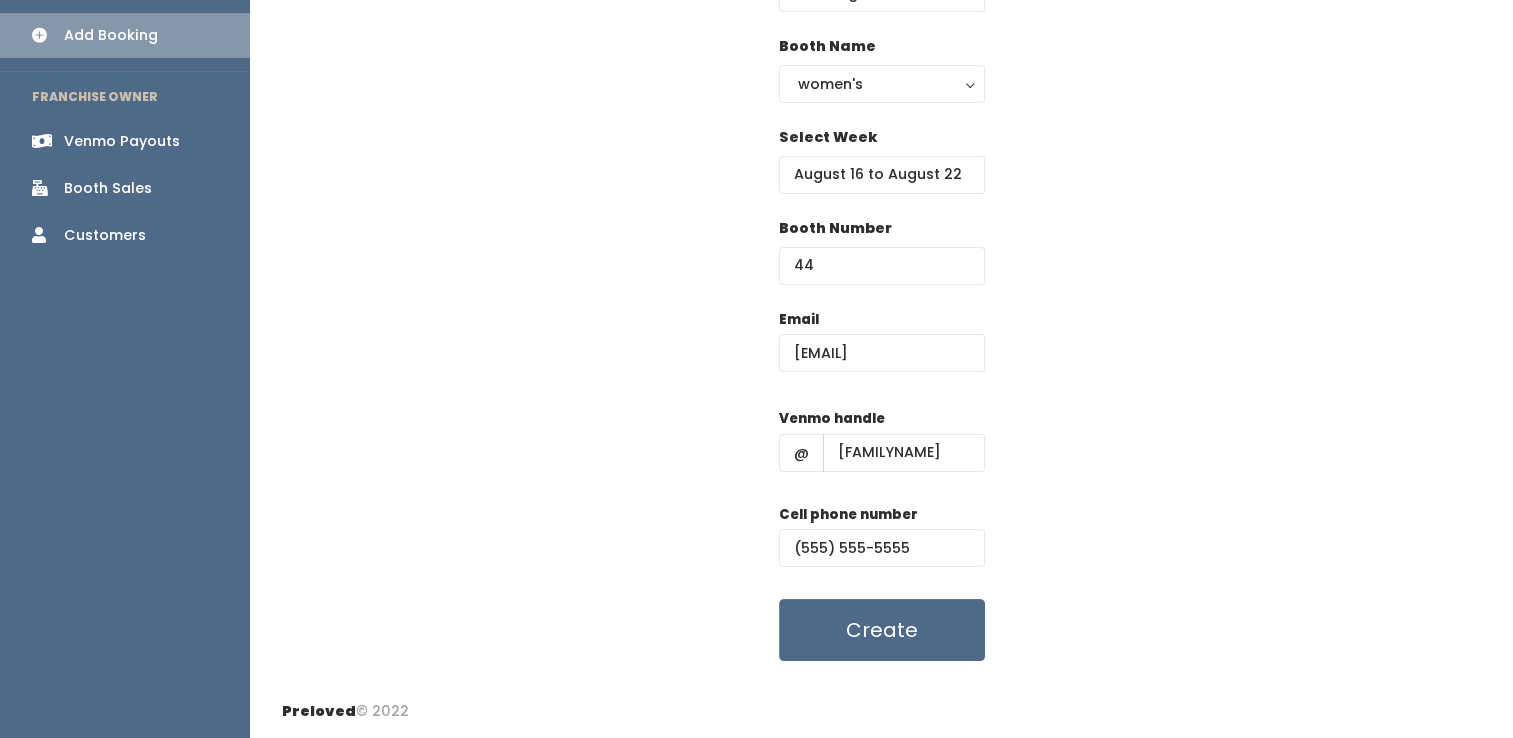 click on "Add Booking
Select Location
Rexburg
Rexburg
Booth Name
women's
kid's
home
men's
women's
Select Week
August 16 to August 22
Booth Number
44
Email
Bradfieldfamily@gmail.com
Venmo handle
@
Bradfieldfamily
Cell phone number
(555) 555-5555
Create" at bounding box center (881, 263) 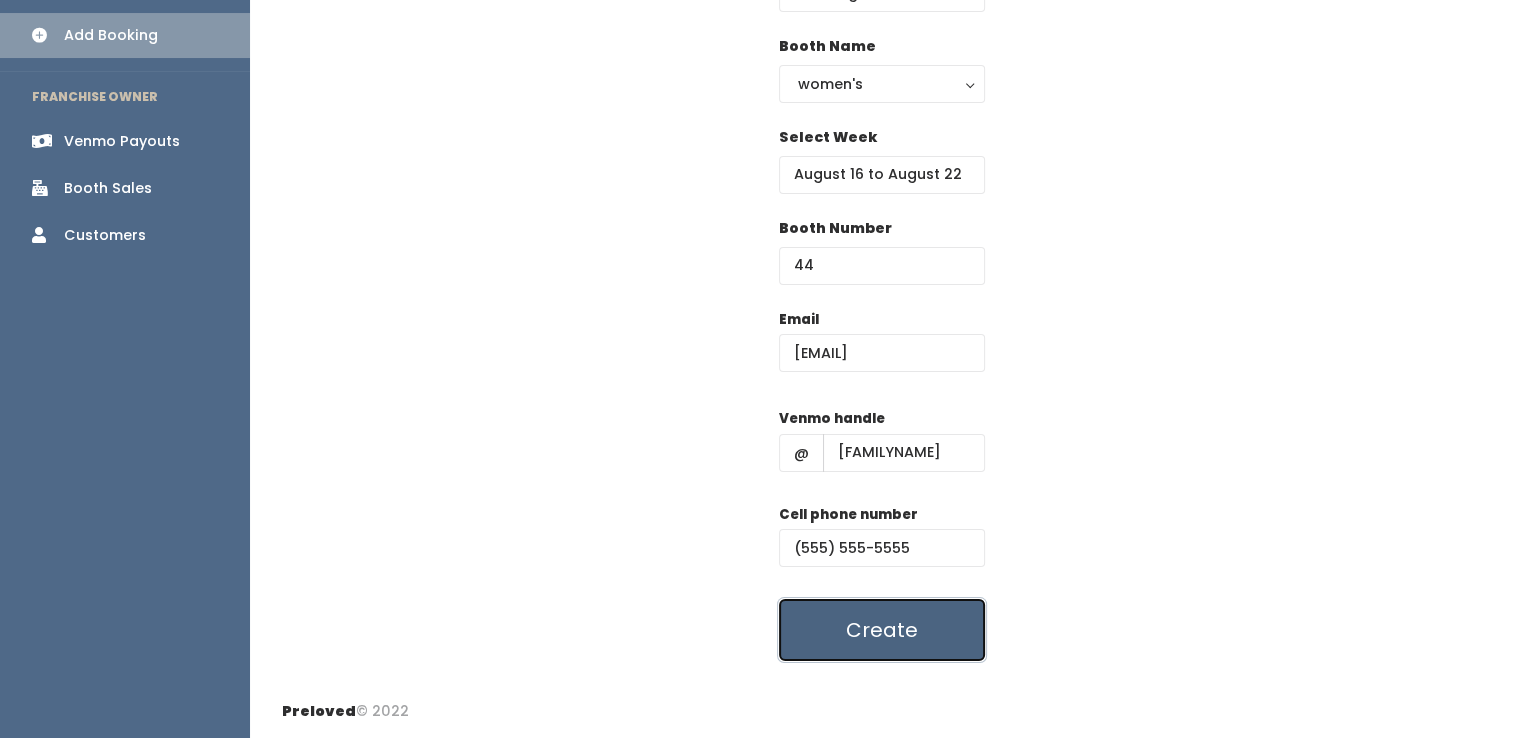 click on "Create" at bounding box center (882, 630) 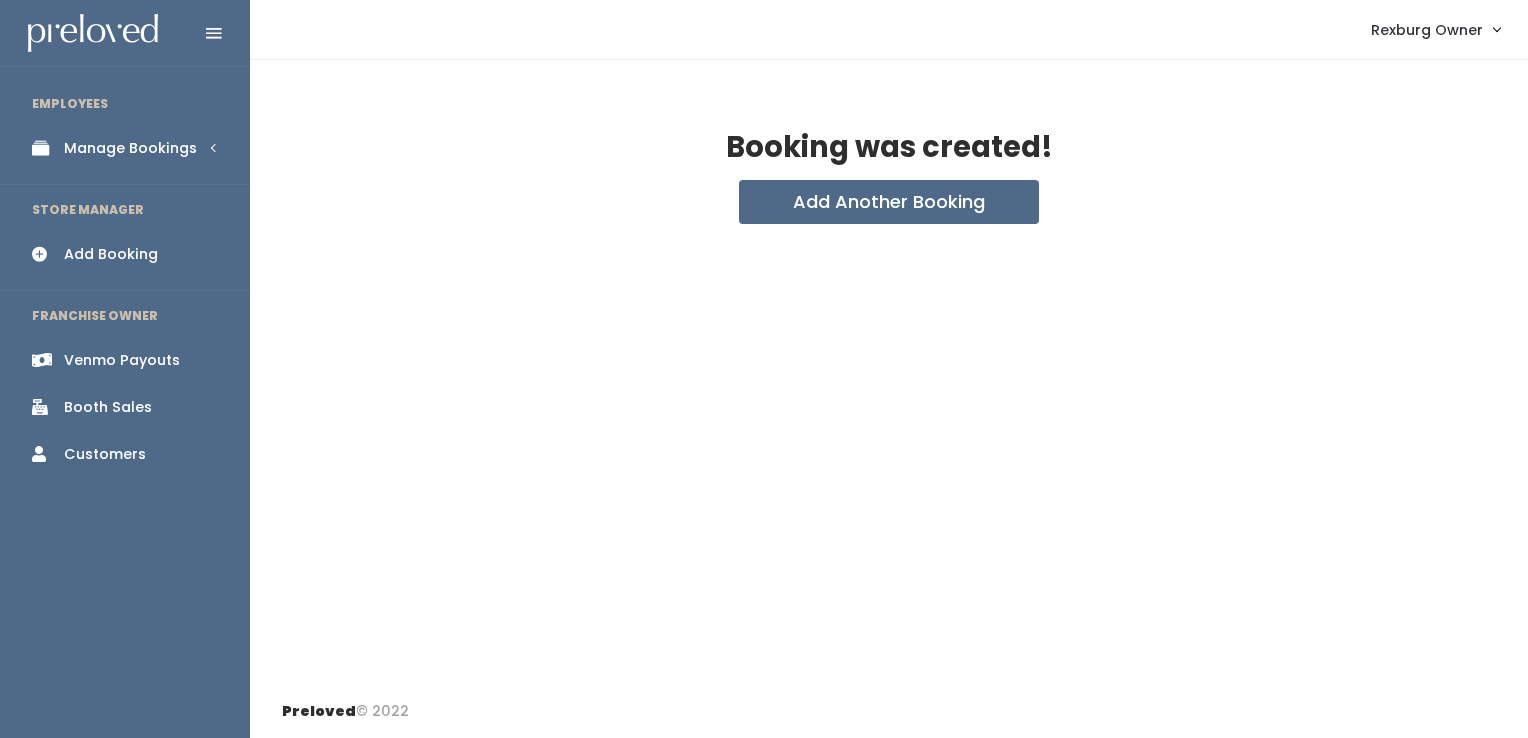 scroll, scrollTop: 0, scrollLeft: 0, axis: both 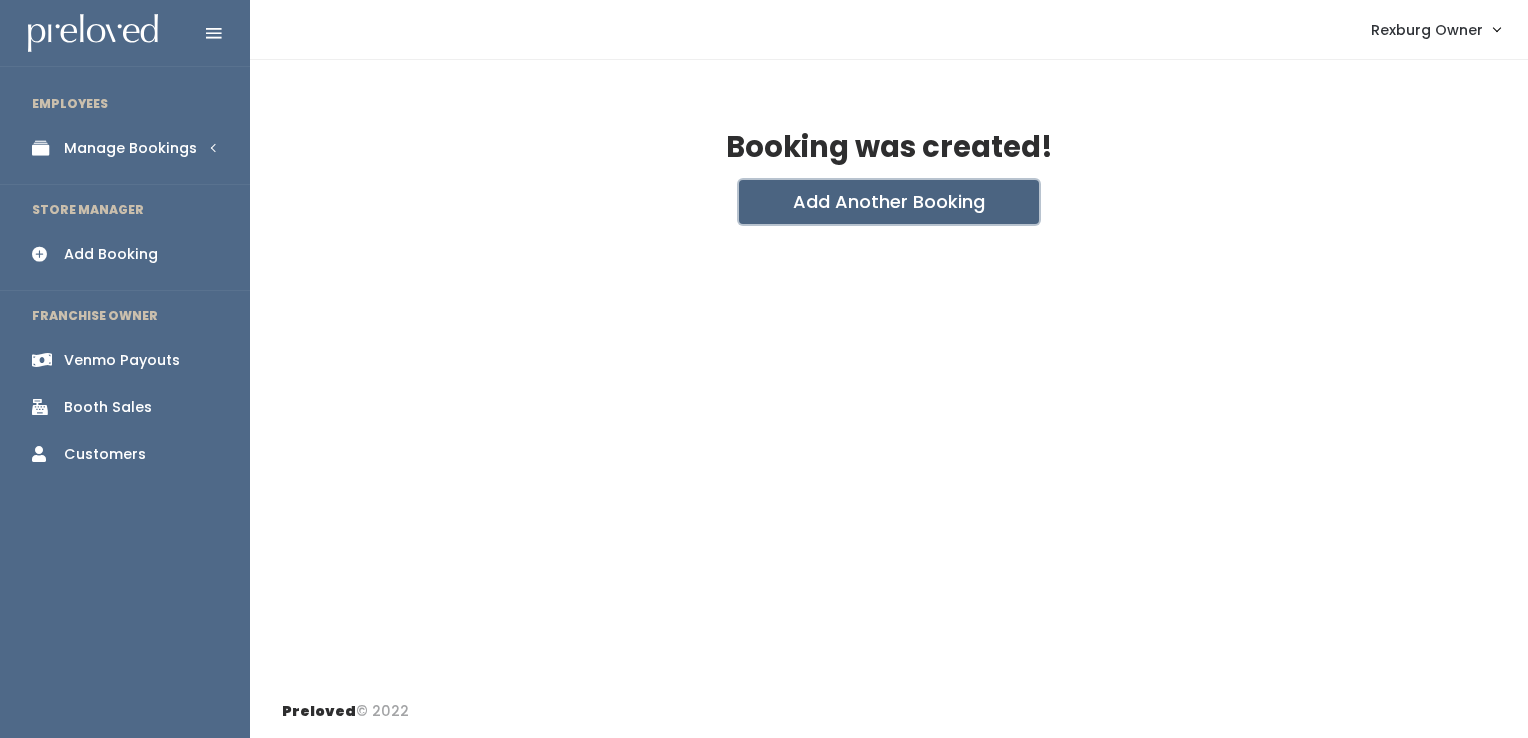 click on "Add Another Booking" at bounding box center (889, 202) 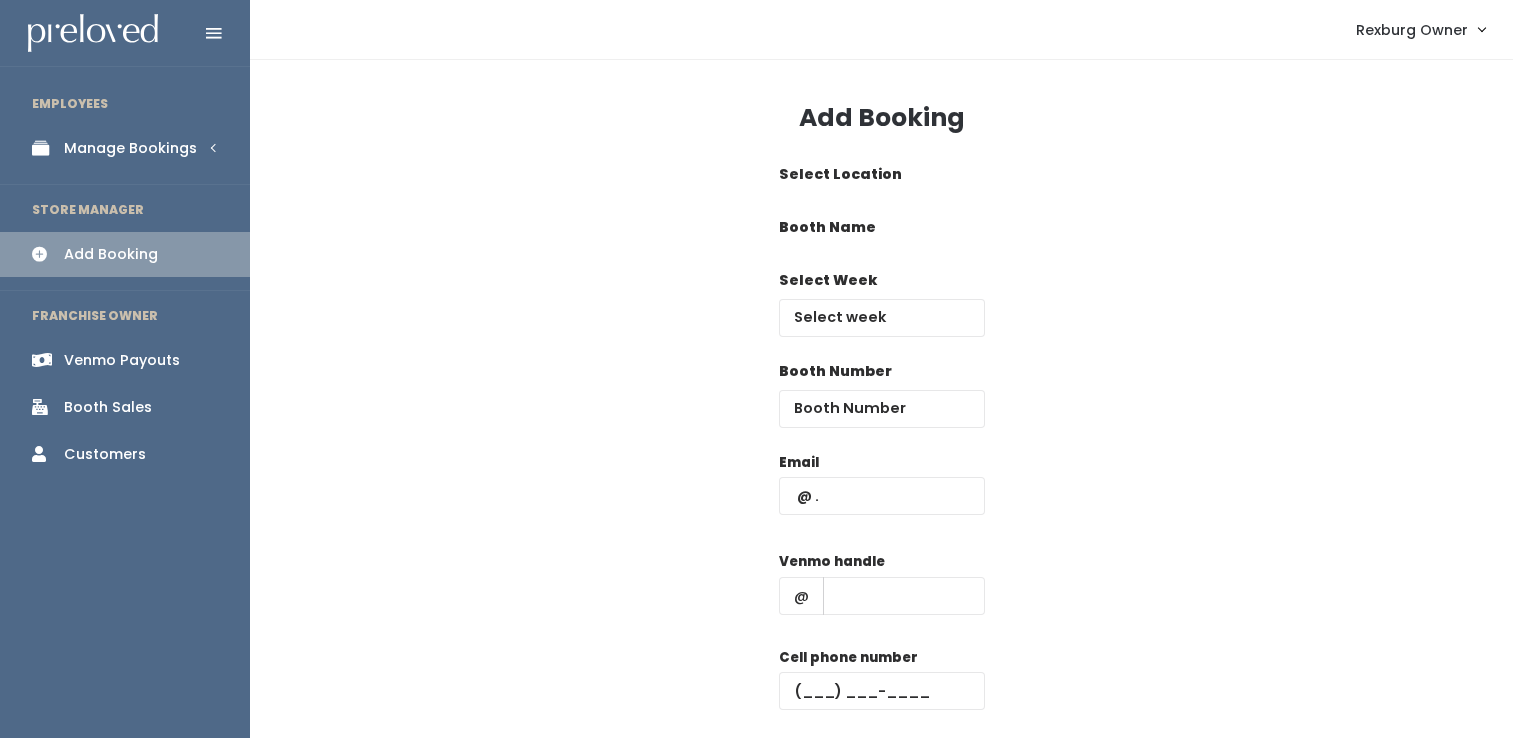 scroll, scrollTop: 0, scrollLeft: 0, axis: both 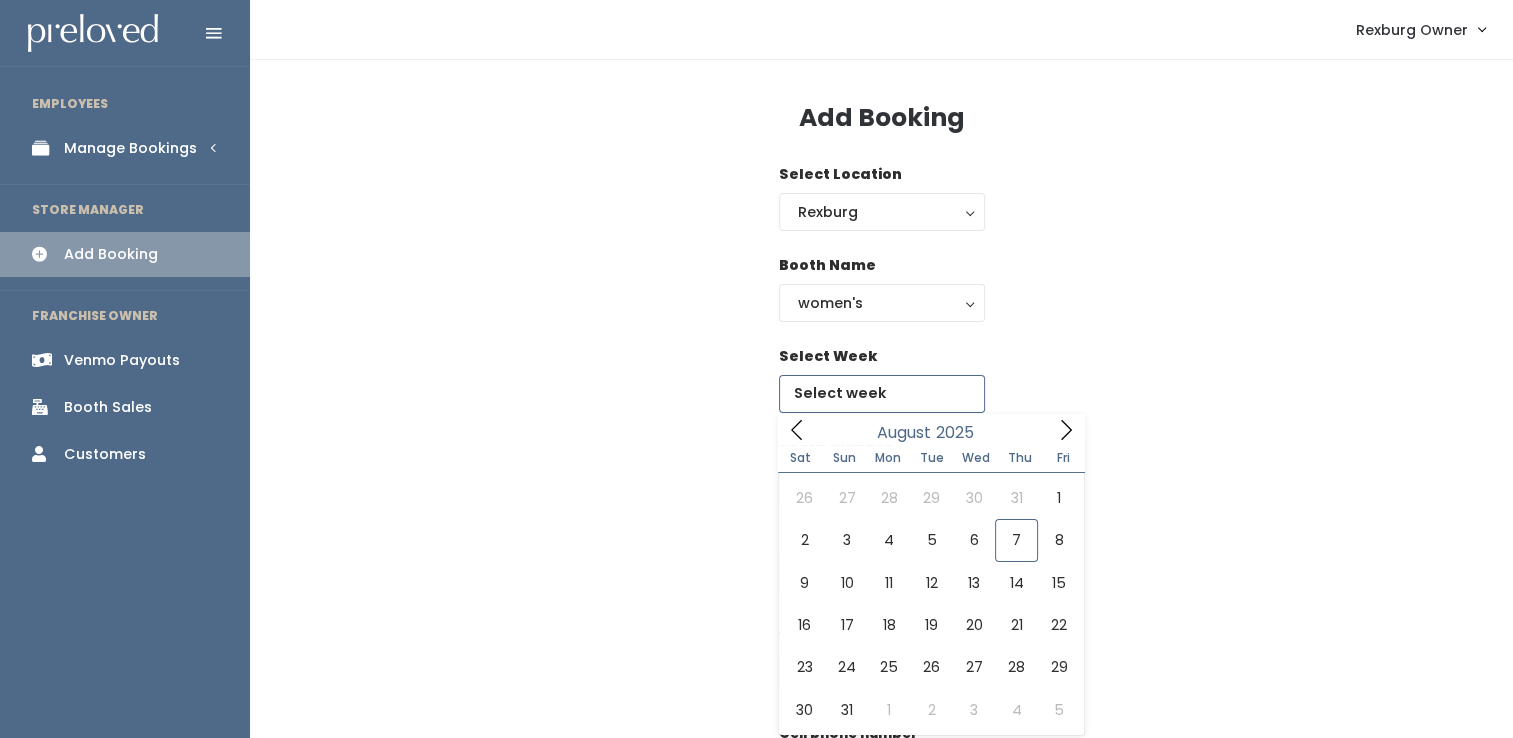 click at bounding box center [882, 394] 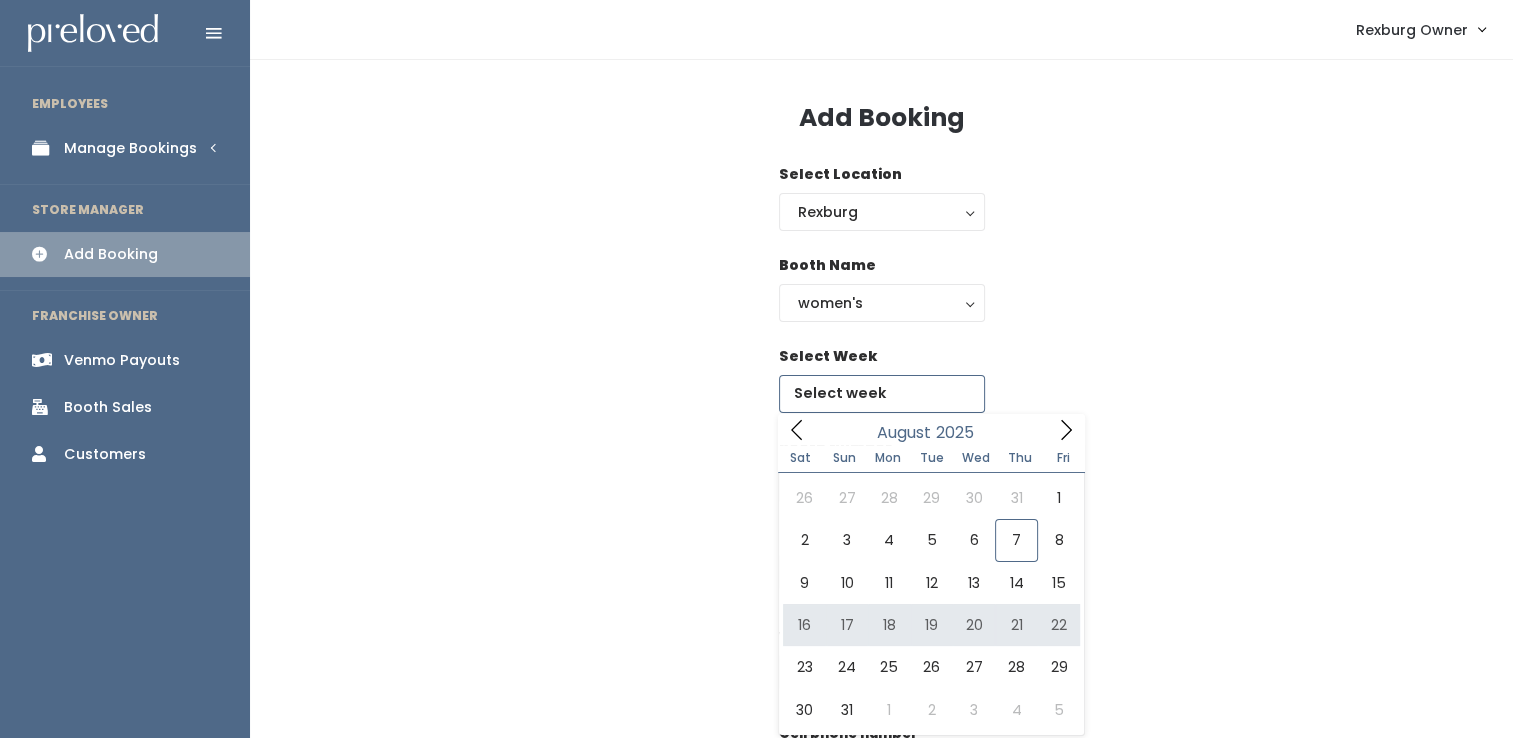 type on "August 16 to August 22" 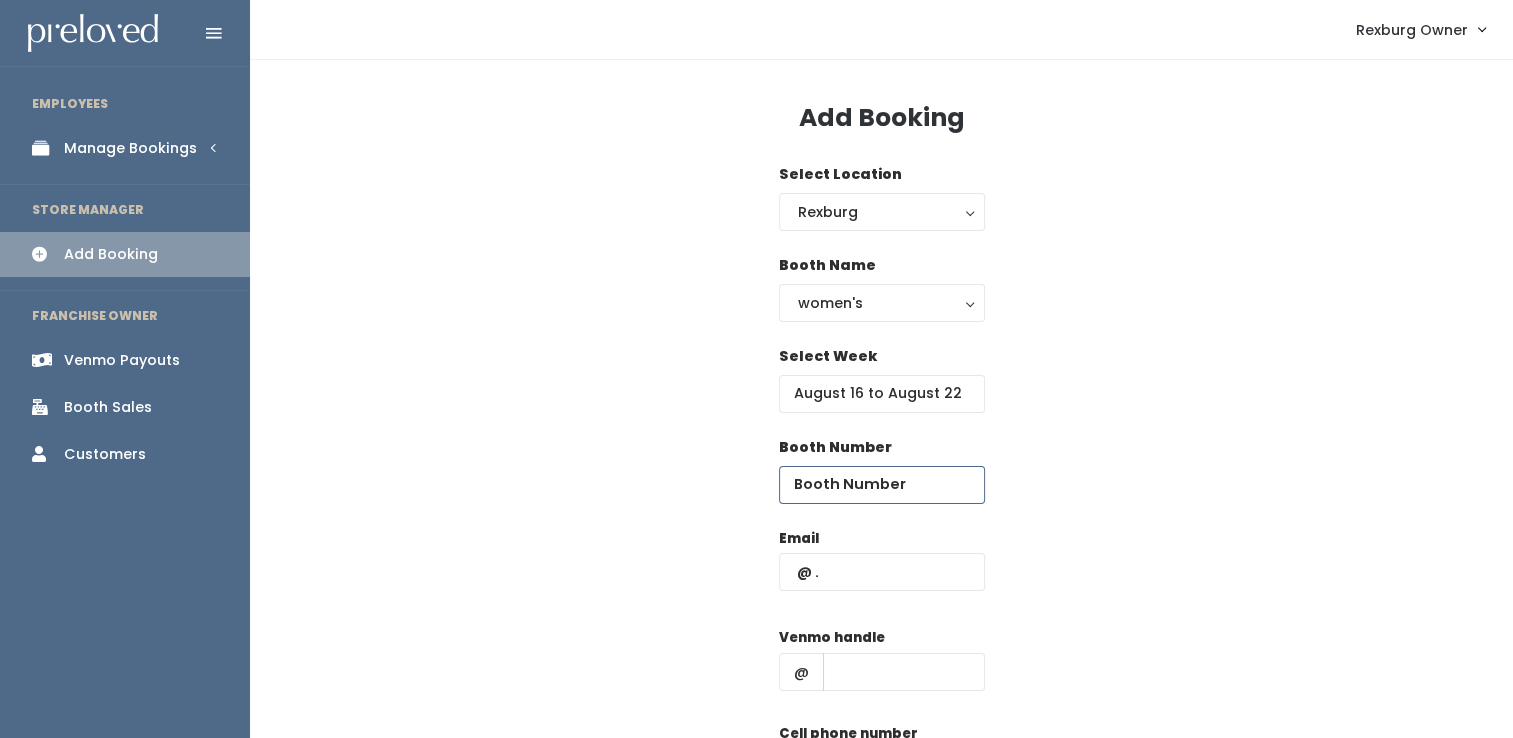 click at bounding box center (882, 485) 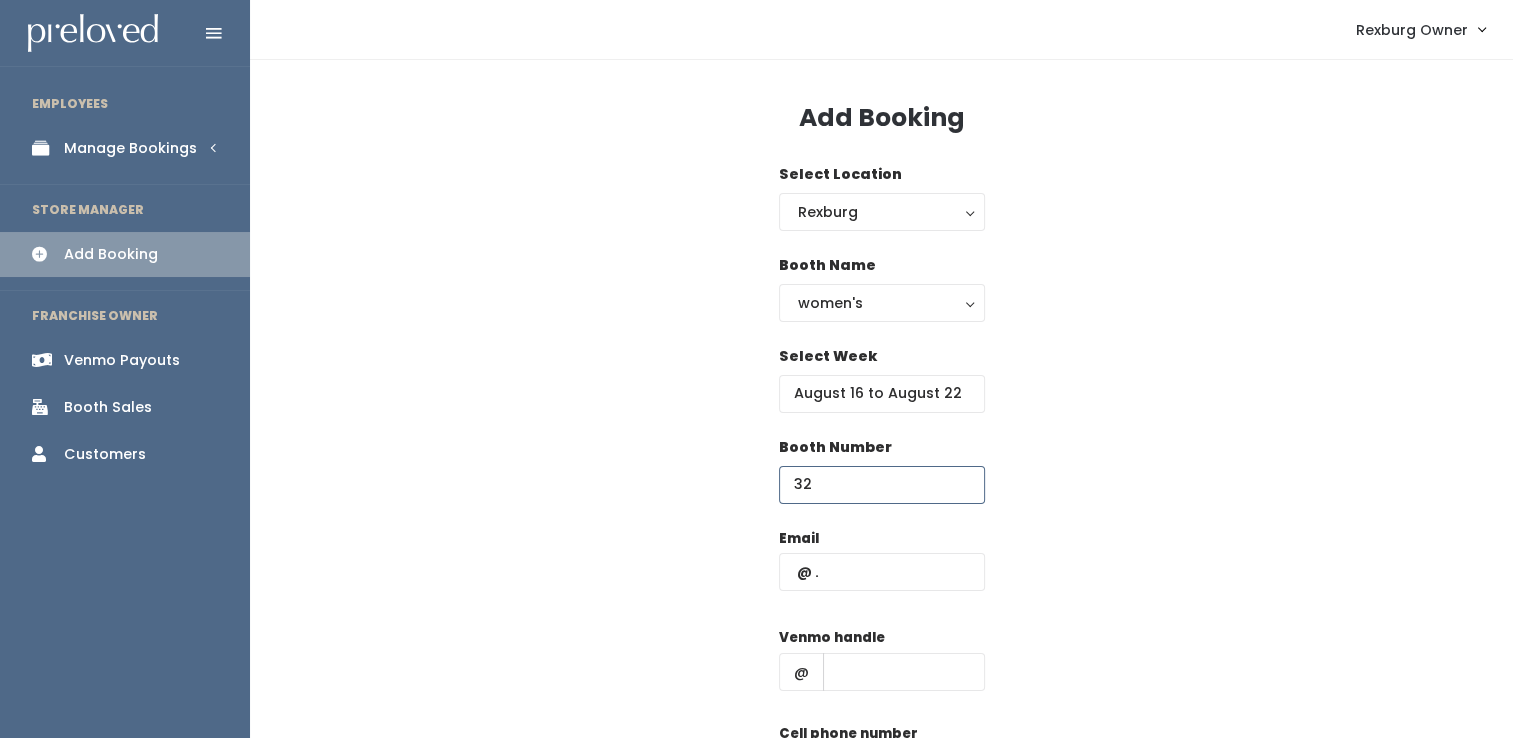 type on "32" 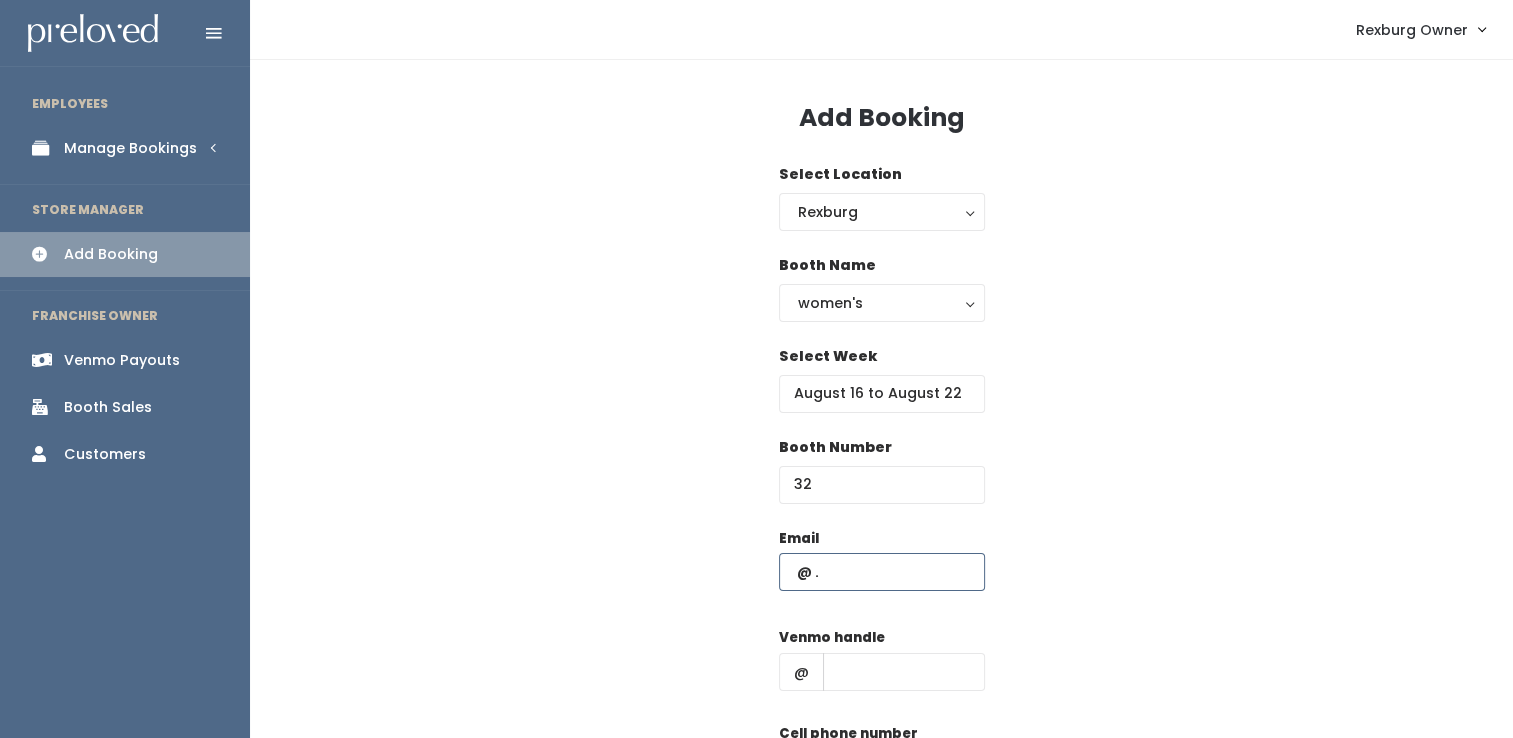 click at bounding box center (882, 572) 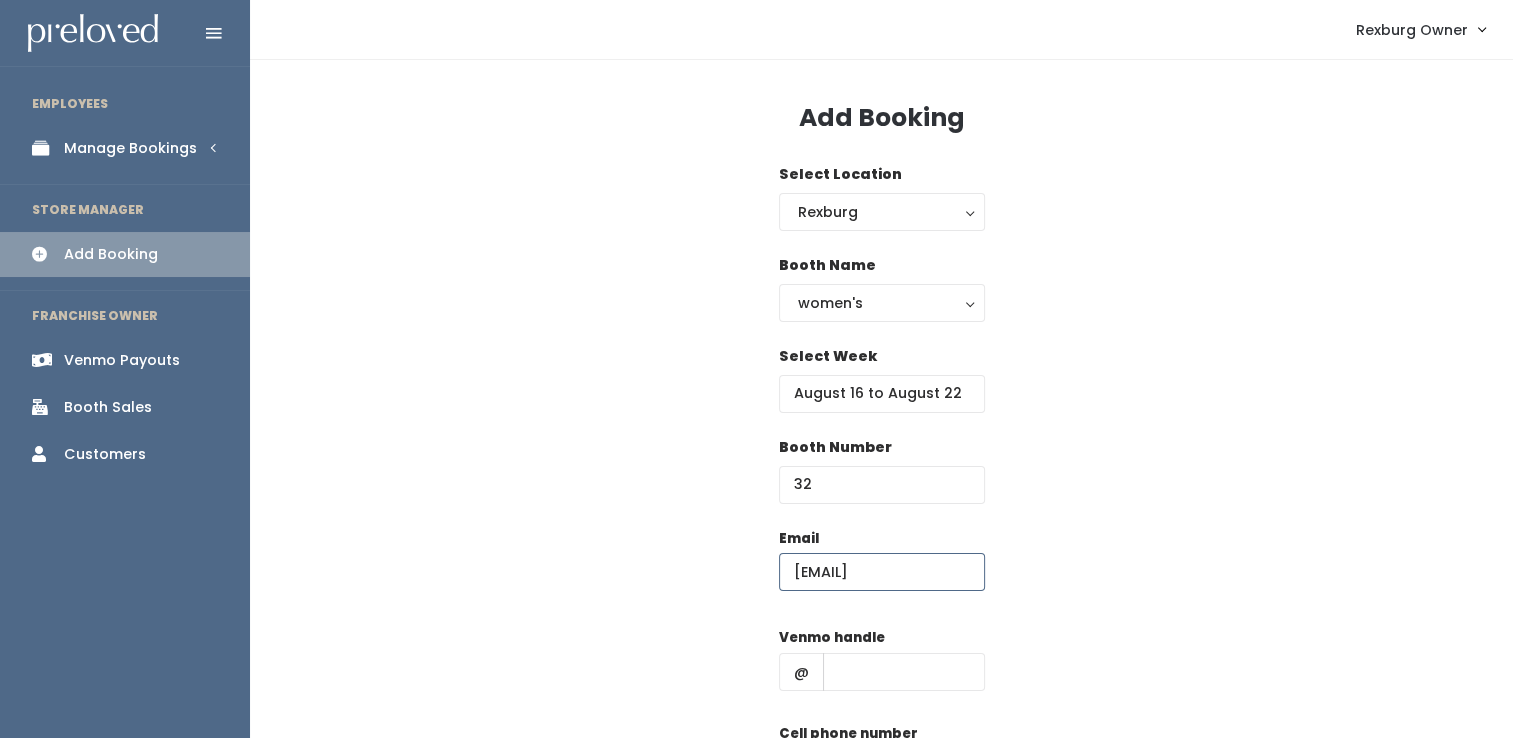 scroll, scrollTop: 0, scrollLeft: 88, axis: horizontal 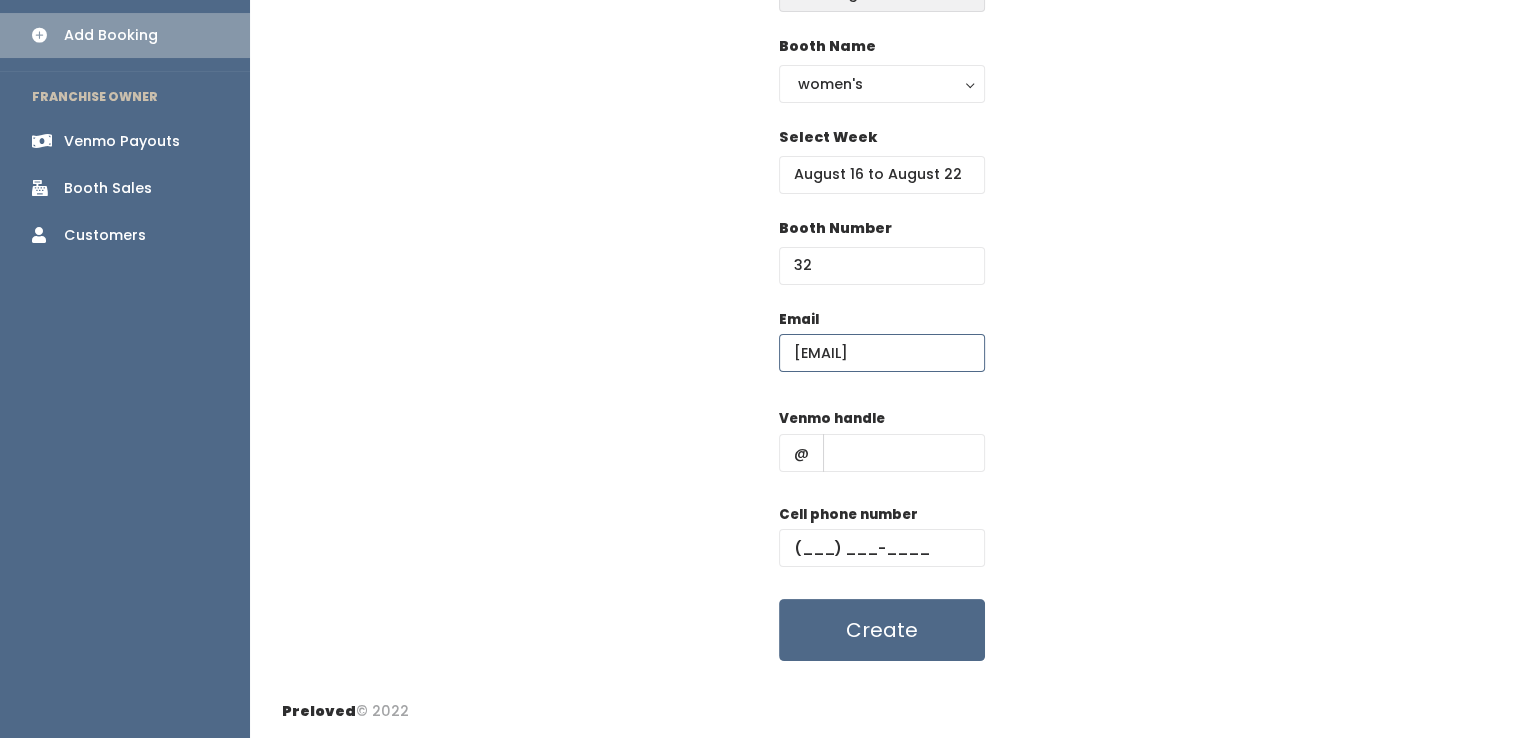 type on "[EMAIL]" 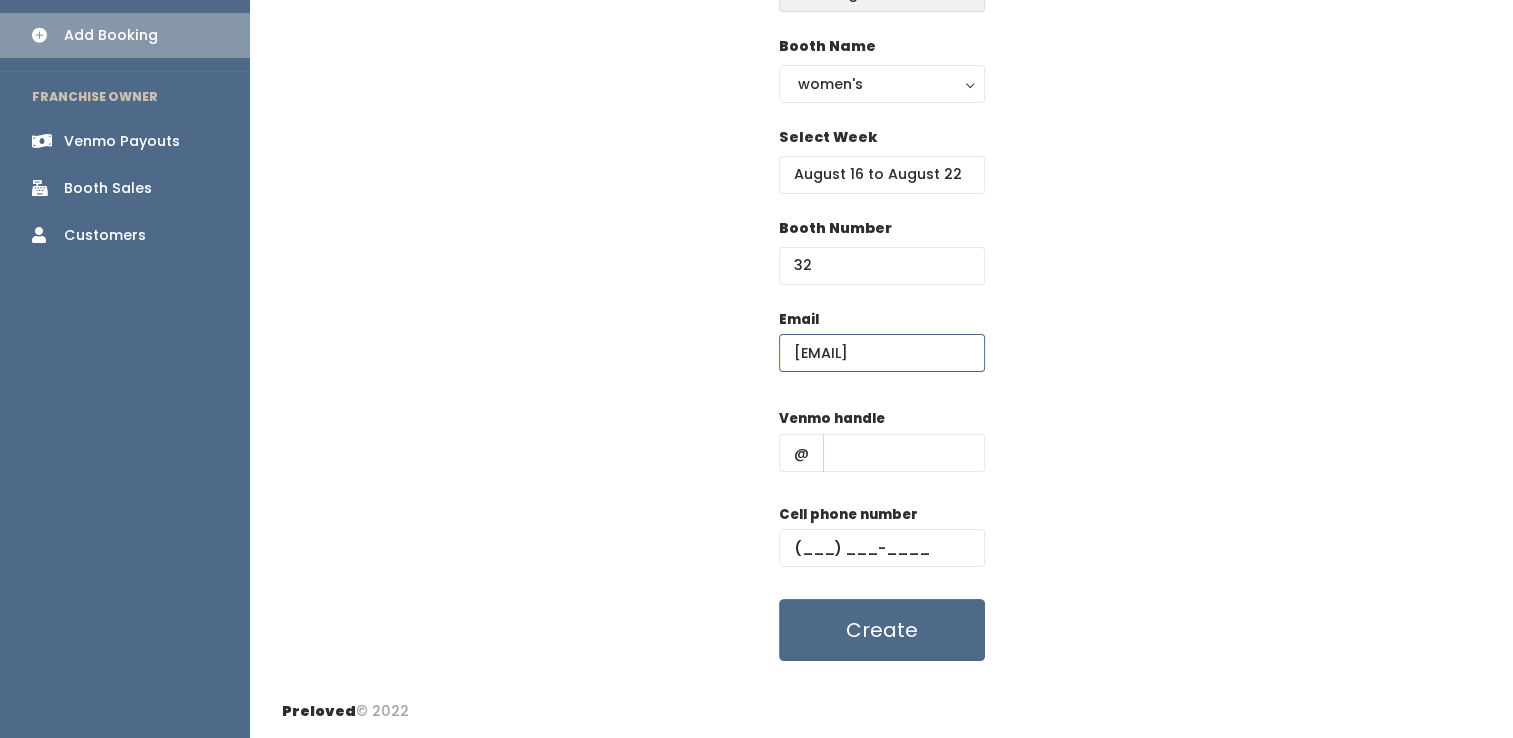 scroll, scrollTop: 0, scrollLeft: 0, axis: both 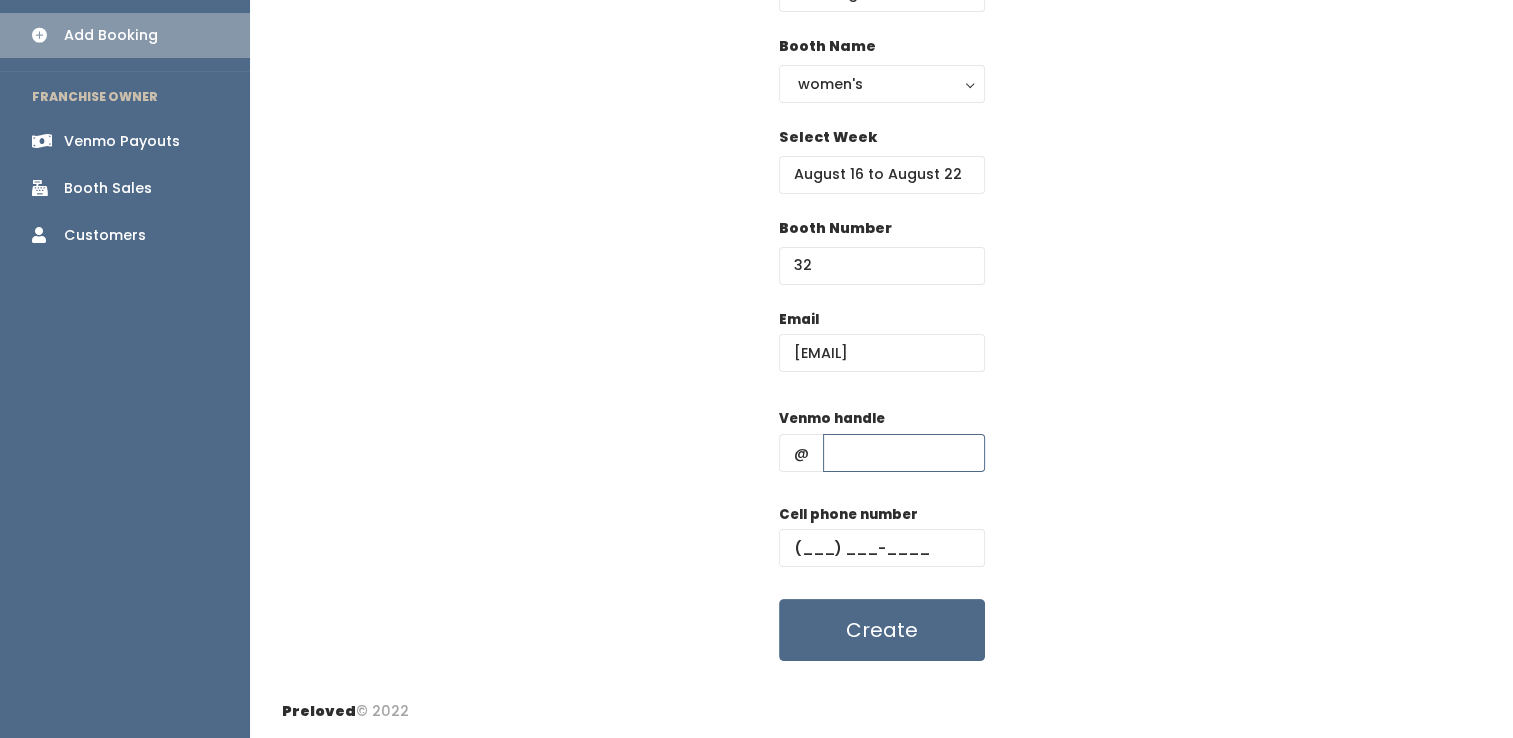 click at bounding box center (904, 453) 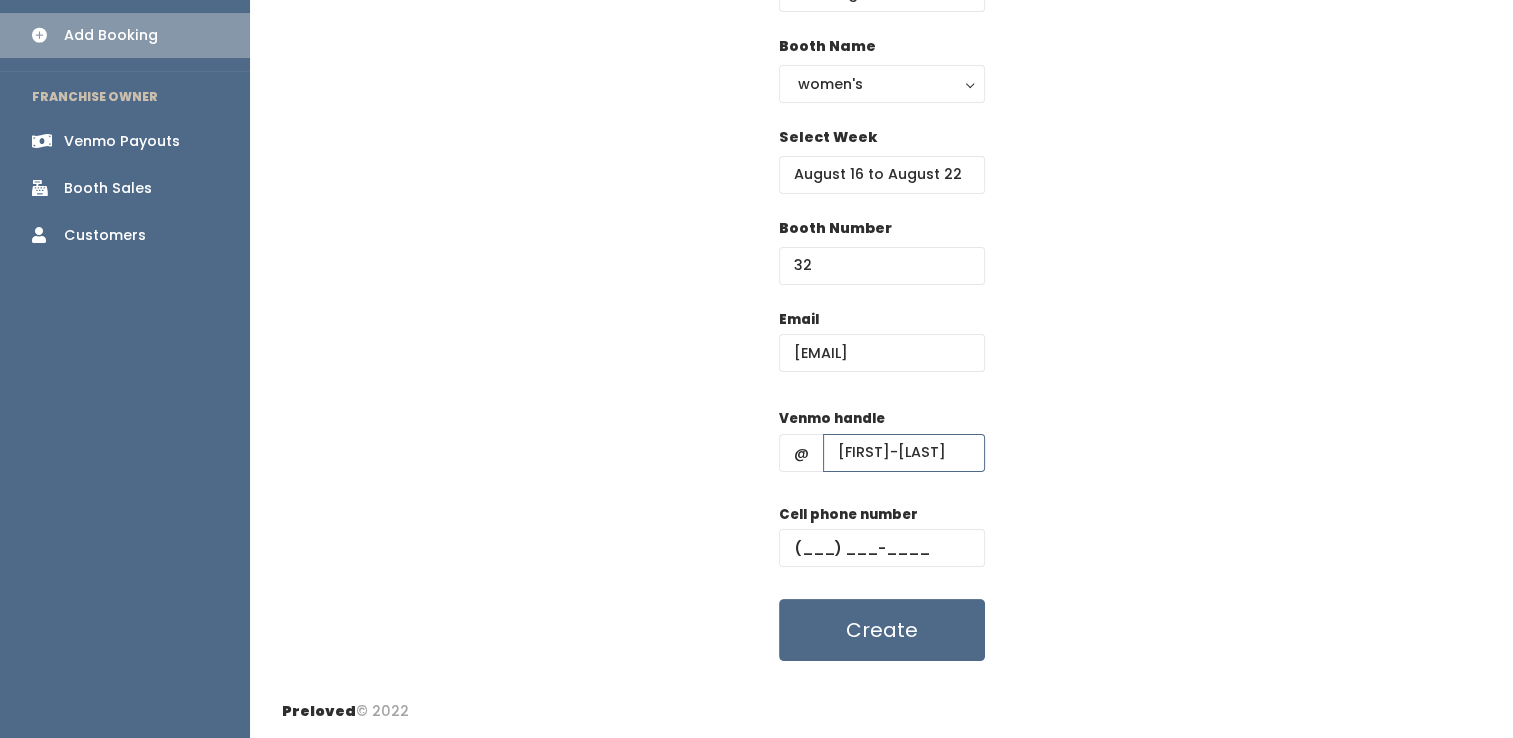 scroll, scrollTop: 0, scrollLeft: 38, axis: horizontal 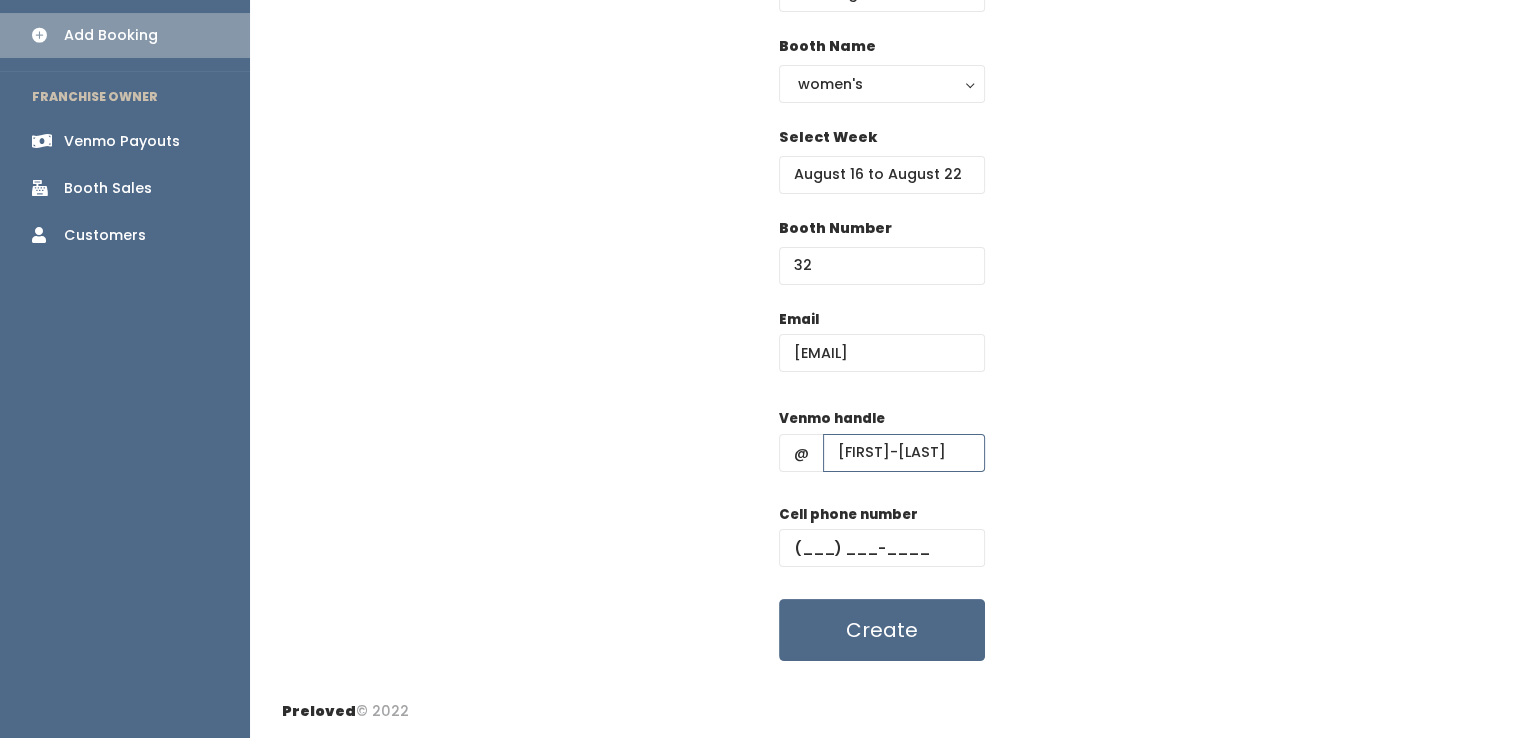 type on "Chambrae-Thornburgh" 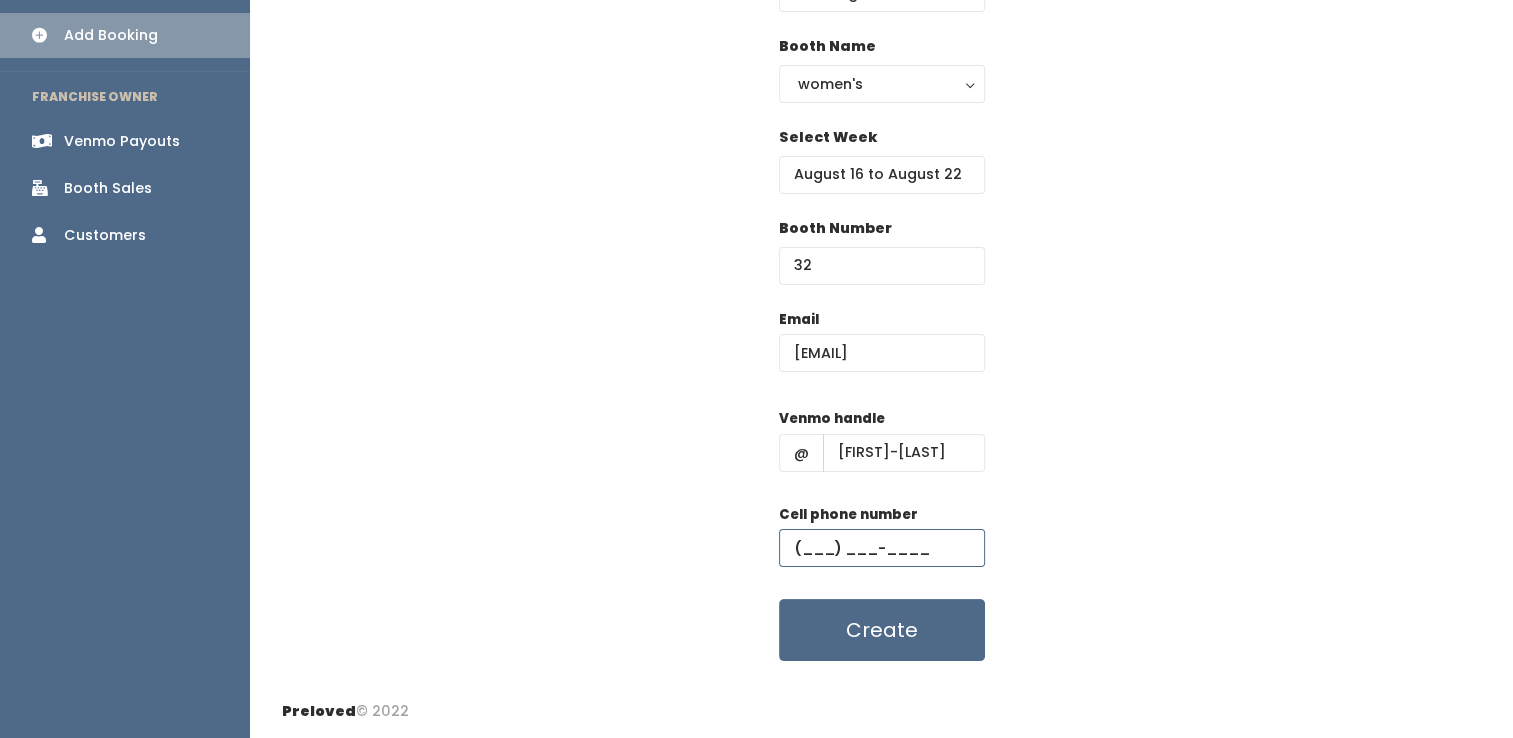 click at bounding box center [882, 548] 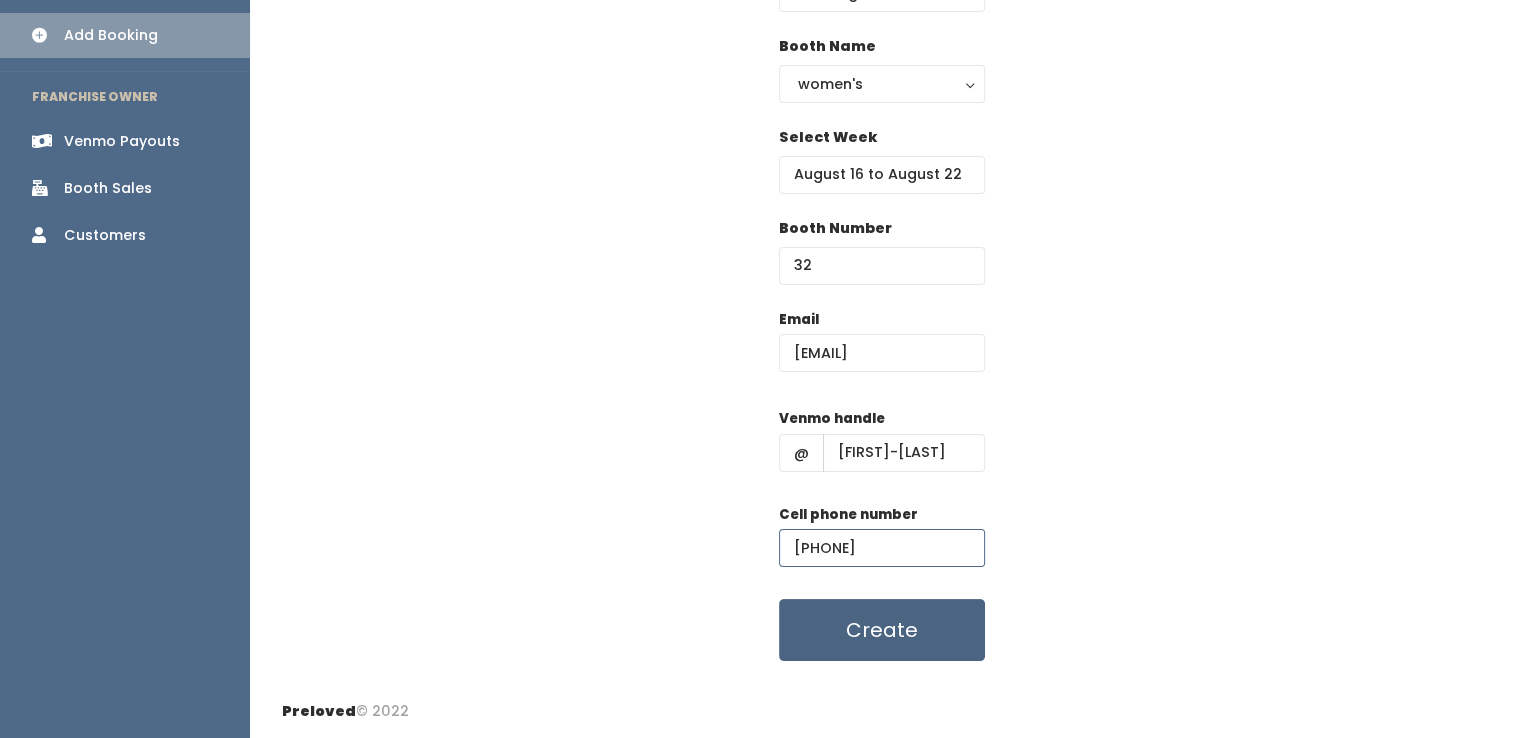 type on "(208) 515-9882" 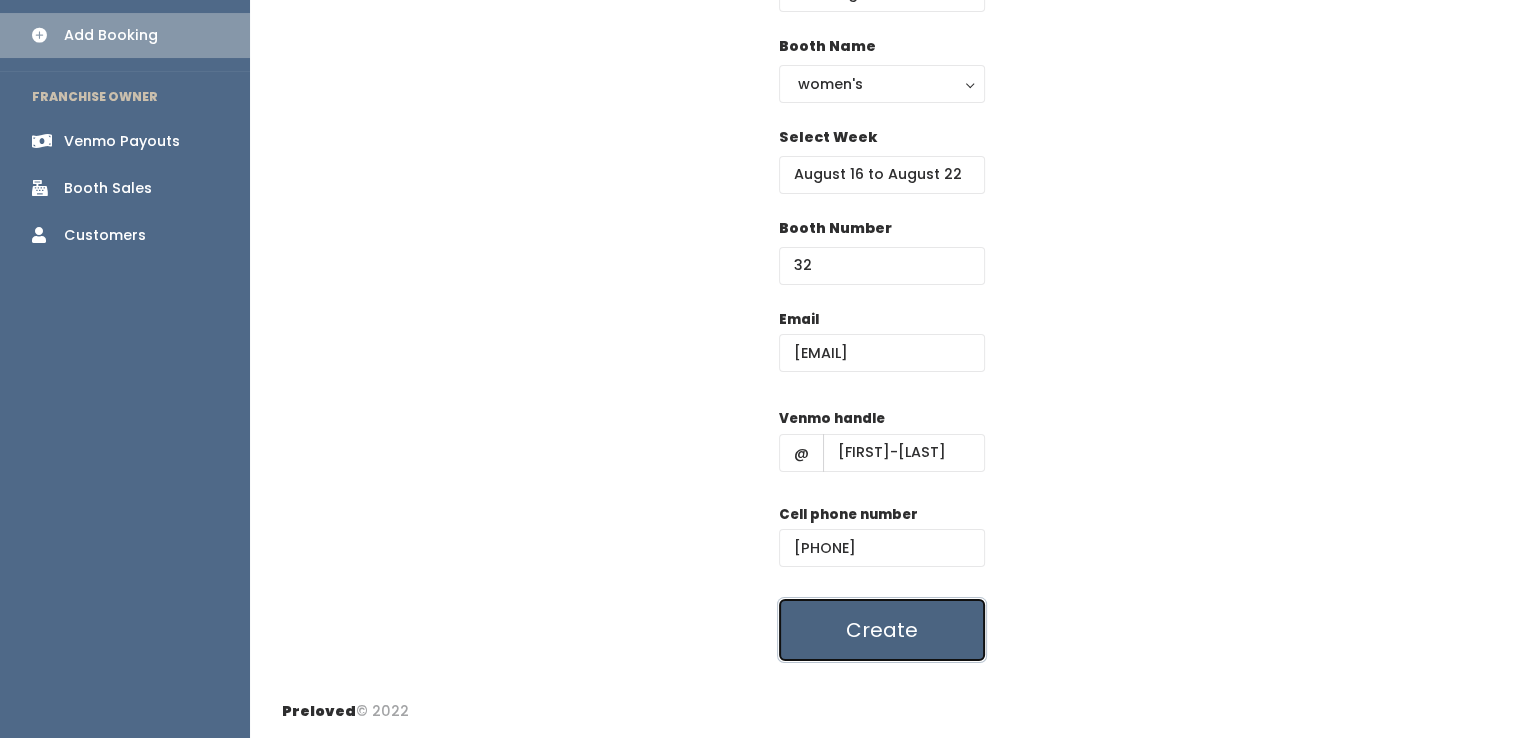 click on "Create" at bounding box center [882, 630] 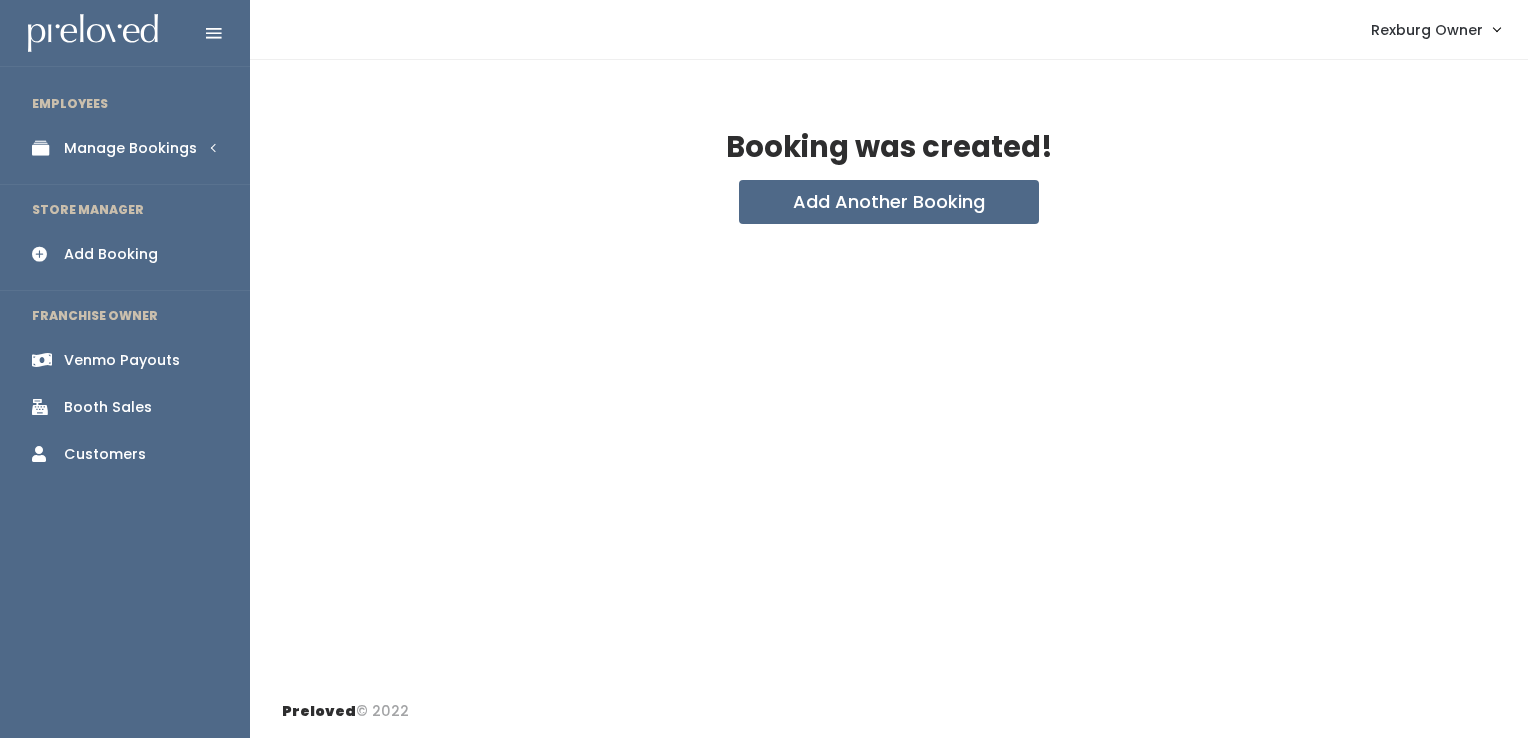 scroll, scrollTop: 0, scrollLeft: 0, axis: both 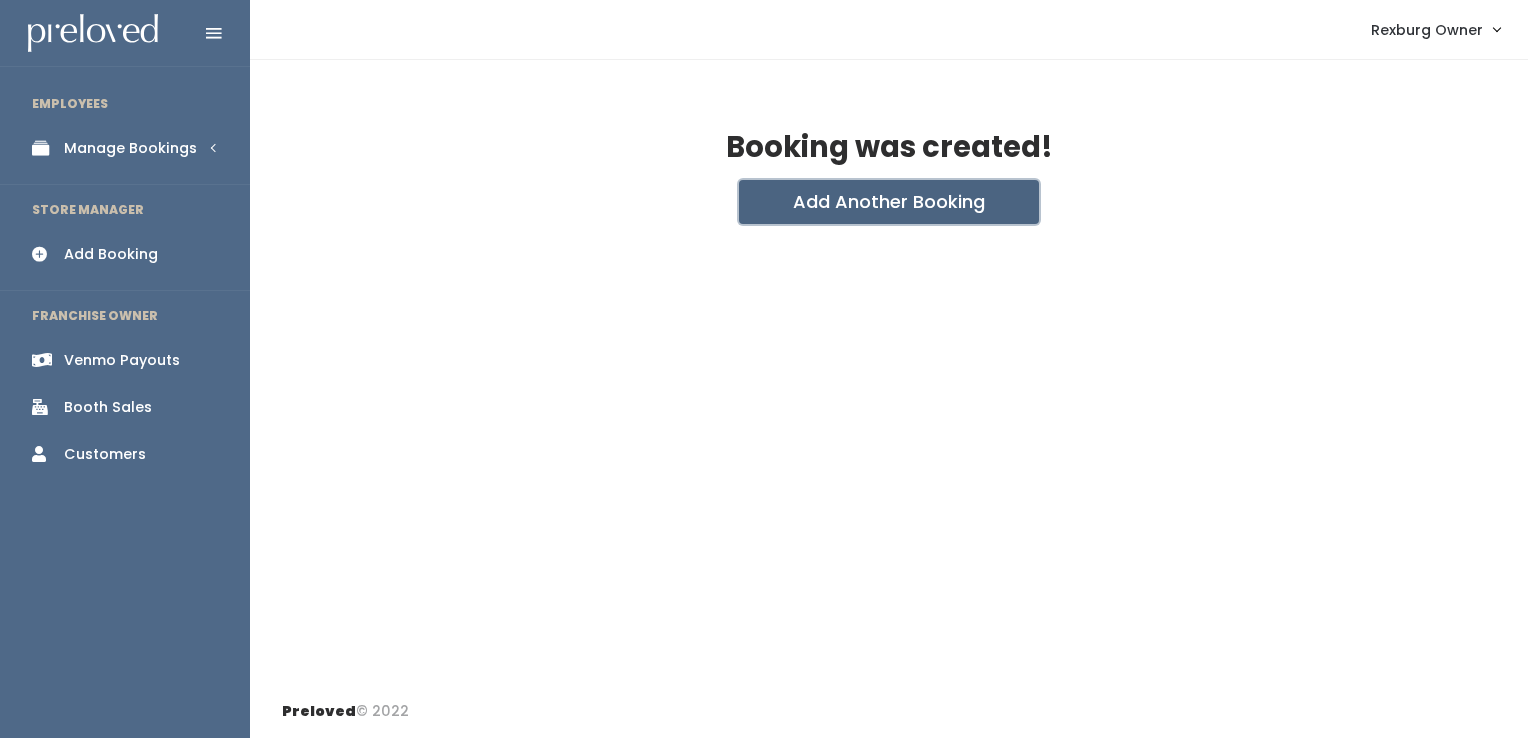 click on "Add Another Booking" at bounding box center [889, 202] 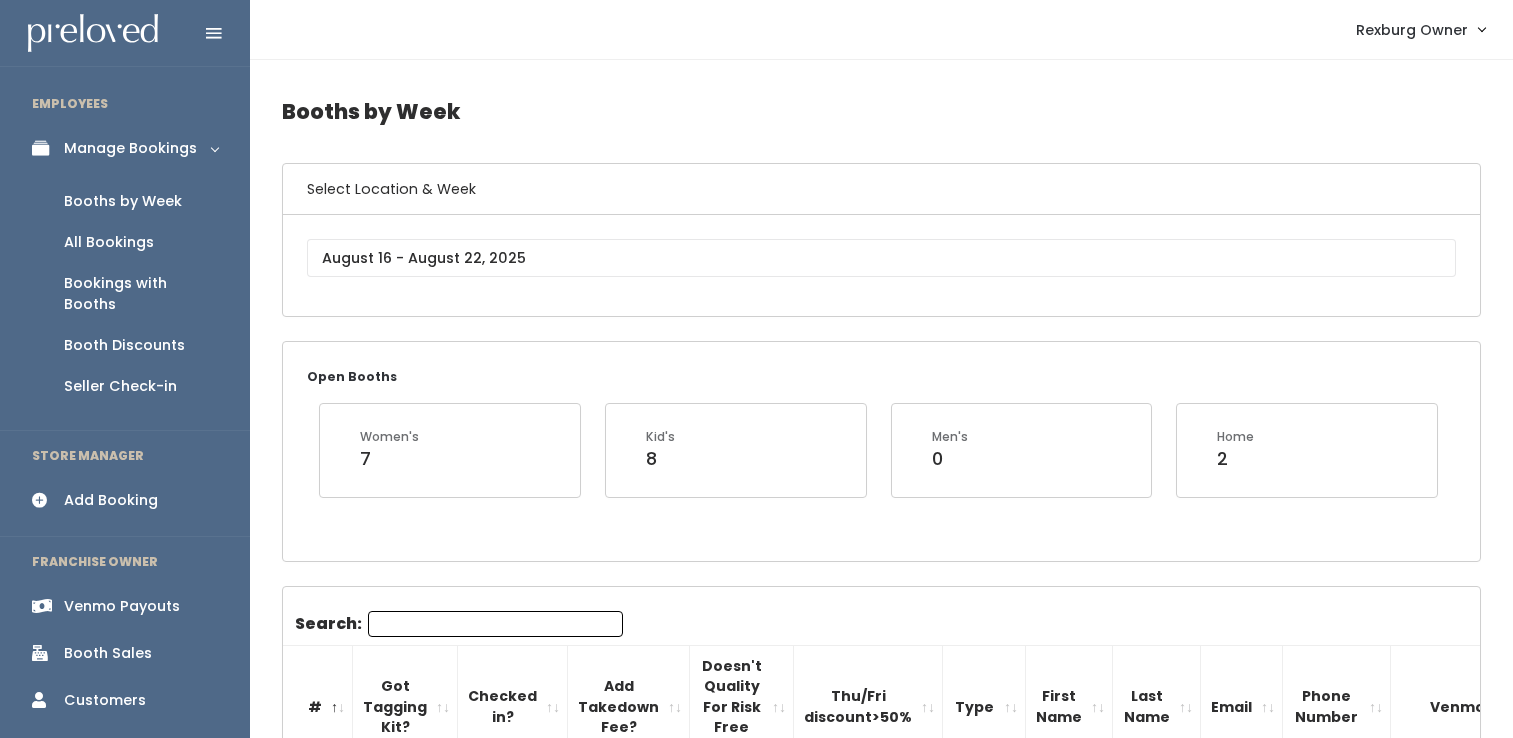 scroll, scrollTop: 46, scrollLeft: 0, axis: vertical 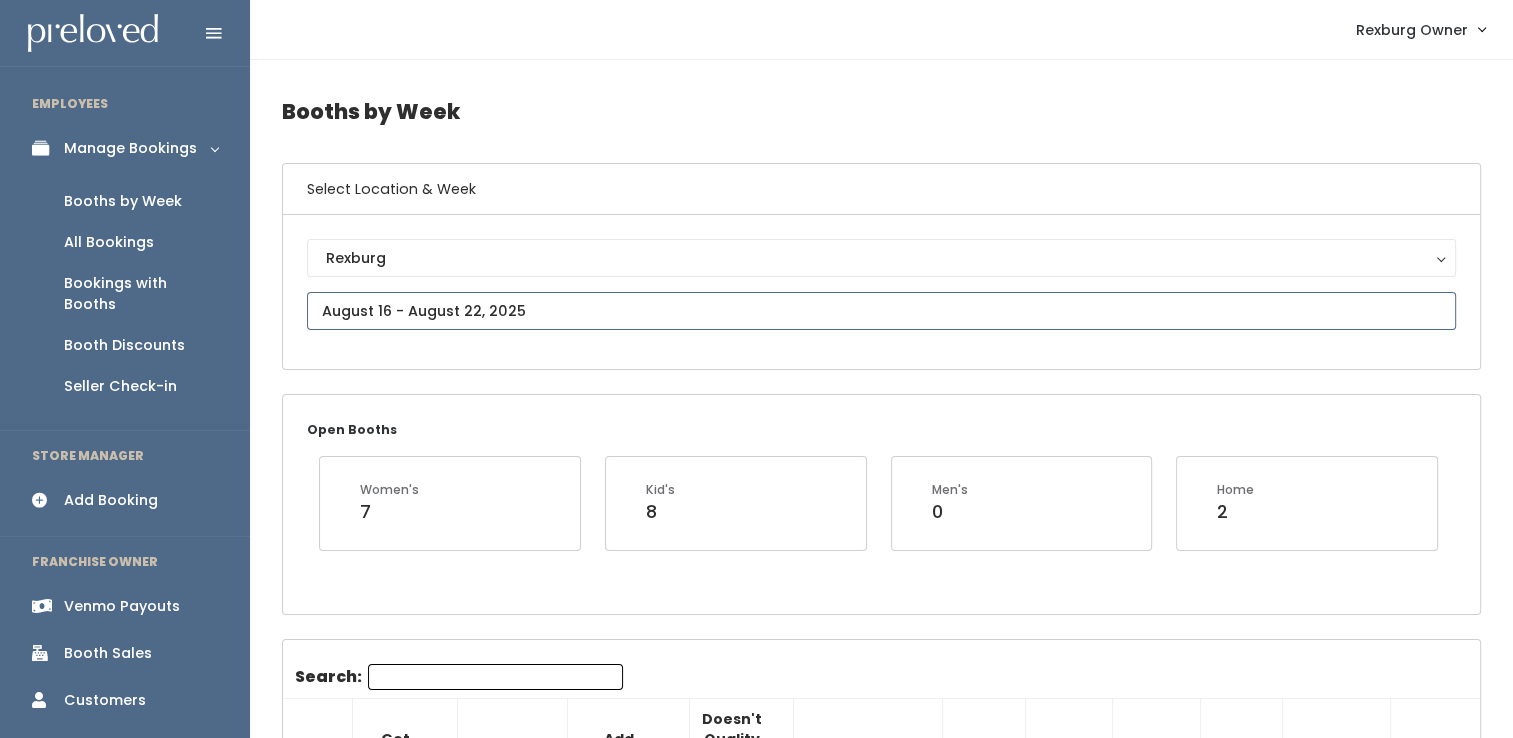 click at bounding box center [881, 311] 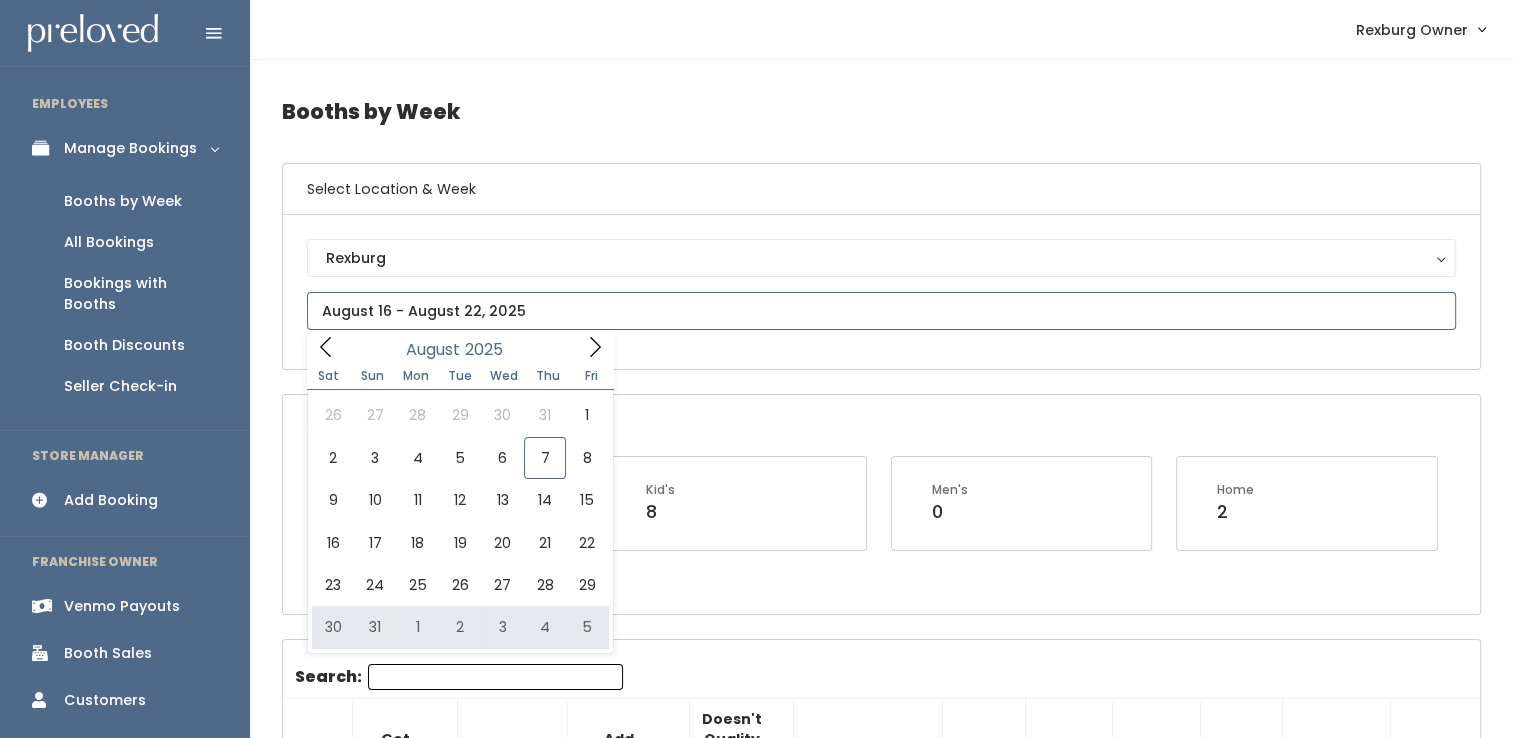 type on "[DATE] to [DATE]" 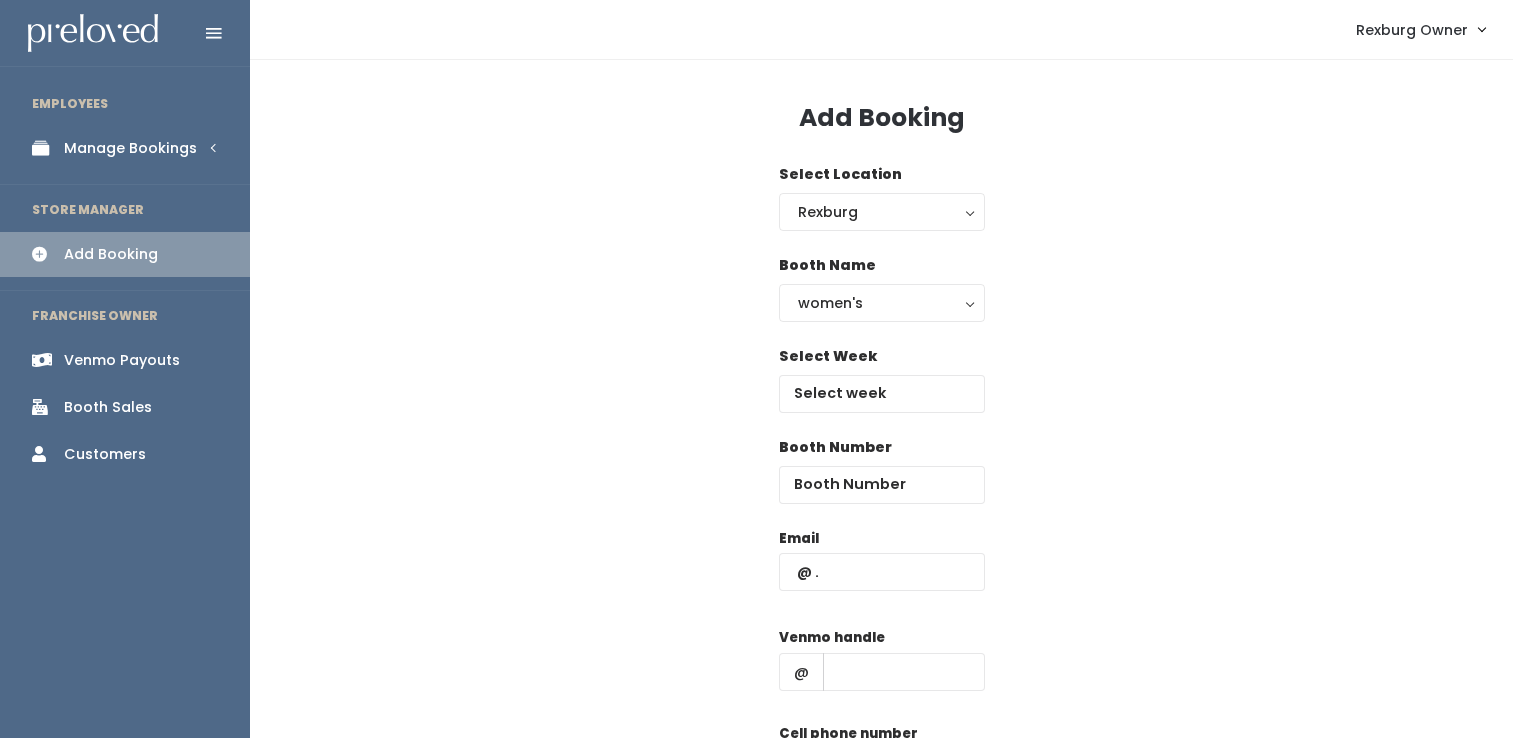 scroll, scrollTop: 0, scrollLeft: 0, axis: both 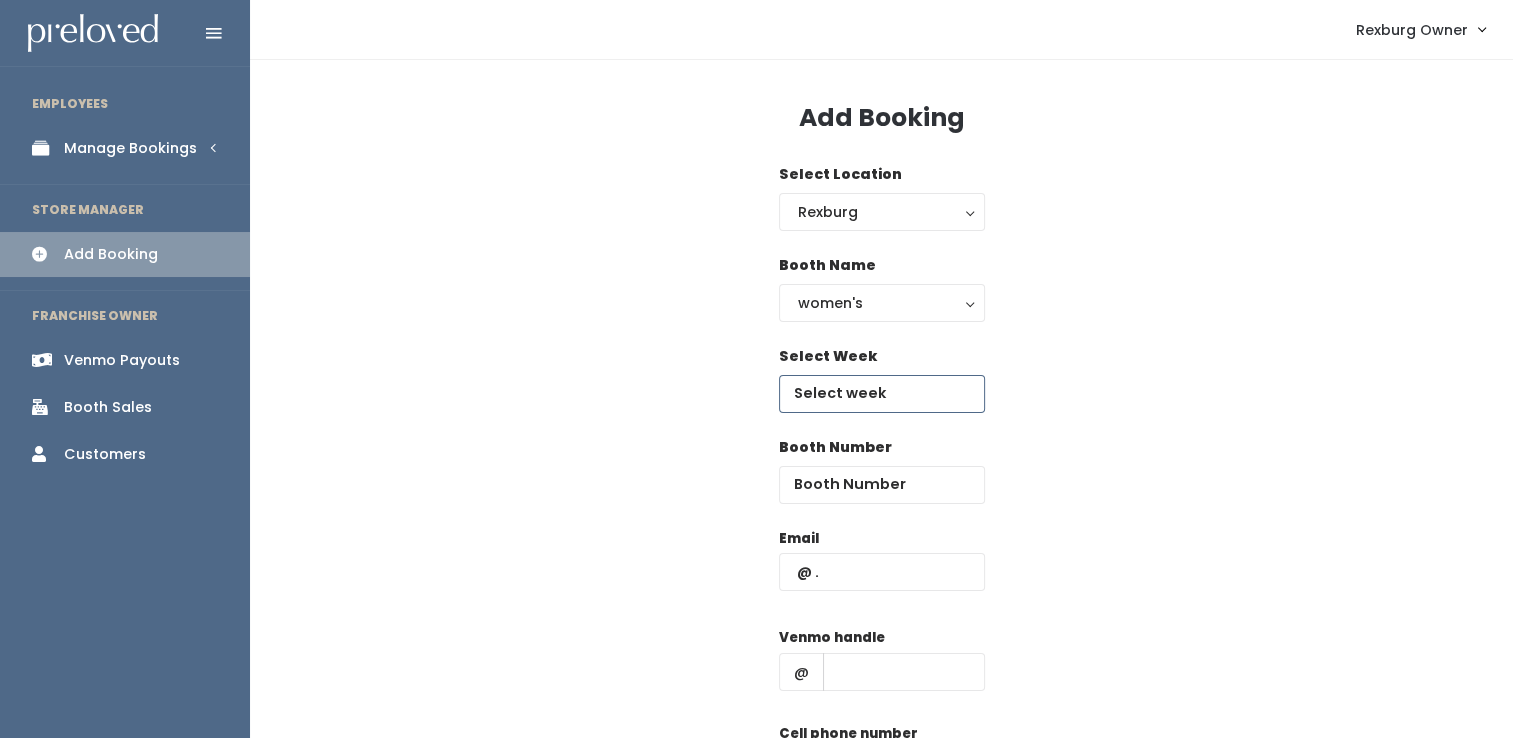 click on "EMPLOYEES
Manage Bookings
Booths by Week
All Bookings
Bookings with Booths
Booth Discounts
Seller Check-in
STORE MANAGER
Add Booking
FRANCHISE OWNER
Venmo Payouts
Booth Sales
Customers" at bounding box center (756, 478) 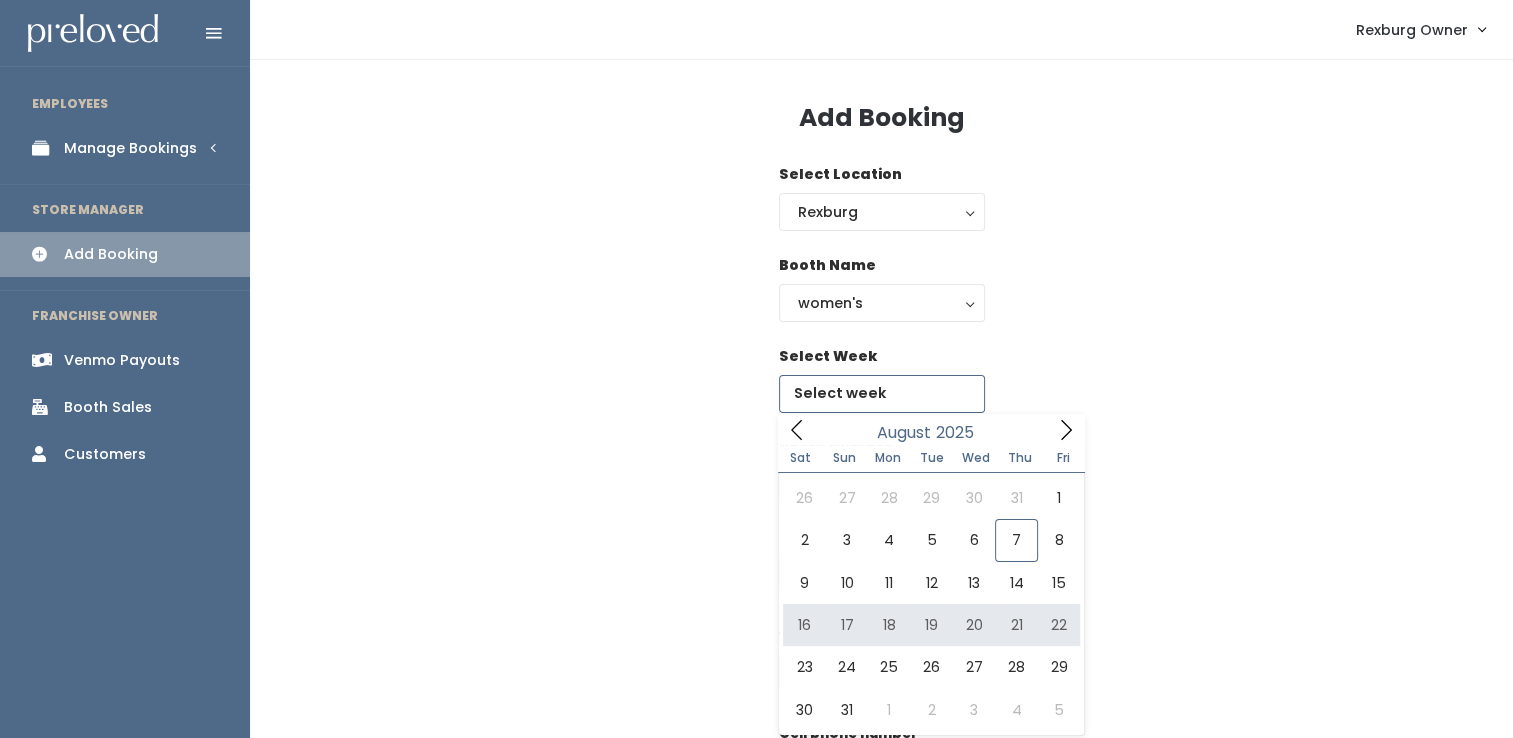 type on "August 16 to August 22" 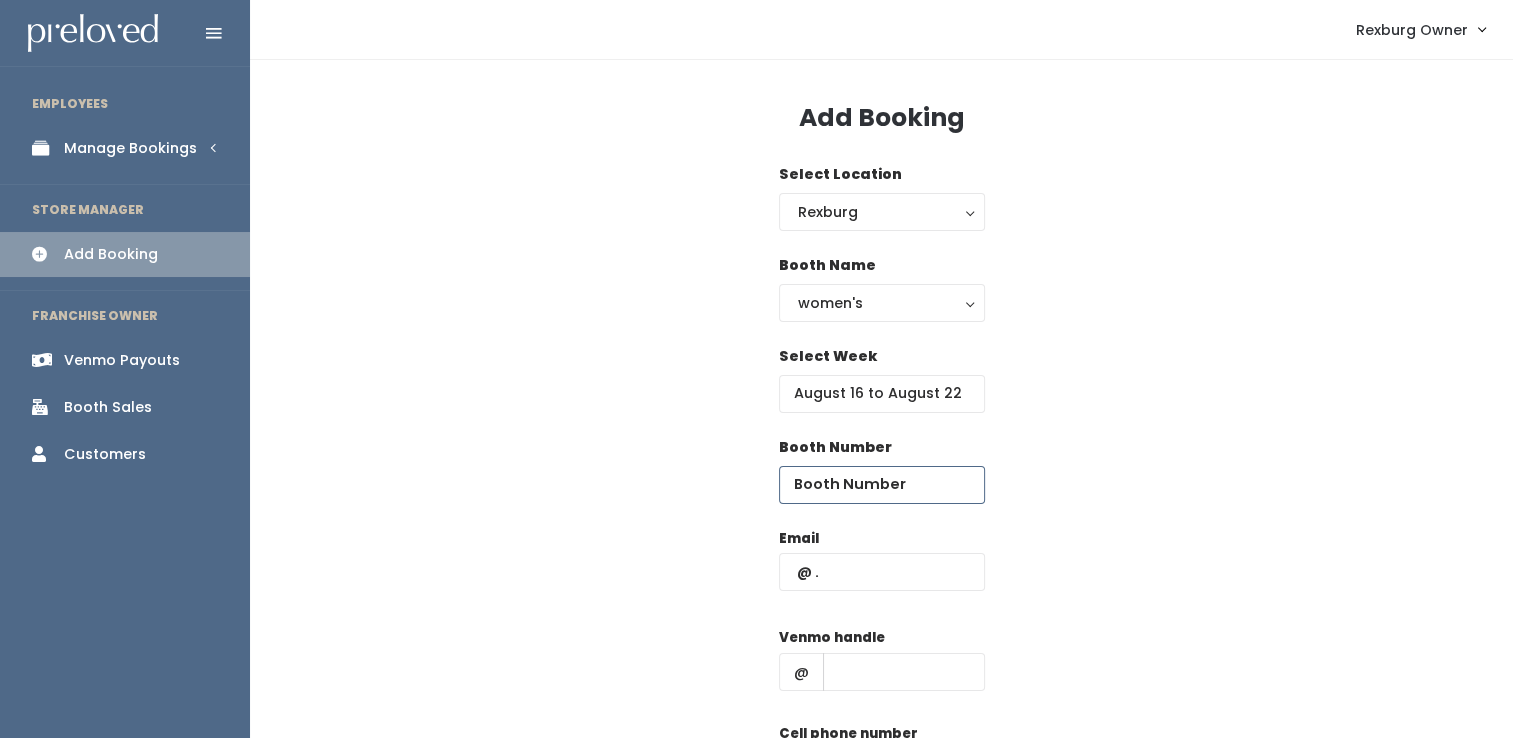 click on "Booth Number" at bounding box center (882, 482) 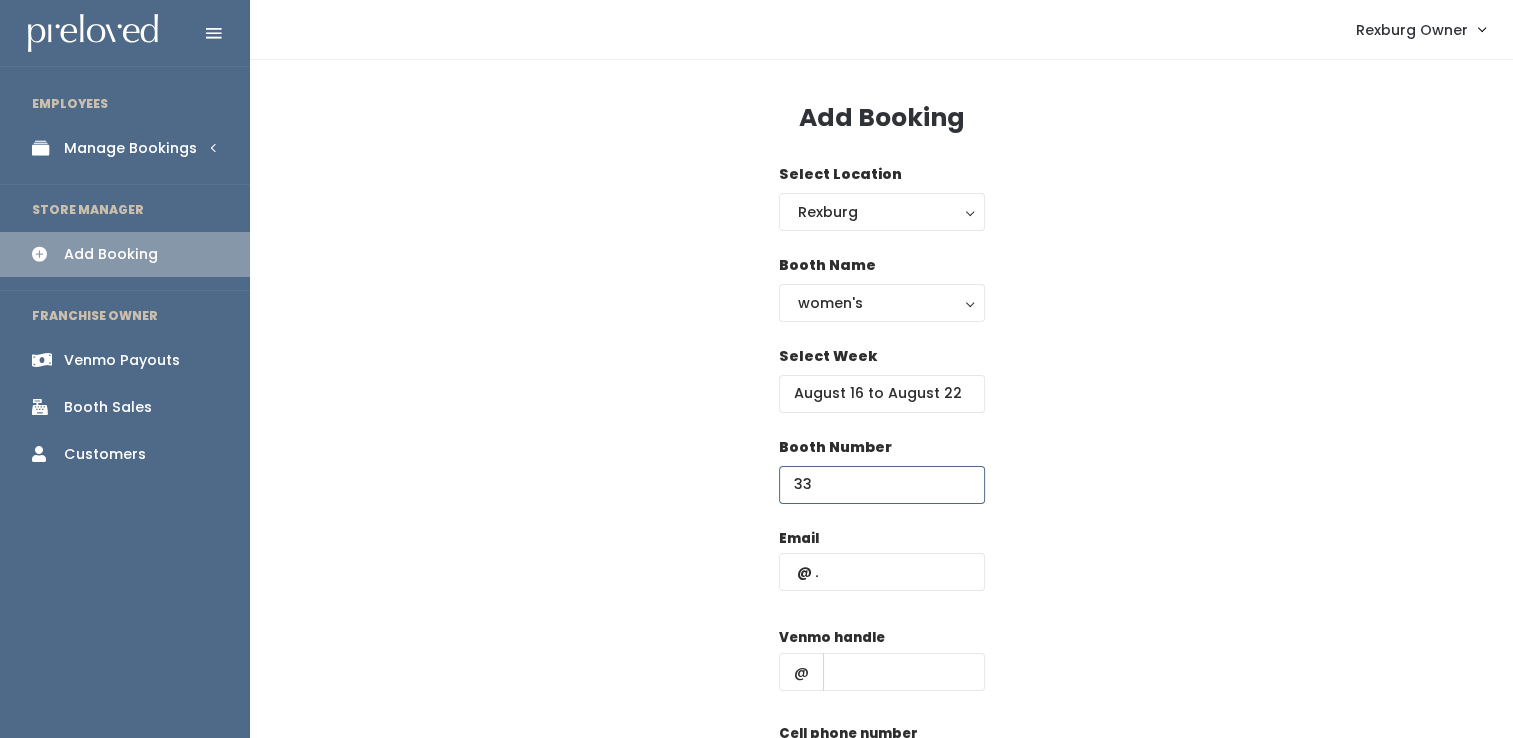 type on "33" 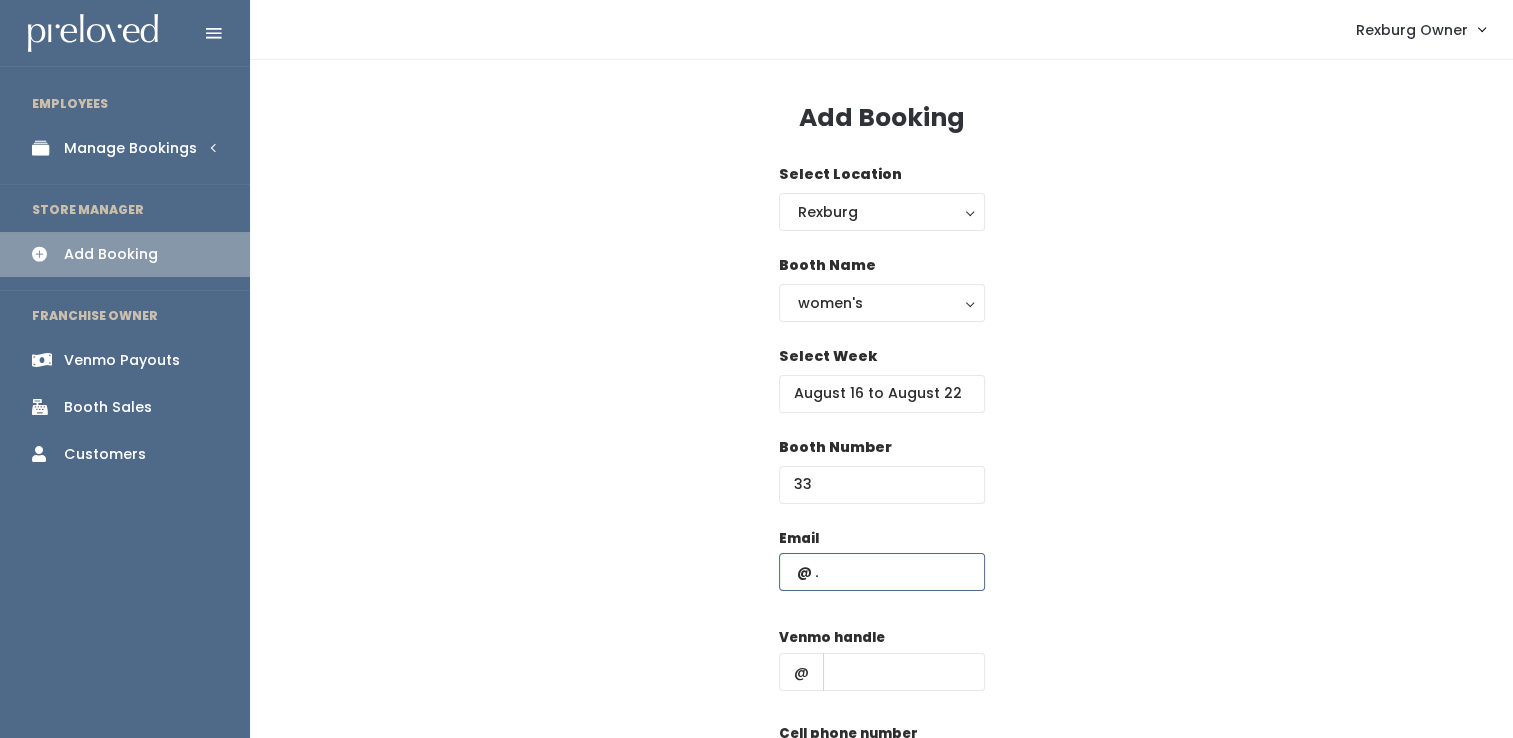 click at bounding box center (882, 572) 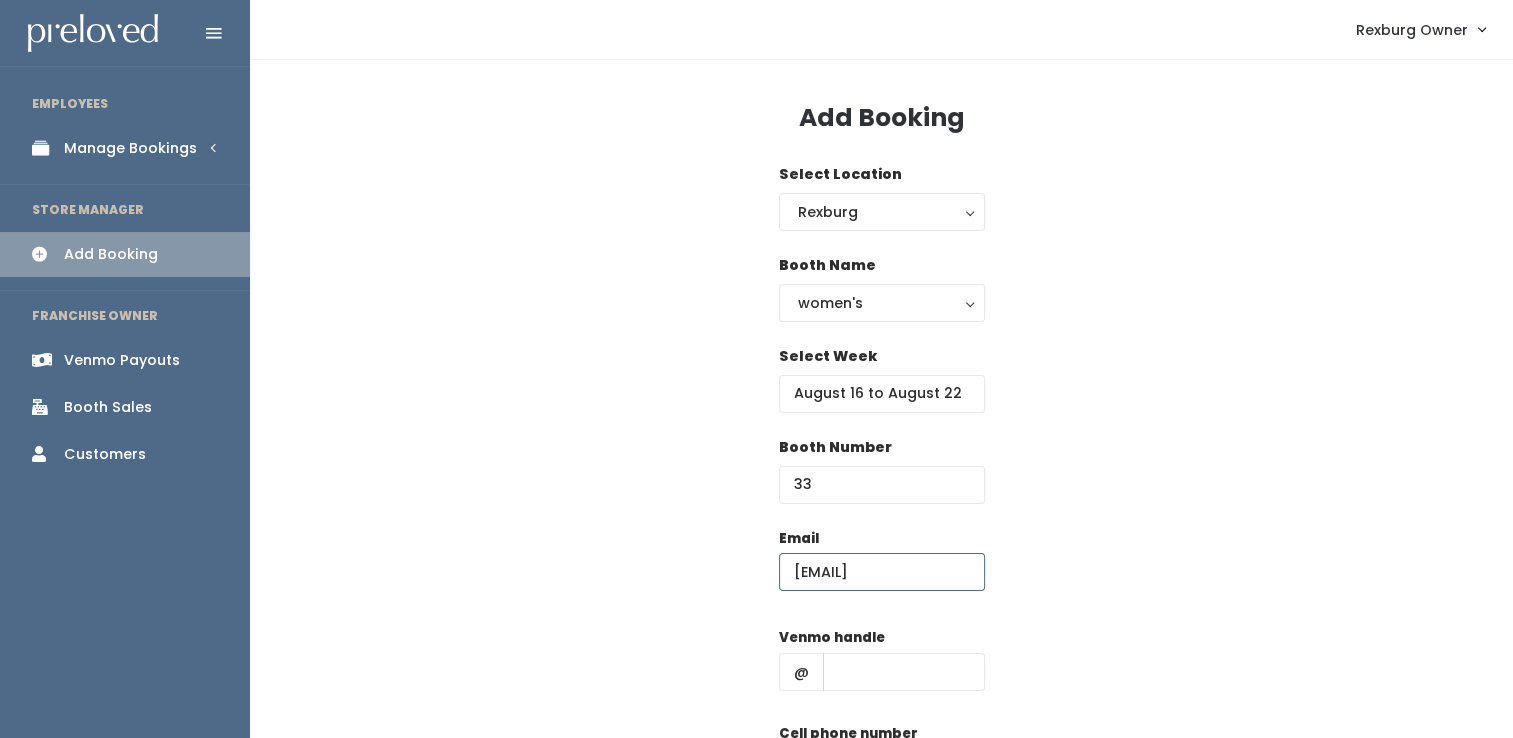 scroll, scrollTop: 0, scrollLeft: 30, axis: horizontal 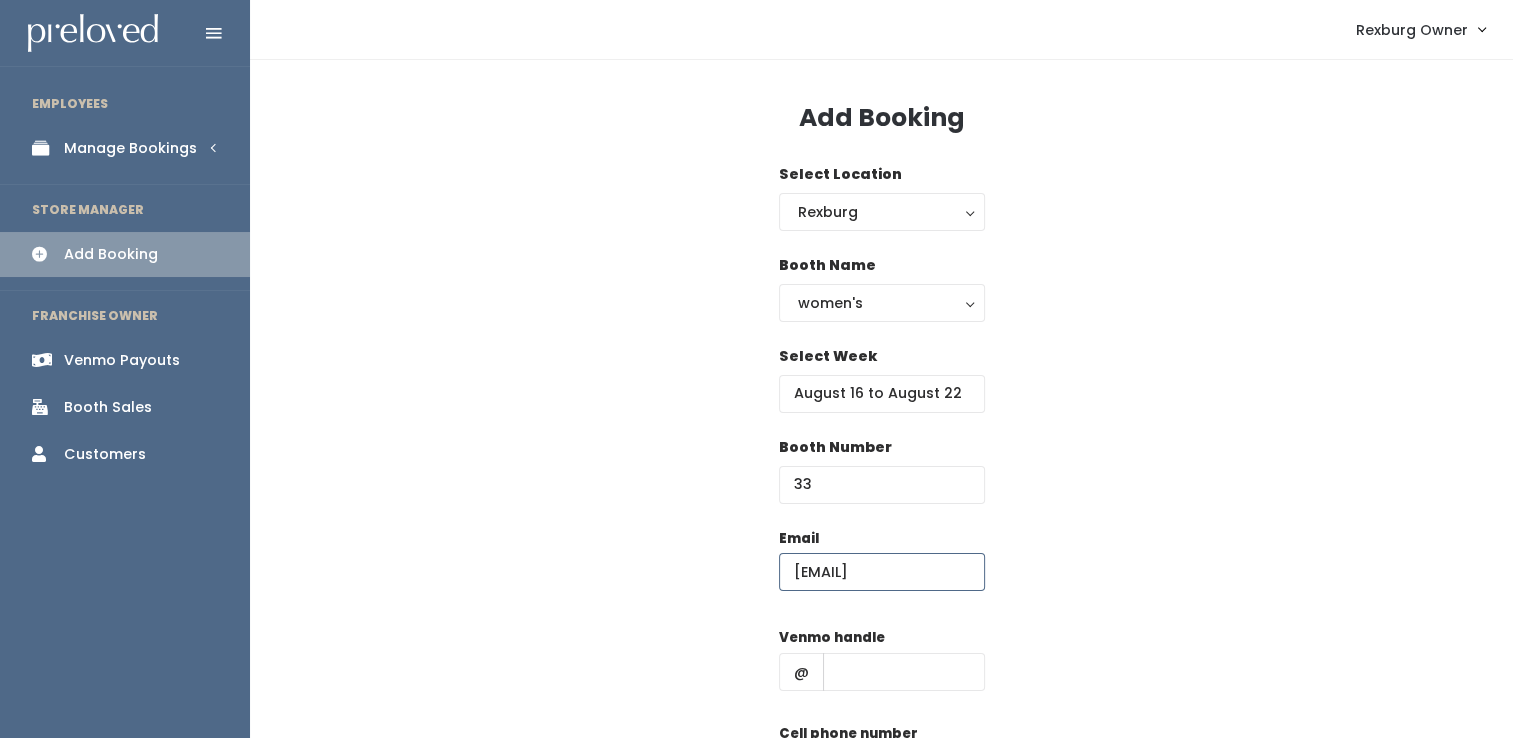 type on "myahgonzalez1@gmail.com" 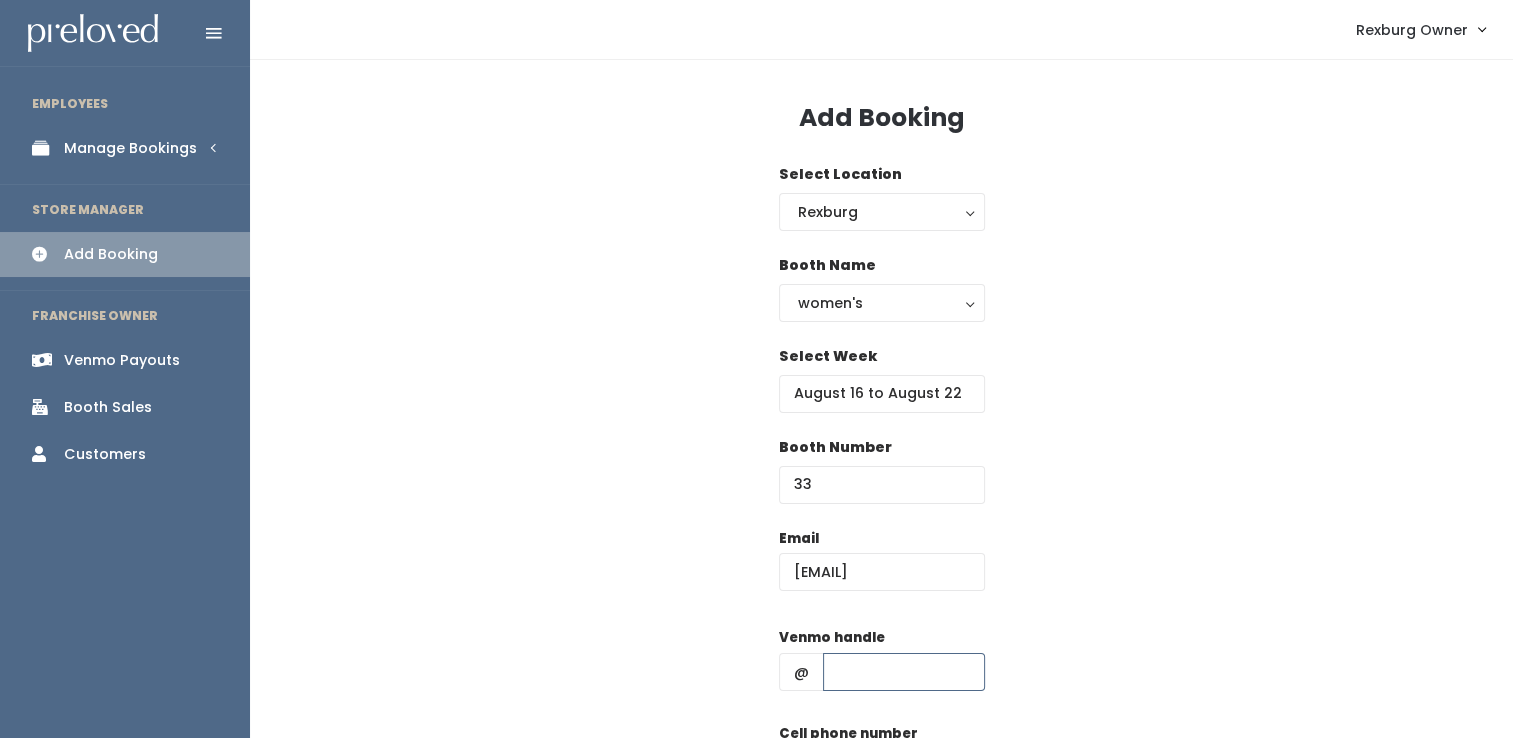 click at bounding box center (904, 672) 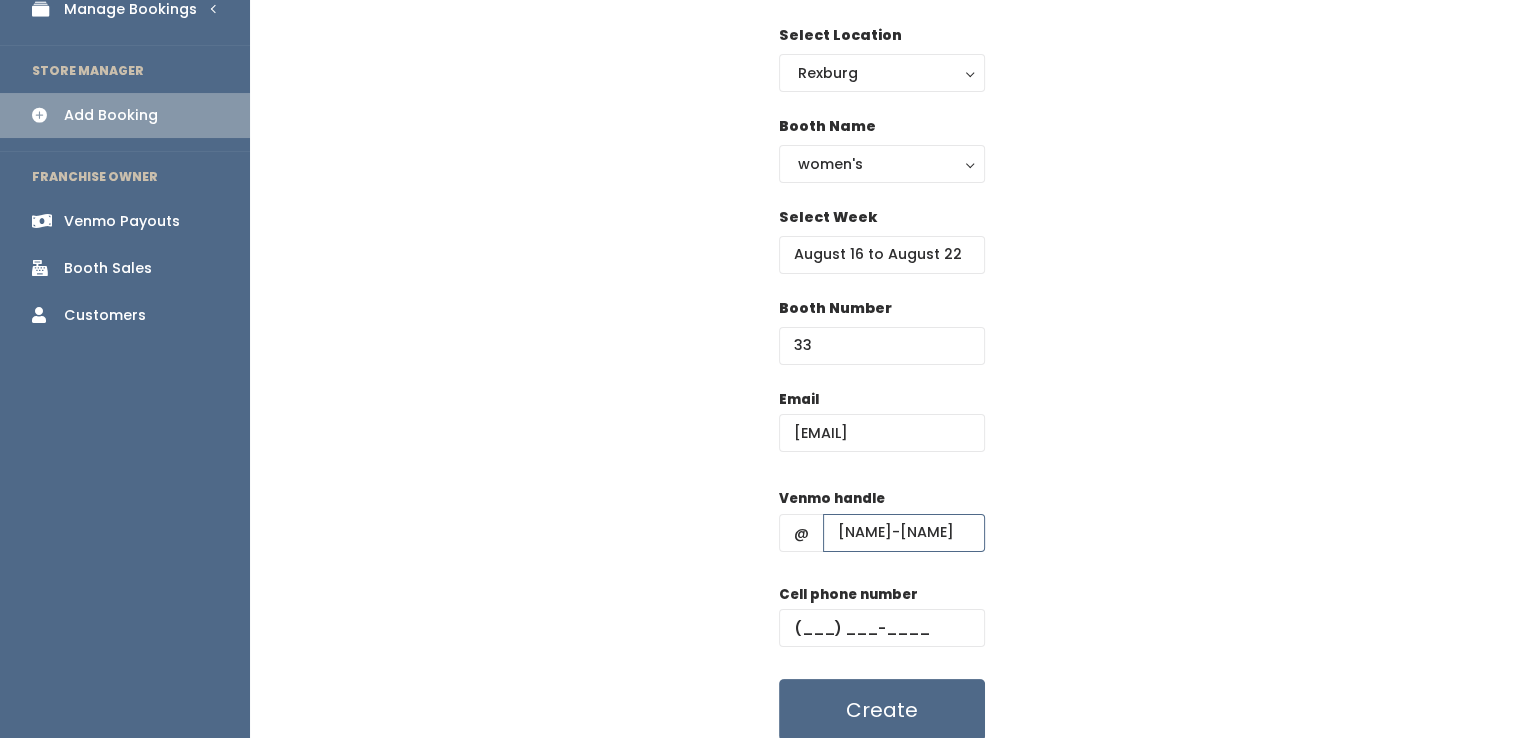 scroll, scrollTop: 219, scrollLeft: 0, axis: vertical 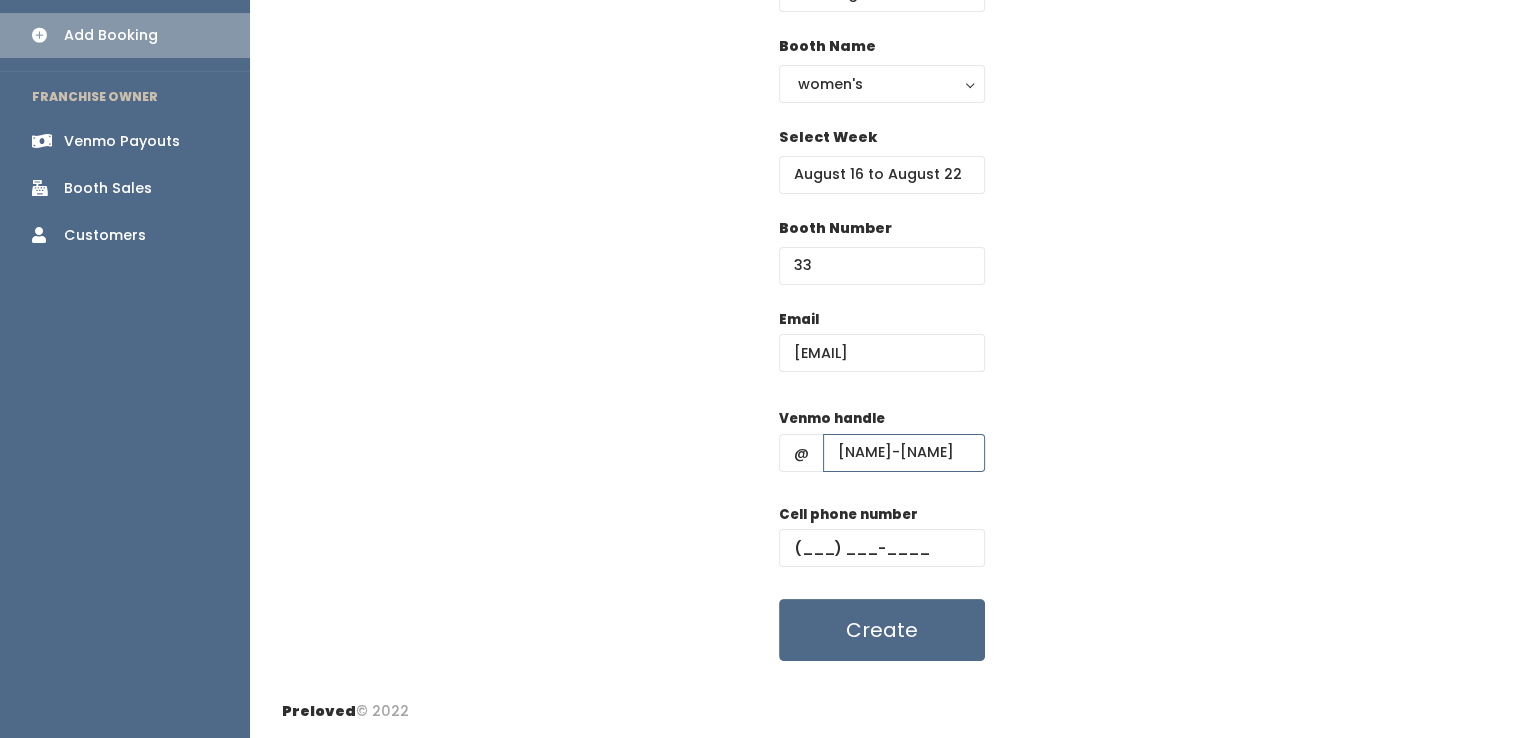 type on "Myah-Joyce" 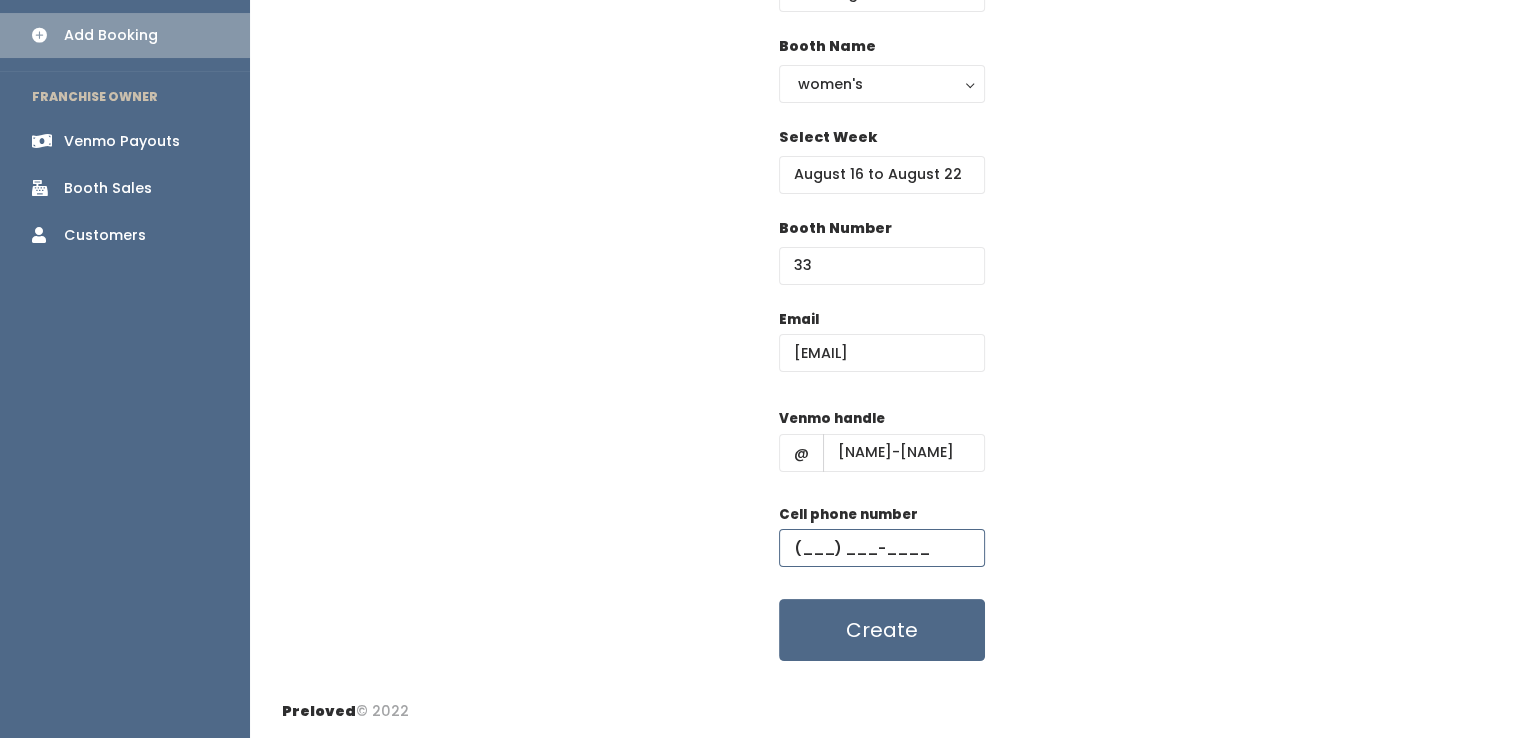 click at bounding box center (882, 548) 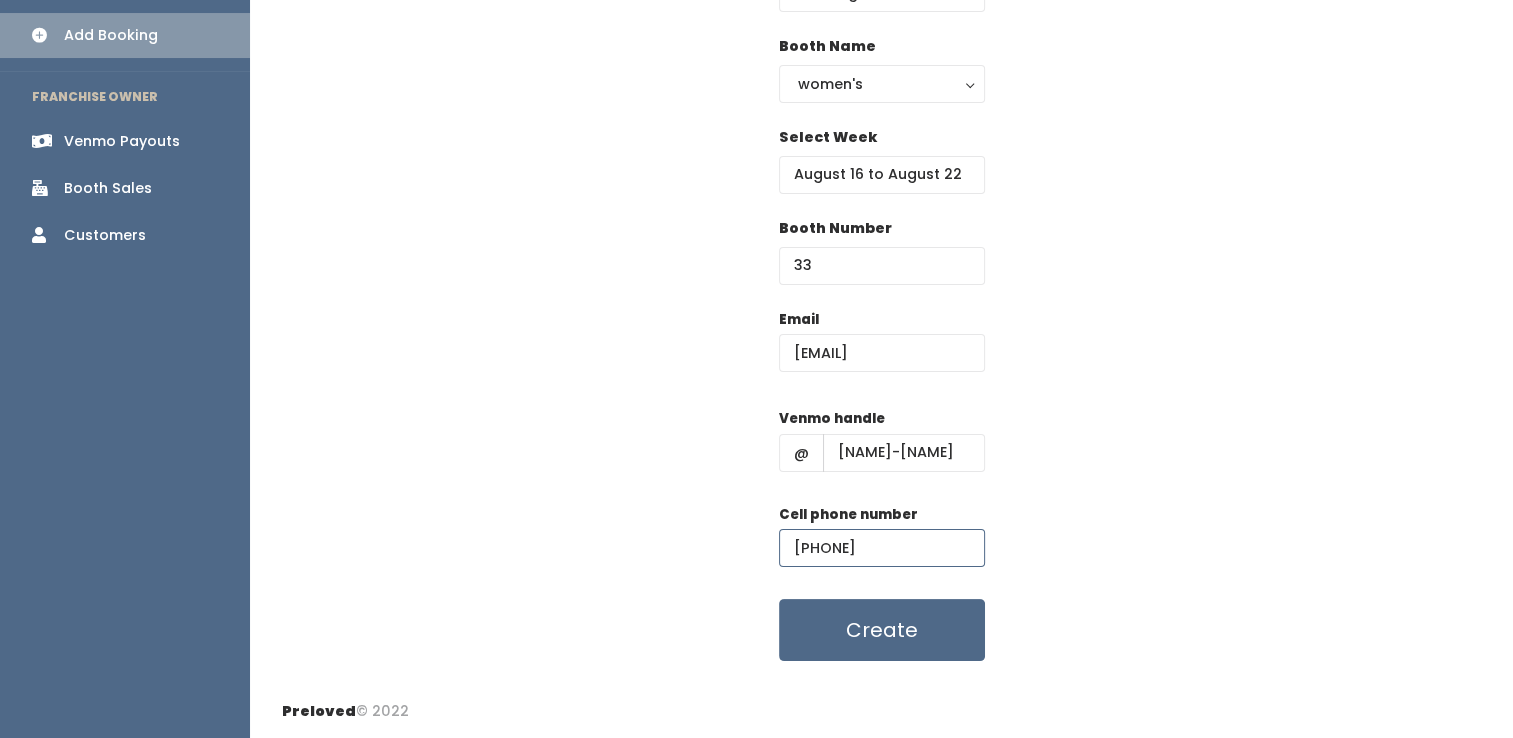 type on "(915) 251-5882" 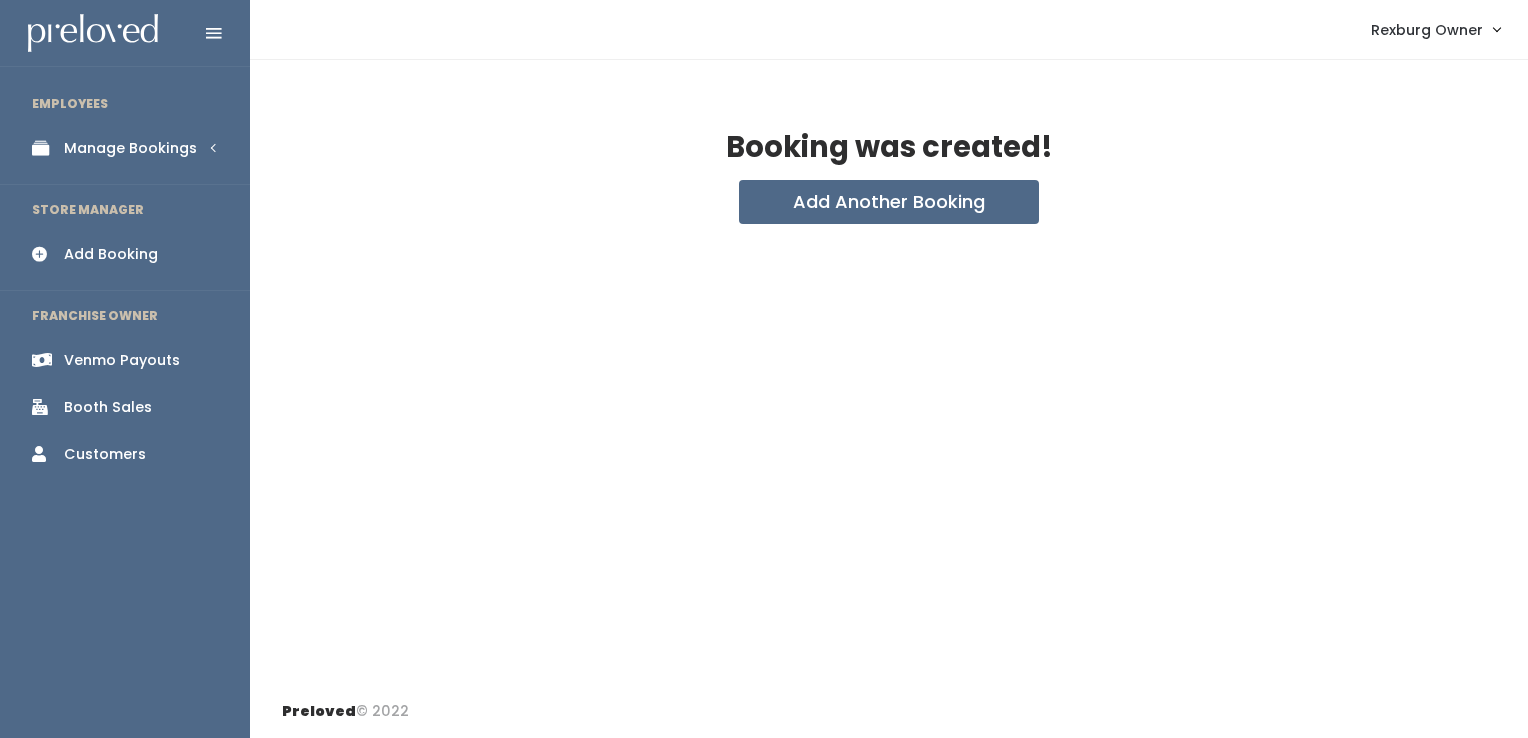 scroll, scrollTop: 0, scrollLeft: 0, axis: both 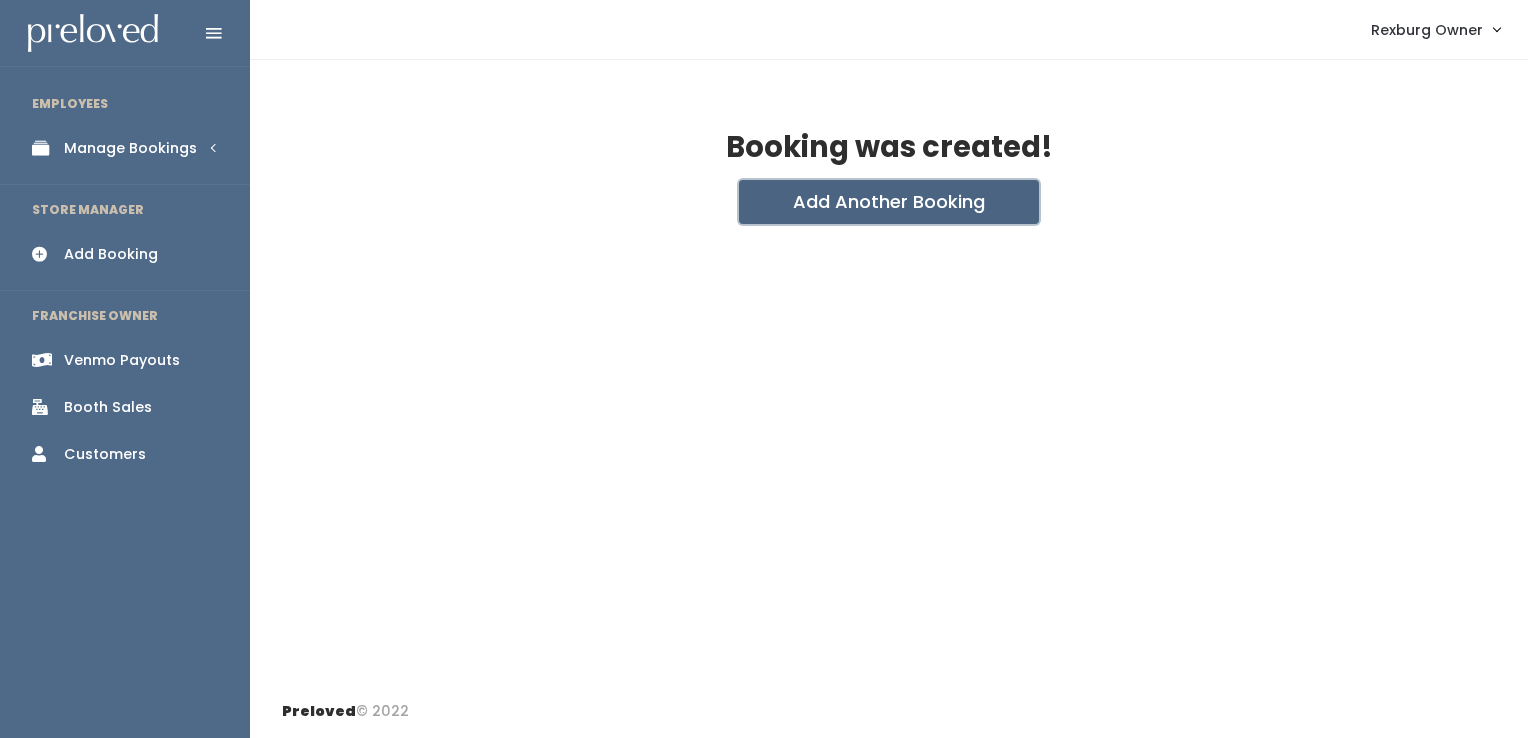 click on "Add Another Booking" at bounding box center [889, 202] 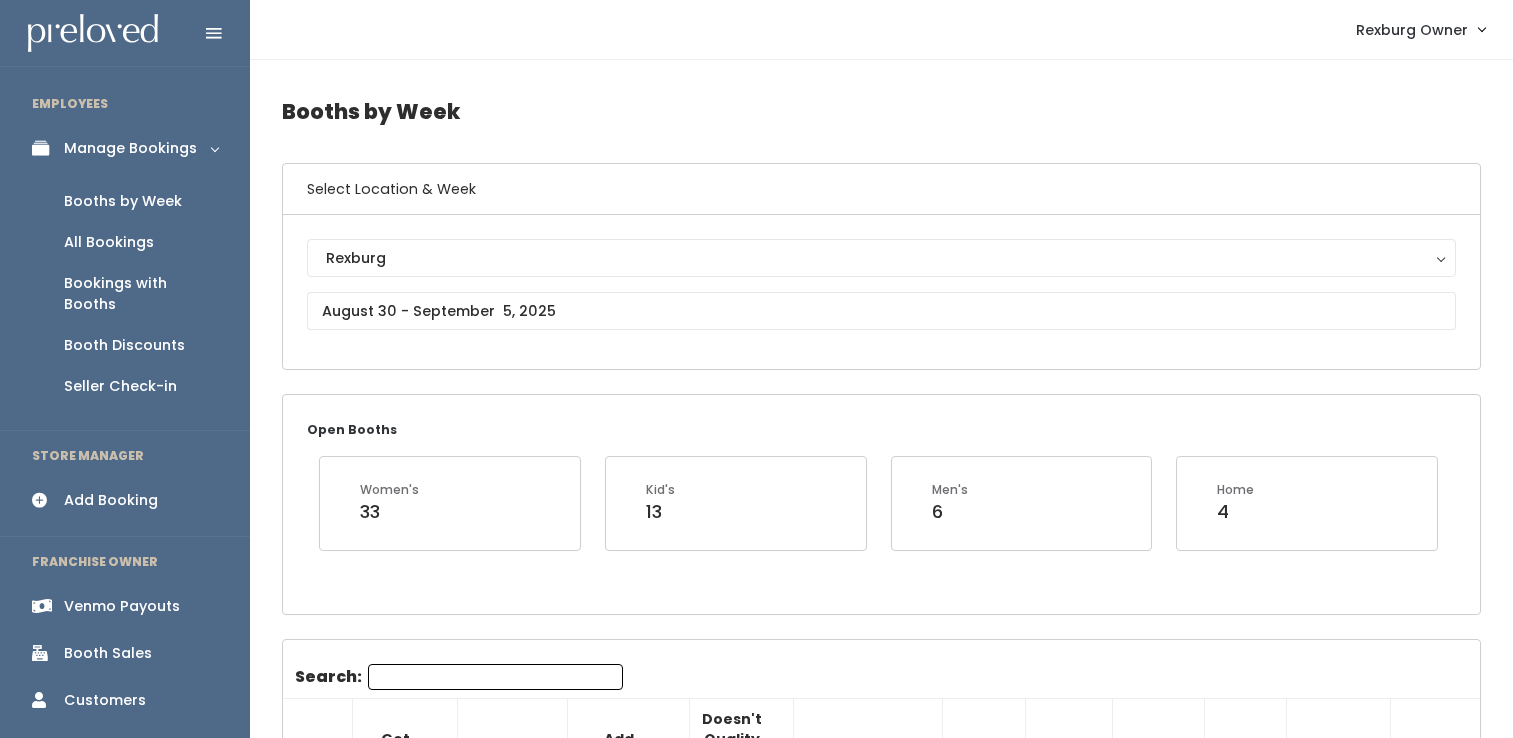 scroll, scrollTop: 0, scrollLeft: 0, axis: both 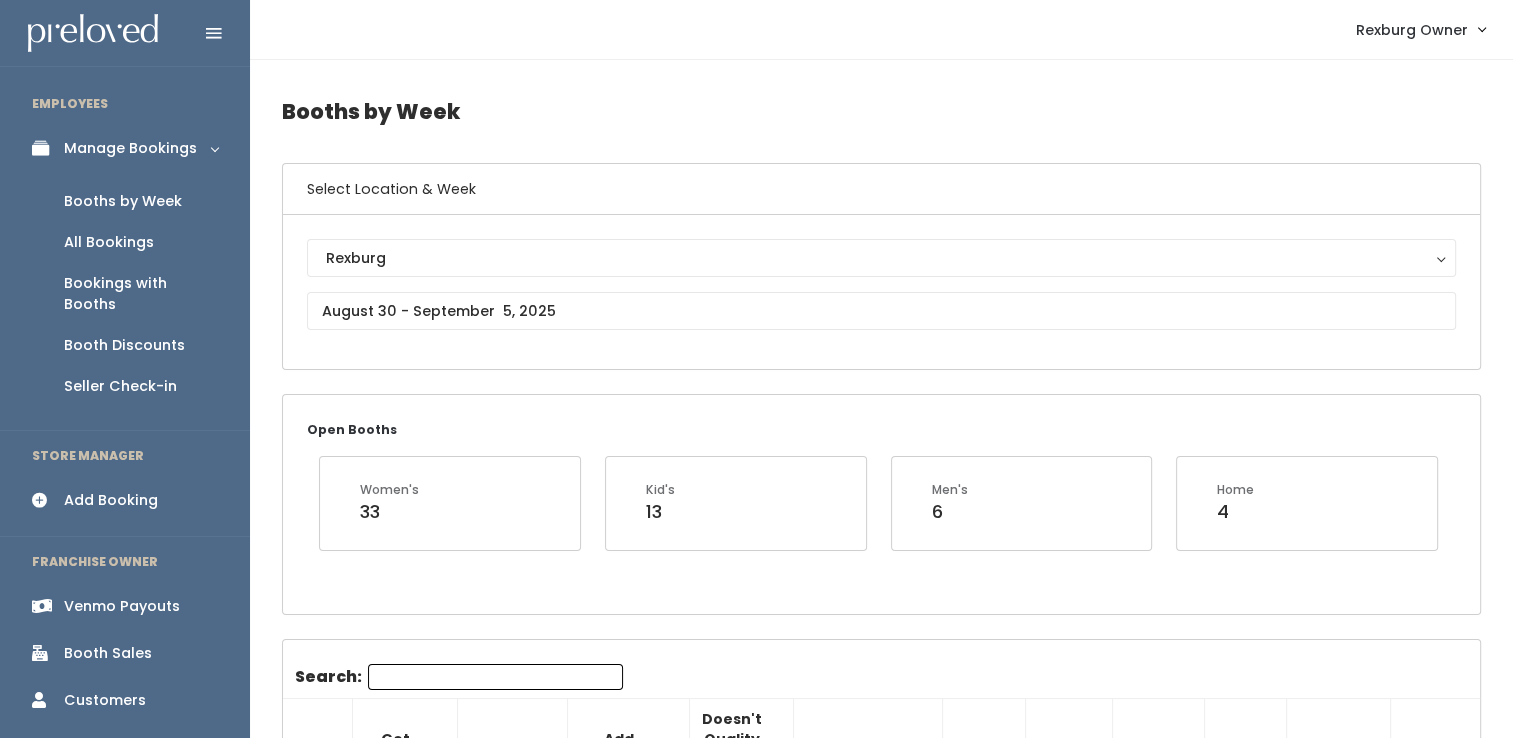 click on "Rexburg
Rexburg" at bounding box center [881, 292] 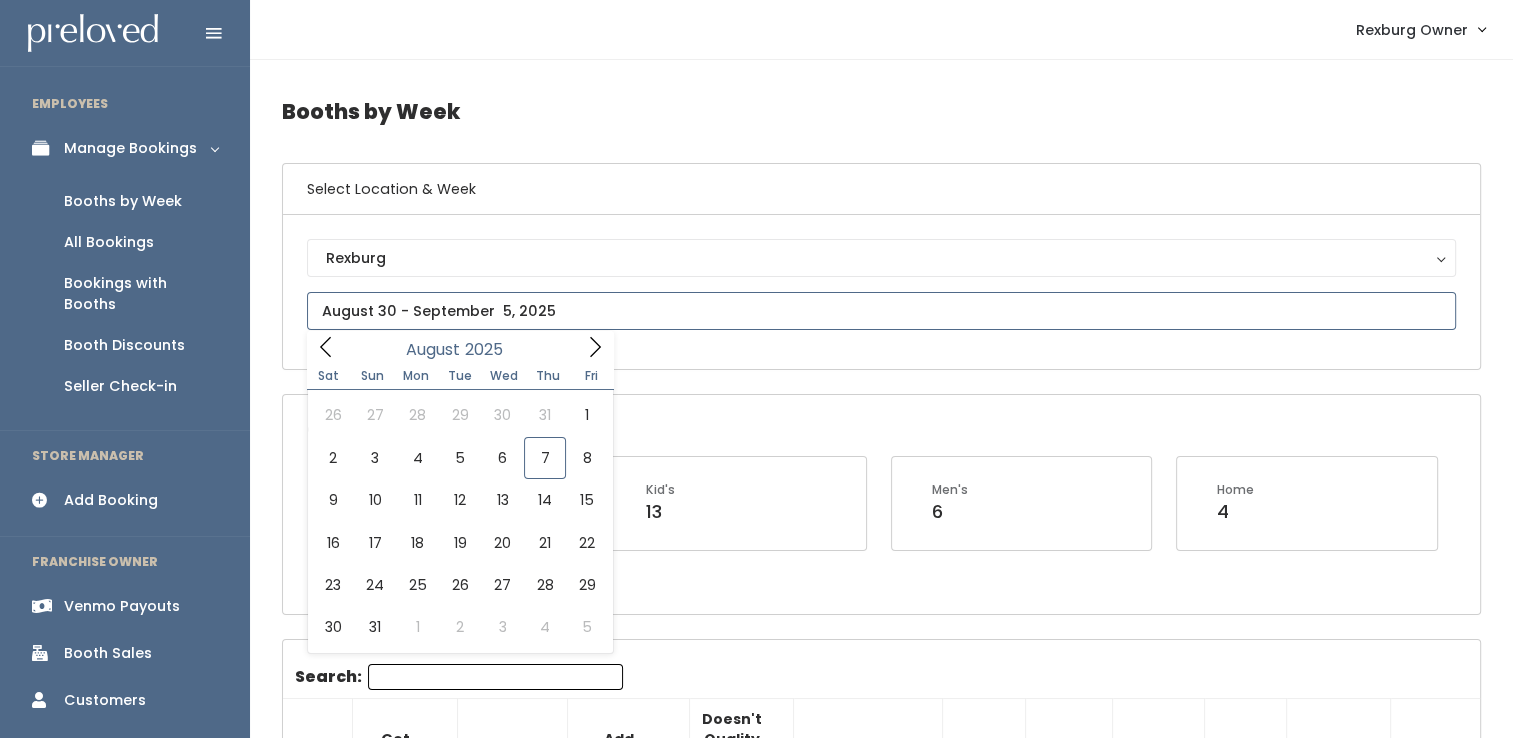 click at bounding box center (881, 311) 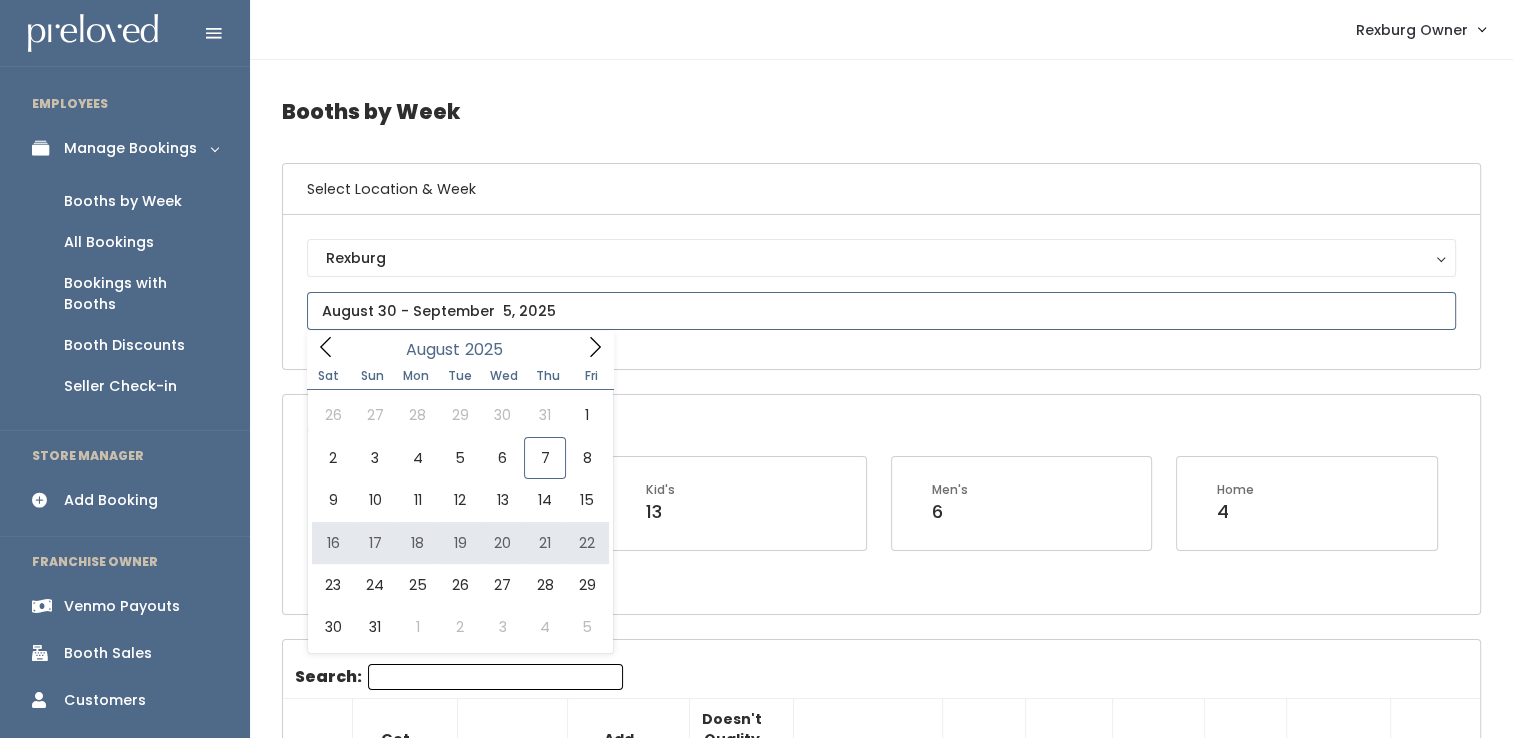 type on "August 16 to August 22" 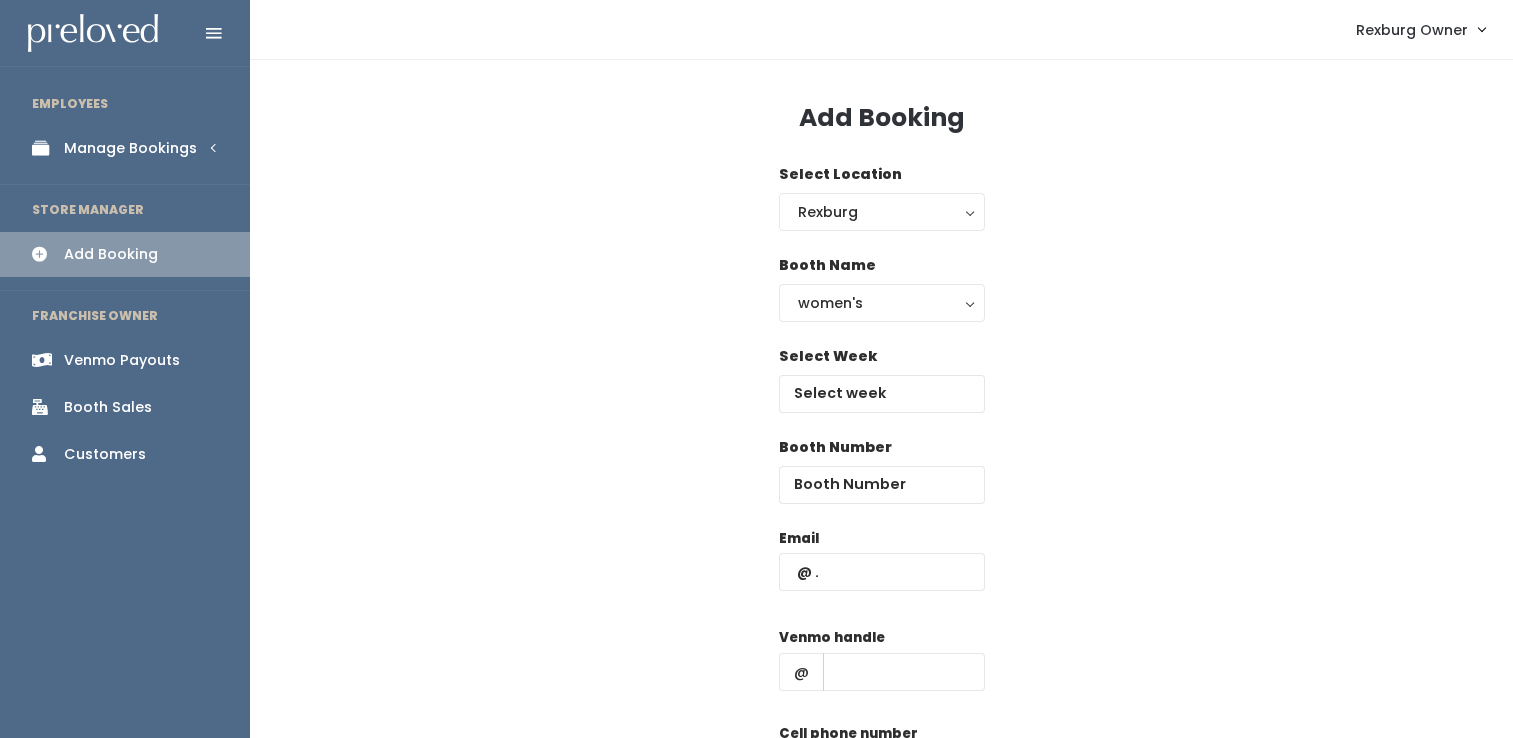 scroll, scrollTop: 0, scrollLeft: 0, axis: both 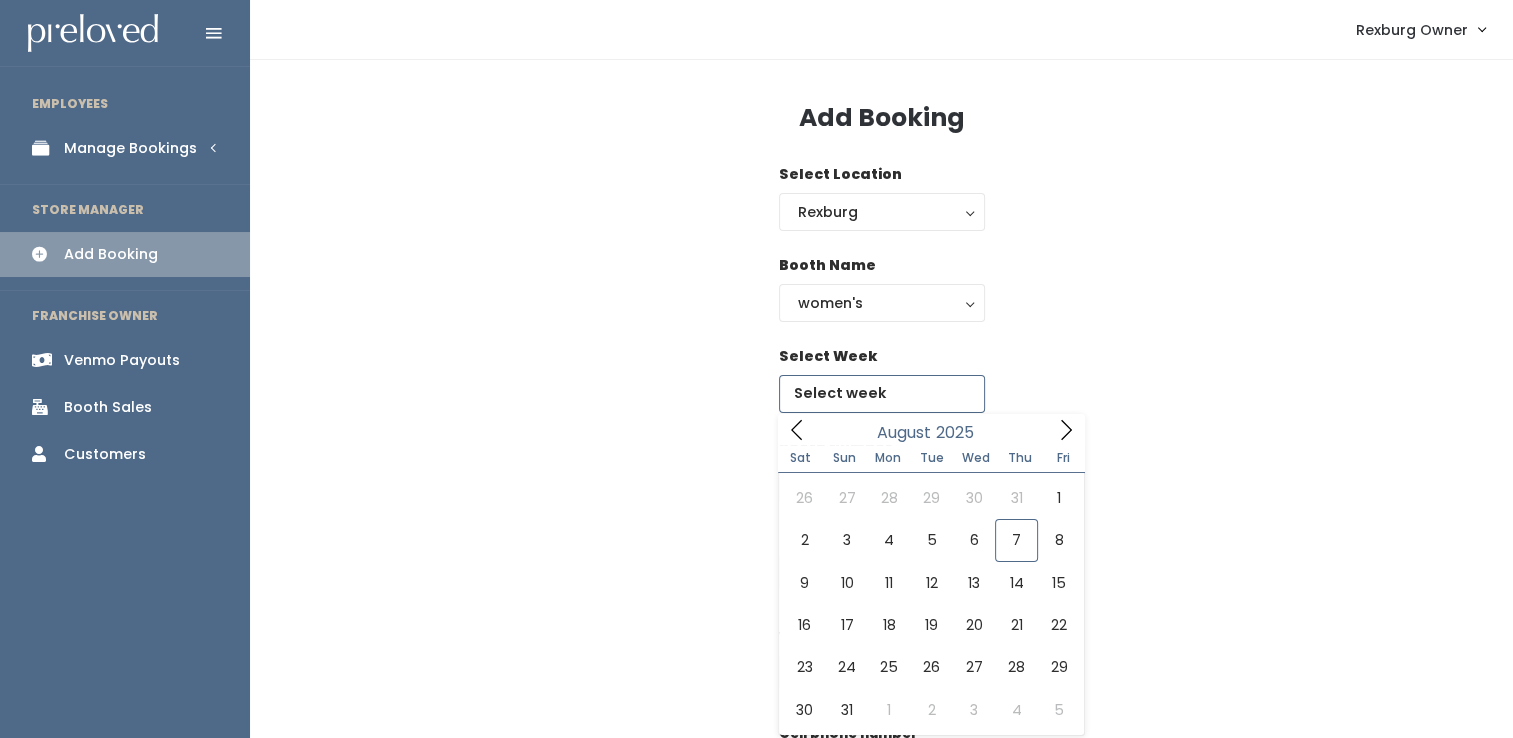 click at bounding box center (882, 394) 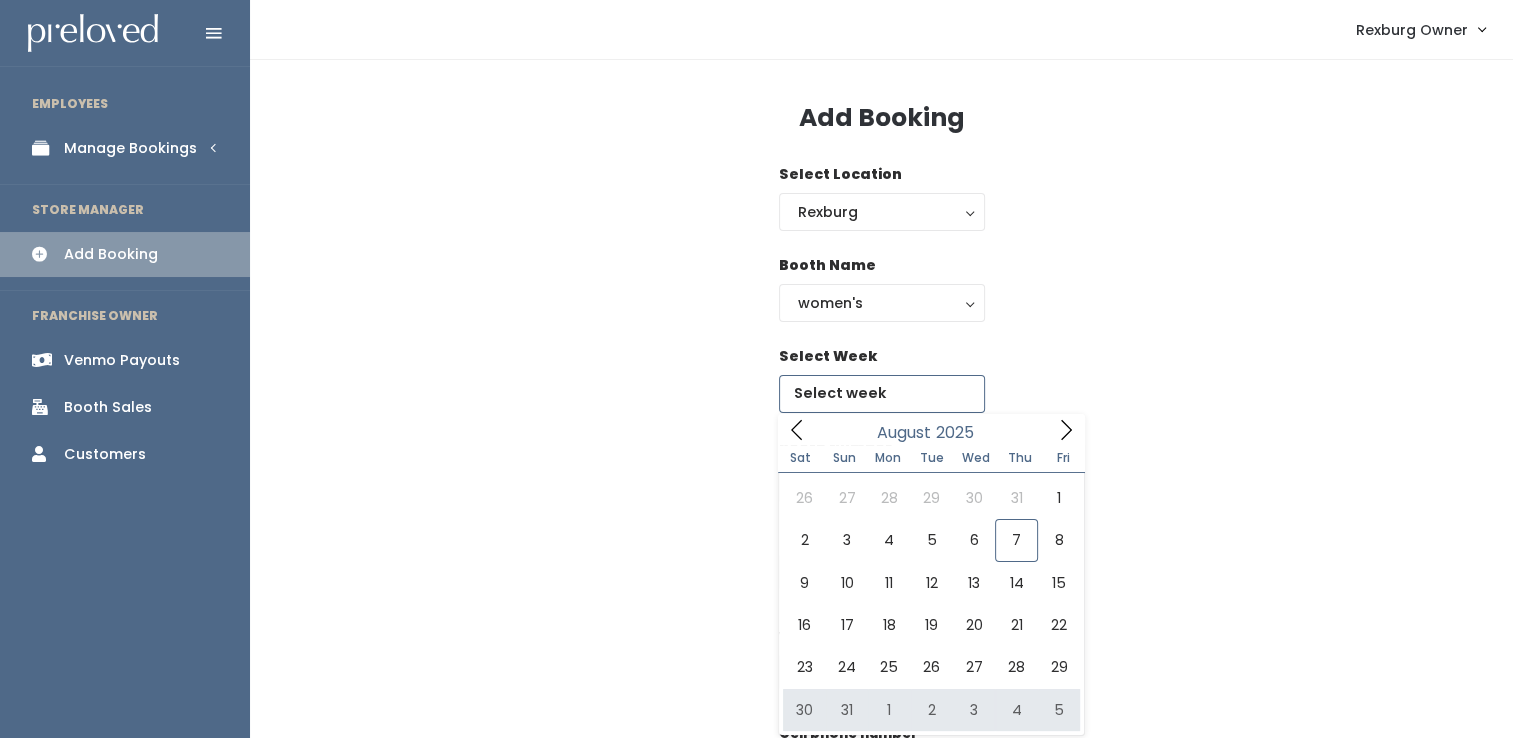 type on "[MONTH] [NUMBER] to [MONTH] [NUMBER]" 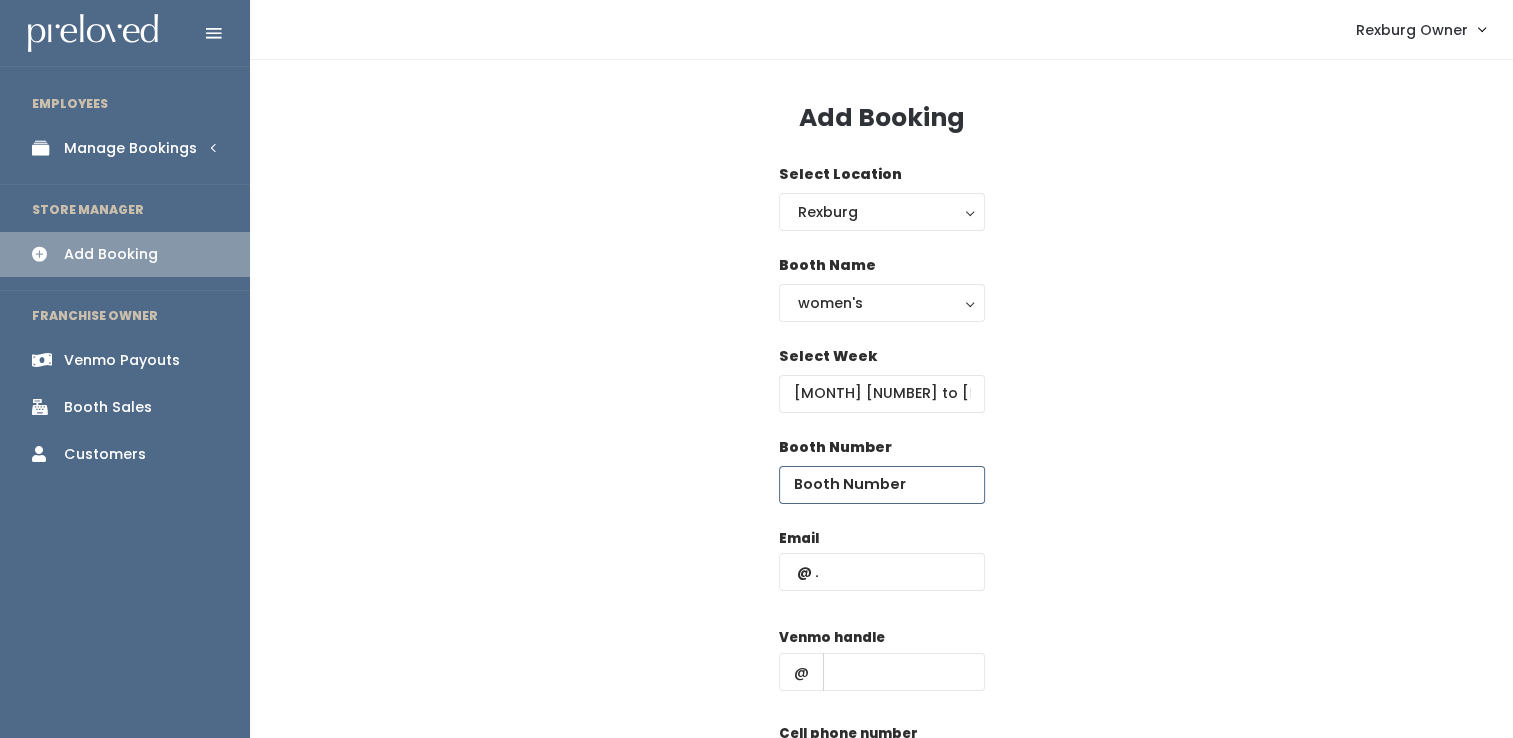 click at bounding box center [882, 485] 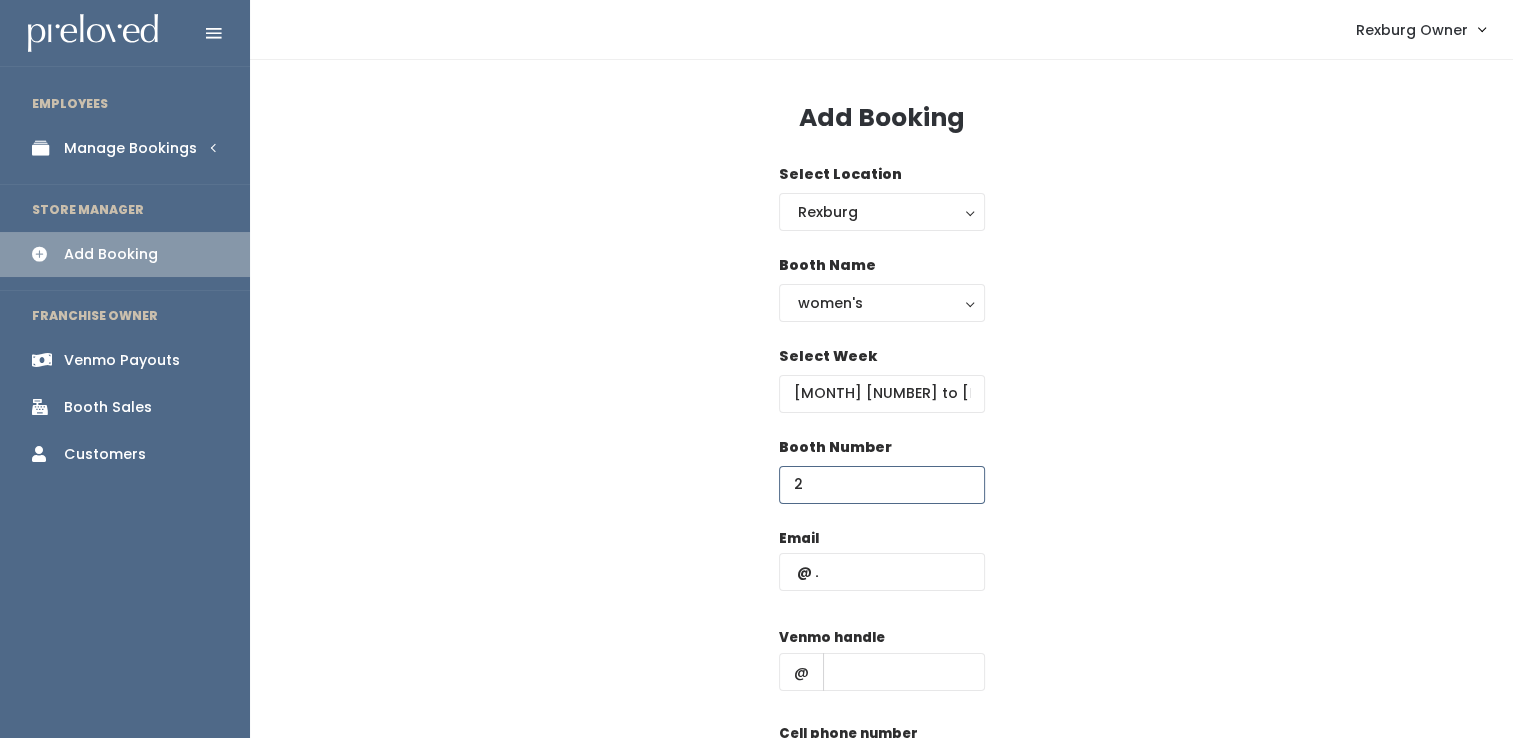 type on "2" 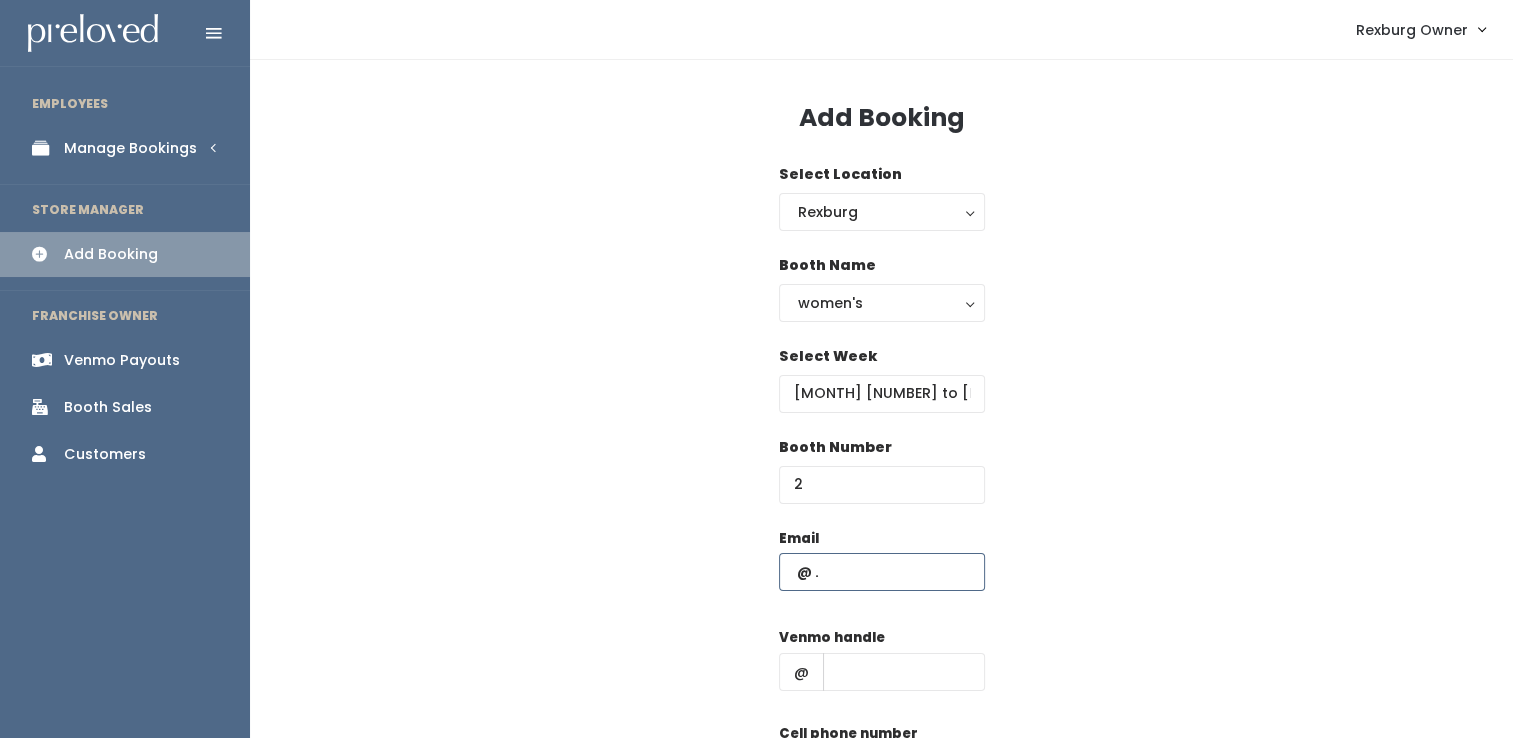 click at bounding box center [882, 572] 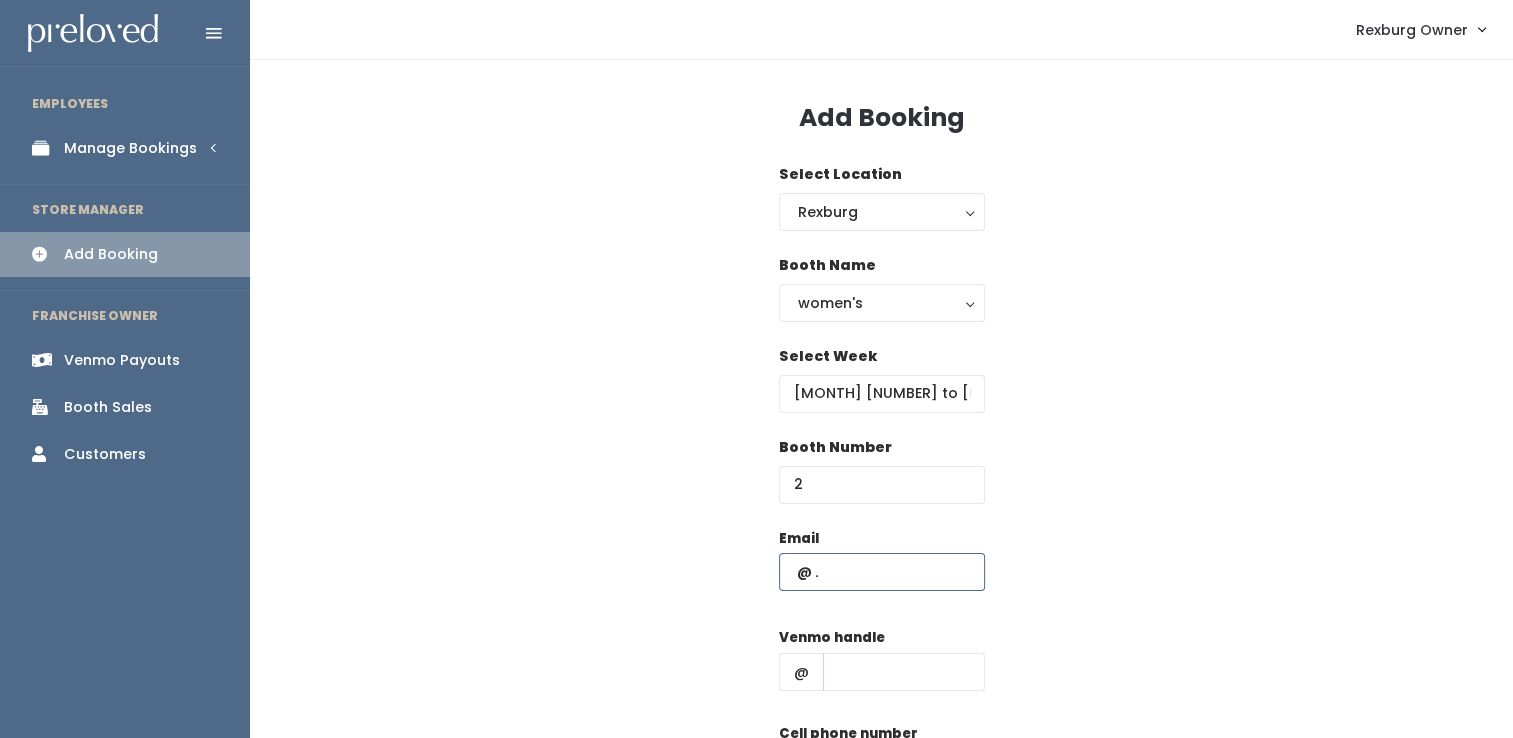 paste on "[EMAIL]" 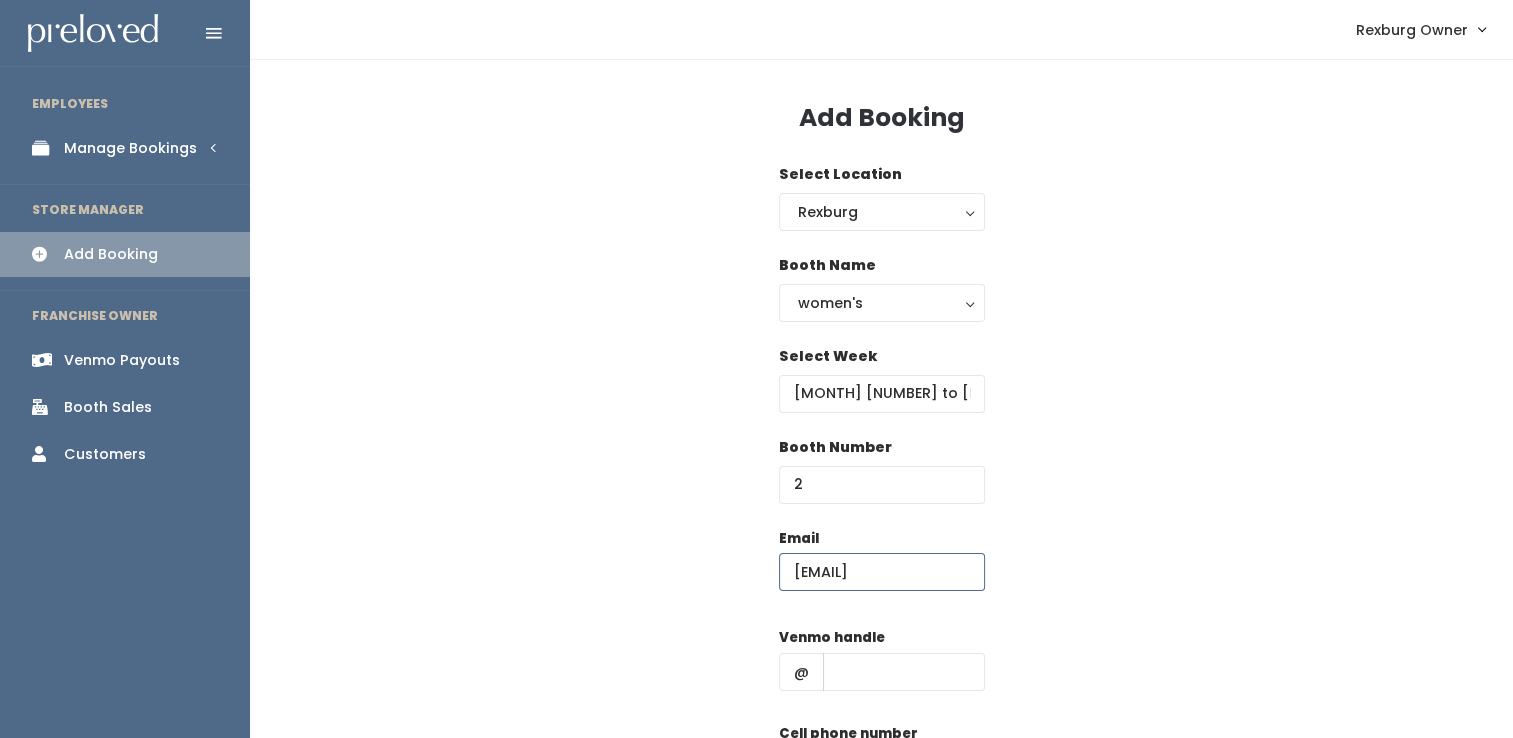 scroll, scrollTop: 0, scrollLeft: 20, axis: horizontal 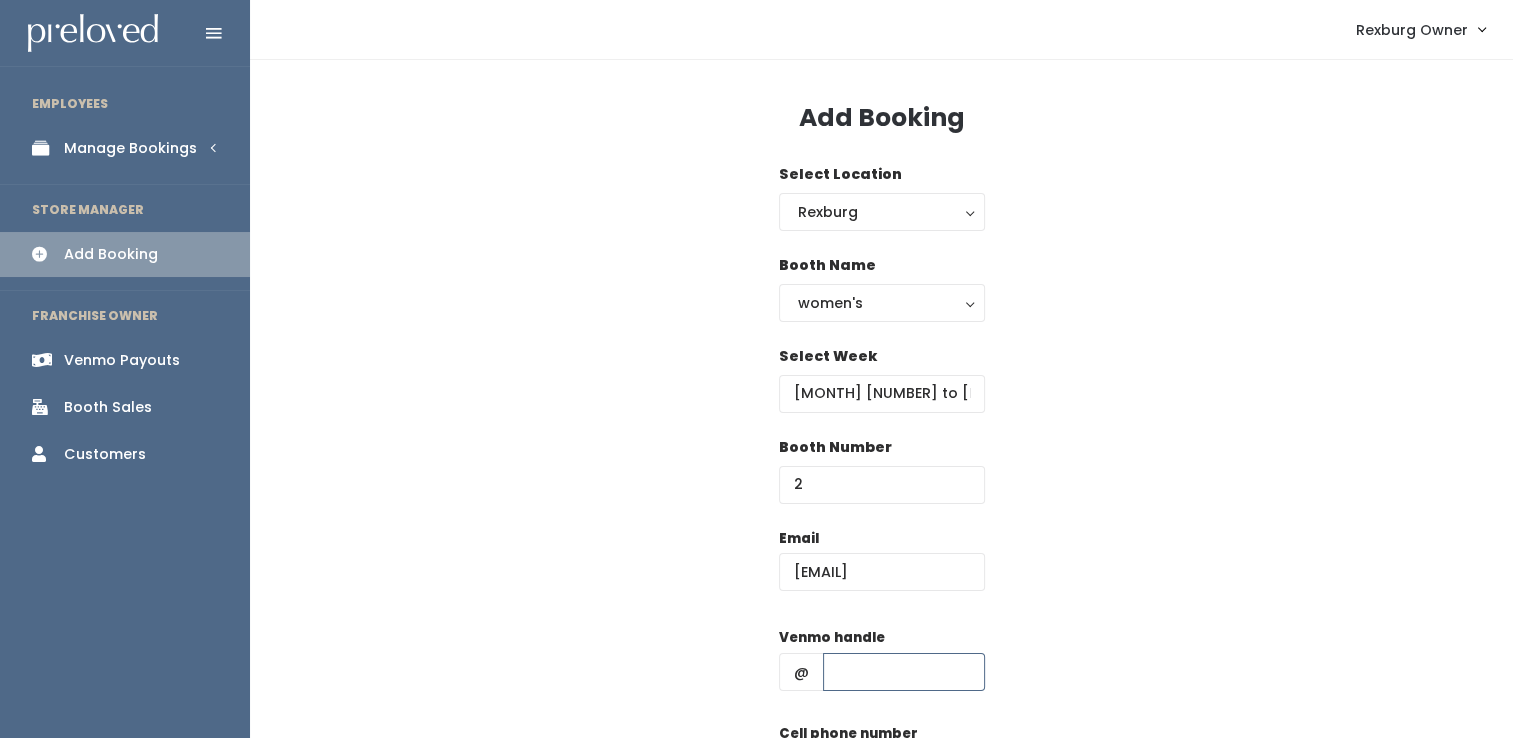 click at bounding box center [904, 672] 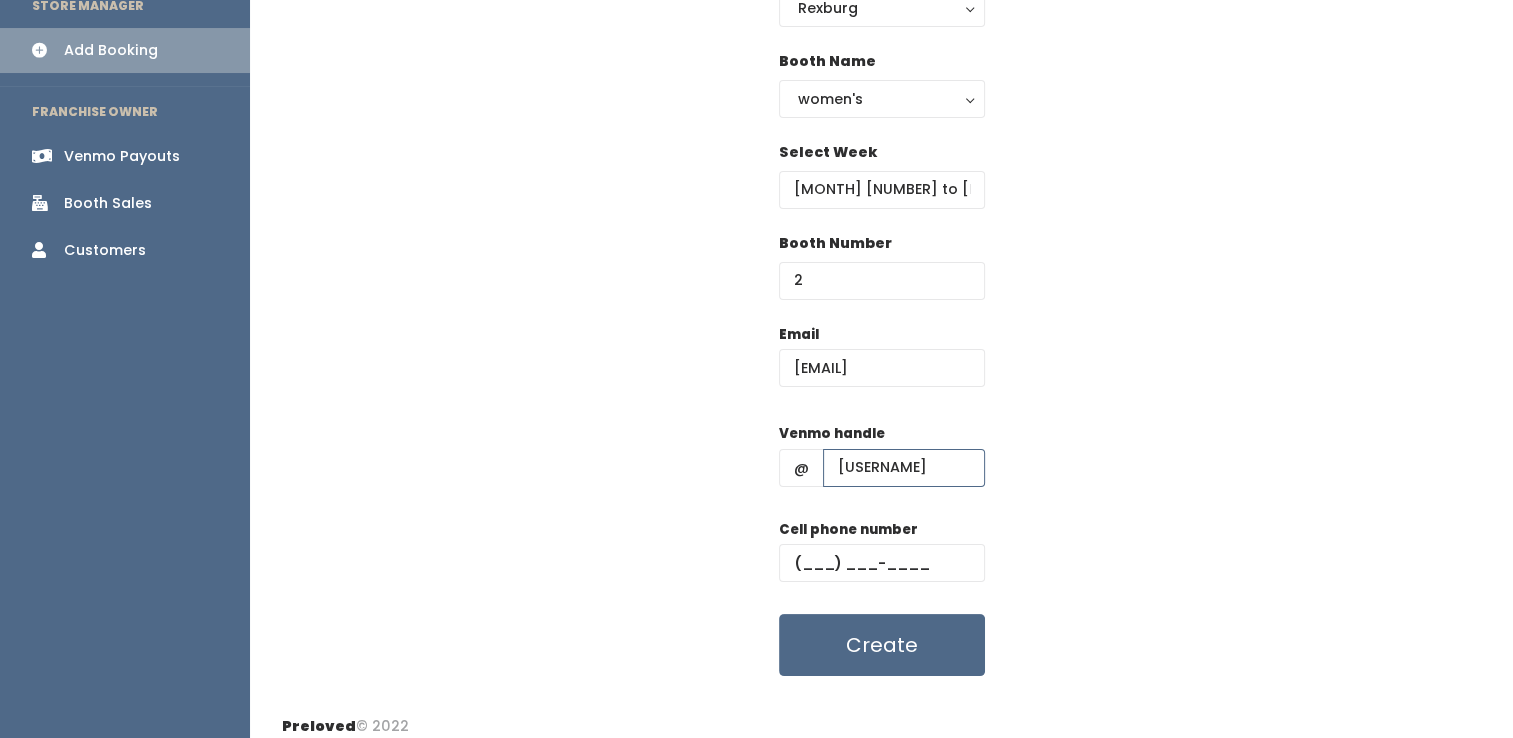 scroll, scrollTop: 216, scrollLeft: 0, axis: vertical 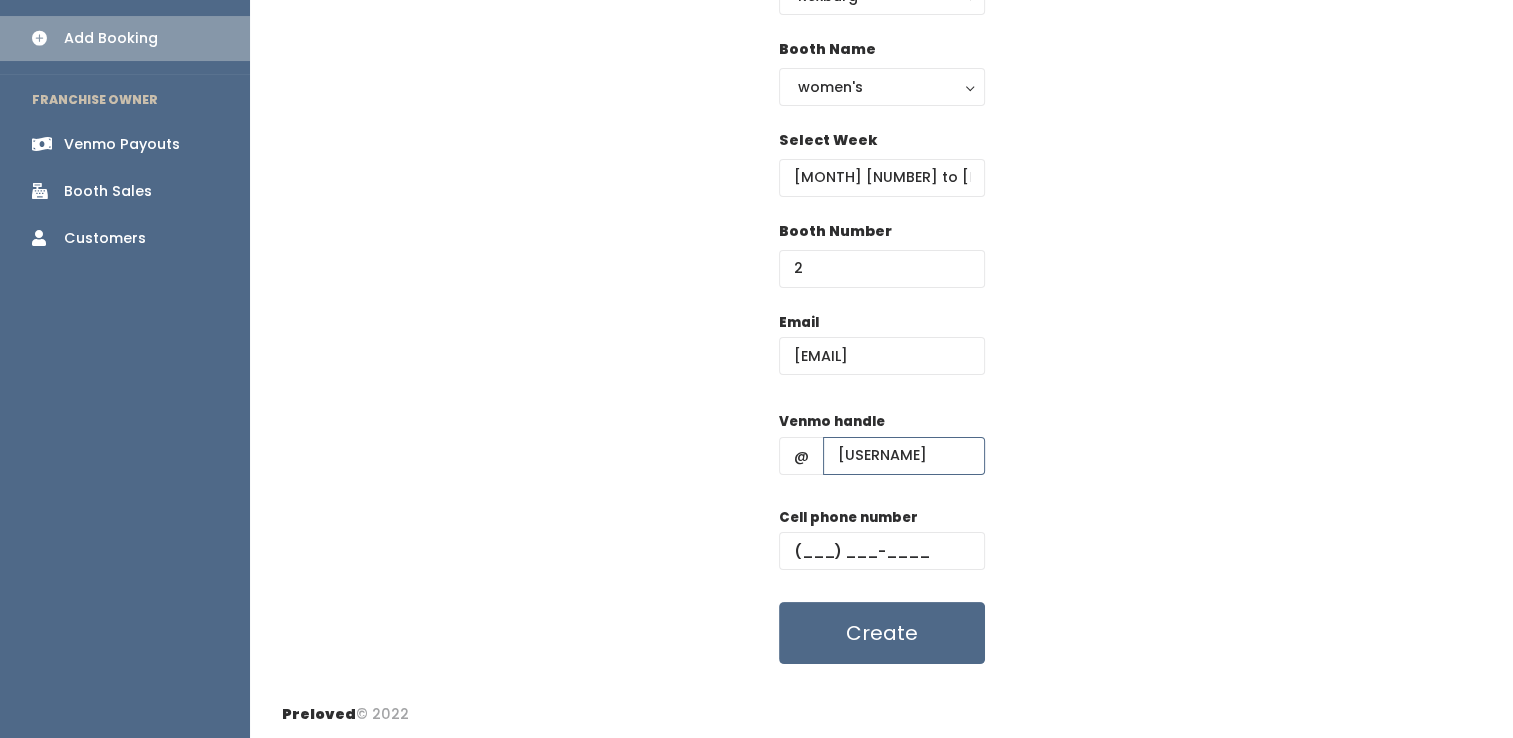 type on "crystal-dayley" 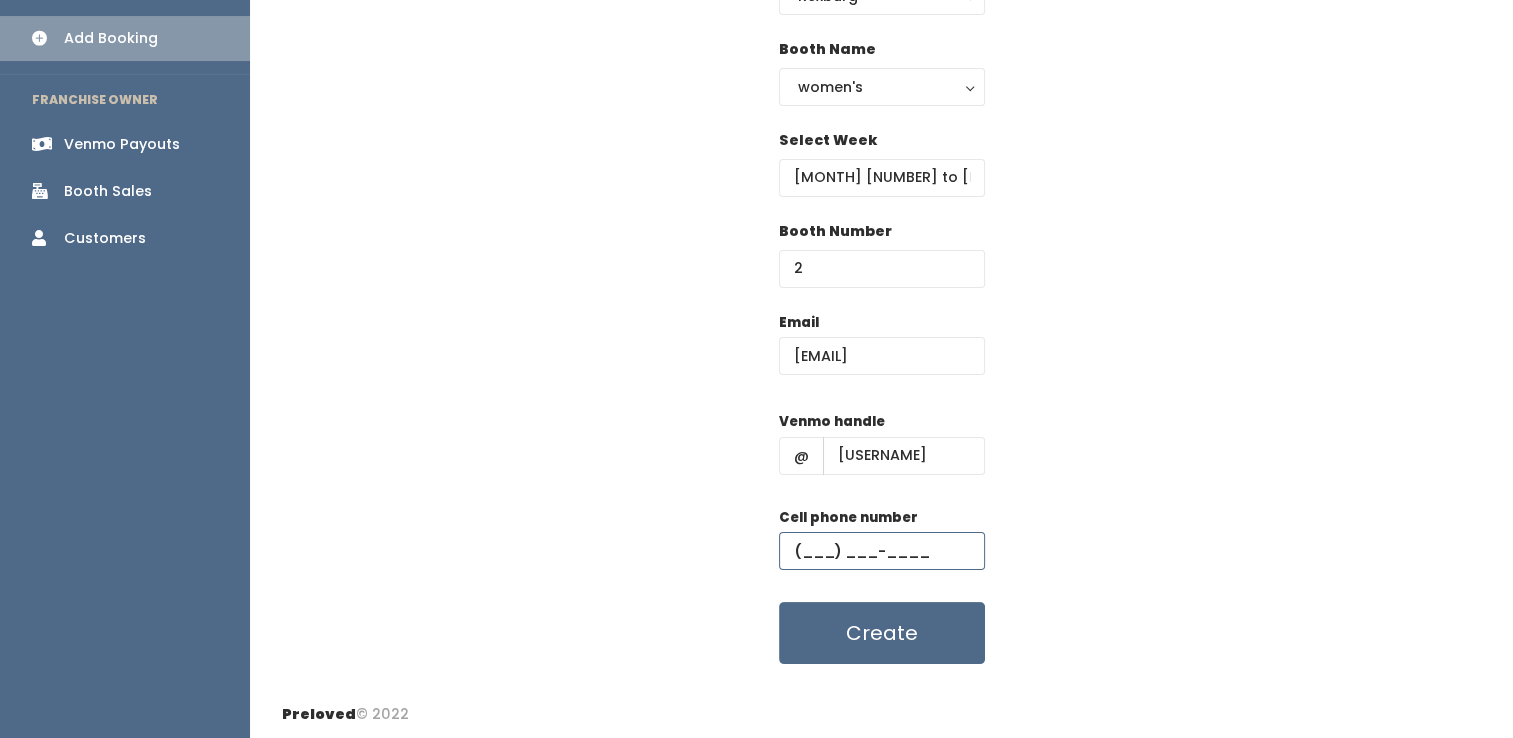 click at bounding box center [882, 551] 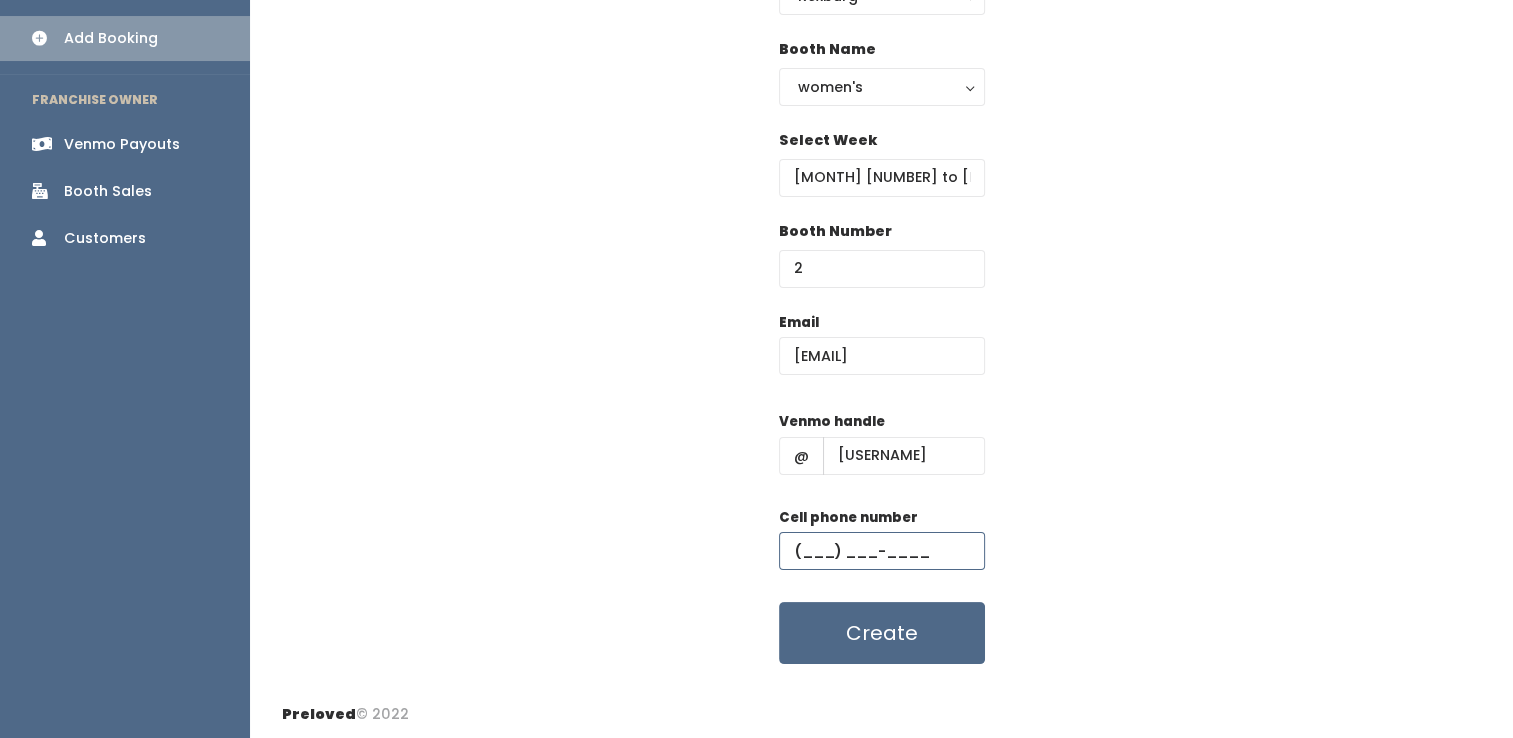 paste on "(208) 351-1994" 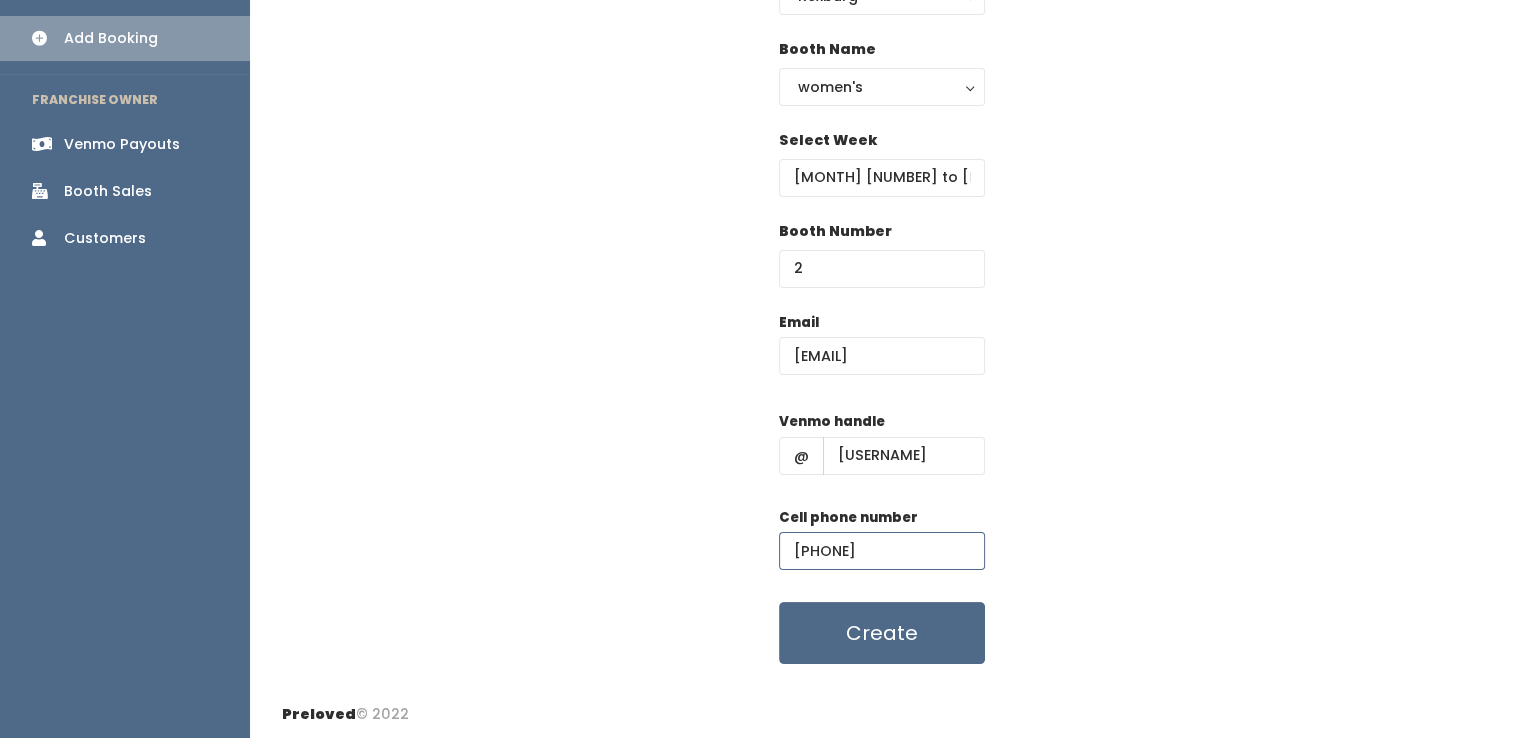 type on "(208) 351-1994" 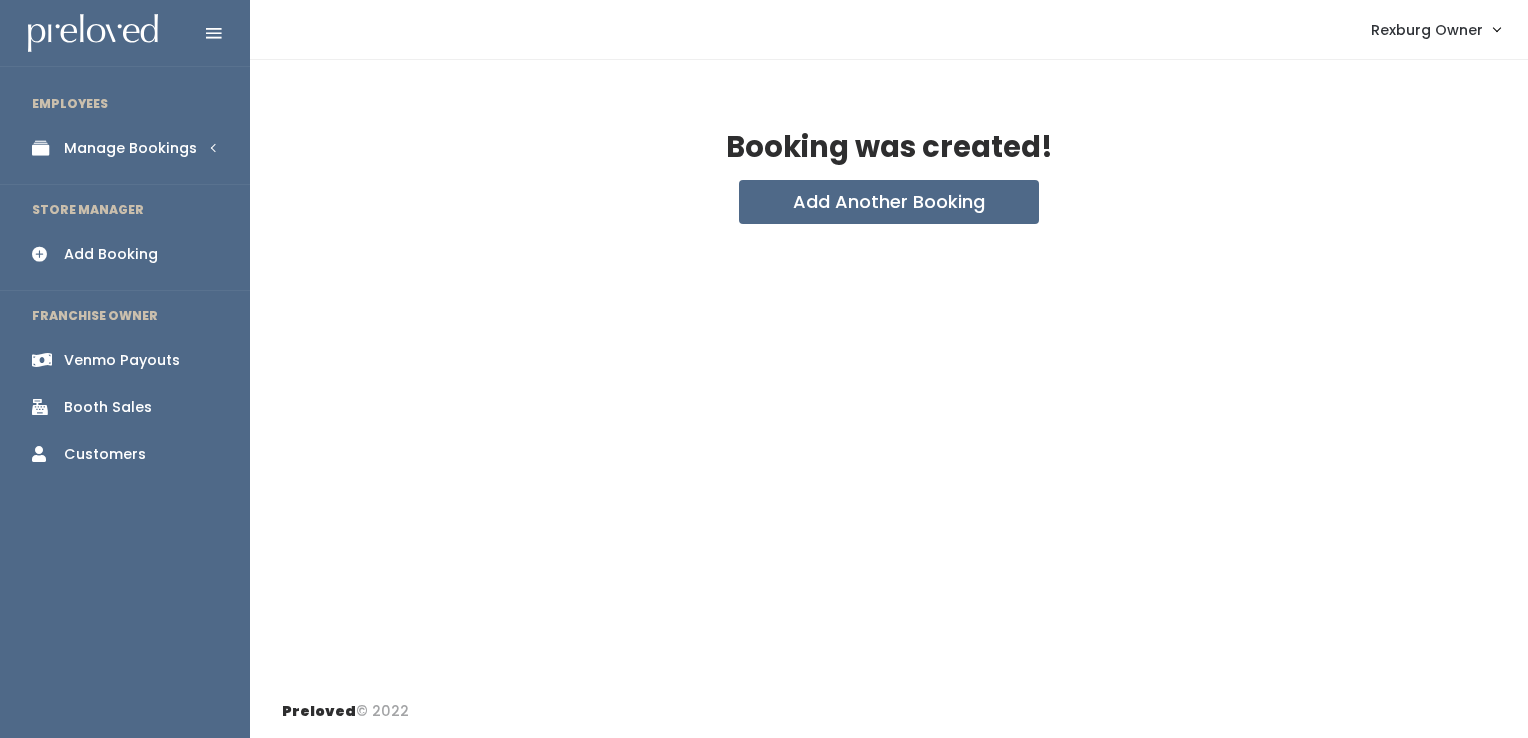 scroll, scrollTop: 0, scrollLeft: 0, axis: both 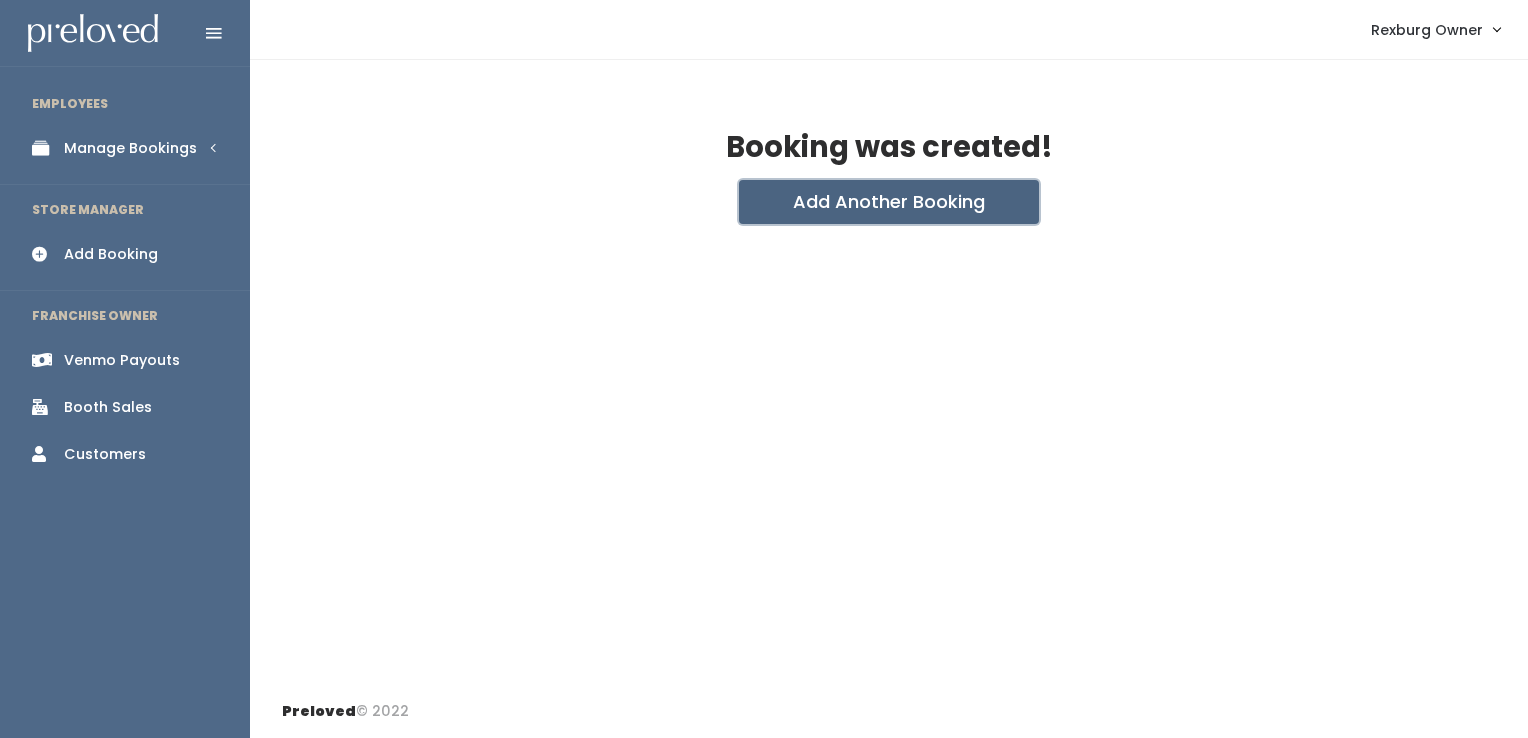 click on "Add Another Booking" at bounding box center (889, 202) 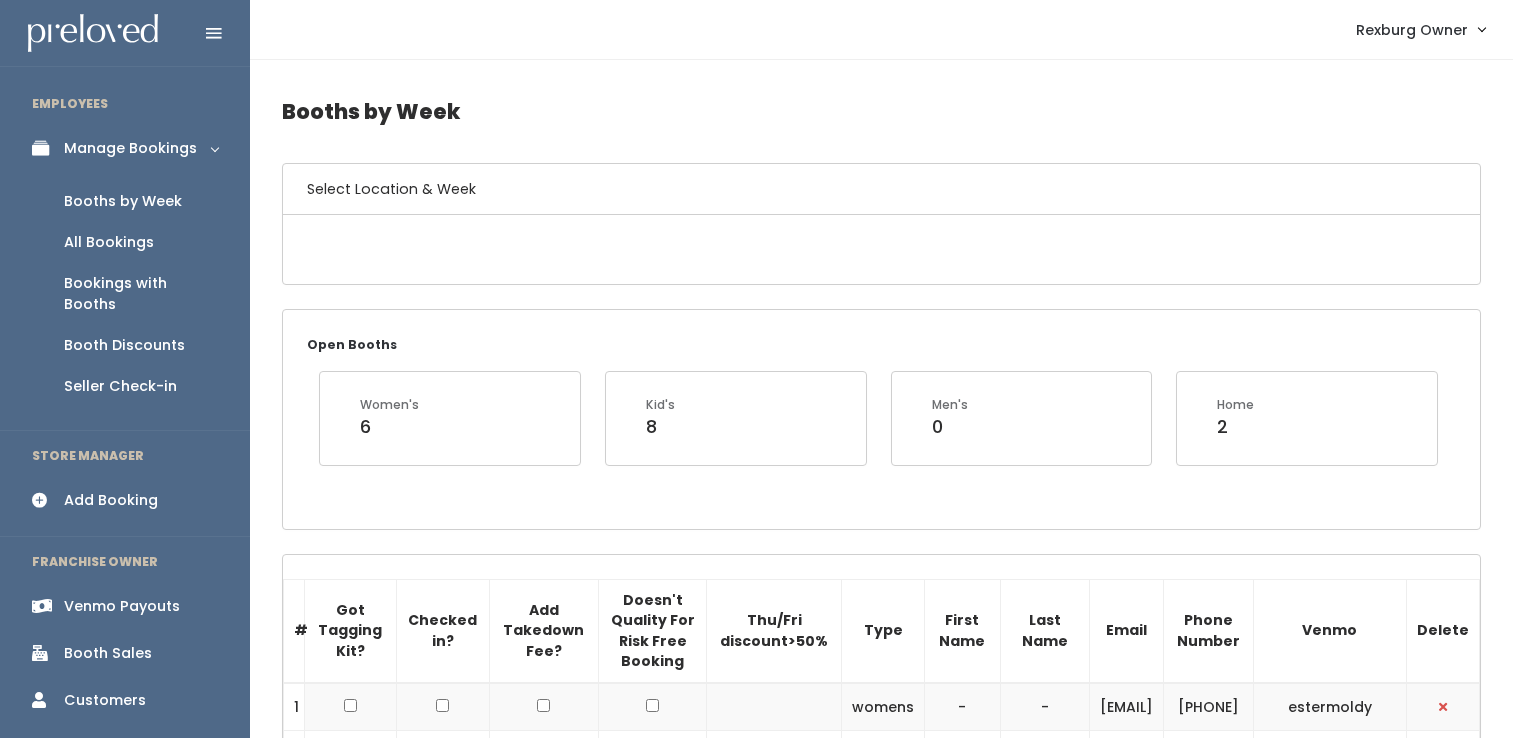 scroll, scrollTop: 0, scrollLeft: 0, axis: both 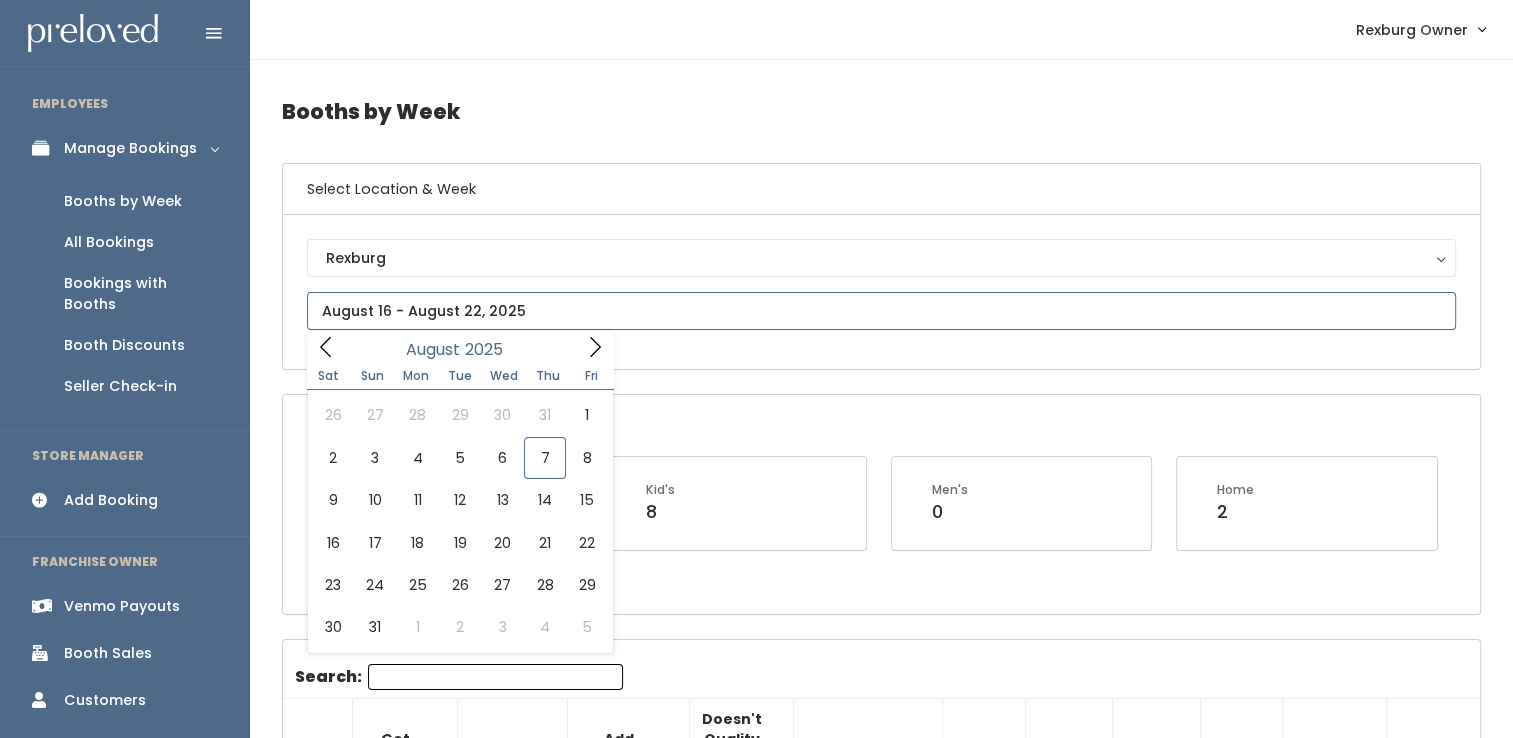 click at bounding box center [881, 311] 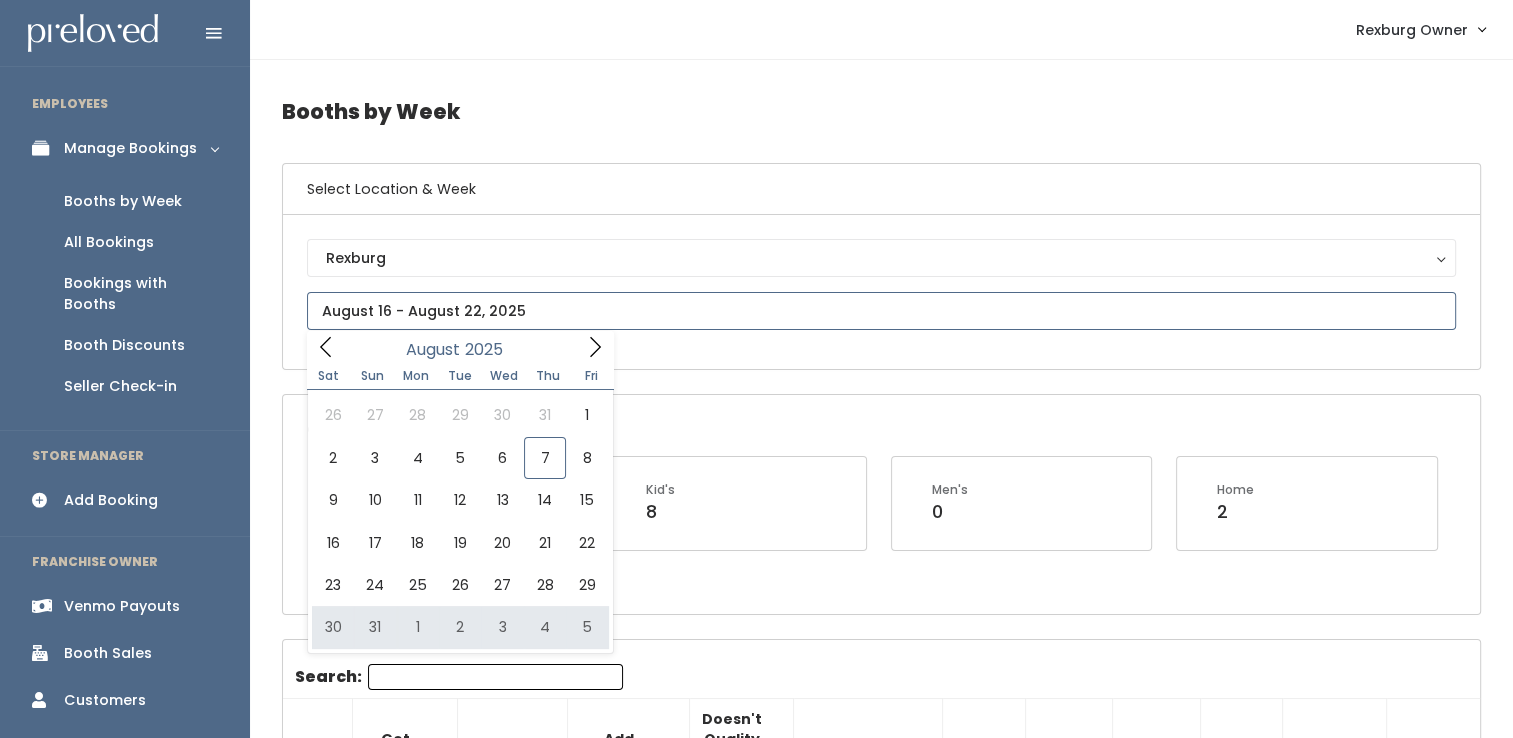 click on "26 27 28 29 30 31 1 2 3 4 5 6 7 8 9 10 11 12 13 14 15 16 17 18 19 20 21 22 23 24 25 26 27 28 29 30 31 1 2 3 4 5" at bounding box center [460, 521] 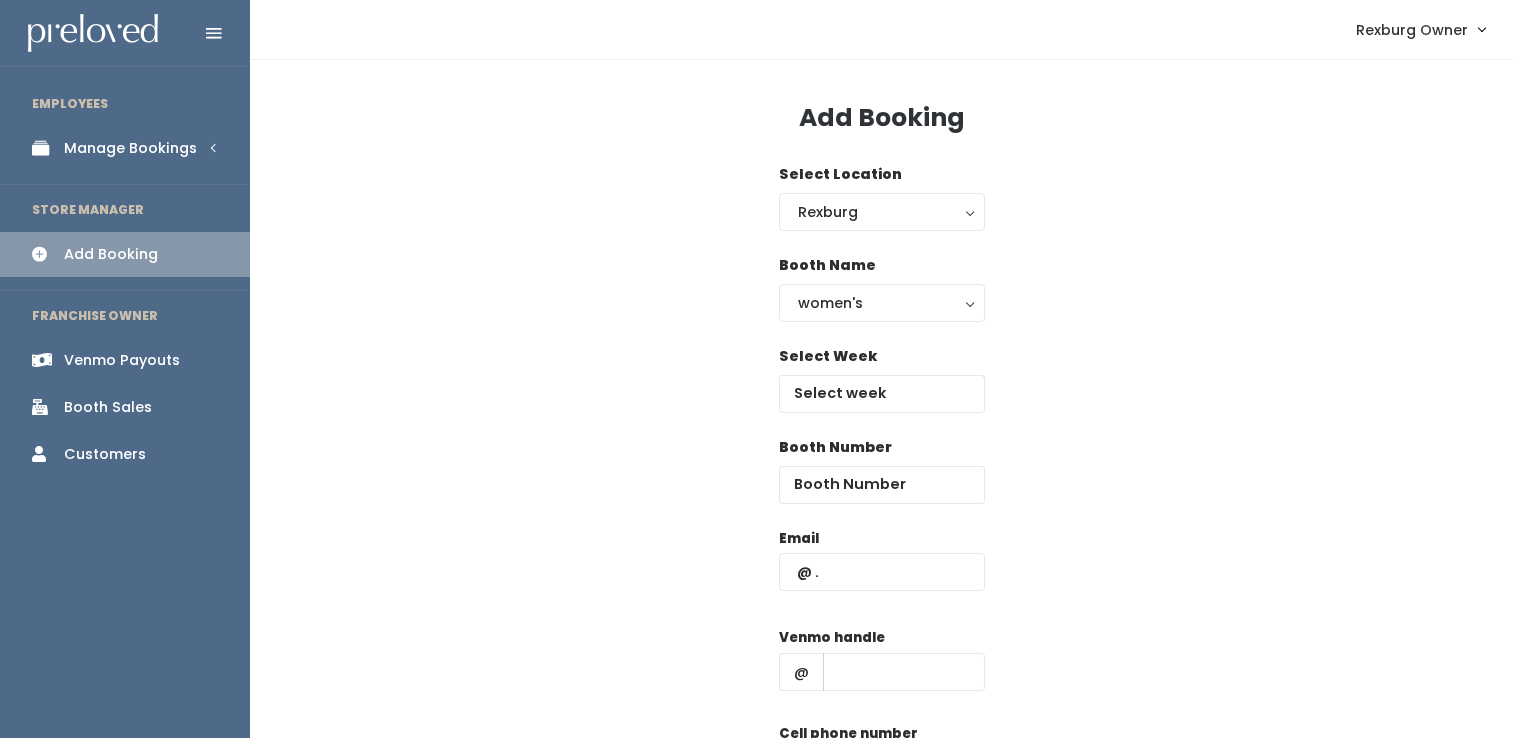 scroll, scrollTop: 0, scrollLeft: 0, axis: both 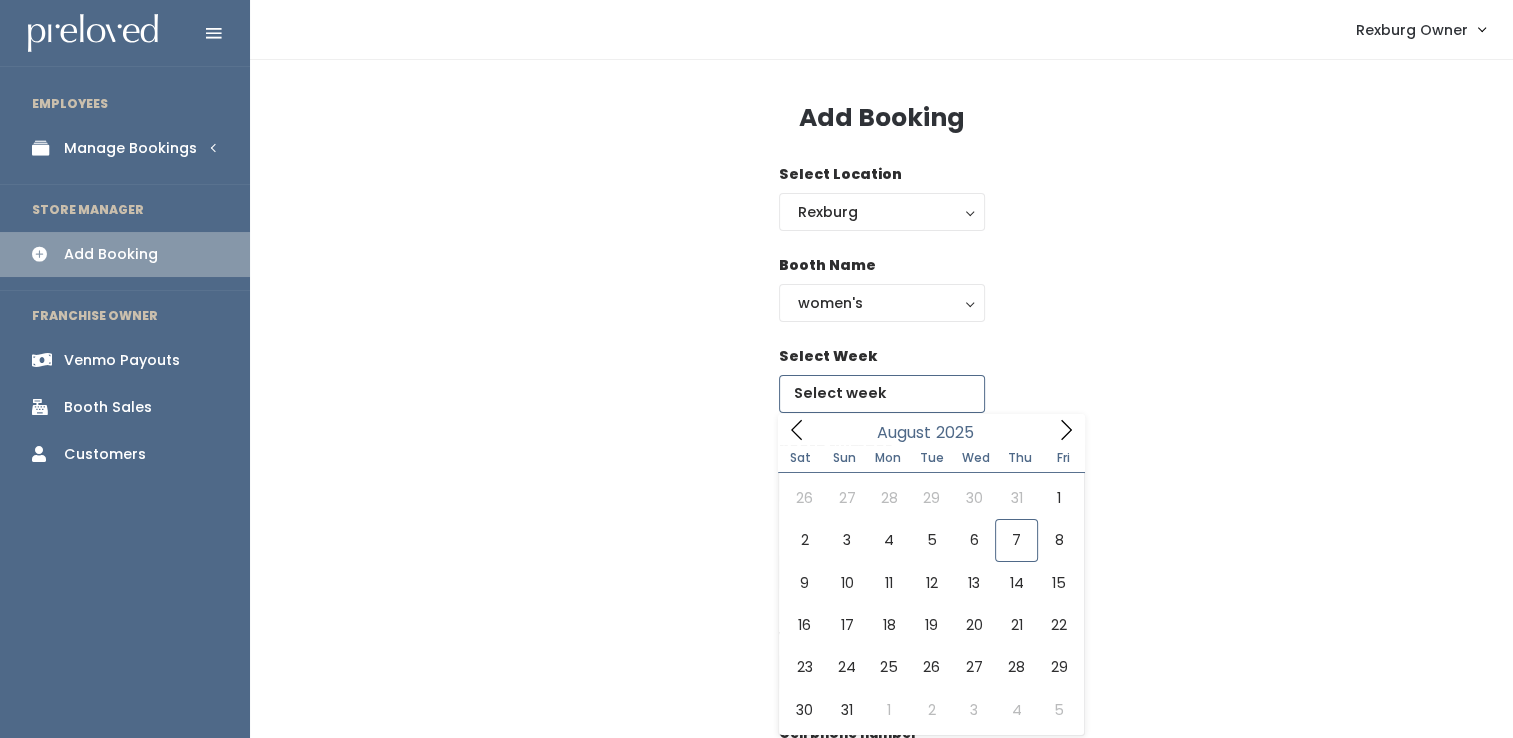 click at bounding box center (882, 394) 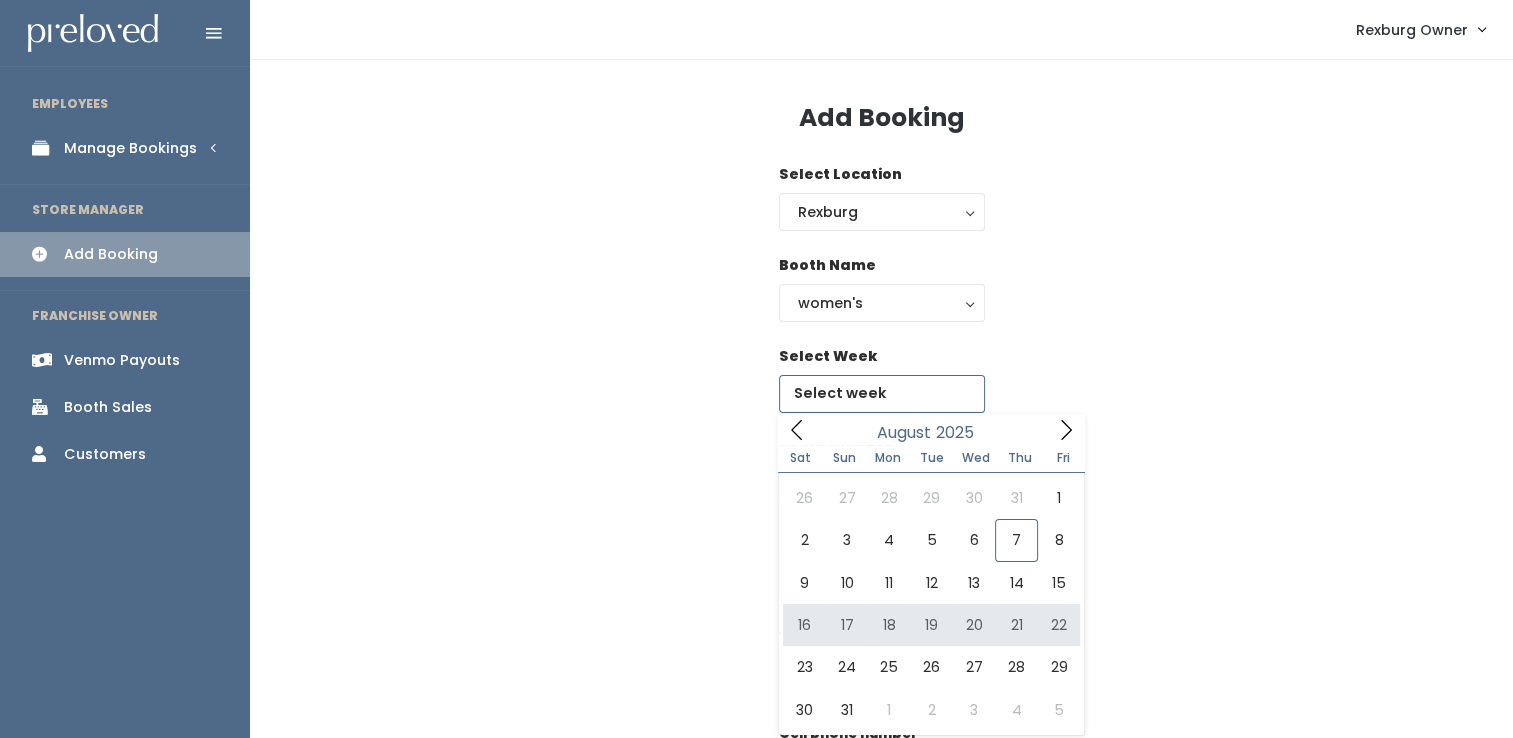 type on "August 16 to August 22" 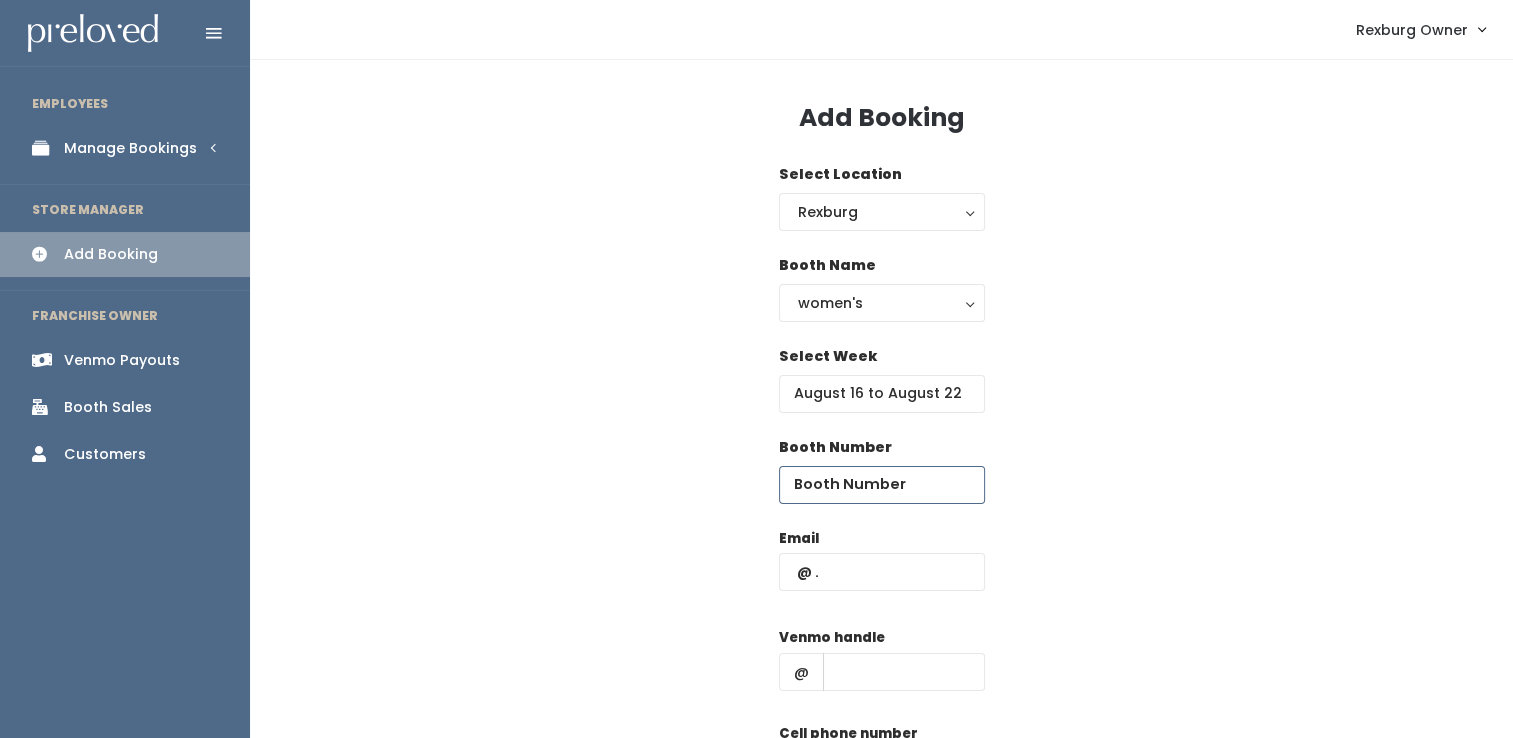 click at bounding box center (882, 485) 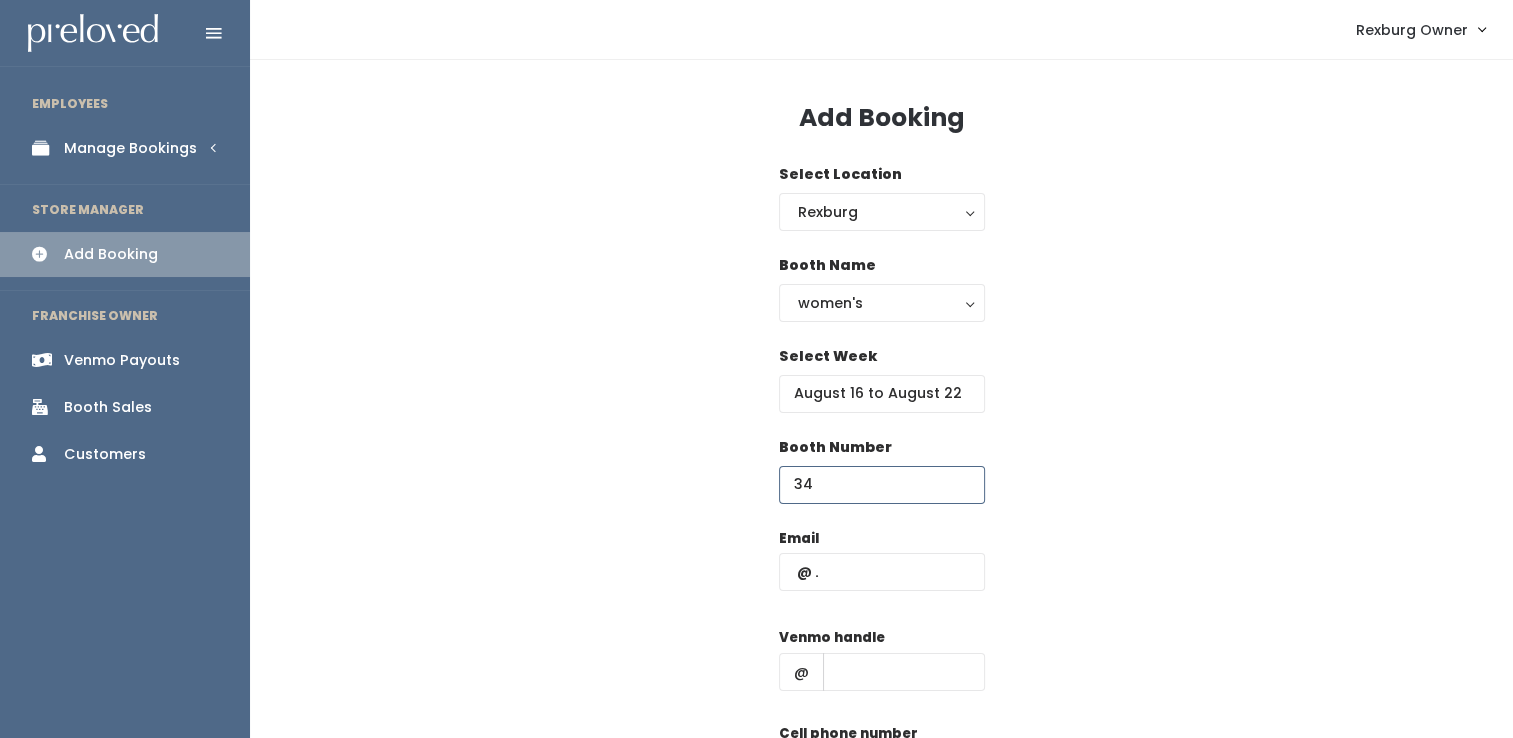 type on "34" 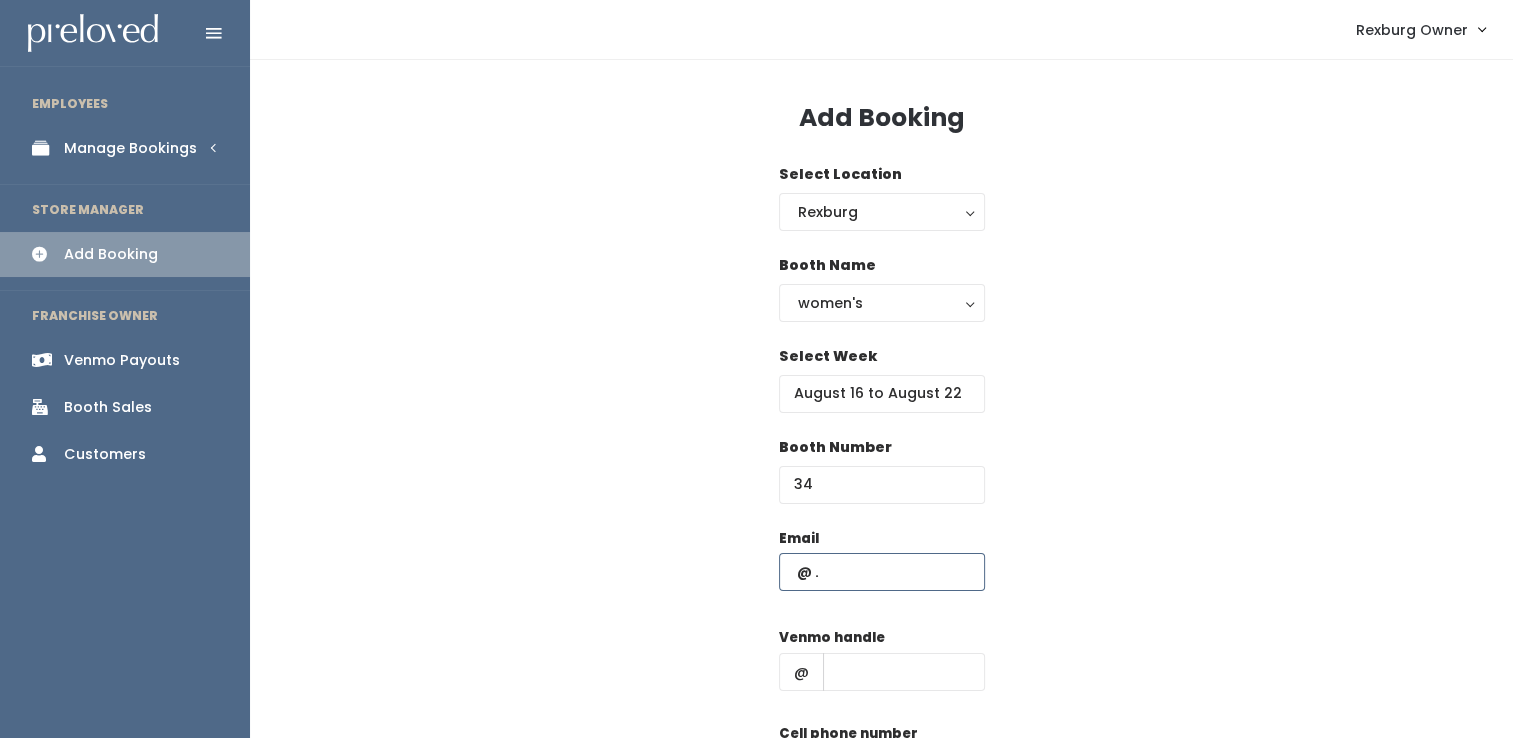 click at bounding box center (882, 572) 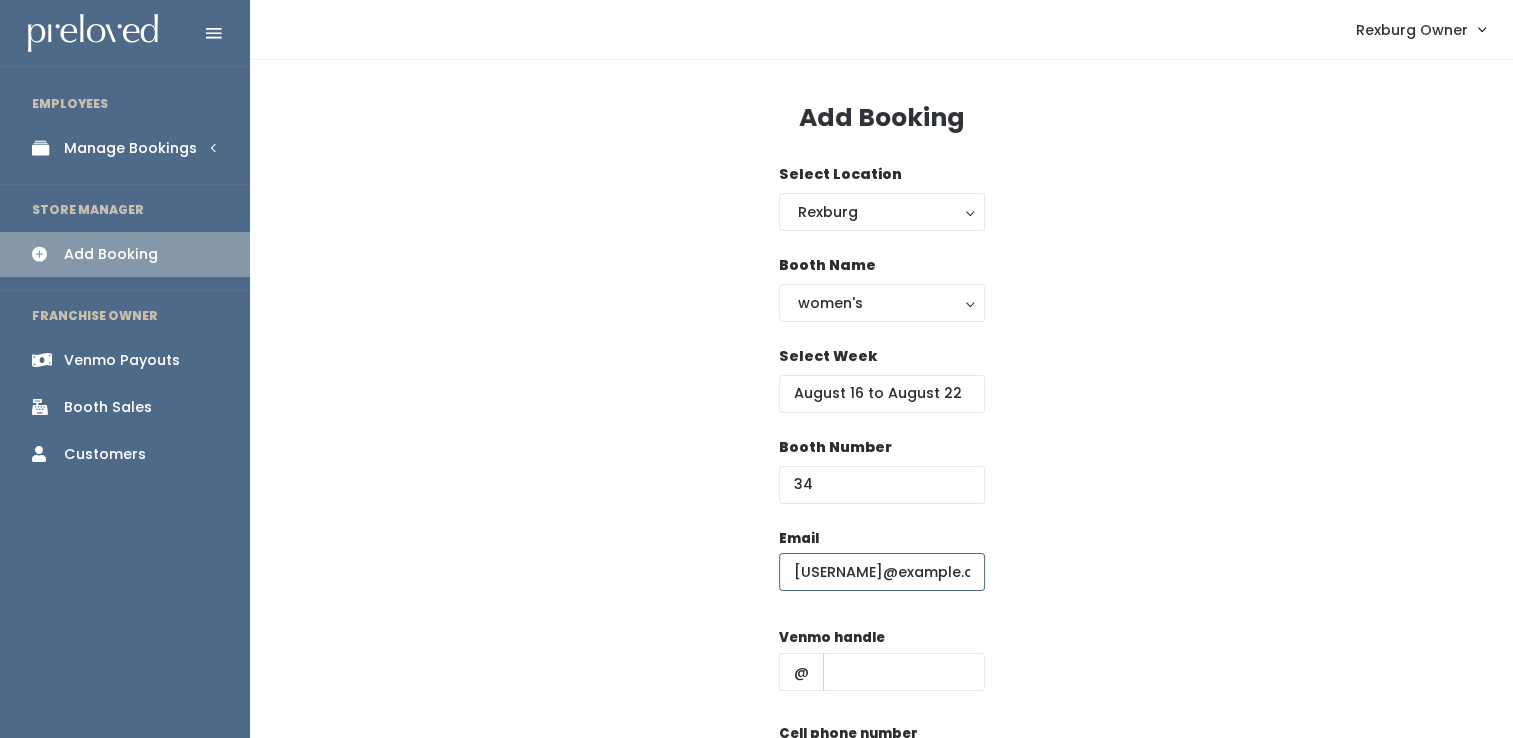 scroll, scrollTop: 0, scrollLeft: 34, axis: horizontal 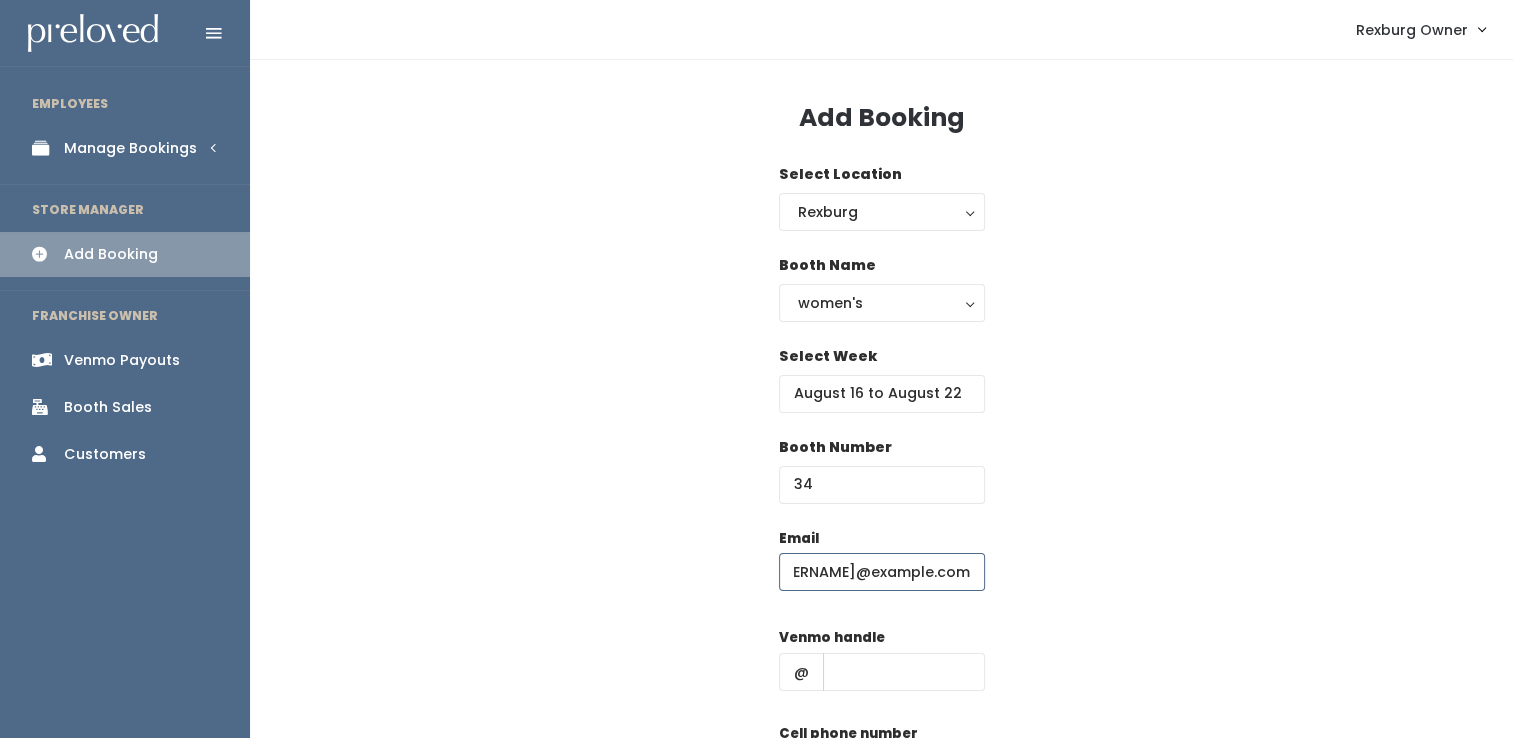 type on "Mersadiemarler@gmail.com" 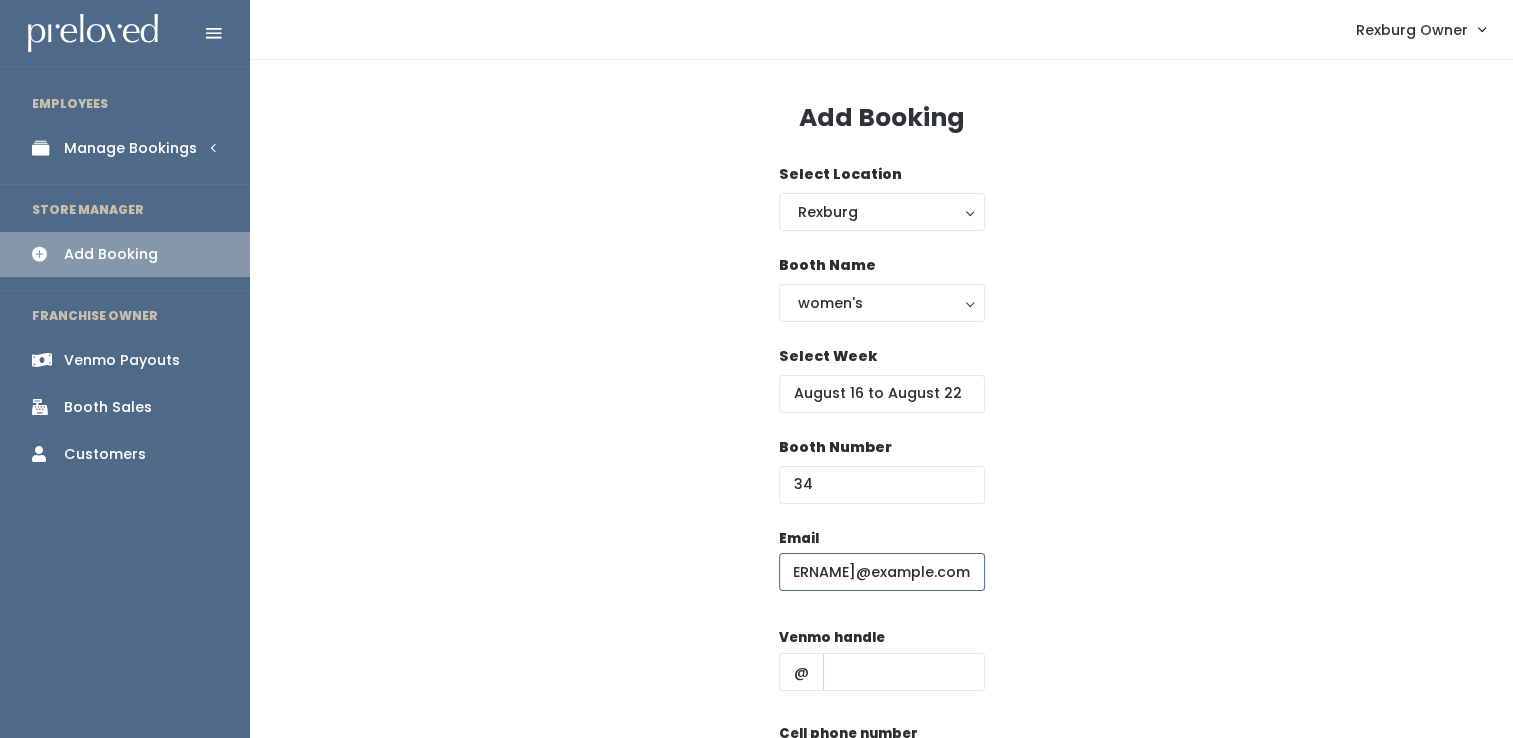 scroll, scrollTop: 0, scrollLeft: 0, axis: both 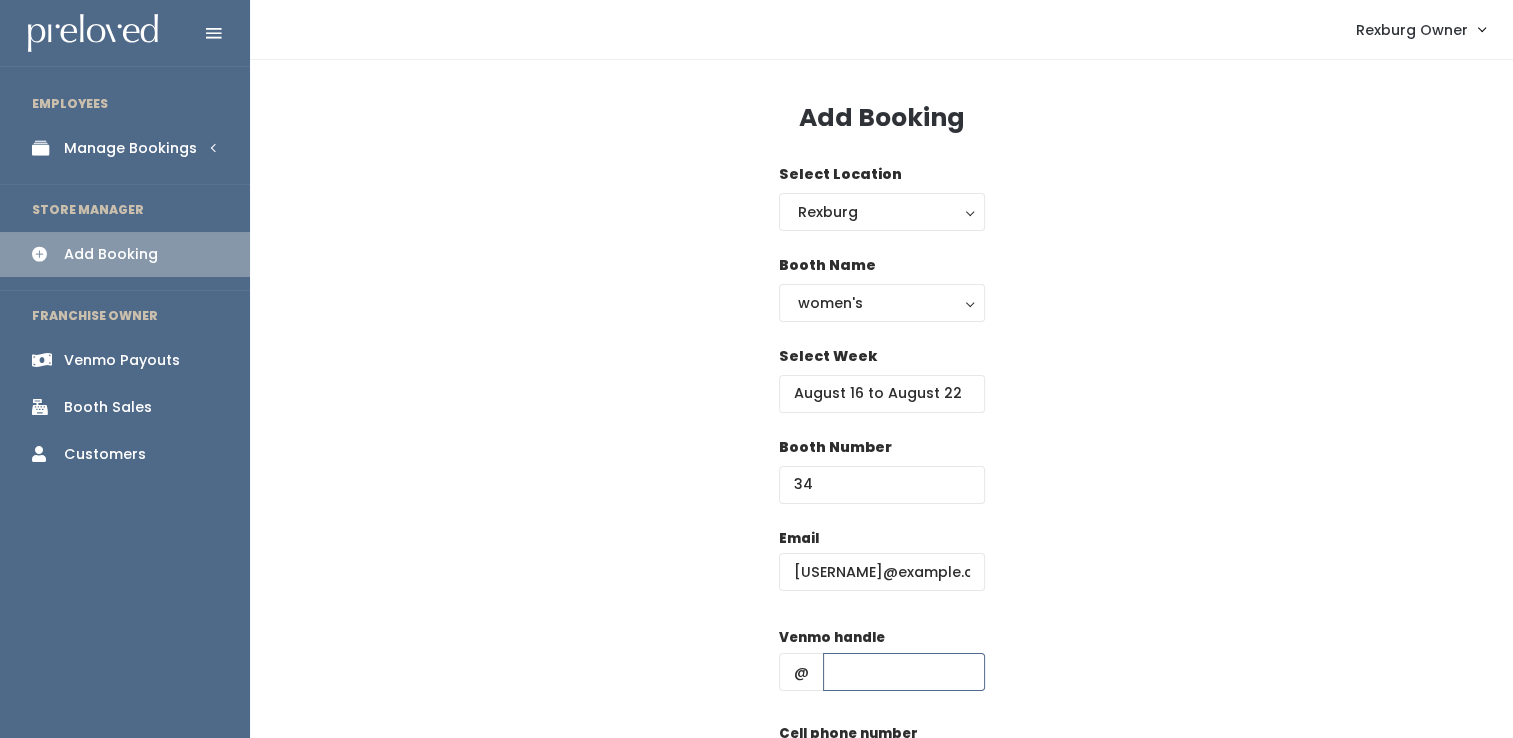 click at bounding box center [904, 672] 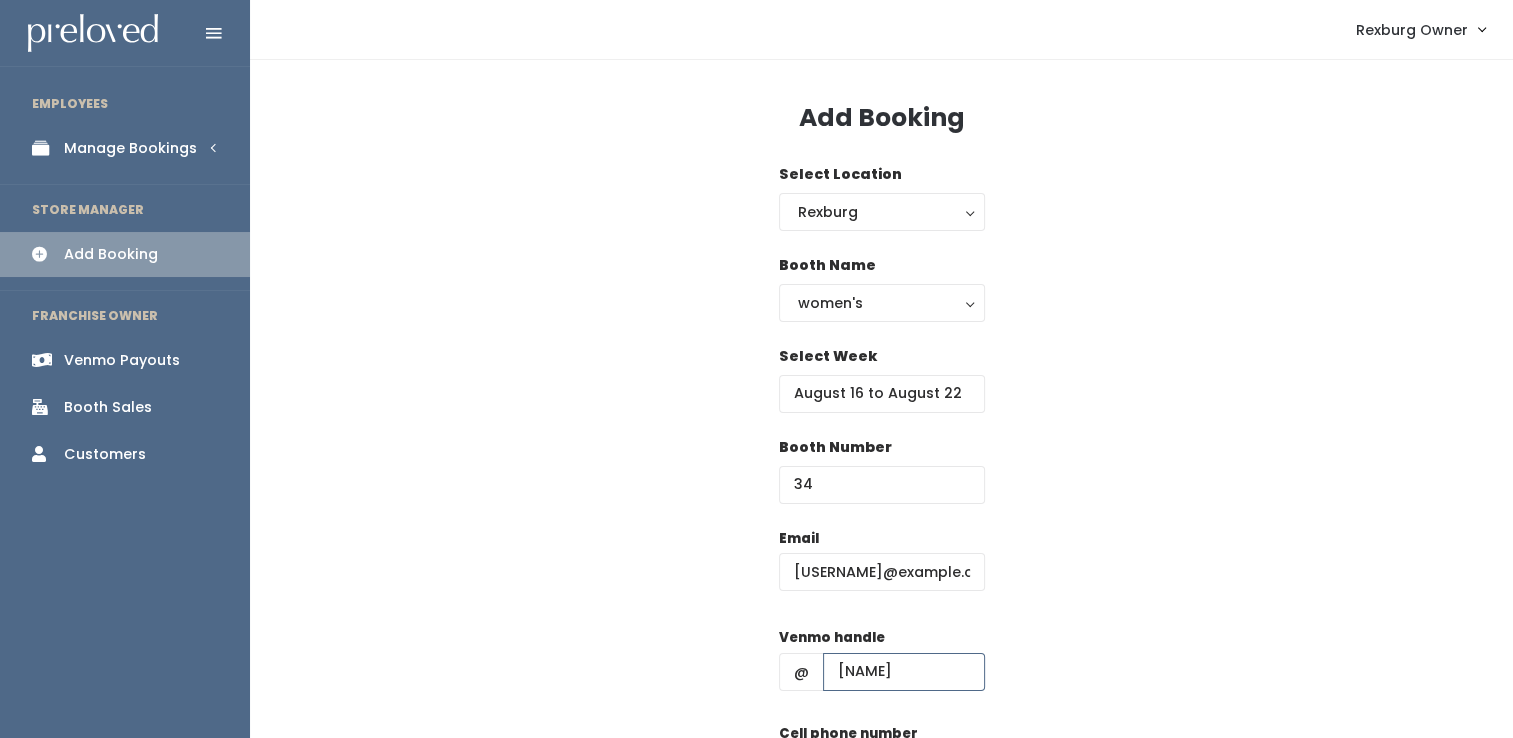 scroll, scrollTop: 219, scrollLeft: 0, axis: vertical 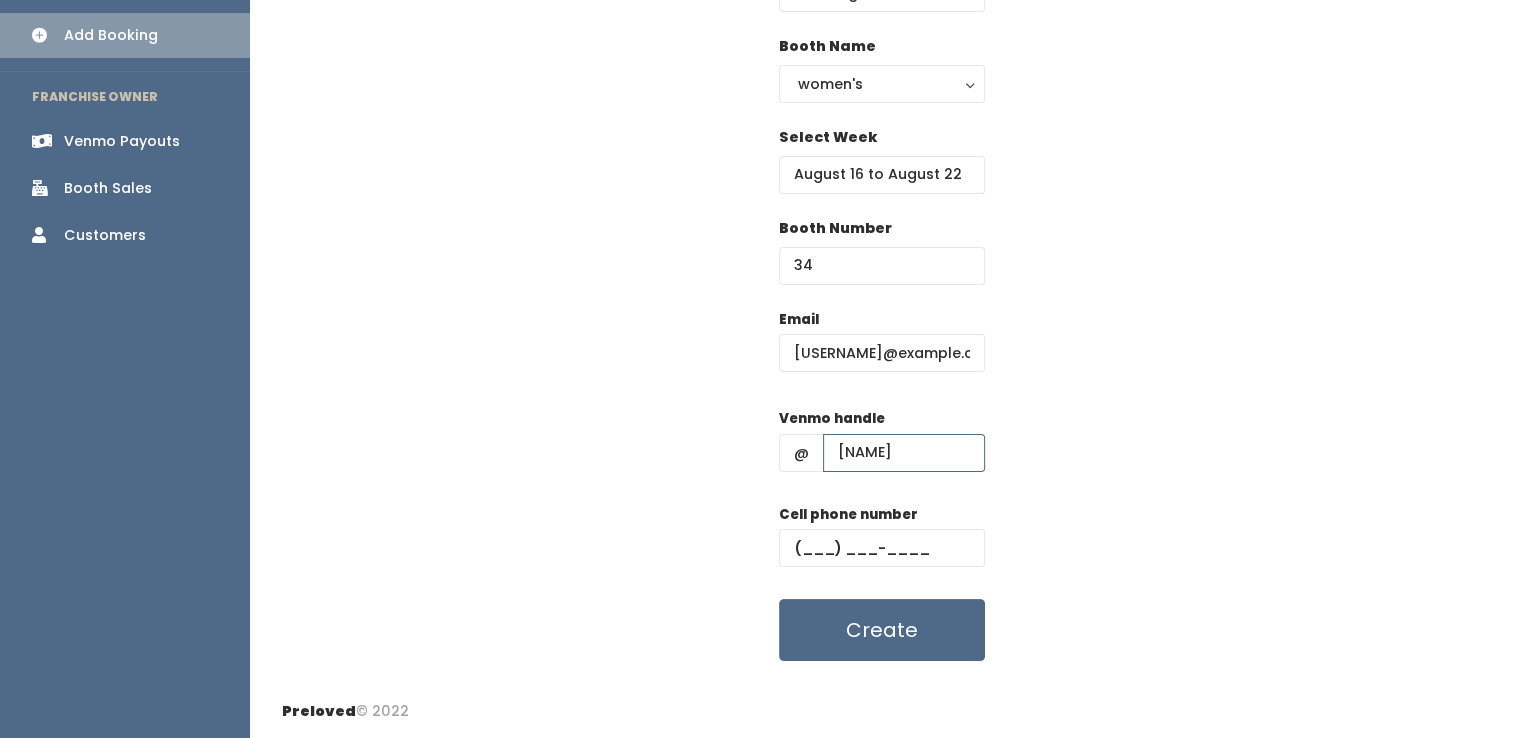 type on "sadiemarler" 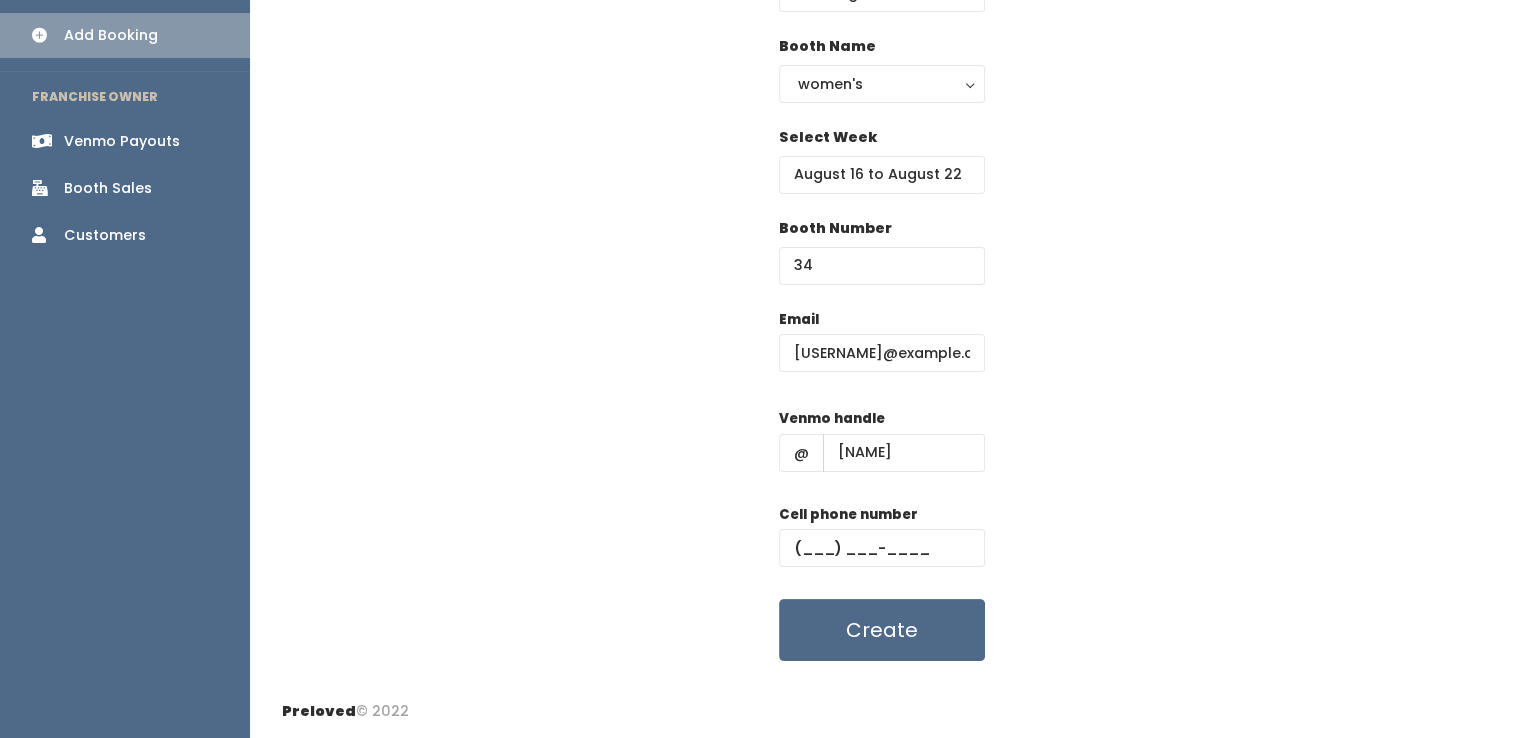 click on "Cell phone number" at bounding box center [882, 544] 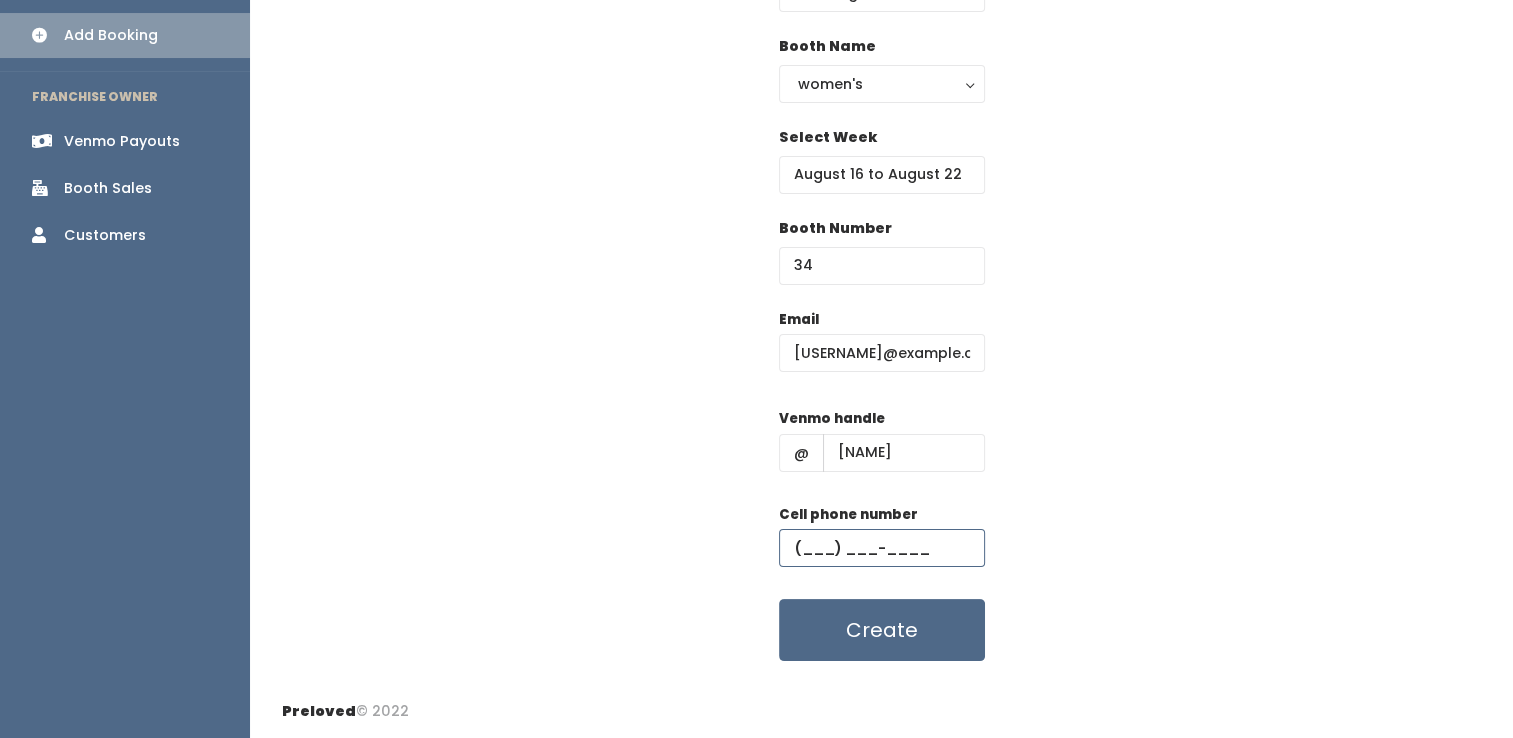 click at bounding box center (882, 548) 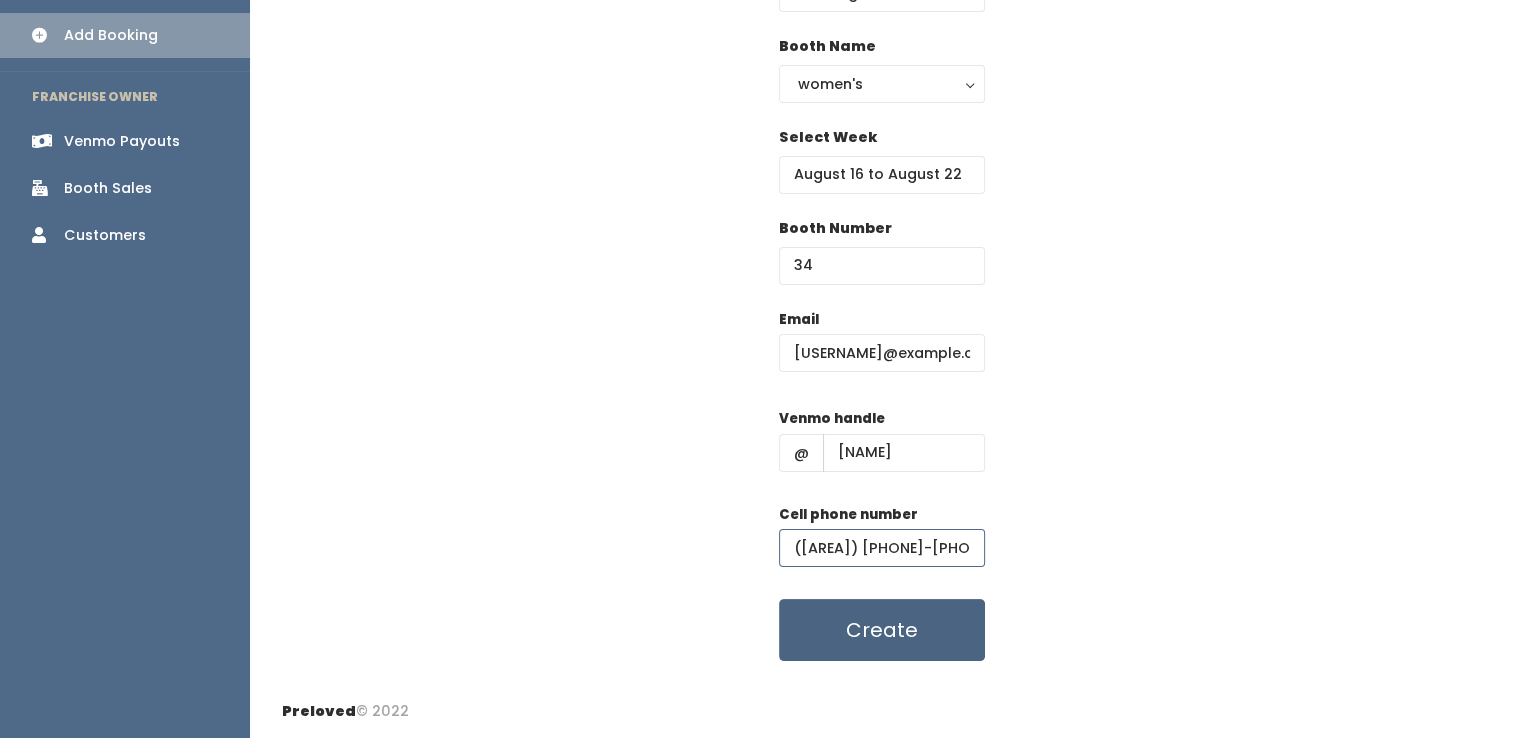 type on "(208) 716-3395" 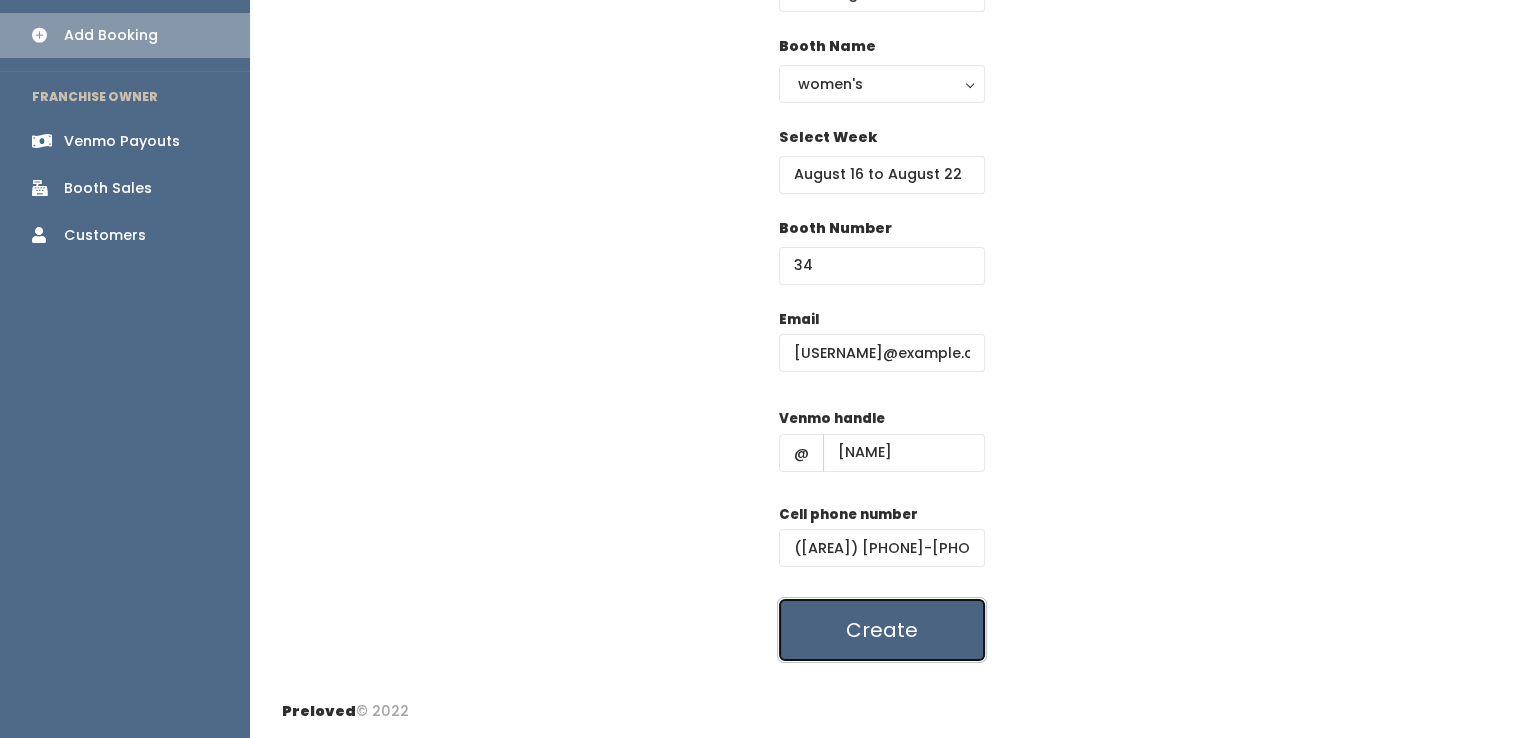 click on "Create" at bounding box center (882, 630) 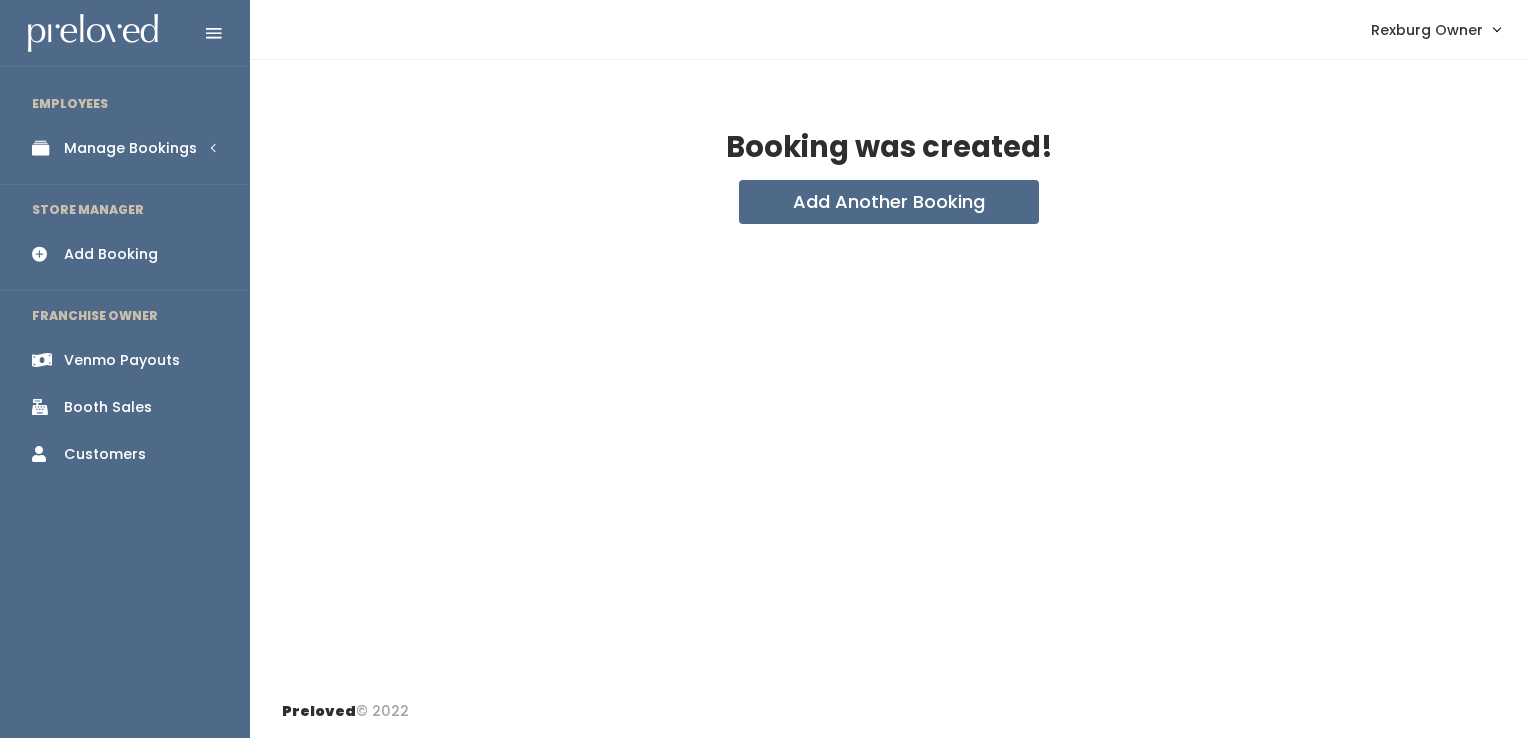 scroll, scrollTop: 0, scrollLeft: 0, axis: both 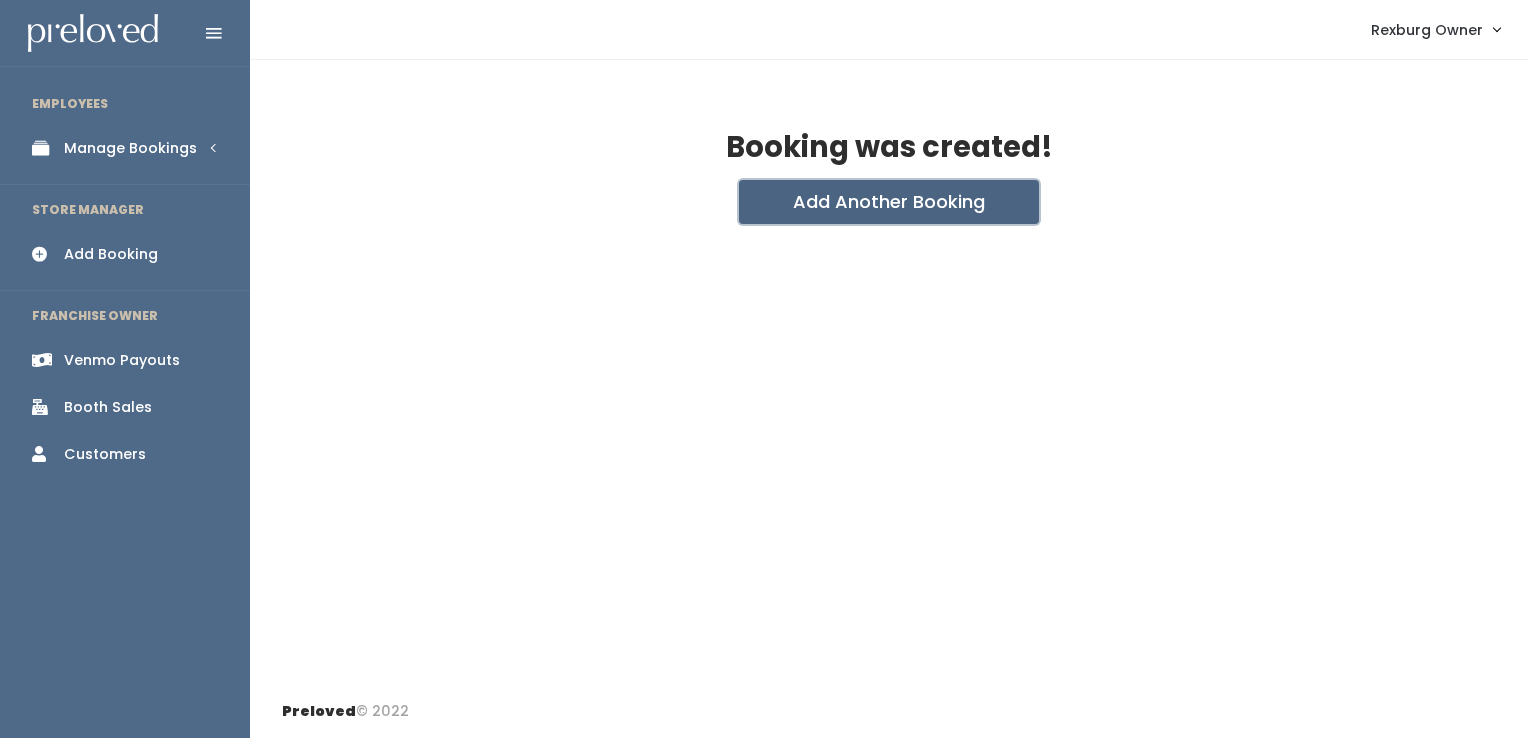 click on "Add Another Booking" at bounding box center [889, 202] 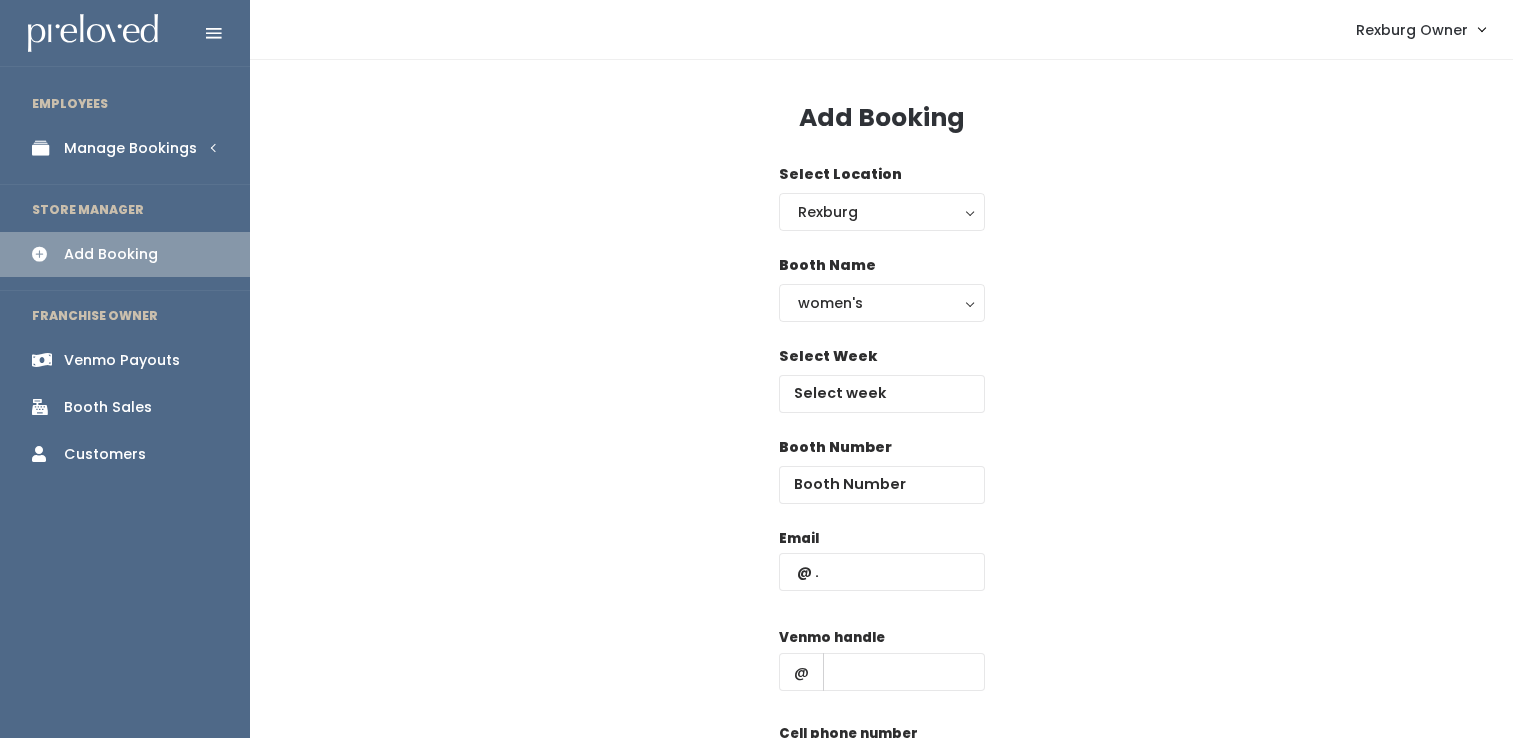 scroll, scrollTop: 0, scrollLeft: 0, axis: both 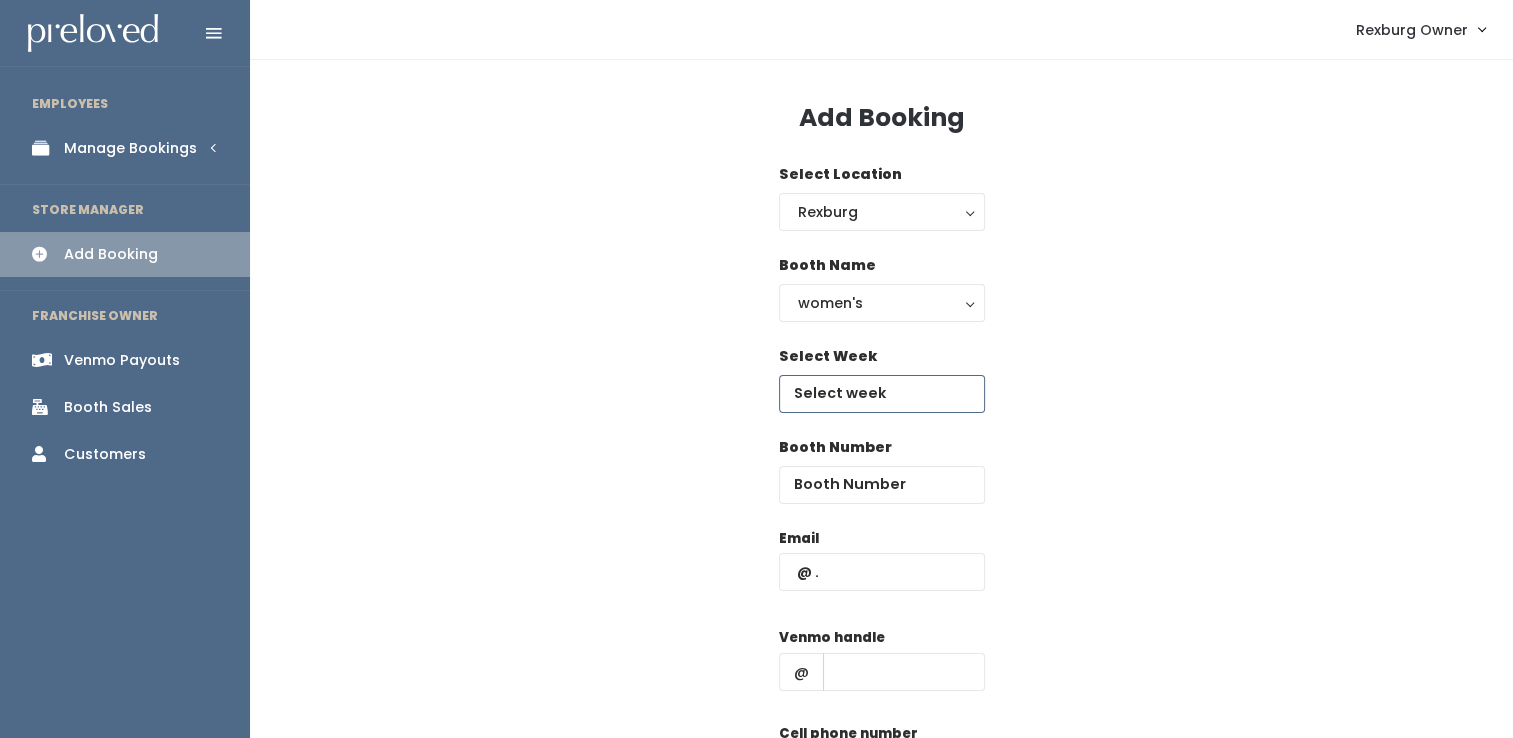 click at bounding box center (882, 394) 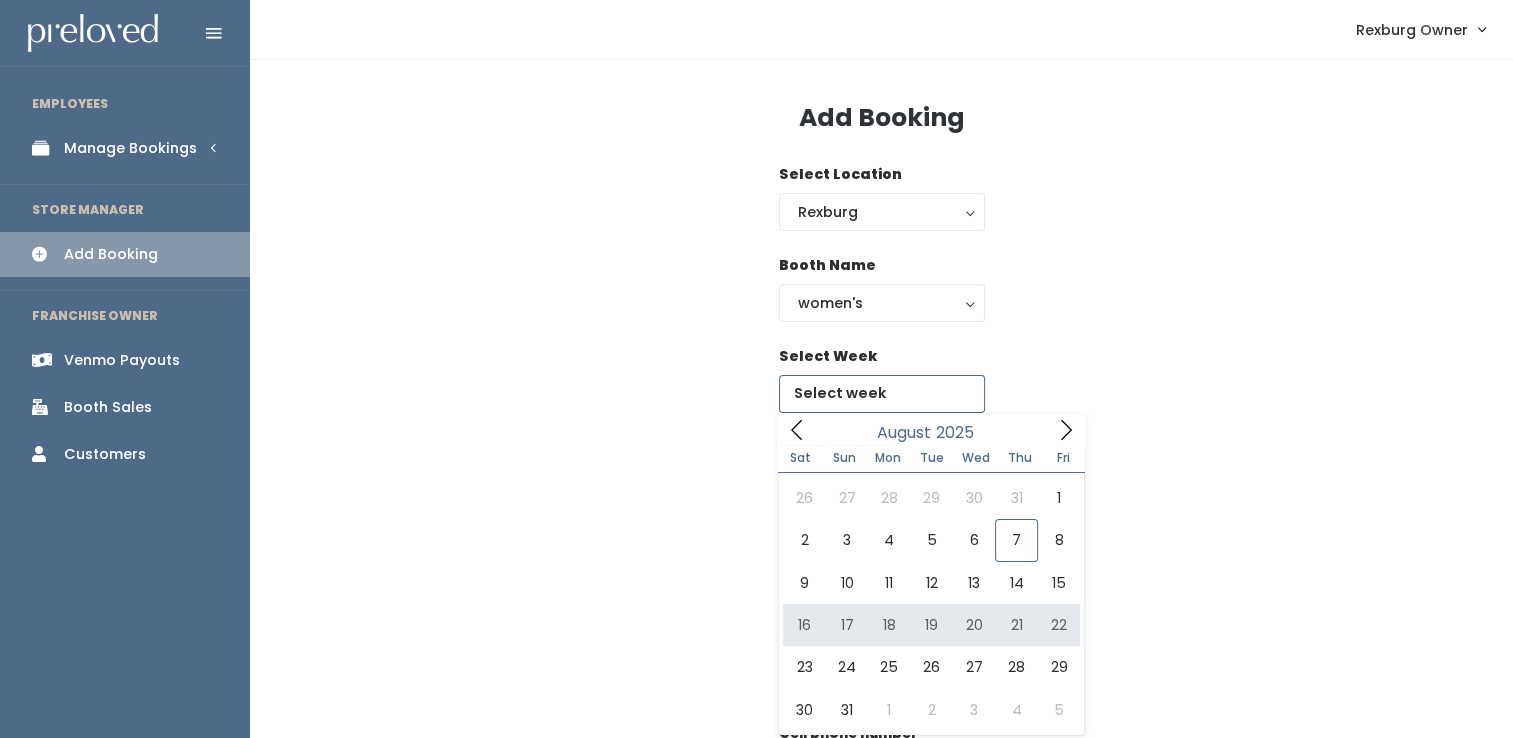 type on "August 16 to August 22" 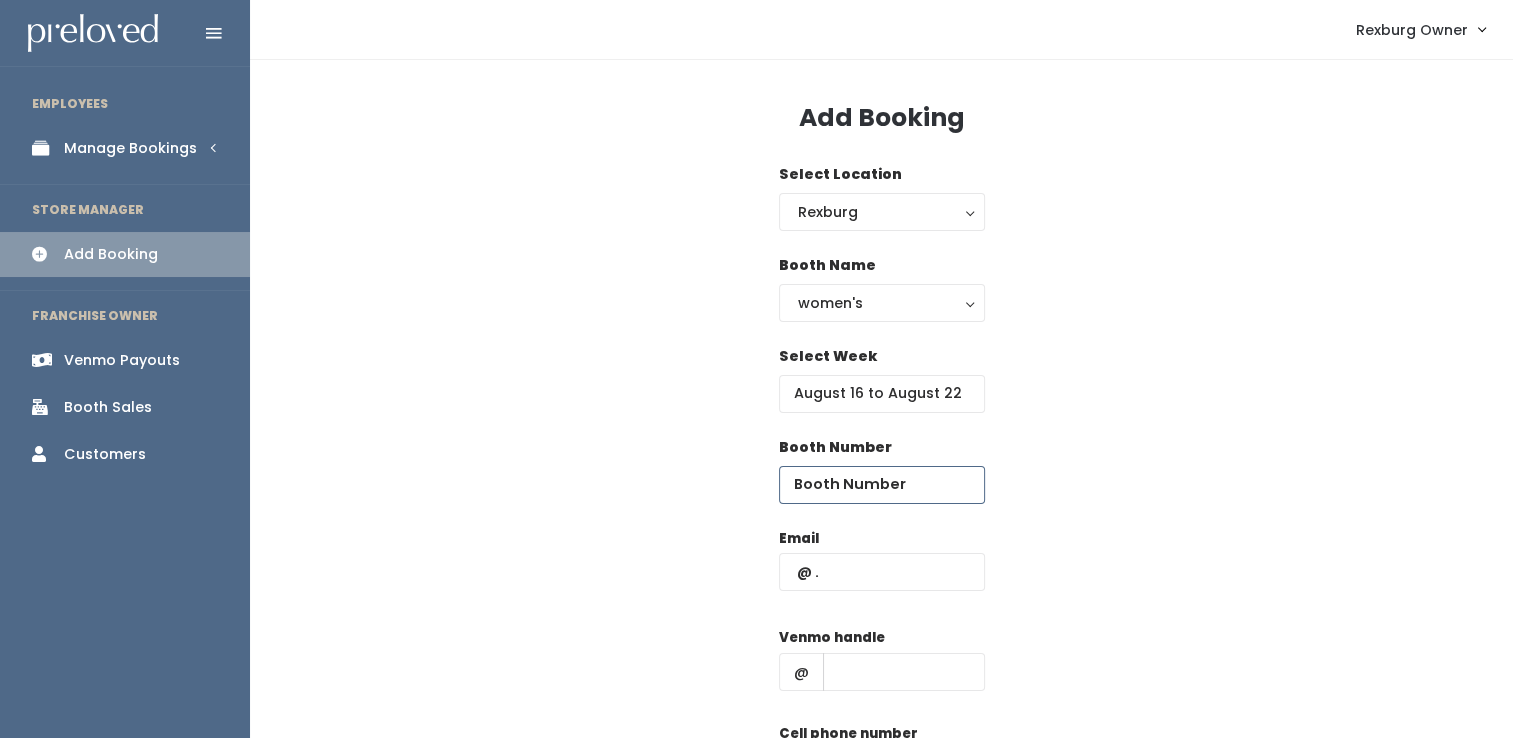 click at bounding box center [882, 485] 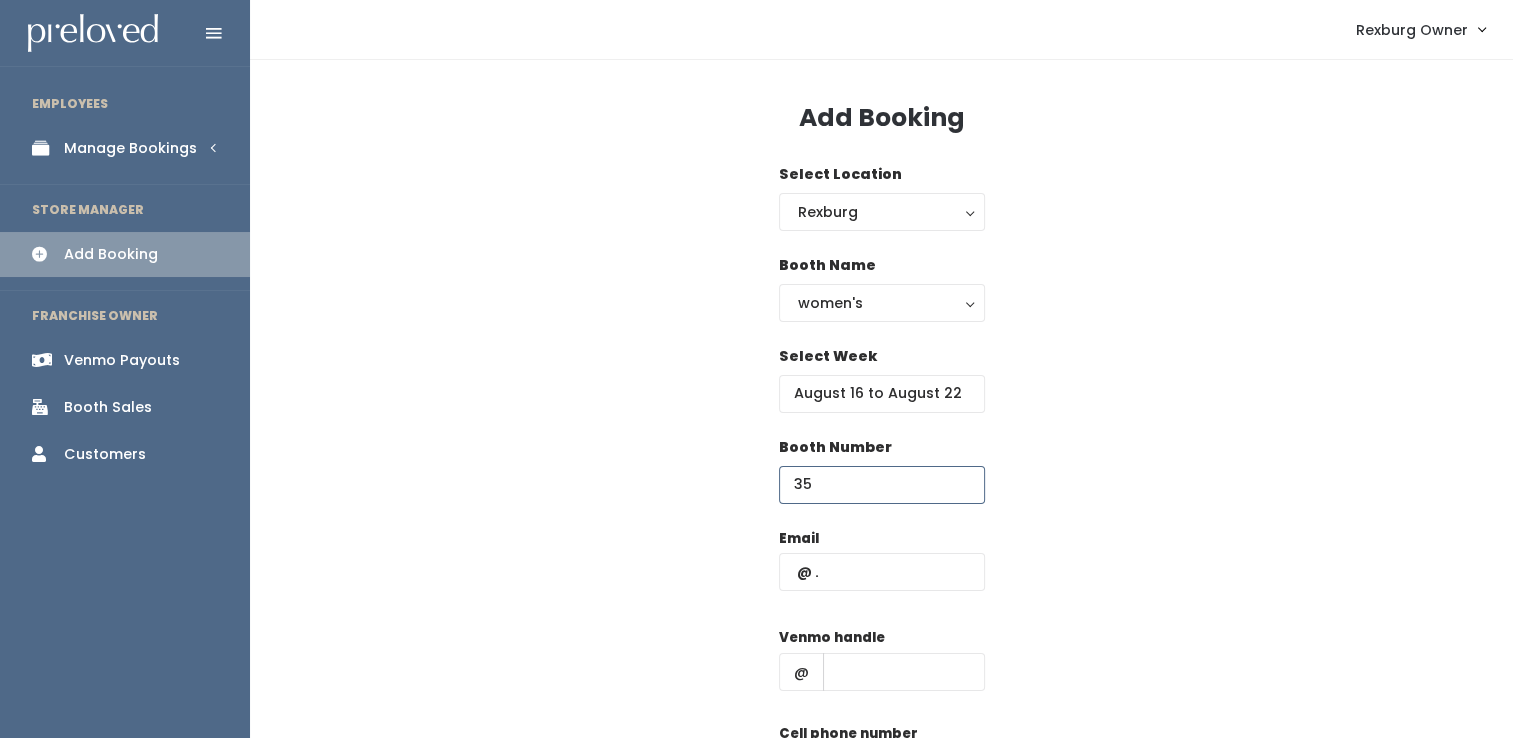 type on "35" 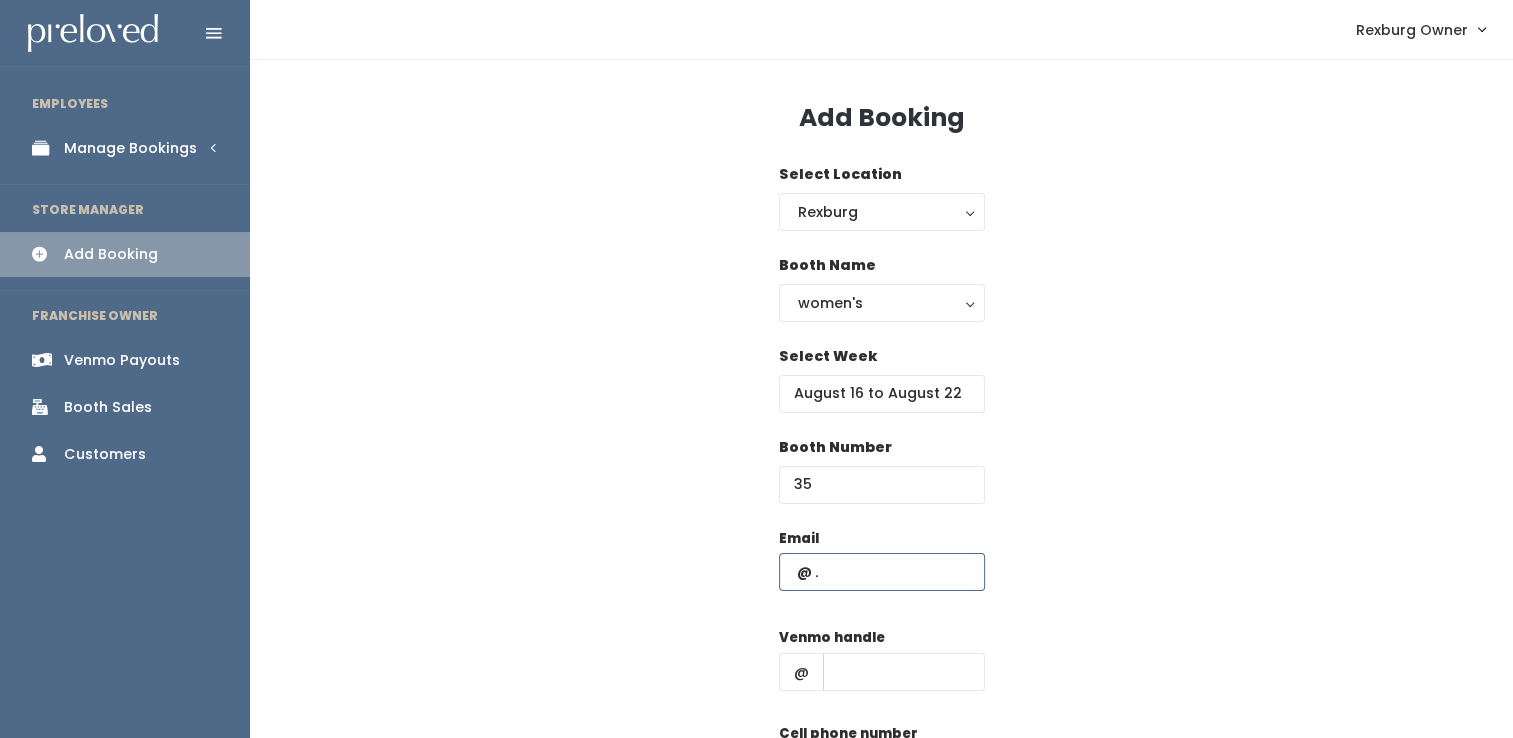 click at bounding box center [882, 572] 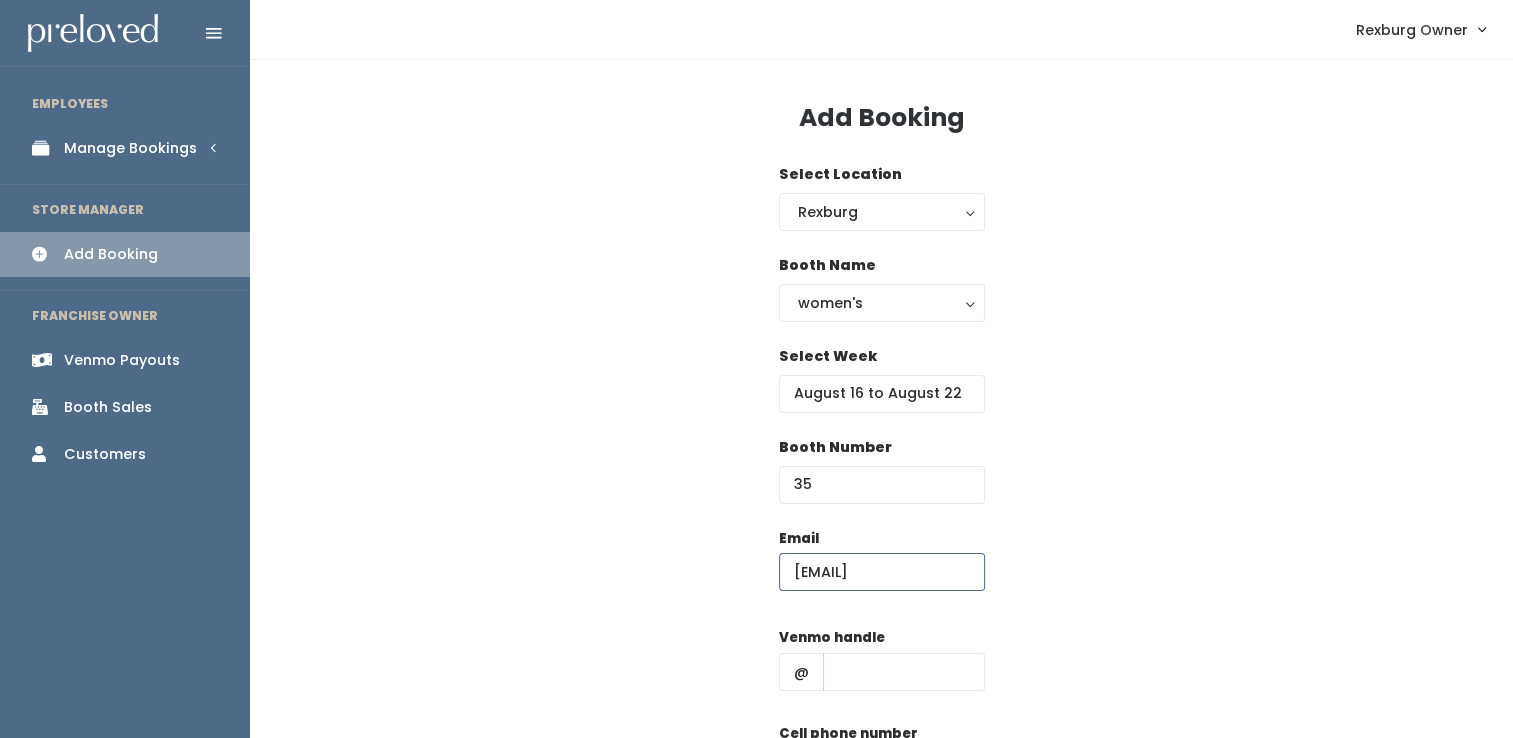 scroll, scrollTop: 0, scrollLeft: 11, axis: horizontal 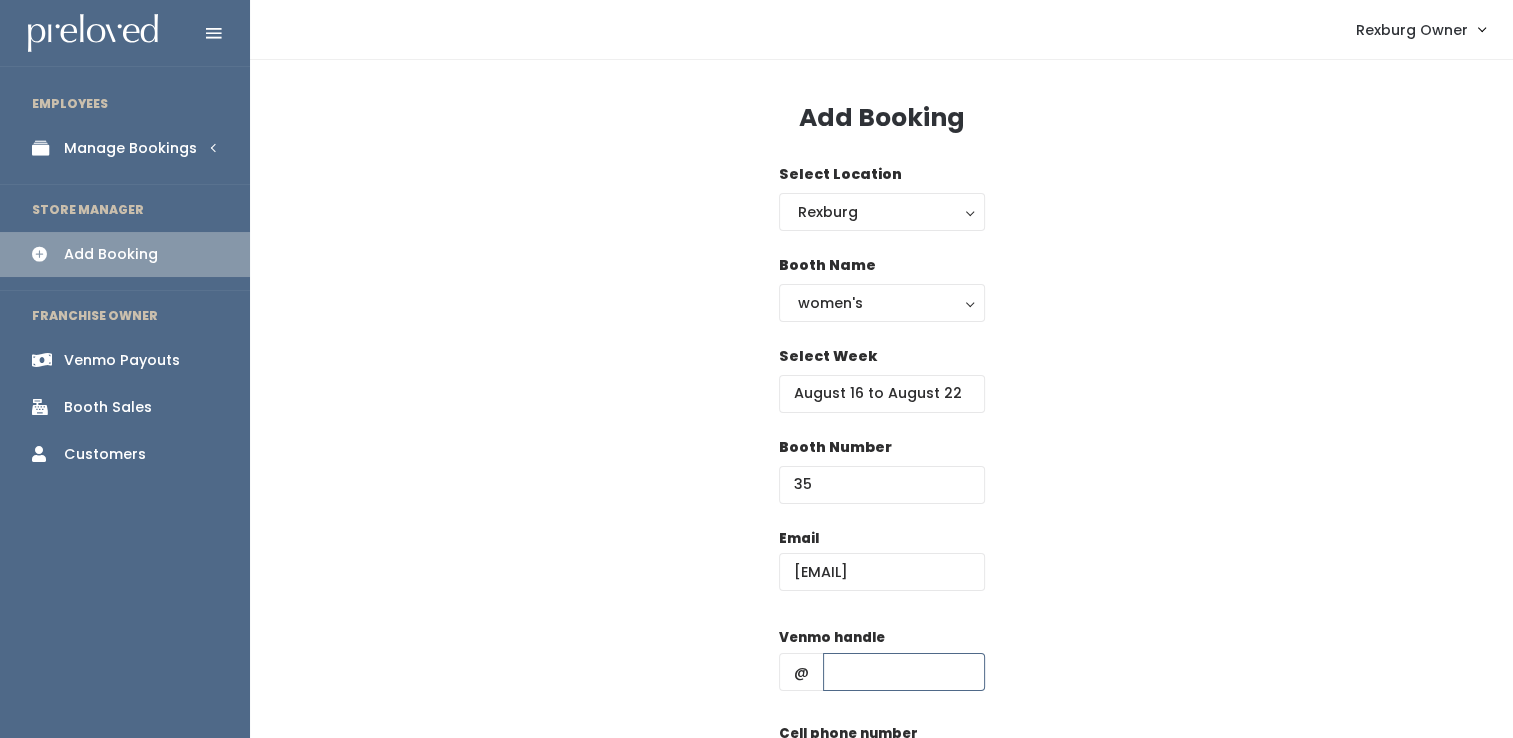 click at bounding box center (904, 672) 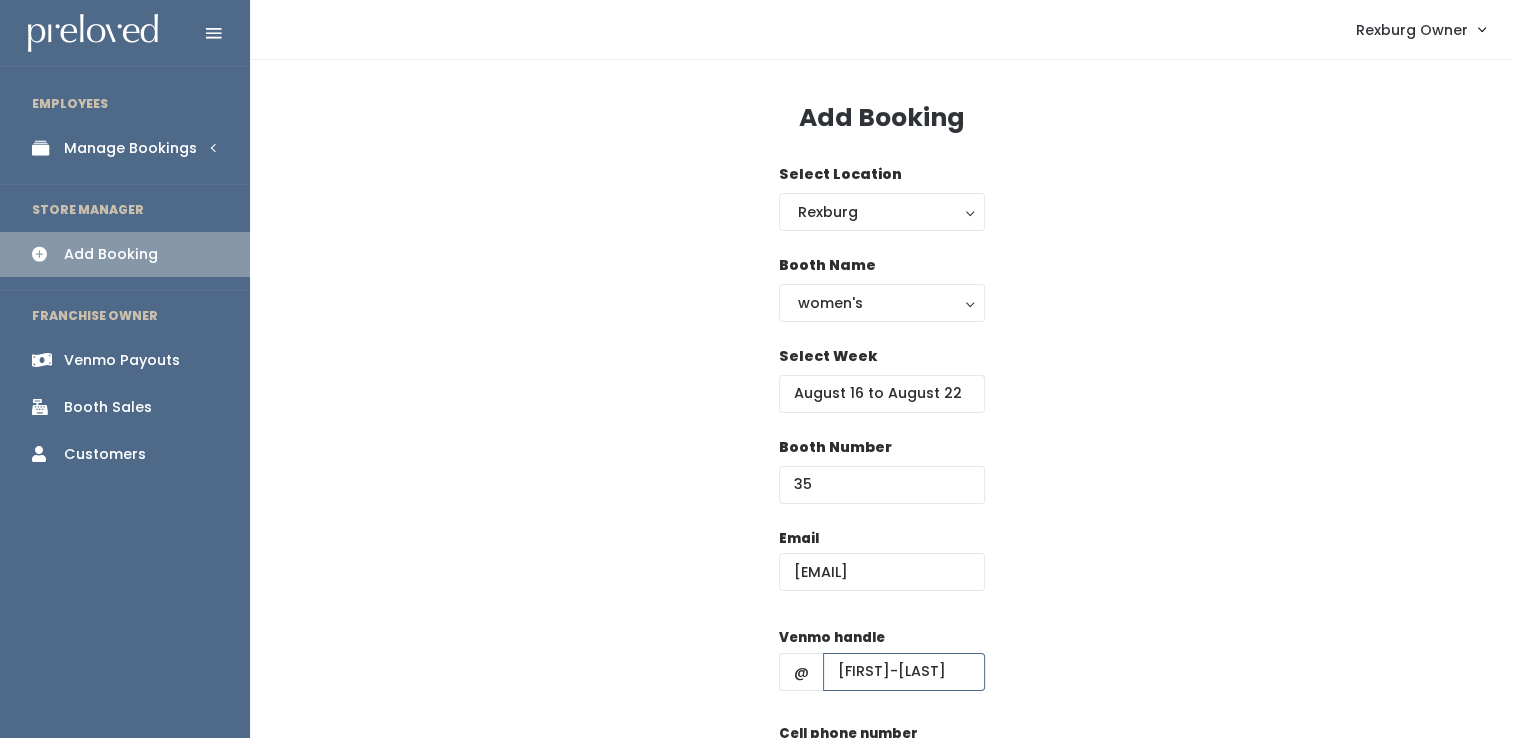 scroll, scrollTop: 219, scrollLeft: 0, axis: vertical 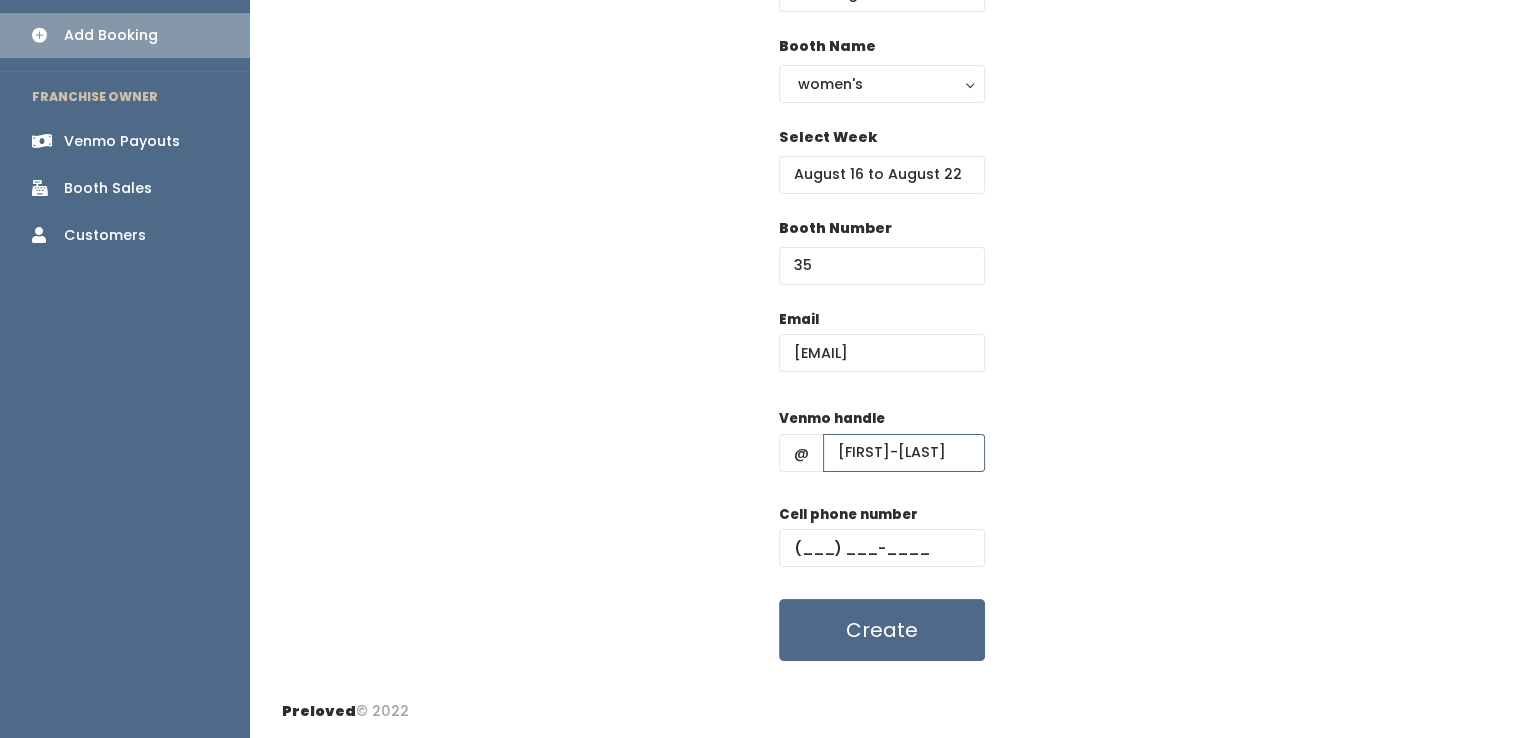 type on "Sidney-stoddard3" 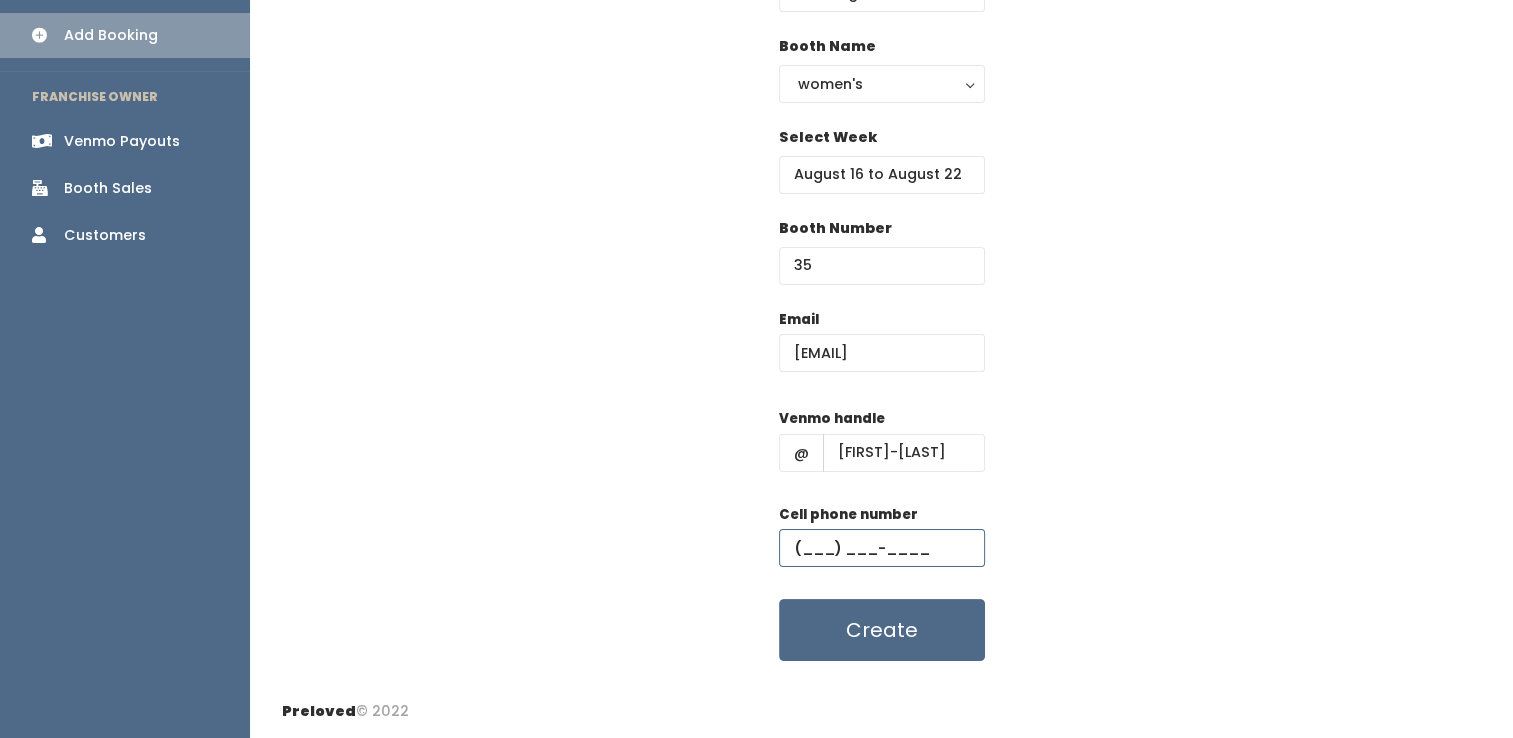 click at bounding box center [882, 548] 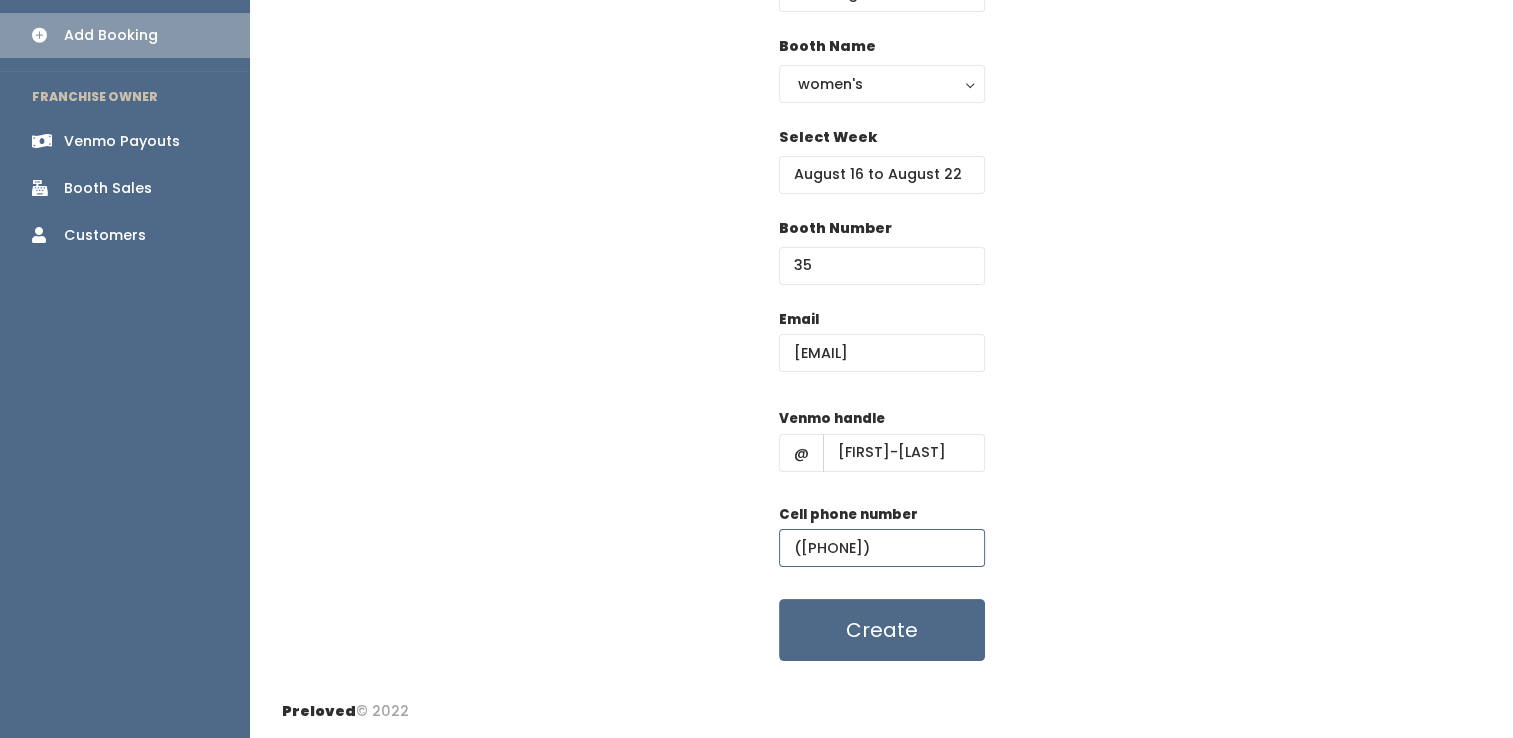 type on "(208) 716-9023" 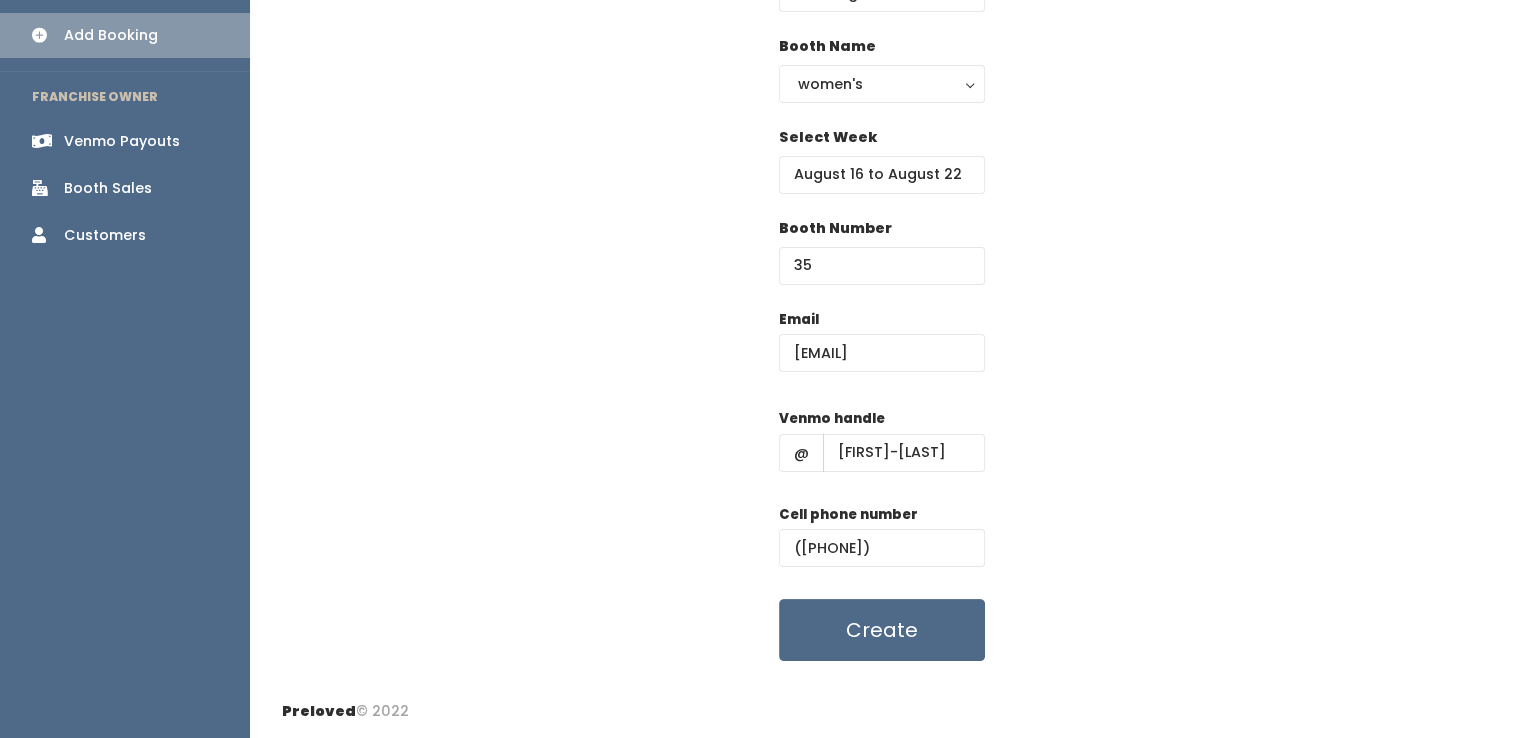 click on "Add Booking
Select Location
Rexburg
Rexburg
Booth Name
women's
kid's
home
men's
women's
Select Week
August 16 to August 22
Booth Number
35
Email
sidstoddard3@gmail.com
Venmo handle
@
Sidney-stoddard3
Cell phone number
(208) 716-9023
Create" at bounding box center [881, 263] 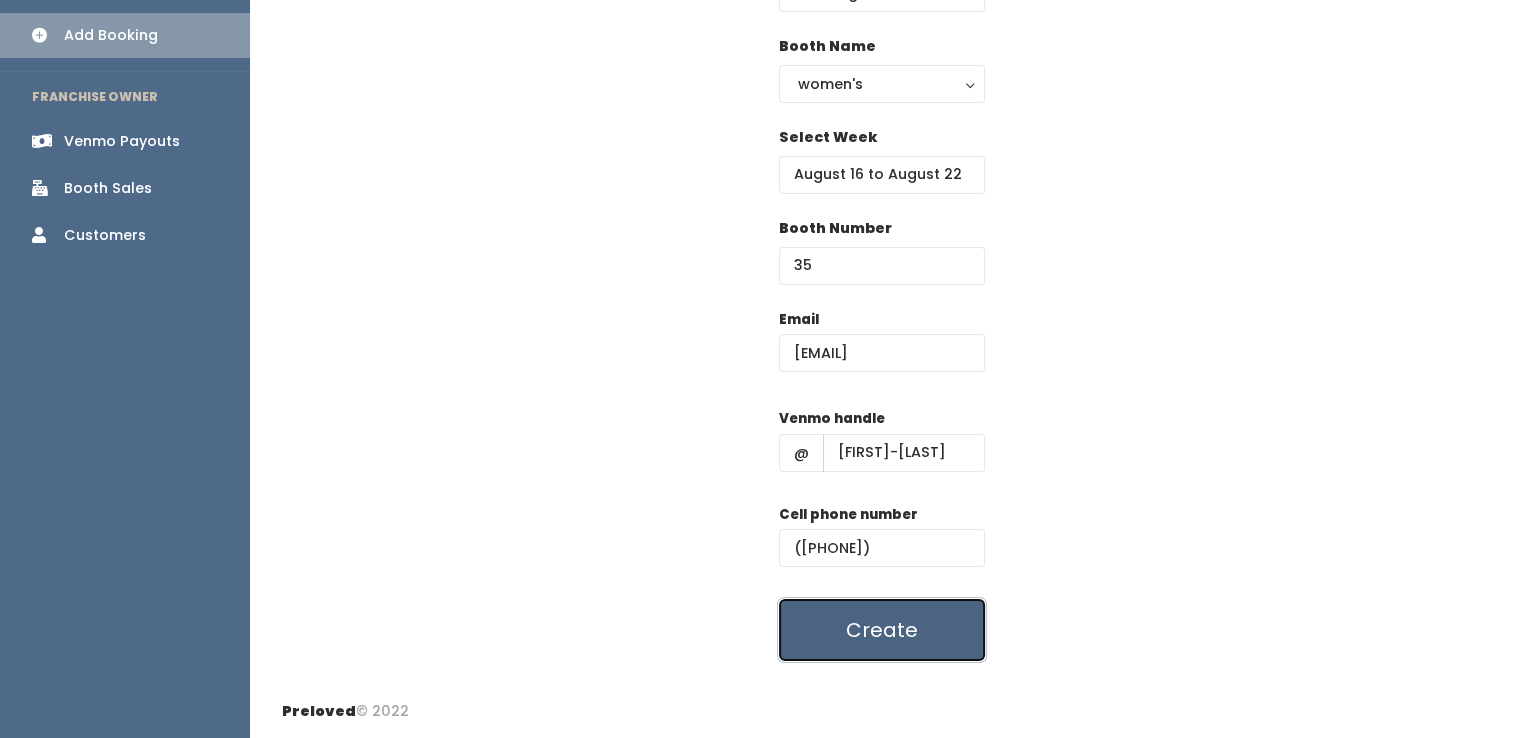 click on "Create" at bounding box center (882, 630) 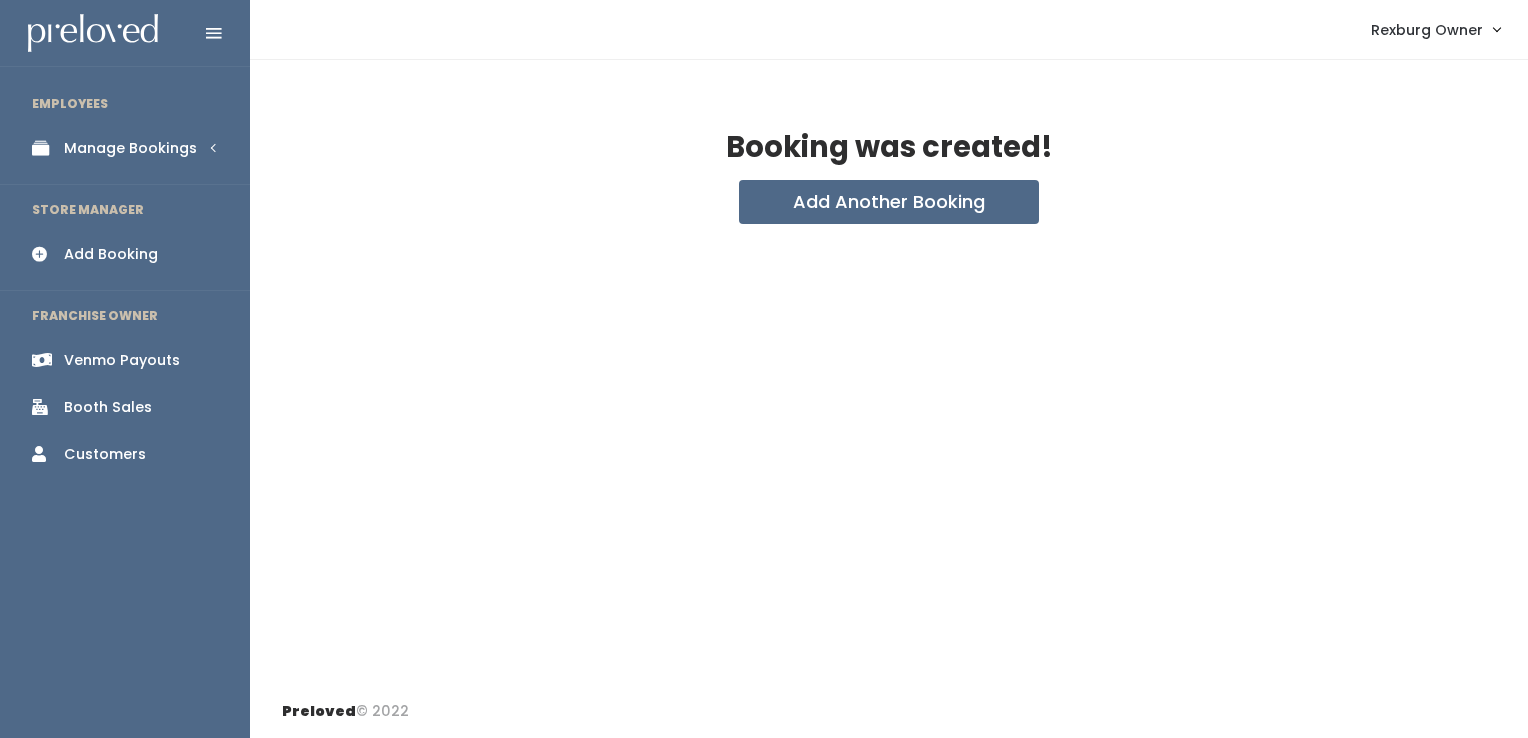 scroll, scrollTop: 0, scrollLeft: 0, axis: both 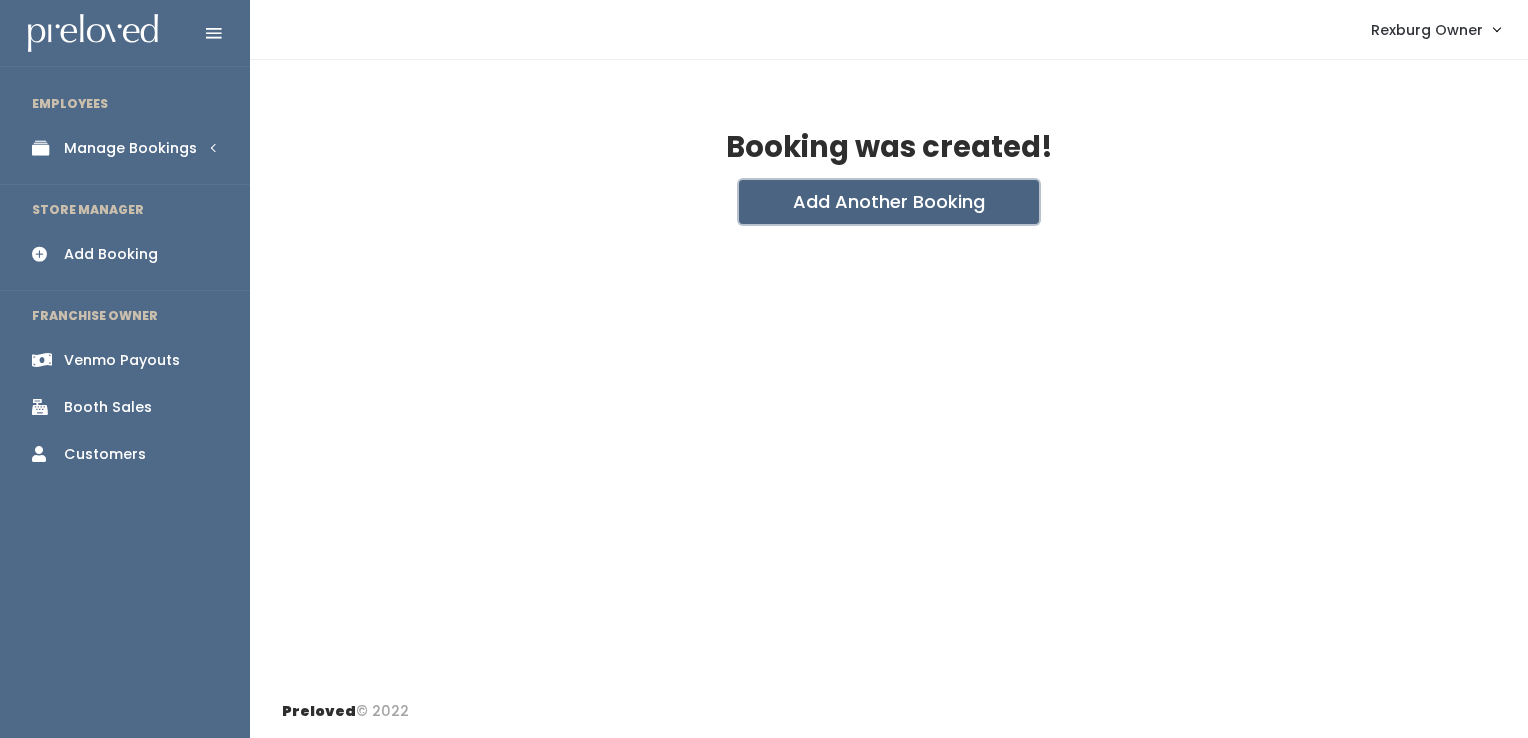 click on "Add Another Booking" at bounding box center [889, 202] 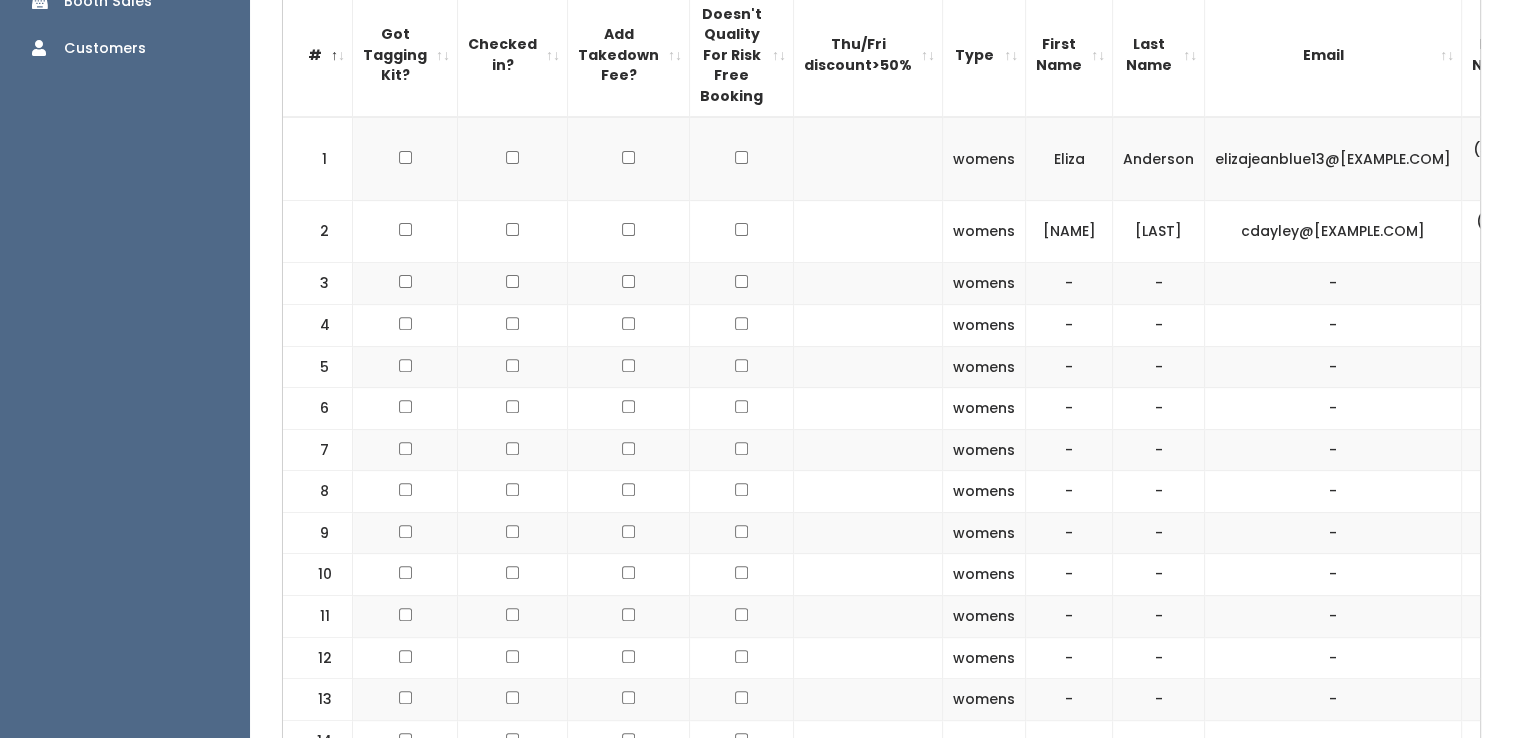 scroll, scrollTop: 0, scrollLeft: 0, axis: both 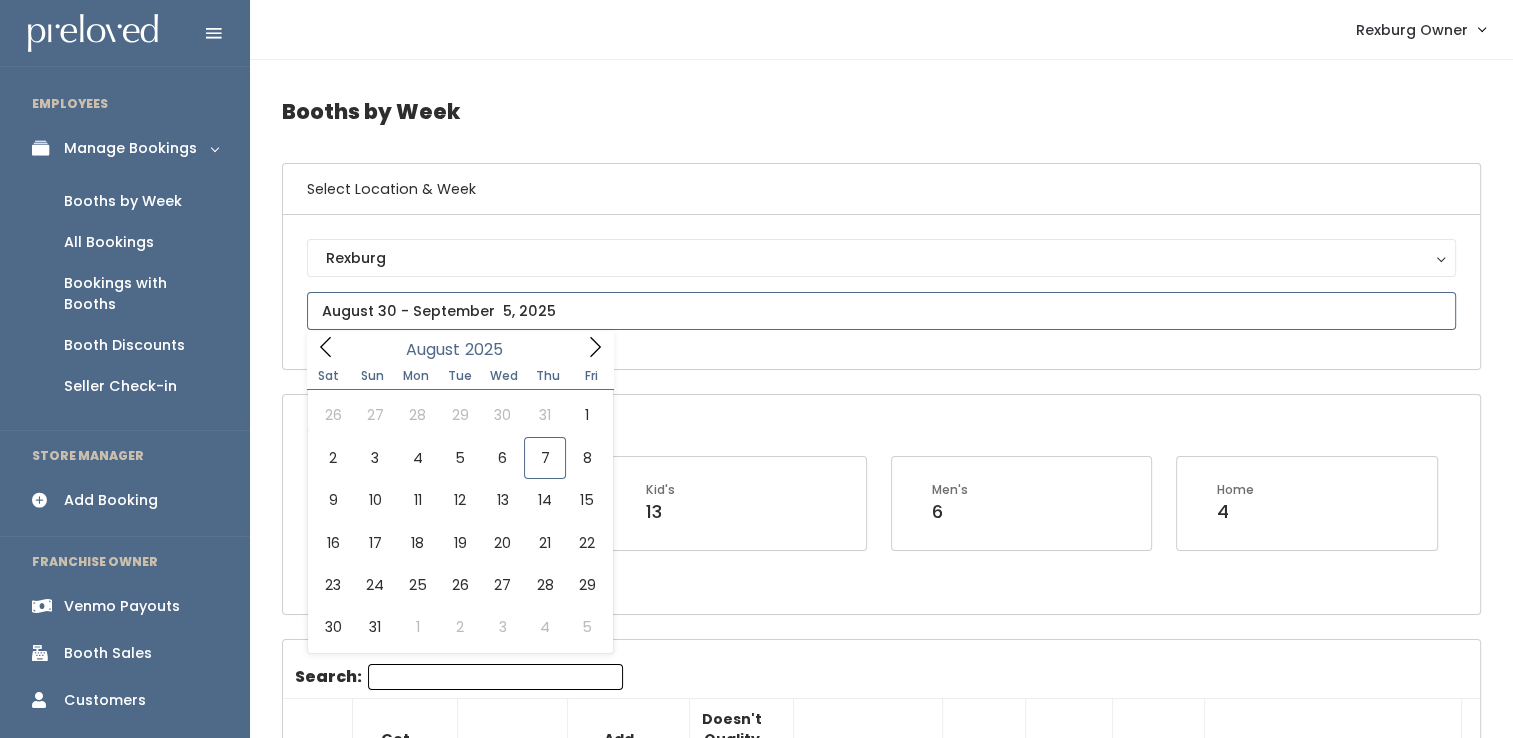 click at bounding box center (881, 311) 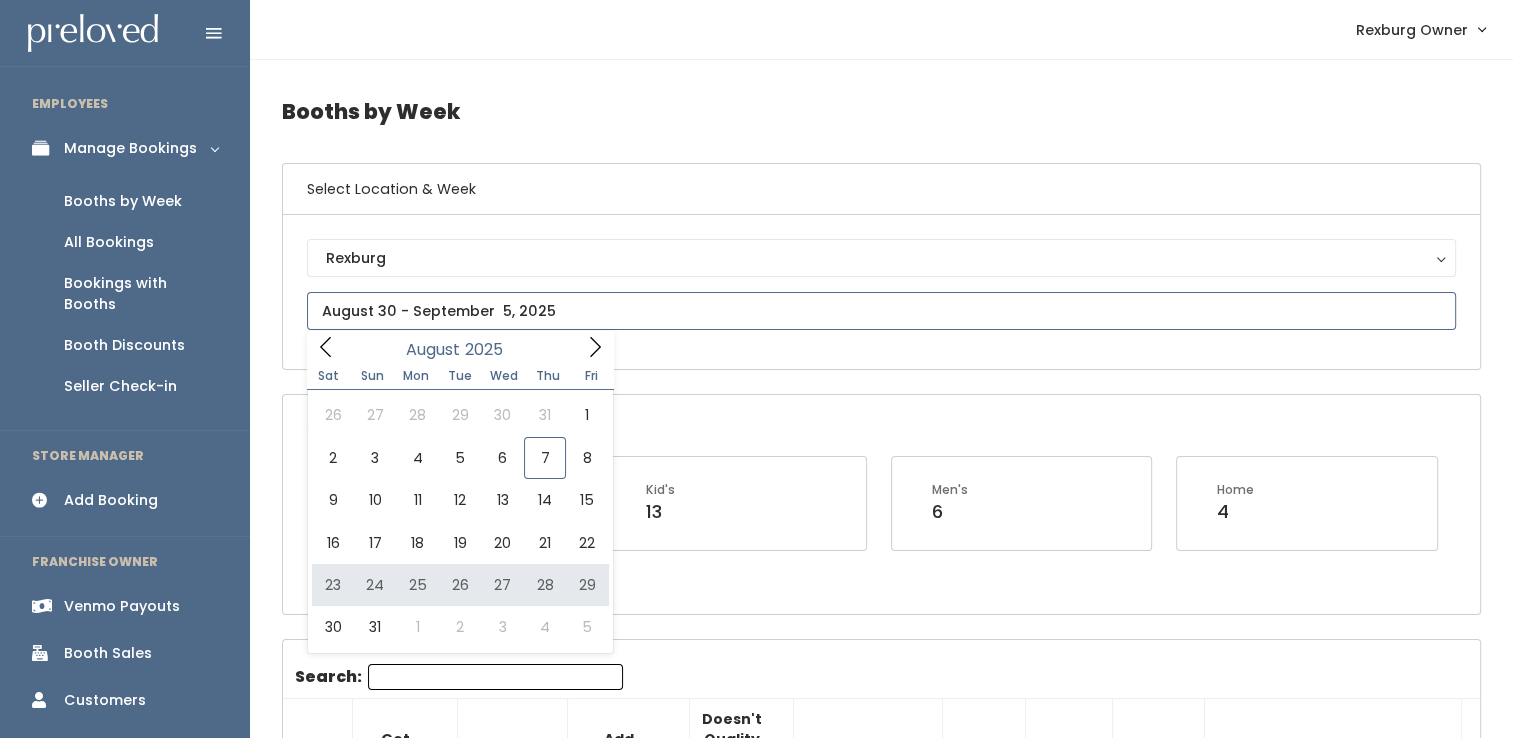 type on "[MONTH] [NUMBER] to [MONTH] [NUMBER]" 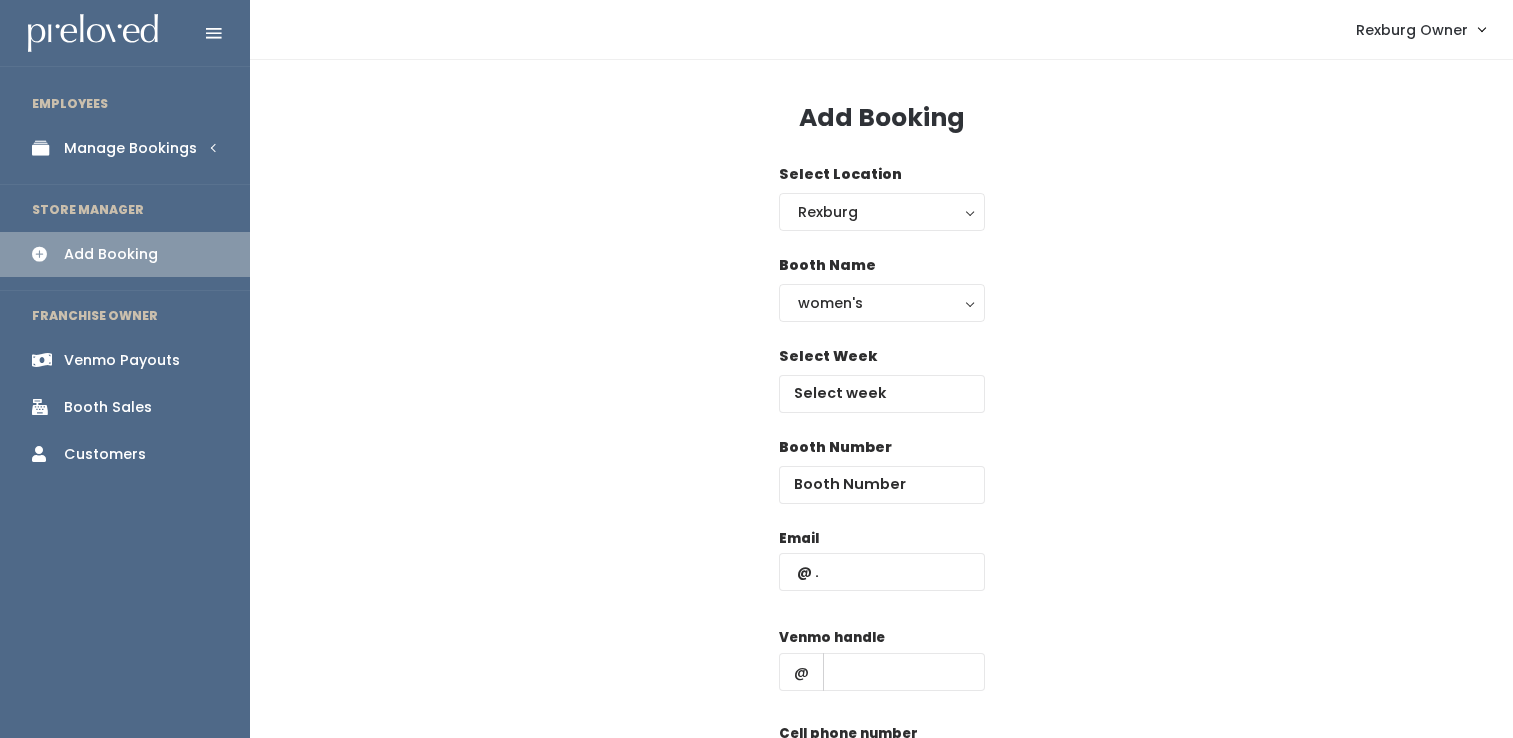 scroll, scrollTop: 0, scrollLeft: 0, axis: both 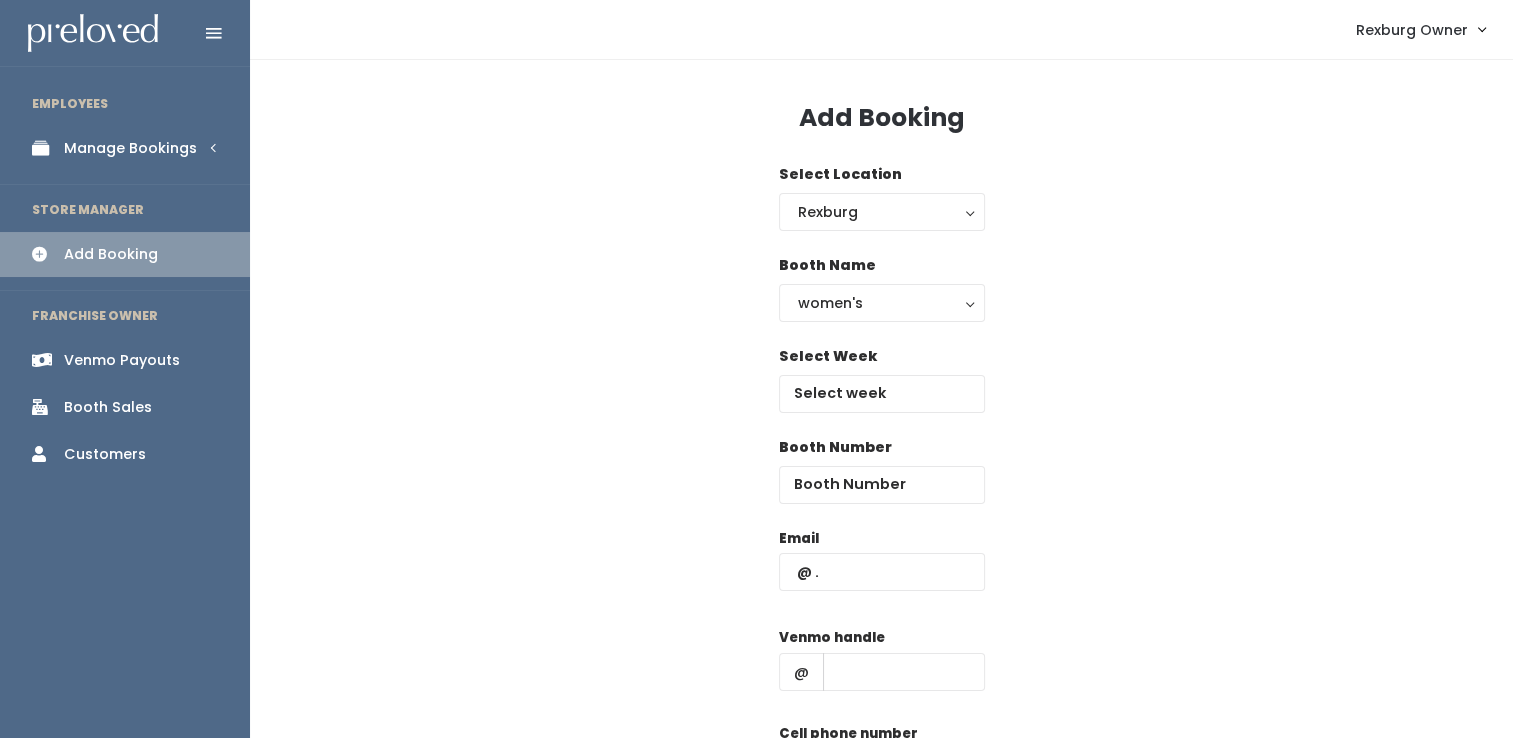 click on "Select Week" at bounding box center [882, 379] 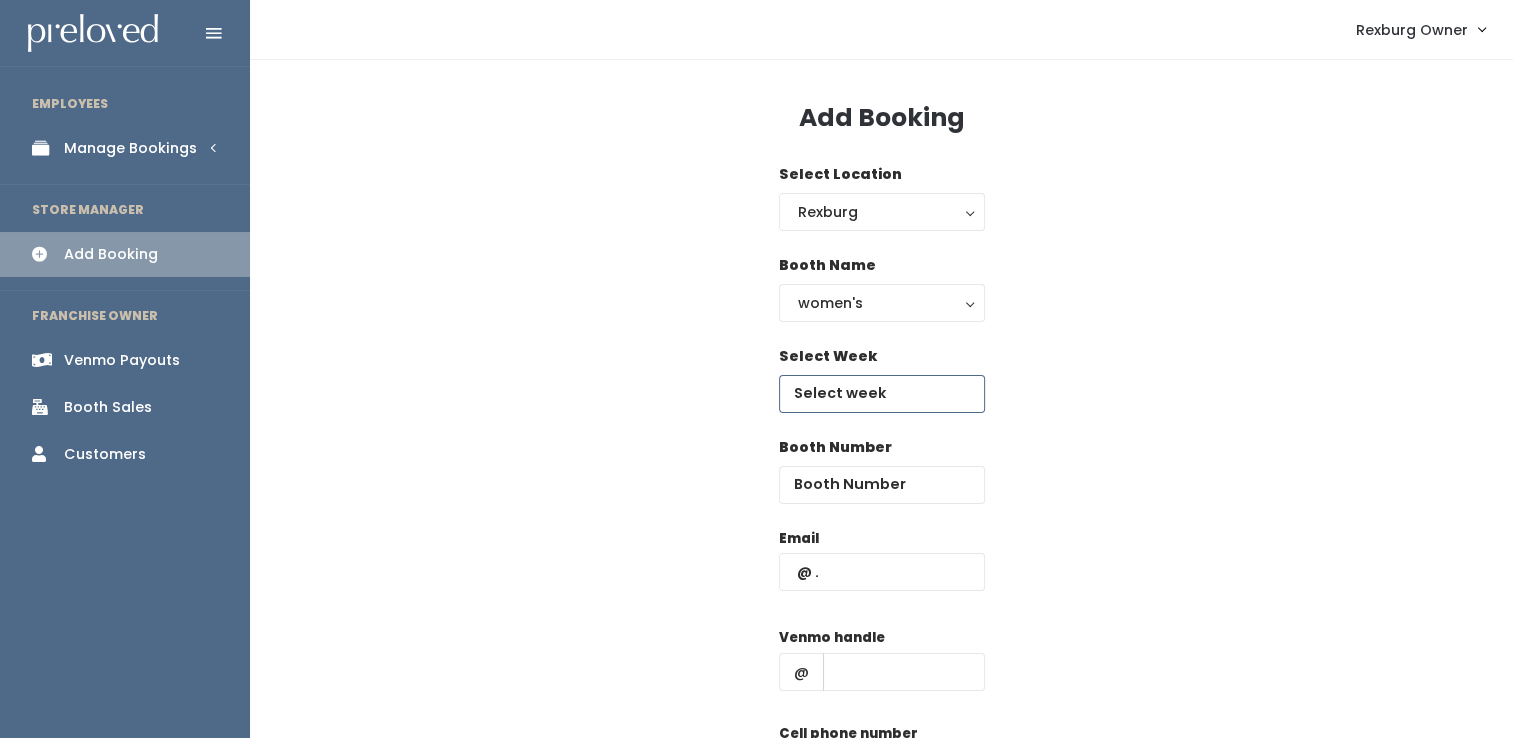 click at bounding box center (882, 394) 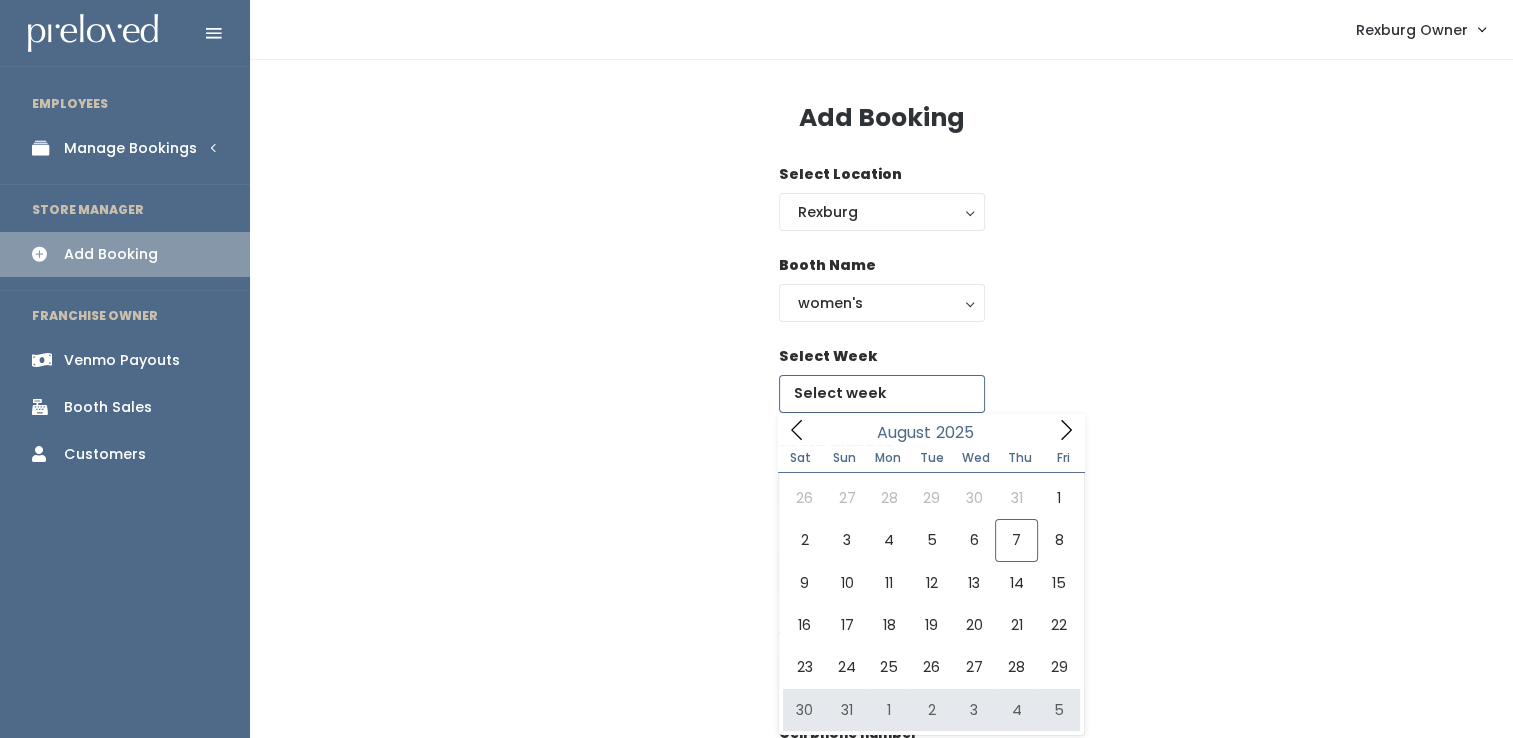 type on "[MONTH] [NUMBER] to [MONTH] [NUMBER]" 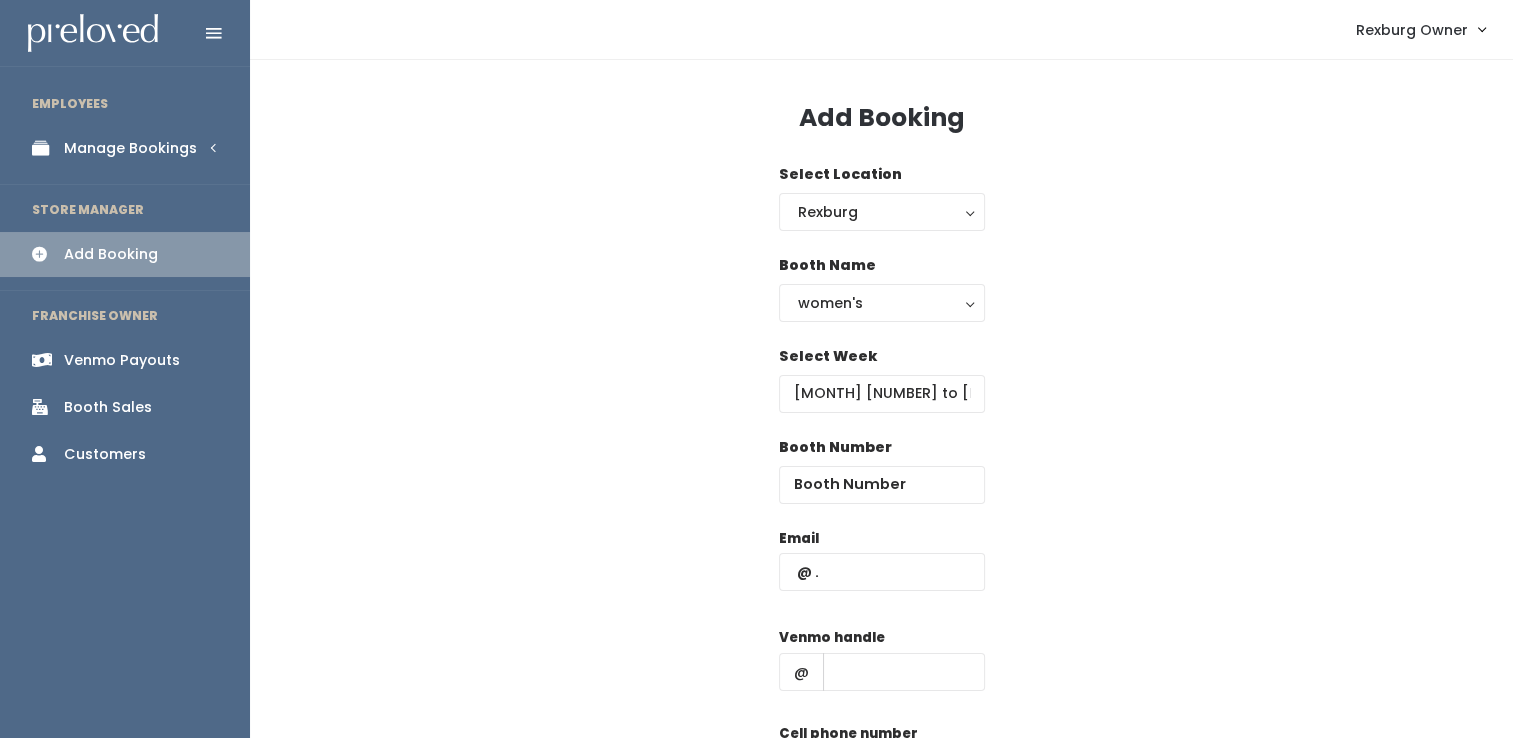 click on "Booth Number" at bounding box center [882, 470] 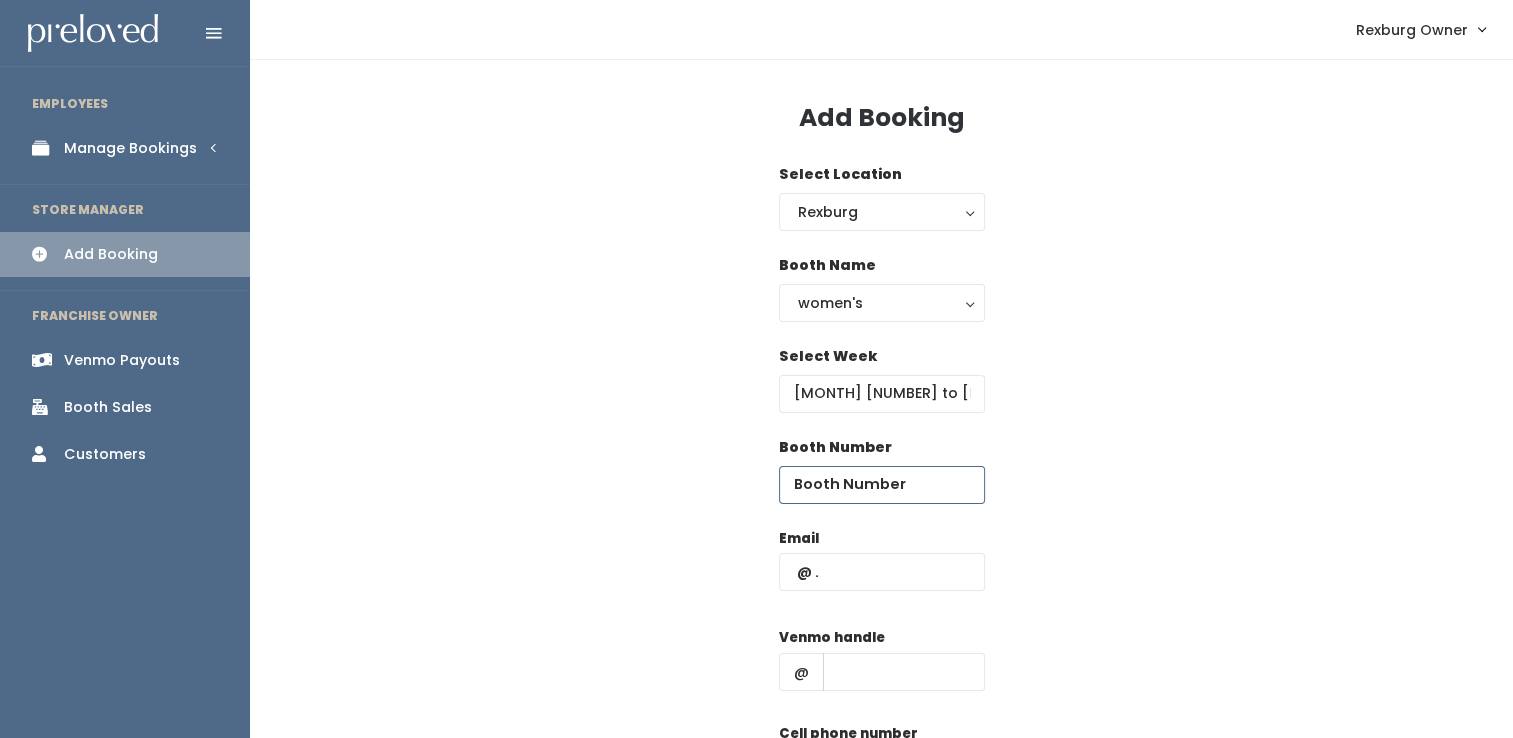 click at bounding box center (882, 485) 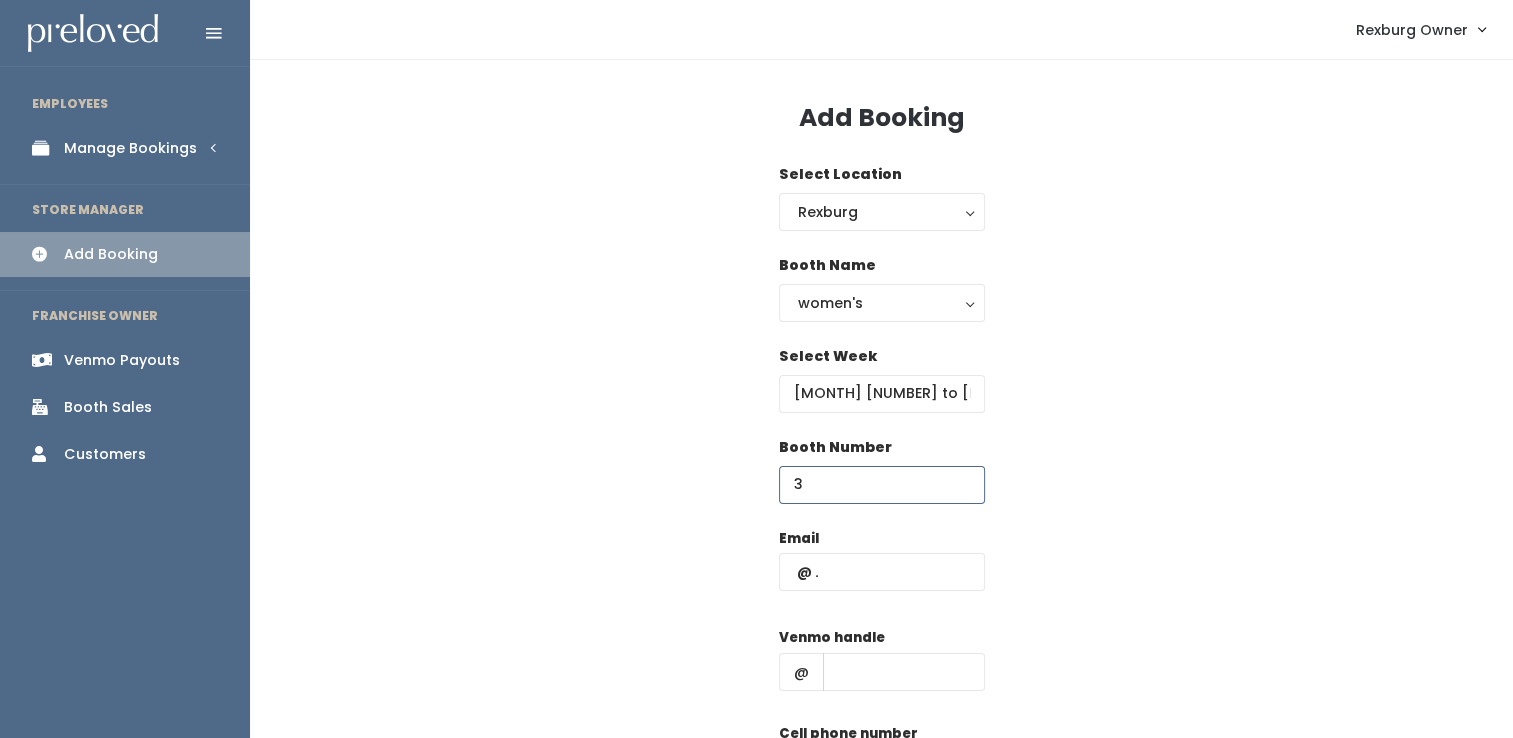 type on "3" 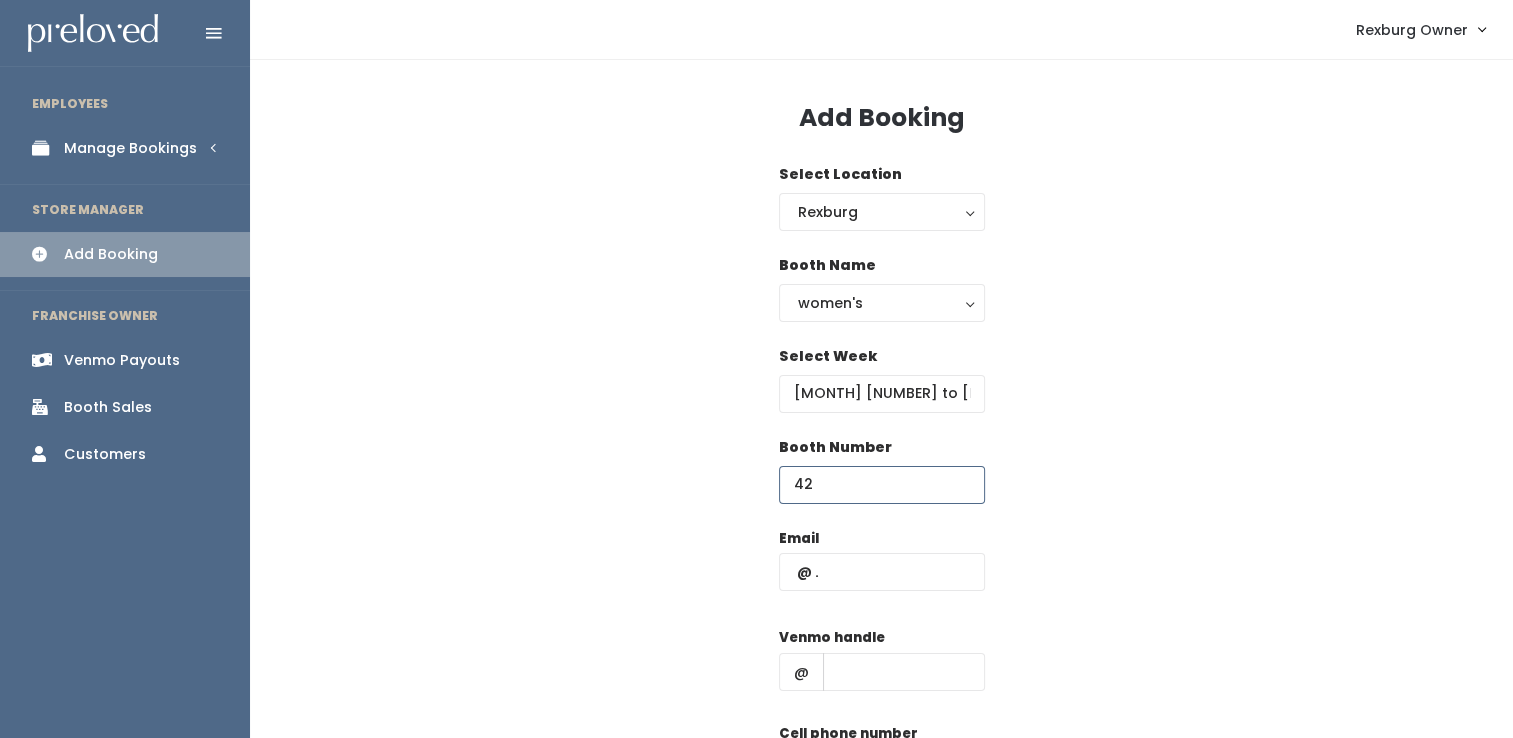 type on "42" 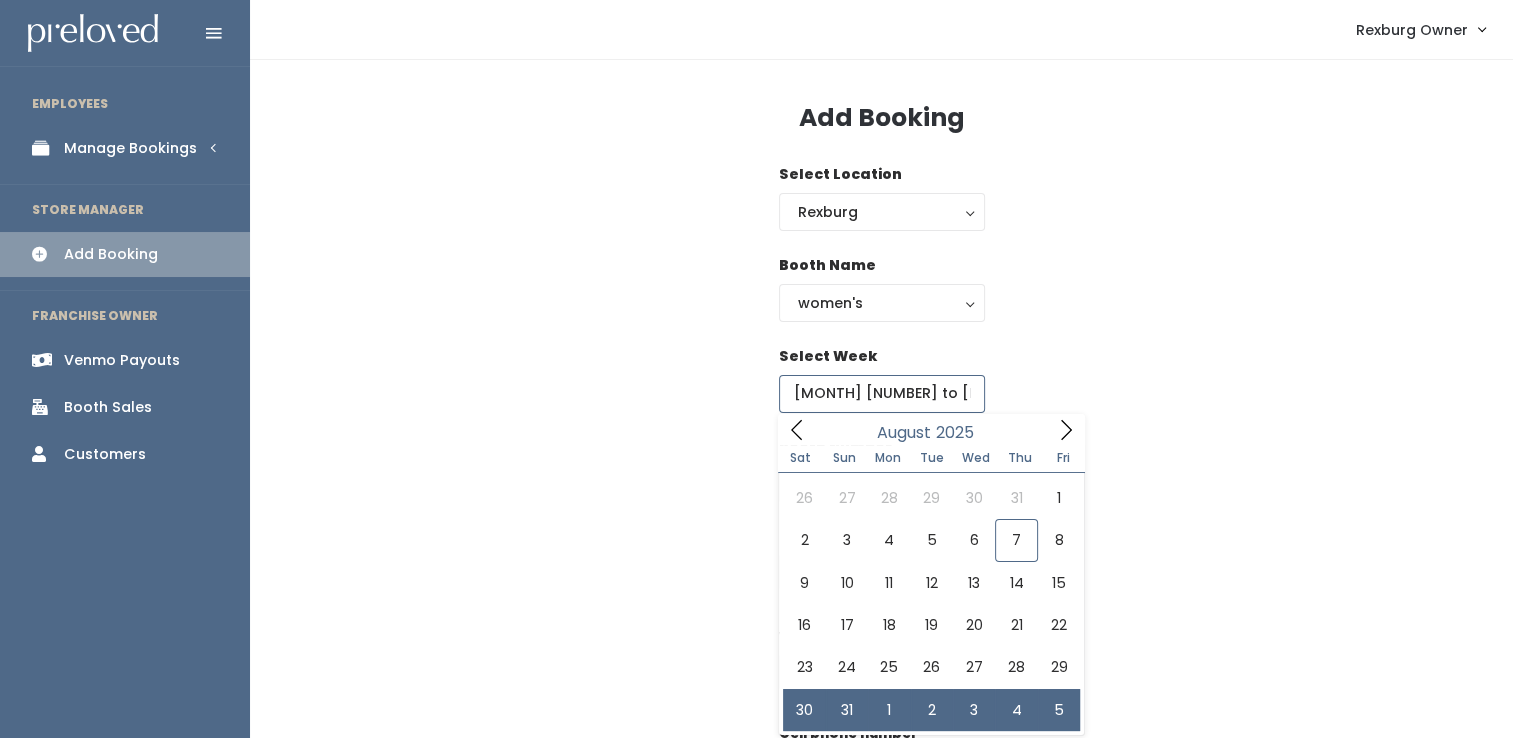 click on "August 30 to September 5" at bounding box center (882, 394) 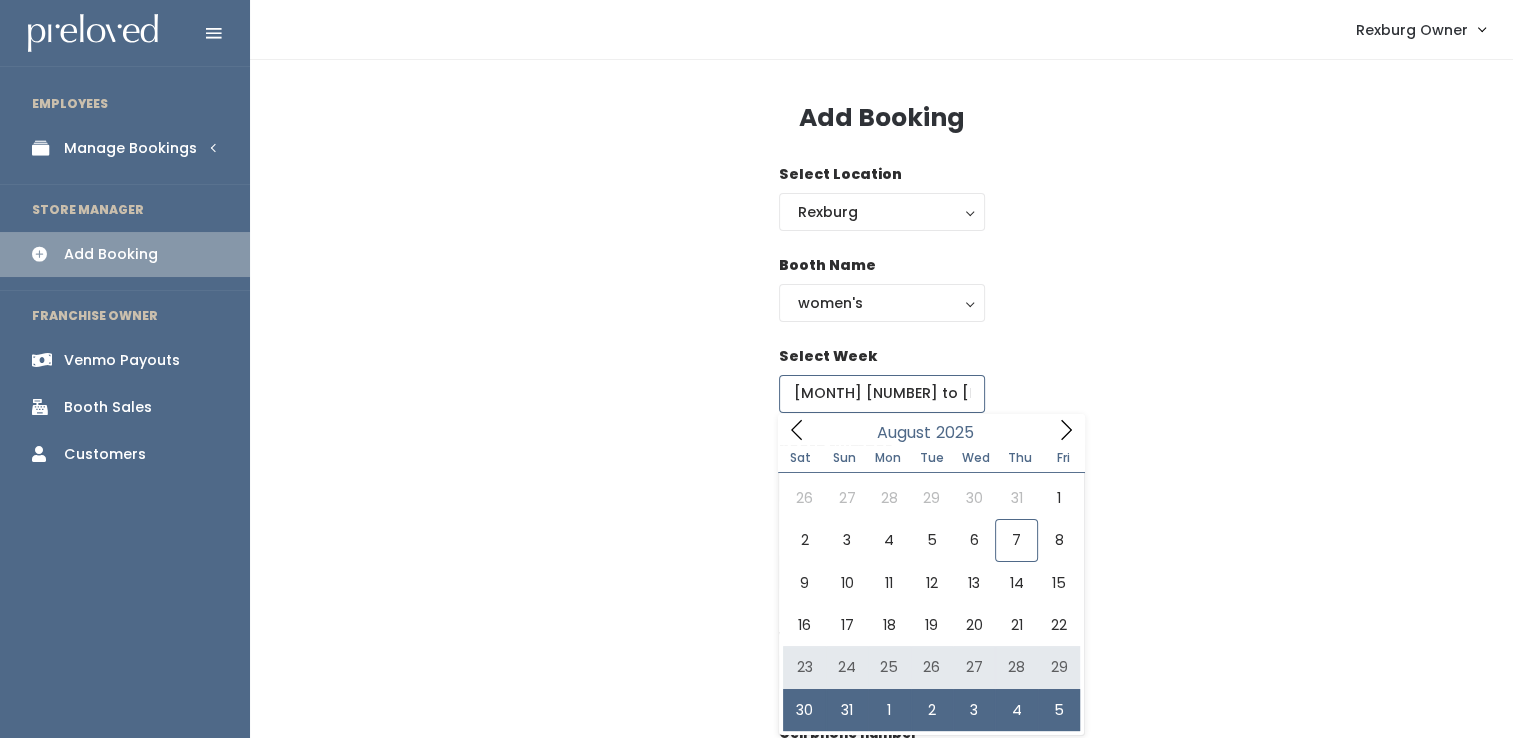 type on "August 23 to August 29" 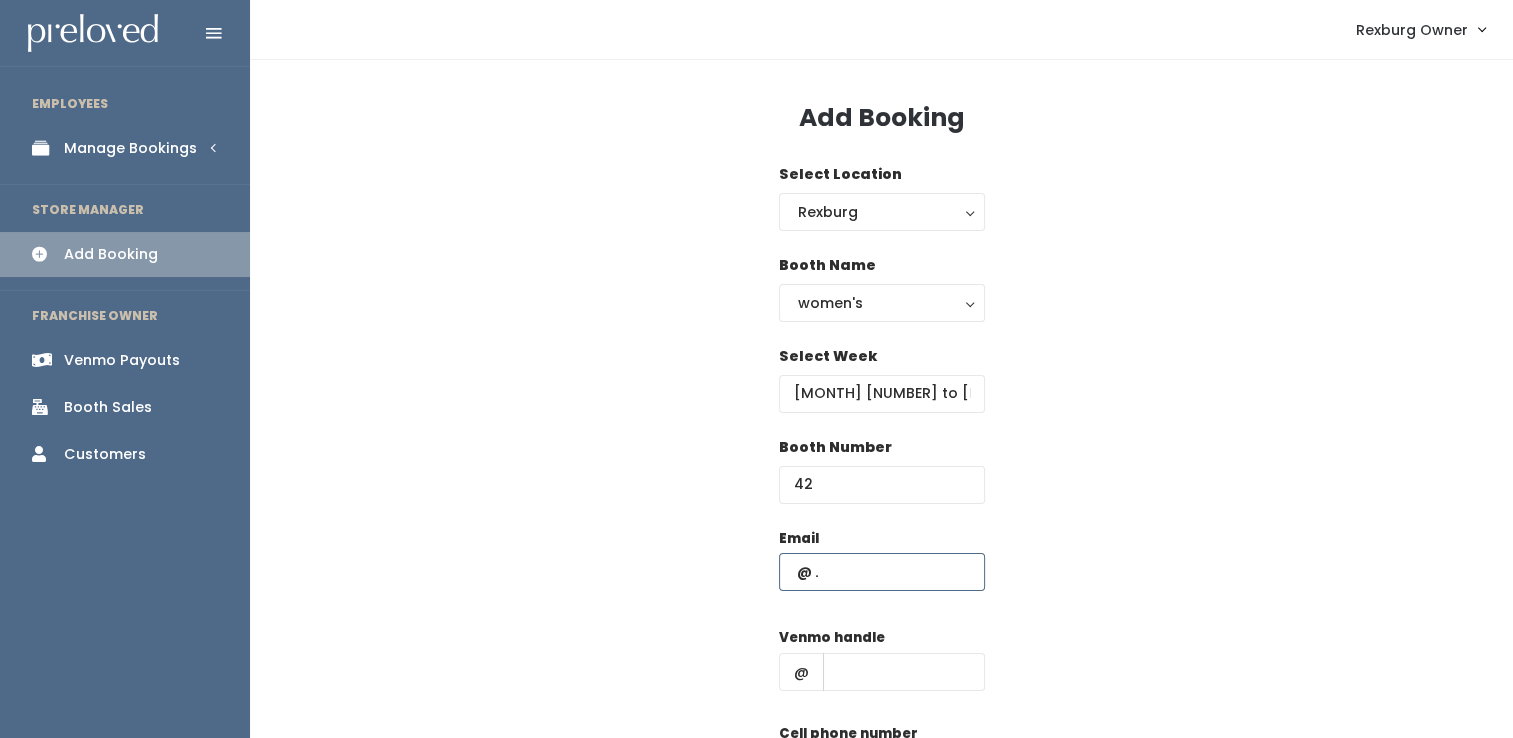 click at bounding box center [882, 572] 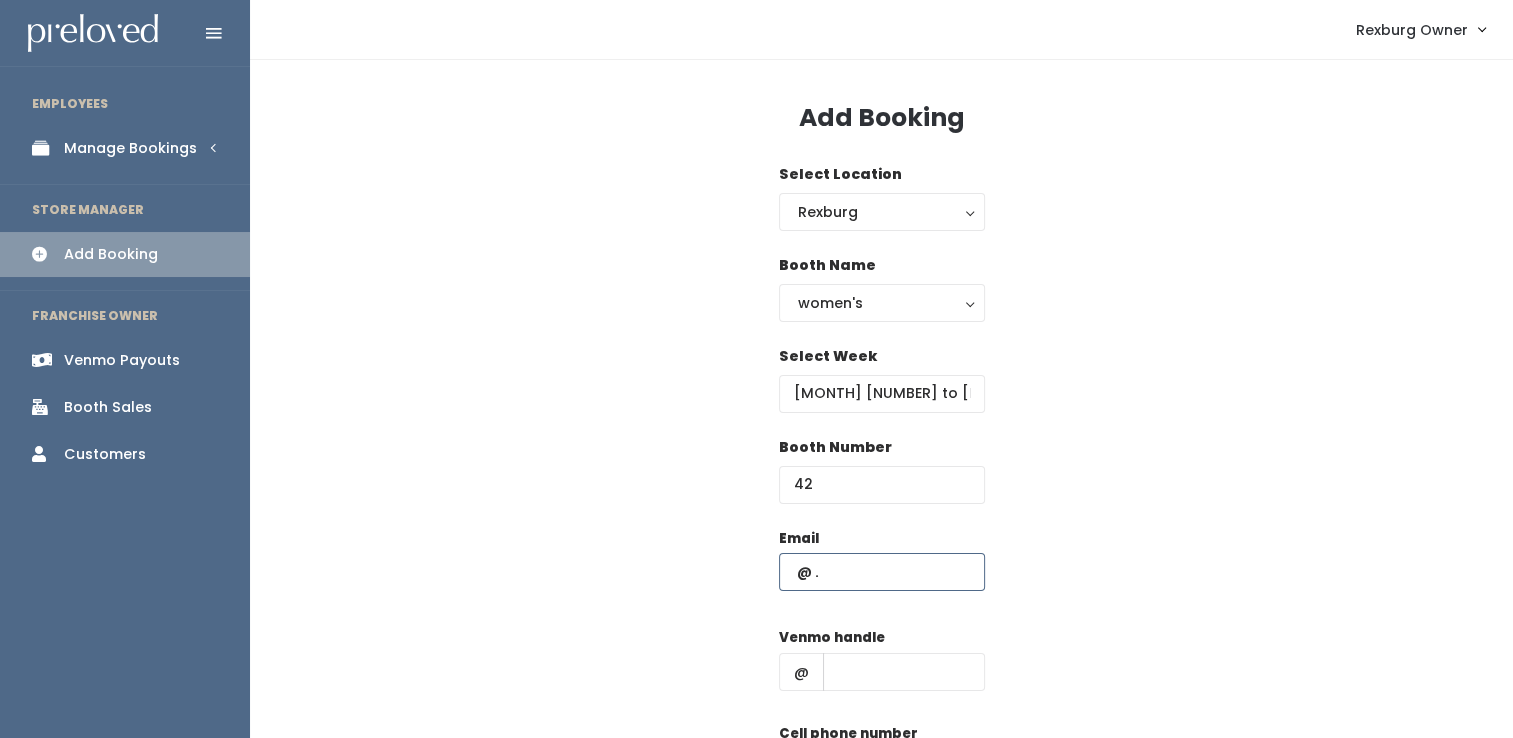paste on "maverett02@gmail.com" 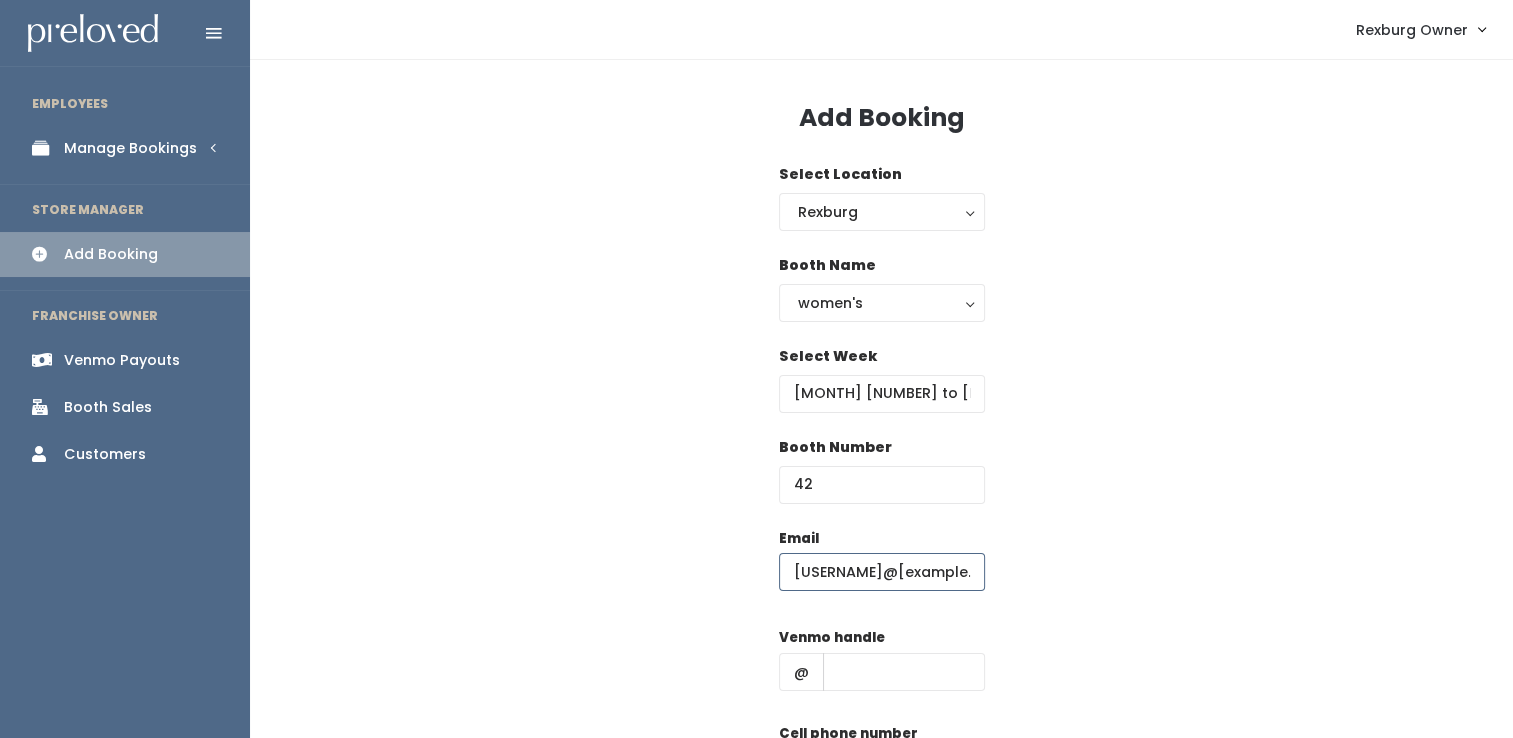 type on "maverett02@gmail.com" 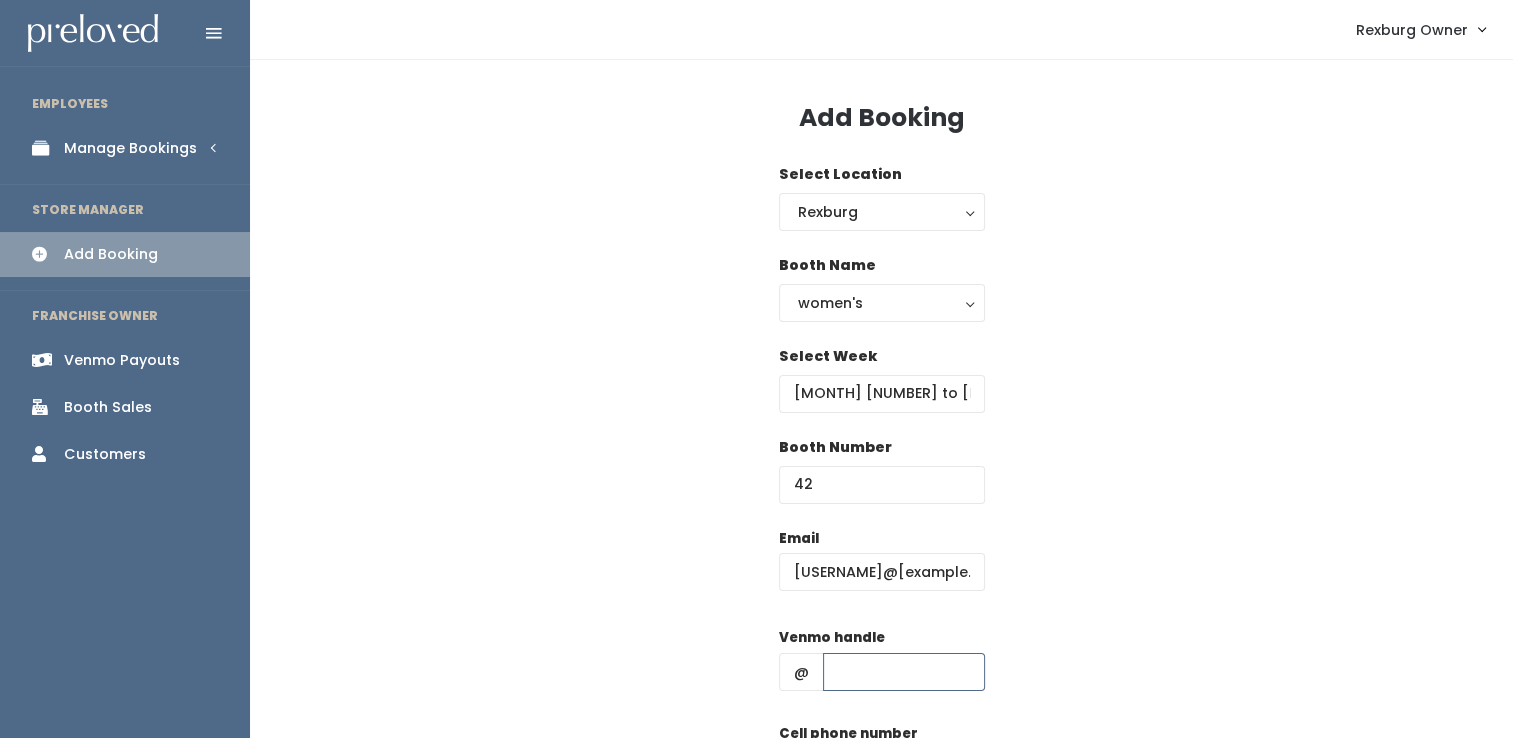 click at bounding box center (904, 672) 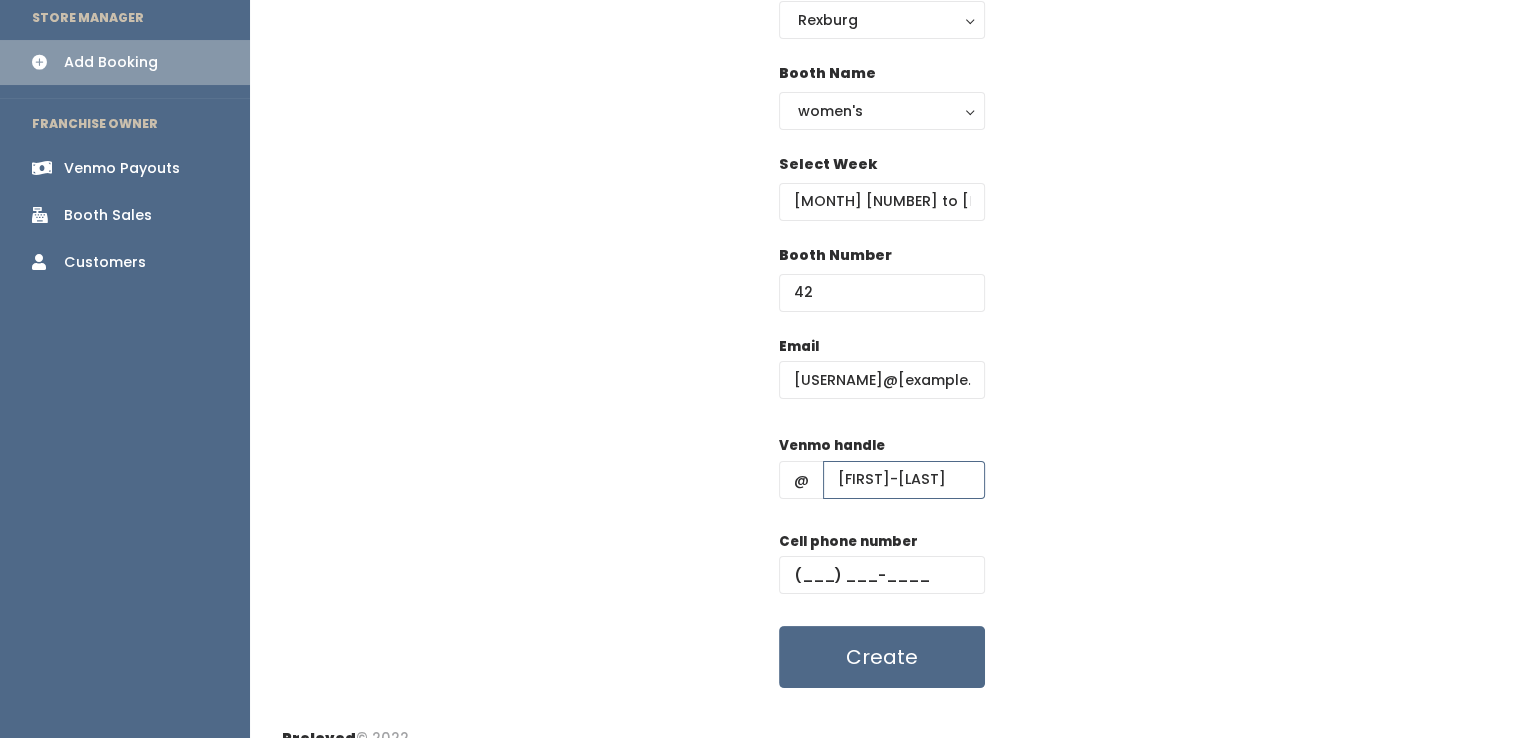 scroll, scrollTop: 219, scrollLeft: 0, axis: vertical 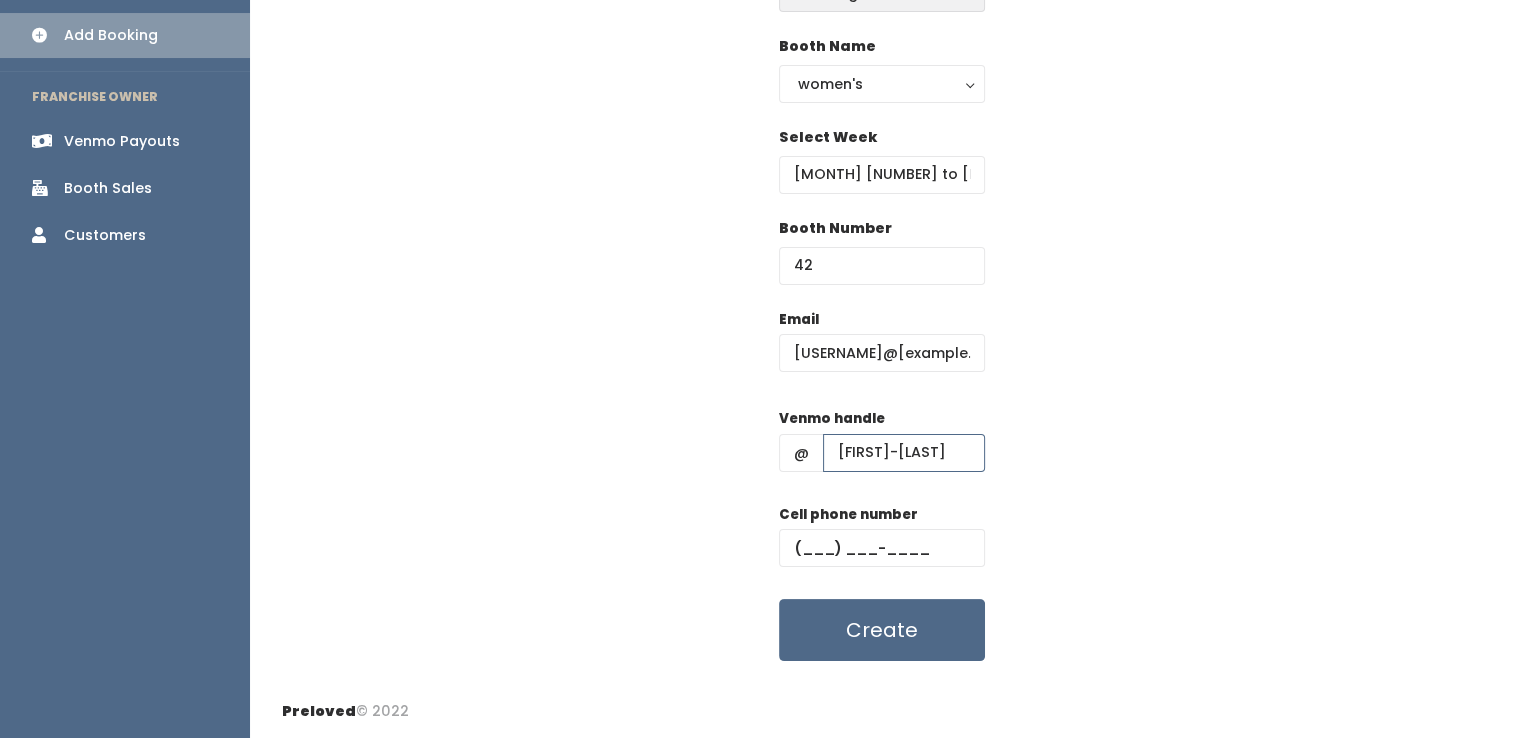 type on "Melanie-Averett" 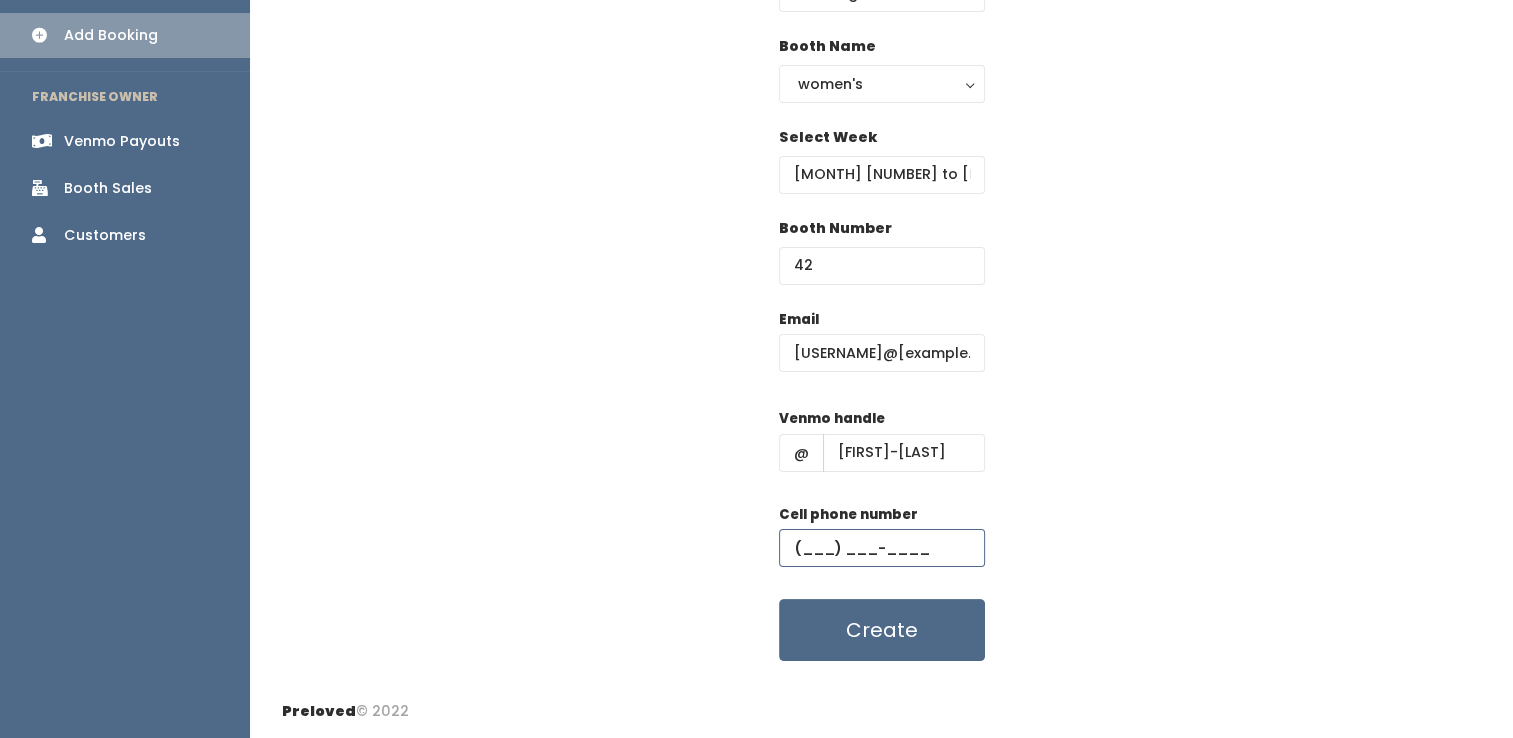 click at bounding box center [882, 548] 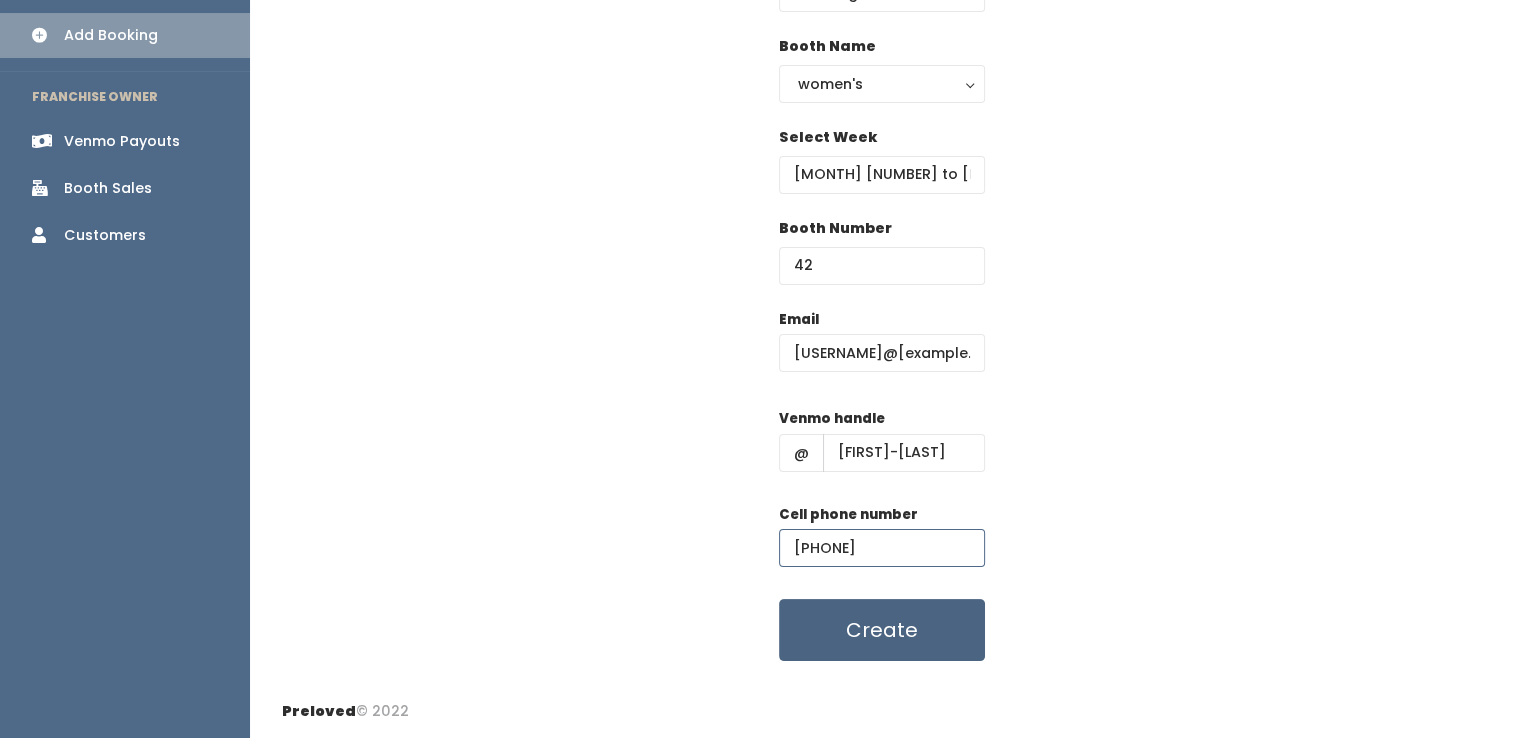 type on "(208) 227-3746" 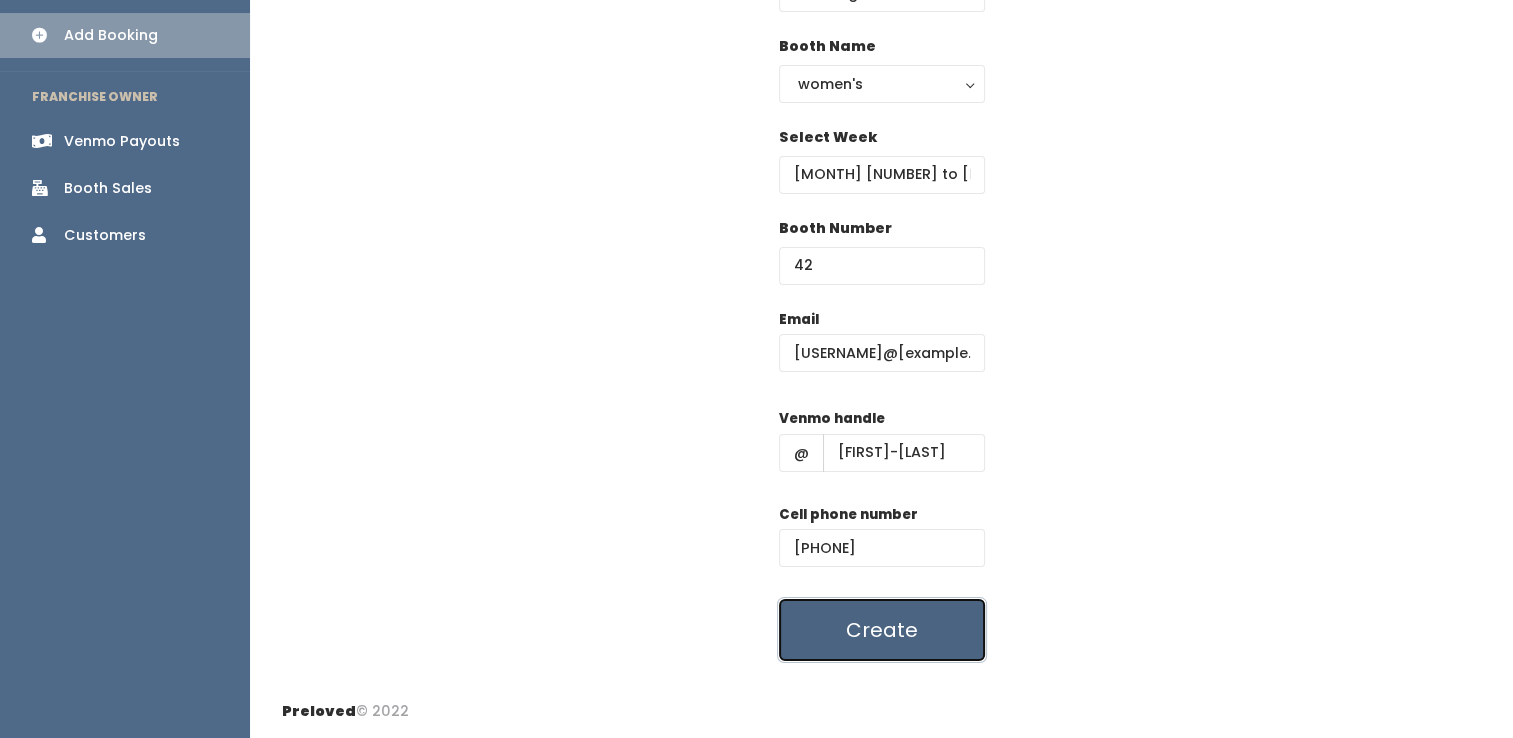 click on "Create" at bounding box center [882, 630] 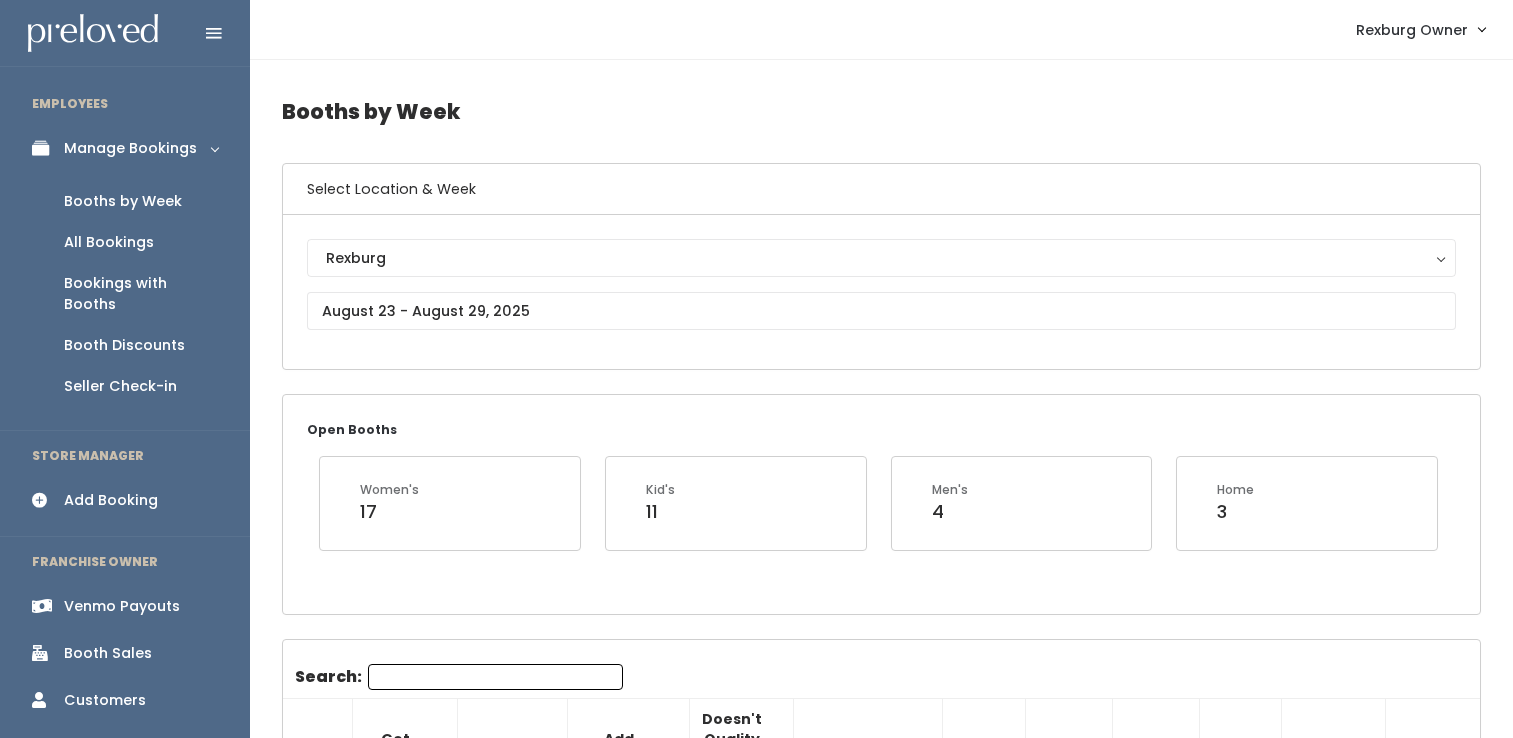 scroll, scrollTop: 0, scrollLeft: 0, axis: both 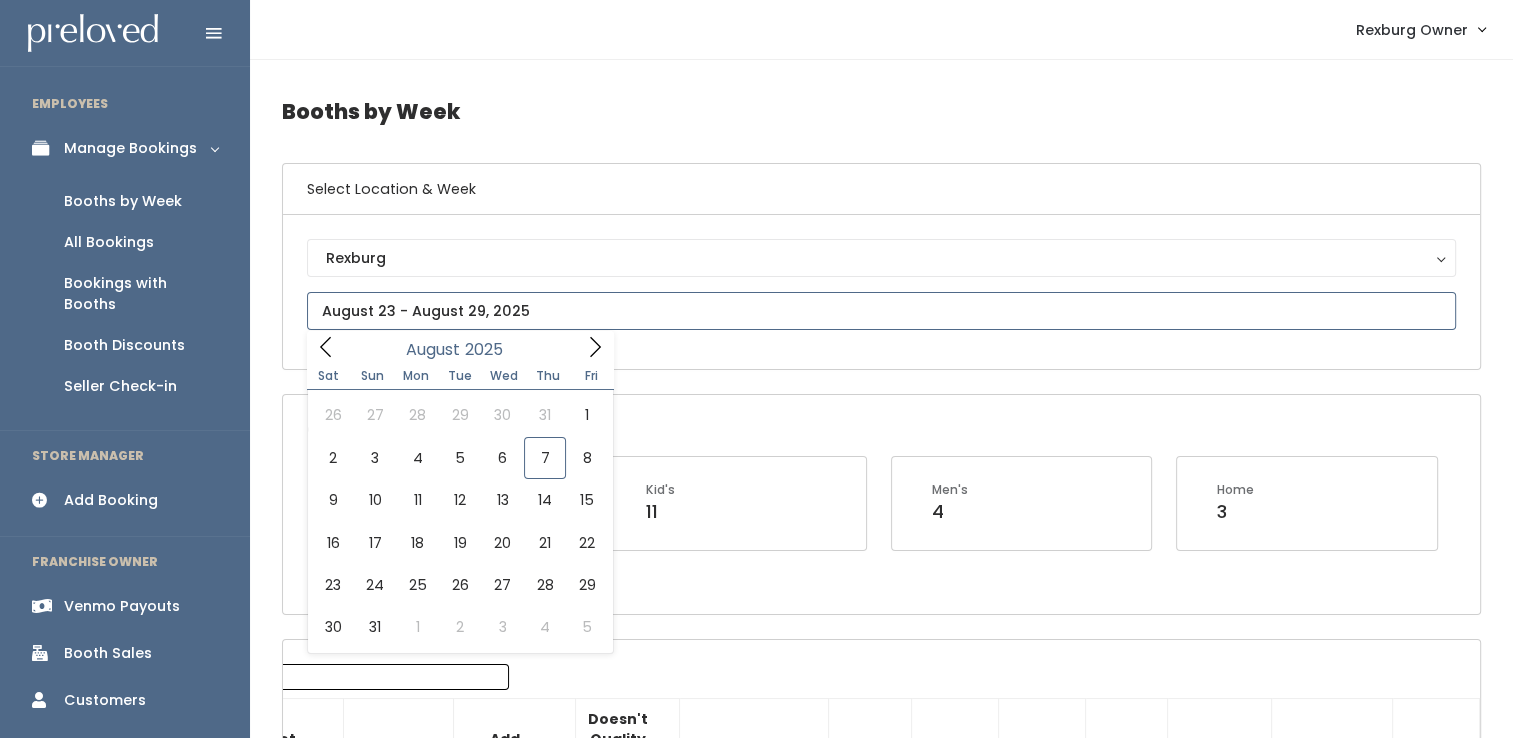 click at bounding box center (881, 311) 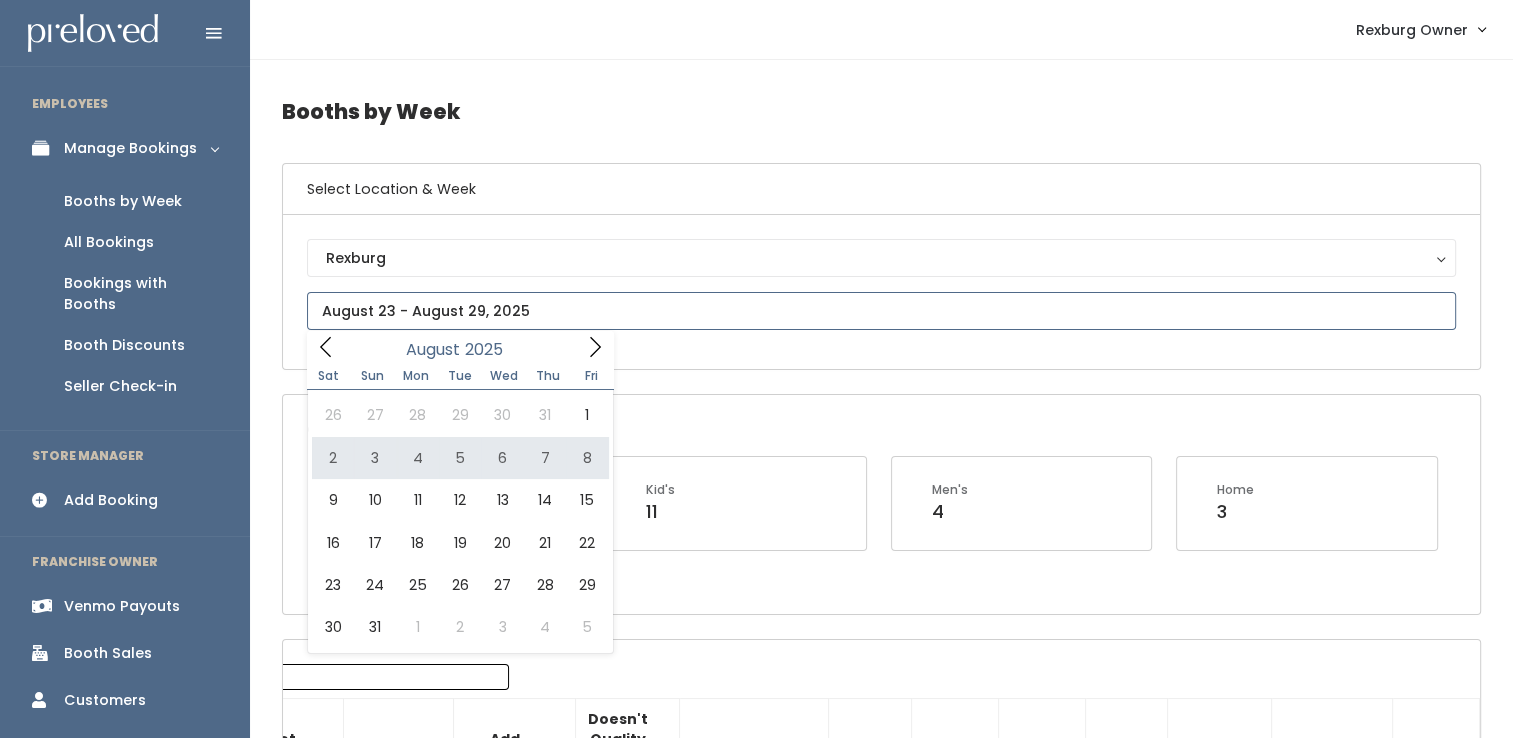 type on "August 2 to August 8" 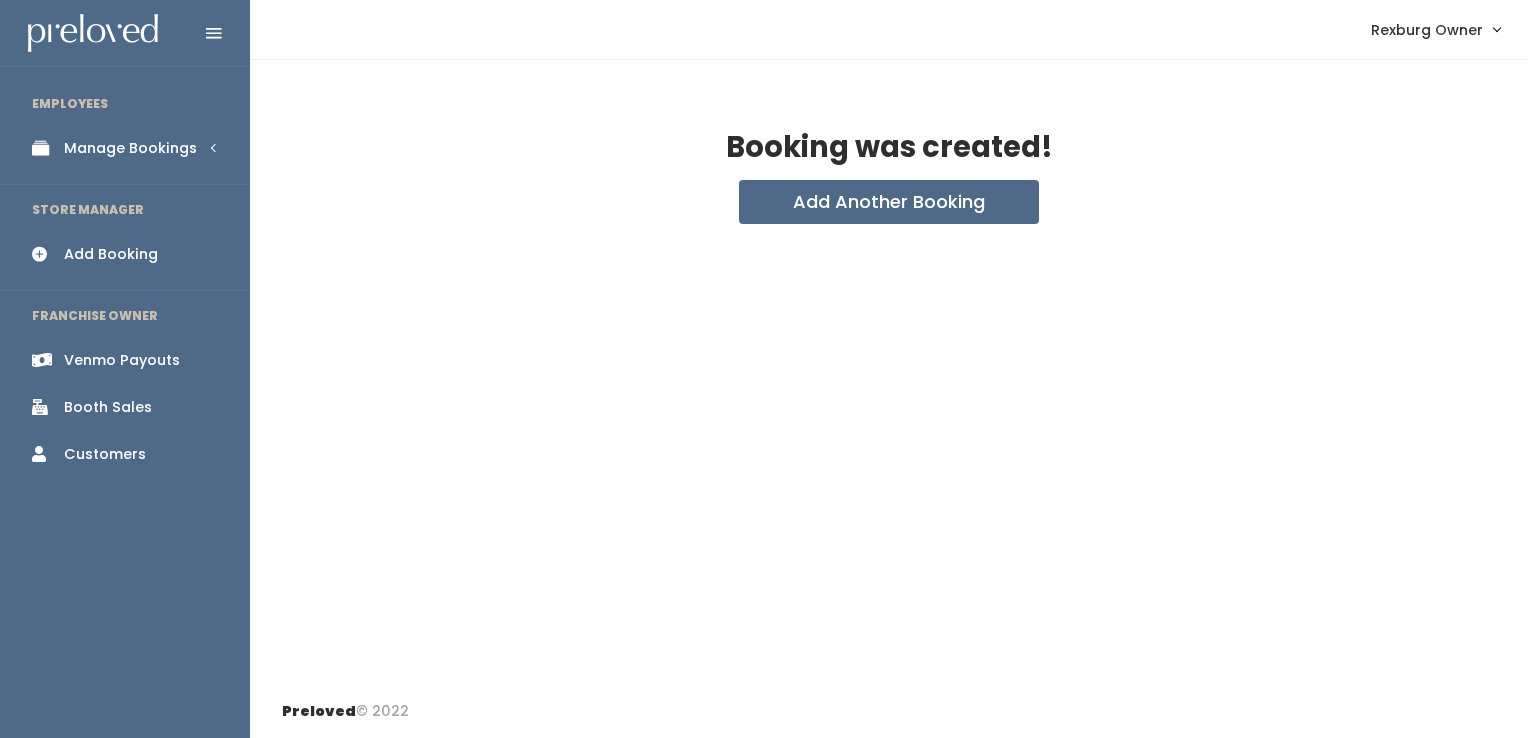 scroll, scrollTop: 0, scrollLeft: 0, axis: both 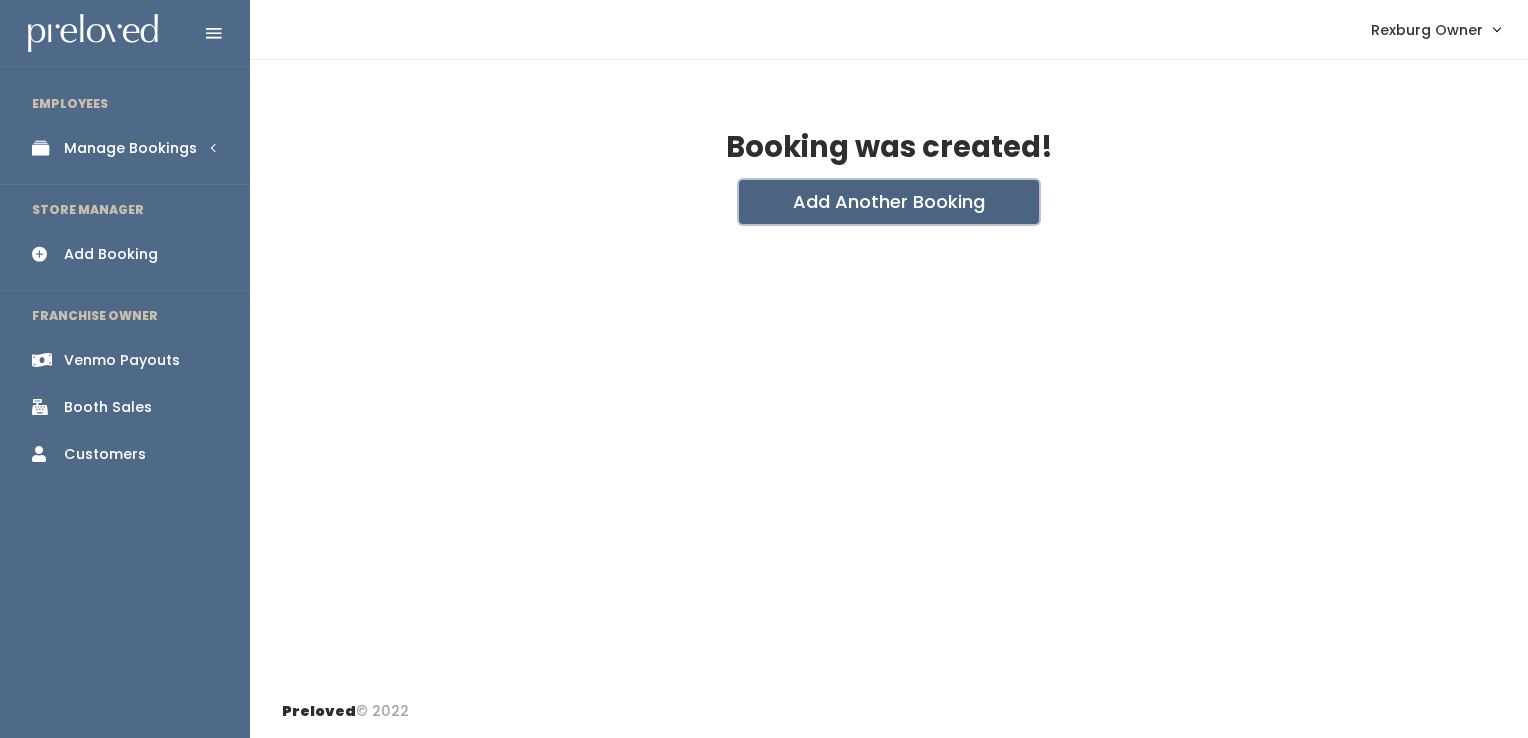 click on "Add Another Booking" at bounding box center (889, 202) 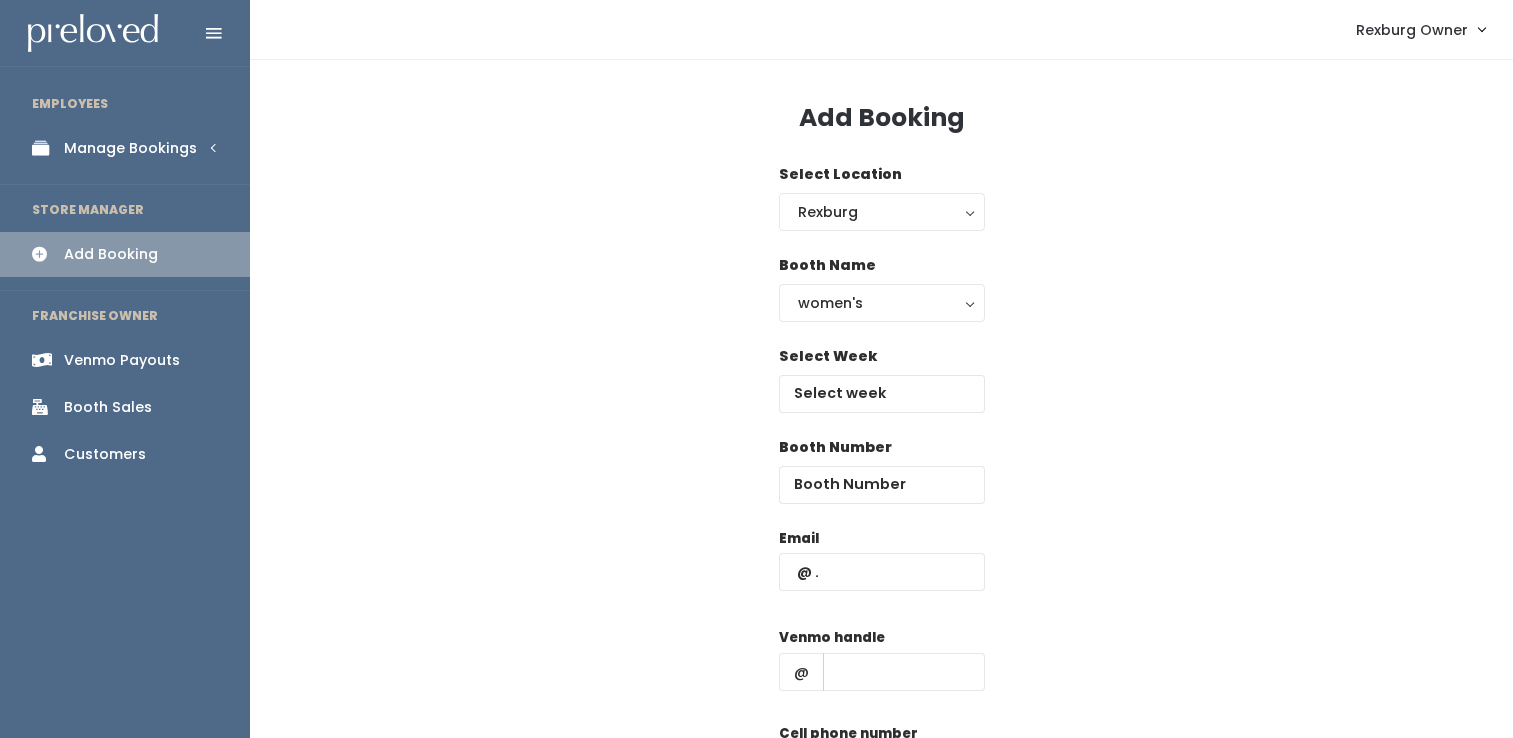 scroll, scrollTop: 0, scrollLeft: 0, axis: both 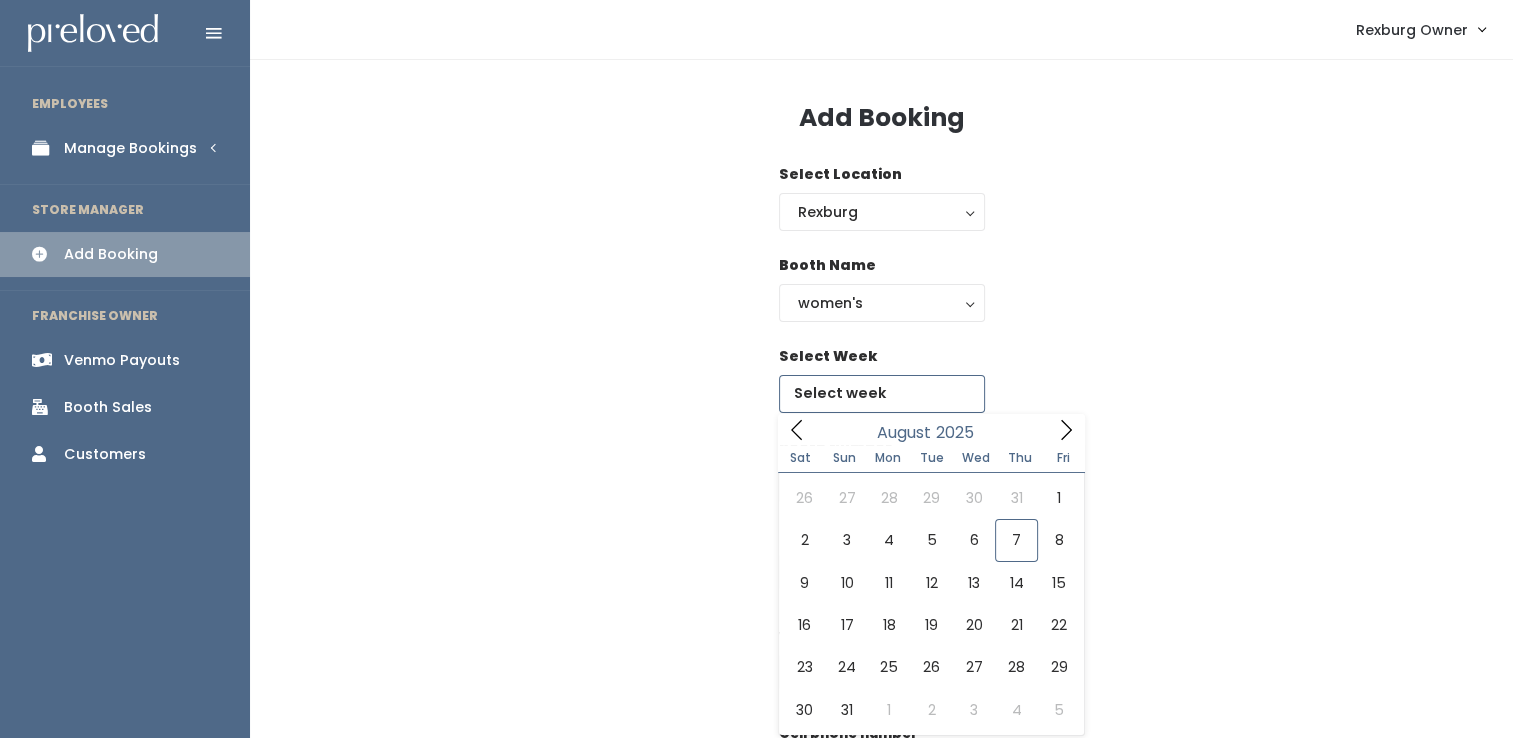 click at bounding box center [882, 394] 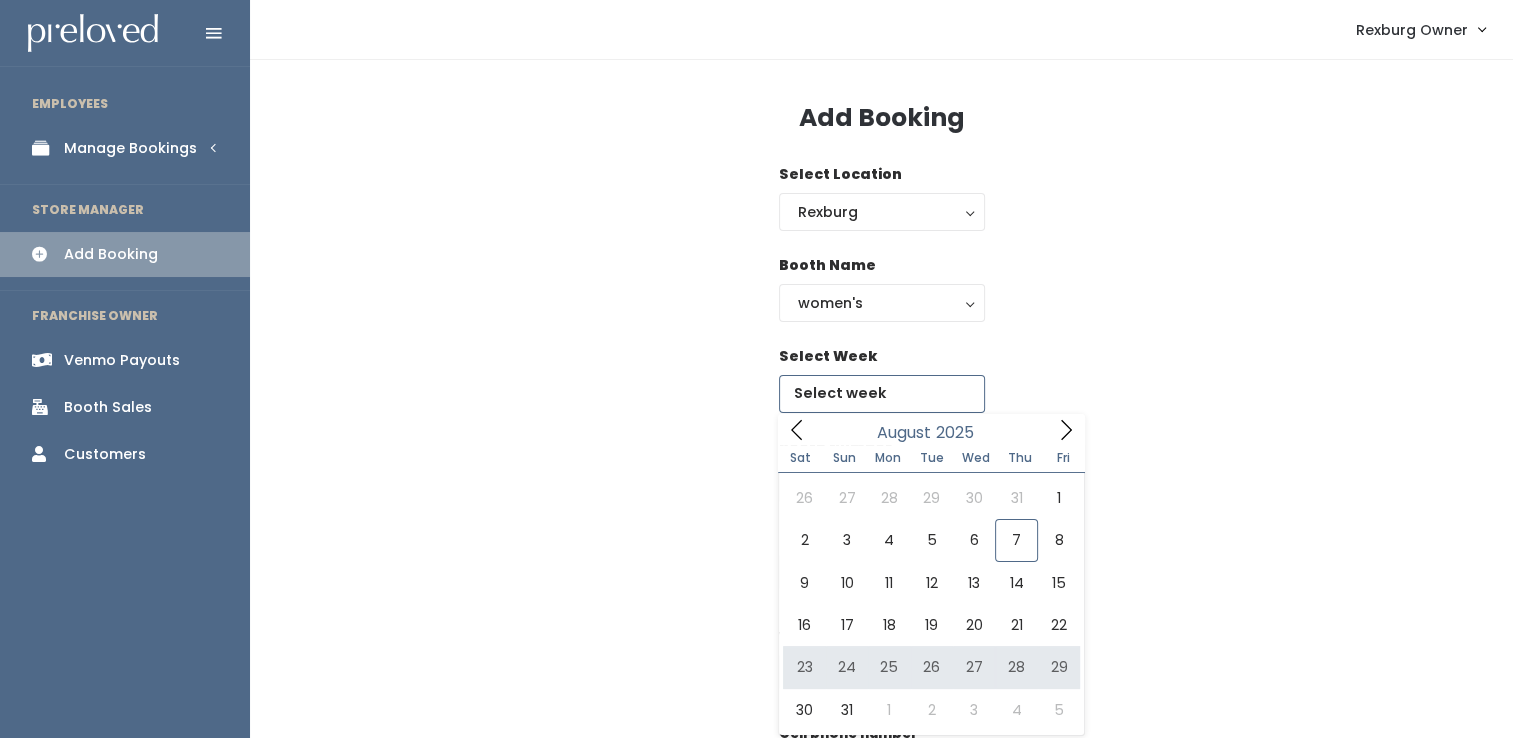 type on "[MONTH] [DAY] to [MONTH] [DAY]" 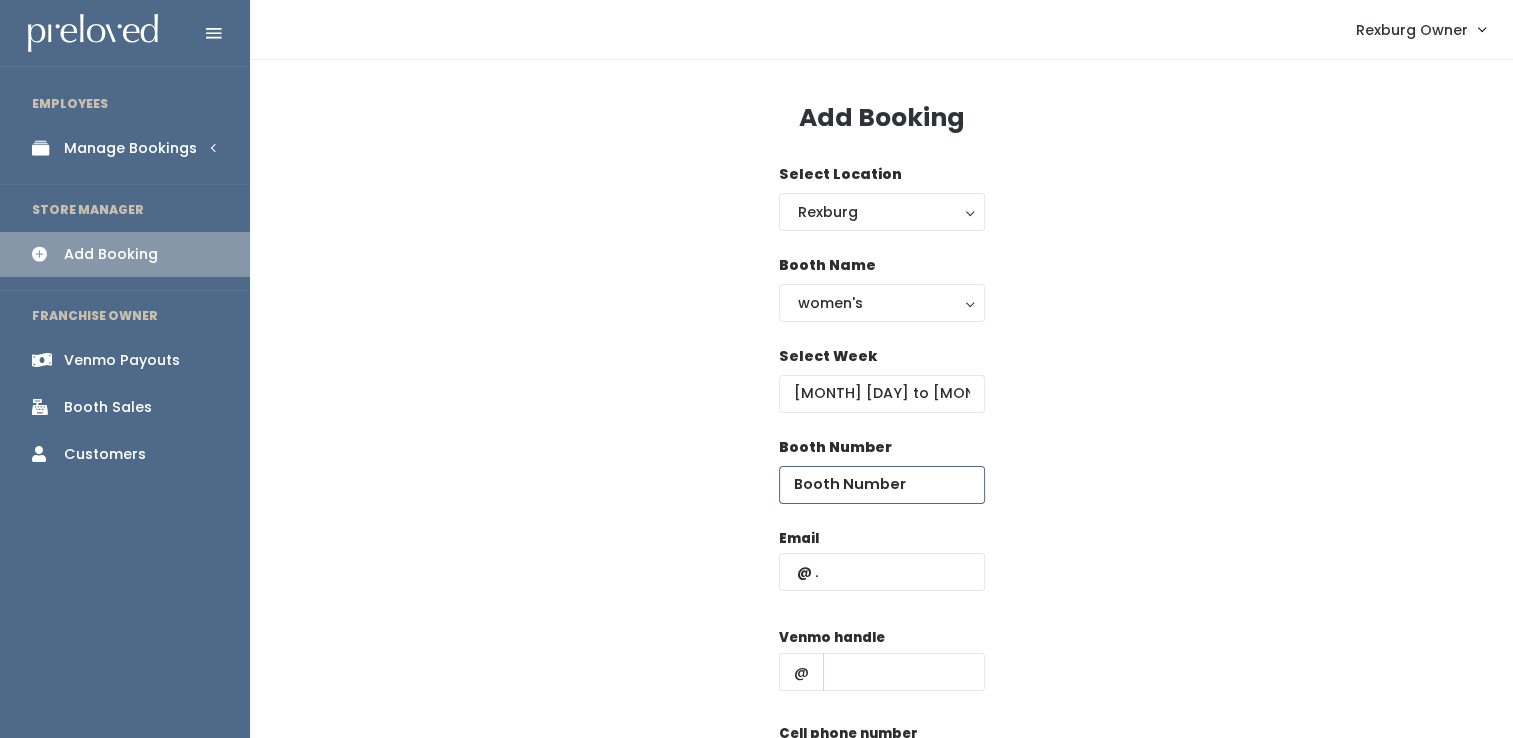 click at bounding box center [882, 485] 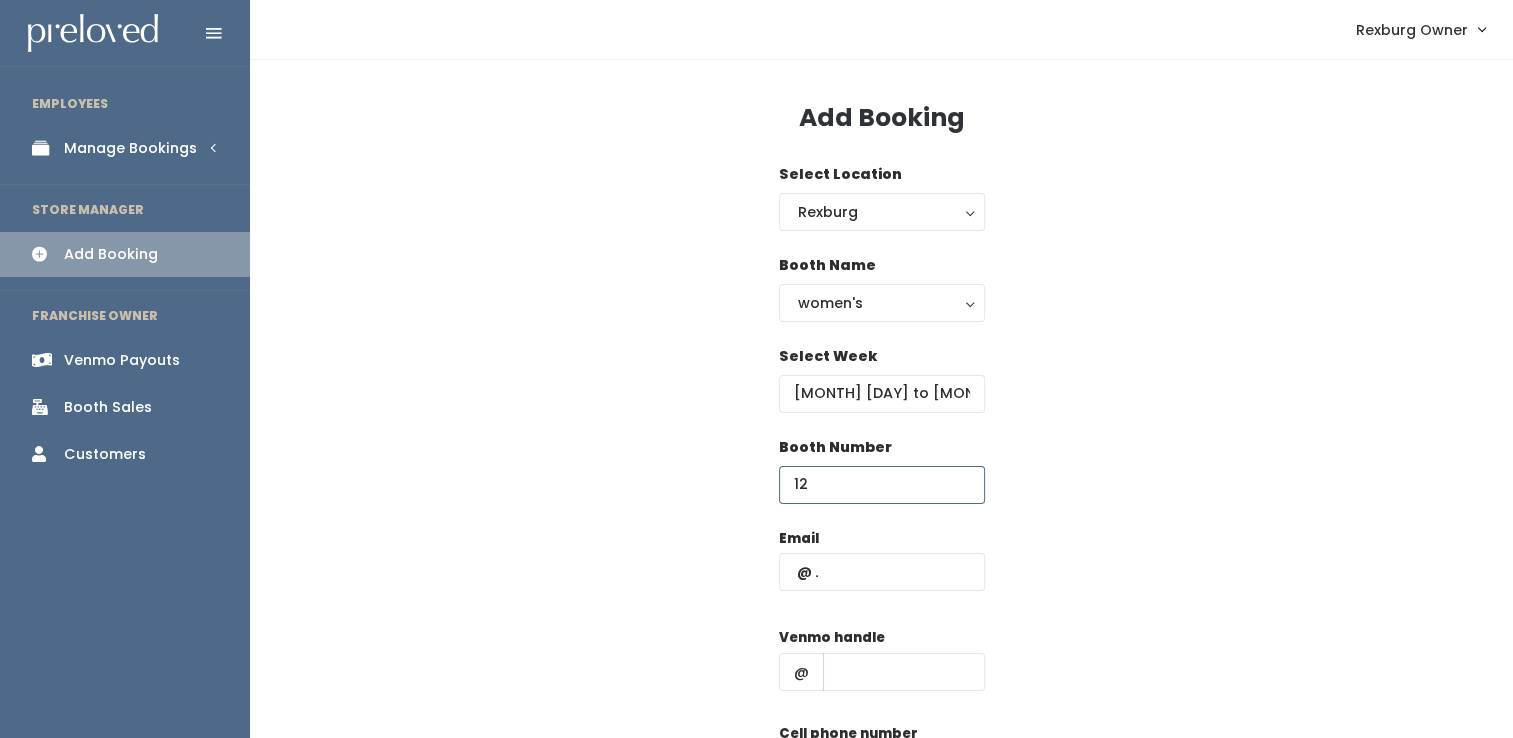 type on "12" 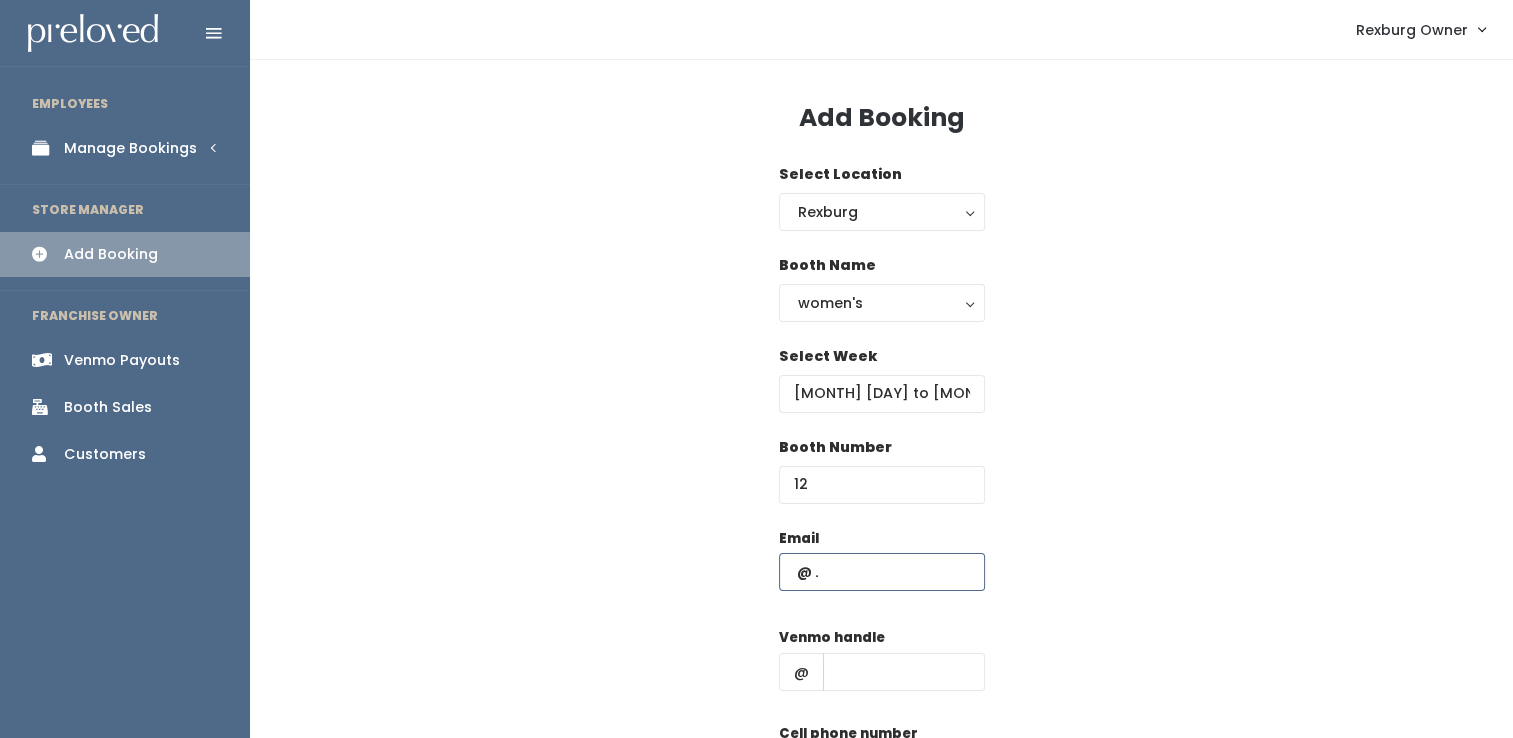 paste on "[USERNAME]@[DOMAIN]" 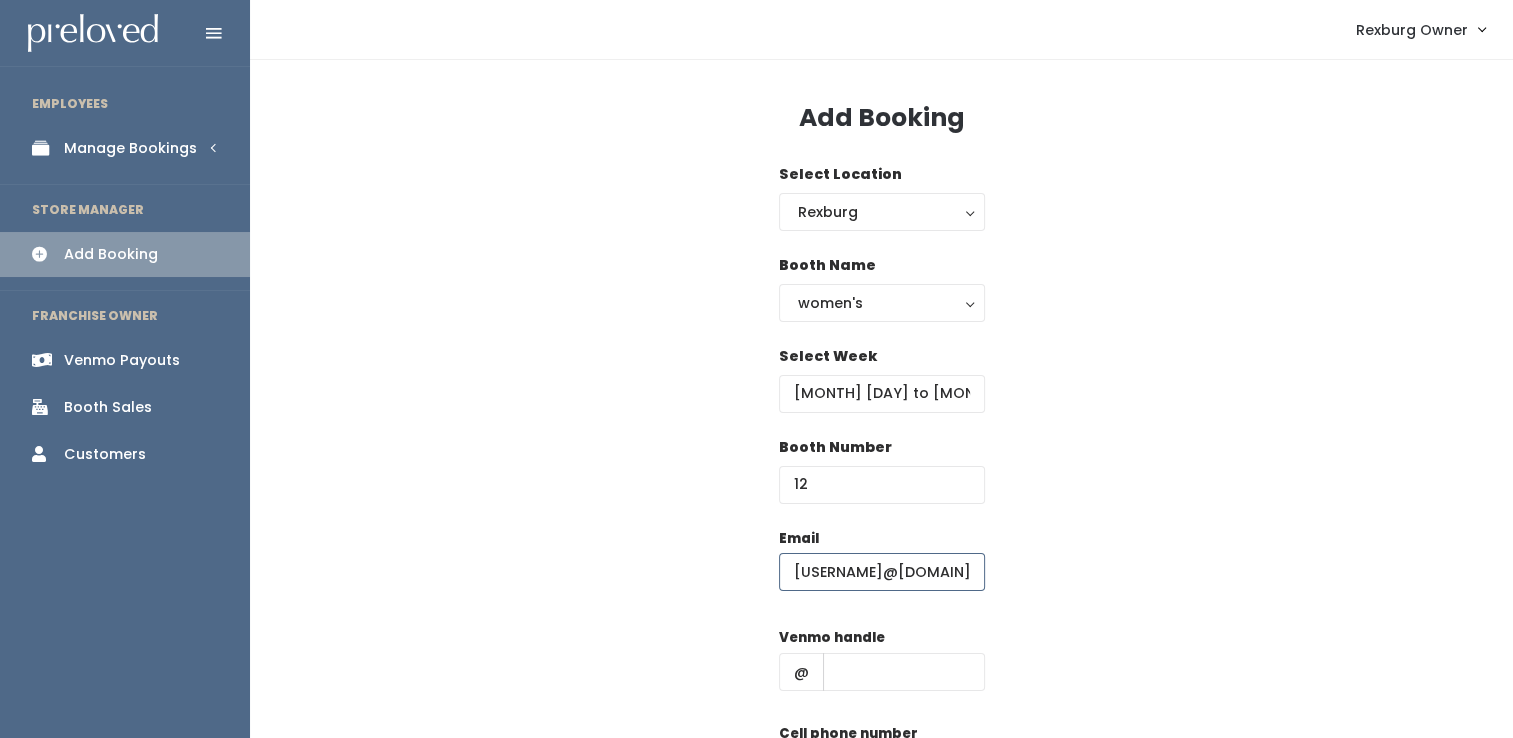 scroll, scrollTop: 0, scrollLeft: 15, axis: horizontal 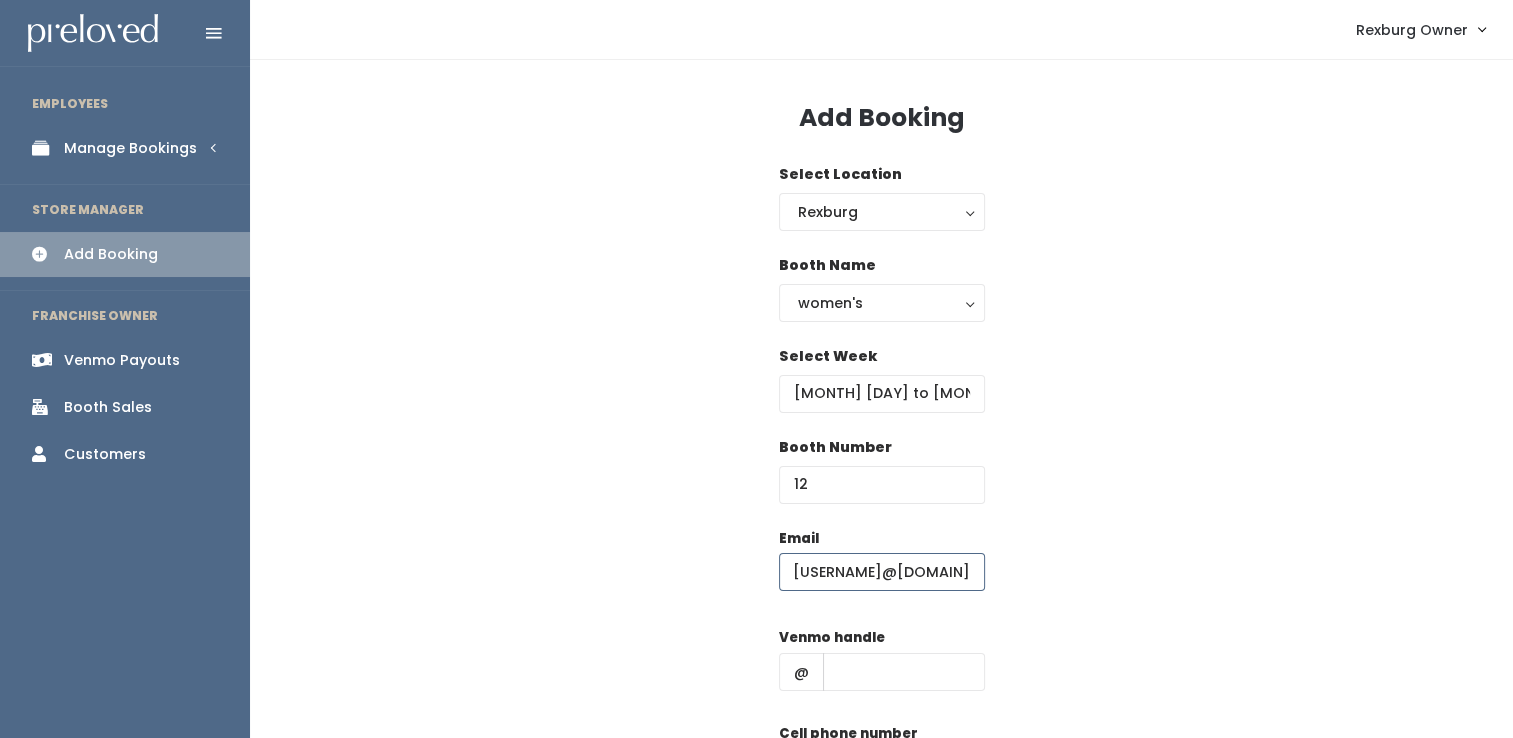type on "[USERNAME]@[DOMAIN]" 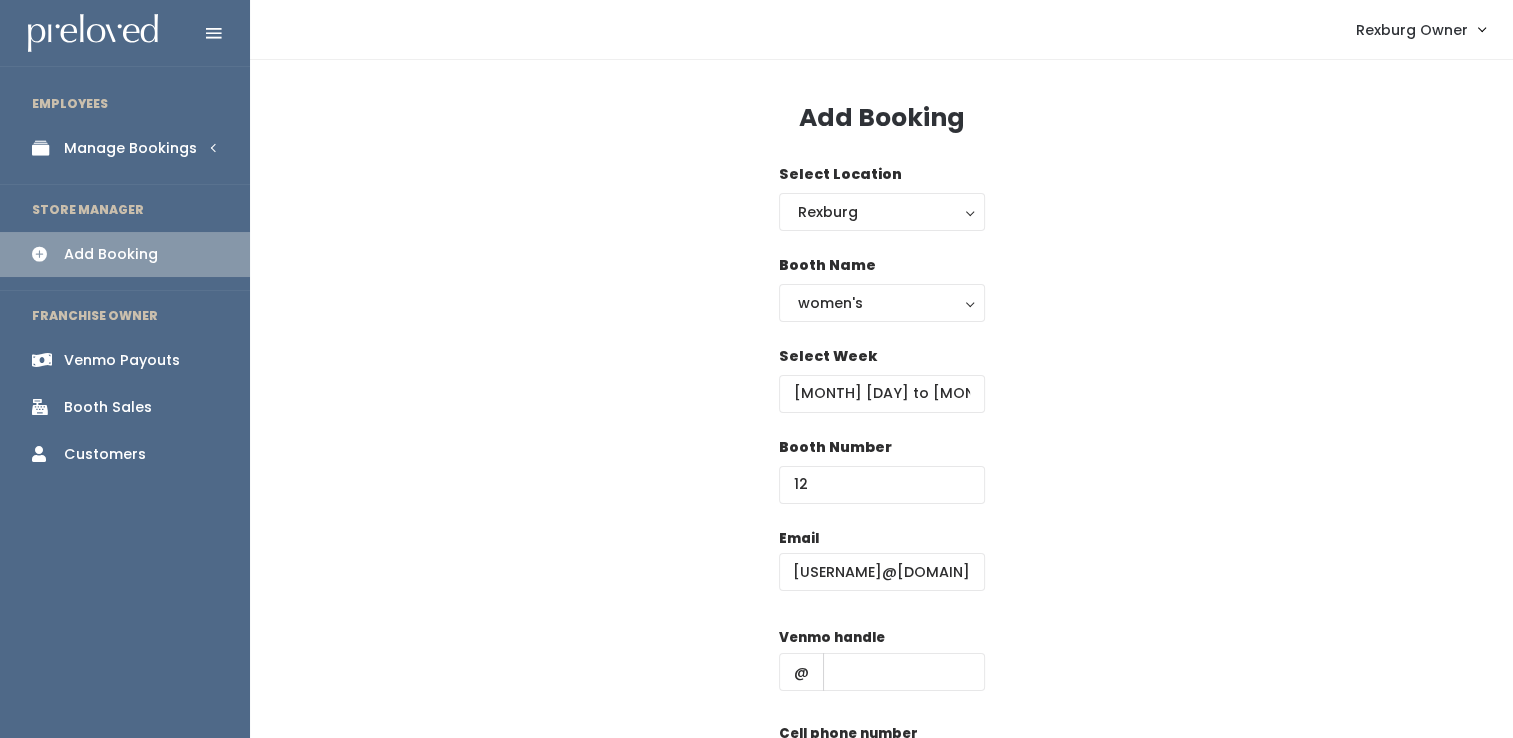 scroll, scrollTop: 0, scrollLeft: 0, axis: both 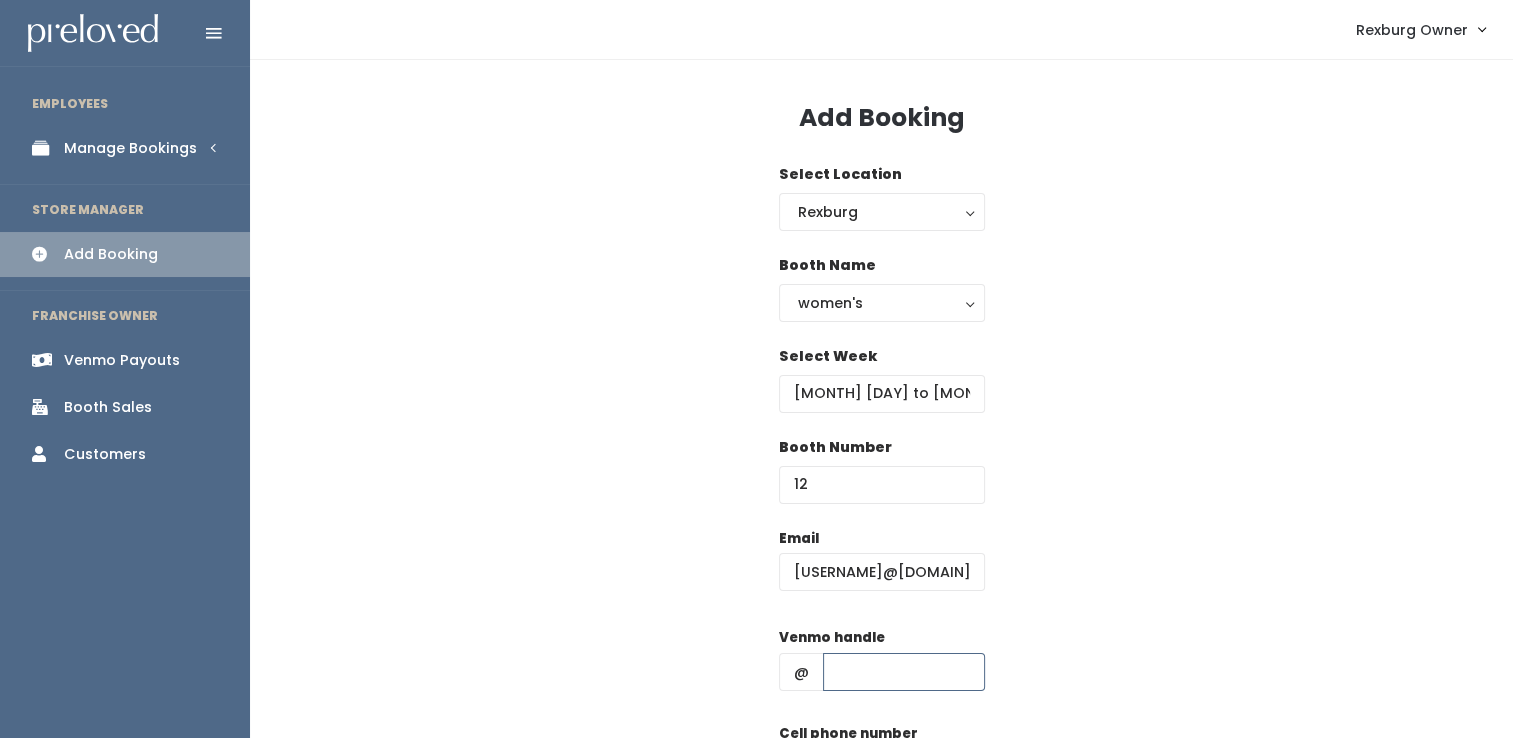 click at bounding box center [904, 672] 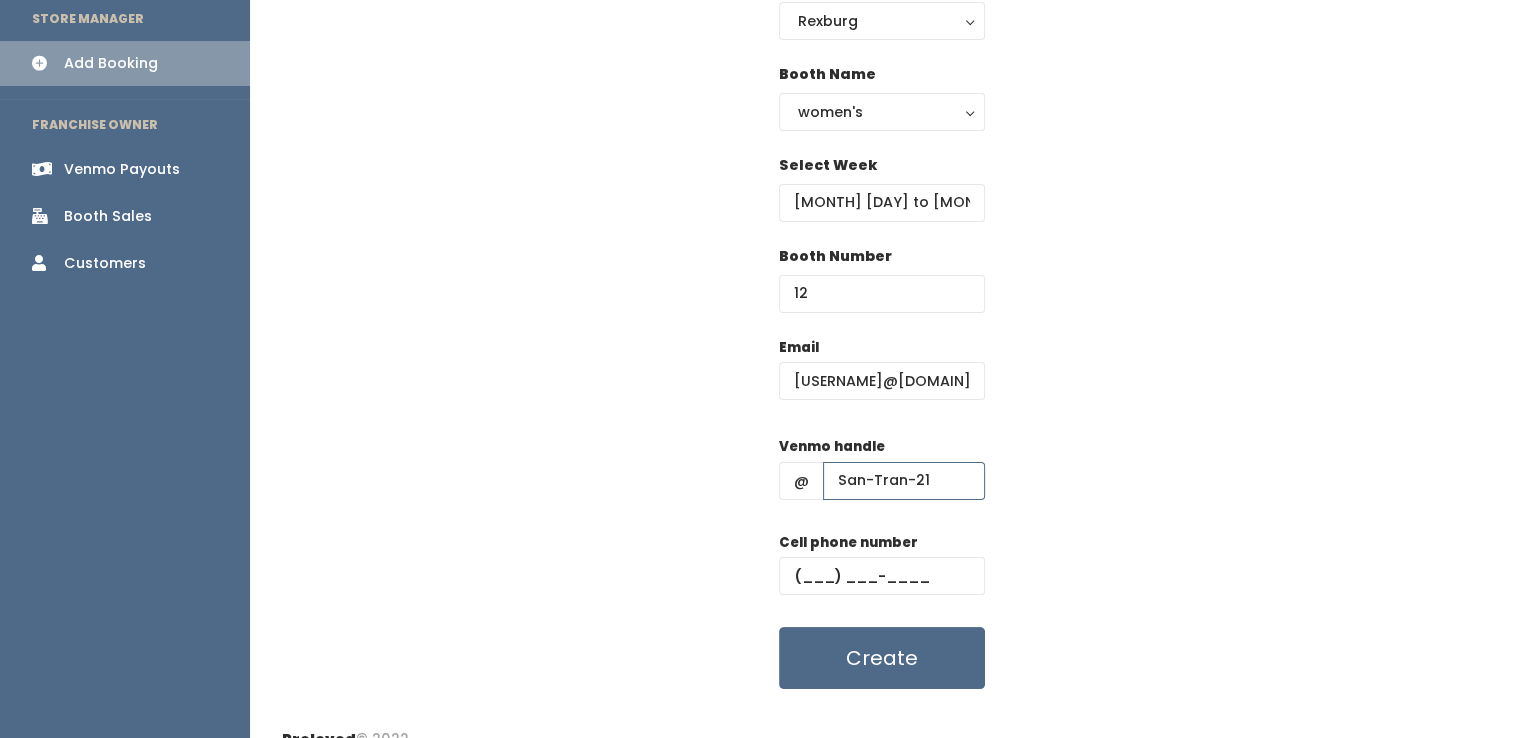 scroll, scrollTop: 219, scrollLeft: 0, axis: vertical 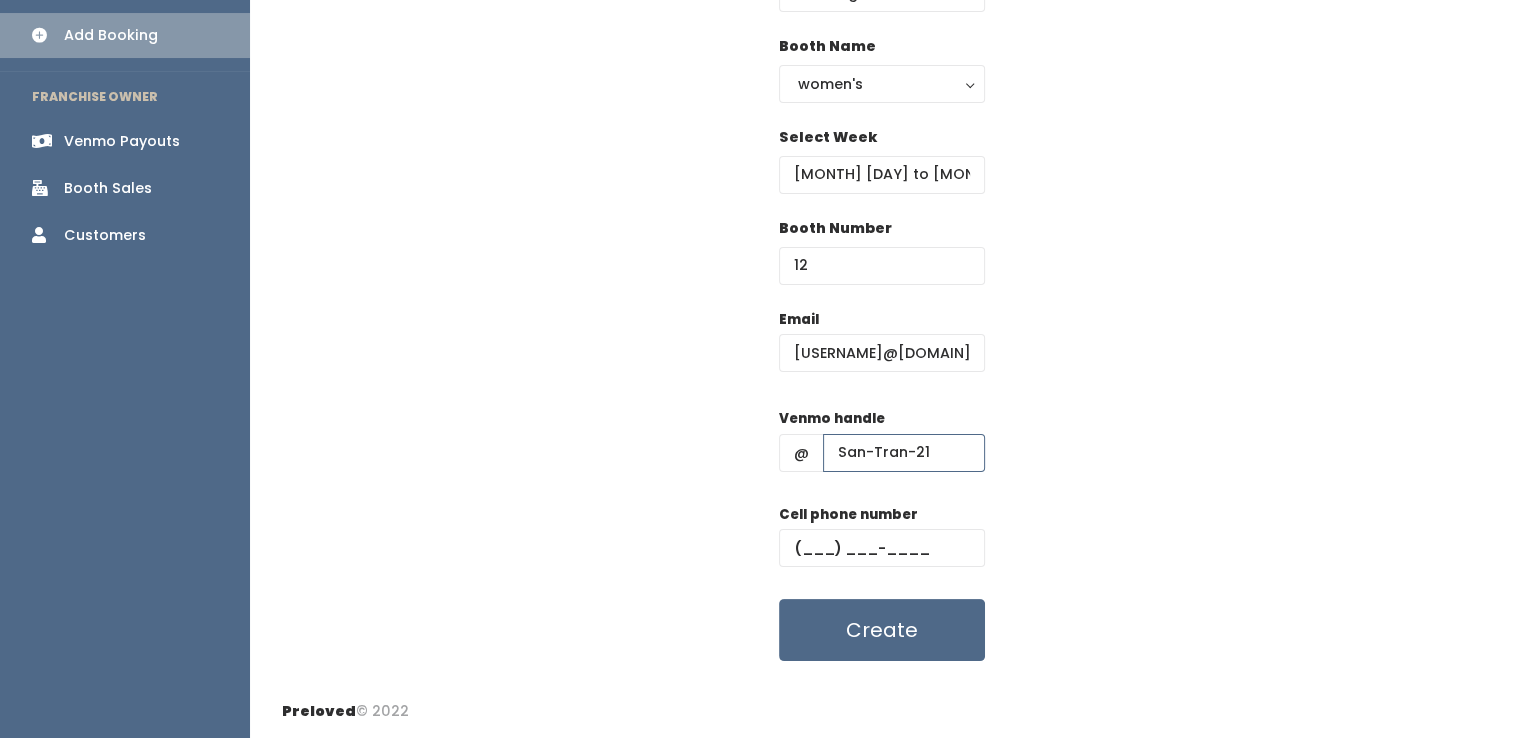 type on "San-Tran-21" 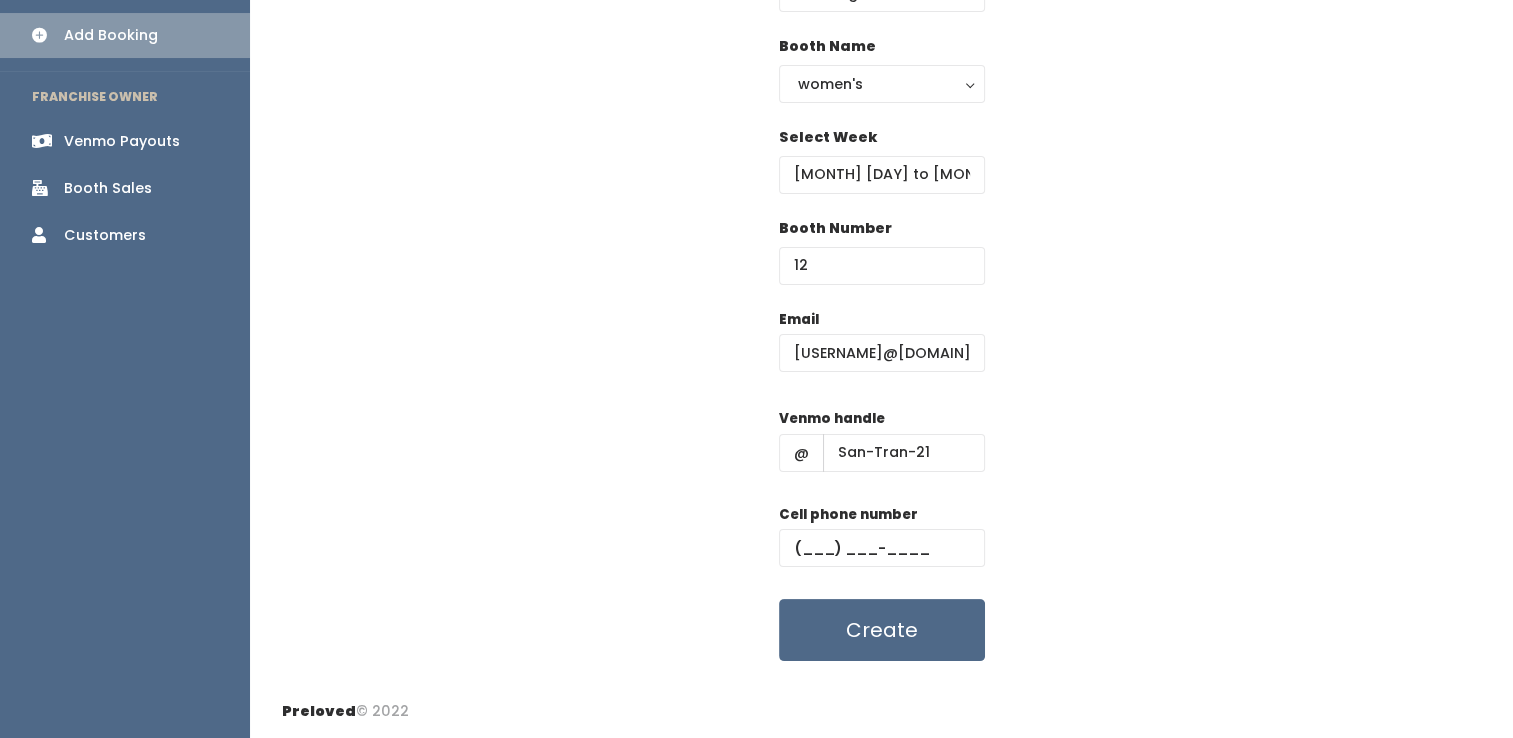 click on "Cell phone number" at bounding box center (882, 544) 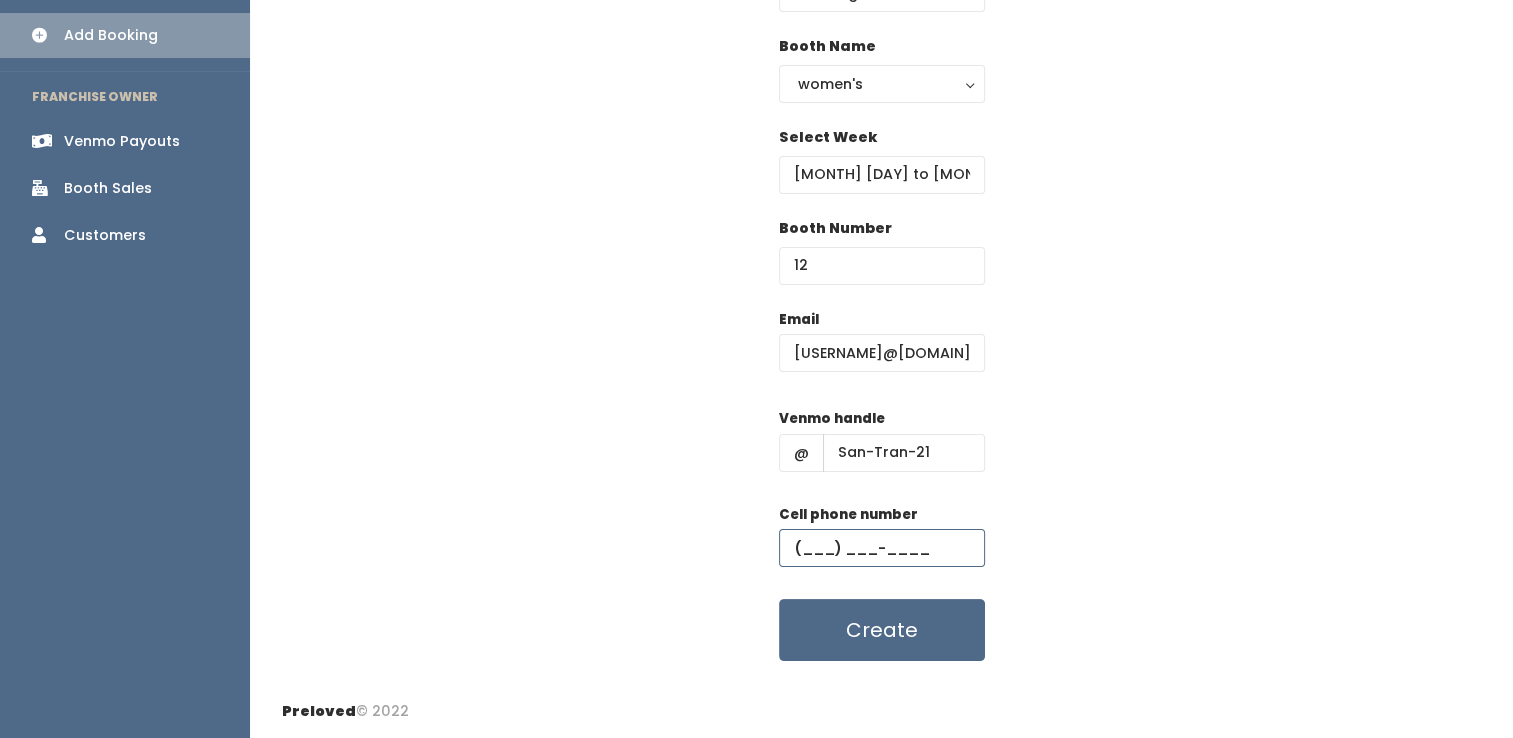 click at bounding box center [882, 548] 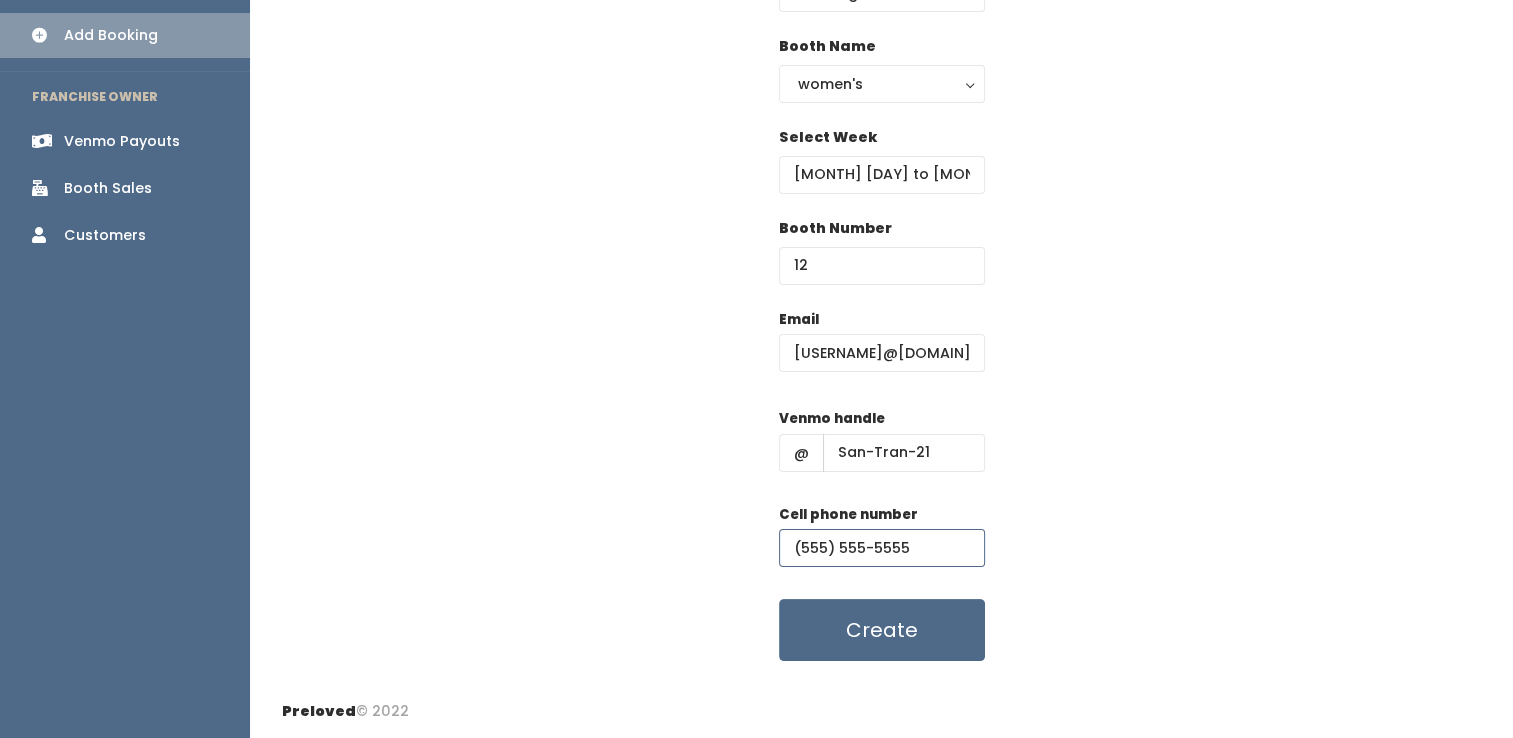 click on "Create" at bounding box center [882, 630] 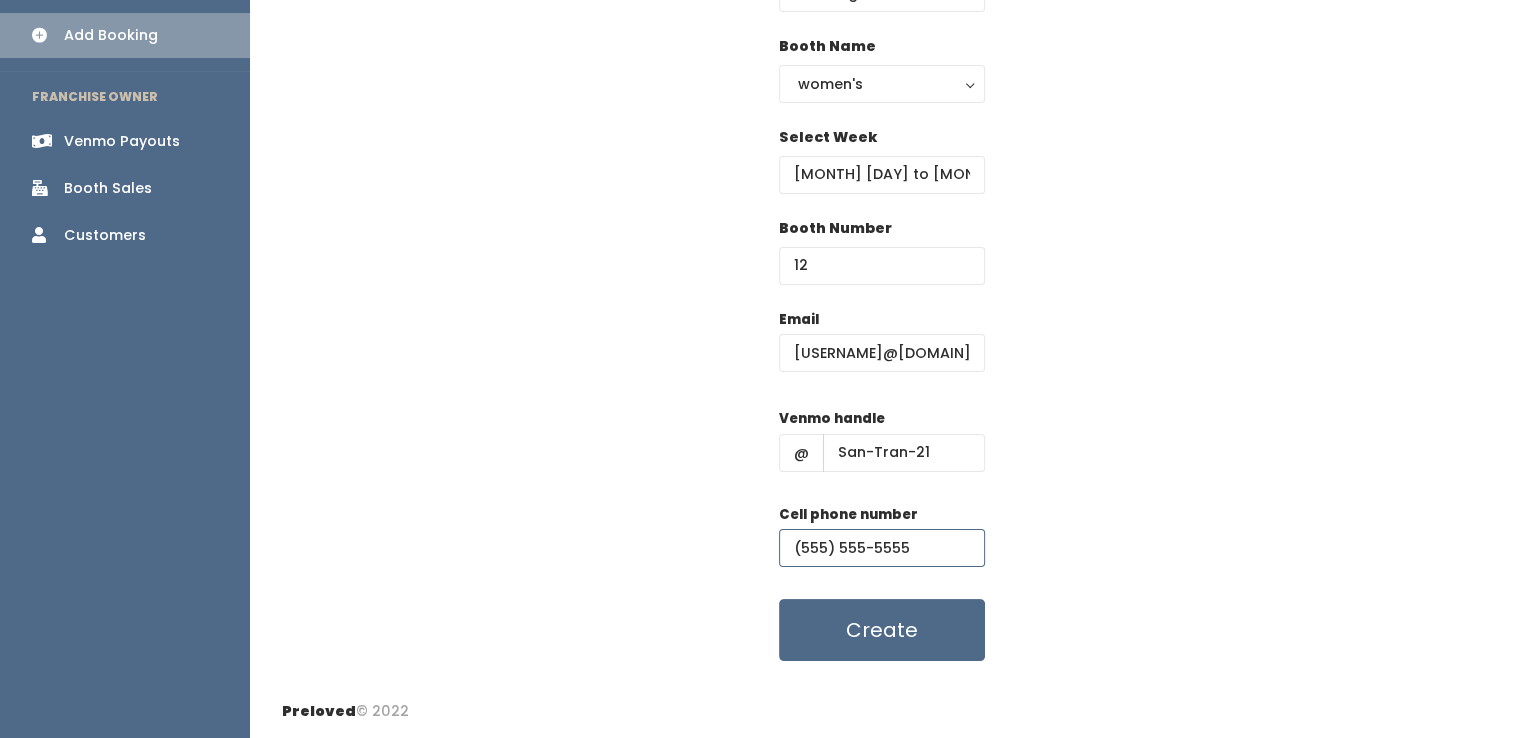 type on "(555) 555-5555" 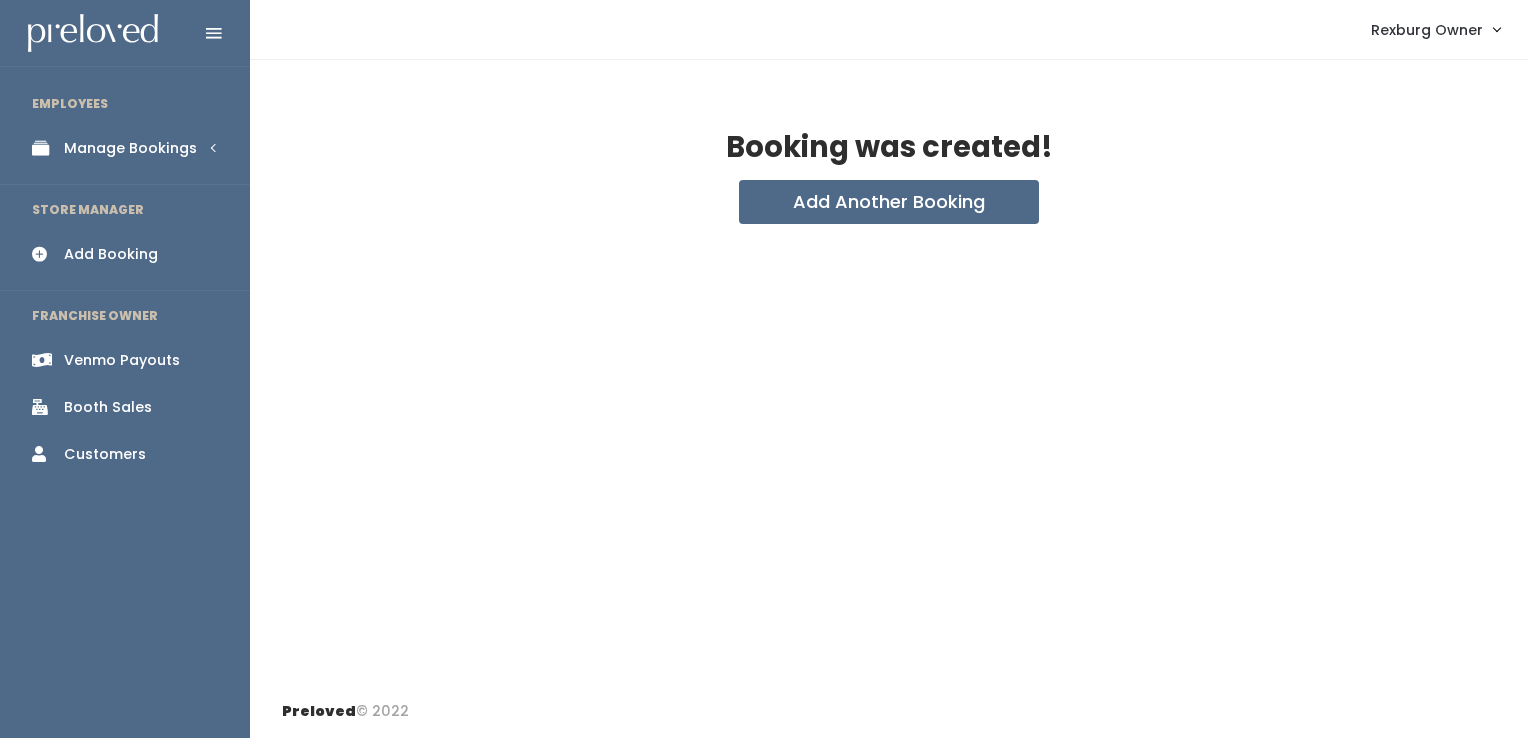 scroll, scrollTop: 0, scrollLeft: 0, axis: both 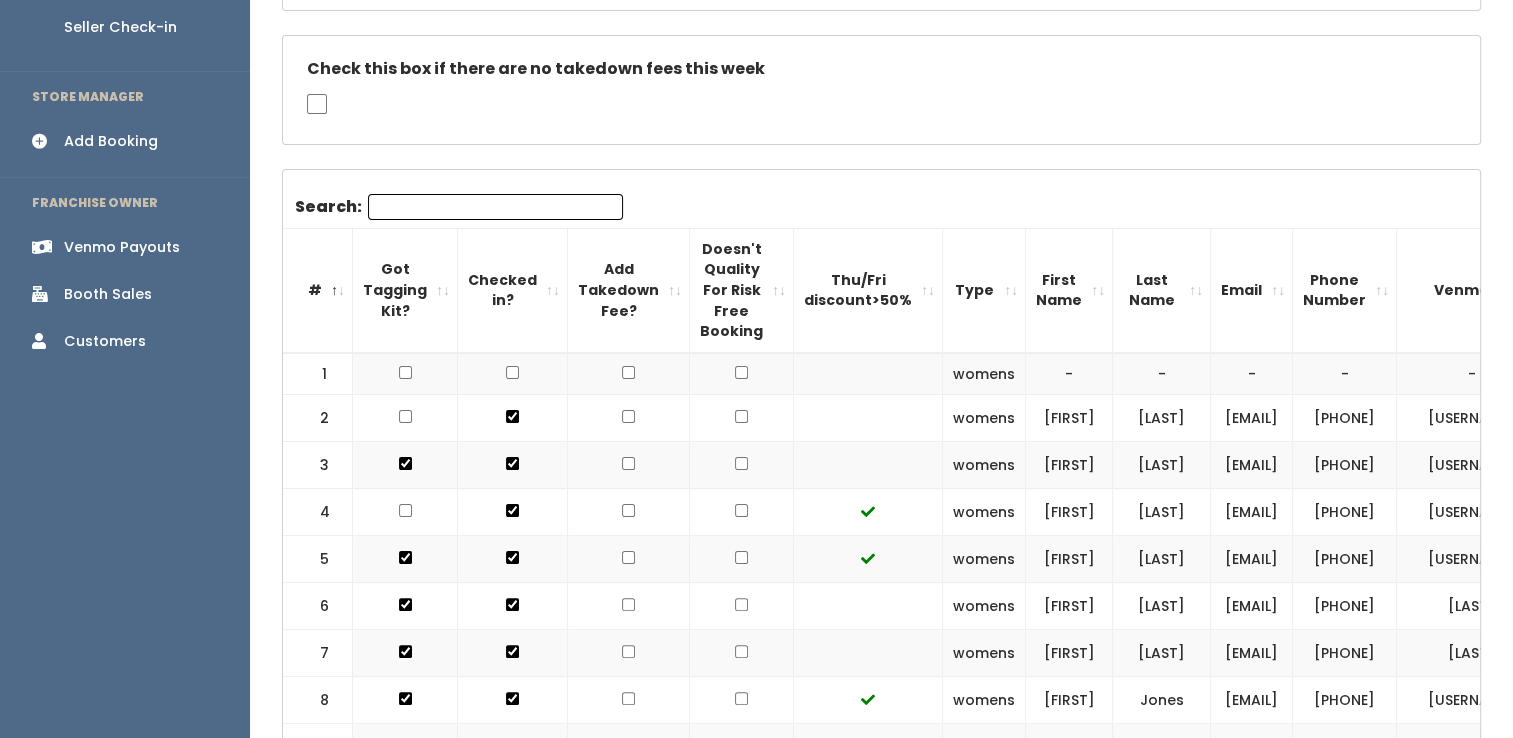 click on "Search:" at bounding box center [495, 207] 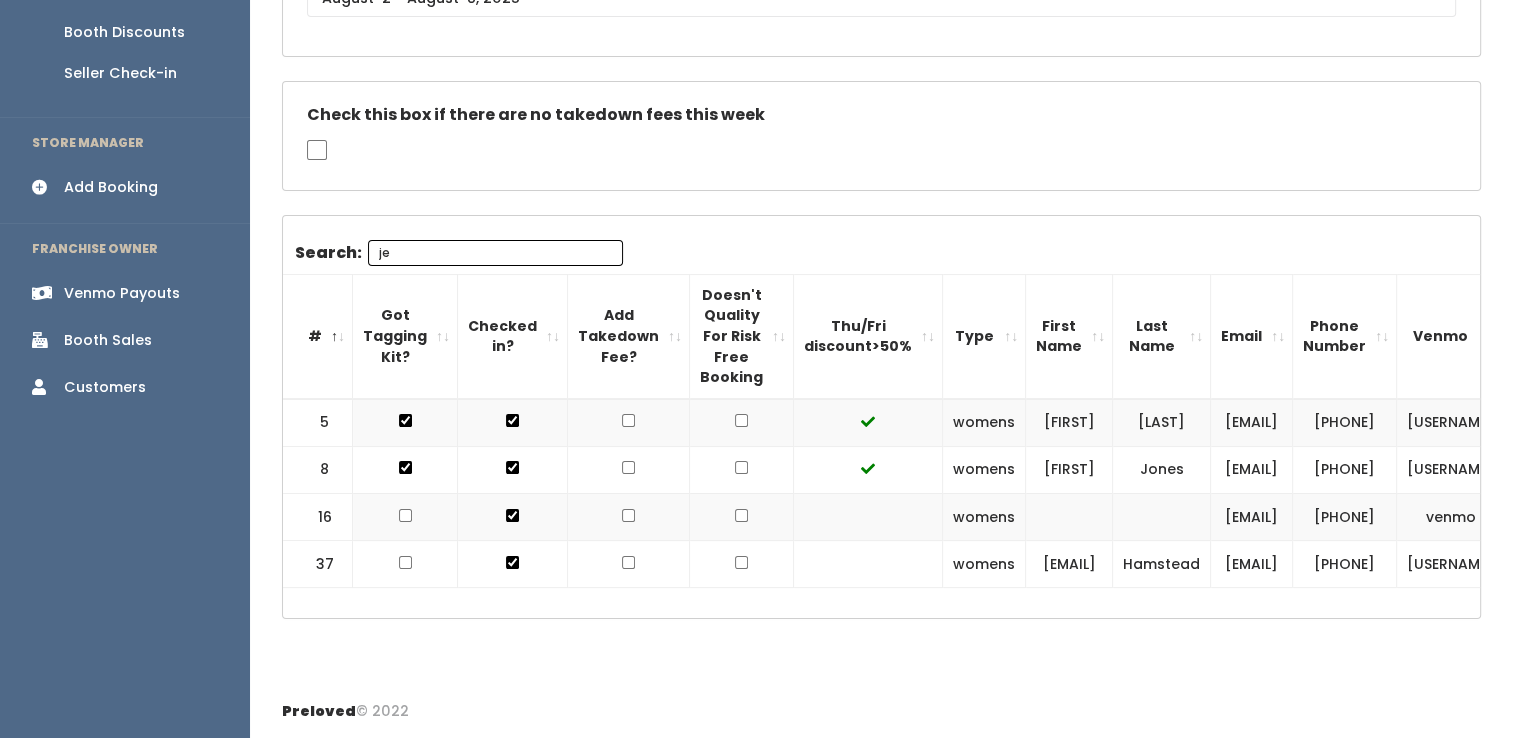 scroll, scrollTop: 198, scrollLeft: 0, axis: vertical 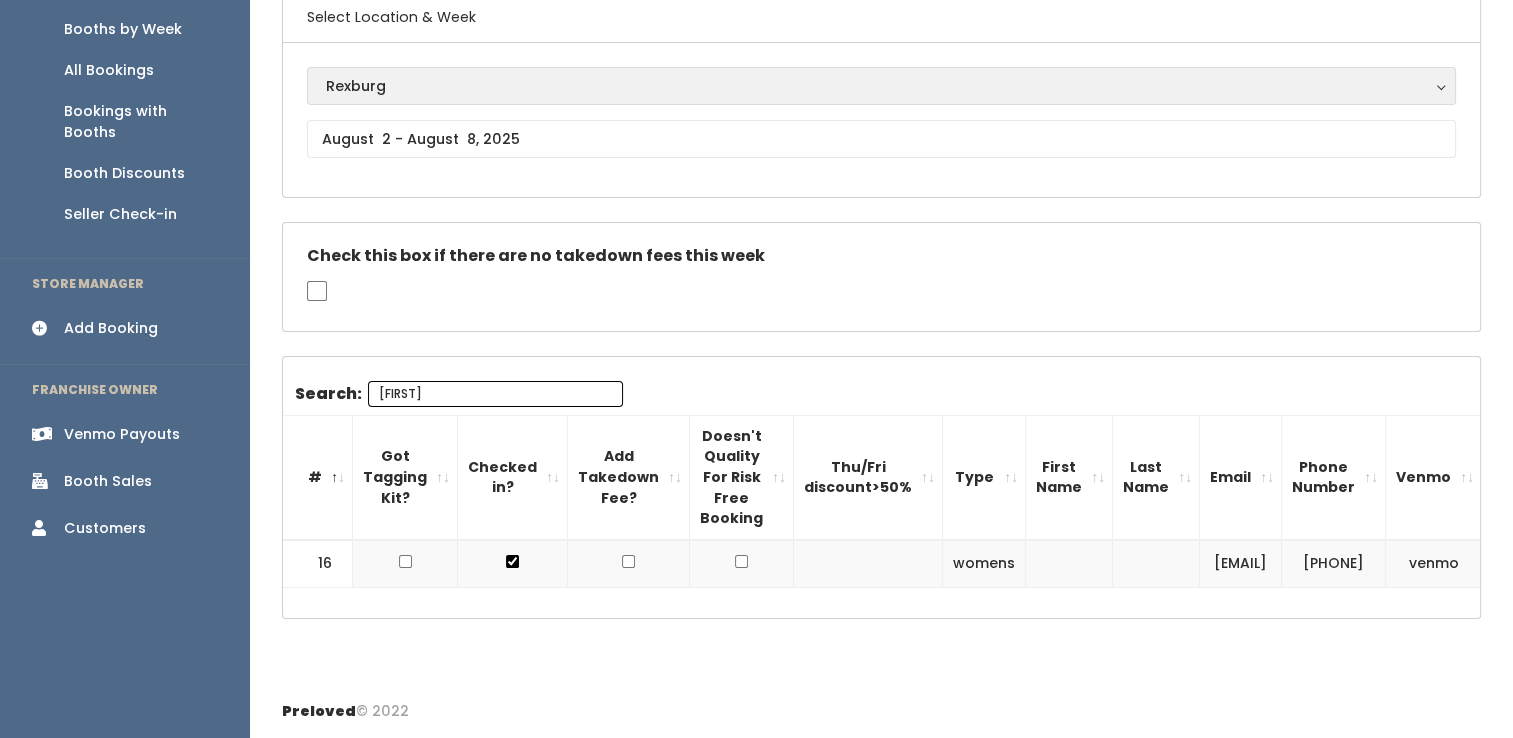 type on "[FIRST]" 